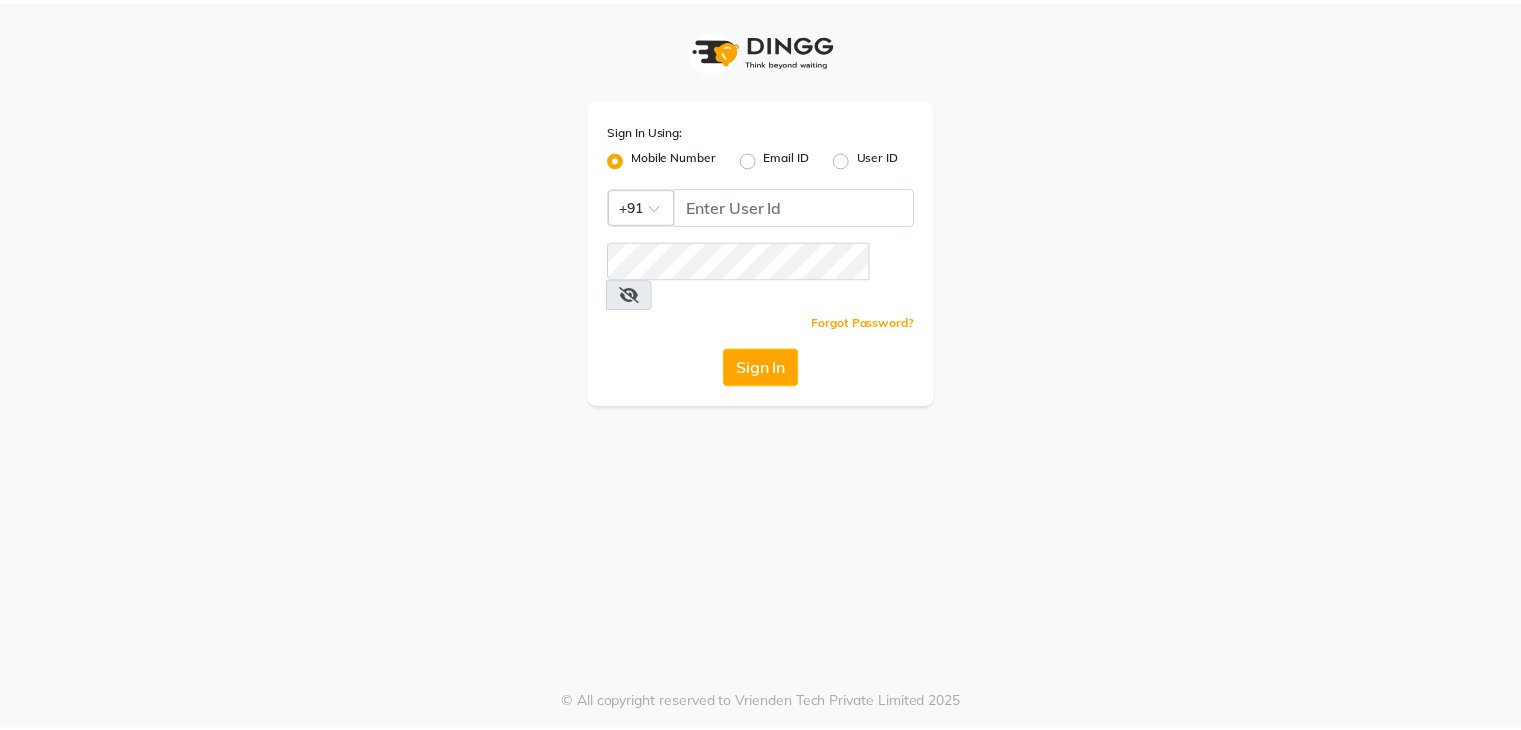 scroll, scrollTop: 0, scrollLeft: 0, axis: both 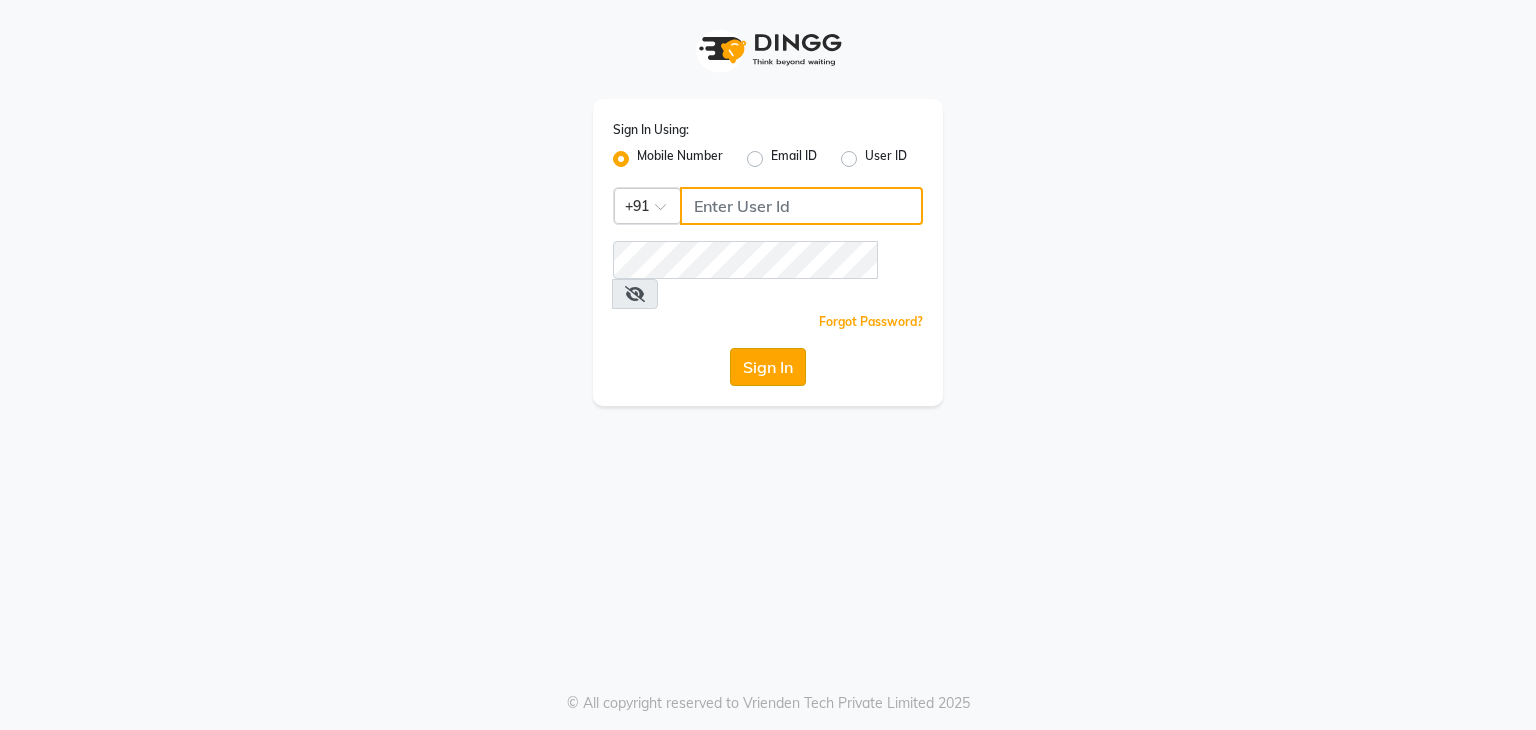 type on "9986416195" 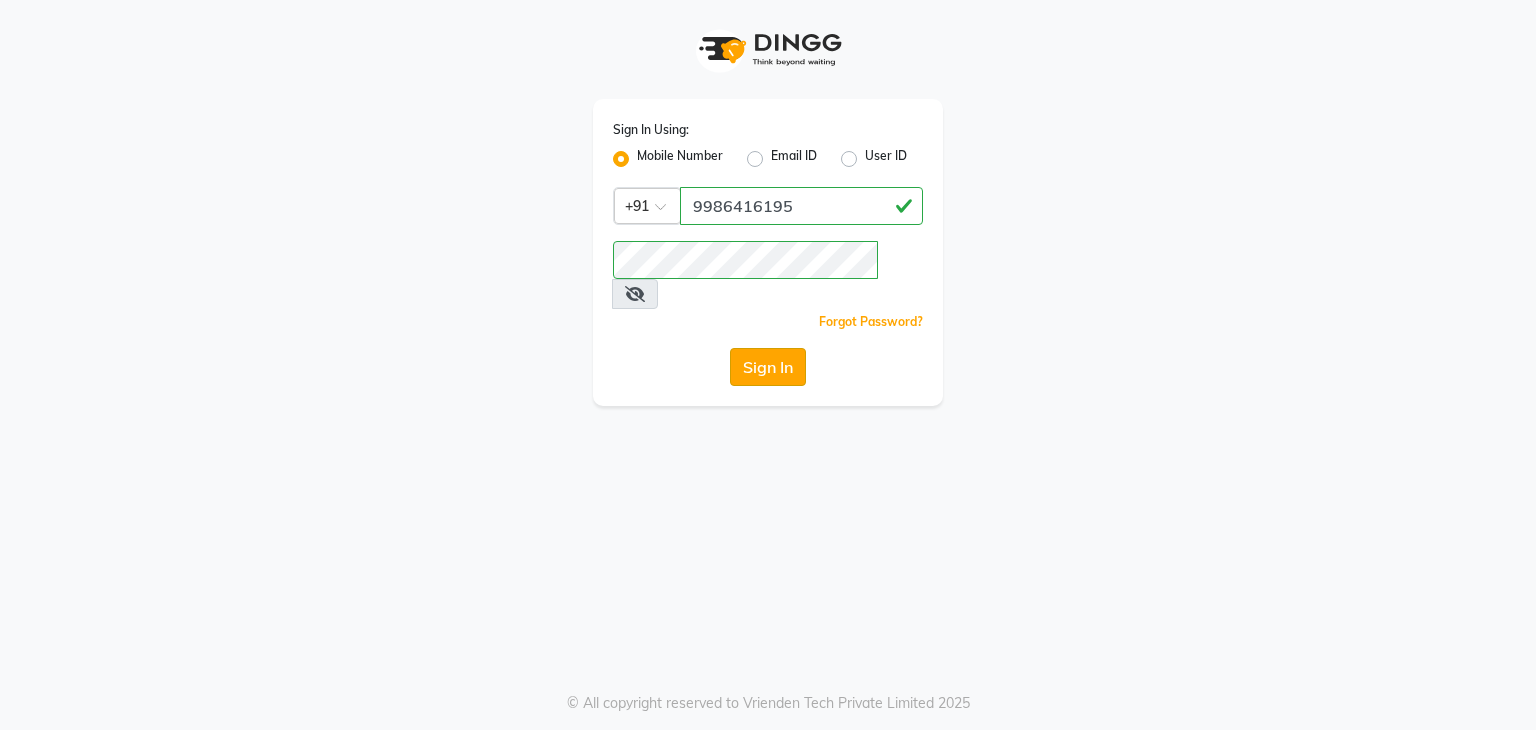 click on "Sign In" 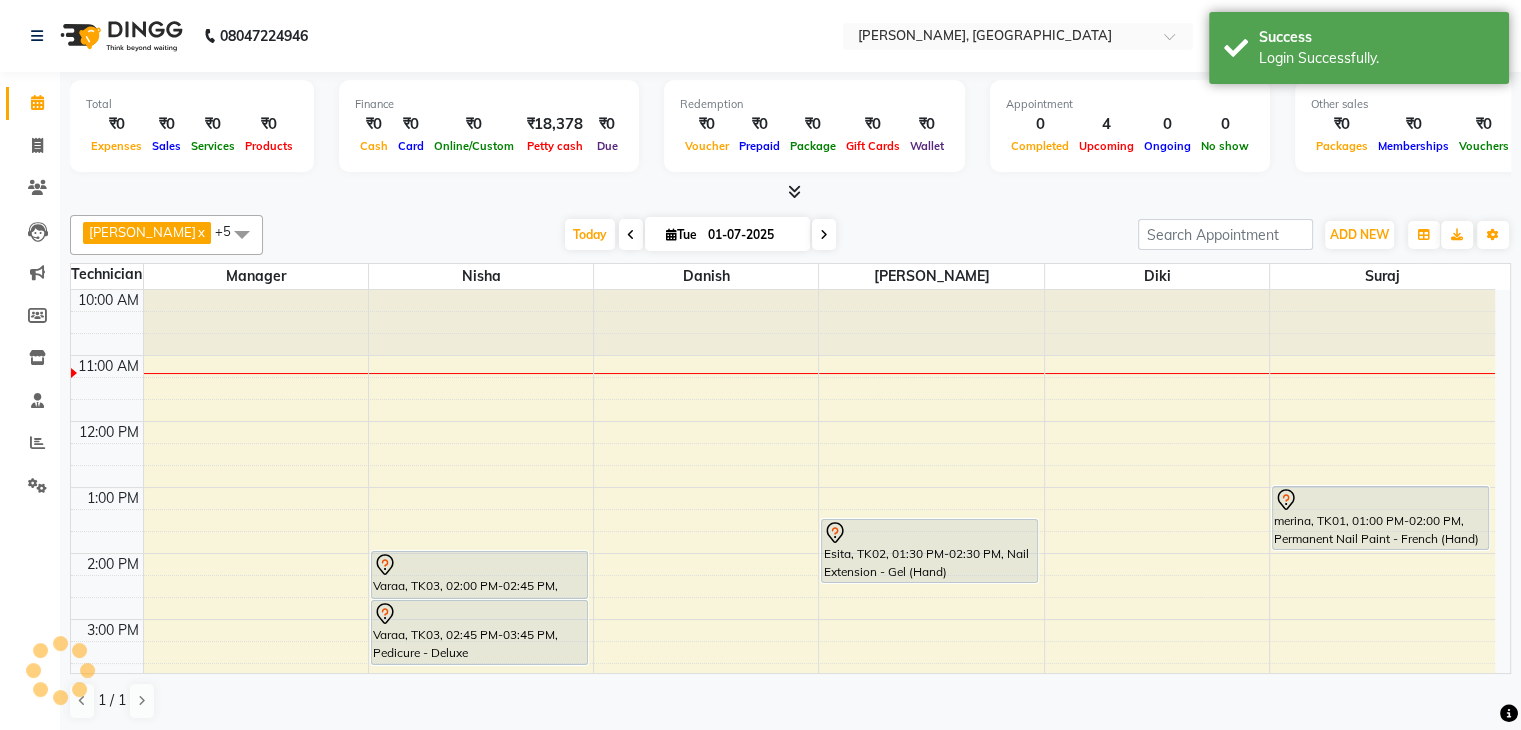 scroll, scrollTop: 0, scrollLeft: 0, axis: both 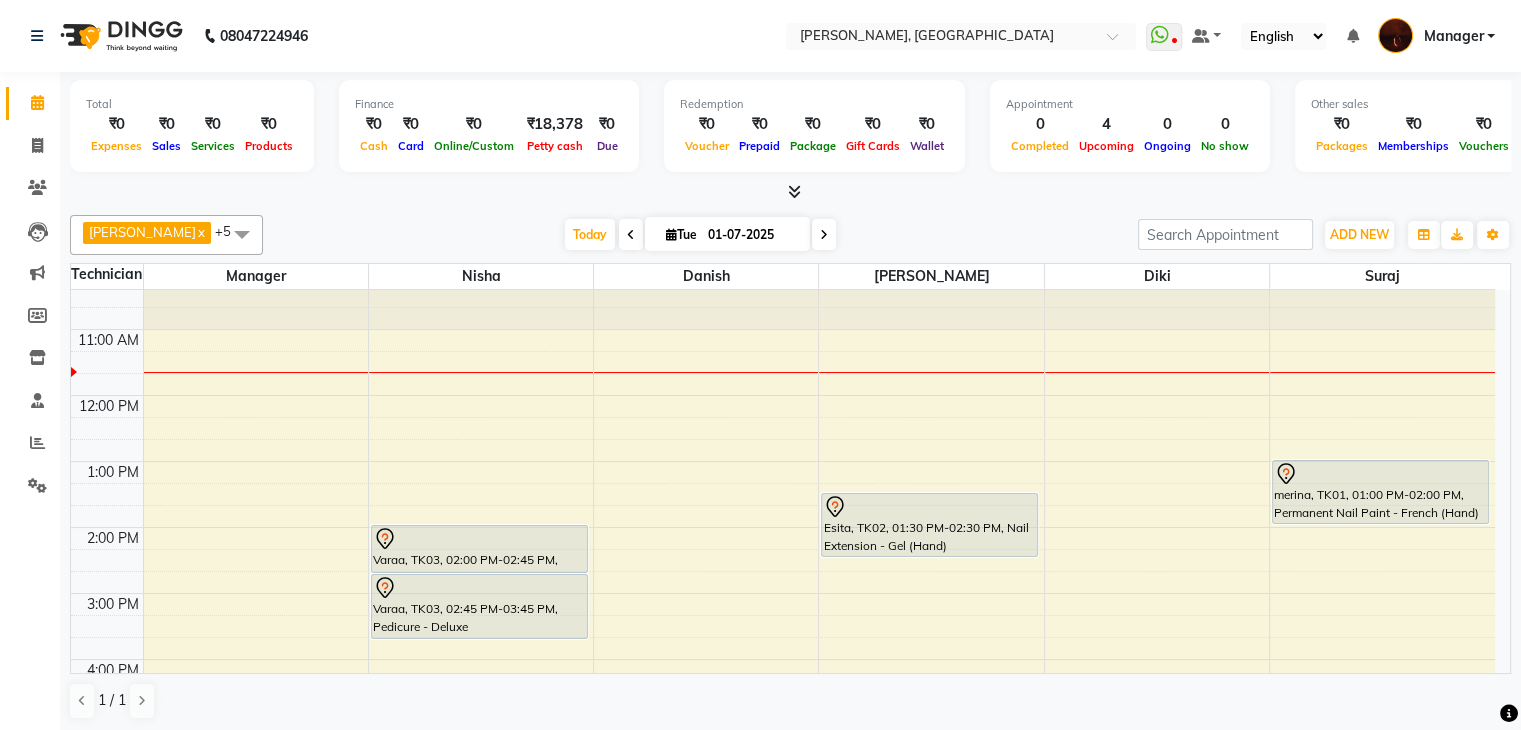 click at bounding box center (824, 235) 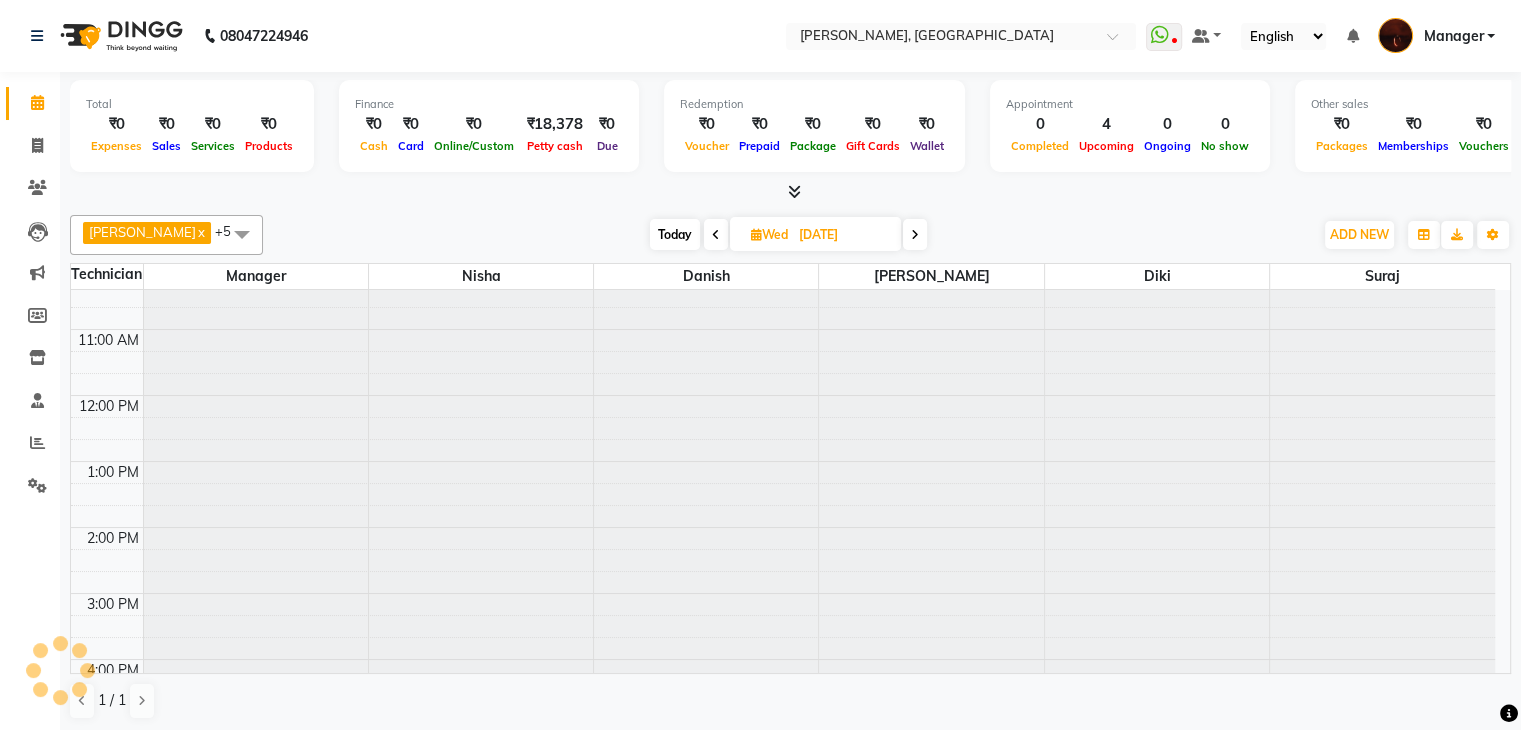 scroll, scrollTop: 0, scrollLeft: 0, axis: both 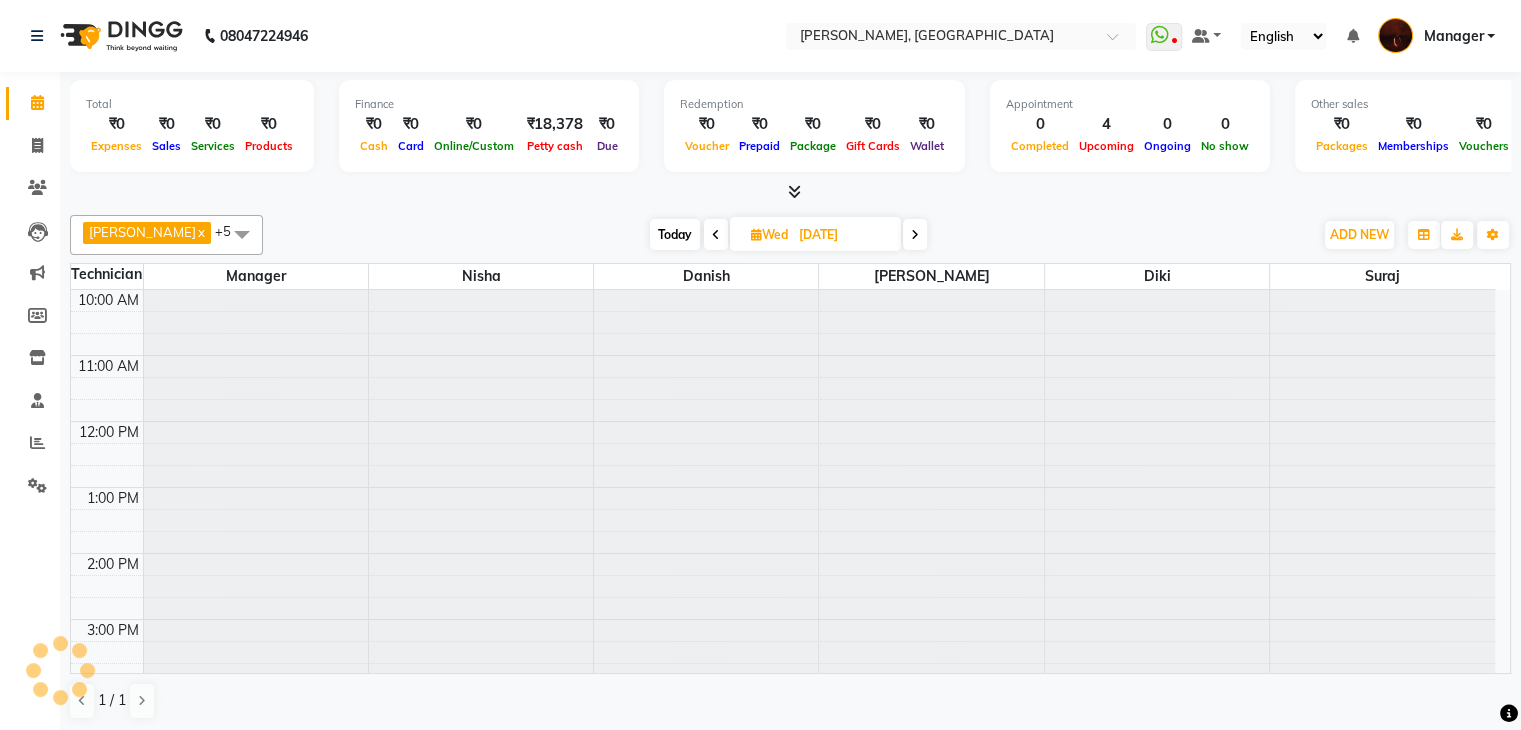 click on "[DATE]" at bounding box center (843, 235) 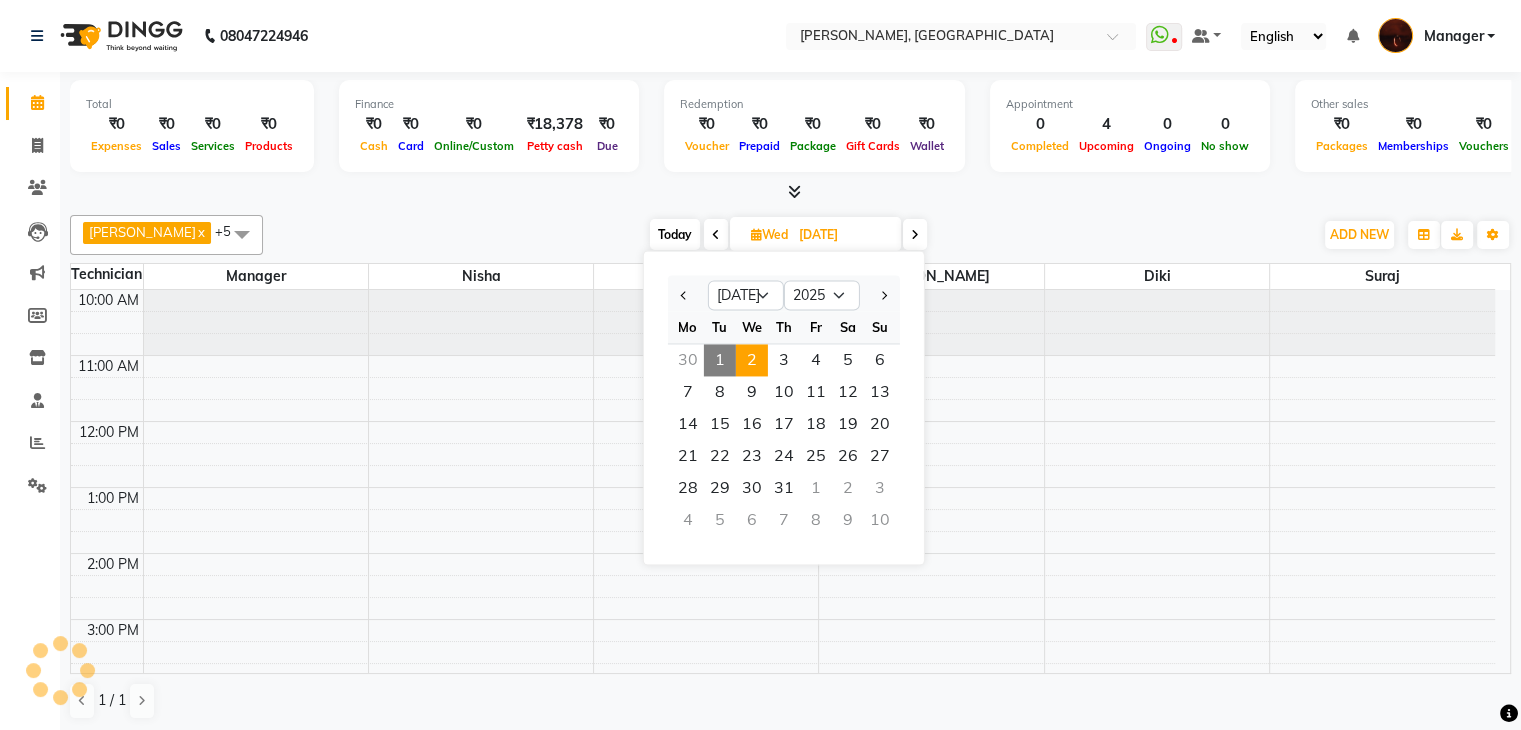 scroll, scrollTop: 66, scrollLeft: 0, axis: vertical 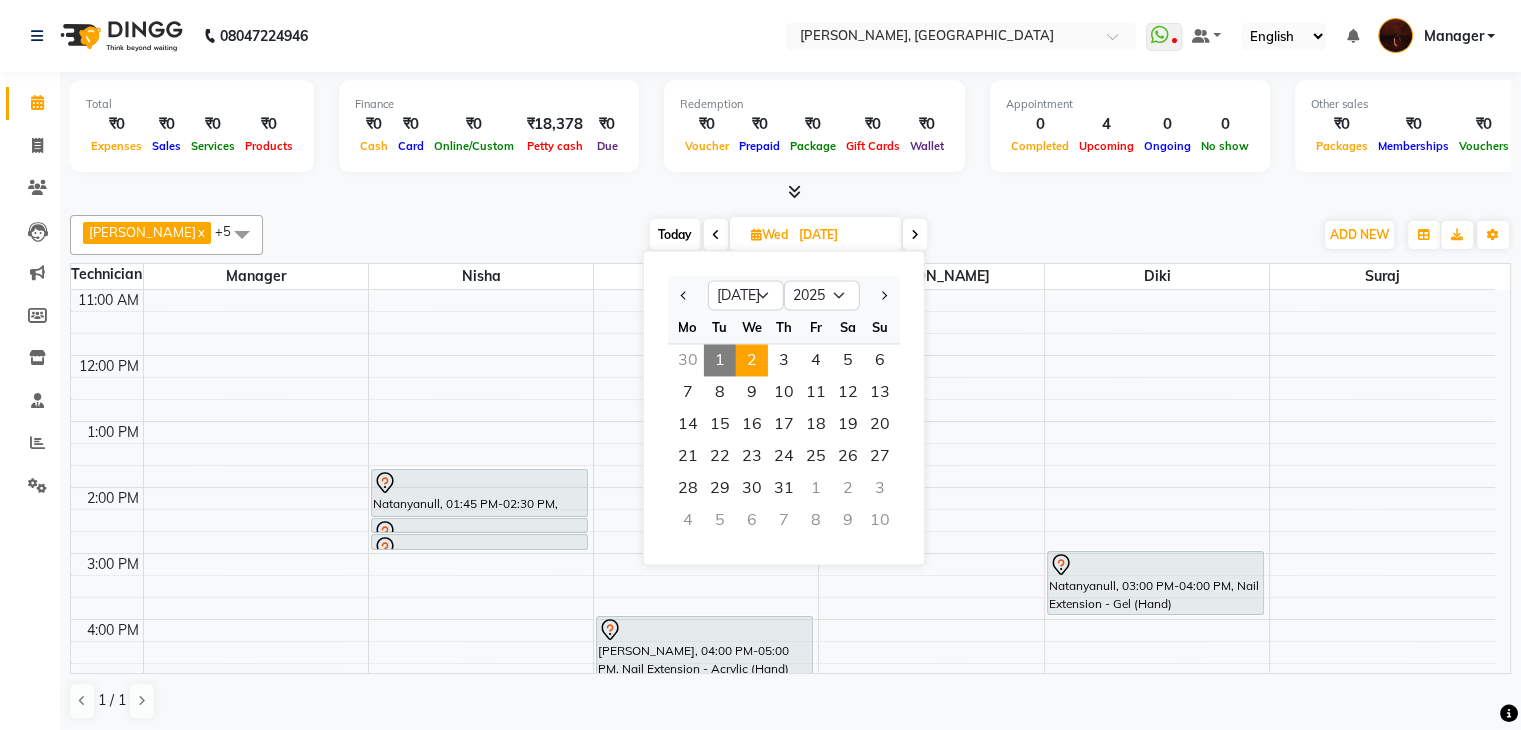 click at bounding box center (915, 234) 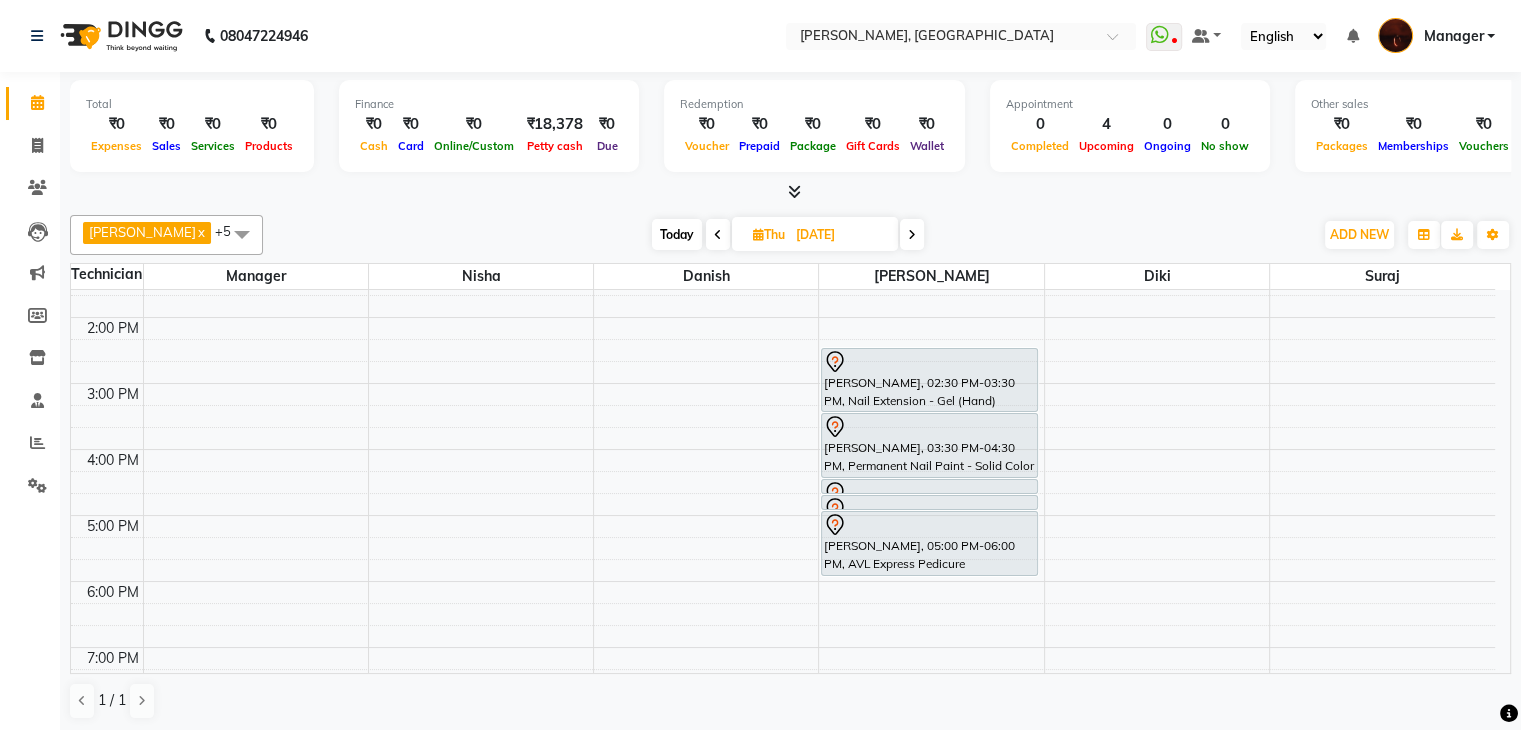 scroll, scrollTop: 235, scrollLeft: 0, axis: vertical 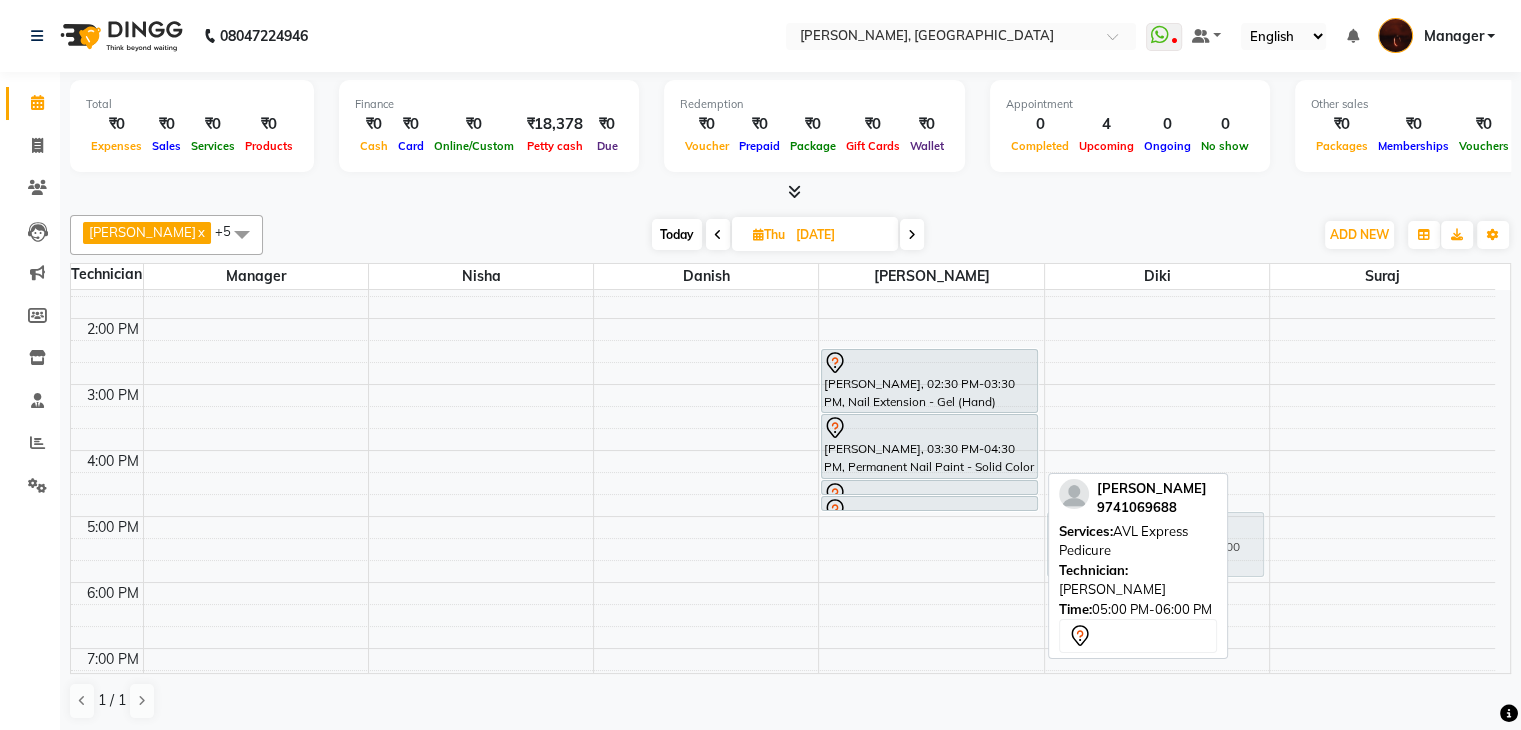 drag, startPoint x: 904, startPoint y: 557, endPoint x: 1136, endPoint y: 556, distance: 232.00215 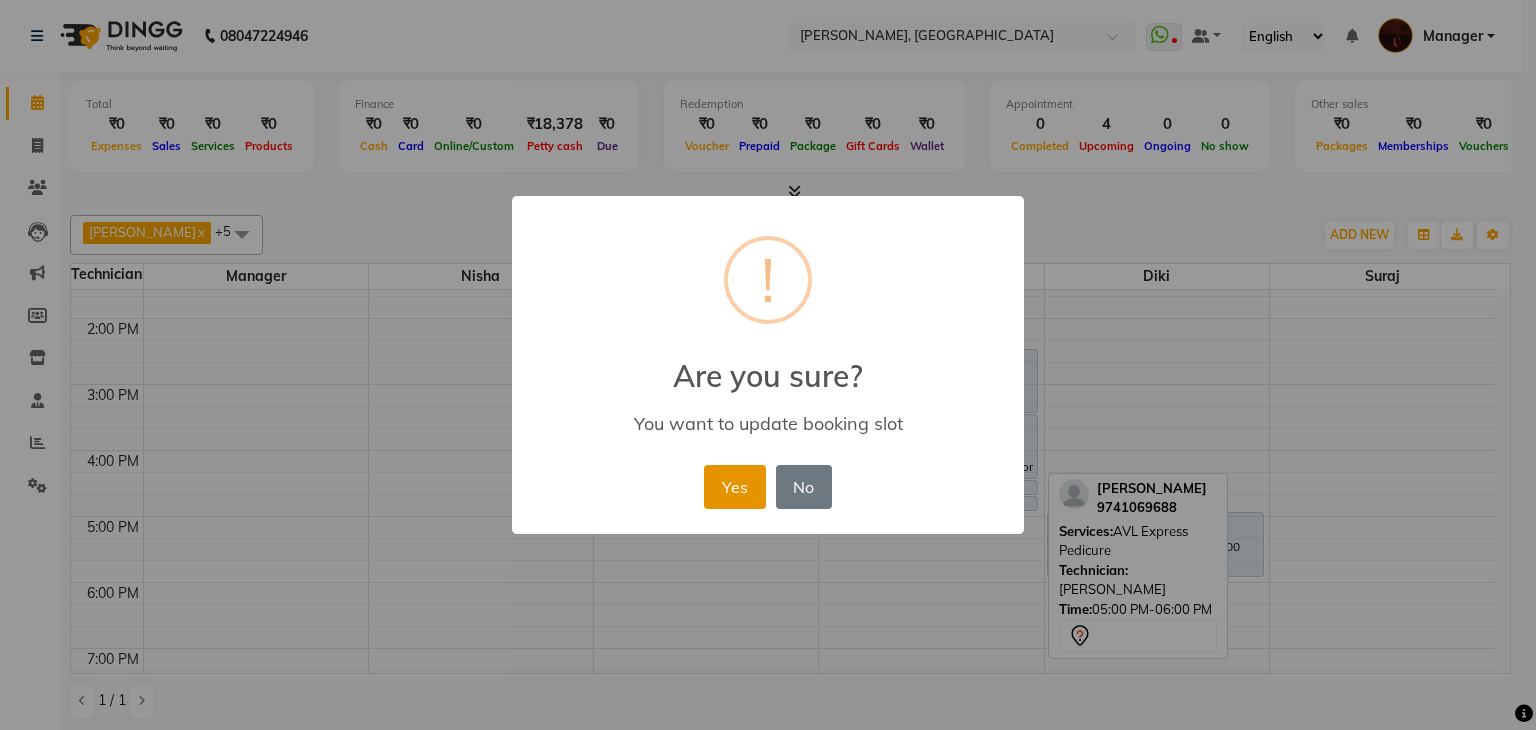 click on "Yes" at bounding box center (734, 487) 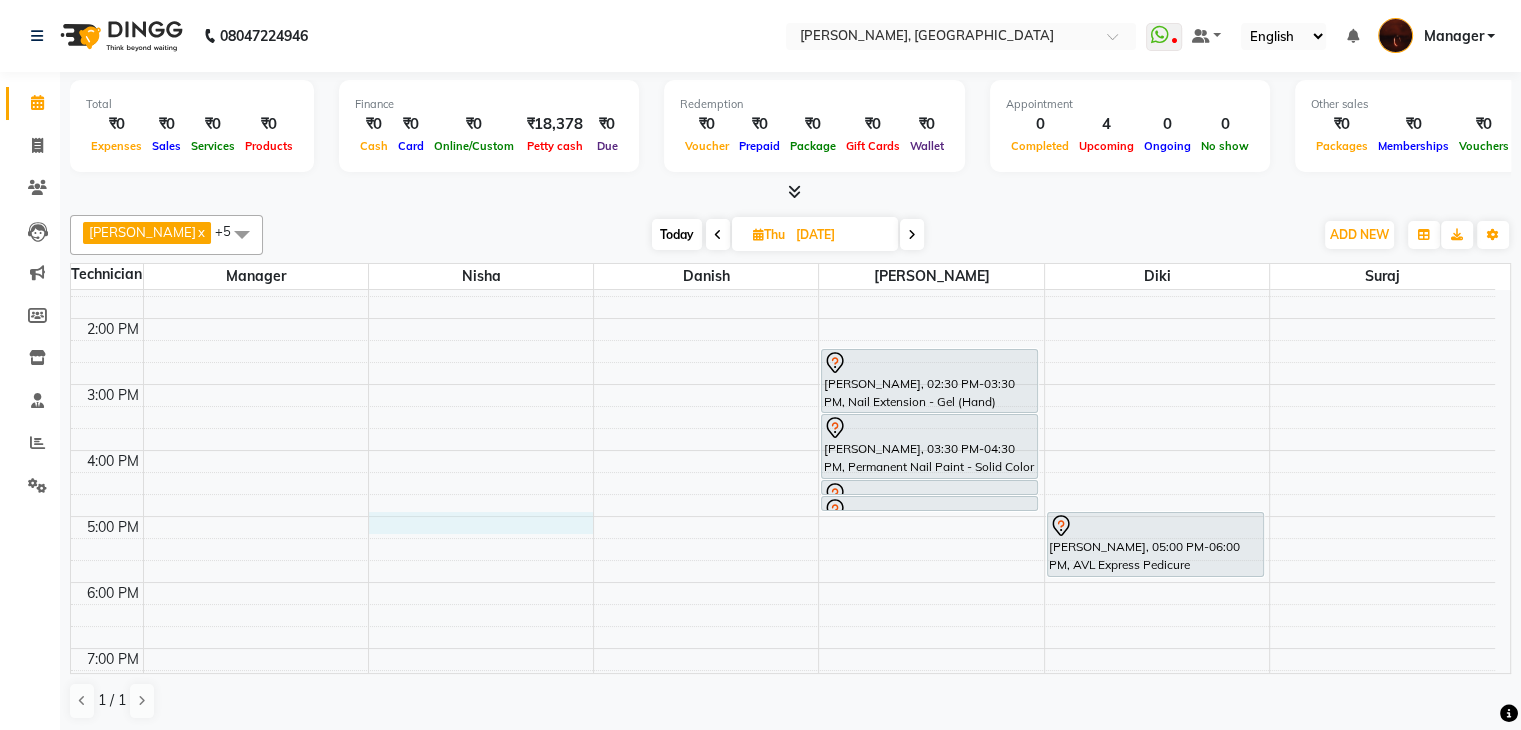 click on "10:00 AM 11:00 AM 12:00 PM 1:00 PM 2:00 PM 3:00 PM 4:00 PM 5:00 PM 6:00 PM 7:00 PM 8:00 PM 9:00 PM 10:00 PM             [PERSON_NAME], 02:30 PM-03:30 PM, Nail Extension - Gel (Hand)             [PERSON_NAME], 03:30 PM-04:30 PM, Permanent Nail Paint - Solid Color (Hand)             [PERSON_NAME], 04:30 PM-04:45 PM, Nail Art - [PERSON_NAME] Per Finger (Hand)             [PERSON_NAME], 04:45 PM-05:00 PM, Nail Art - [PERSON_NAME] Per Finger (Hand)             [PERSON_NAME], 05:00 PM-06:00 PM, AVL Express Pedicure" at bounding box center (783, 483) 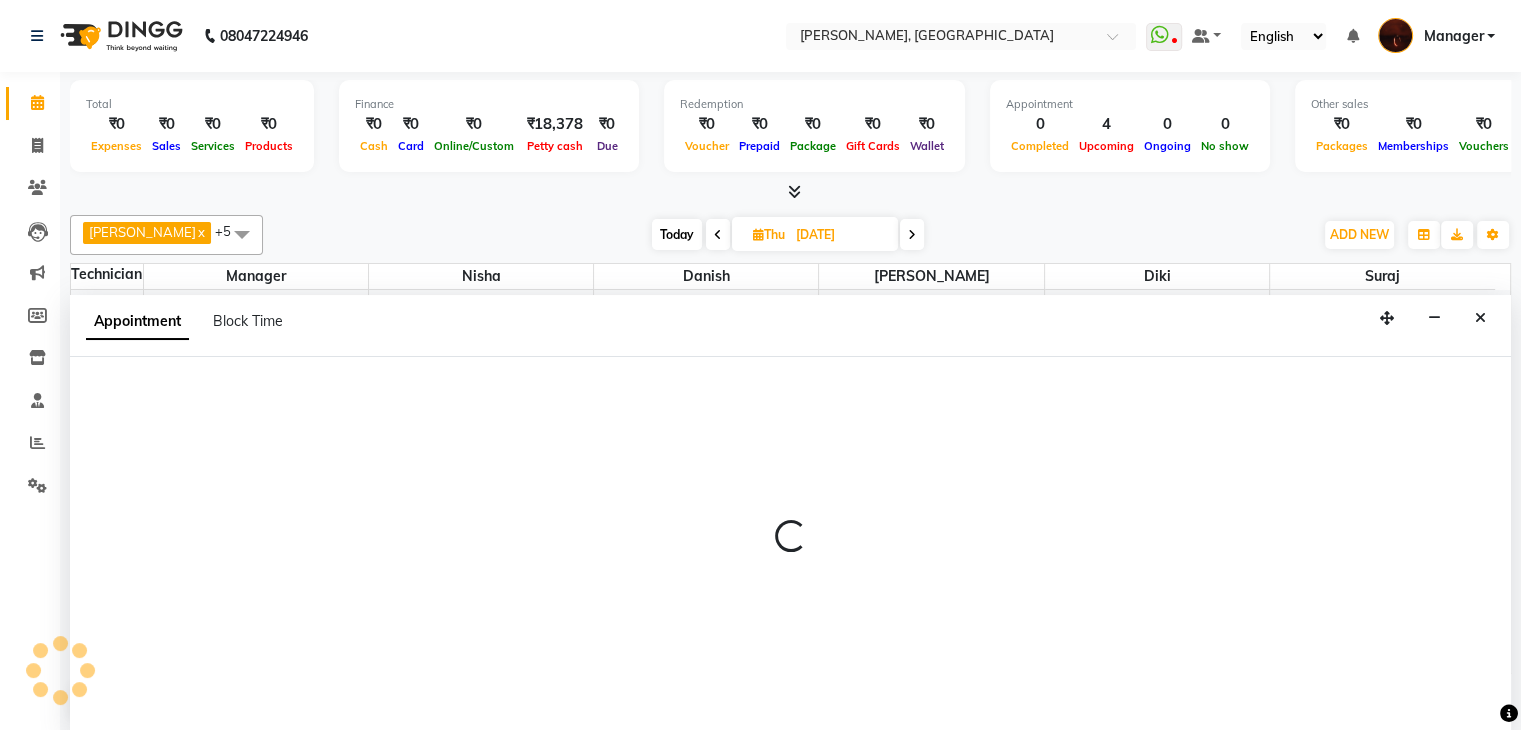 scroll, scrollTop: 1, scrollLeft: 0, axis: vertical 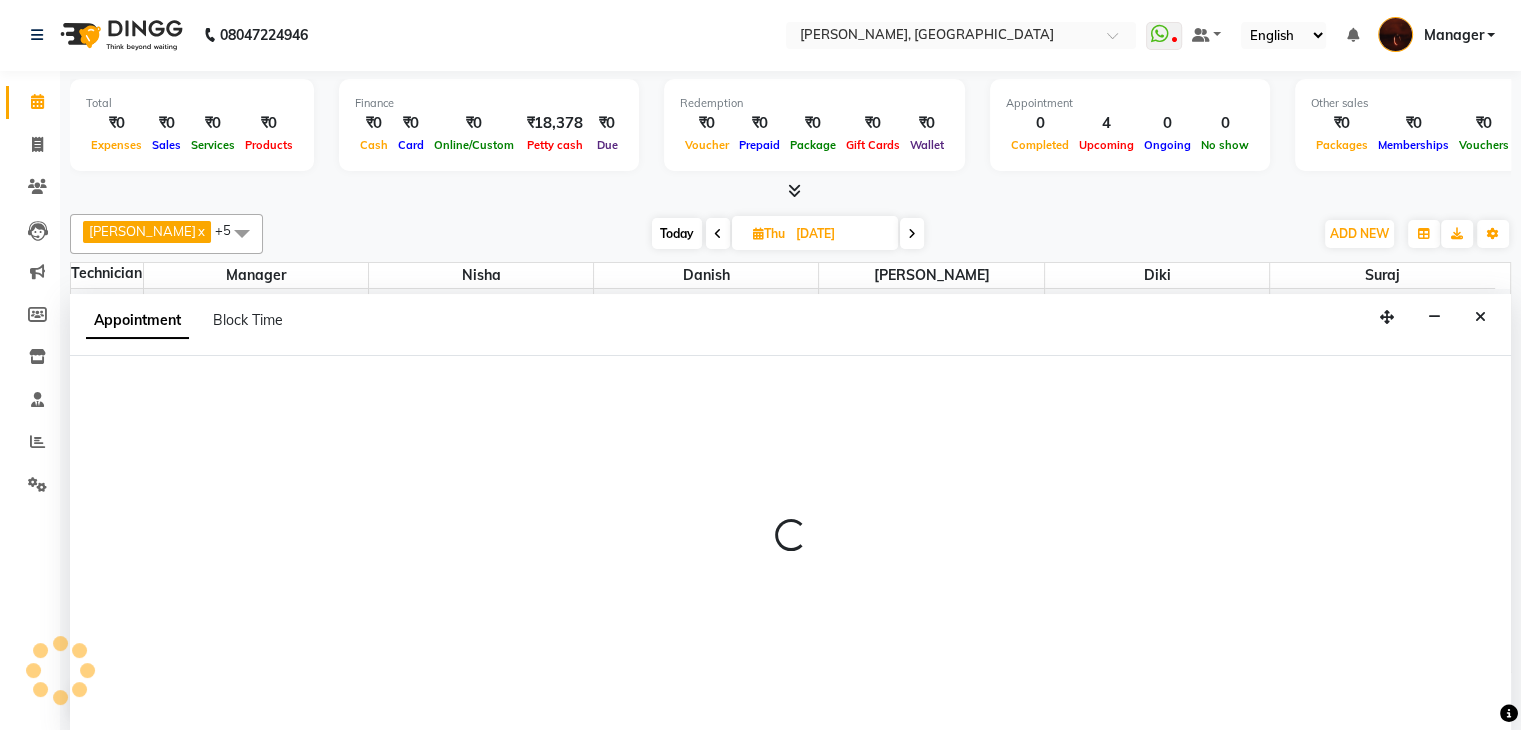 select on "20820" 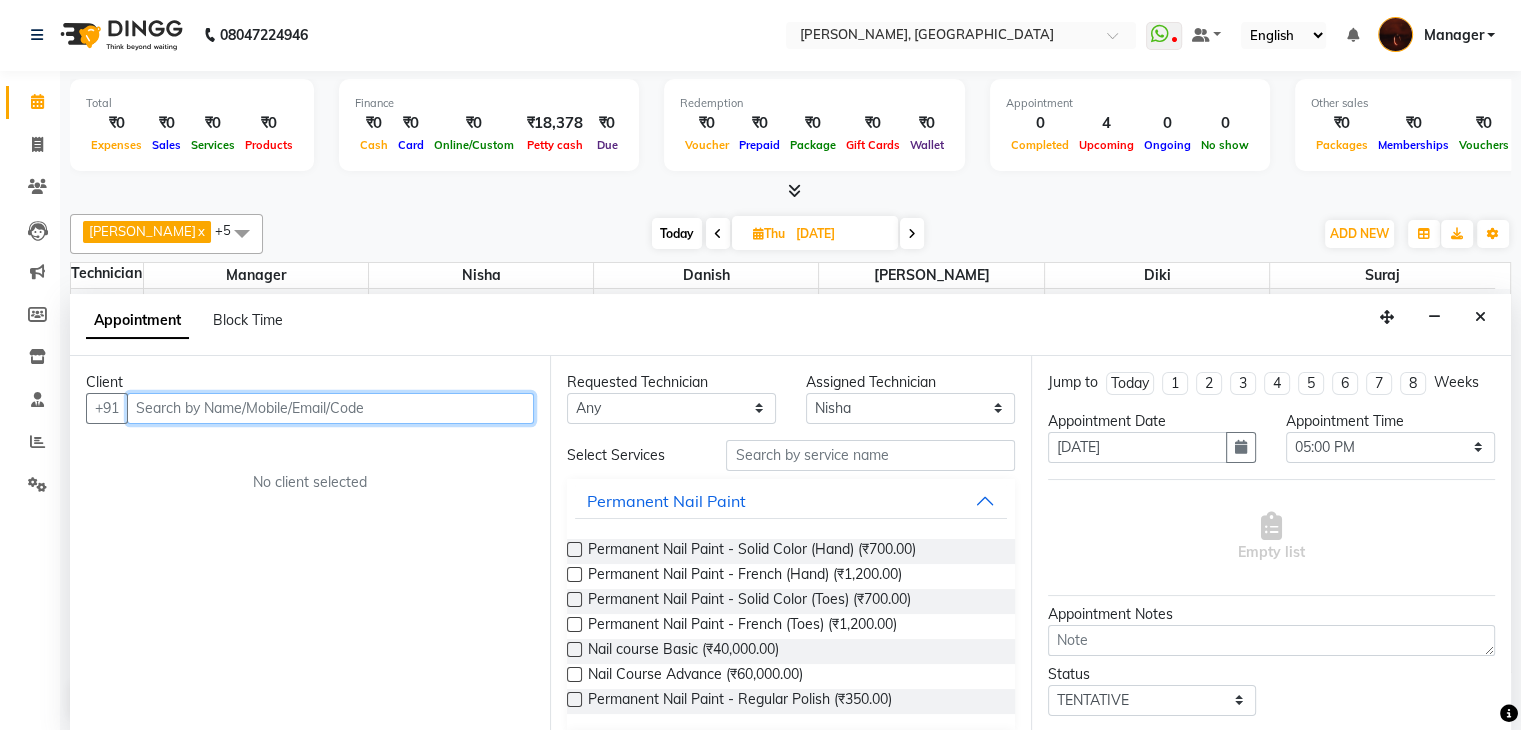 click at bounding box center [330, 408] 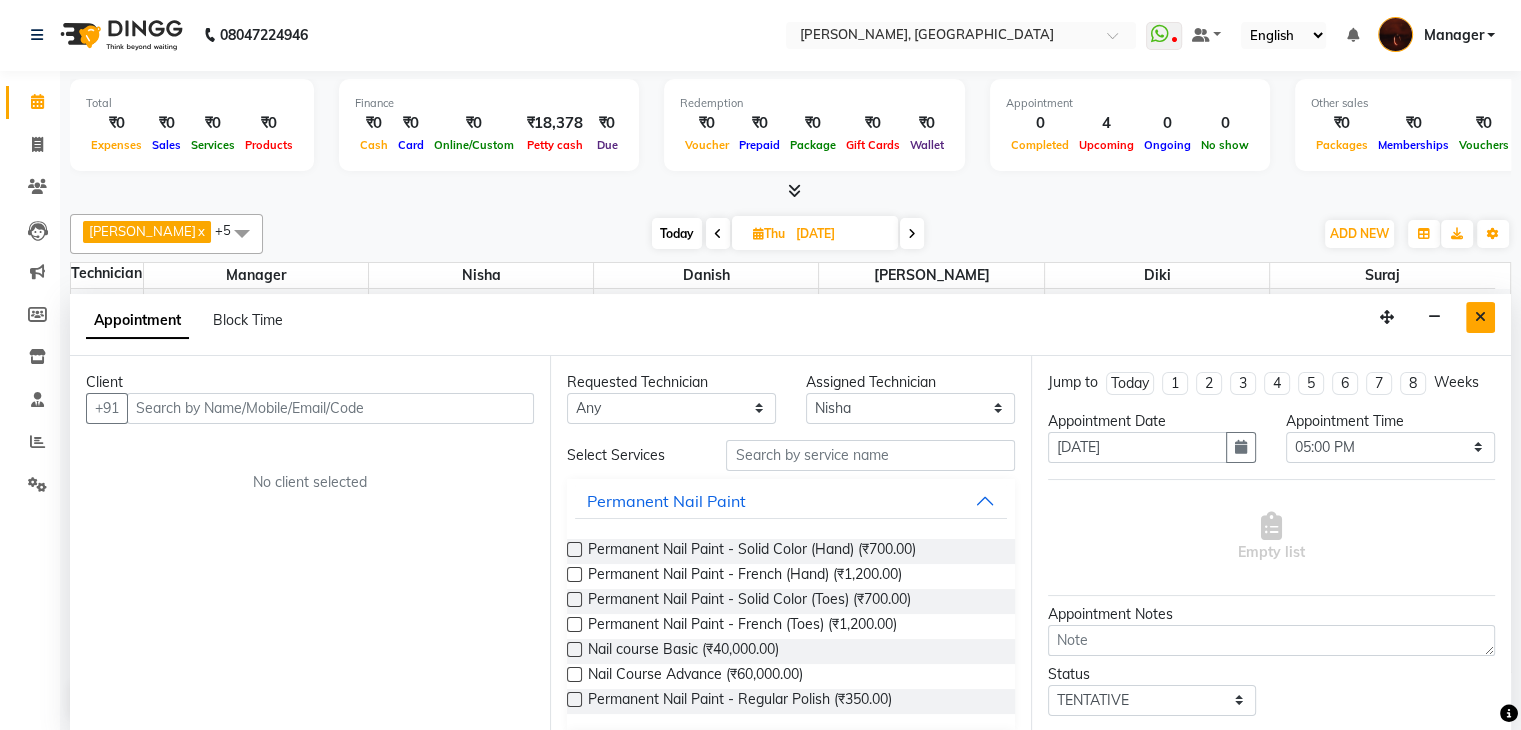 click at bounding box center (1480, 317) 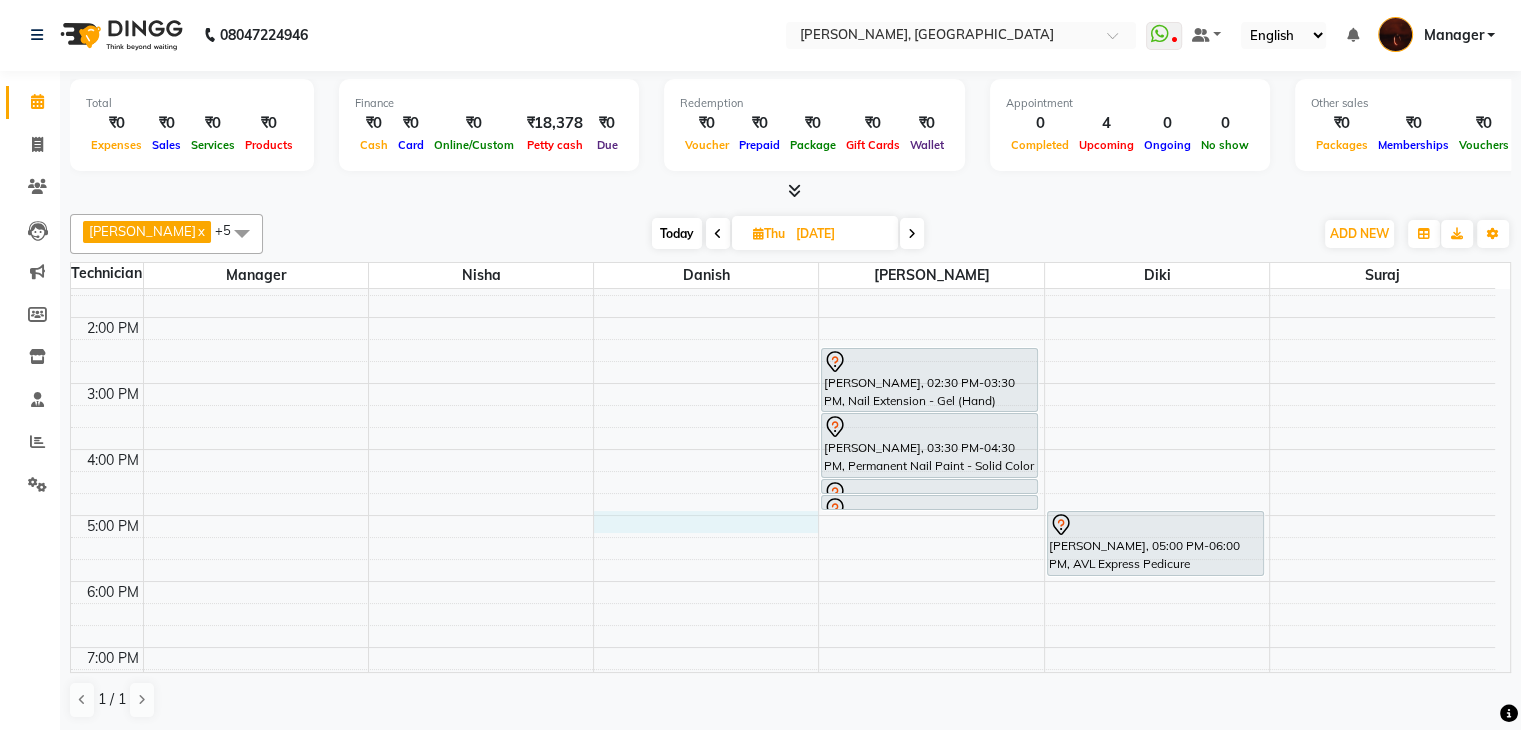 click on "10:00 AM 11:00 AM 12:00 PM 1:00 PM 2:00 PM 3:00 PM 4:00 PM 5:00 PM 6:00 PM 7:00 PM 8:00 PM 9:00 PM 10:00 PM             [PERSON_NAME], 02:30 PM-03:30 PM, Nail Extension - Gel (Hand)             [PERSON_NAME], 03:30 PM-04:30 PM, Permanent Nail Paint - Solid Color (Hand)             [PERSON_NAME], 04:30 PM-04:45 PM, Nail Art - [PERSON_NAME] Per Finger (Hand)             [PERSON_NAME], 04:45 PM-05:00 PM, Nail Art - [PERSON_NAME] Per Finger (Hand)             [PERSON_NAME], 05:00 PM-06:00 PM, AVL Express Pedicure" at bounding box center [783, 482] 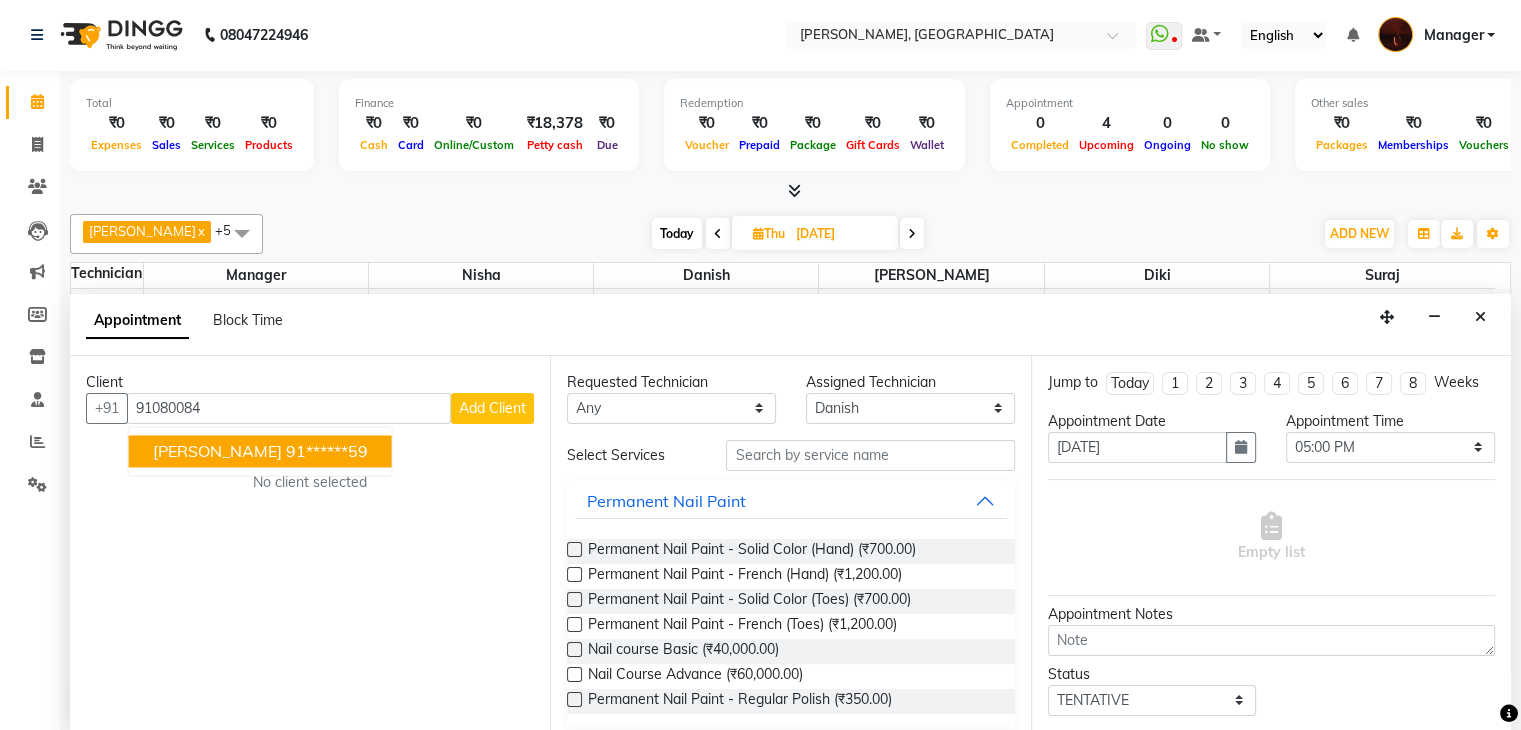 click on "[PERSON_NAME]  91******59" at bounding box center (260, 451) 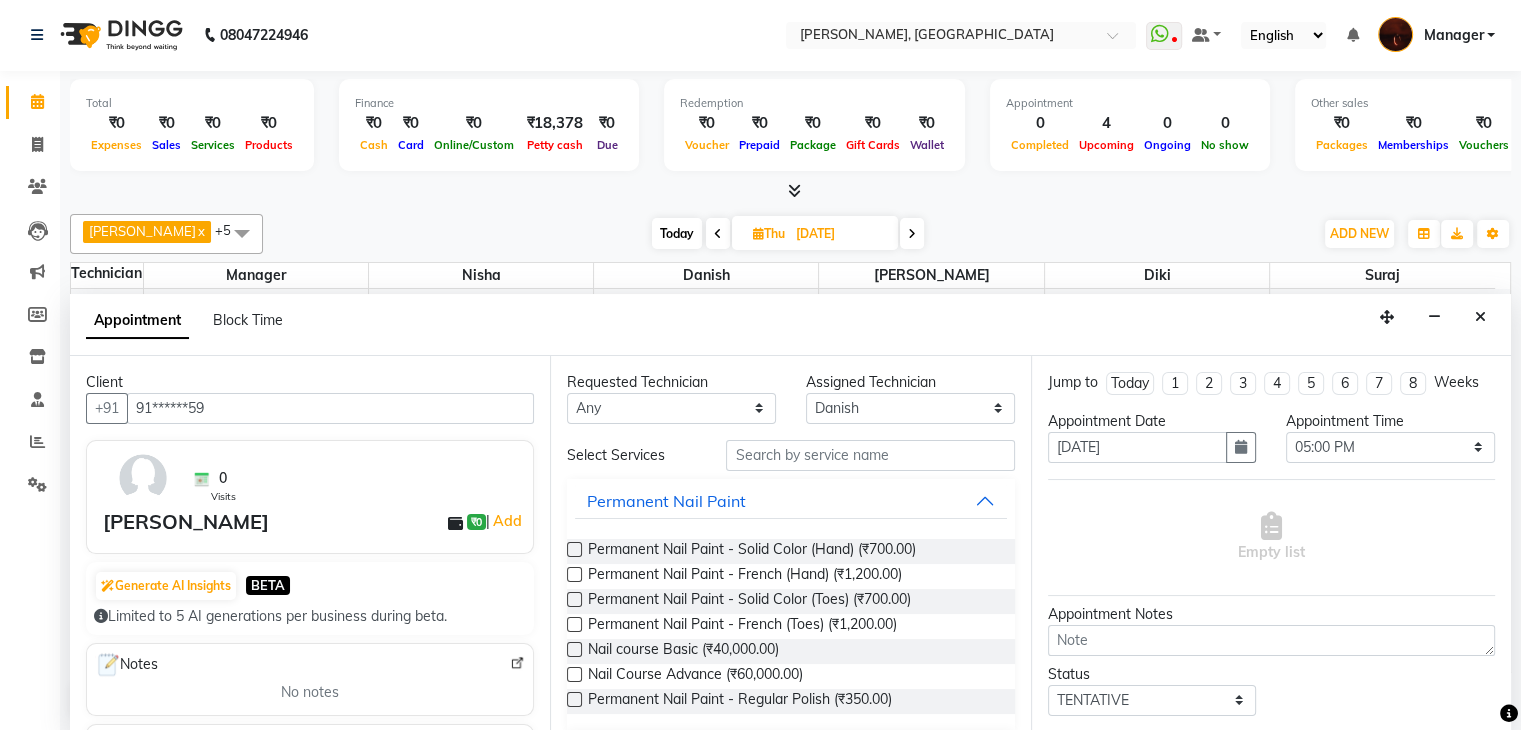 type on "91******59" 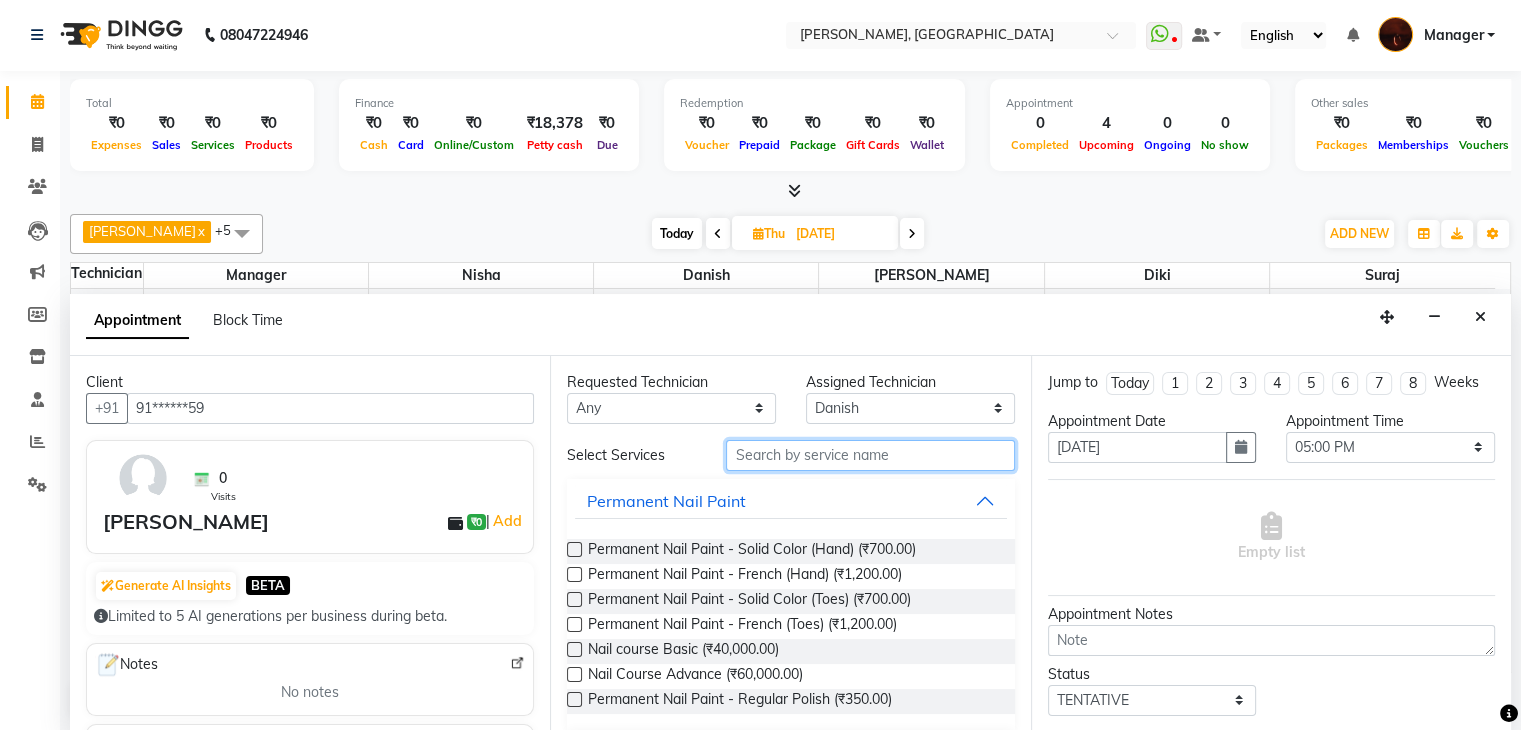 click at bounding box center [870, 455] 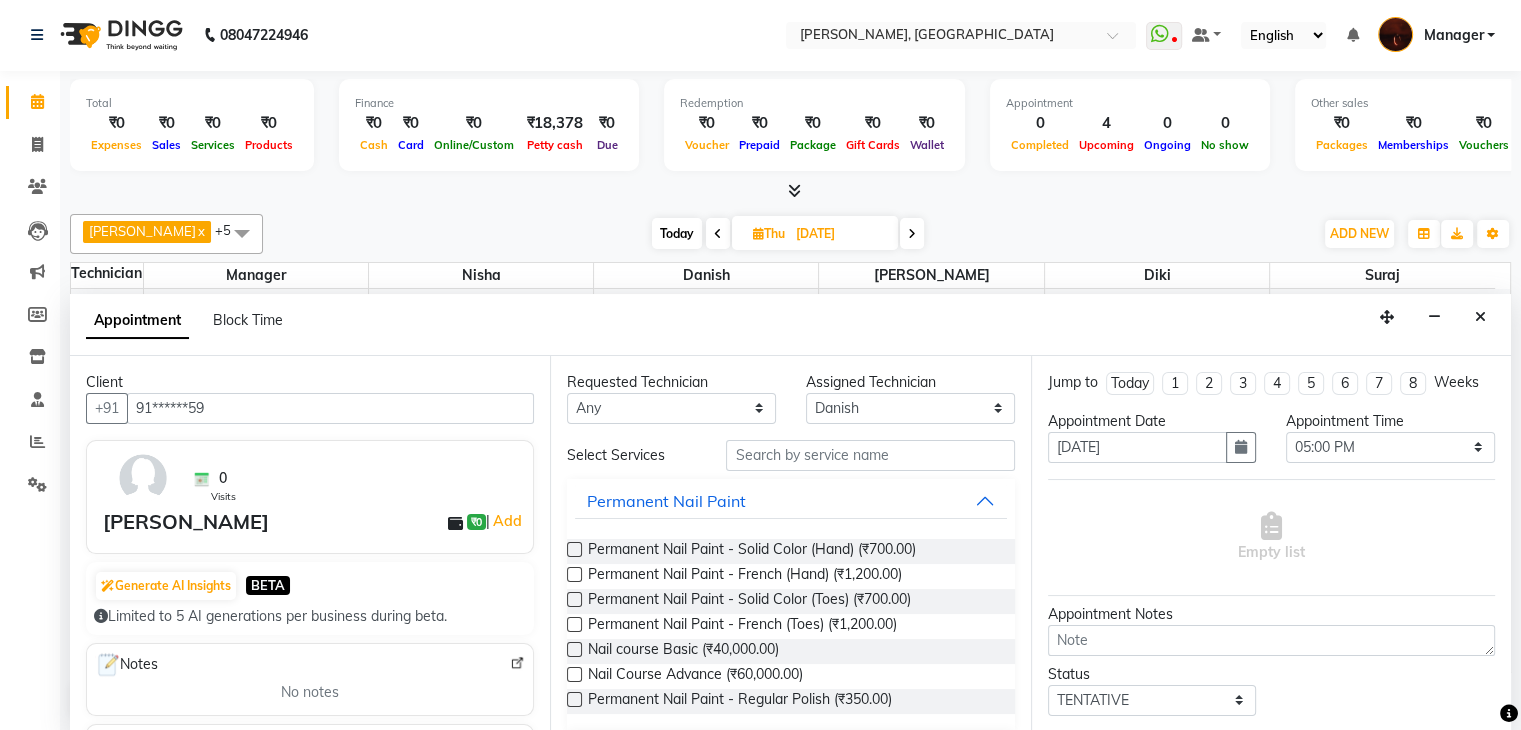 click at bounding box center [574, 549] 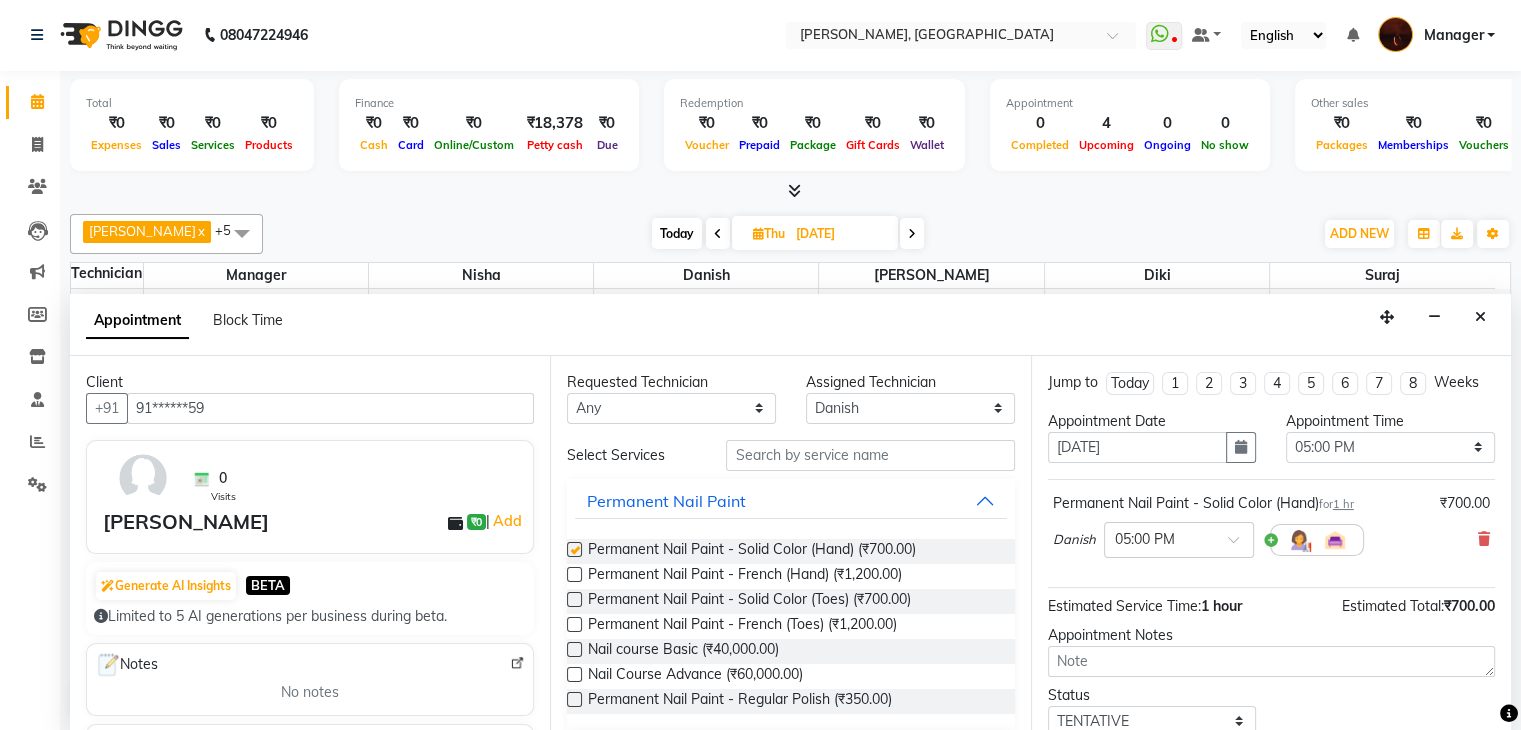 checkbox on "false" 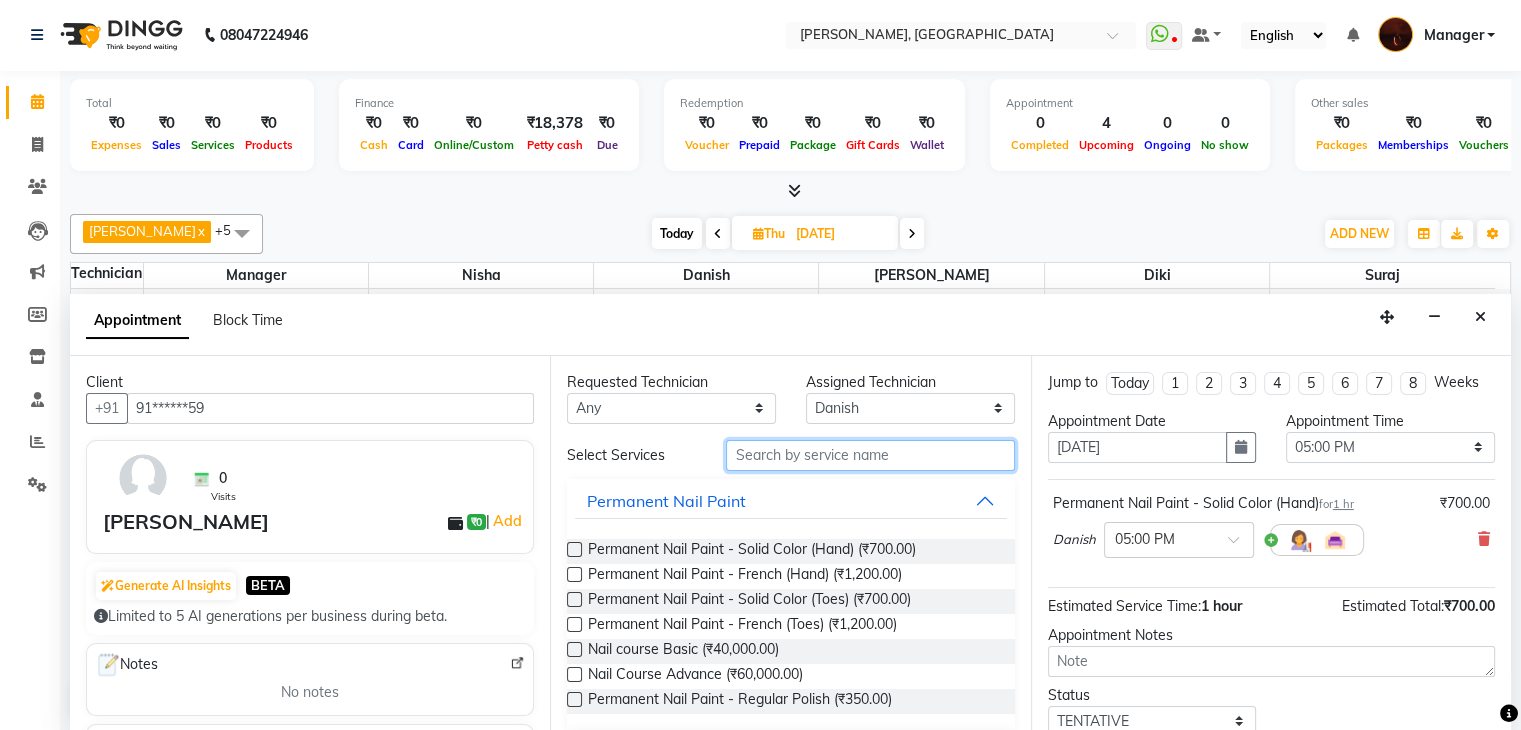 click at bounding box center (870, 455) 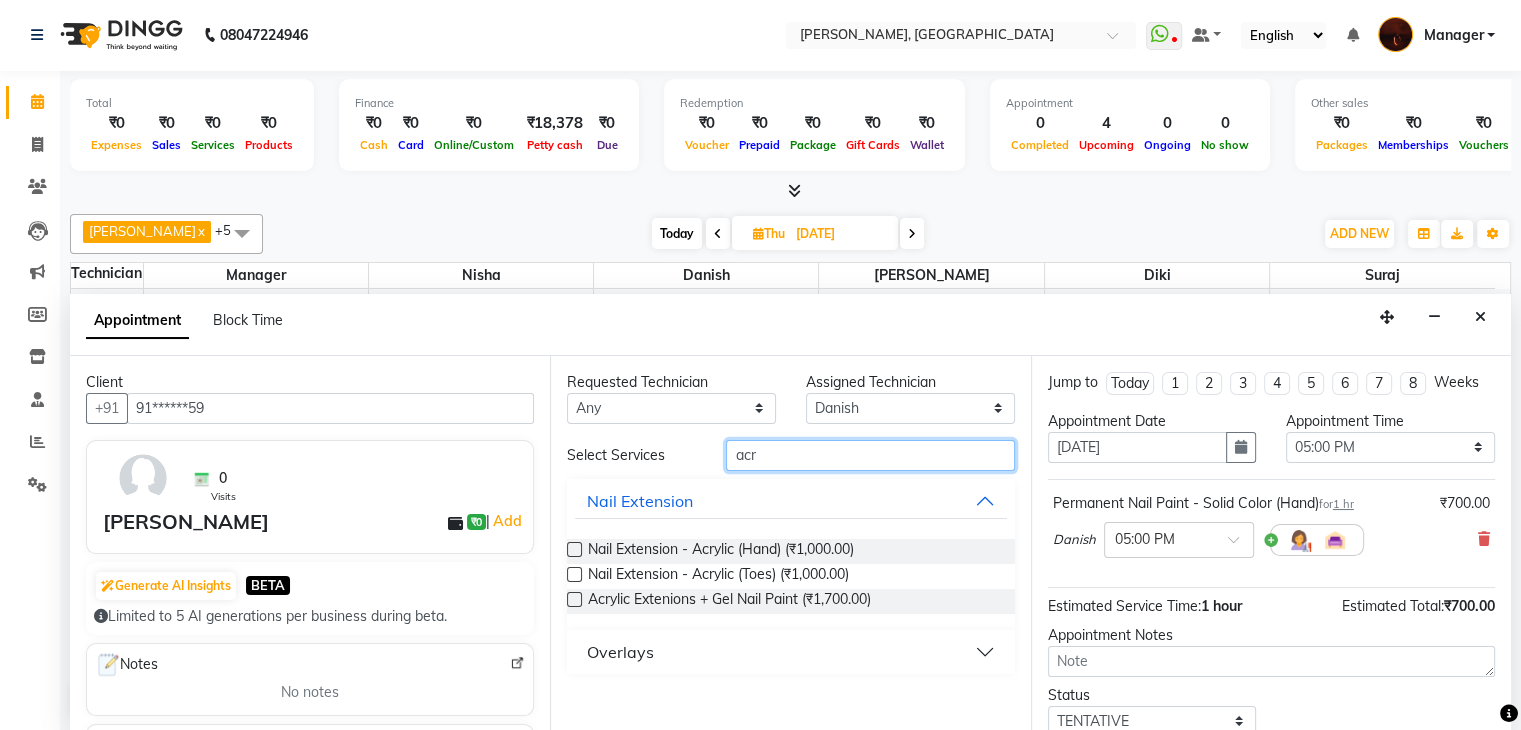 type on "acr" 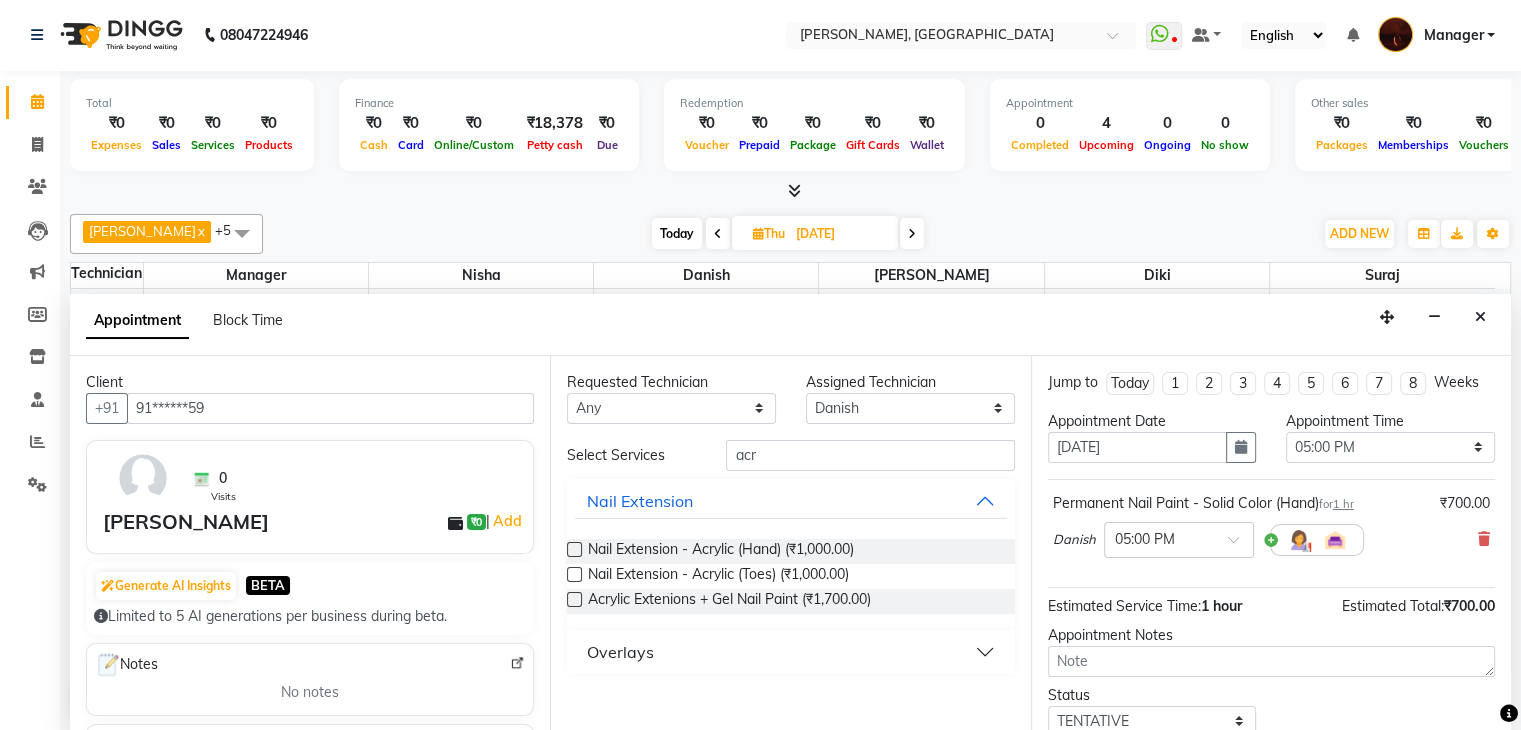 click at bounding box center [574, 549] 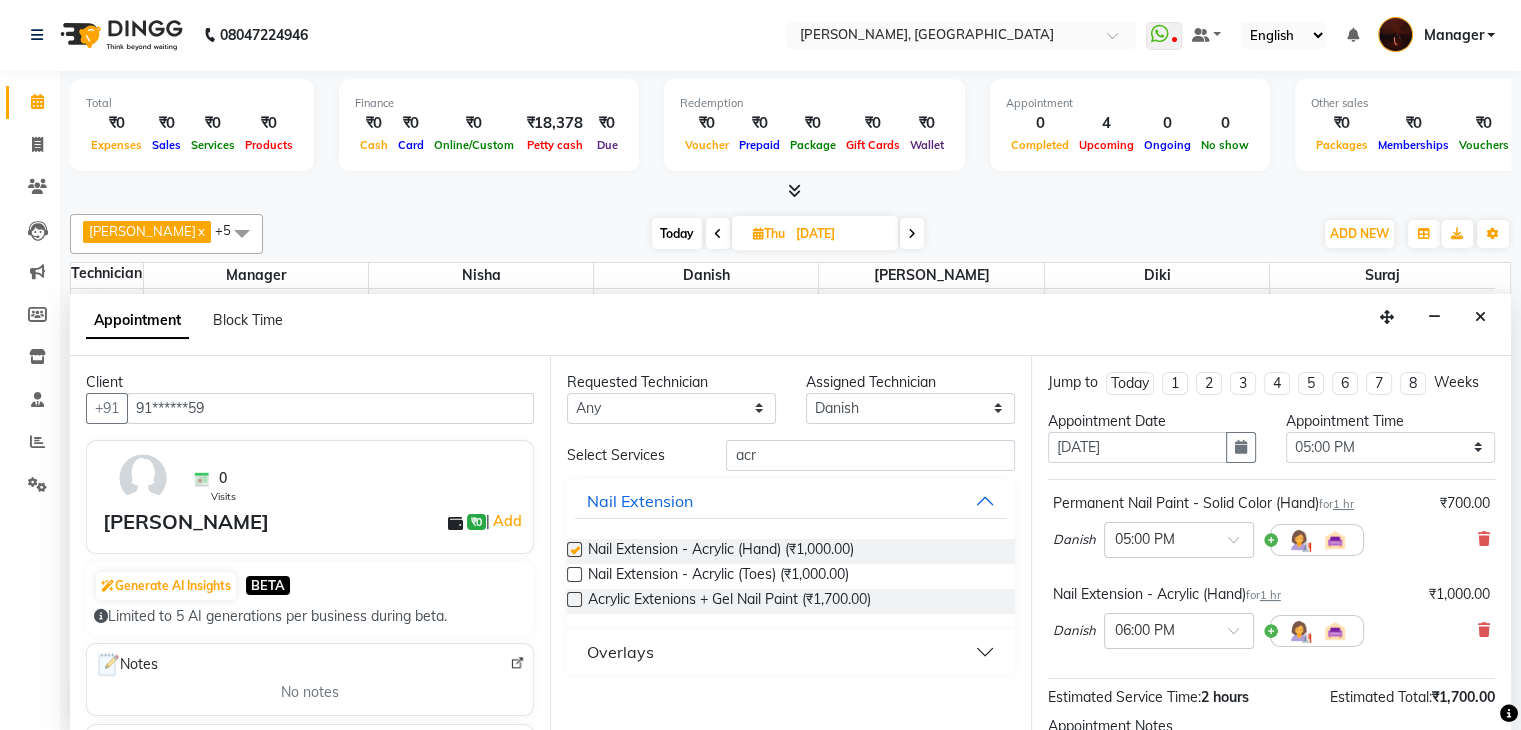 checkbox on "false" 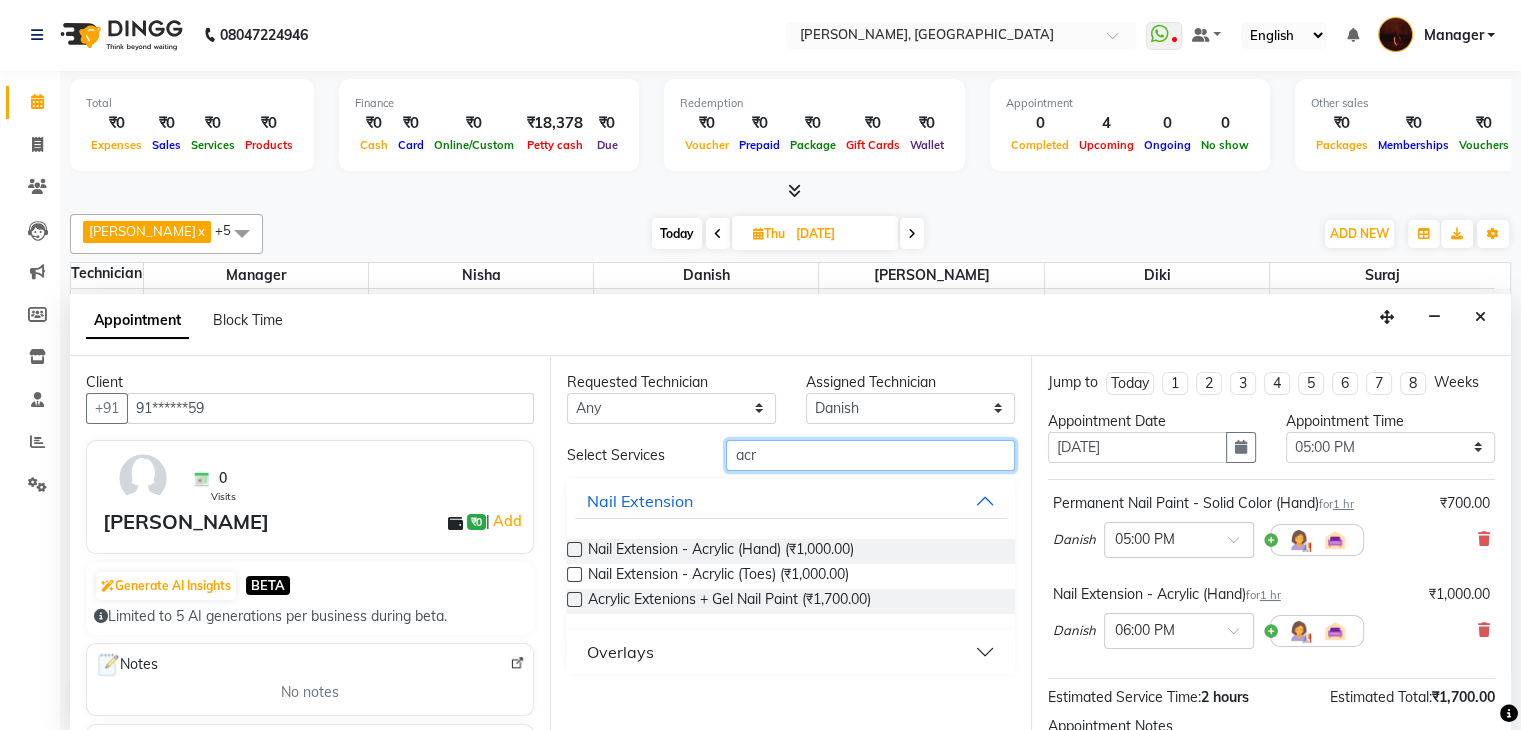 click on "acr" at bounding box center [870, 455] 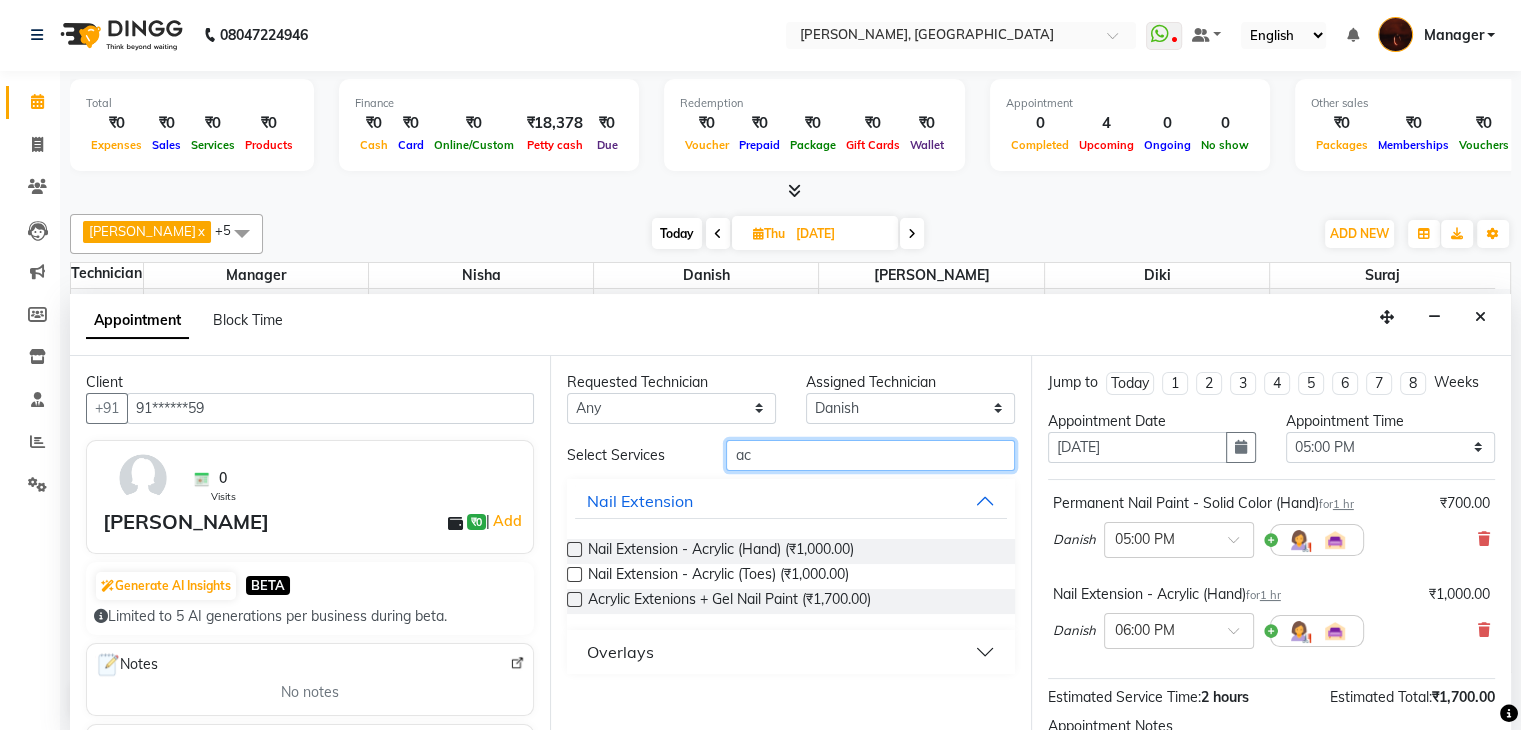 type on "a" 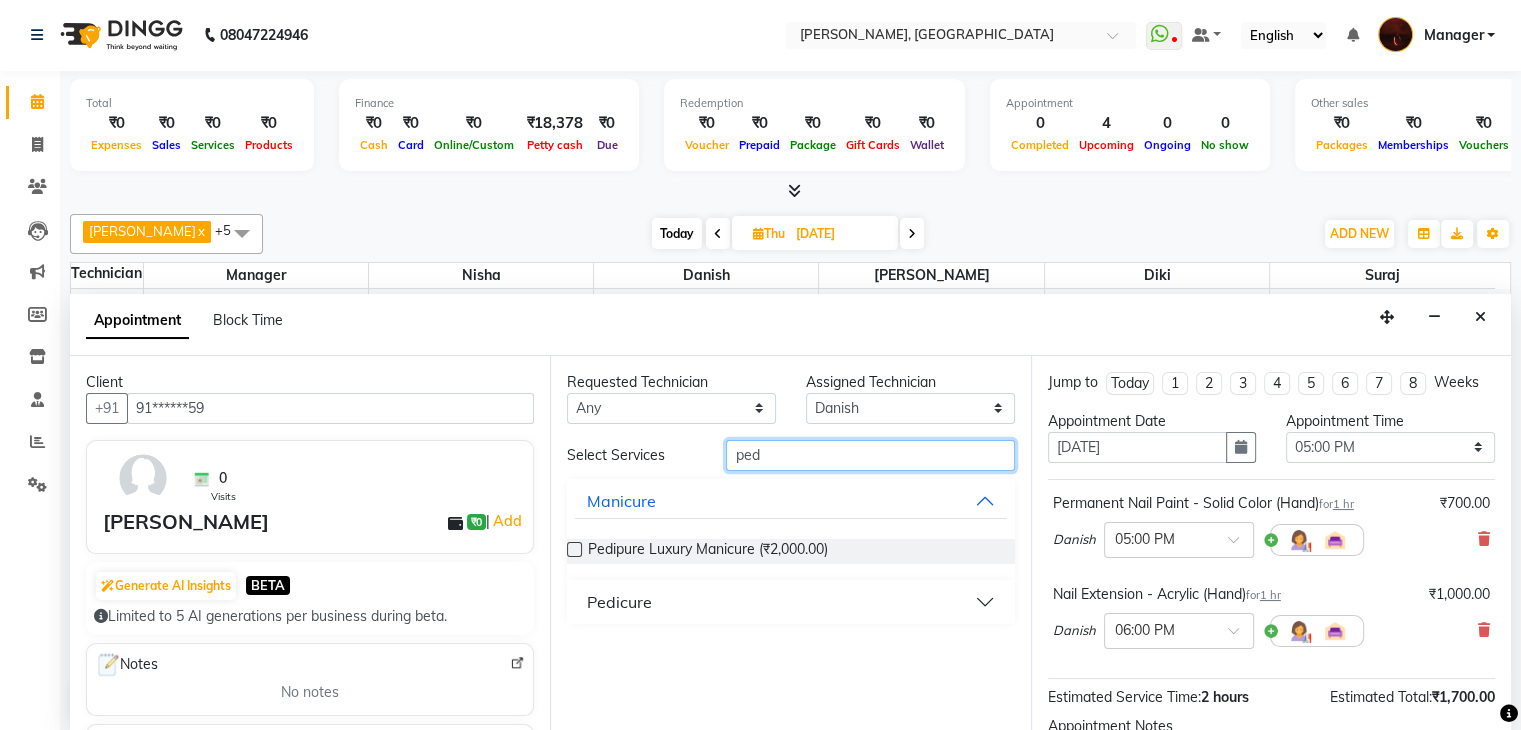 type on "ped" 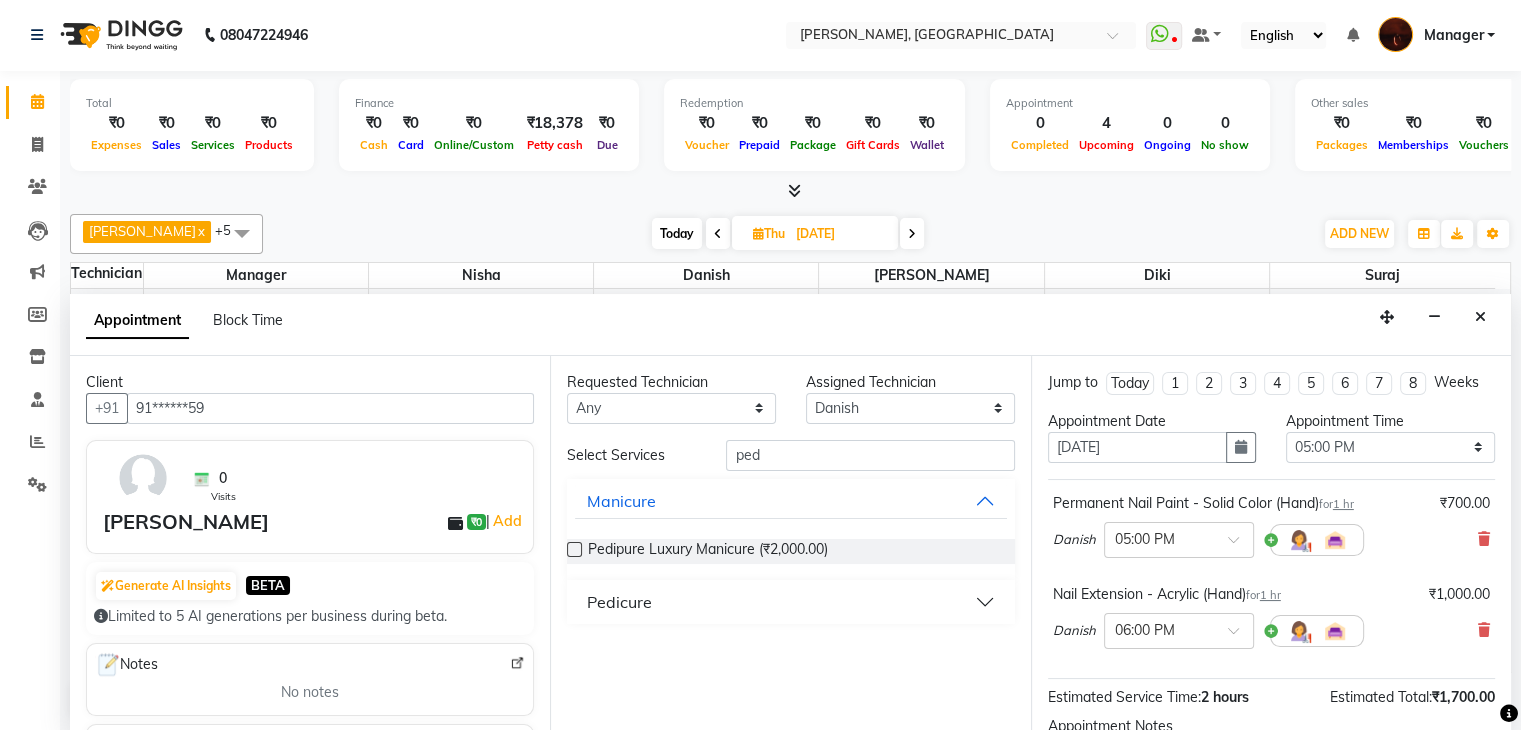 click on "Pedicure" at bounding box center (790, 602) 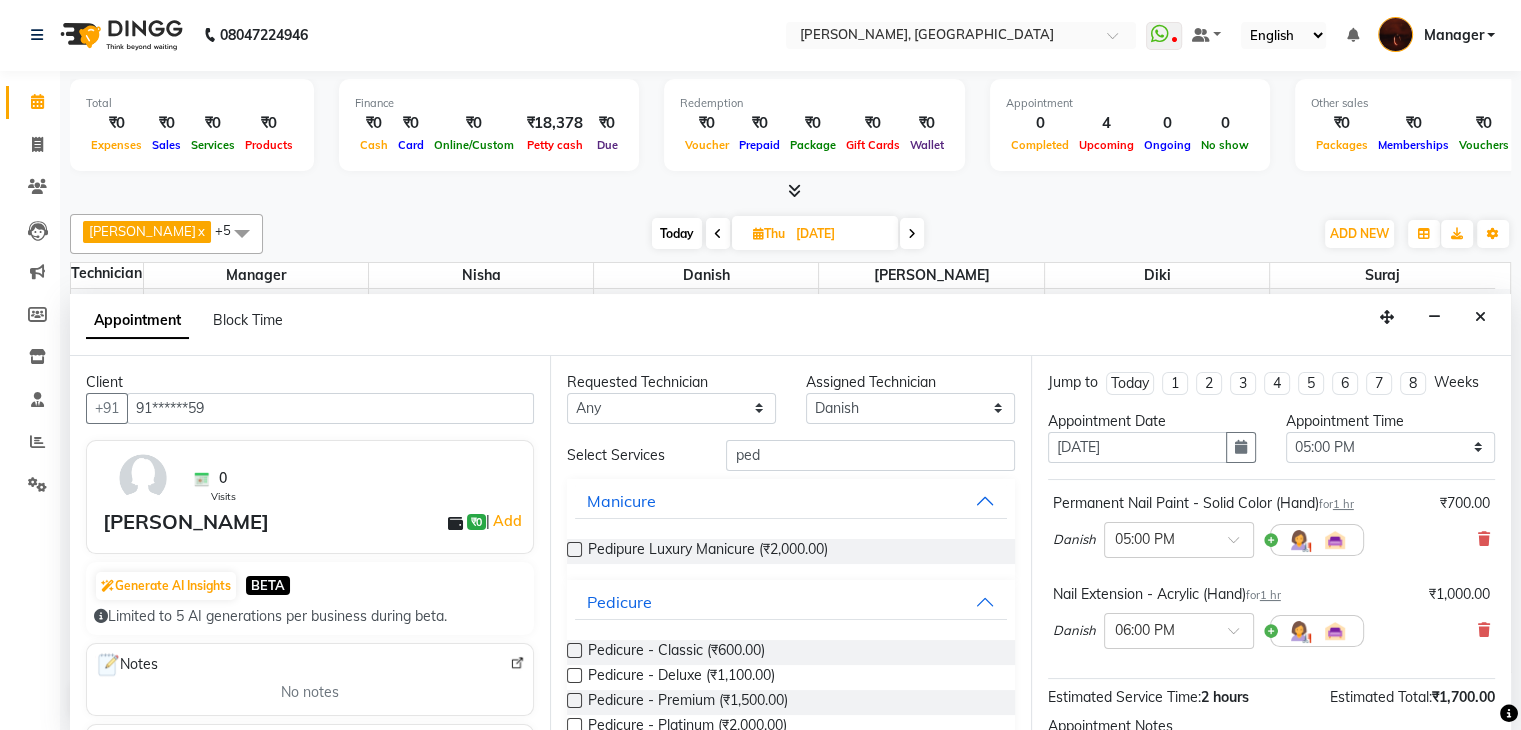 click at bounding box center [574, 650] 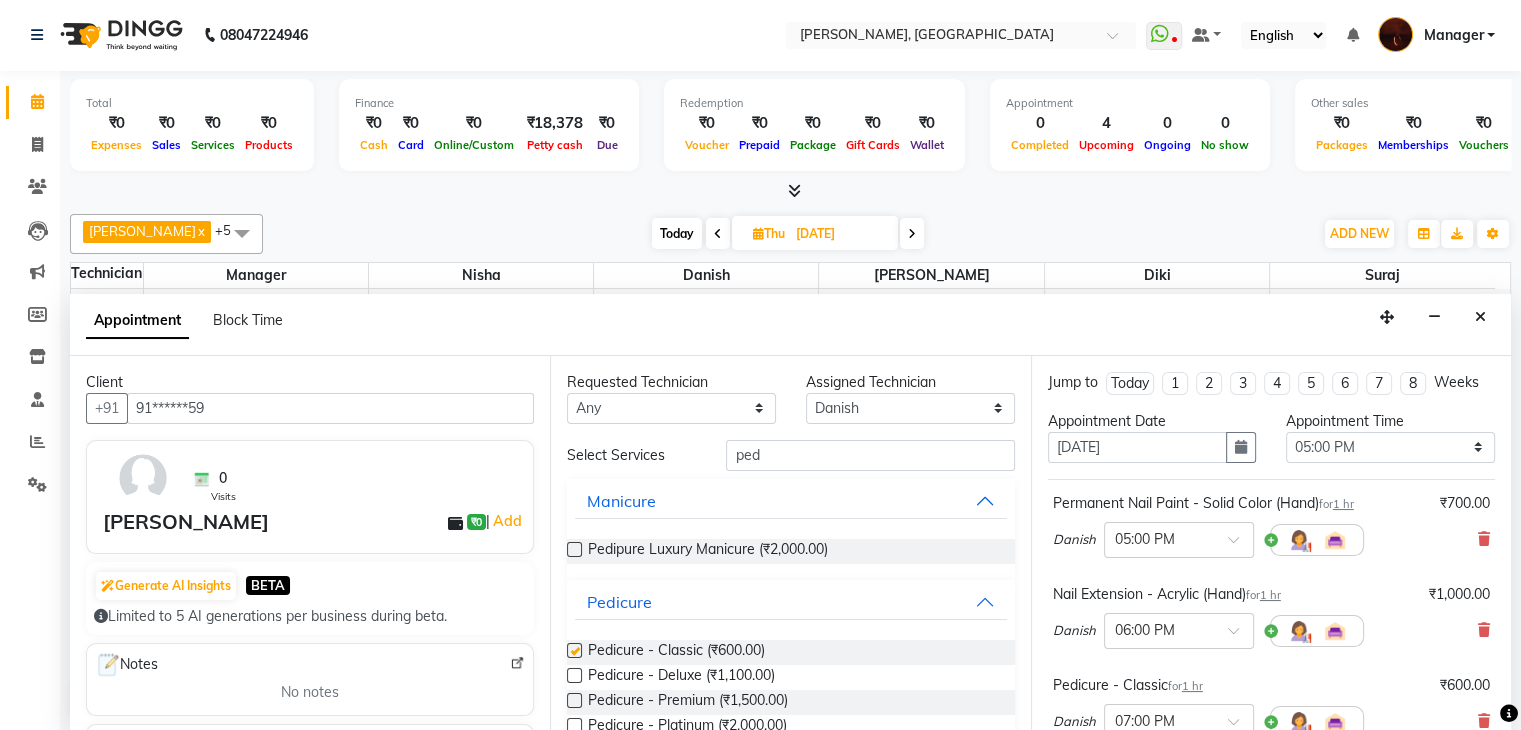 checkbox on "false" 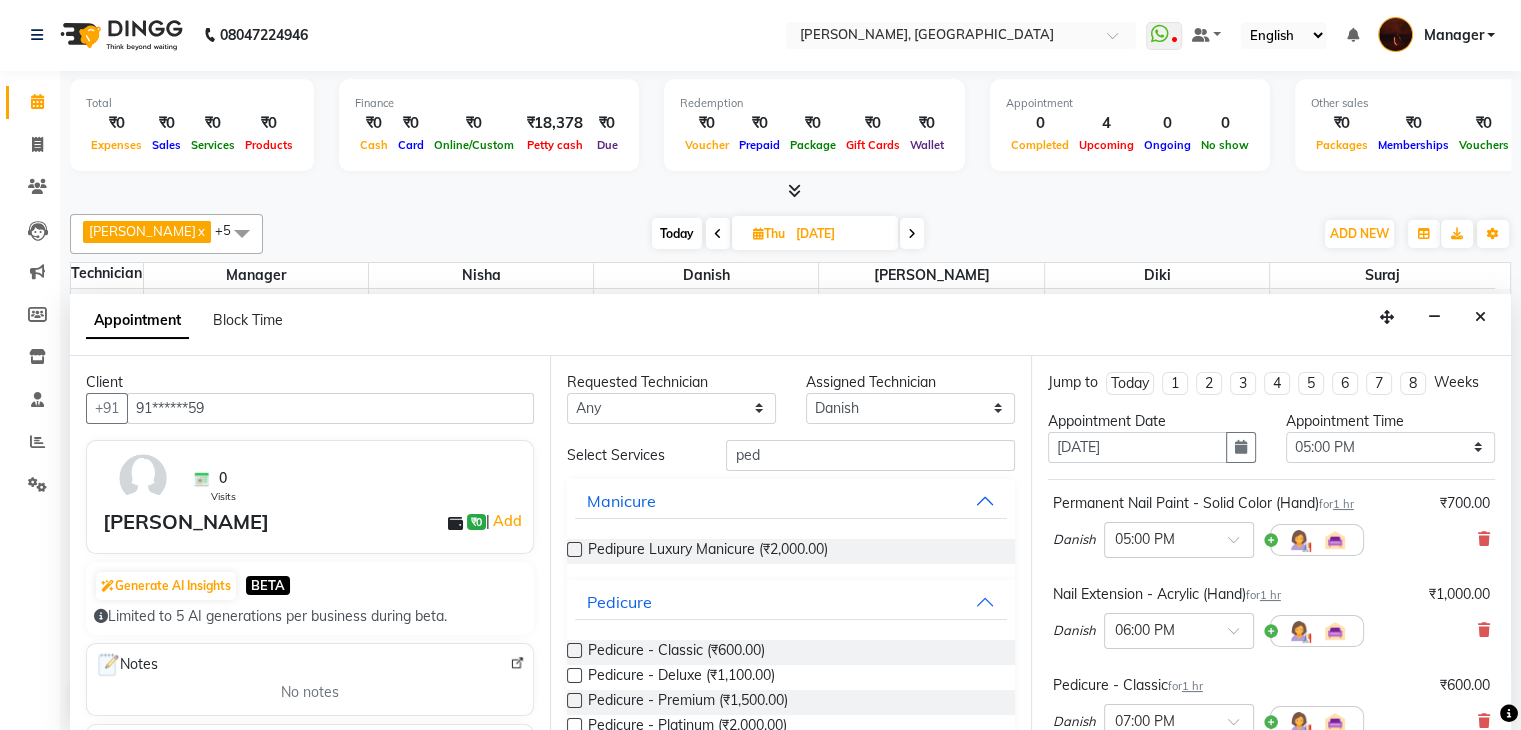 scroll, scrollTop: 312, scrollLeft: 0, axis: vertical 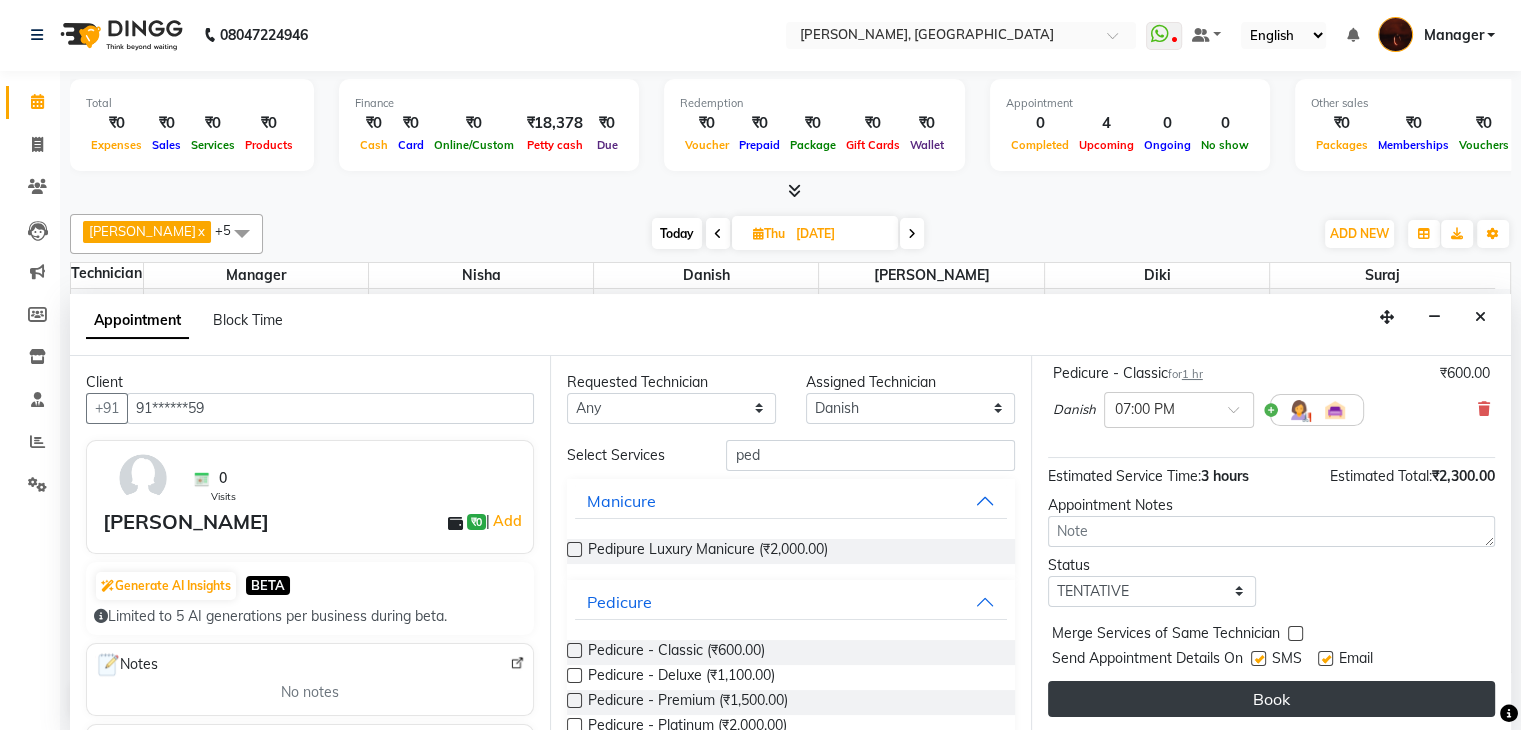 click on "Book" at bounding box center [1271, 699] 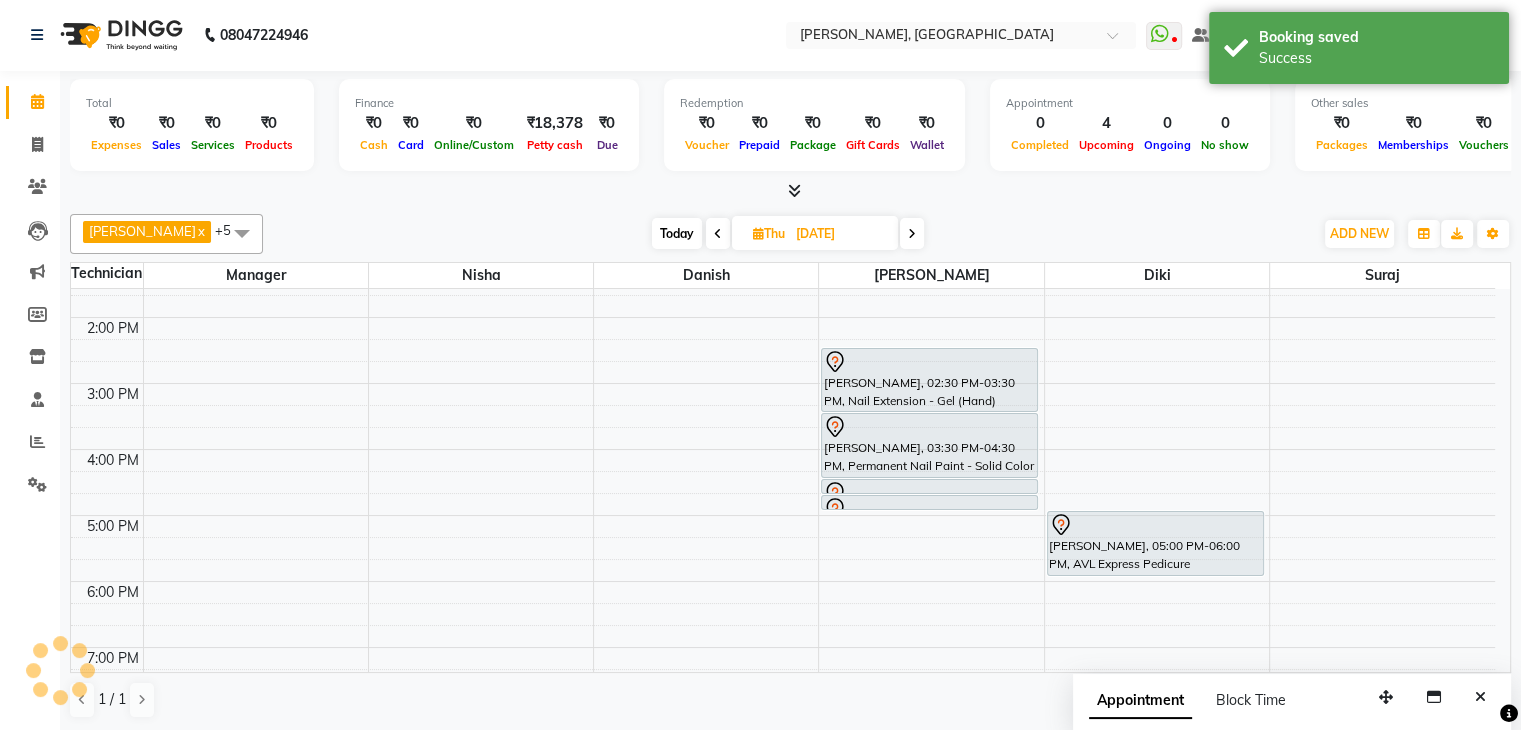 scroll, scrollTop: 0, scrollLeft: 0, axis: both 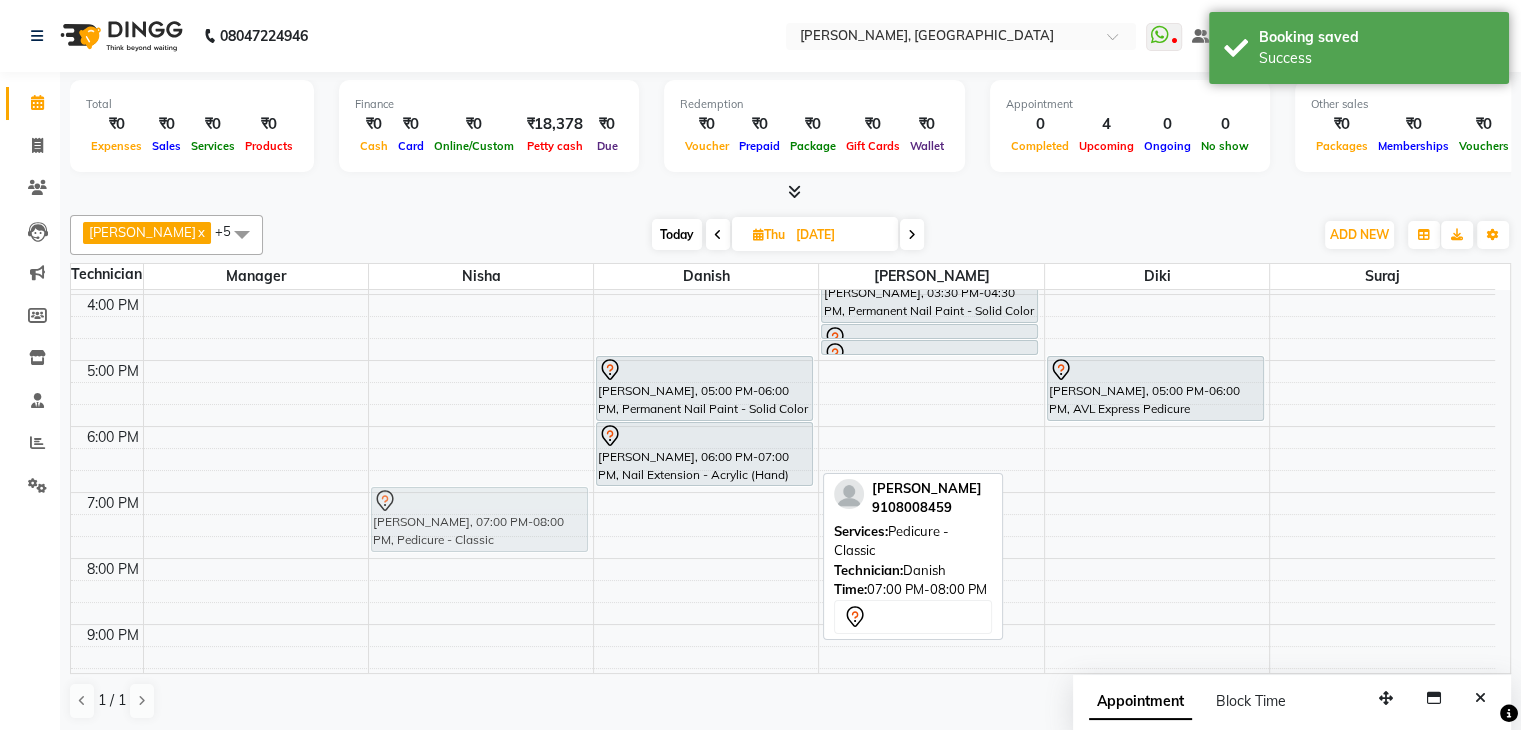 drag, startPoint x: 661, startPoint y: 531, endPoint x: 547, endPoint y: 533, distance: 114.01754 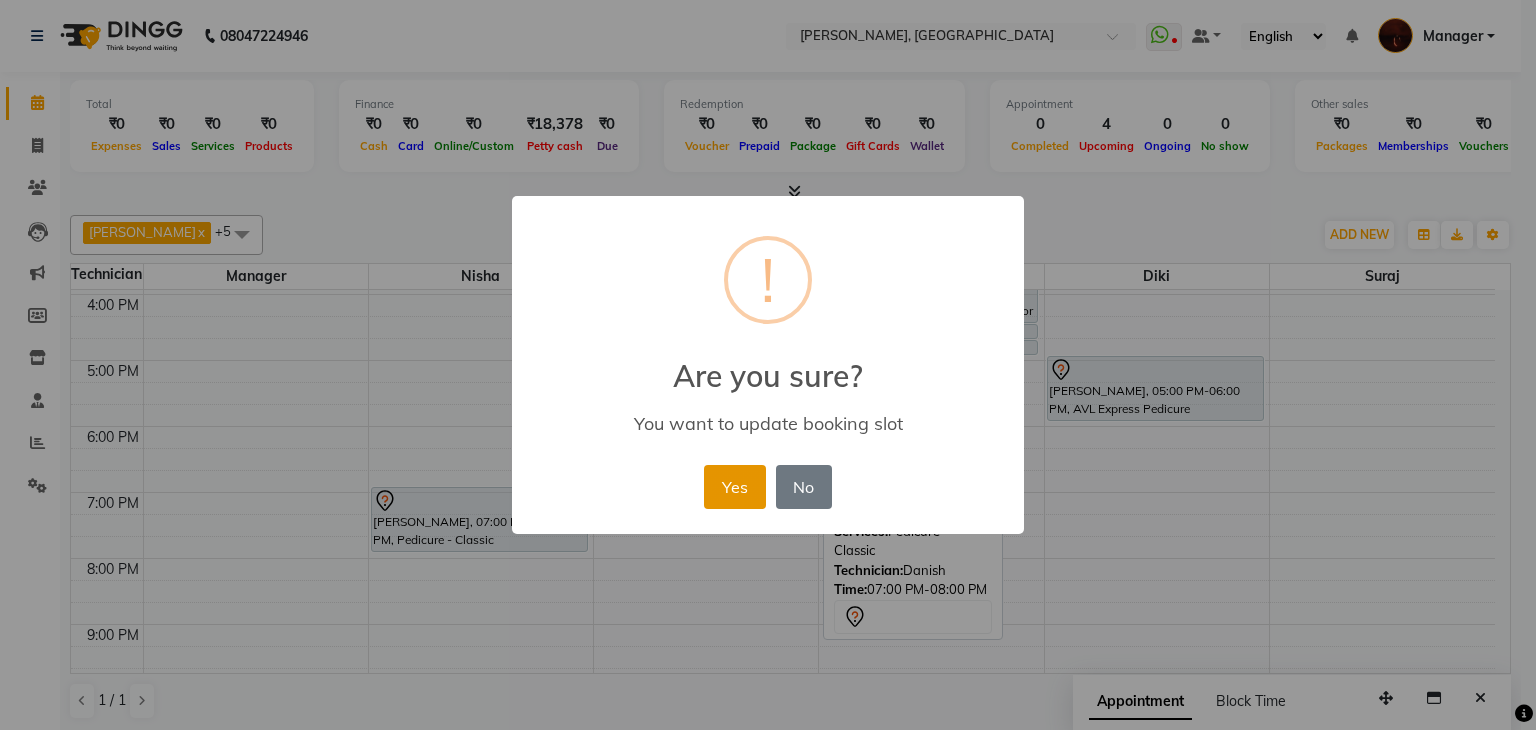 click on "Yes" at bounding box center (734, 487) 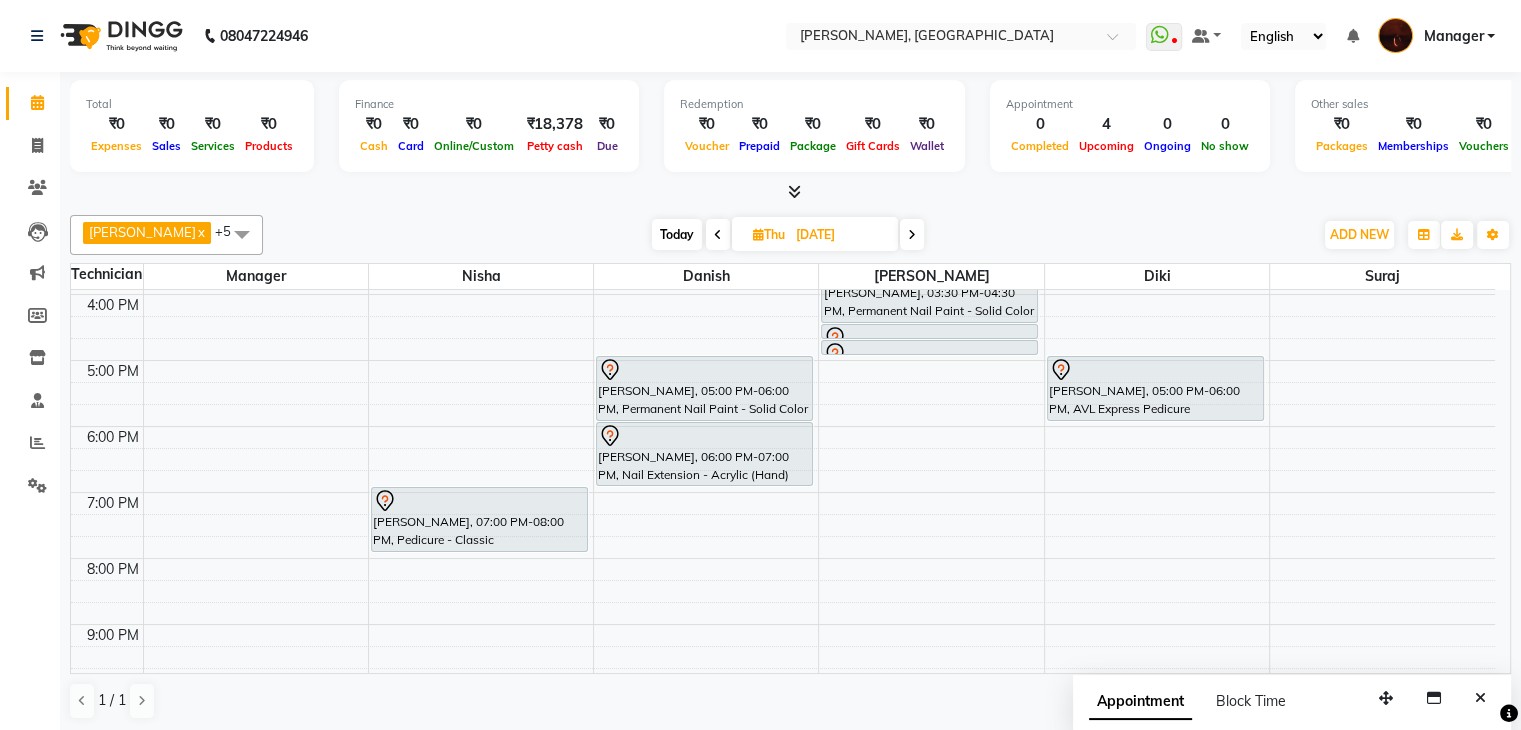 click on "Today" at bounding box center (677, 234) 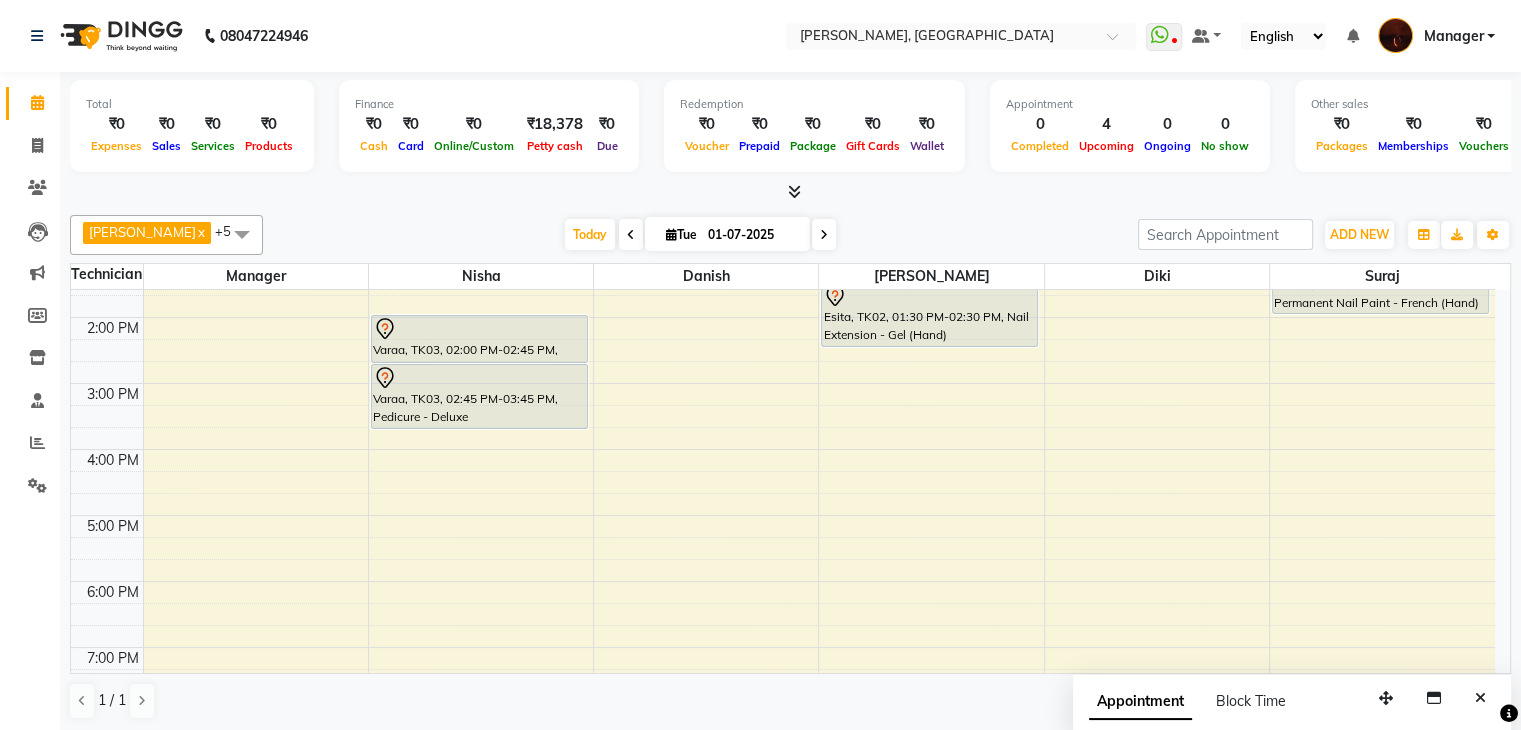 scroll, scrollTop: 235, scrollLeft: 0, axis: vertical 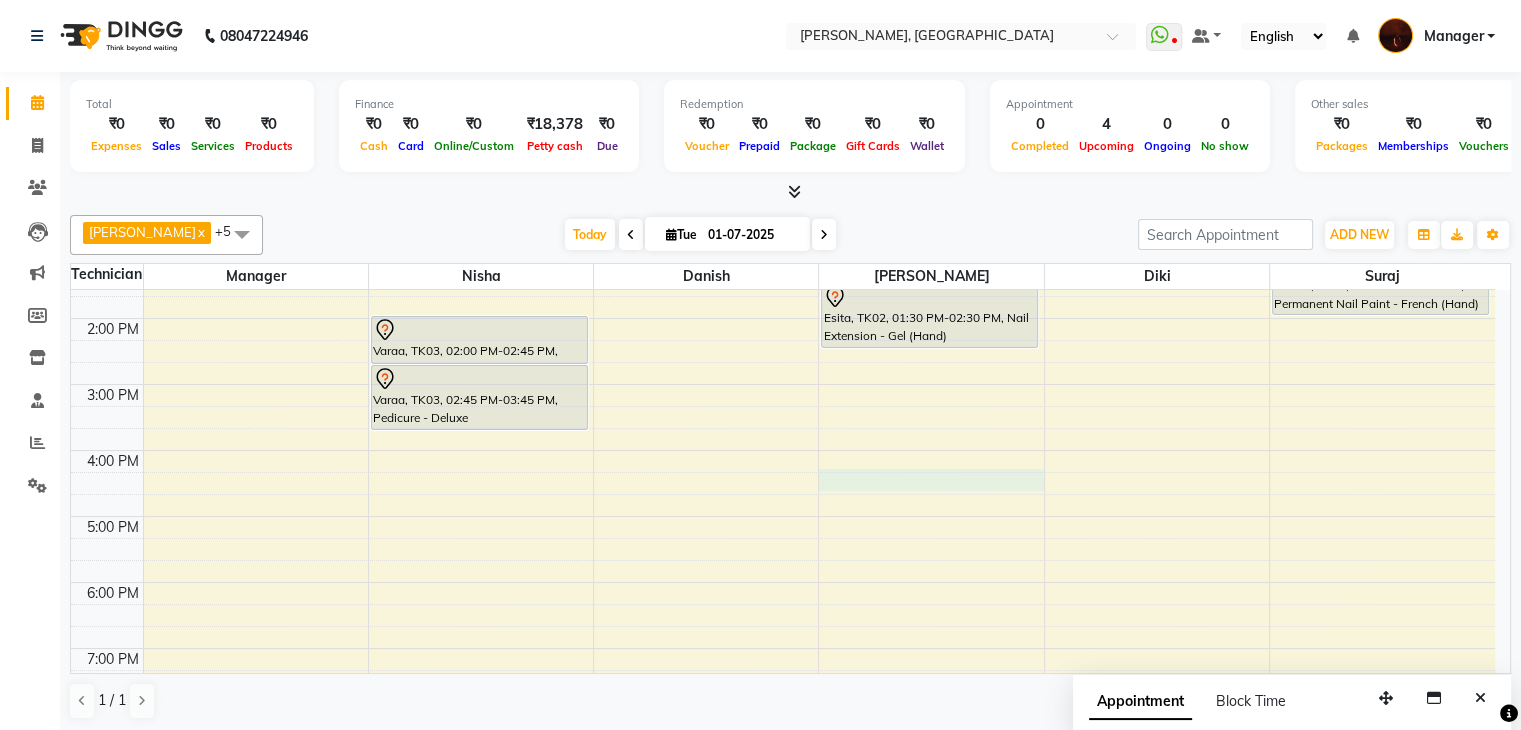 click on "10:00 AM 11:00 AM 12:00 PM 1:00 PM 2:00 PM 3:00 PM 4:00 PM 5:00 PM 6:00 PM 7:00 PM 8:00 PM 9:00 PM 10:00 PM             Varaa, TK03, 02:00 PM-02:45 PM, Waxing - Full Legs             Varaa, TK03, 02:45 PM-03:45 PM, Pedicure - Deluxe             Esita, TK02, 01:30 PM-02:30 PM, Nail Extension - Gel (Hand)             merina, TK01, 01:00 PM-02:00 PM, Permanent Nail Paint - French (Hand)" at bounding box center [783, 483] 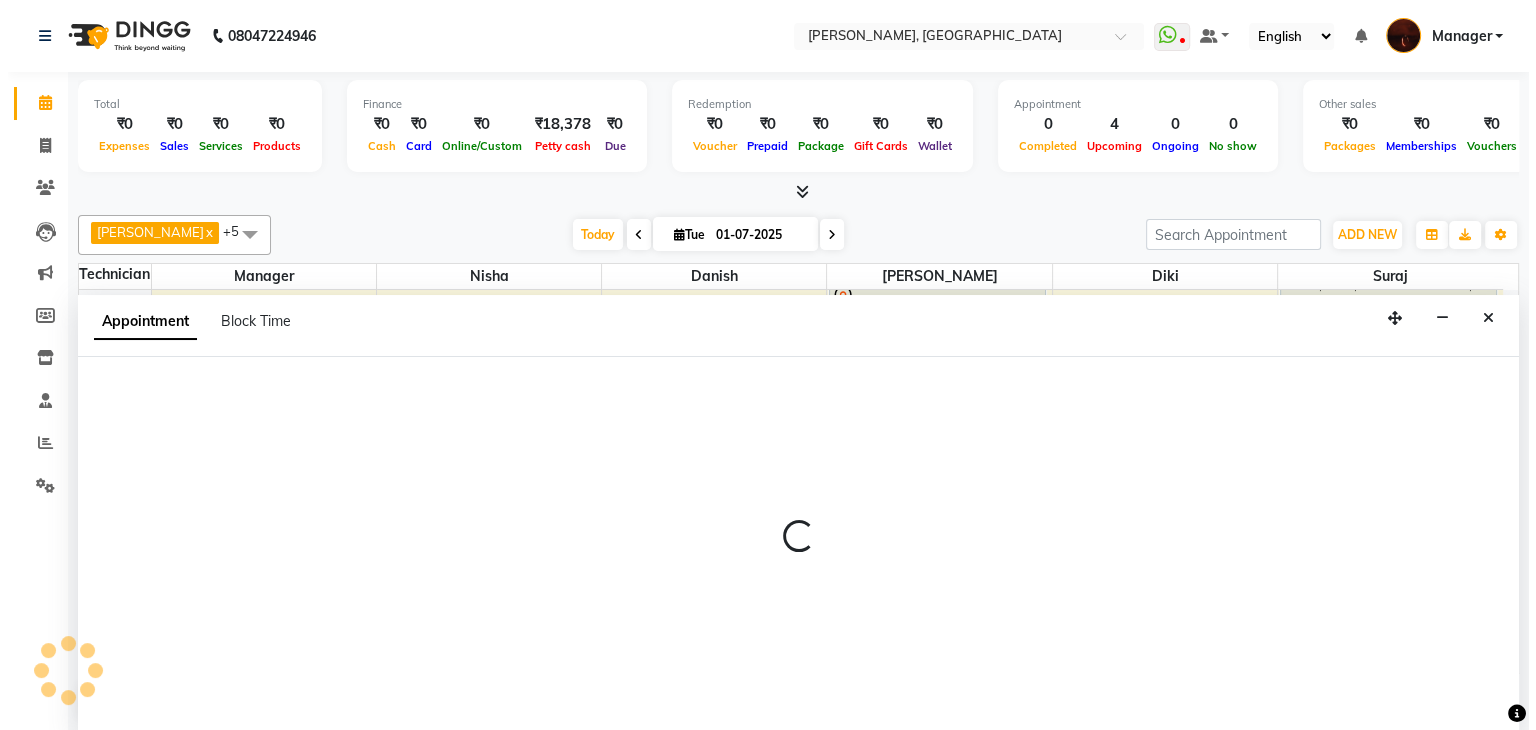 scroll, scrollTop: 1, scrollLeft: 0, axis: vertical 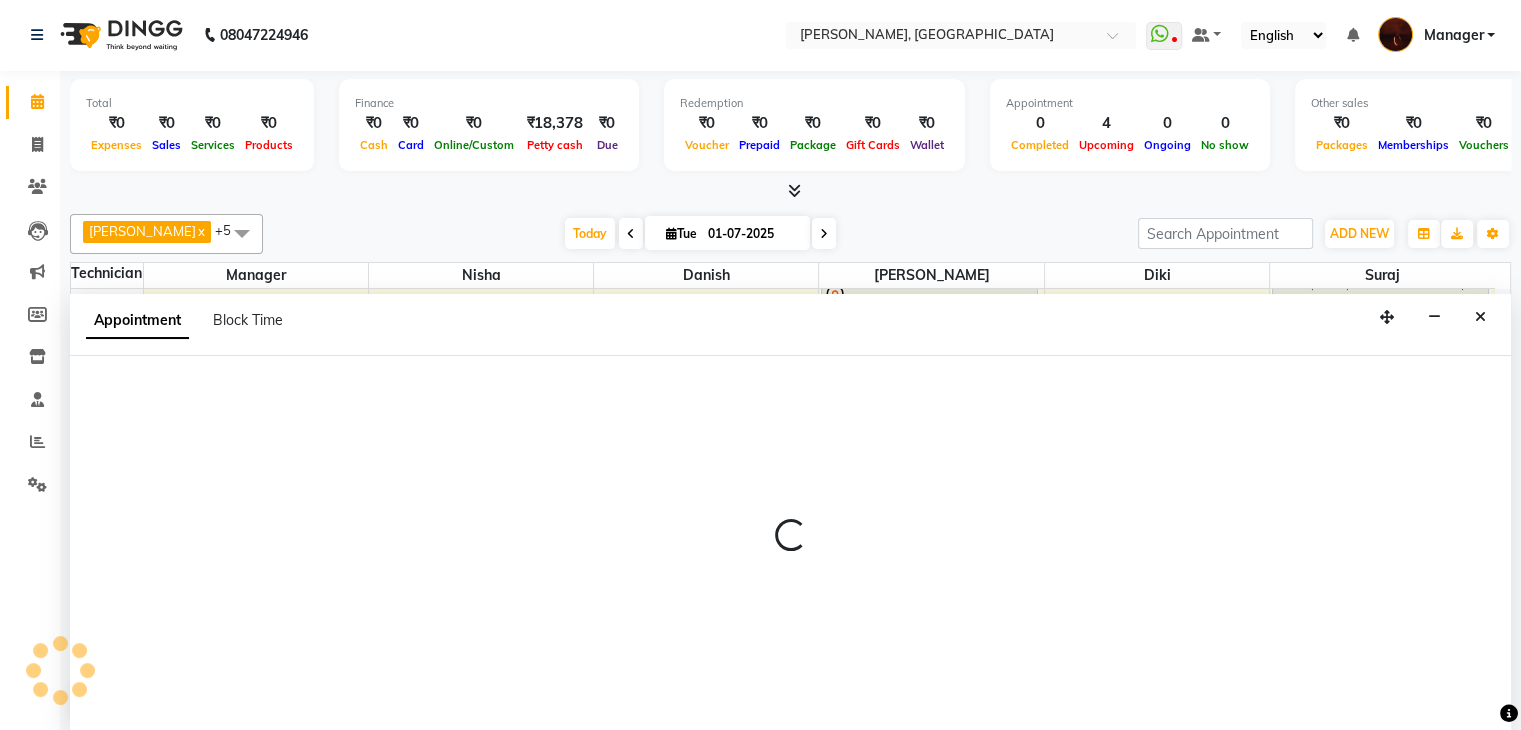select on "35072" 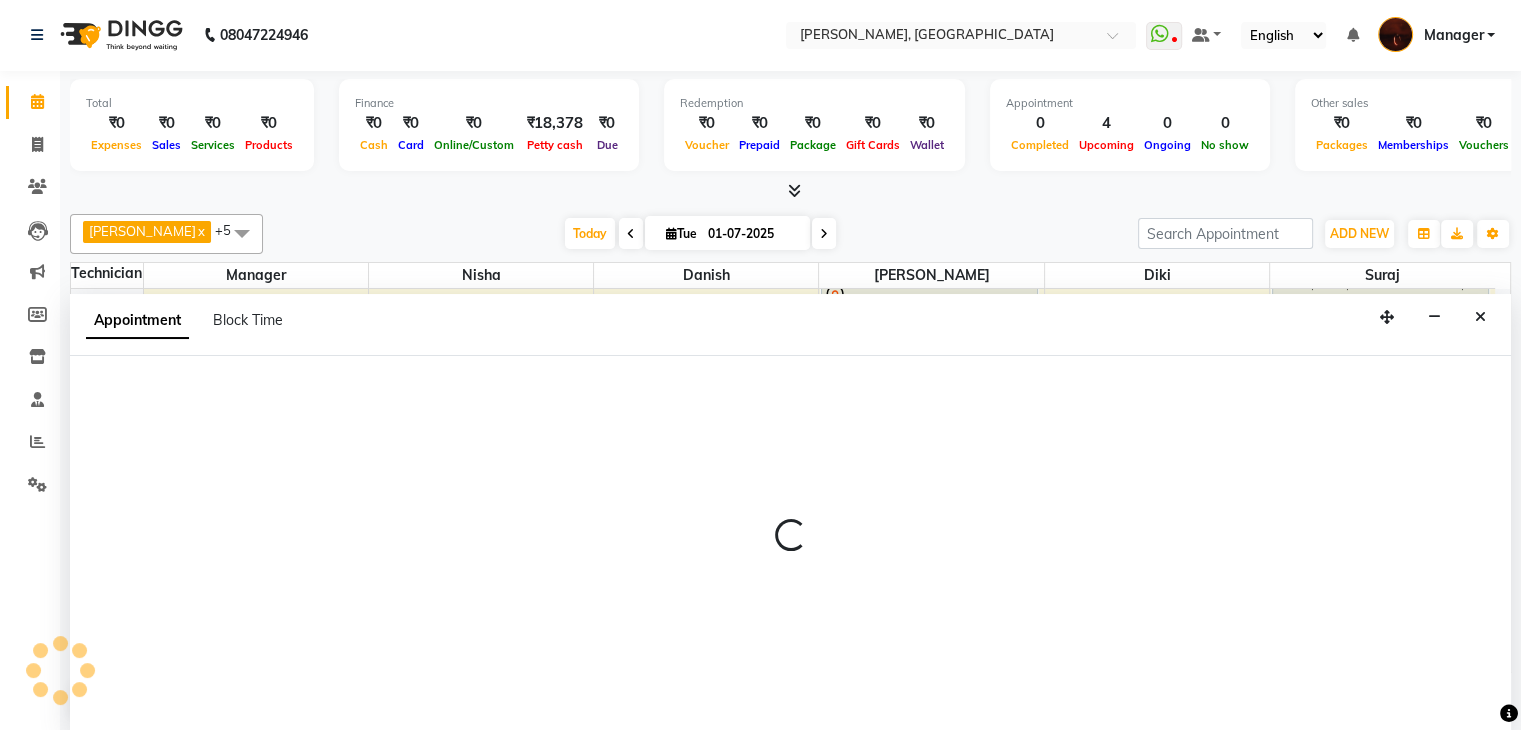 select on "975" 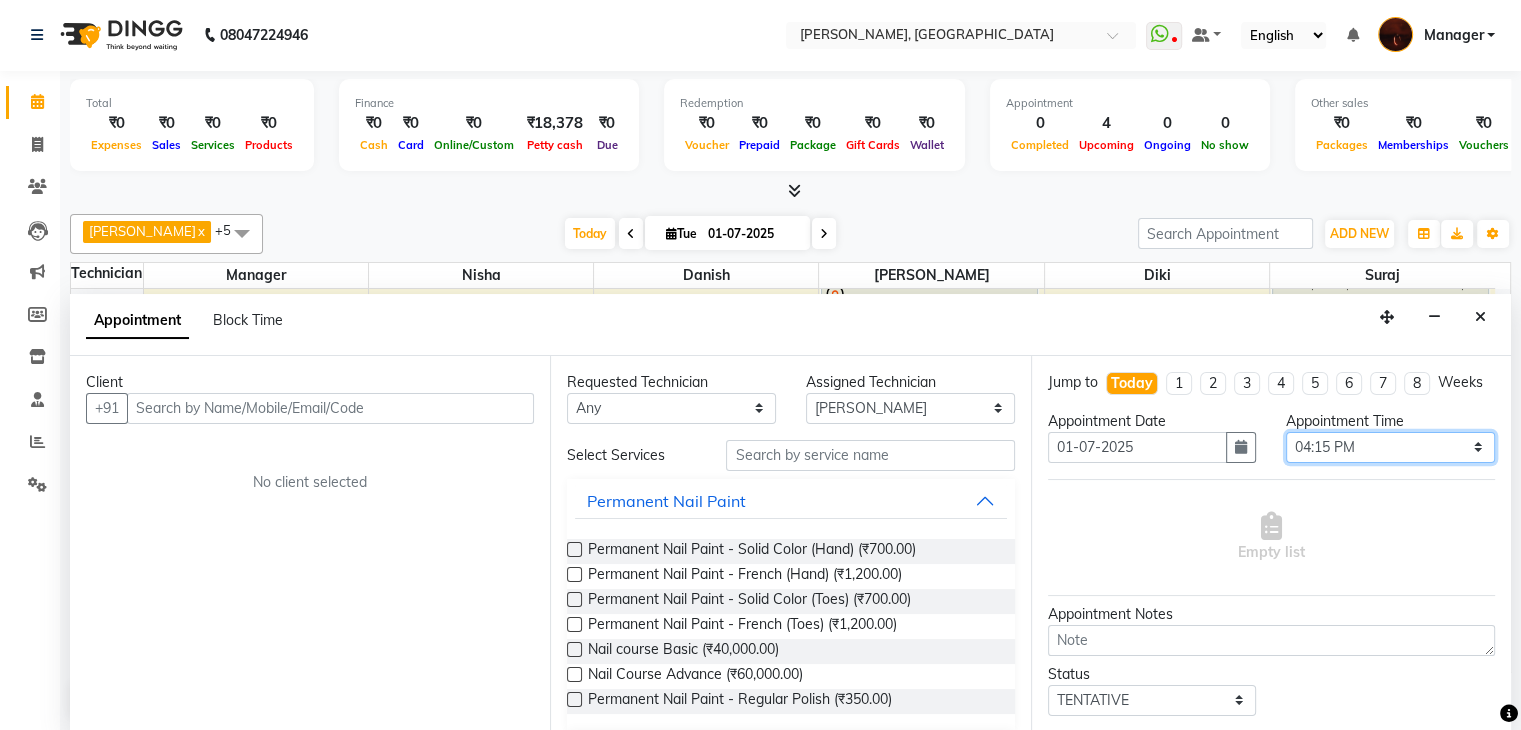 click on "Select 11:00 AM 11:15 AM 11:30 AM 11:45 AM 12:00 PM 12:15 PM 12:30 PM 12:45 PM 01:00 PM 01:15 PM 01:30 PM 01:45 PM 02:00 PM 02:15 PM 02:30 PM 02:45 PM 03:00 PM 03:15 PM 03:30 PM 03:45 PM 04:00 PM 04:15 PM 04:30 PM 04:45 PM 05:00 PM 05:15 PM 05:30 PM 05:45 PM 06:00 PM 06:15 PM 06:30 PM 06:45 PM 07:00 PM 07:15 PM 07:30 PM 07:45 PM 08:00 PM 08:15 PM 08:30 PM 08:45 PM 09:00 PM 09:15 PM 09:30 PM 09:45 PM 10:00 PM" at bounding box center (1390, 447) 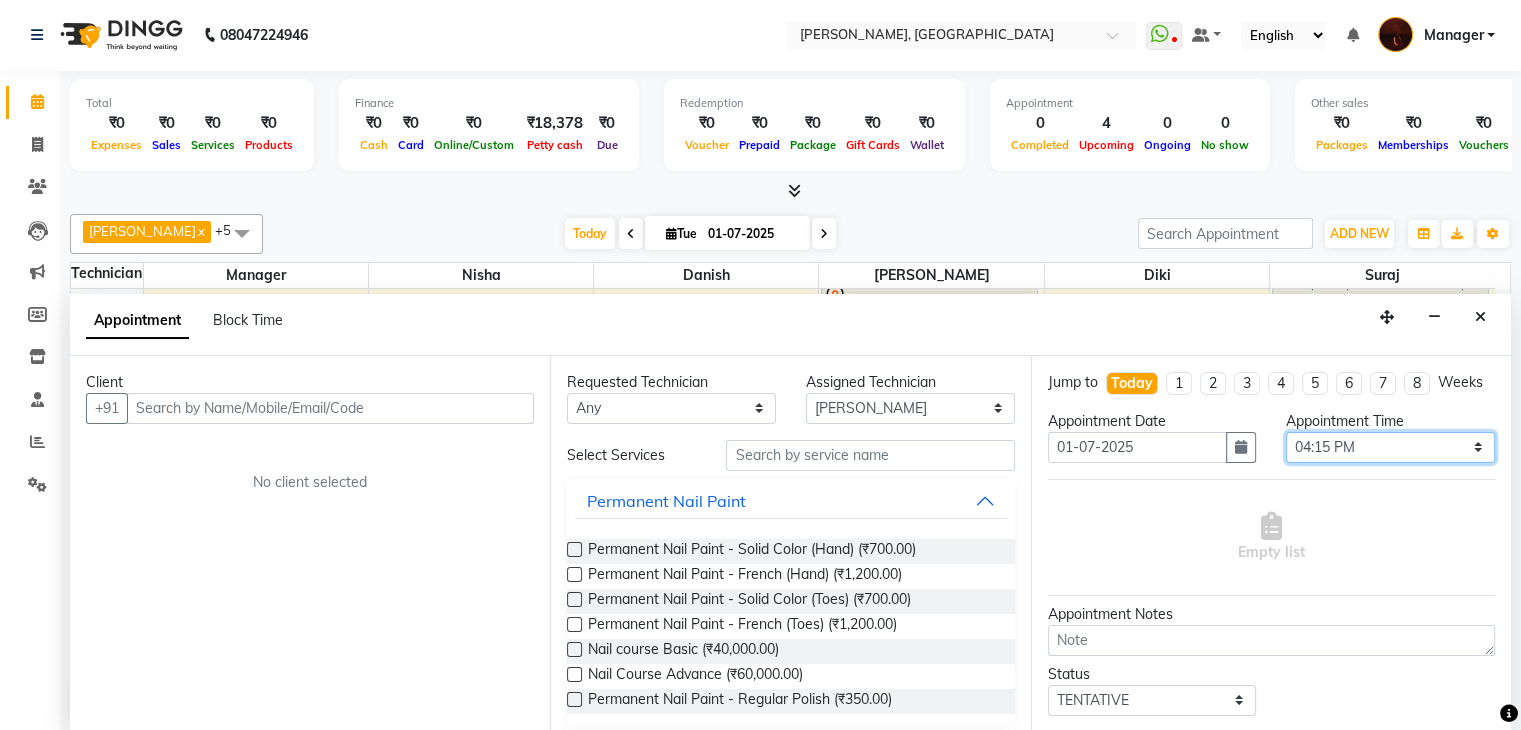 select on "1005" 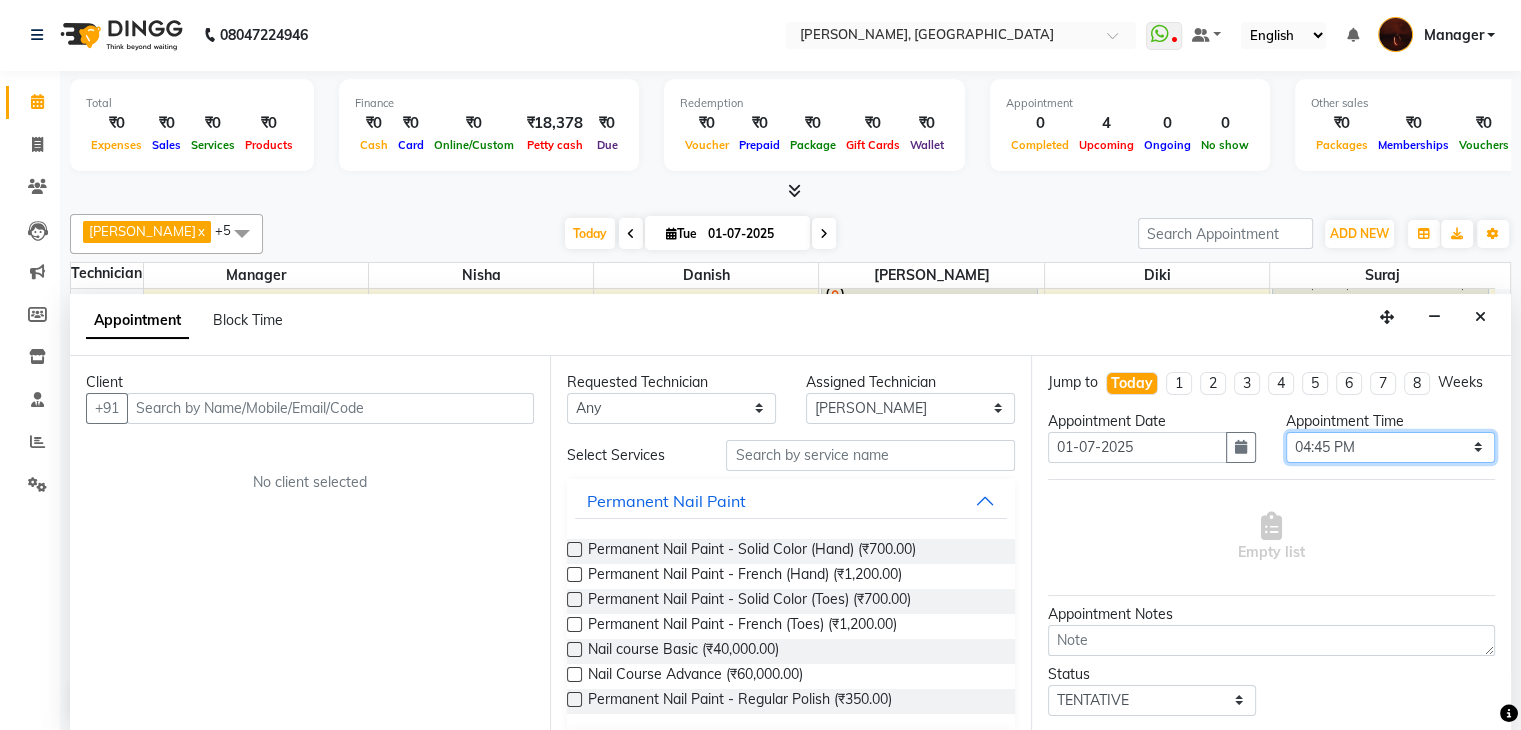 click on "Select 11:00 AM 11:15 AM 11:30 AM 11:45 AM 12:00 PM 12:15 PM 12:30 PM 12:45 PM 01:00 PM 01:15 PM 01:30 PM 01:45 PM 02:00 PM 02:15 PM 02:30 PM 02:45 PM 03:00 PM 03:15 PM 03:30 PM 03:45 PM 04:00 PM 04:15 PM 04:30 PM 04:45 PM 05:00 PM 05:15 PM 05:30 PM 05:45 PM 06:00 PM 06:15 PM 06:30 PM 06:45 PM 07:00 PM 07:15 PM 07:30 PM 07:45 PM 08:00 PM 08:15 PM 08:30 PM 08:45 PM 09:00 PM 09:15 PM 09:30 PM 09:45 PM 10:00 PM" at bounding box center [1390, 447] 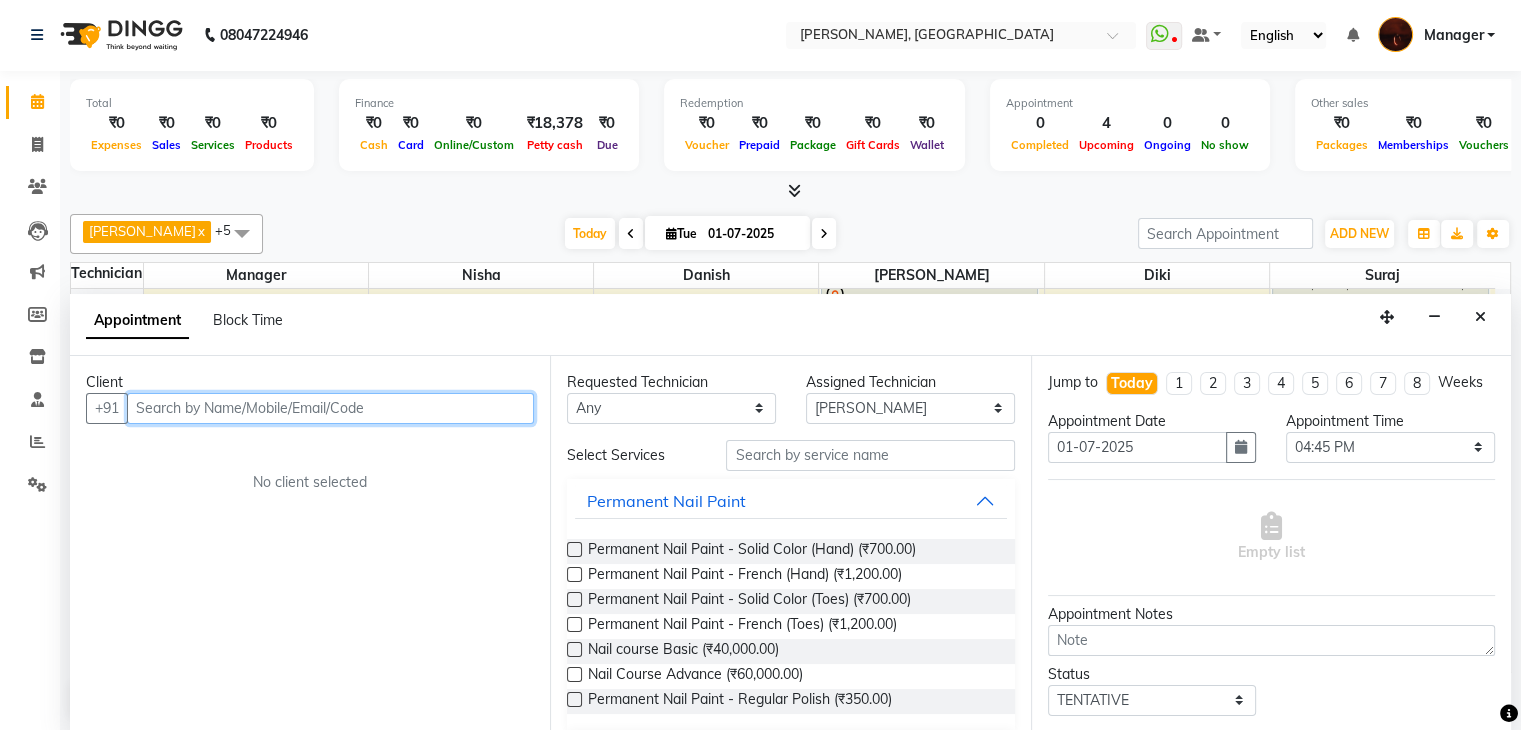 click at bounding box center (330, 408) 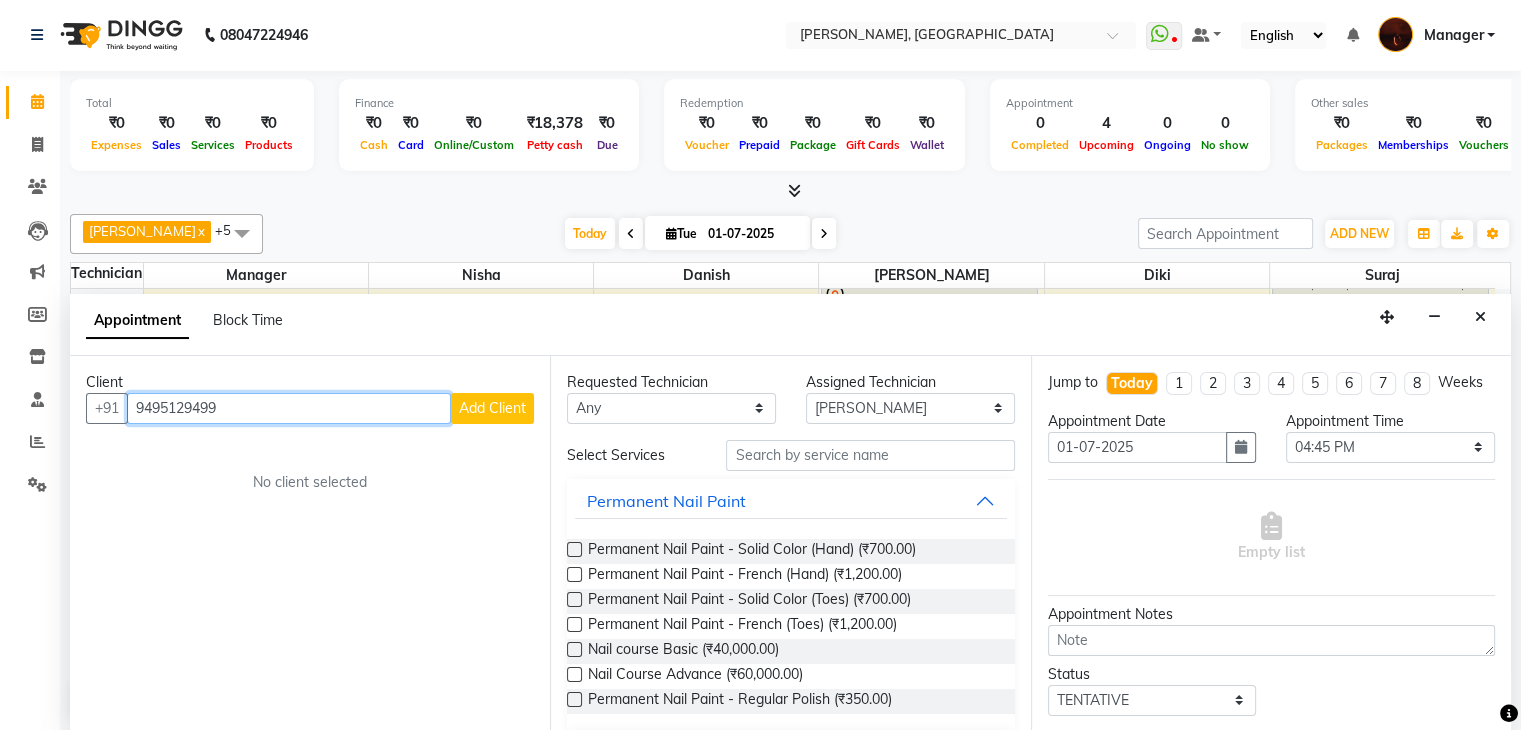 type on "9495129499" 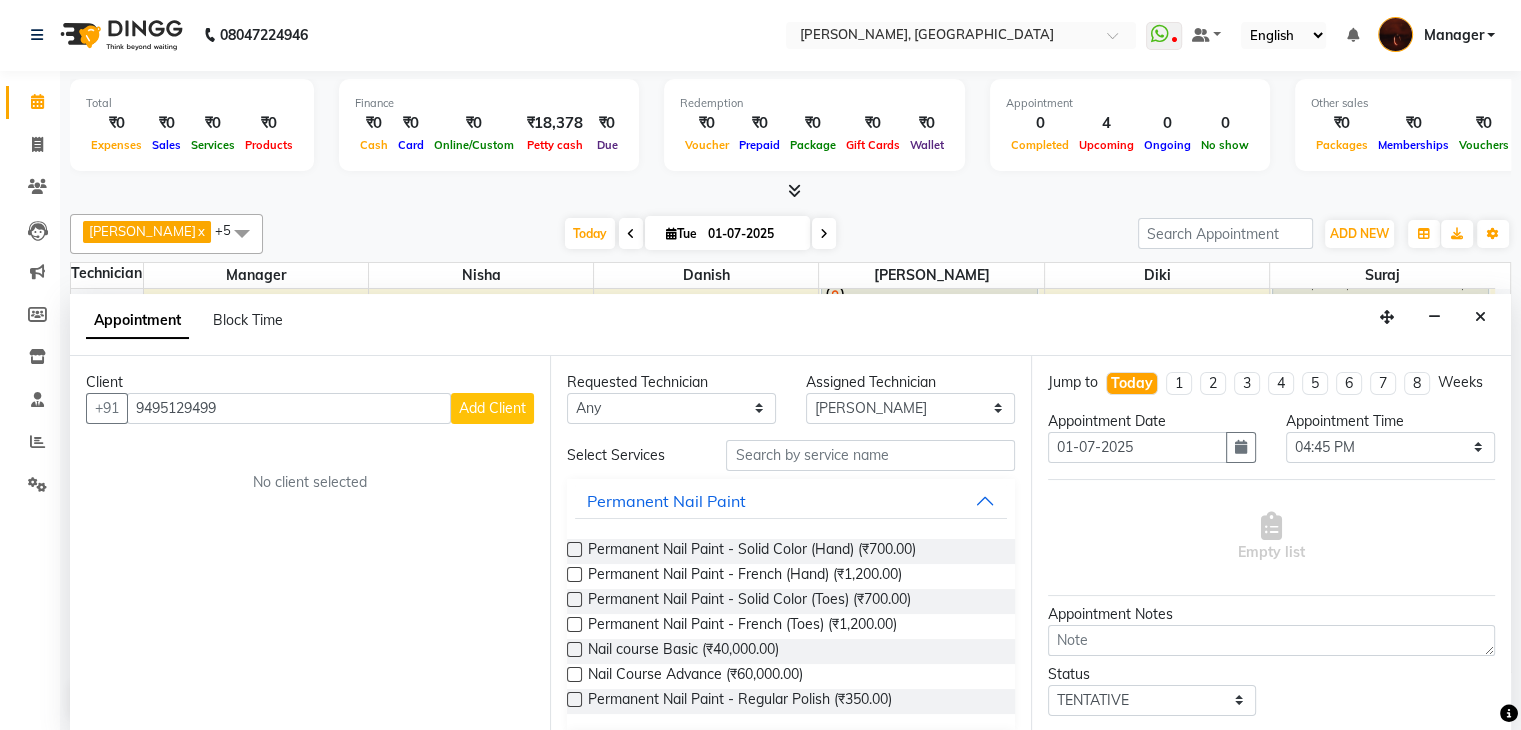 click on "Add Client" at bounding box center (492, 408) 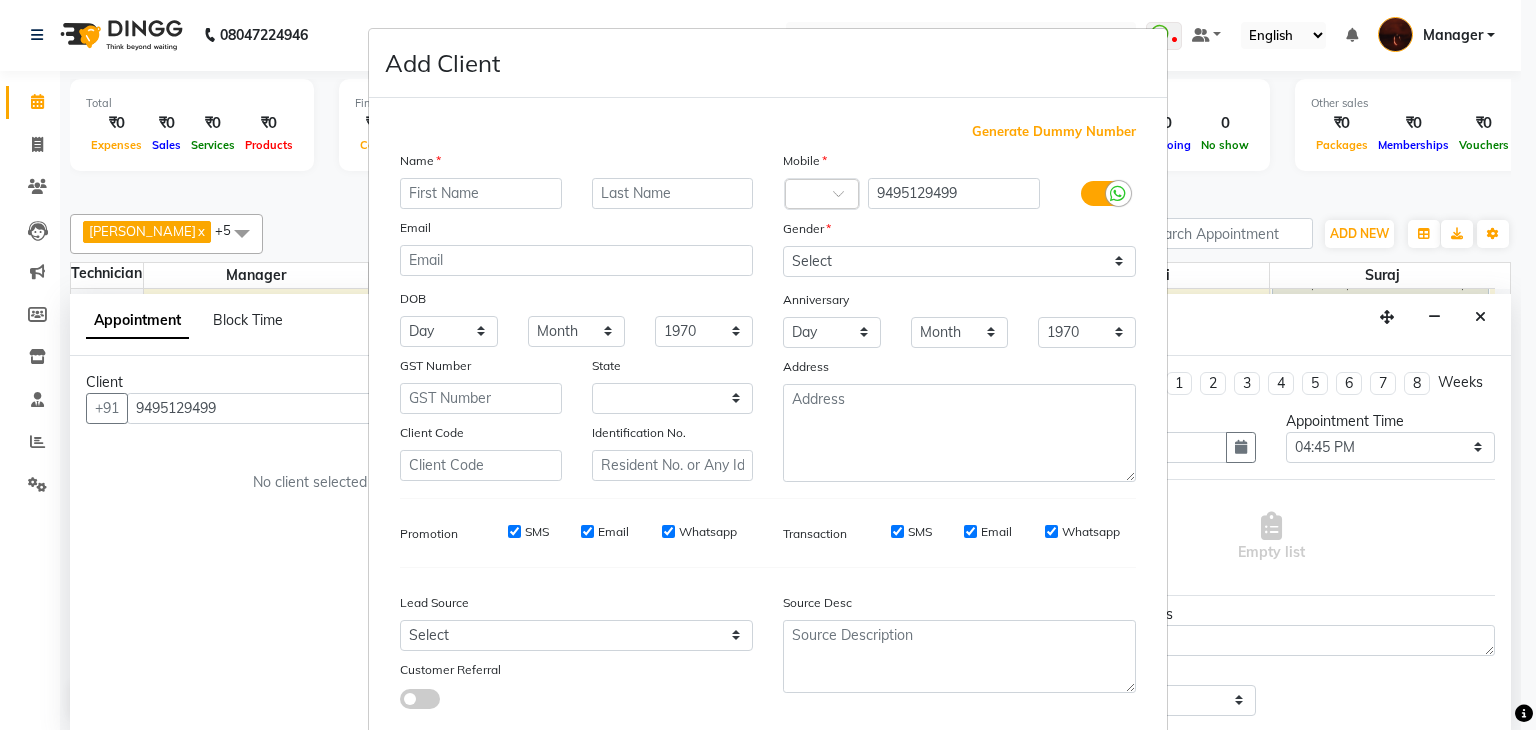 select on "21" 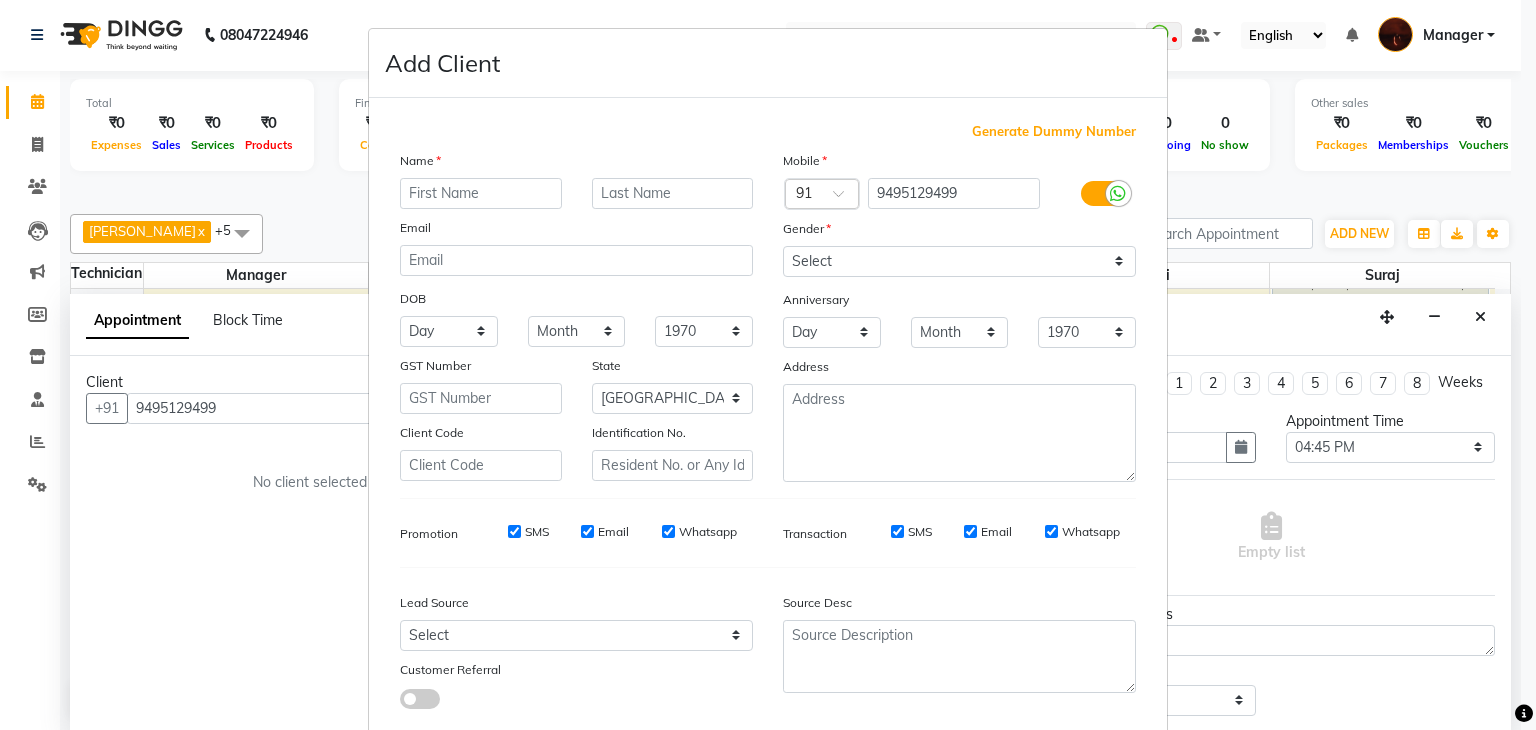 click at bounding box center (481, 193) 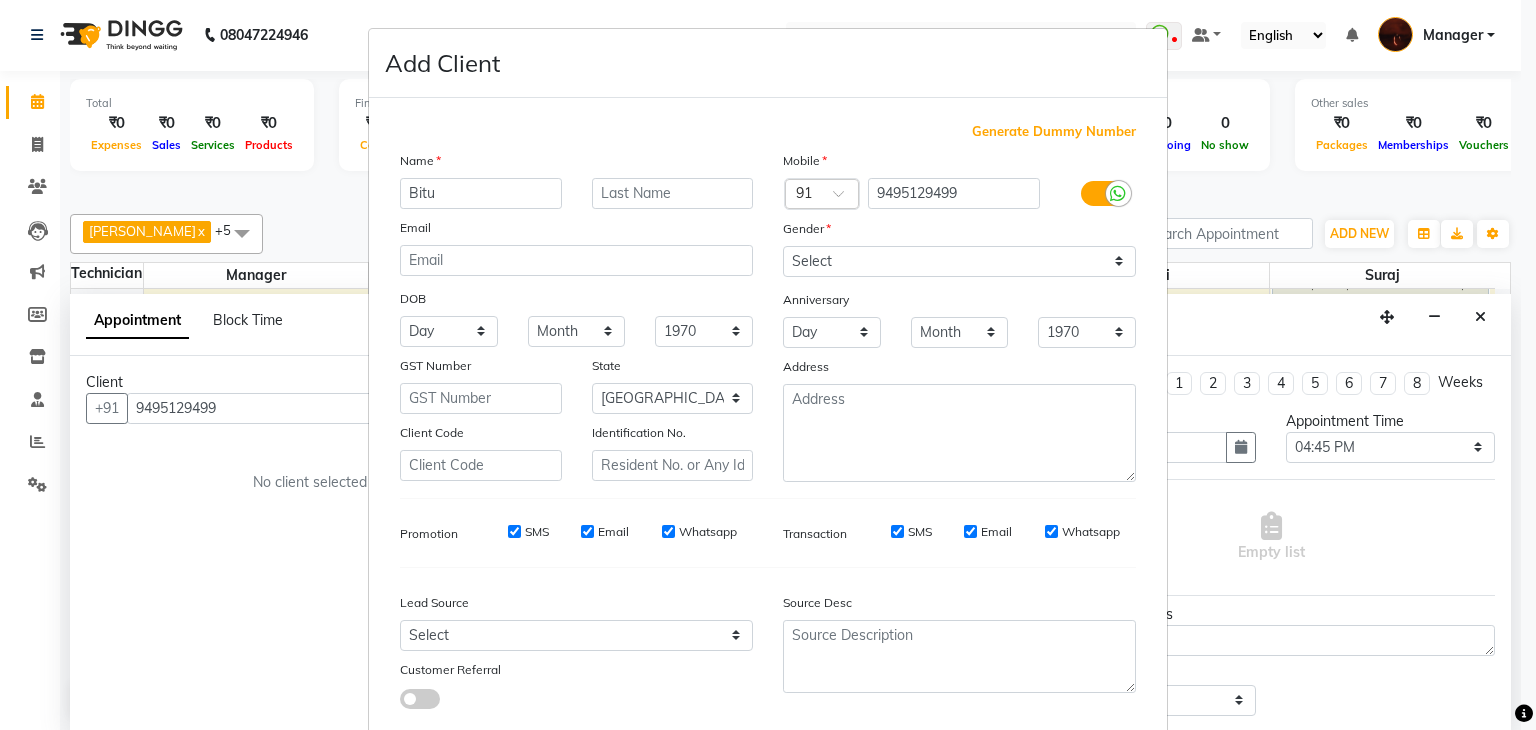 type on "Bitu" 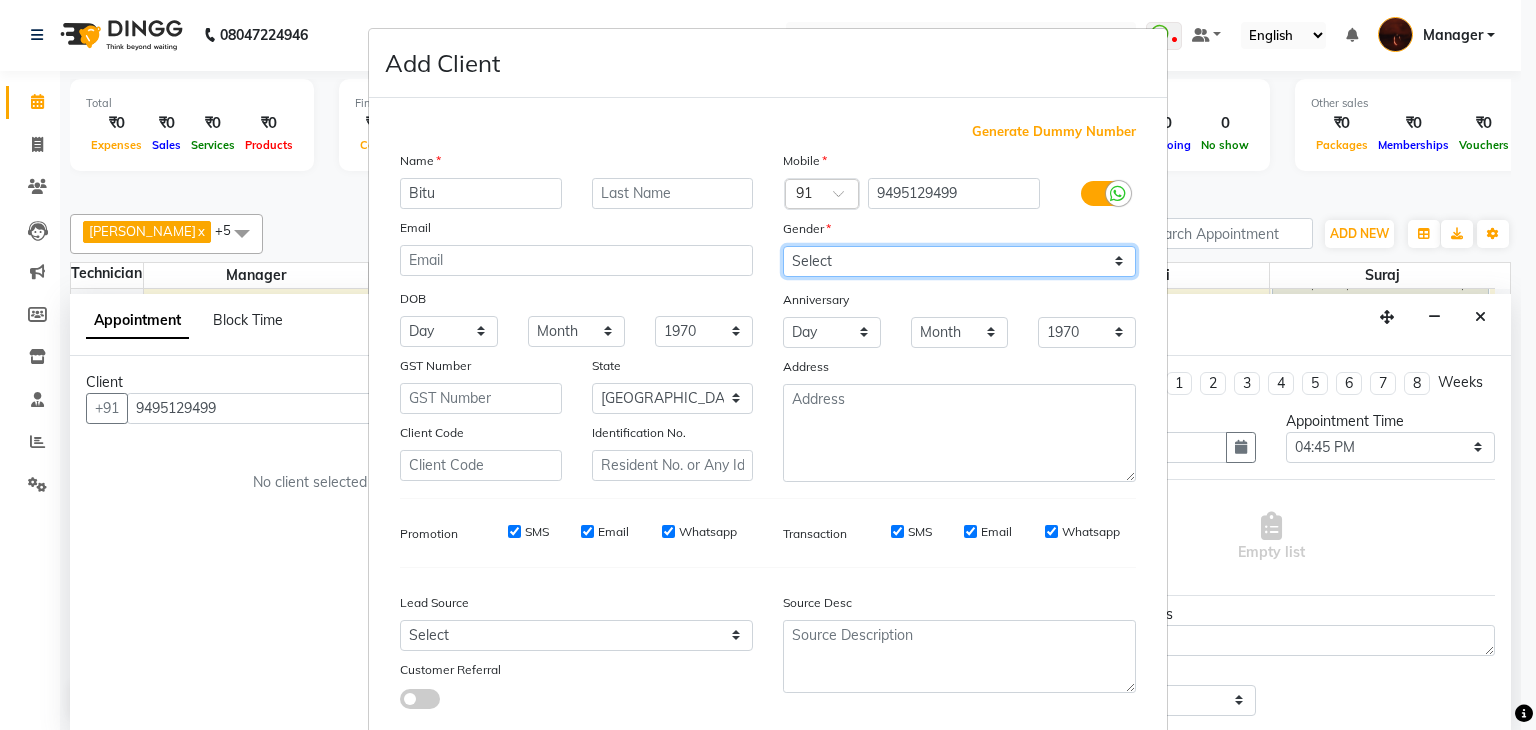 click on "Select [DEMOGRAPHIC_DATA] [DEMOGRAPHIC_DATA] Other Prefer Not To Say" at bounding box center (959, 261) 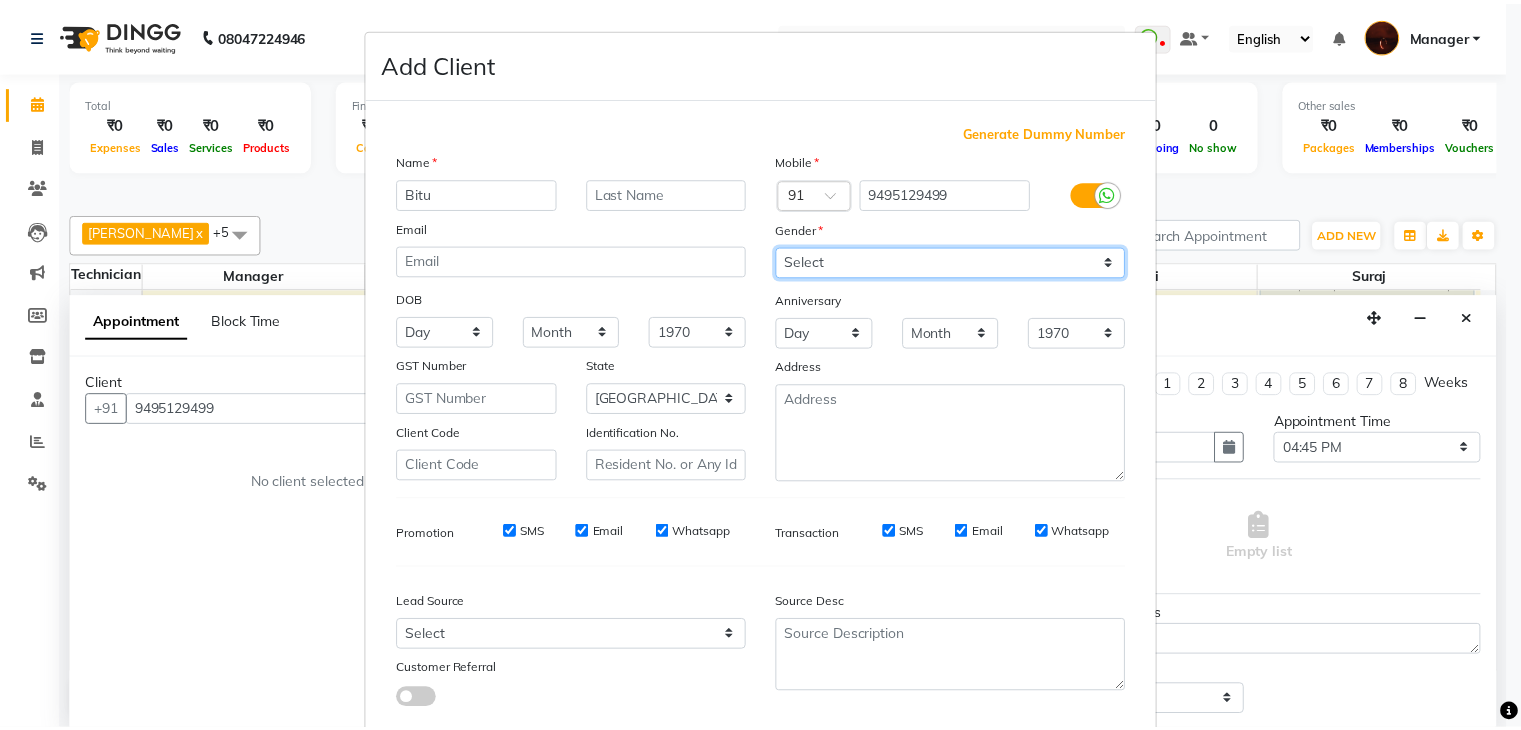 scroll, scrollTop: 127, scrollLeft: 0, axis: vertical 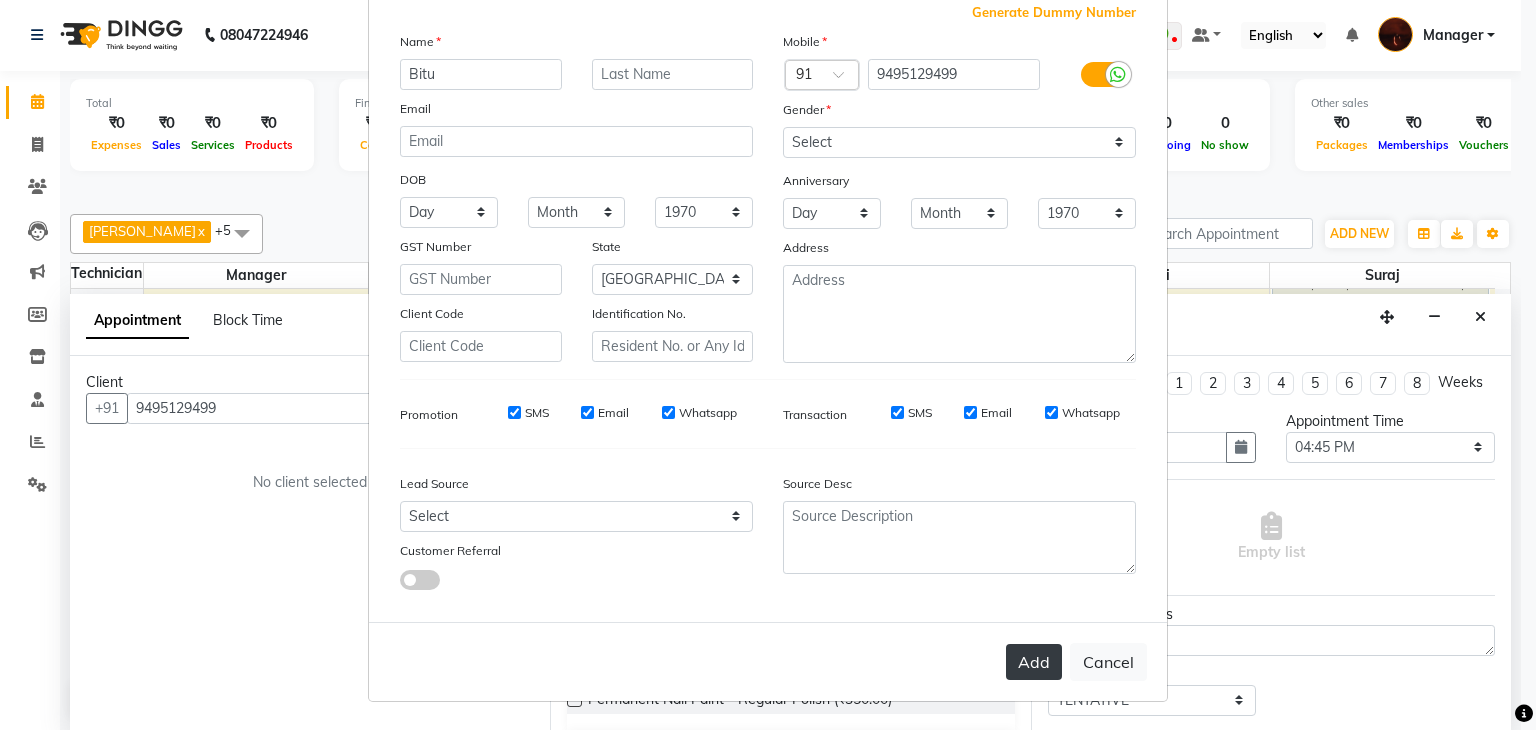 click on "Add" at bounding box center [1034, 662] 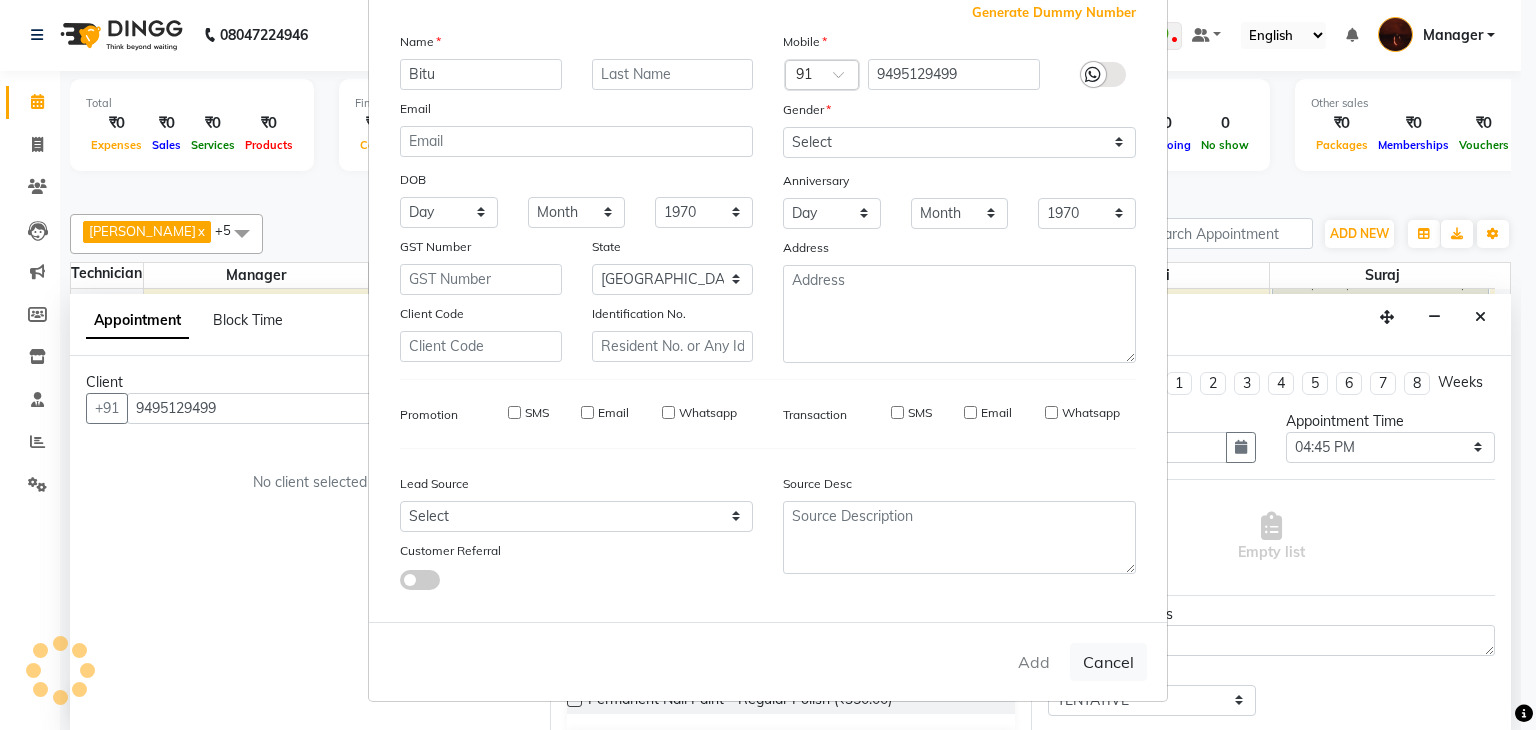 type on "94******99" 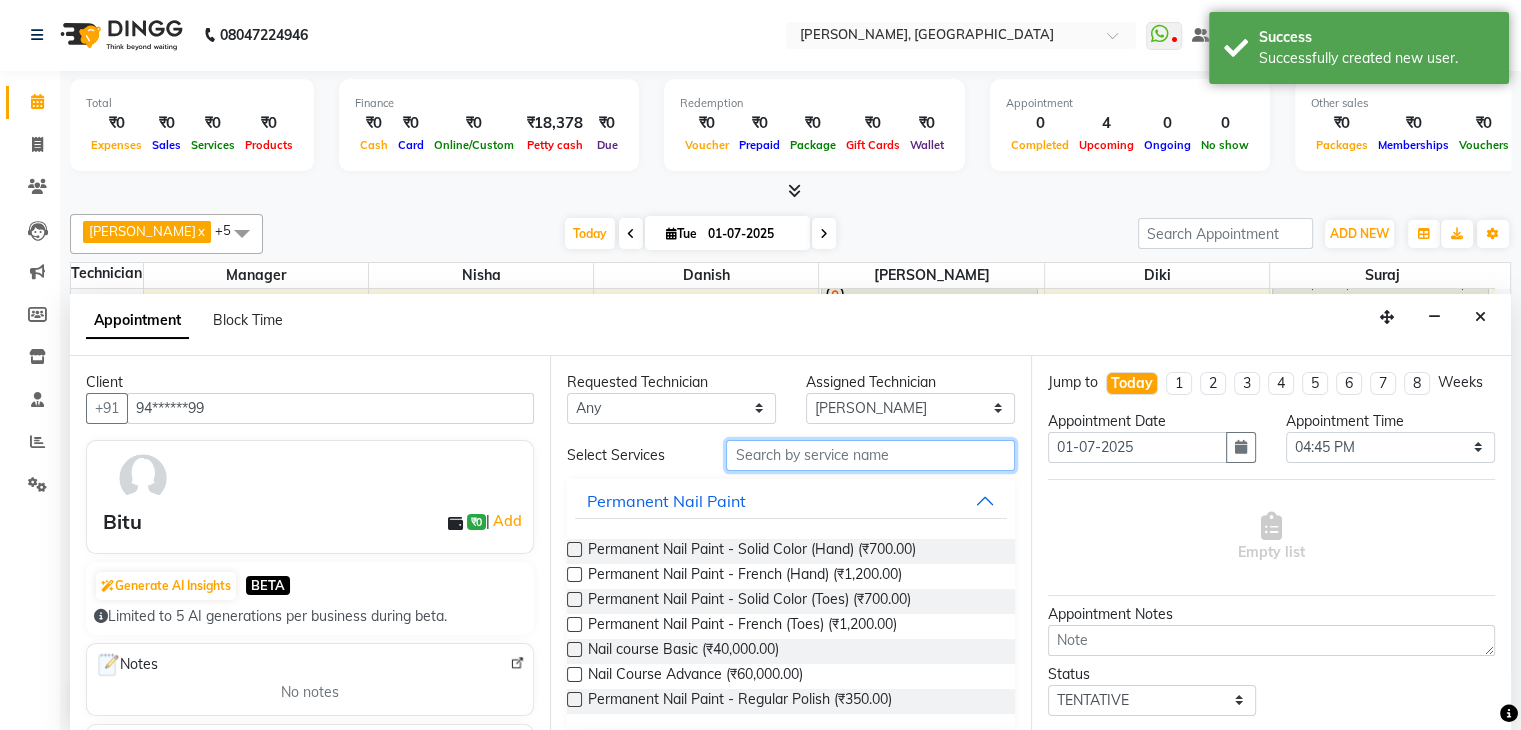 click at bounding box center [870, 455] 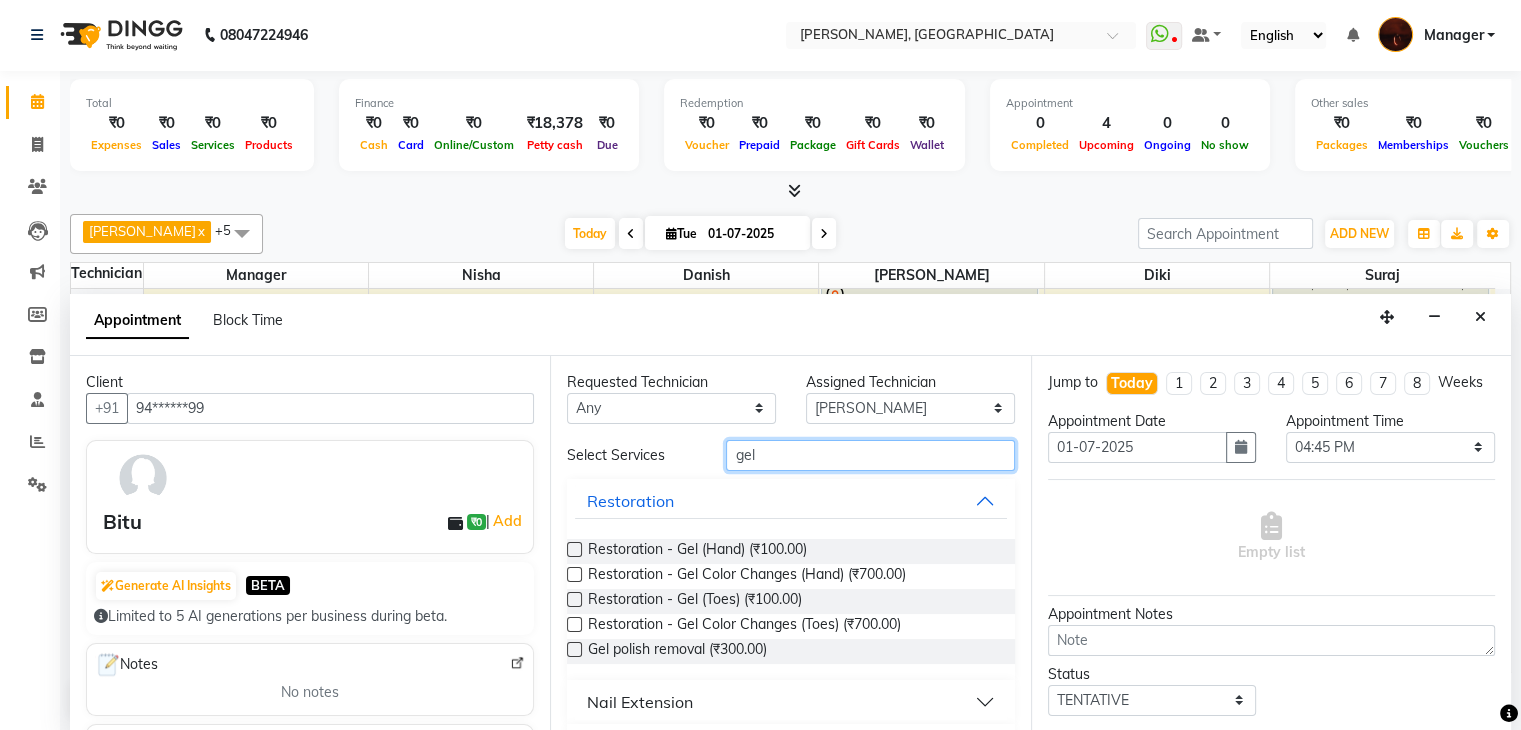 type on "gel" 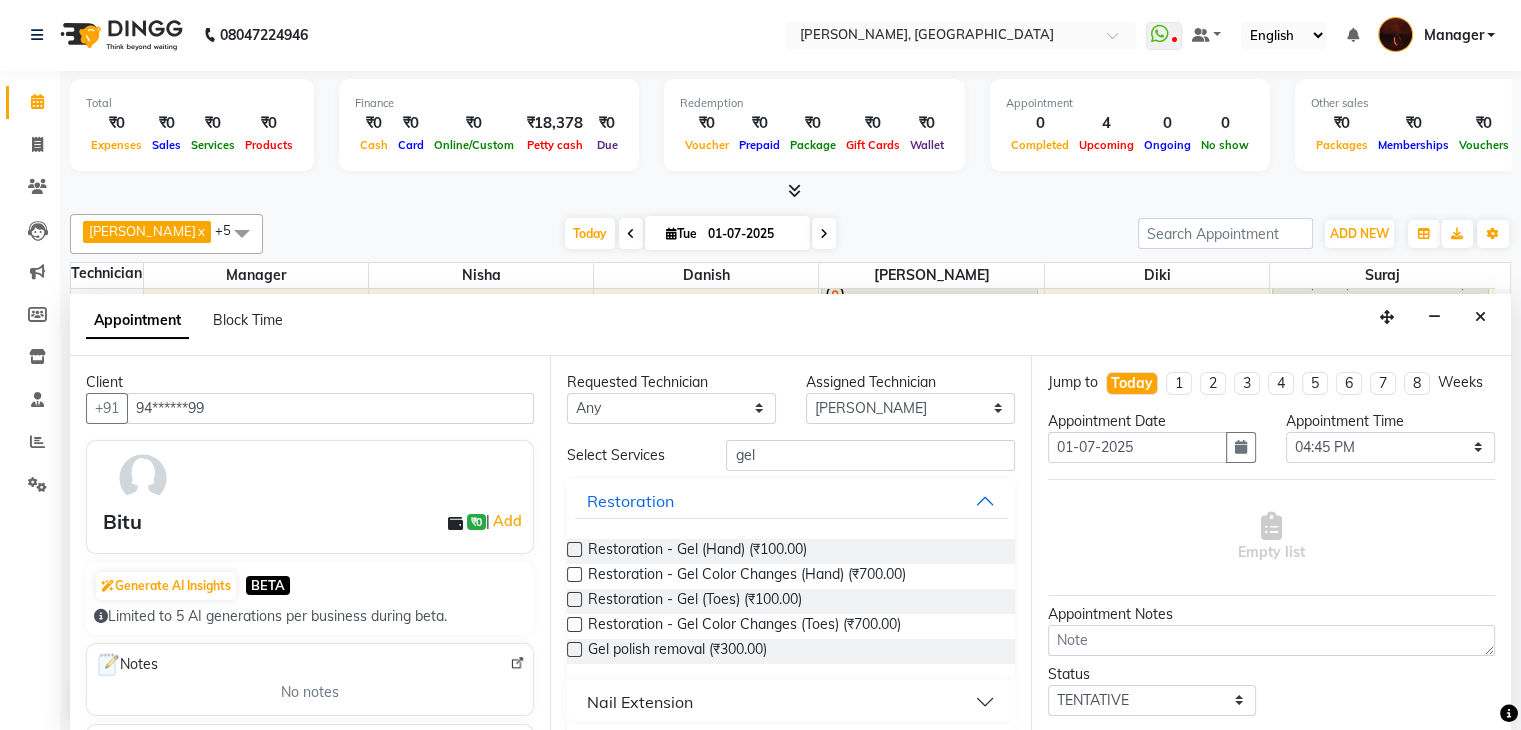 click on "Nail Extension" at bounding box center [790, 702] 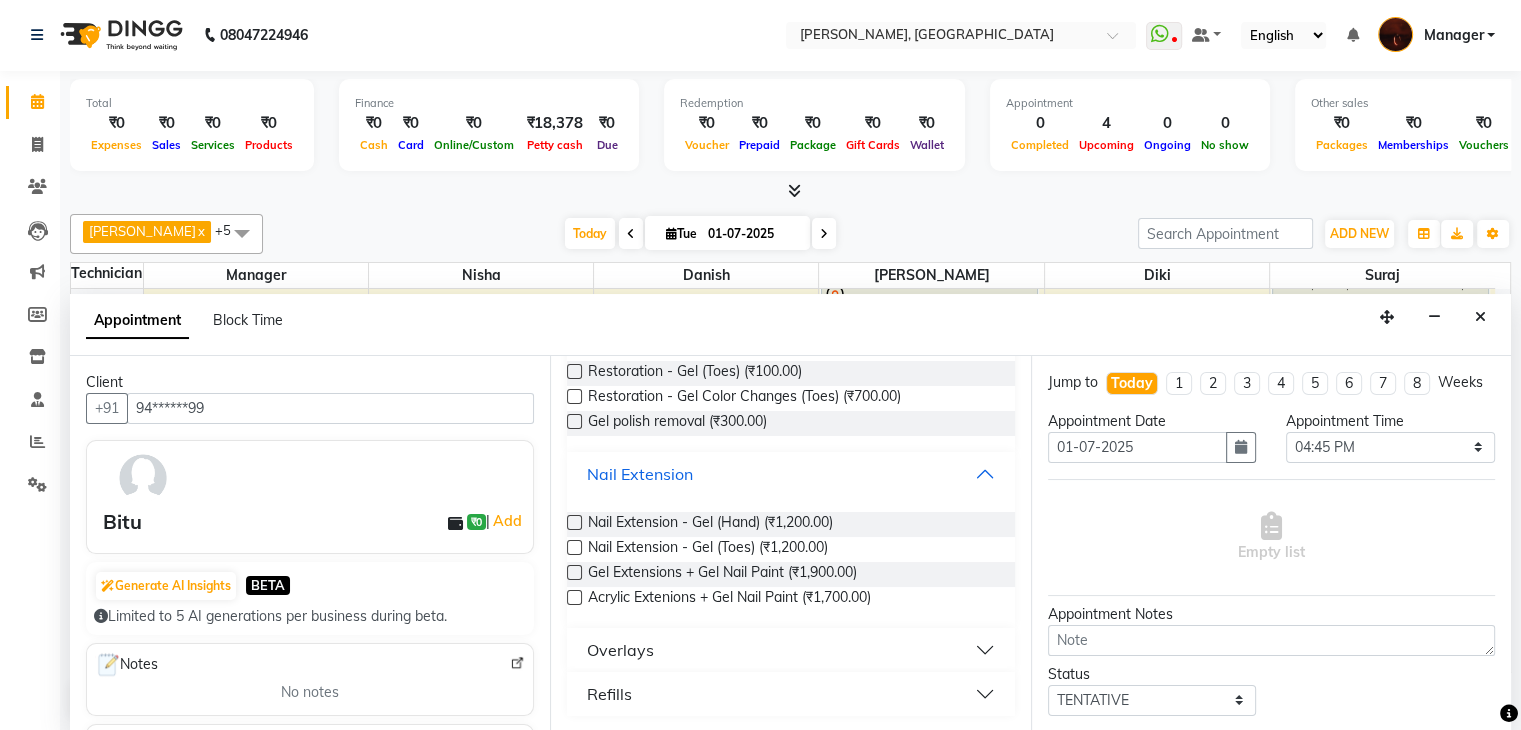 scroll, scrollTop: 227, scrollLeft: 0, axis: vertical 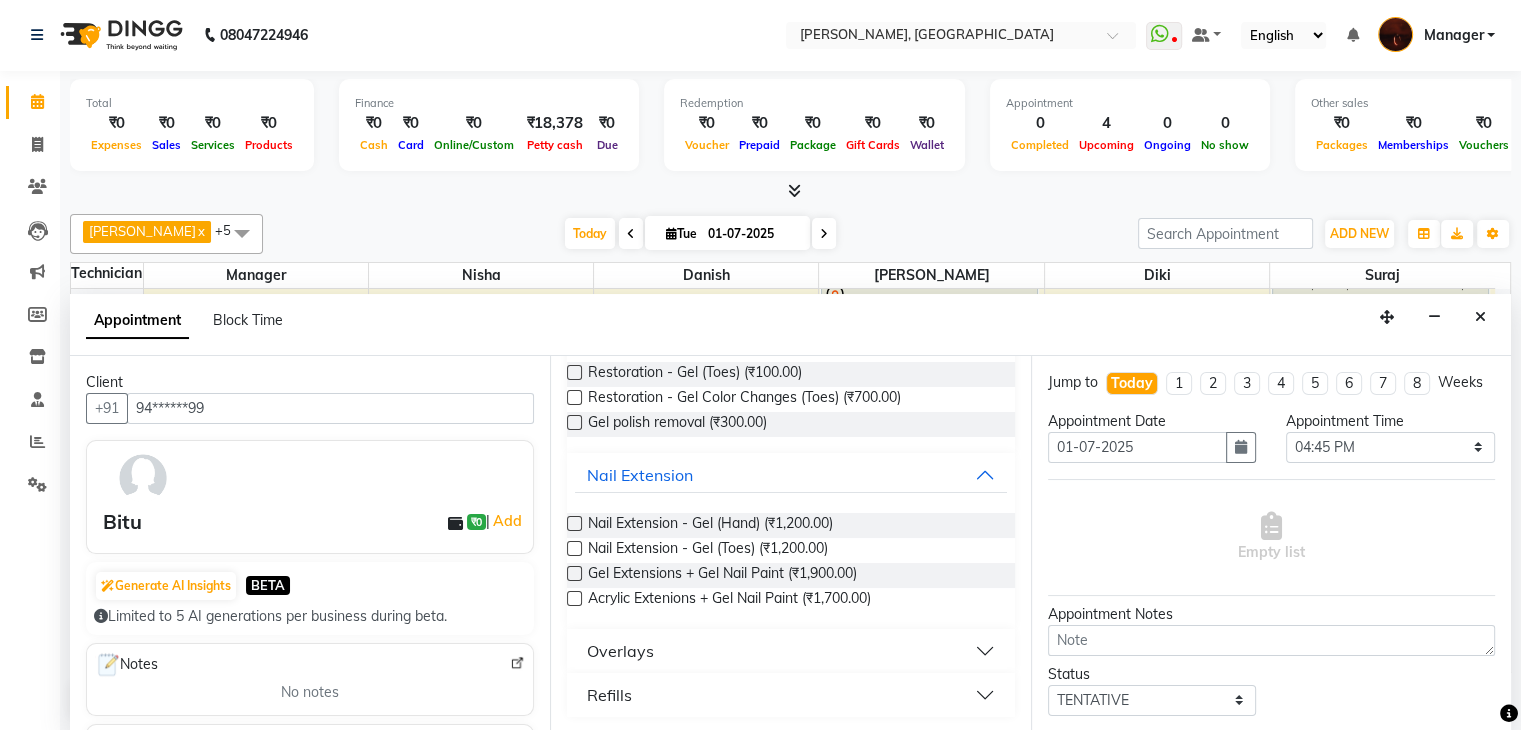 click at bounding box center [574, 523] 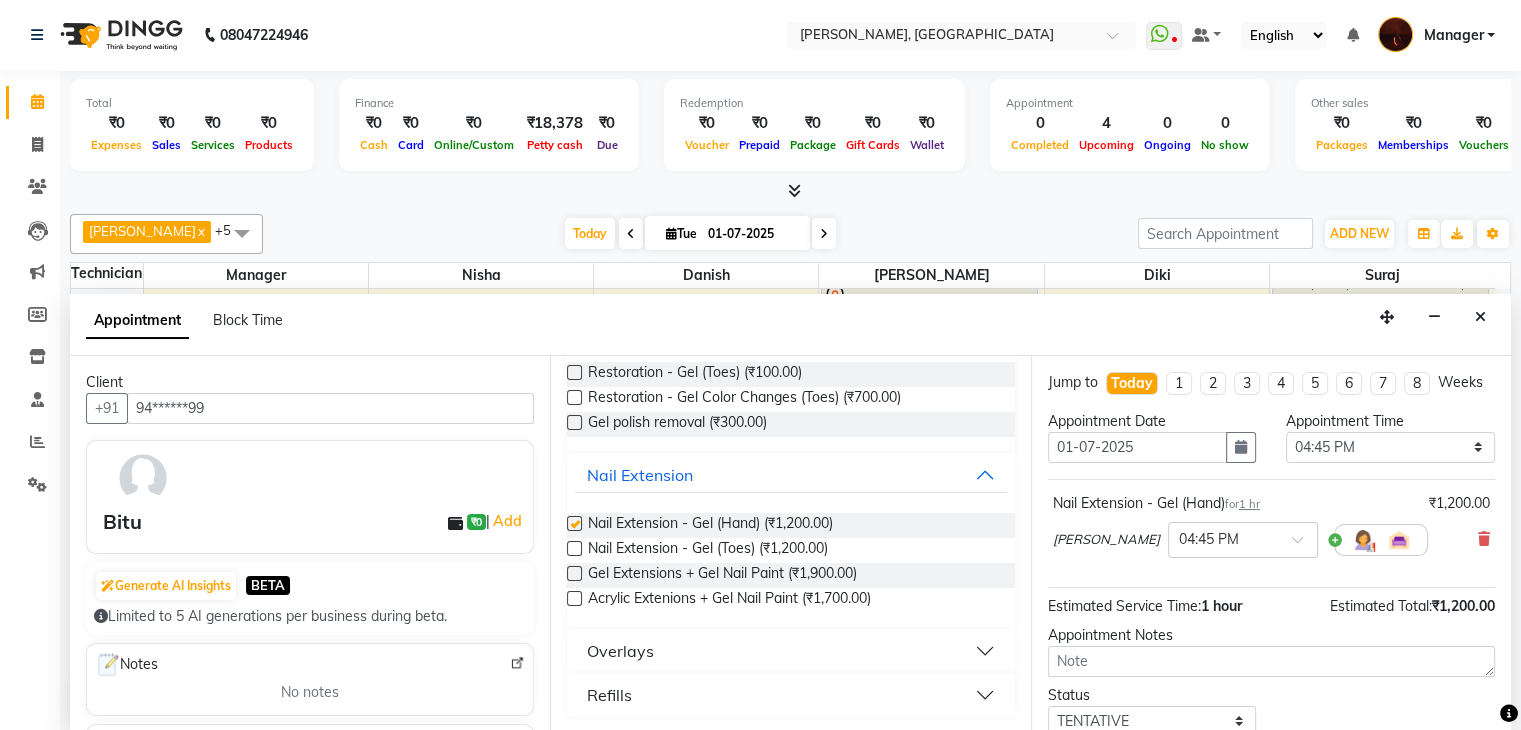 checkbox on "false" 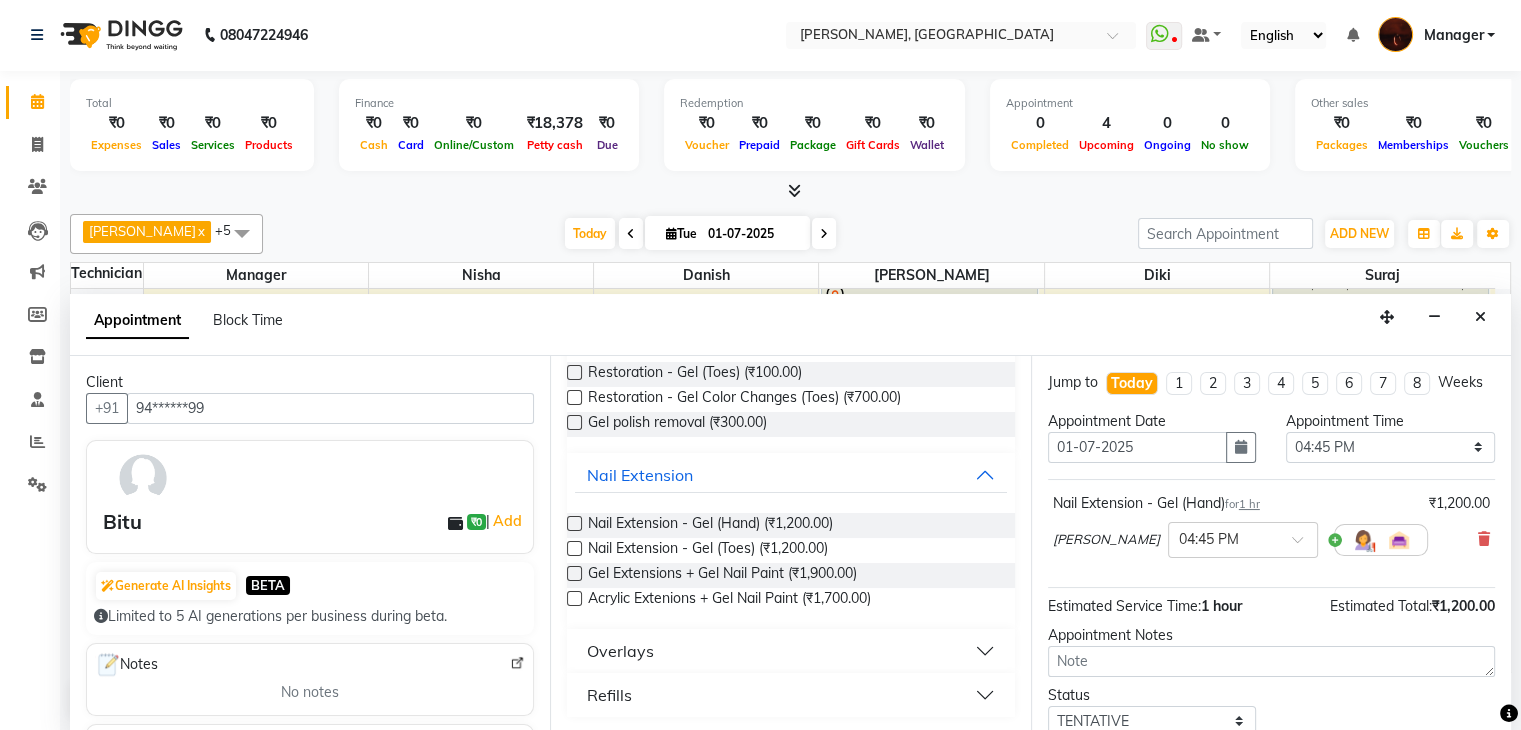 scroll, scrollTop: 0, scrollLeft: 0, axis: both 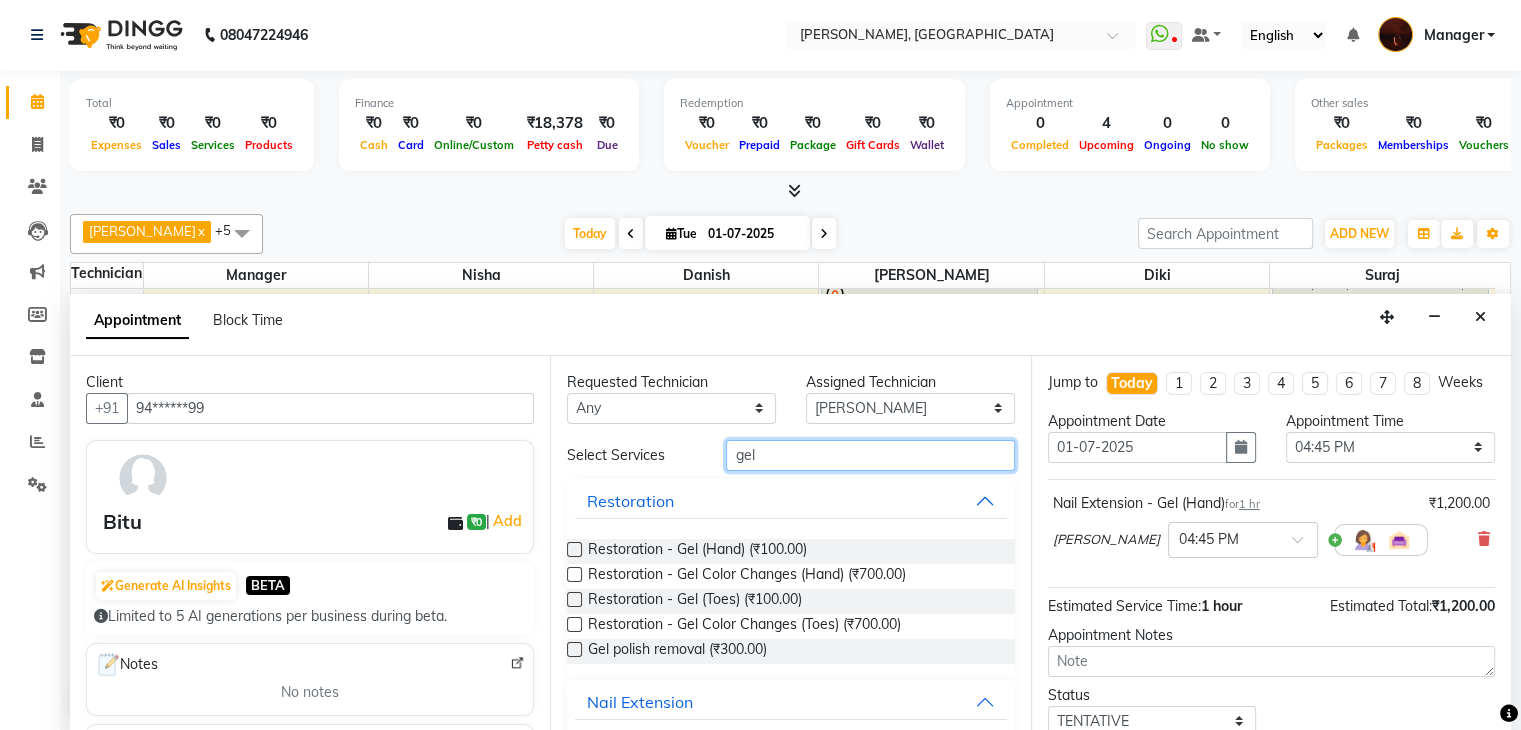 click on "gel" at bounding box center (870, 455) 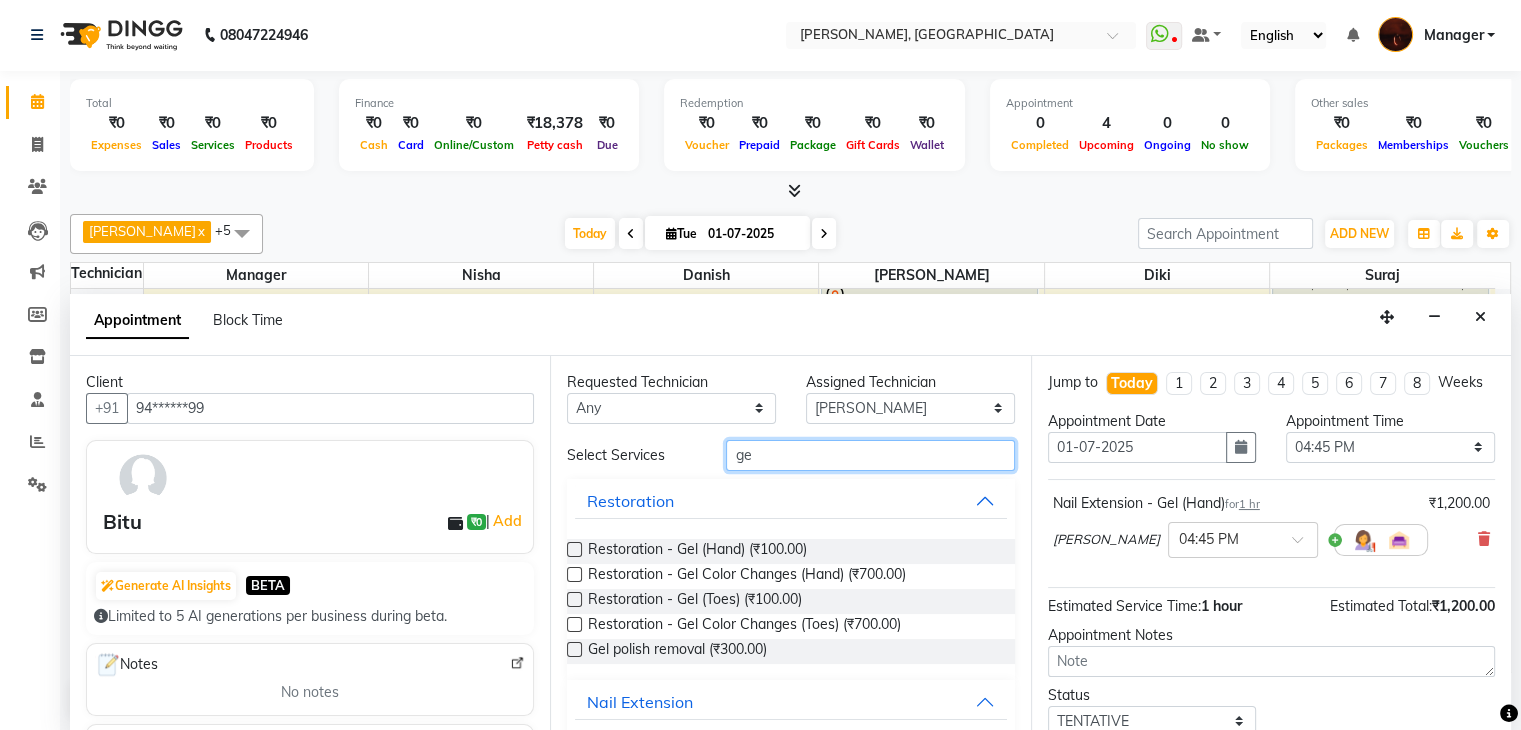 type on "g" 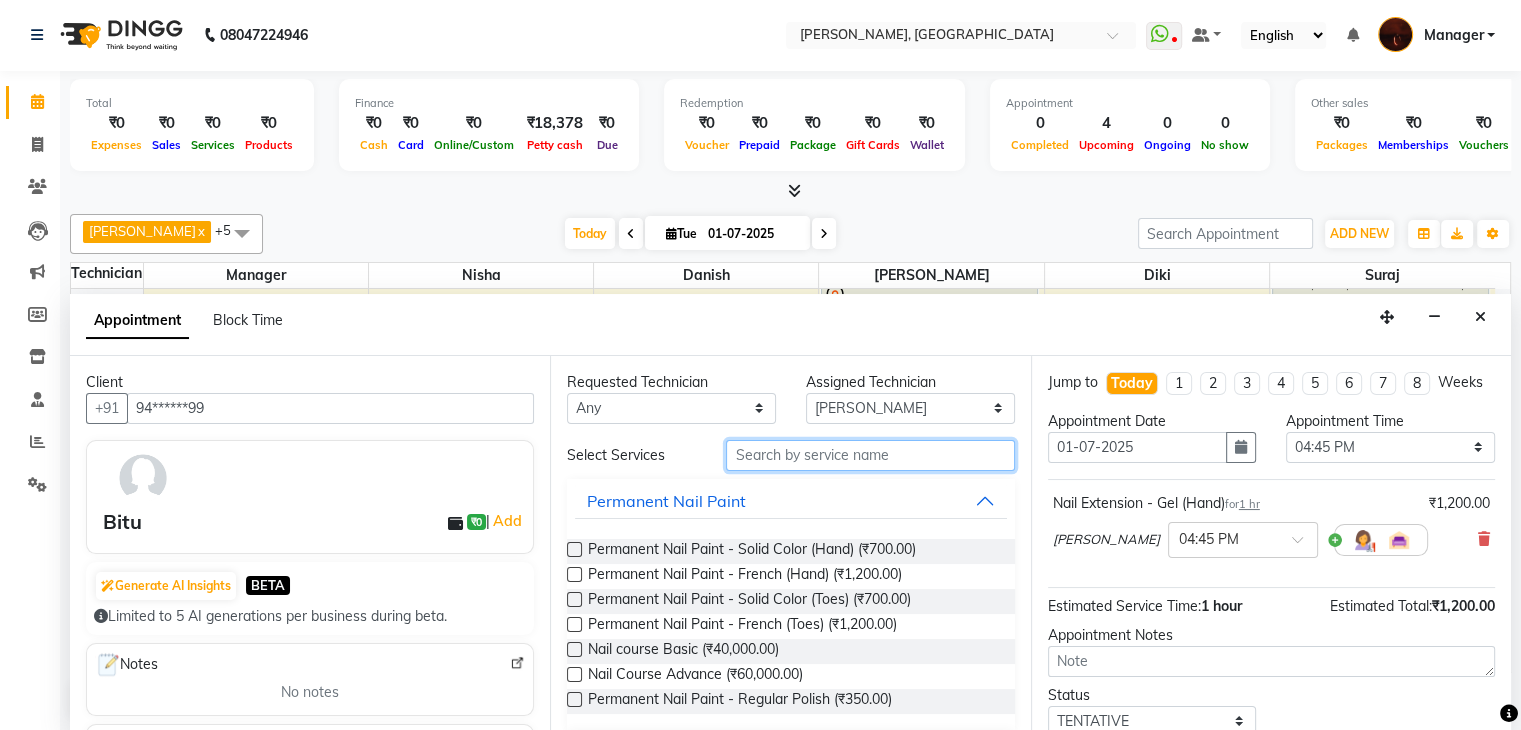 type 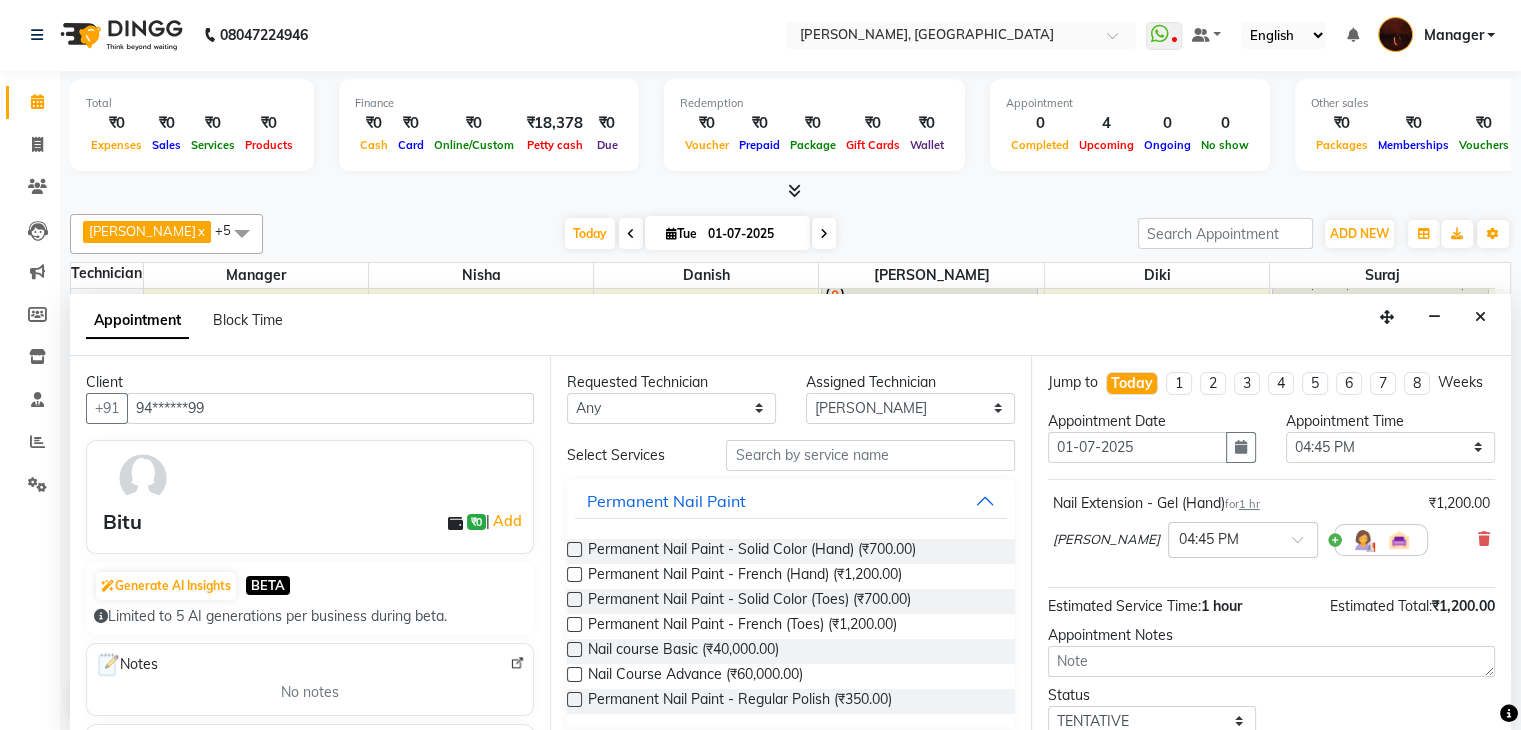click at bounding box center [574, 549] 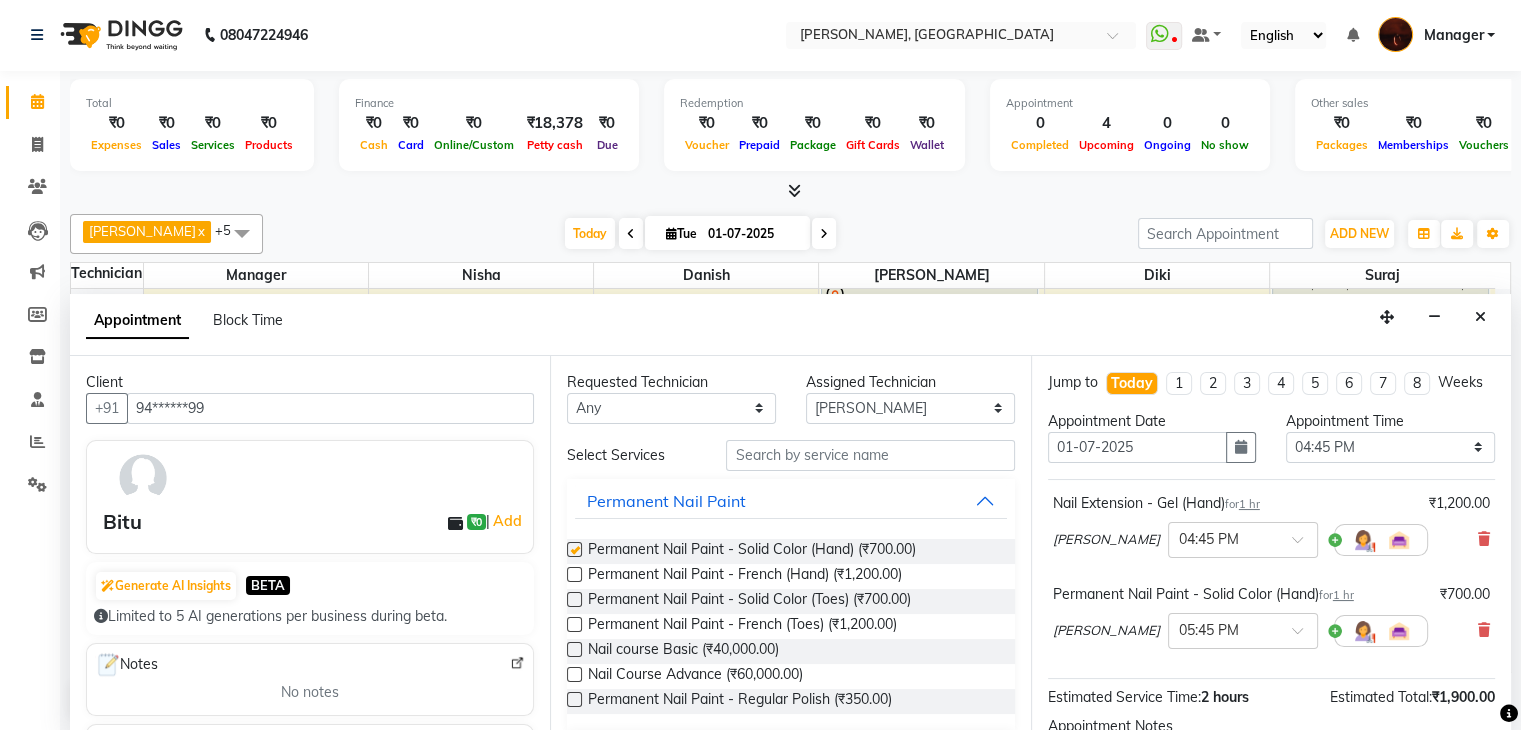 checkbox on "false" 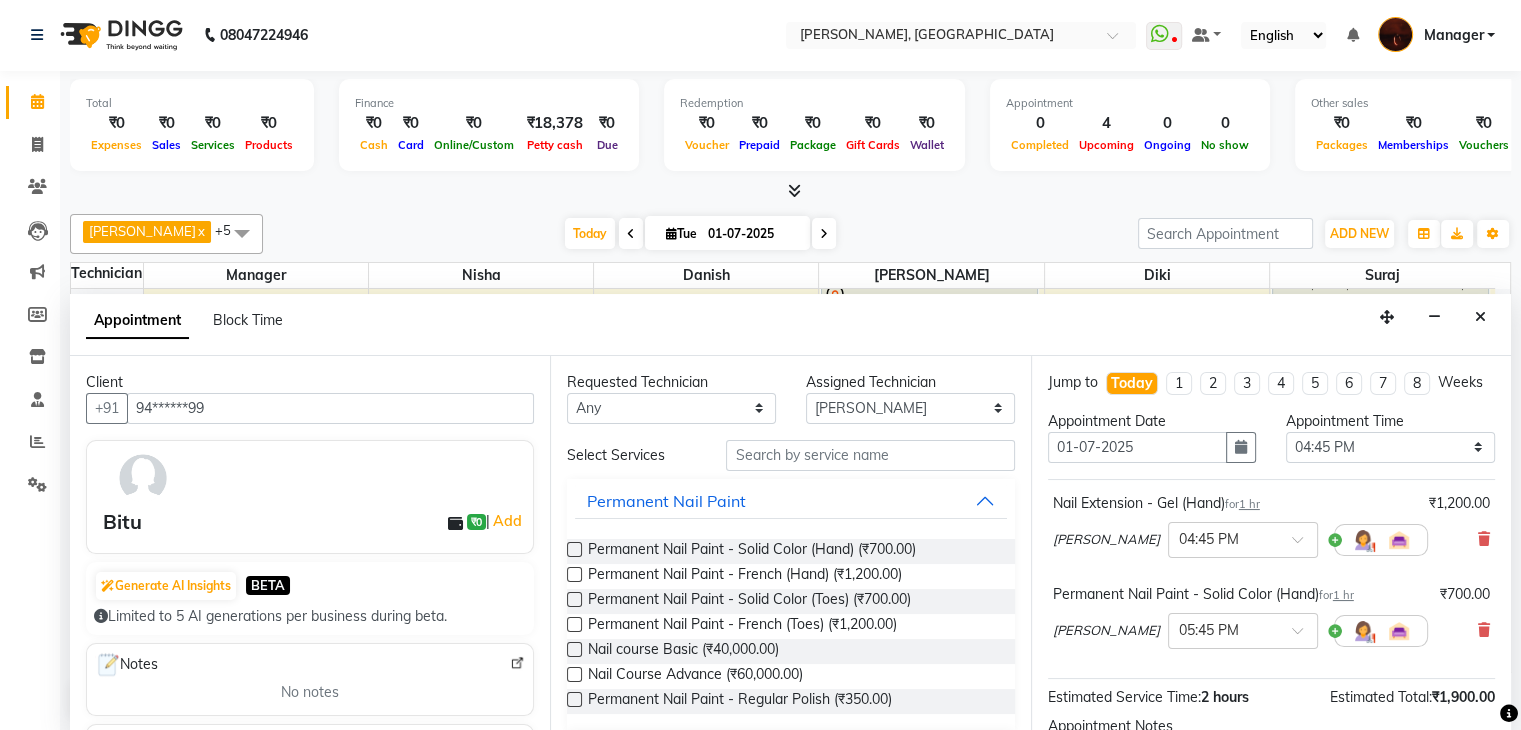 scroll, scrollTop: 240, scrollLeft: 0, axis: vertical 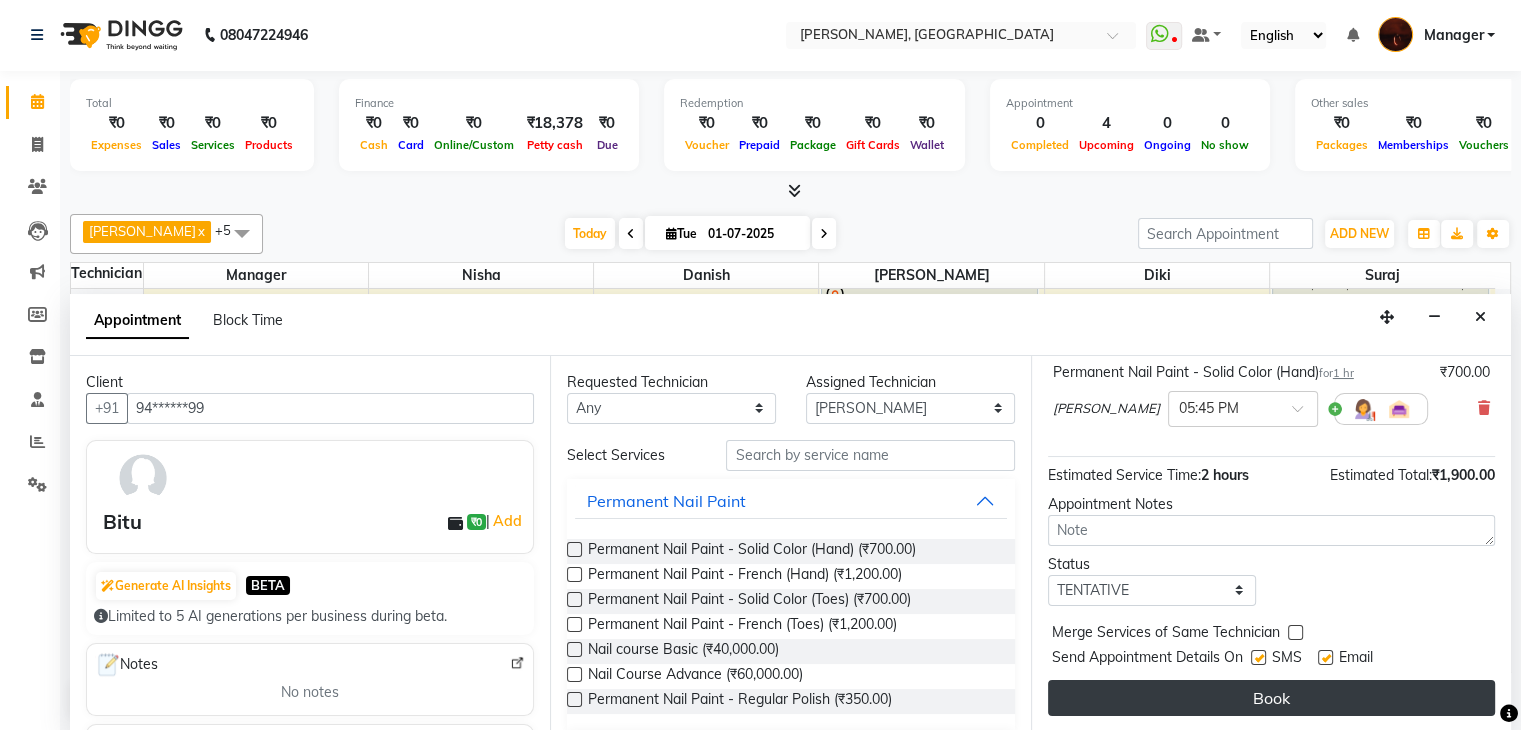 click on "Book" at bounding box center [1271, 698] 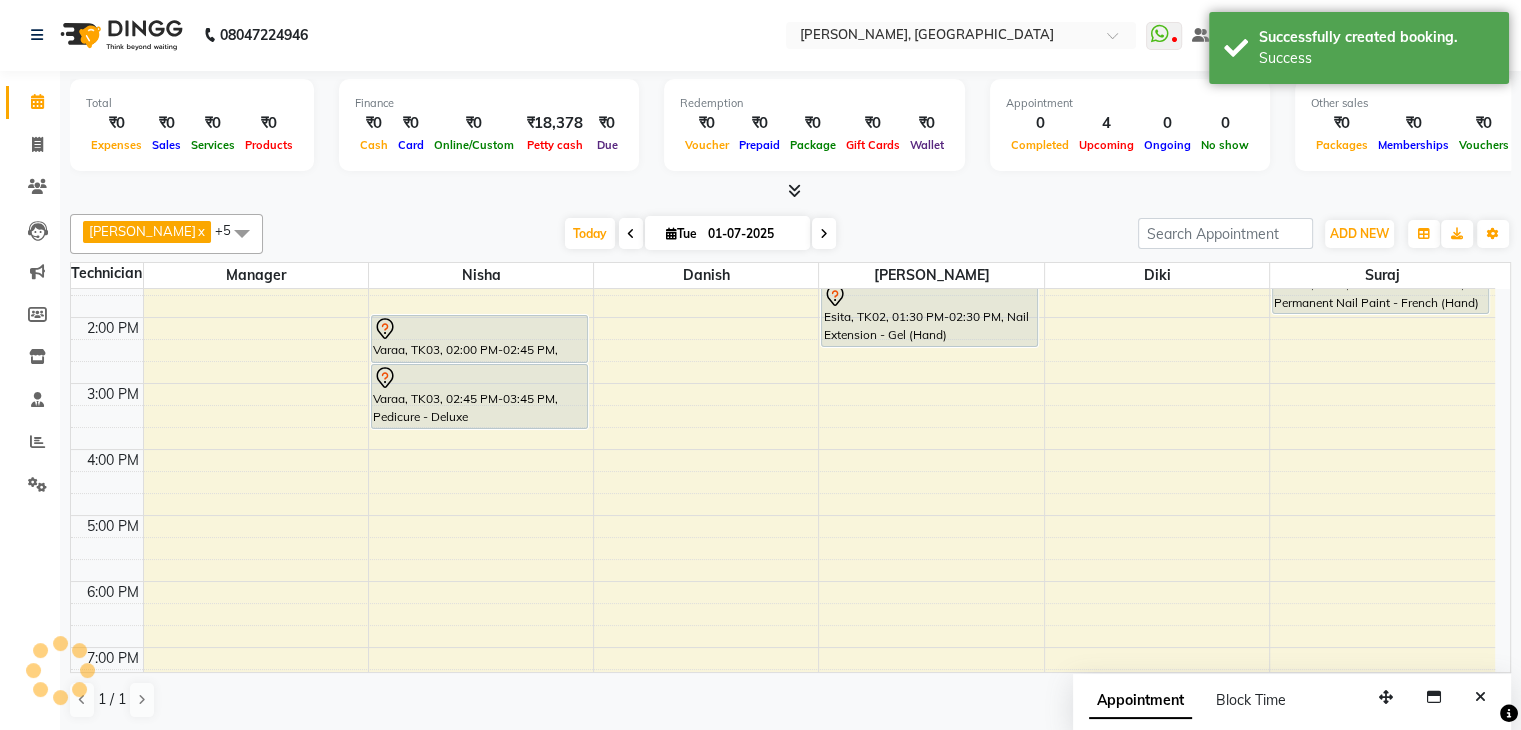 scroll, scrollTop: 0, scrollLeft: 0, axis: both 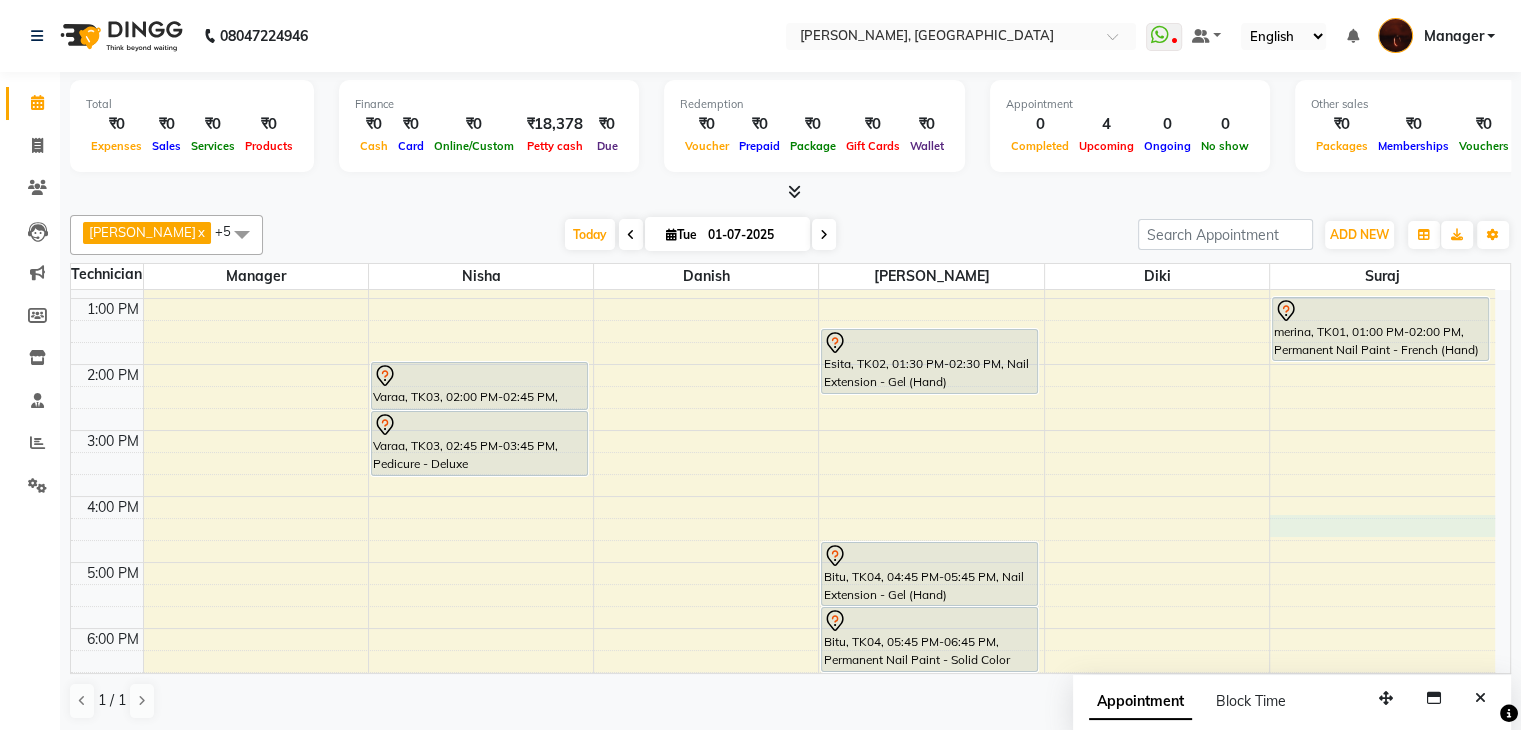 click on "10:00 AM 11:00 AM 12:00 PM 1:00 PM 2:00 PM 3:00 PM 4:00 PM 5:00 PM 6:00 PM 7:00 PM 8:00 PM 9:00 PM 10:00 PM             Varaa, TK03, 02:00 PM-02:45 PM, Waxing - Full Legs             Varaa, TK03, 02:45 PM-03:45 PM, Pedicure - Deluxe             Esita, TK02, 01:30 PM-02:30 PM, Nail Extension - Gel (Hand)             Bitu, TK04, 04:45 PM-05:45 PM, Nail Extension - Gel (Hand)             Bitu, TK04, 05:45 PM-06:45 PM, Permanent Nail Paint - Solid Color (Hand)             merina, TK01, 01:00 PM-02:00 PM, Permanent Nail Paint - French (Hand)" at bounding box center (783, 529) 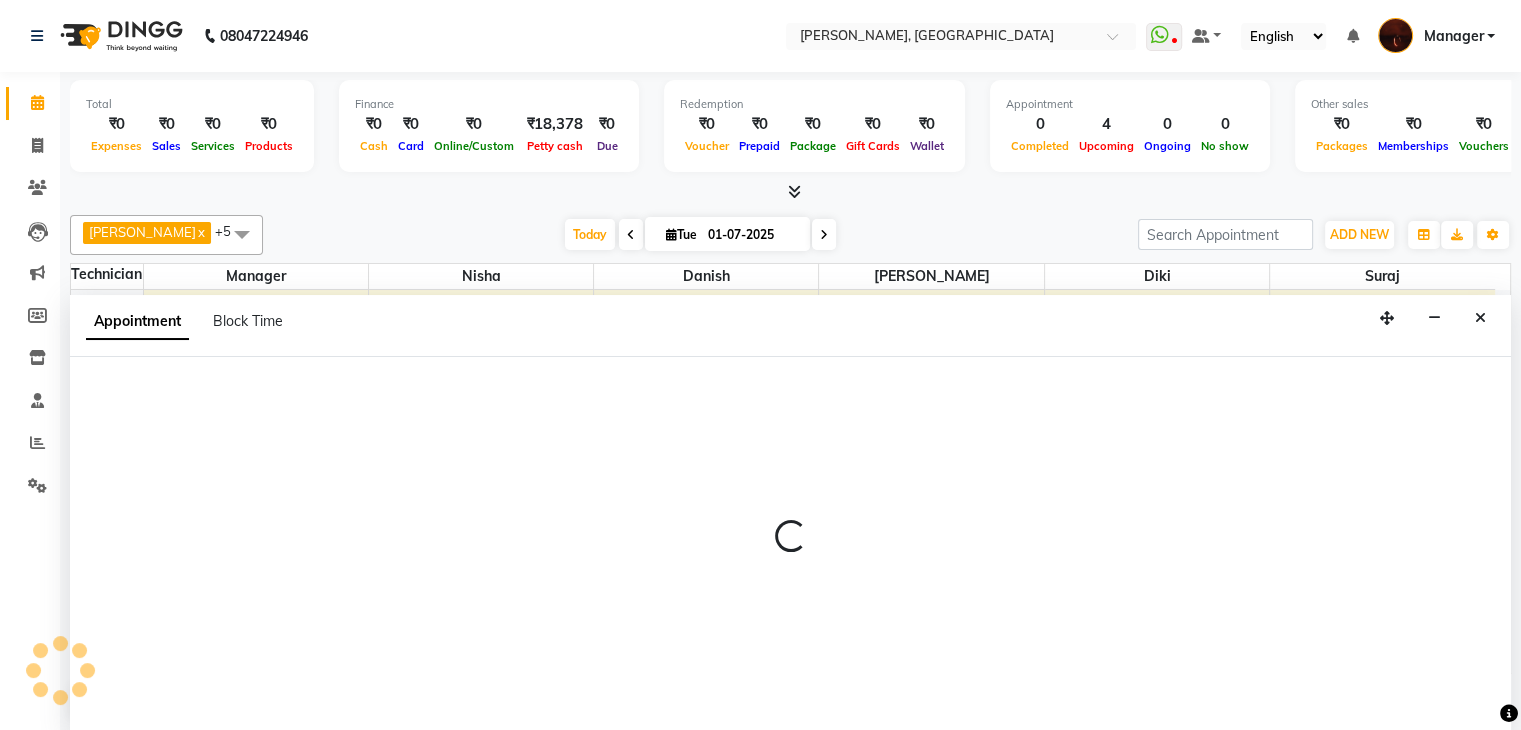 scroll, scrollTop: 1, scrollLeft: 0, axis: vertical 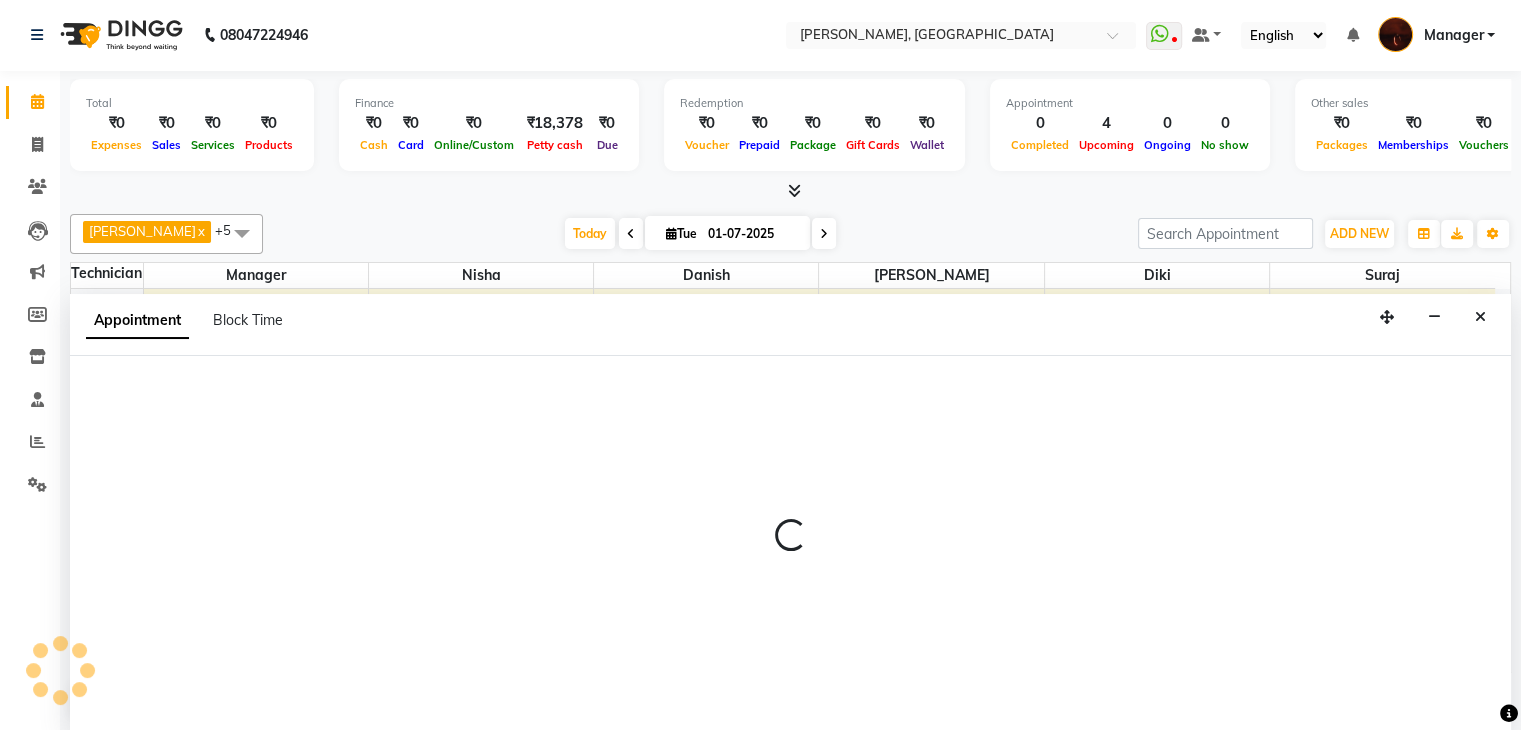 select on "83655" 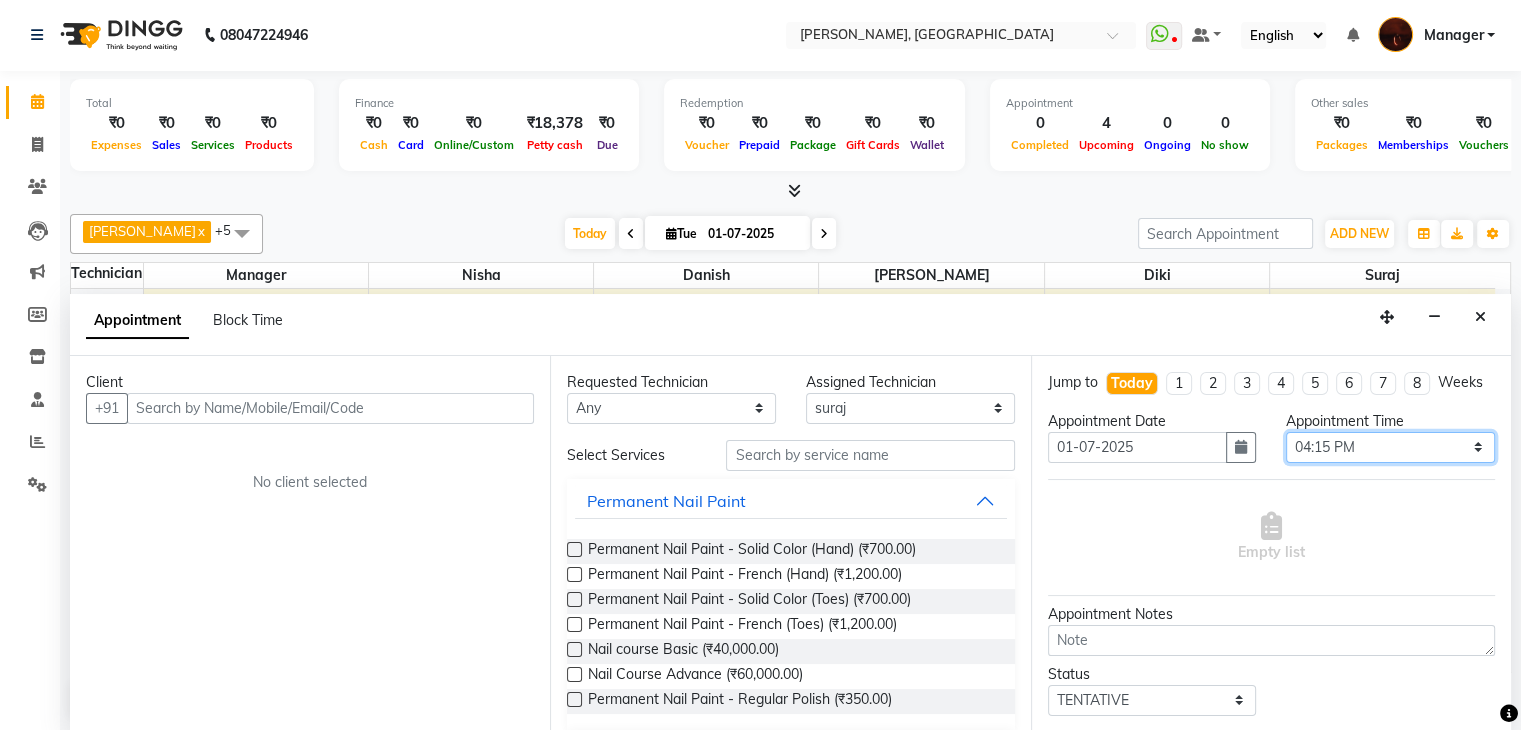 click on "Select 11:00 AM 11:15 AM 11:30 AM 11:45 AM 12:00 PM 12:15 PM 12:30 PM 12:45 PM 01:00 PM 01:15 PM 01:30 PM 01:45 PM 02:00 PM 02:15 PM 02:30 PM 02:45 PM 03:00 PM 03:15 PM 03:30 PM 03:45 PM 04:00 PM 04:15 PM 04:30 PM 04:45 PM 05:00 PM 05:15 PM 05:30 PM 05:45 PM 06:00 PM 06:15 PM 06:30 PM 06:45 PM 07:00 PM 07:15 PM 07:30 PM 07:45 PM 08:00 PM 08:15 PM 08:30 PM 08:45 PM 09:00 PM 09:15 PM 09:30 PM 09:45 PM 10:00 PM" at bounding box center [1390, 447] 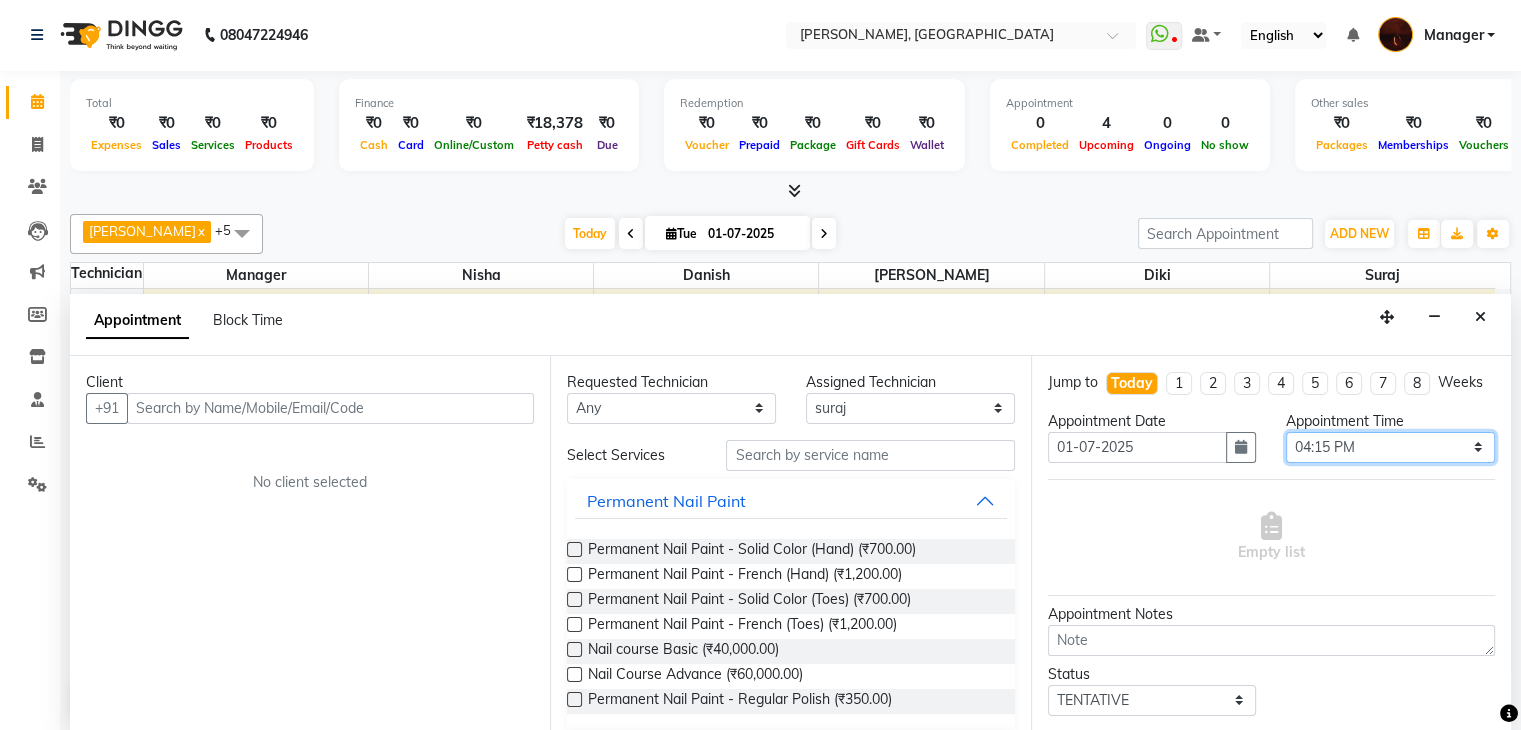 select on "990" 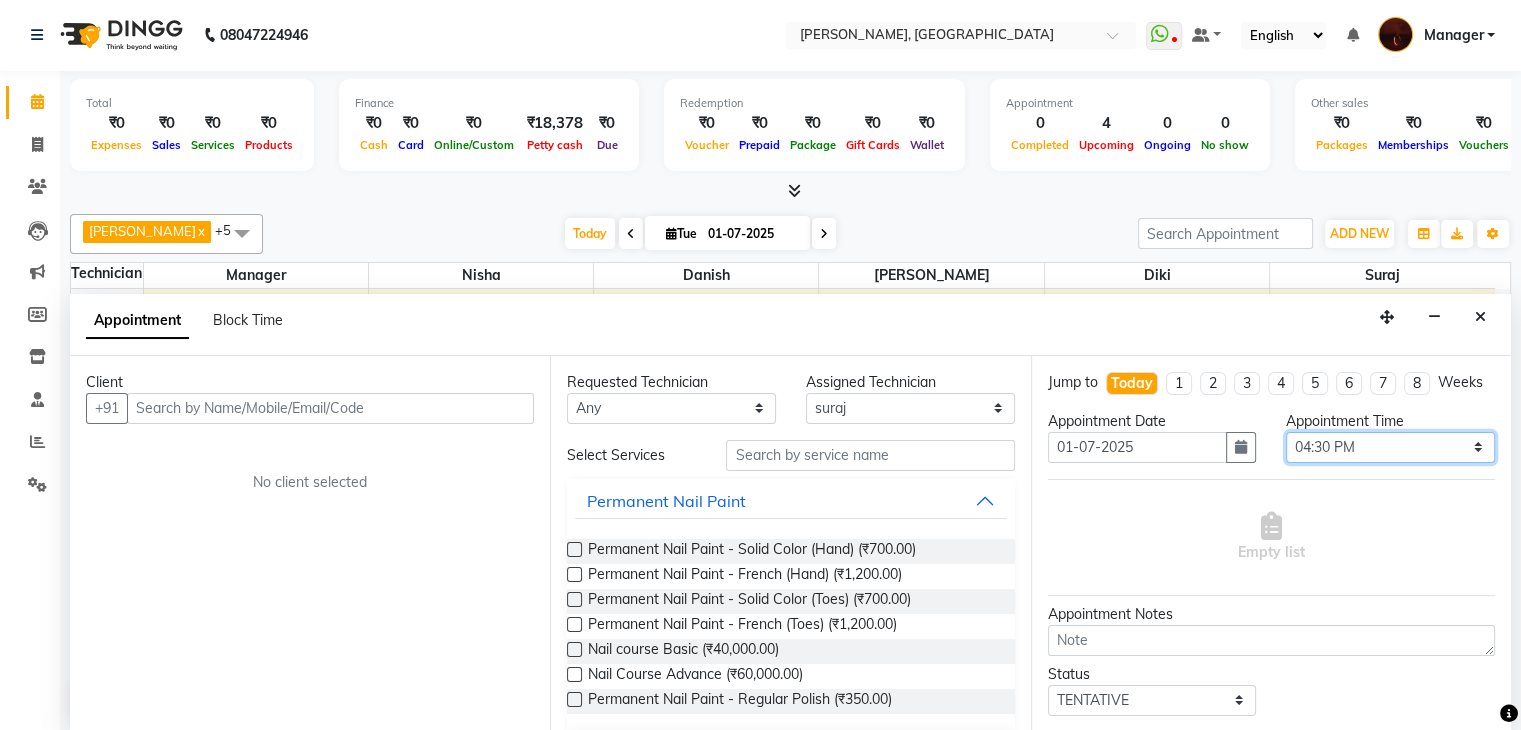 click on "Select 11:00 AM 11:15 AM 11:30 AM 11:45 AM 12:00 PM 12:15 PM 12:30 PM 12:45 PM 01:00 PM 01:15 PM 01:30 PM 01:45 PM 02:00 PM 02:15 PM 02:30 PM 02:45 PM 03:00 PM 03:15 PM 03:30 PM 03:45 PM 04:00 PM 04:15 PM 04:30 PM 04:45 PM 05:00 PM 05:15 PM 05:30 PM 05:45 PM 06:00 PM 06:15 PM 06:30 PM 06:45 PM 07:00 PM 07:15 PM 07:30 PM 07:45 PM 08:00 PM 08:15 PM 08:30 PM 08:45 PM 09:00 PM 09:15 PM 09:30 PM 09:45 PM 10:00 PM" at bounding box center [1390, 447] 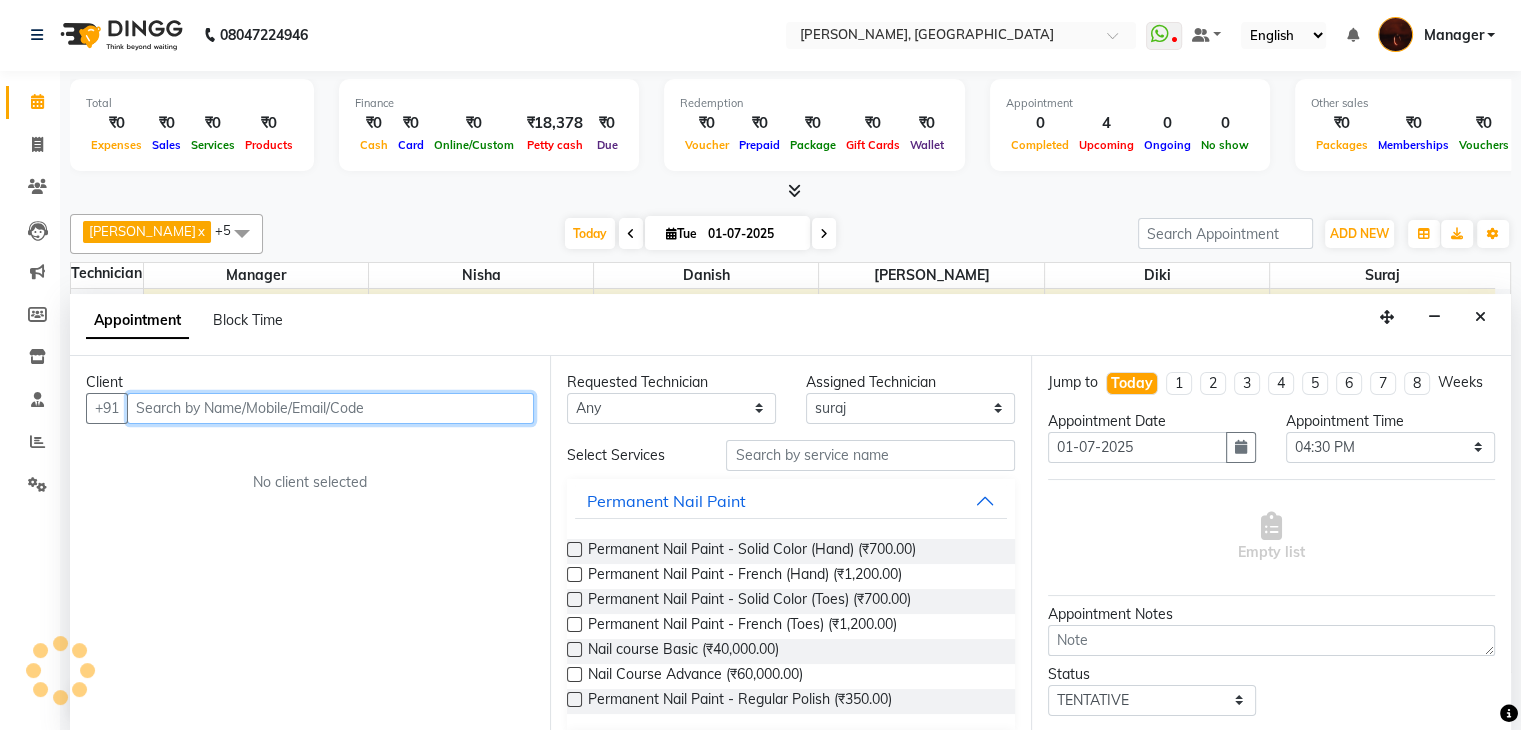 click at bounding box center [330, 408] 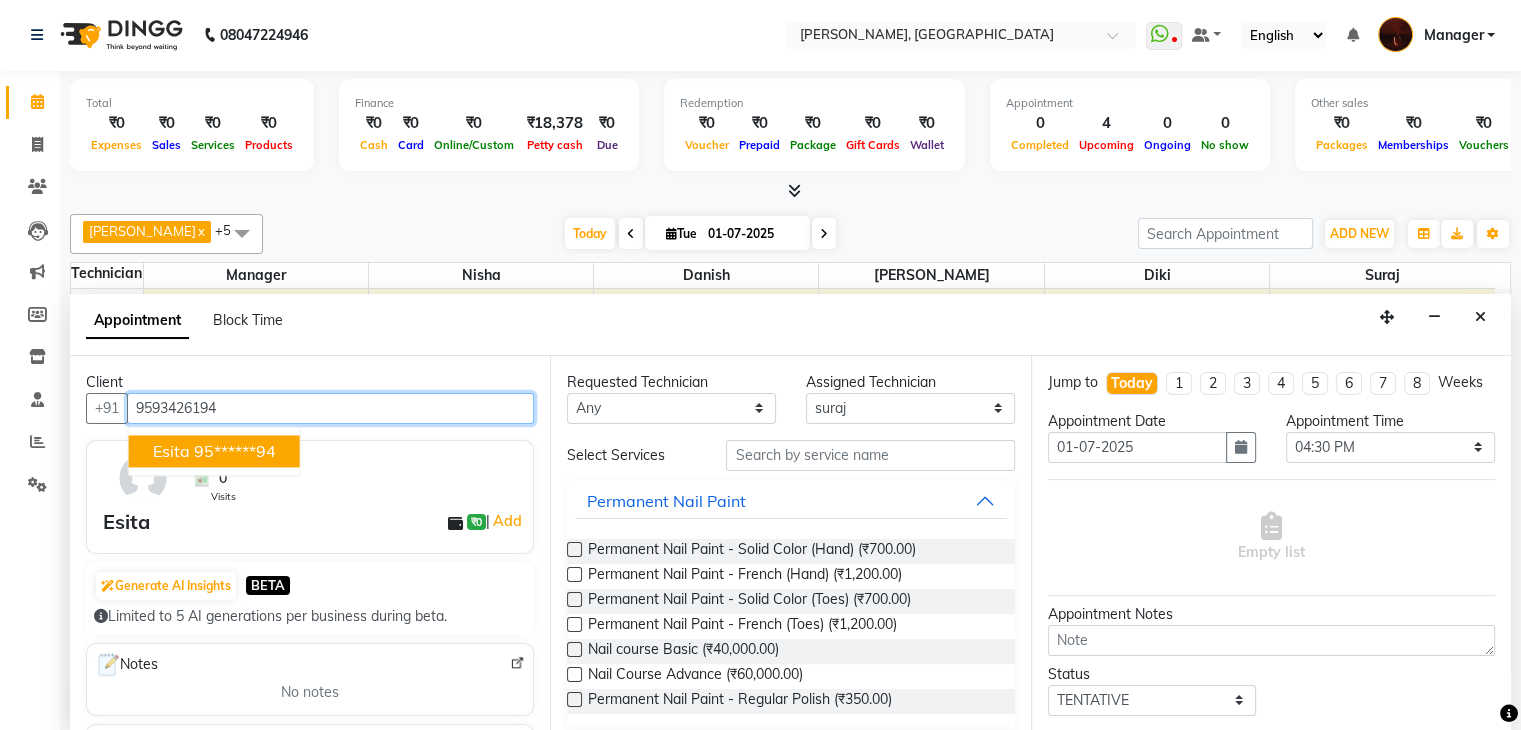 click on "95******94" at bounding box center [235, 451] 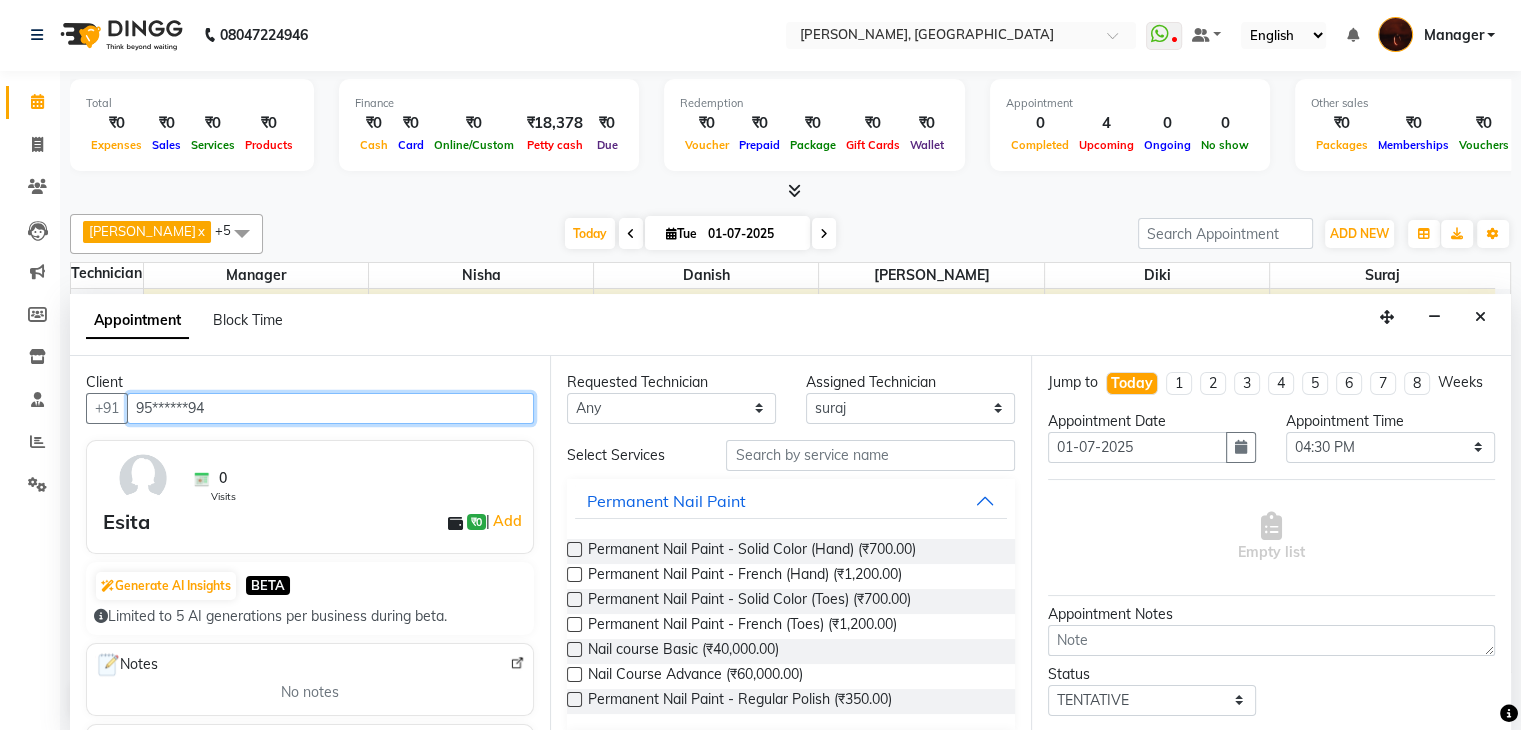 type on "95******94" 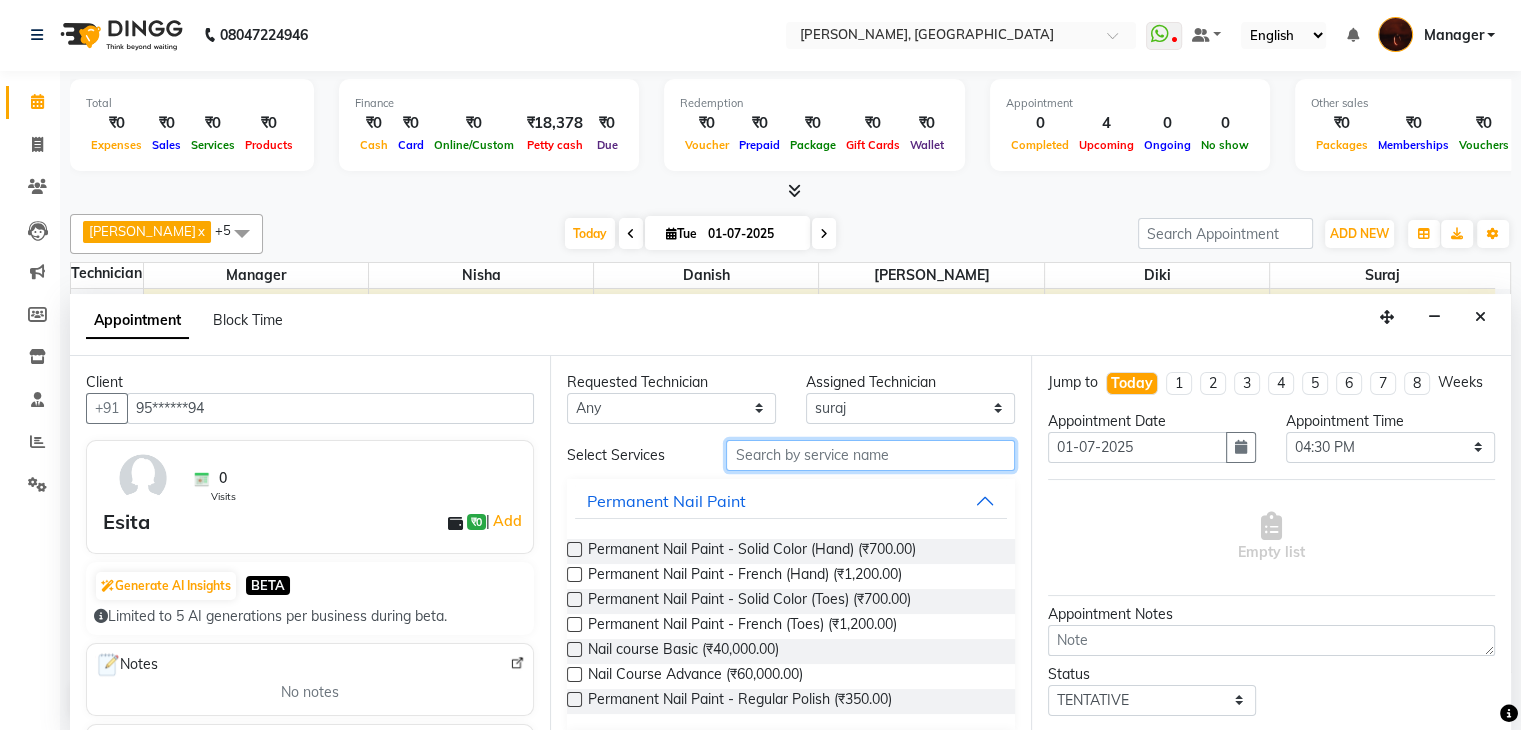 click at bounding box center [870, 455] 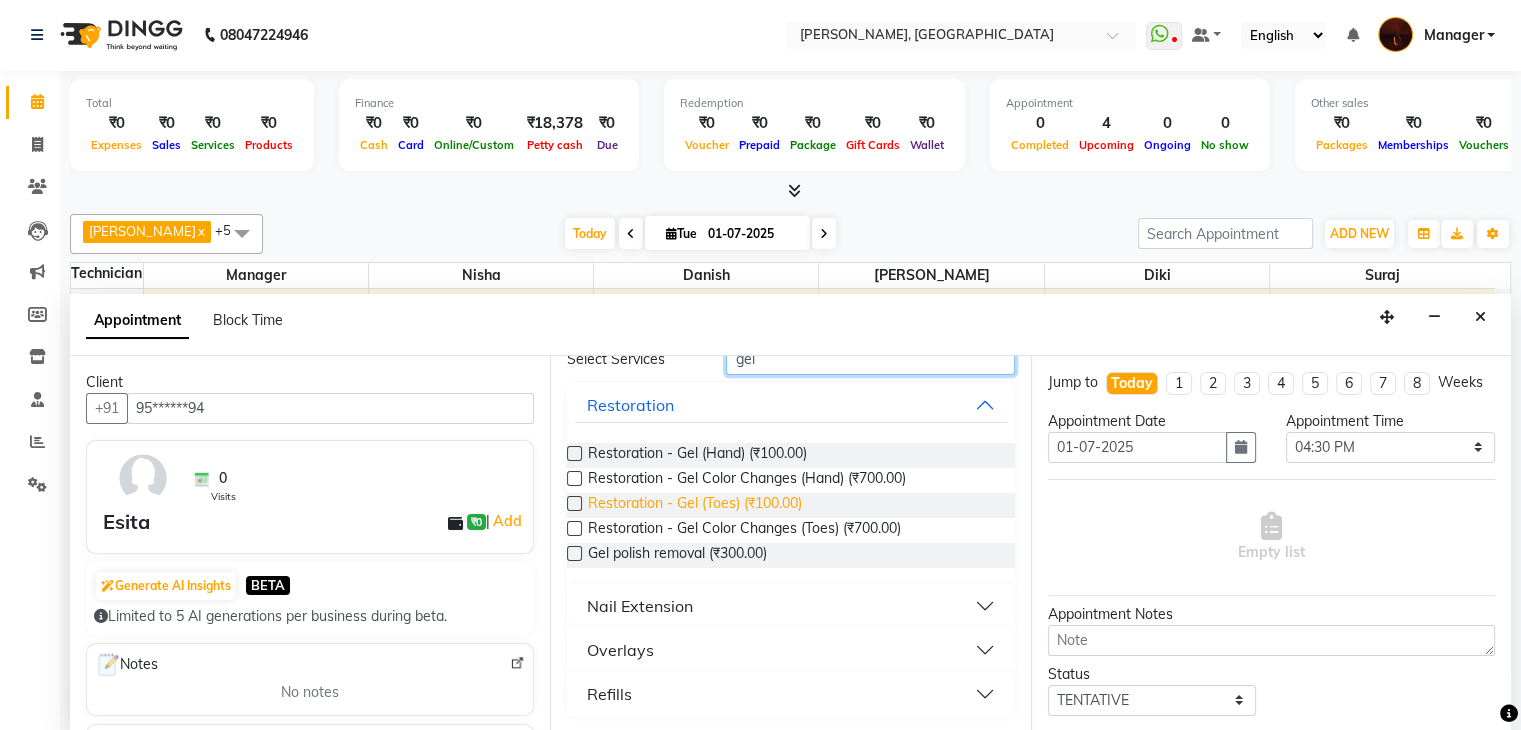 scroll, scrollTop: 95, scrollLeft: 0, axis: vertical 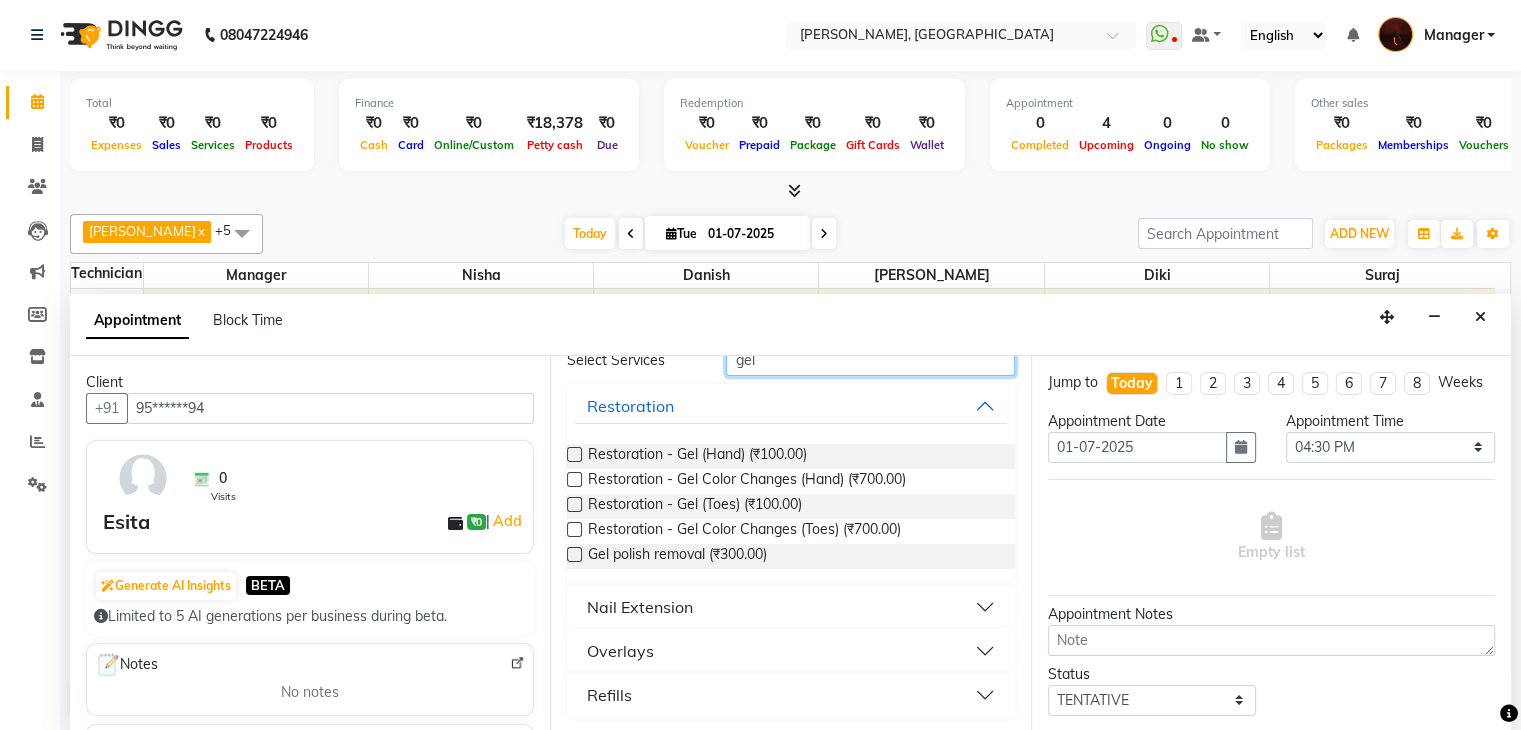 type on "gel" 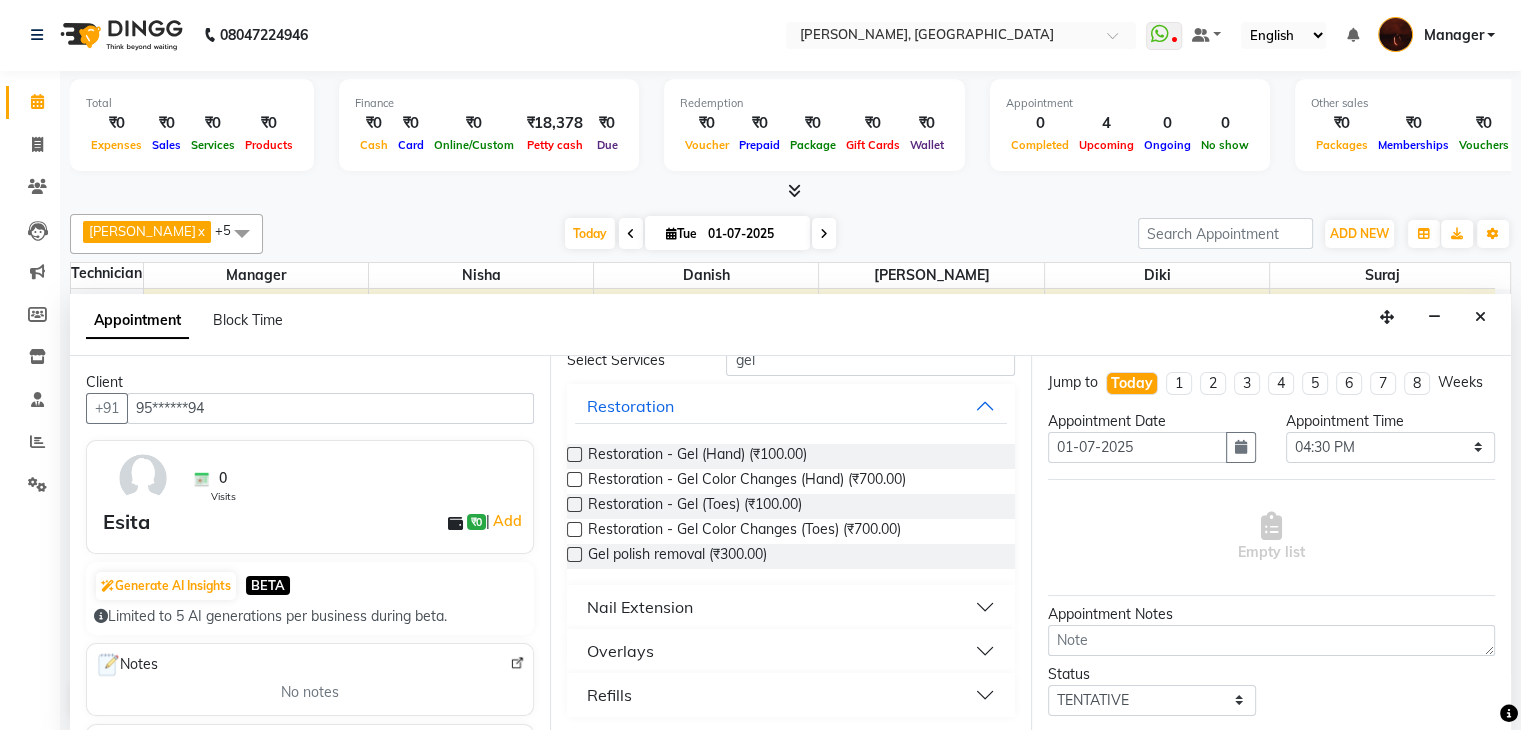 click on "Nail Extension" at bounding box center (790, 607) 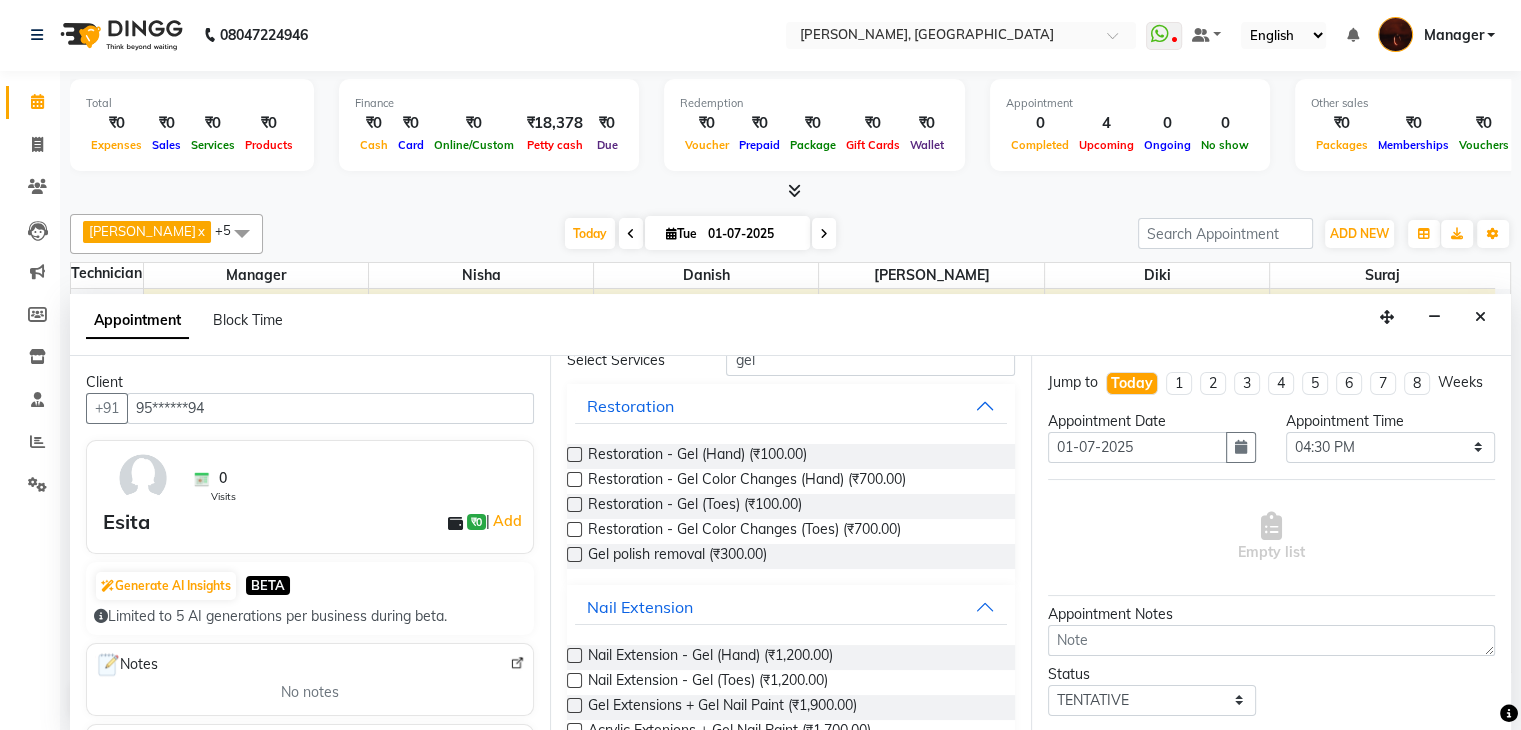click at bounding box center [574, 655] 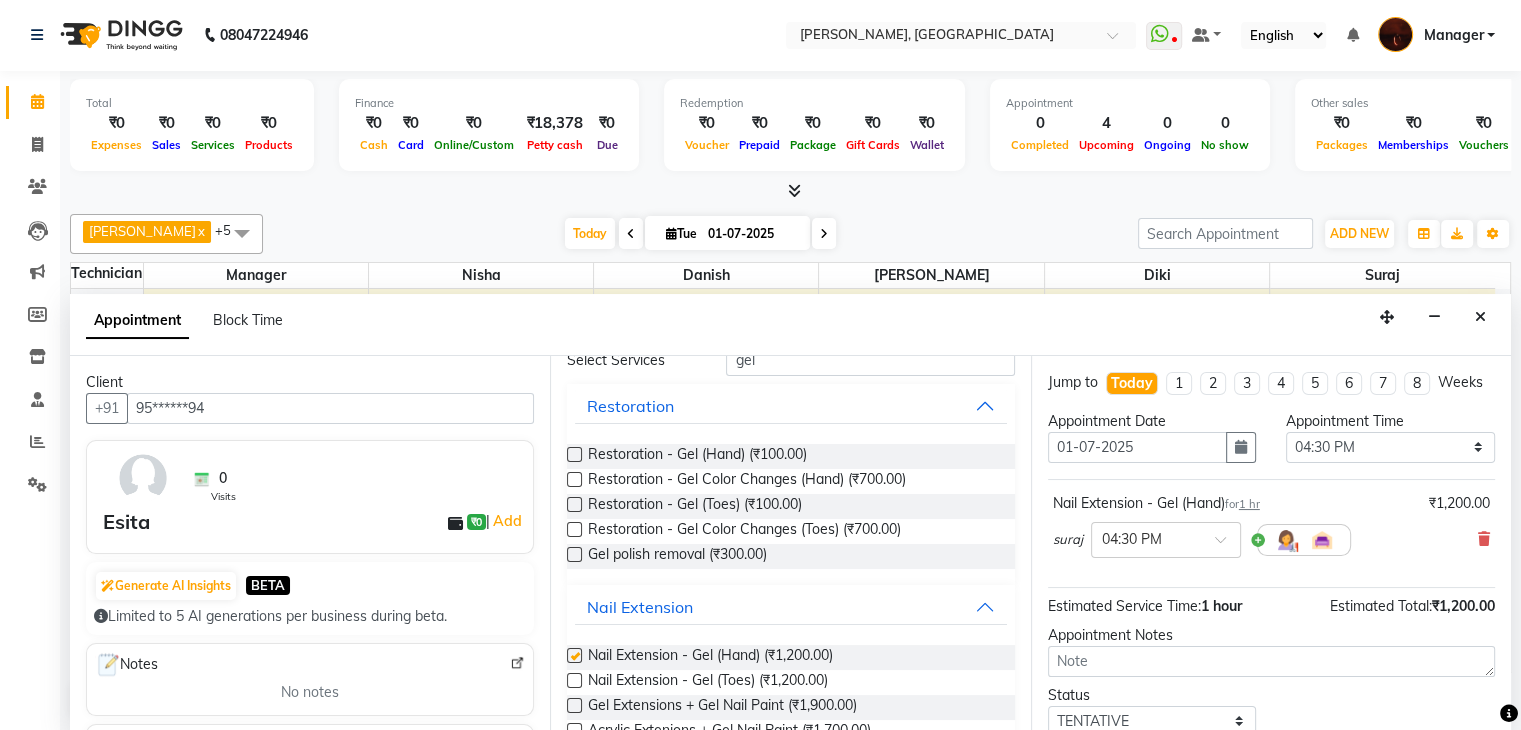 checkbox on "false" 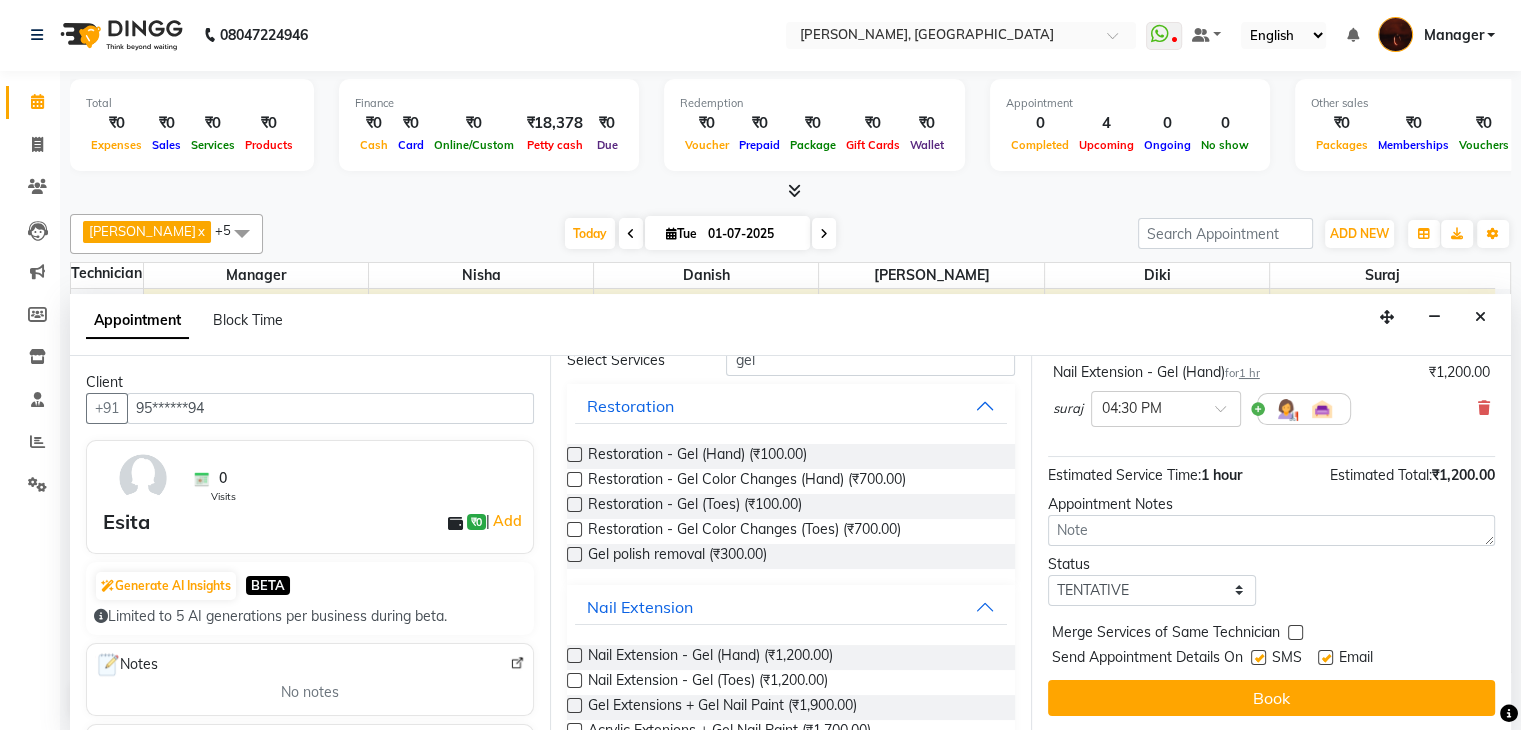 scroll, scrollTop: 148, scrollLeft: 0, axis: vertical 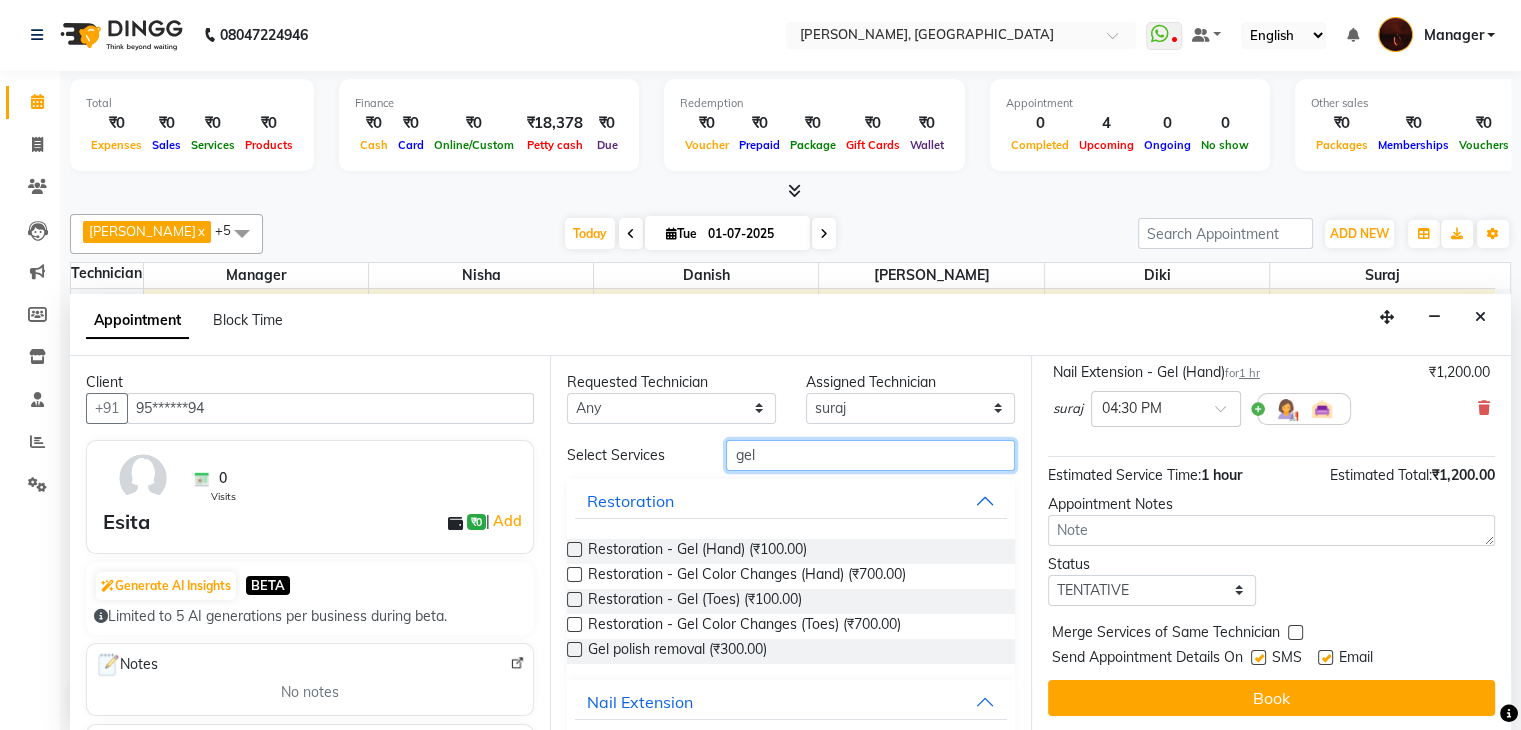 click on "gel" at bounding box center (870, 455) 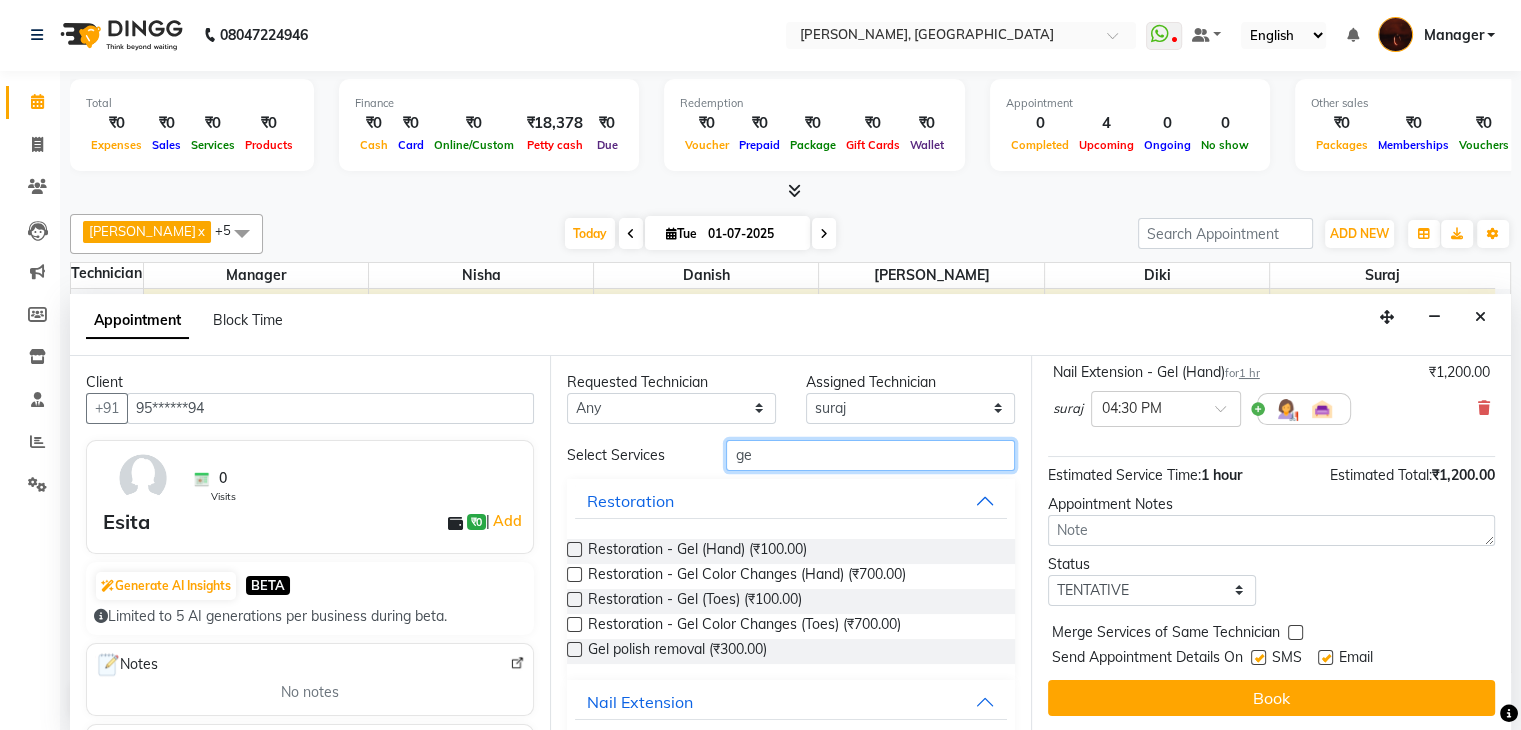 type on "g" 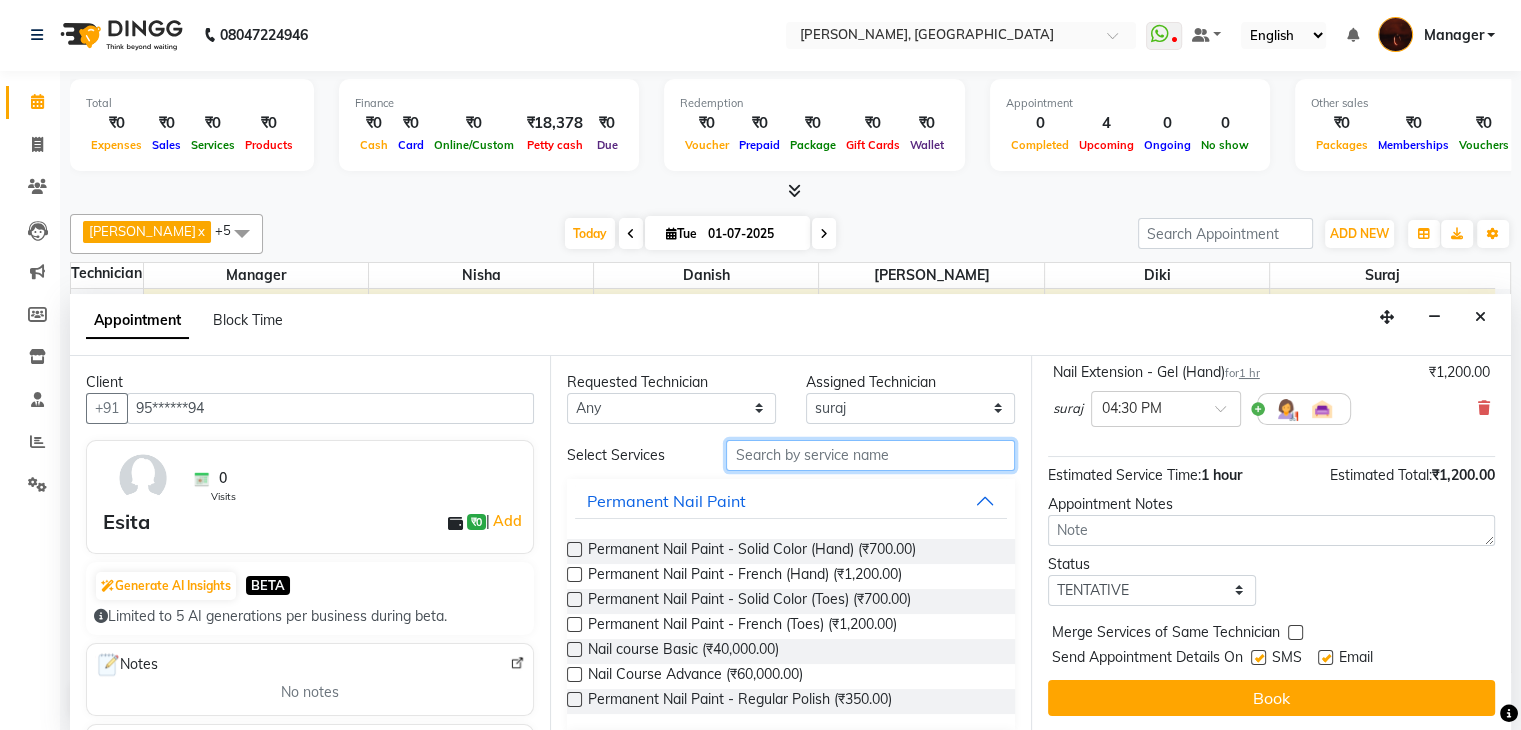 type 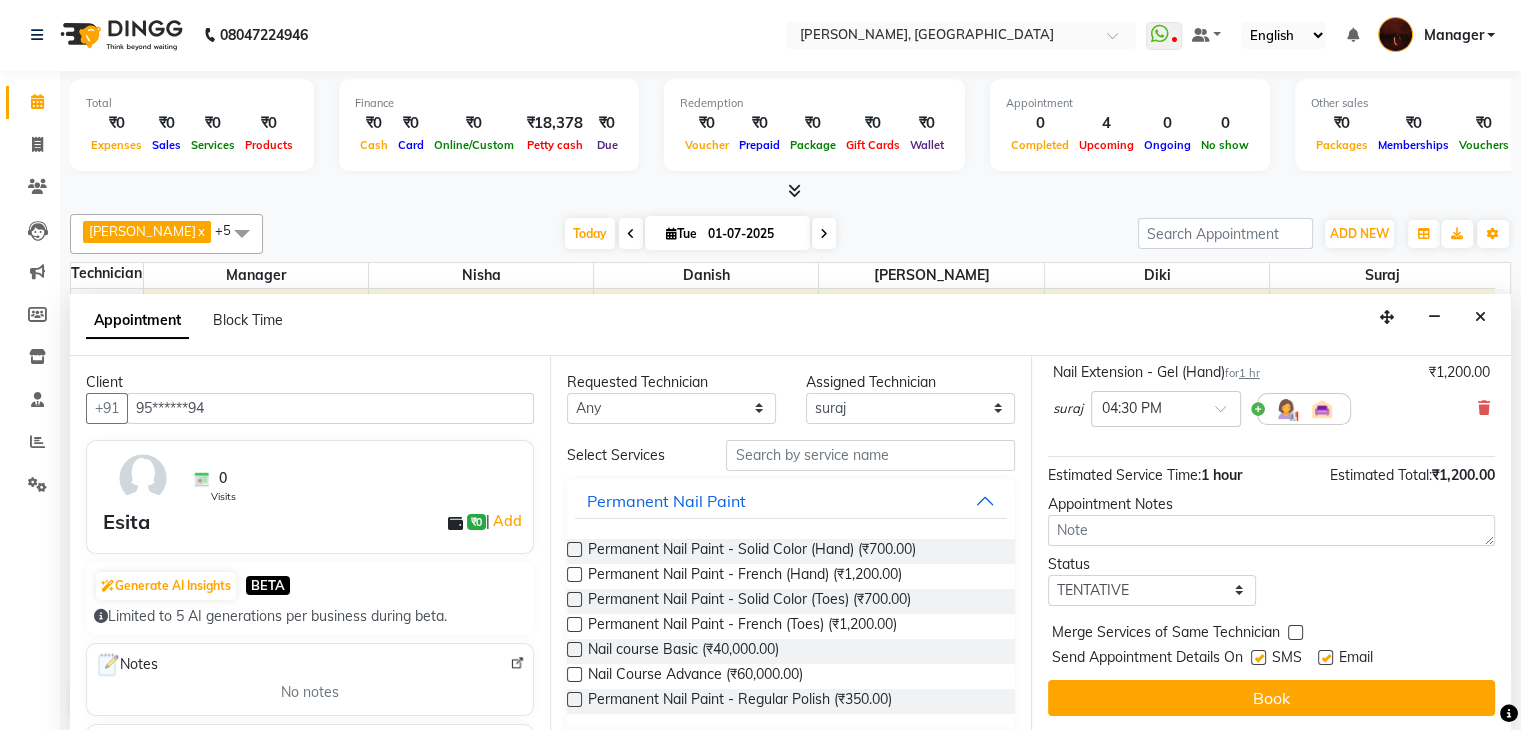 click at bounding box center (574, 549) 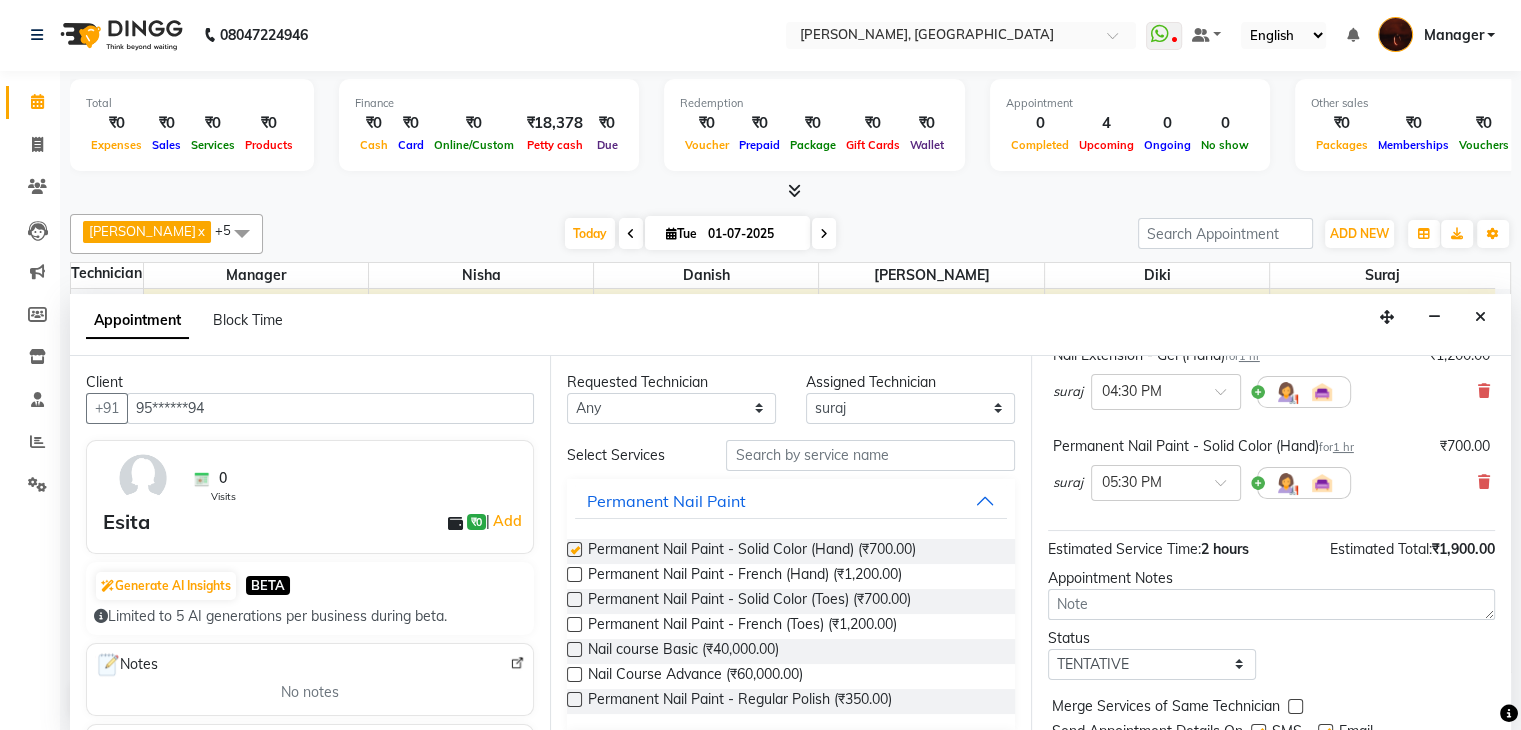 checkbox on "false" 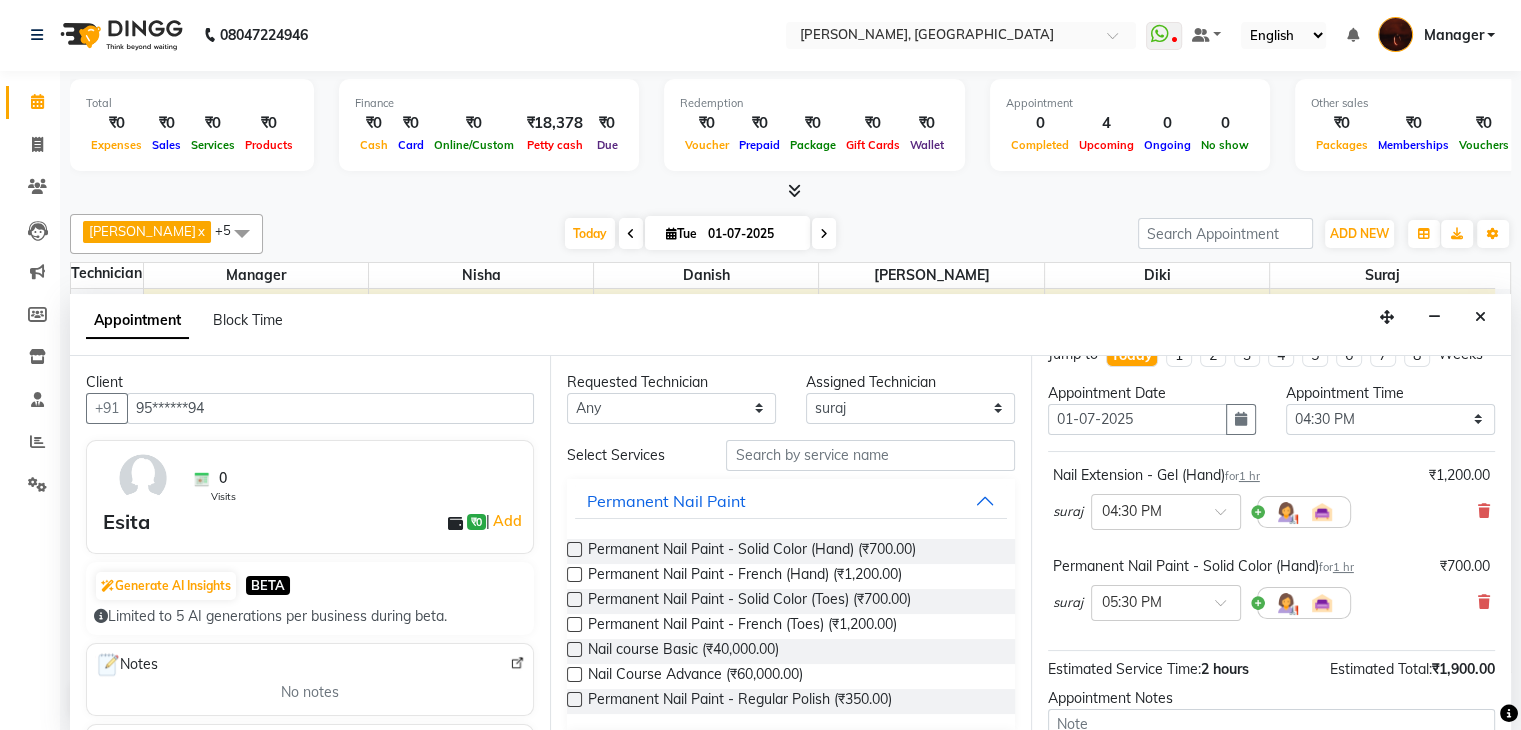 scroll, scrollTop: 0, scrollLeft: 0, axis: both 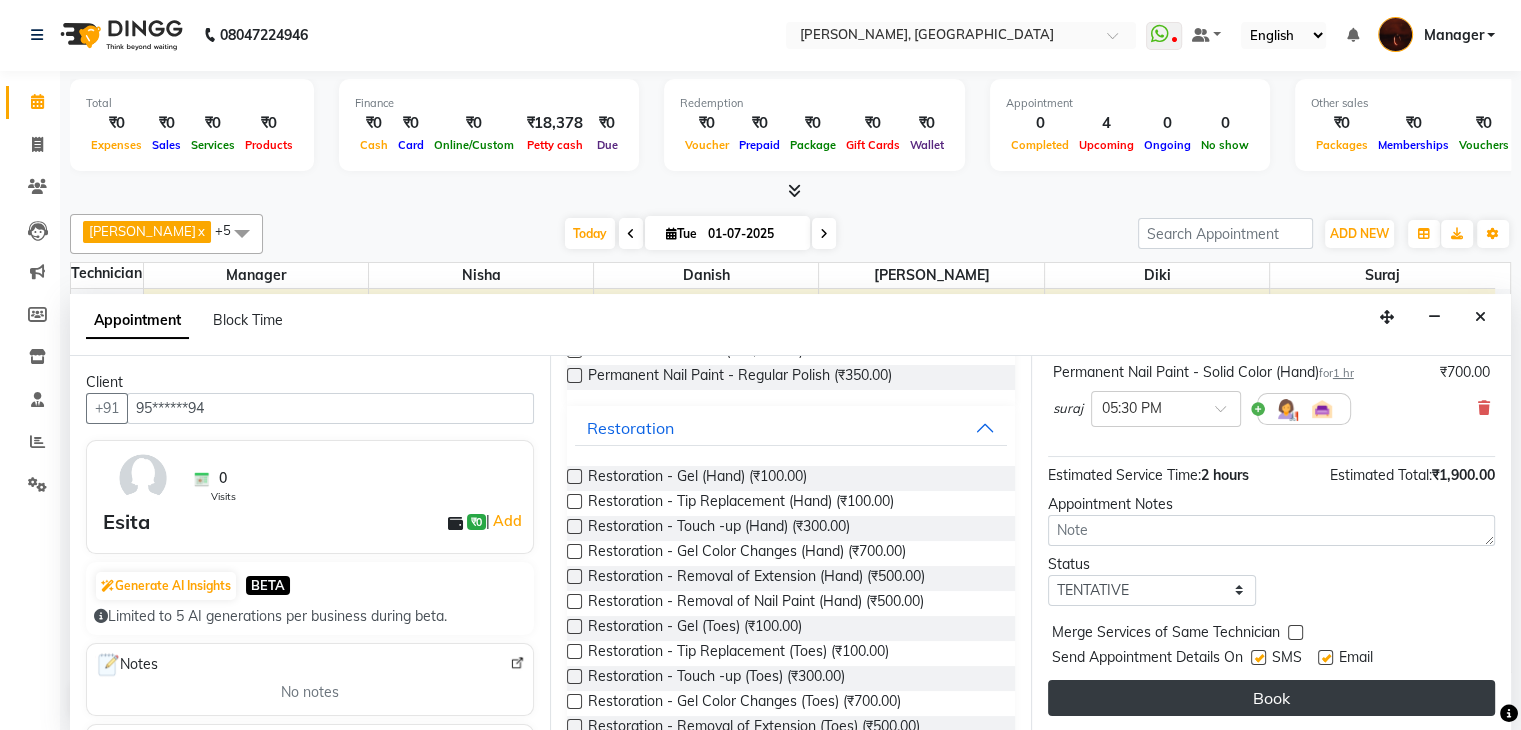 click on "Book" at bounding box center [1271, 698] 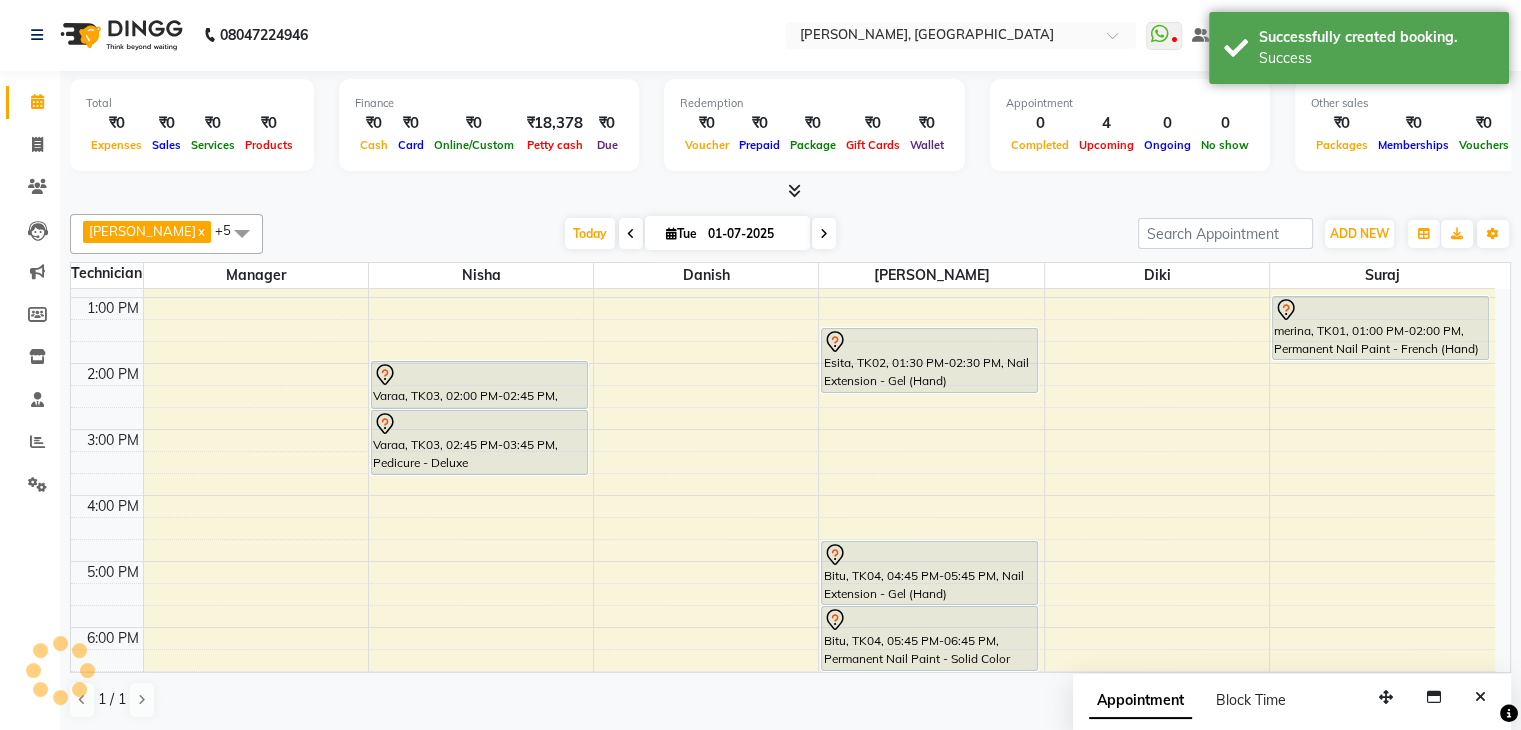 scroll, scrollTop: 0, scrollLeft: 0, axis: both 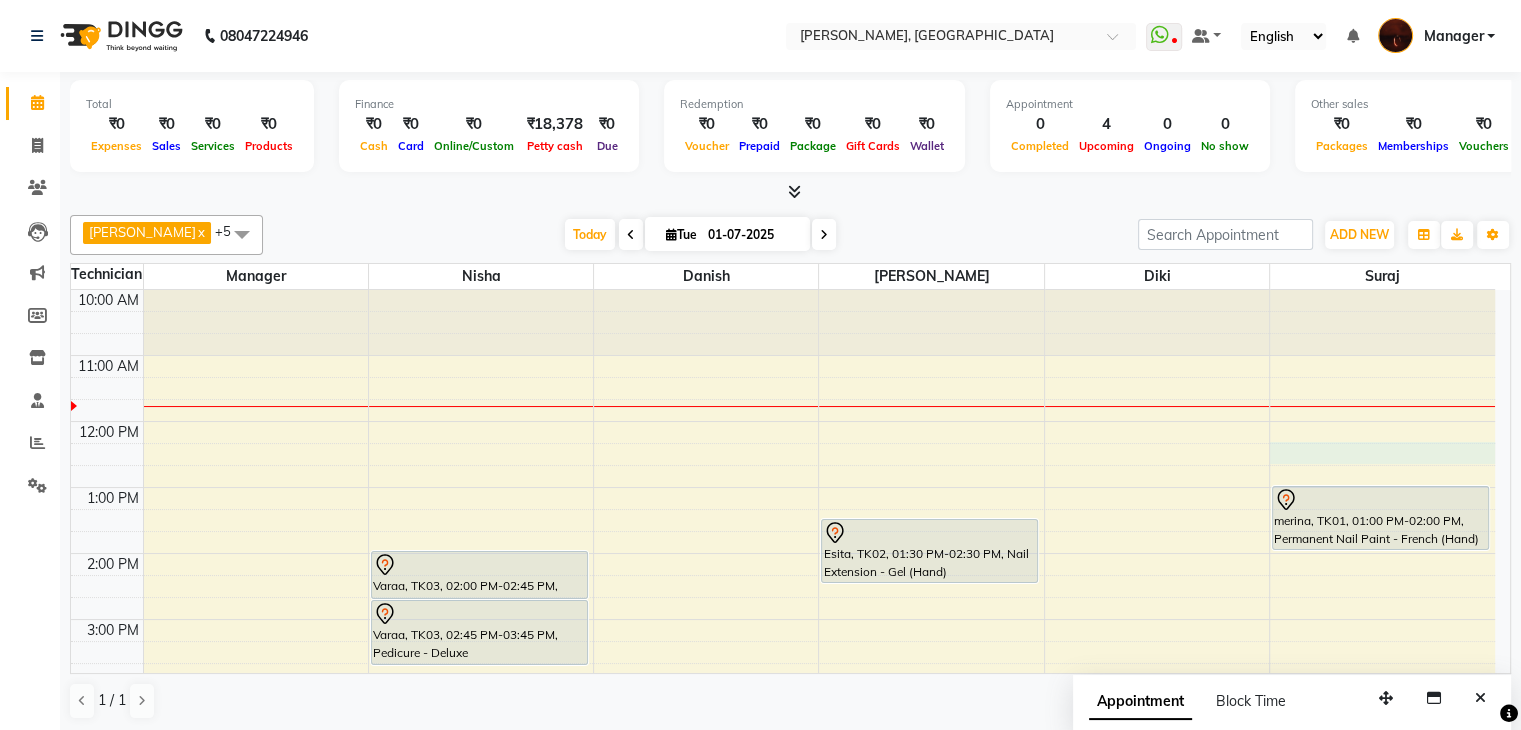 click on "10:00 AM 11:00 AM 12:00 PM 1:00 PM 2:00 PM 3:00 PM 4:00 PM 5:00 PM 6:00 PM 7:00 PM 8:00 PM 9:00 PM 10:00 PM             Varaa, TK03, 02:00 PM-02:45 PM, Waxing - Full Legs             Varaa, TK03, 02:45 PM-03:45 PM, Pedicure - Deluxe             Esita, TK02, 01:30 PM-02:30 PM, Nail Extension - Gel (Hand)             Bitu, TK04, 04:45 PM-05:45 PM, Nail Extension - Gel (Hand)             Bitu, TK04, 05:45 PM-06:45 PM, Permanent Nail Paint - Solid Color (Hand)             merina, TK01, 01:00 PM-02:00 PM, Permanent Nail Paint - French (Hand)             Esita, TK05, 04:30 PM-05:30 PM, Nail Extension - Gel (Hand)             Esita, TK05, 05:30 PM-06:30 PM, Permanent Nail Paint - Solid Color (Hand)" at bounding box center [783, 718] 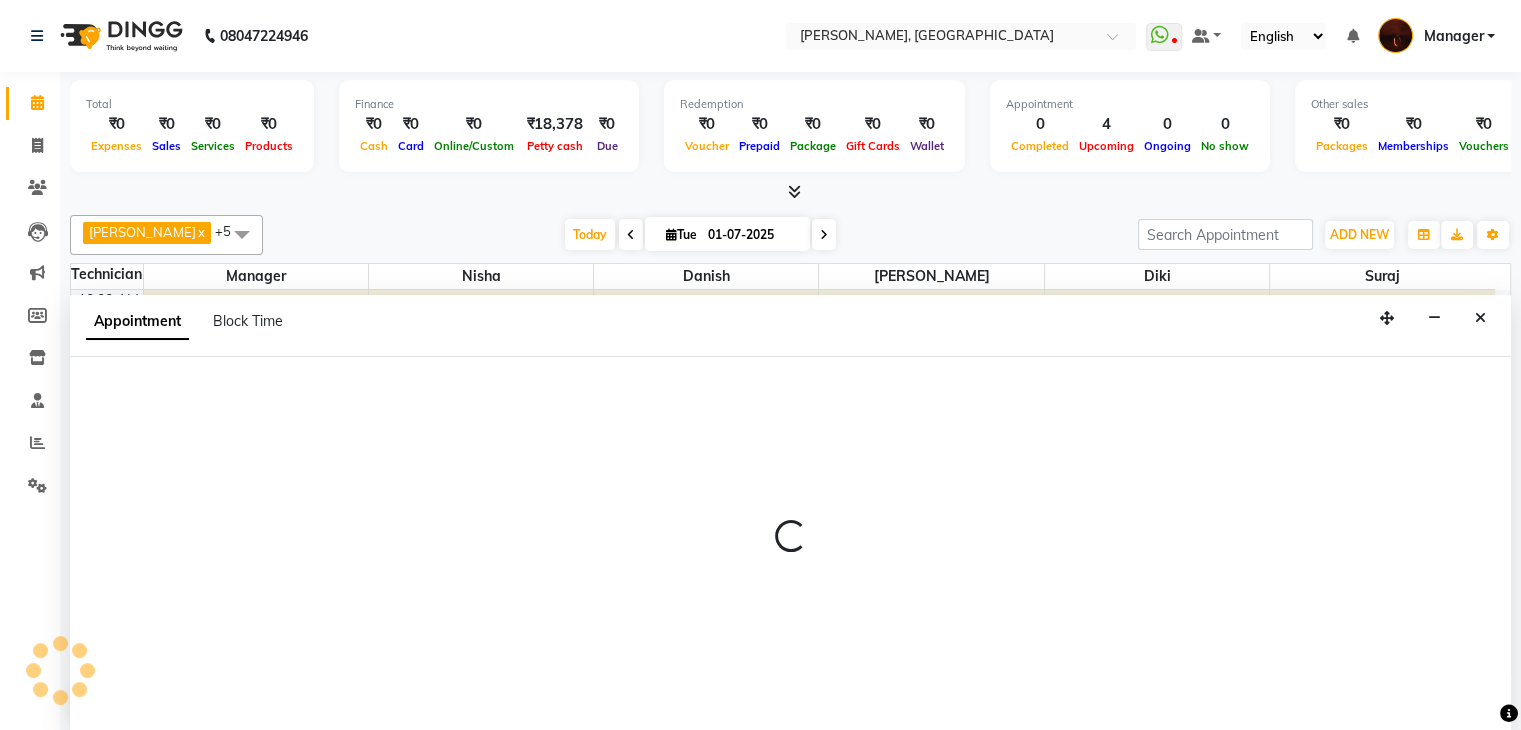 scroll, scrollTop: 1, scrollLeft: 0, axis: vertical 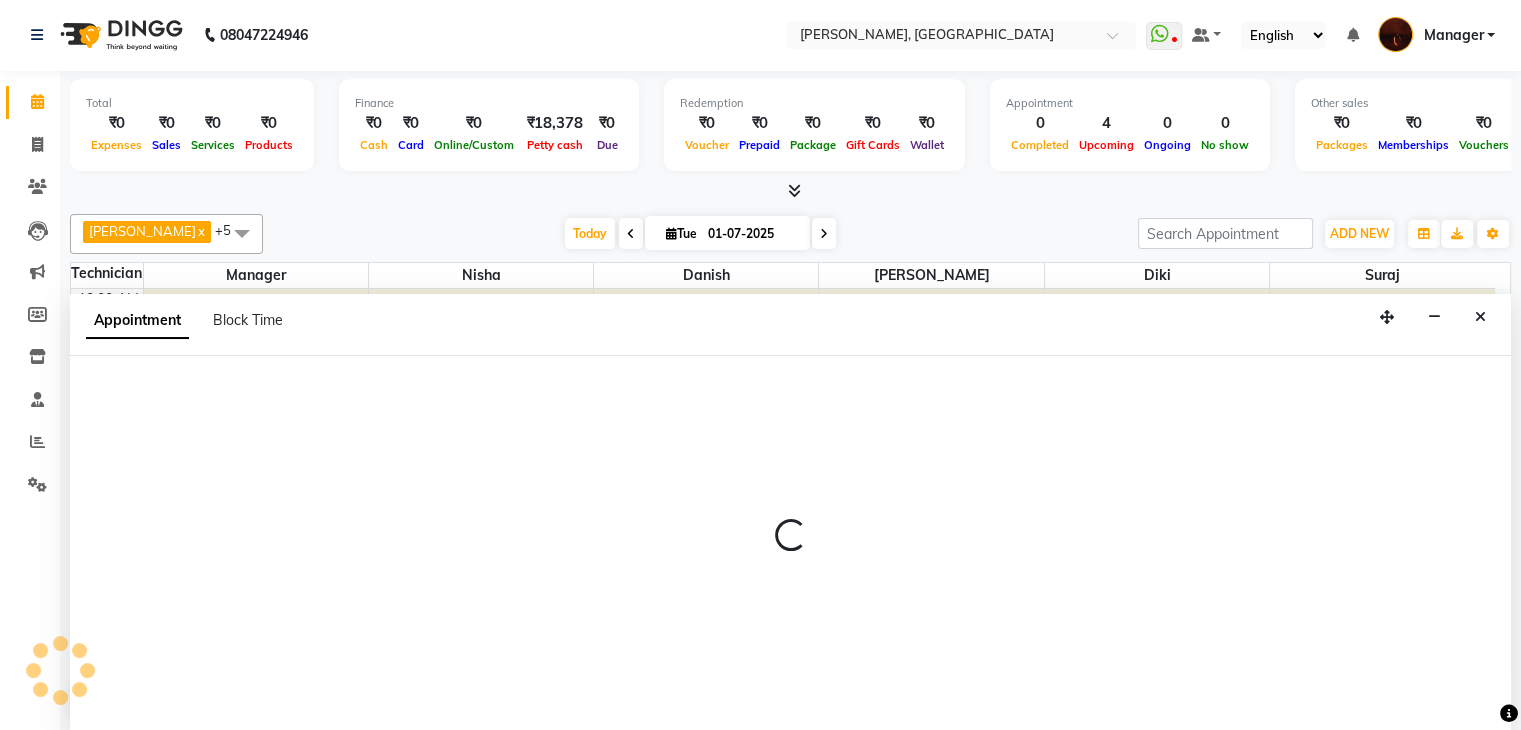 select on "83655" 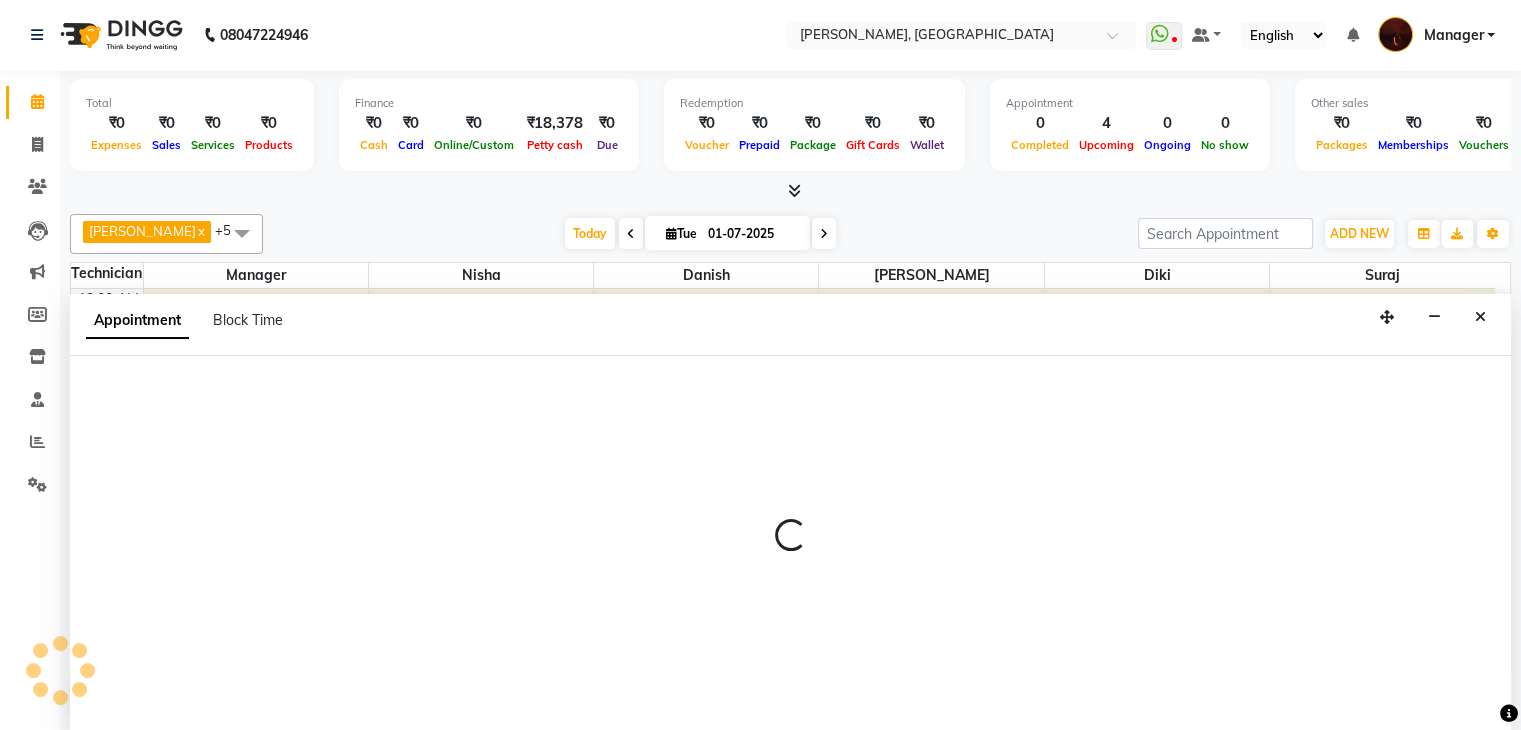 select on "735" 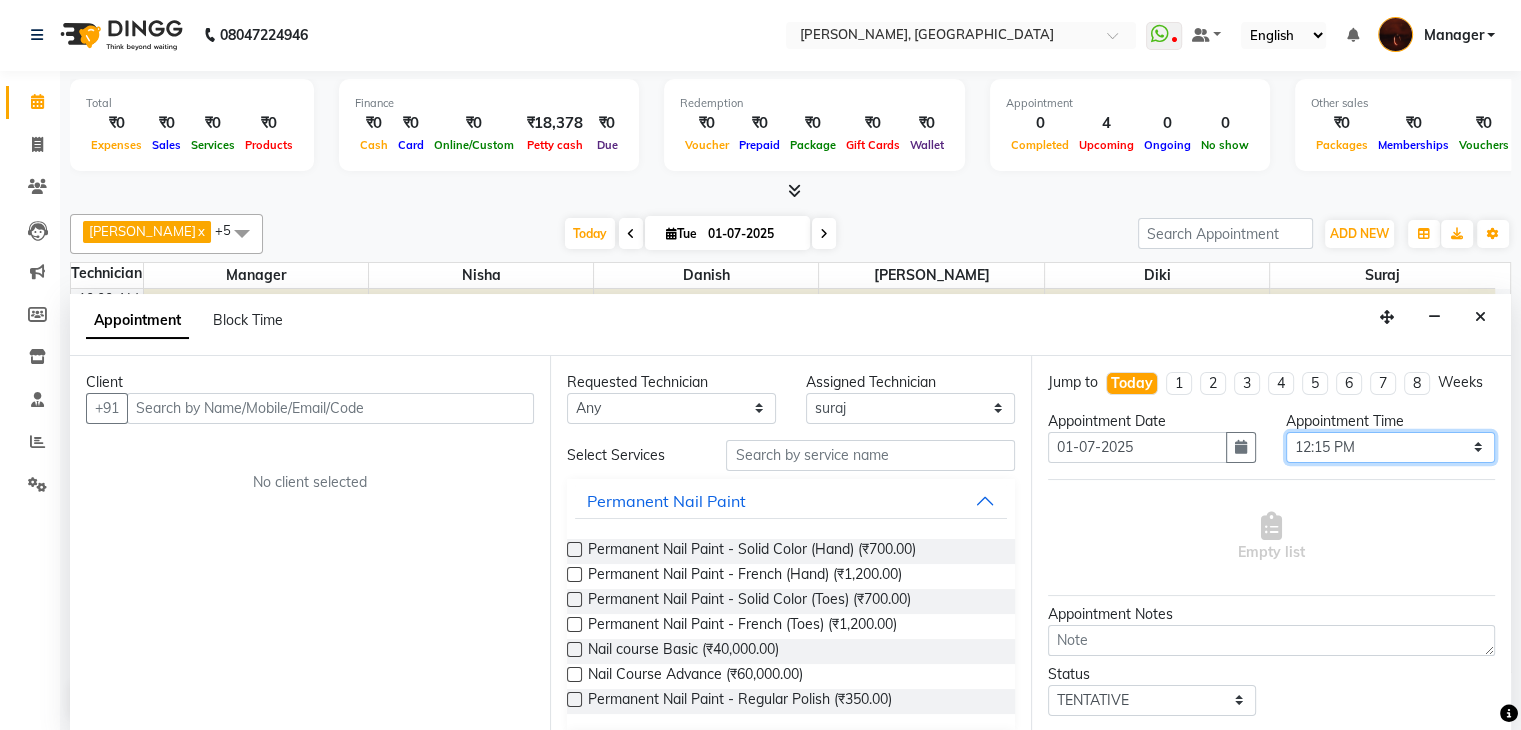 click on "Select 11:00 AM 11:15 AM 11:30 AM 11:45 AM 12:00 PM 12:15 PM 12:30 PM 12:45 PM 01:00 PM 01:15 PM 01:30 PM 01:45 PM 02:00 PM 02:15 PM 02:30 PM 02:45 PM 03:00 PM 03:15 PM 03:30 PM 03:45 PM 04:00 PM 04:15 PM 04:30 PM 04:45 PM 05:00 PM 05:15 PM 05:30 PM 05:45 PM 06:00 PM 06:15 PM 06:30 PM 06:45 PM 07:00 PM 07:15 PM 07:30 PM 07:45 PM 08:00 PM 08:15 PM 08:30 PM 08:45 PM 09:00 PM 09:15 PM 09:30 PM 09:45 PM 10:00 PM" at bounding box center (1390, 447) 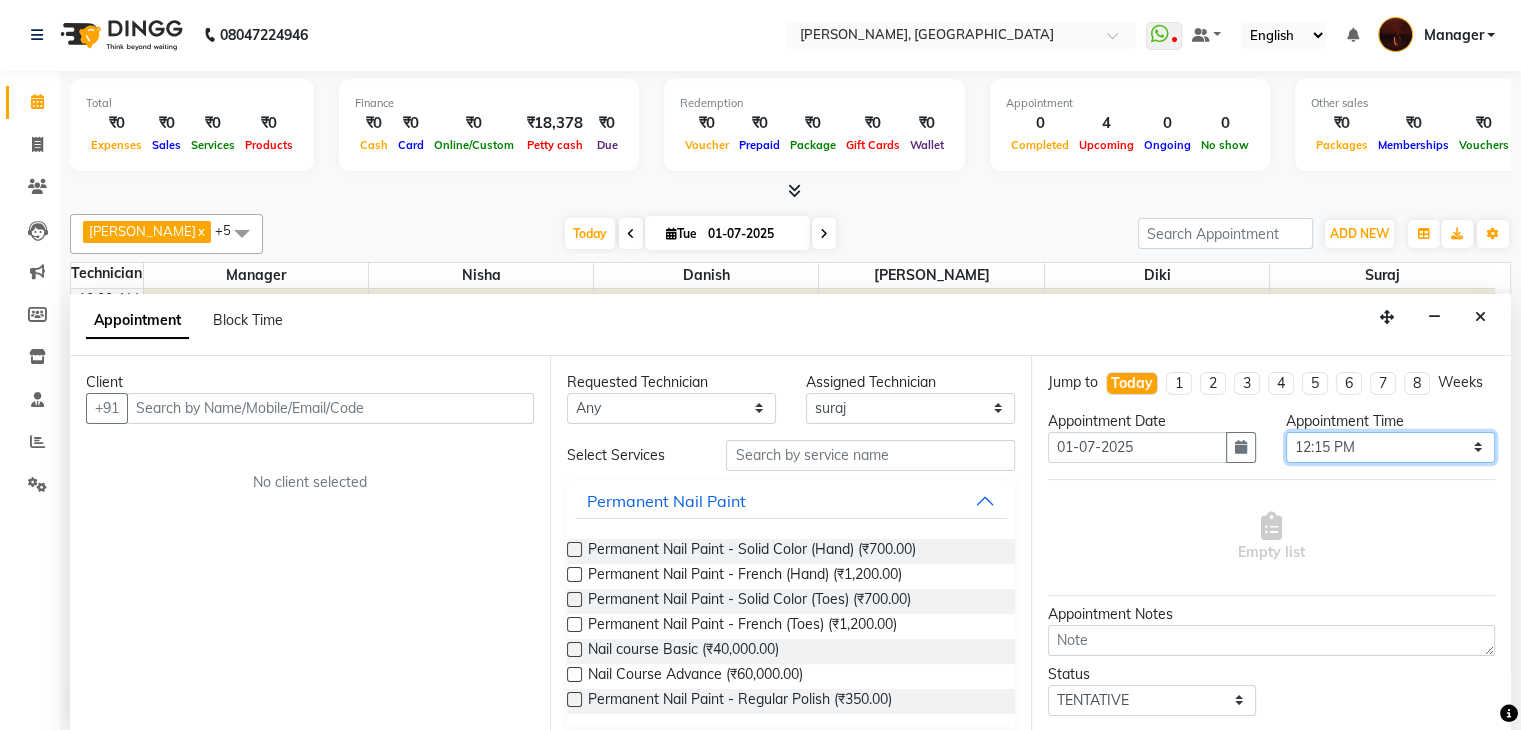 select on "750" 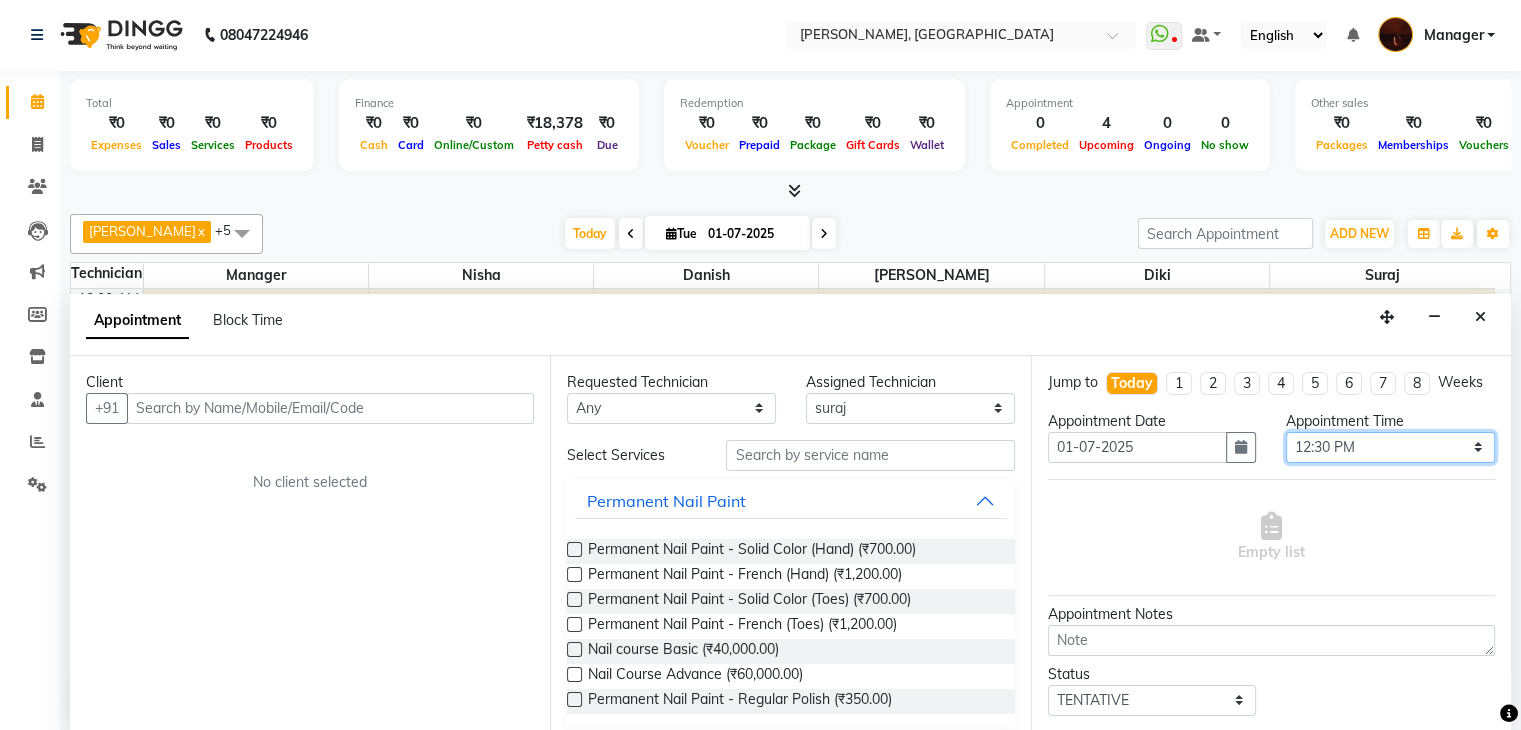click on "Select 11:00 AM 11:15 AM 11:30 AM 11:45 AM 12:00 PM 12:15 PM 12:30 PM 12:45 PM 01:00 PM 01:15 PM 01:30 PM 01:45 PM 02:00 PM 02:15 PM 02:30 PM 02:45 PM 03:00 PM 03:15 PM 03:30 PM 03:45 PM 04:00 PM 04:15 PM 04:30 PM 04:45 PM 05:00 PM 05:15 PM 05:30 PM 05:45 PM 06:00 PM 06:15 PM 06:30 PM 06:45 PM 07:00 PM 07:15 PM 07:30 PM 07:45 PM 08:00 PM 08:15 PM 08:30 PM 08:45 PM 09:00 PM 09:15 PM 09:30 PM 09:45 PM 10:00 PM" at bounding box center [1390, 447] 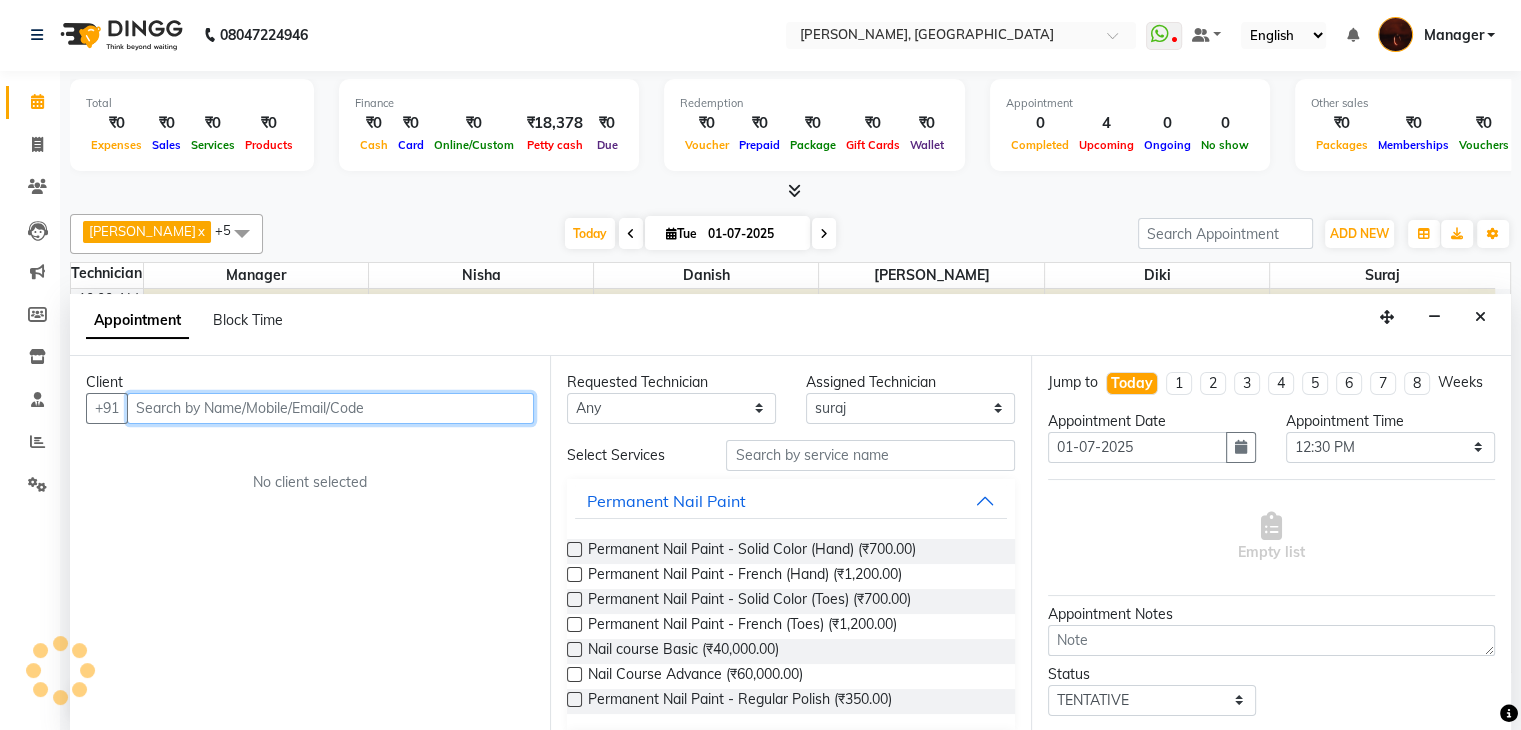 click at bounding box center [330, 408] 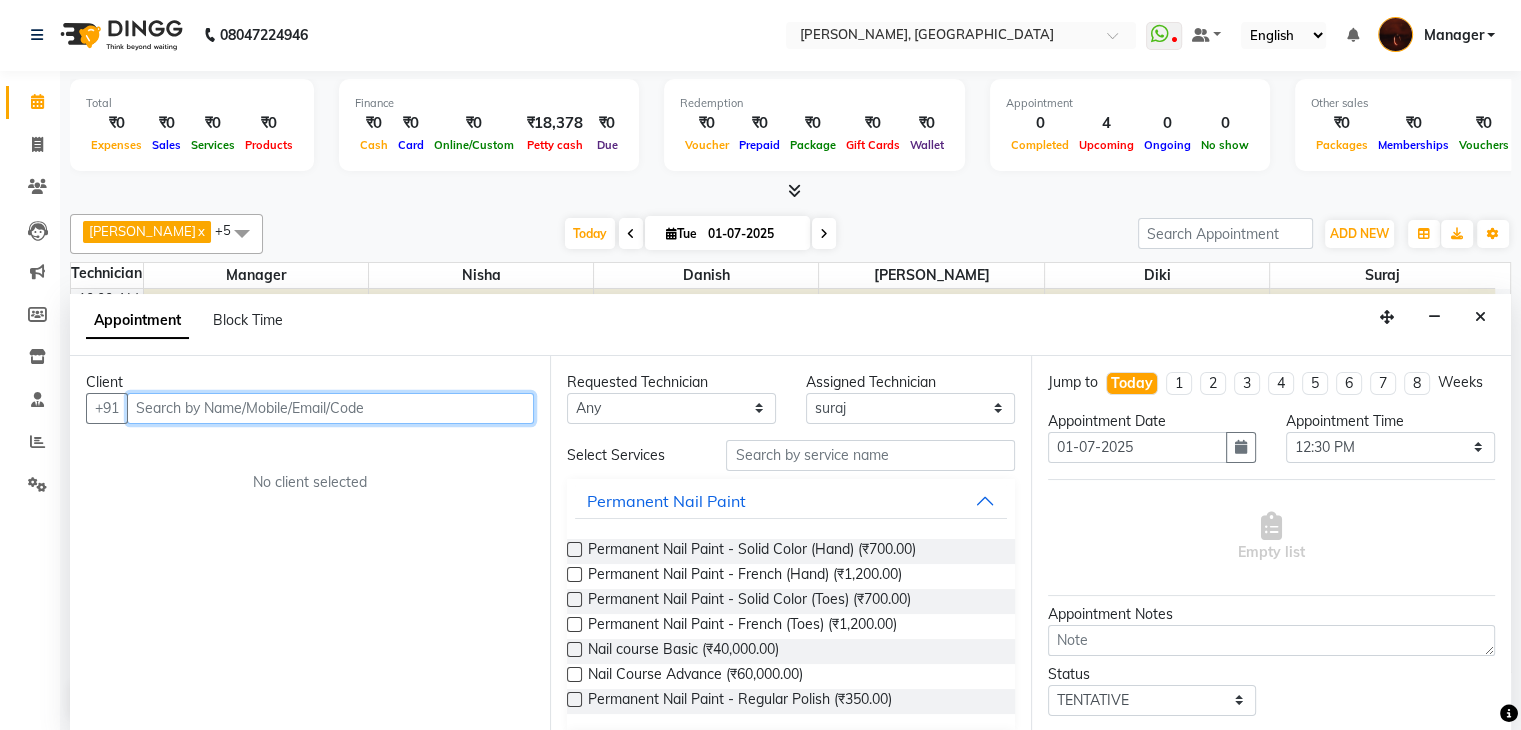 click at bounding box center [330, 408] 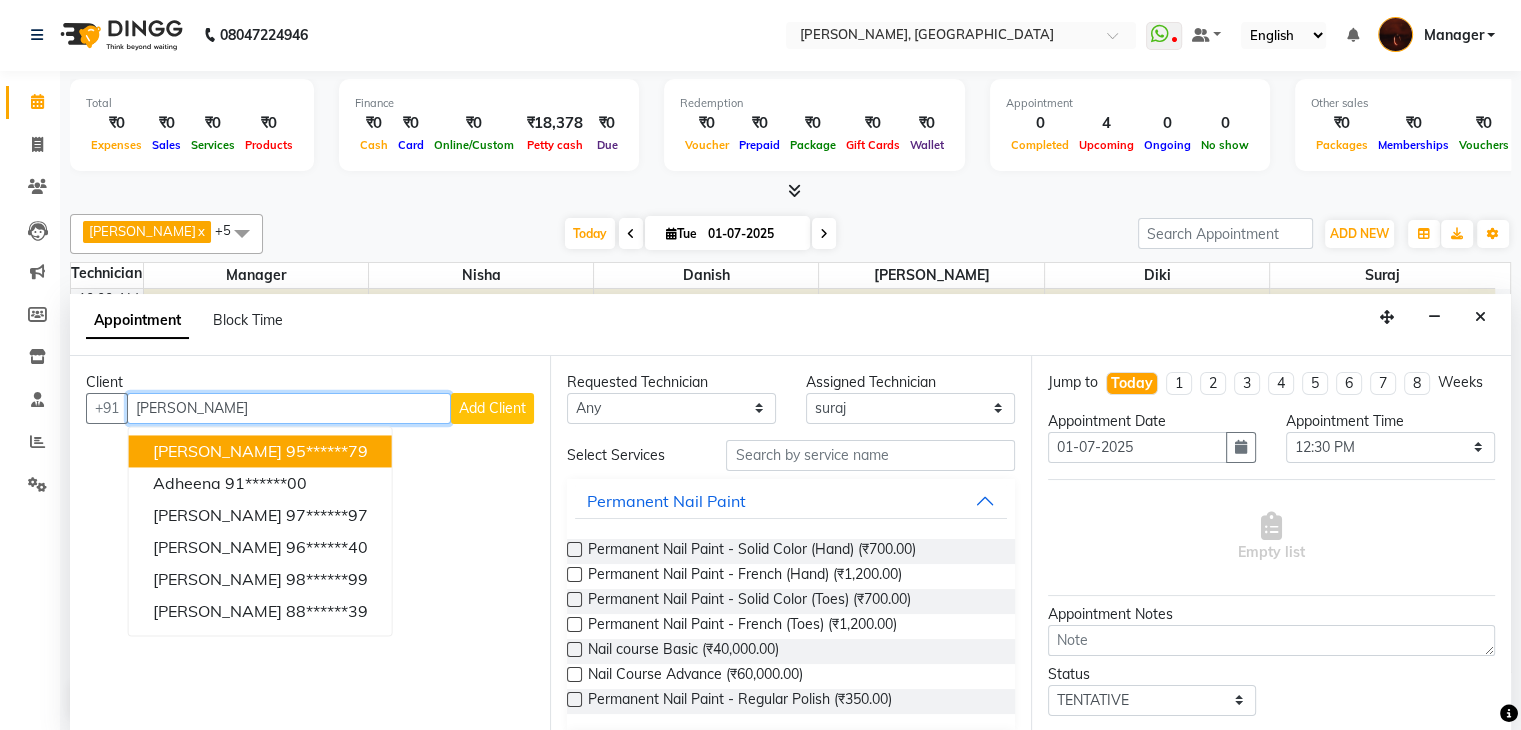 click on "[PERSON_NAME]  95******79" at bounding box center [260, 451] 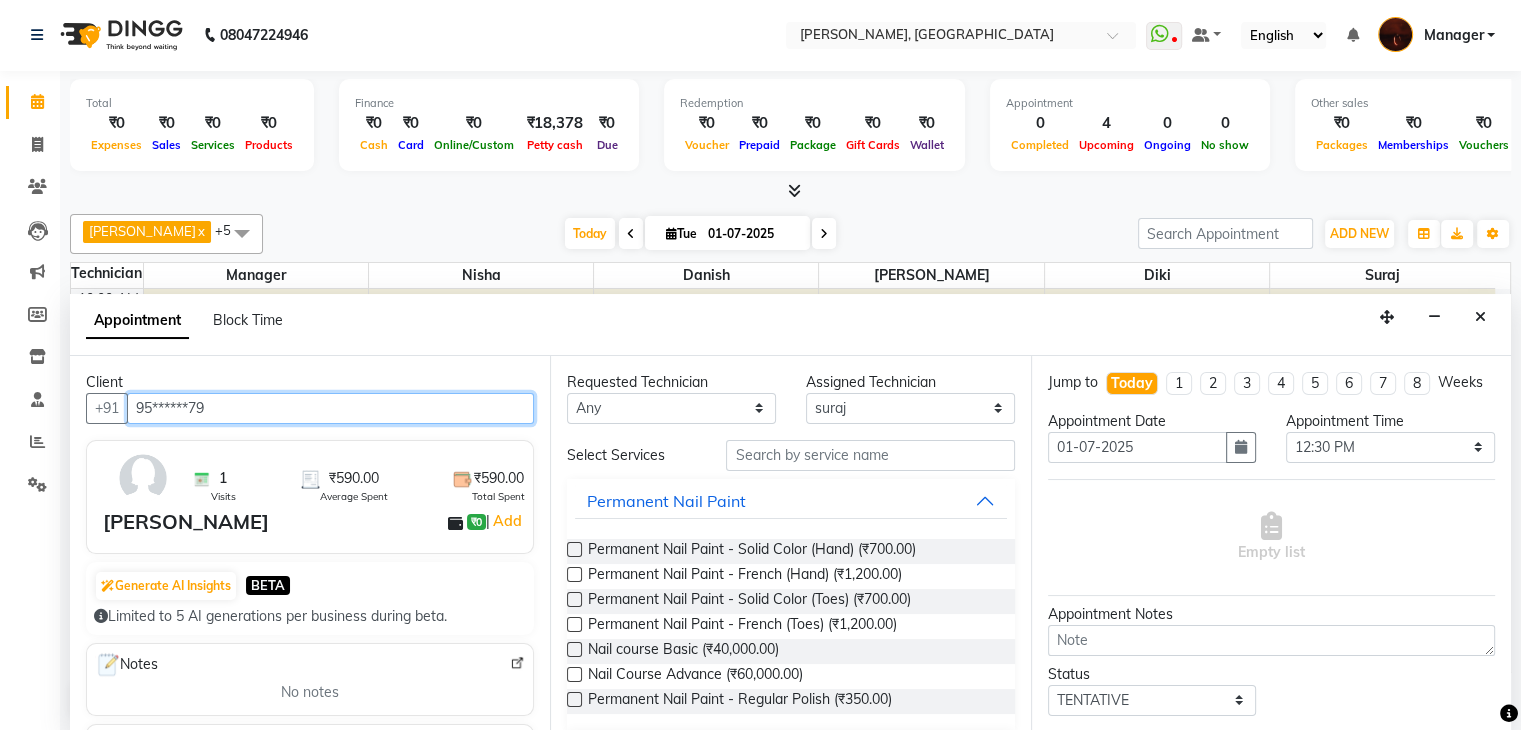 type on "95******79" 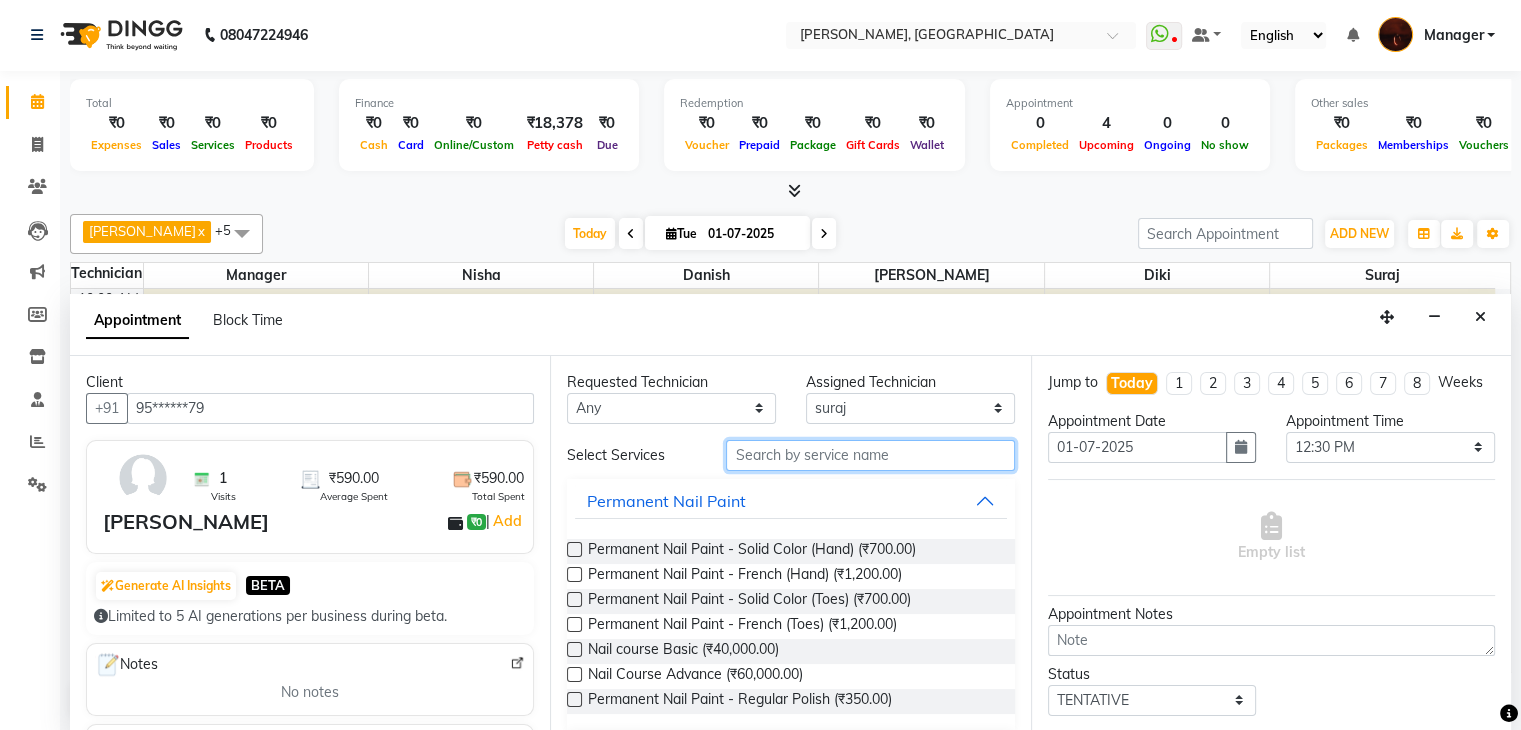 click at bounding box center (870, 455) 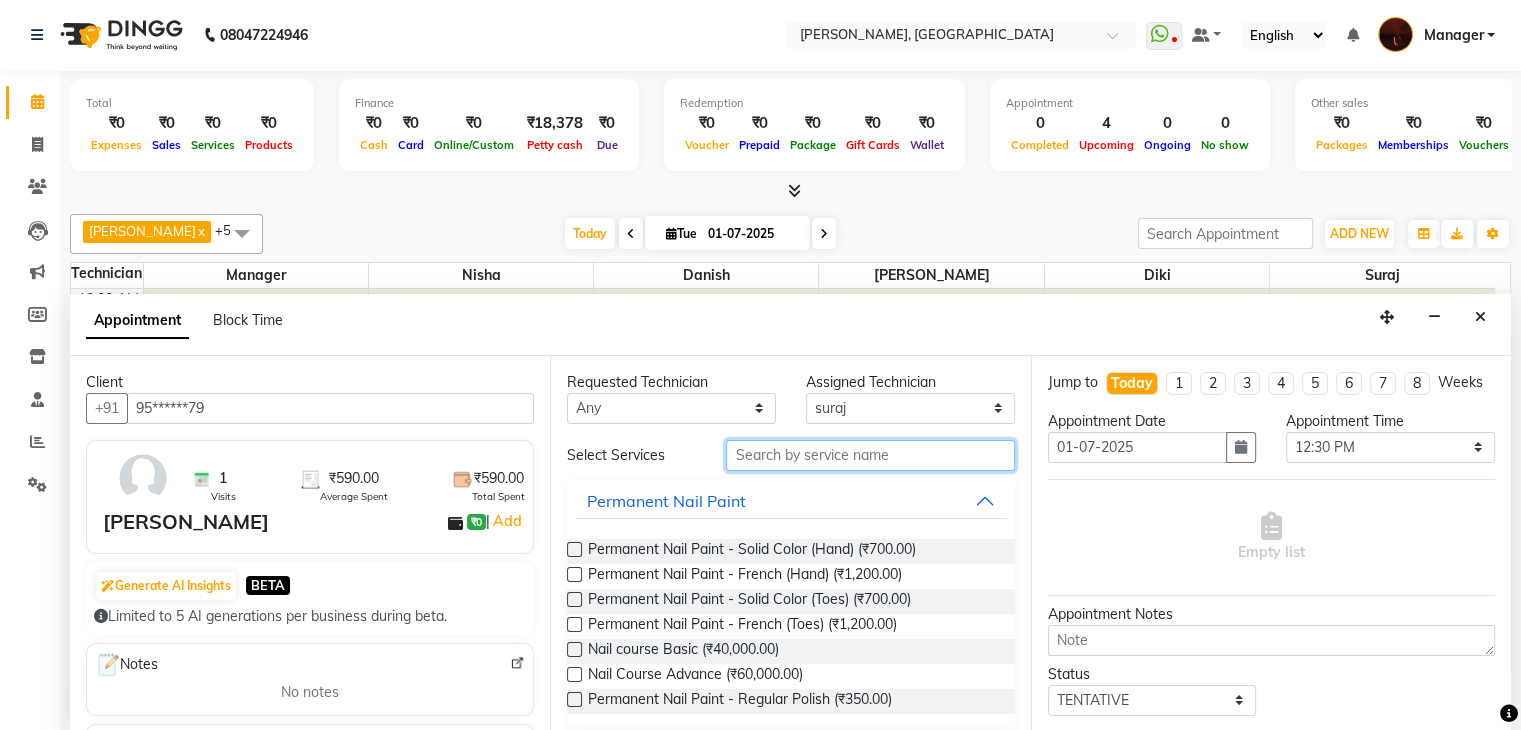 scroll, scrollTop: 0, scrollLeft: 0, axis: both 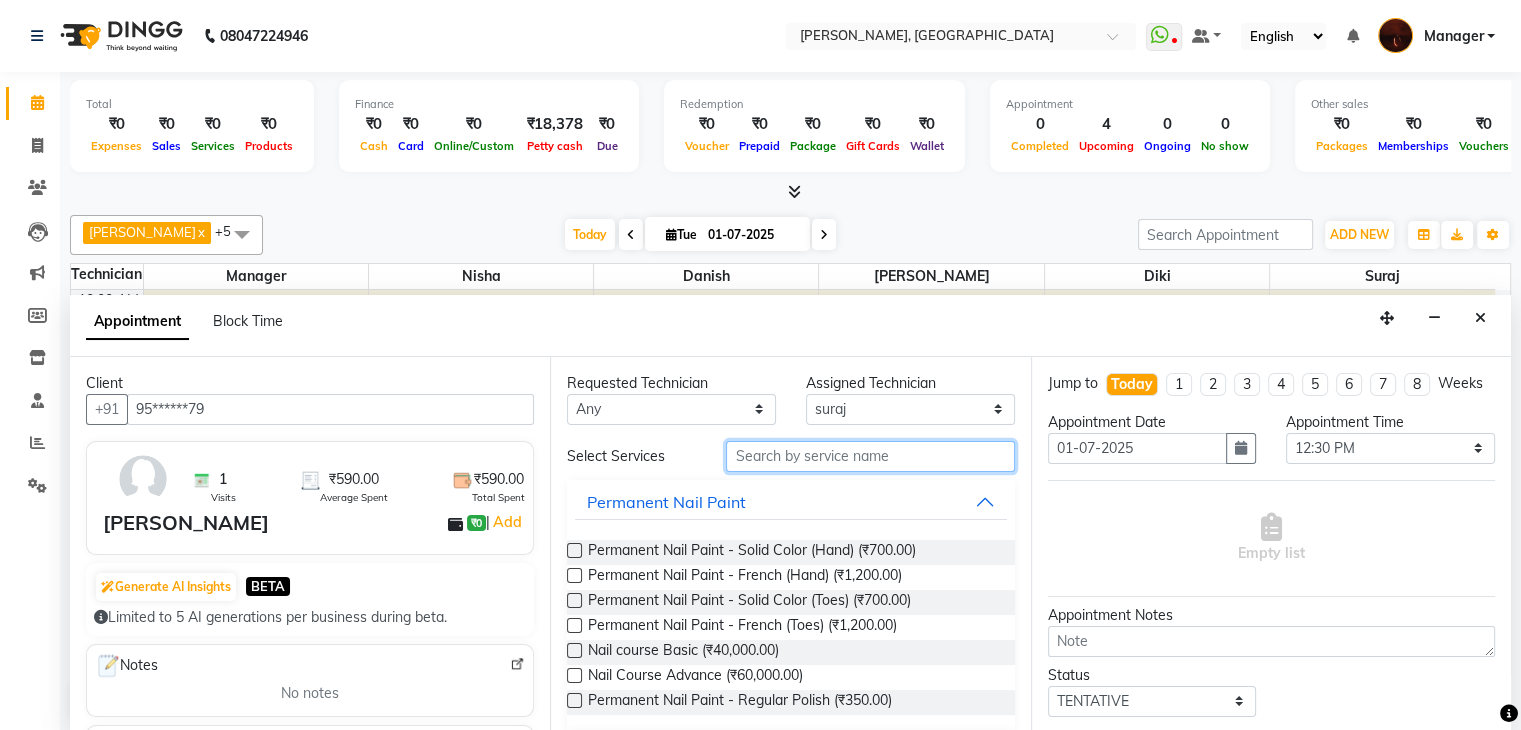 click at bounding box center (870, 456) 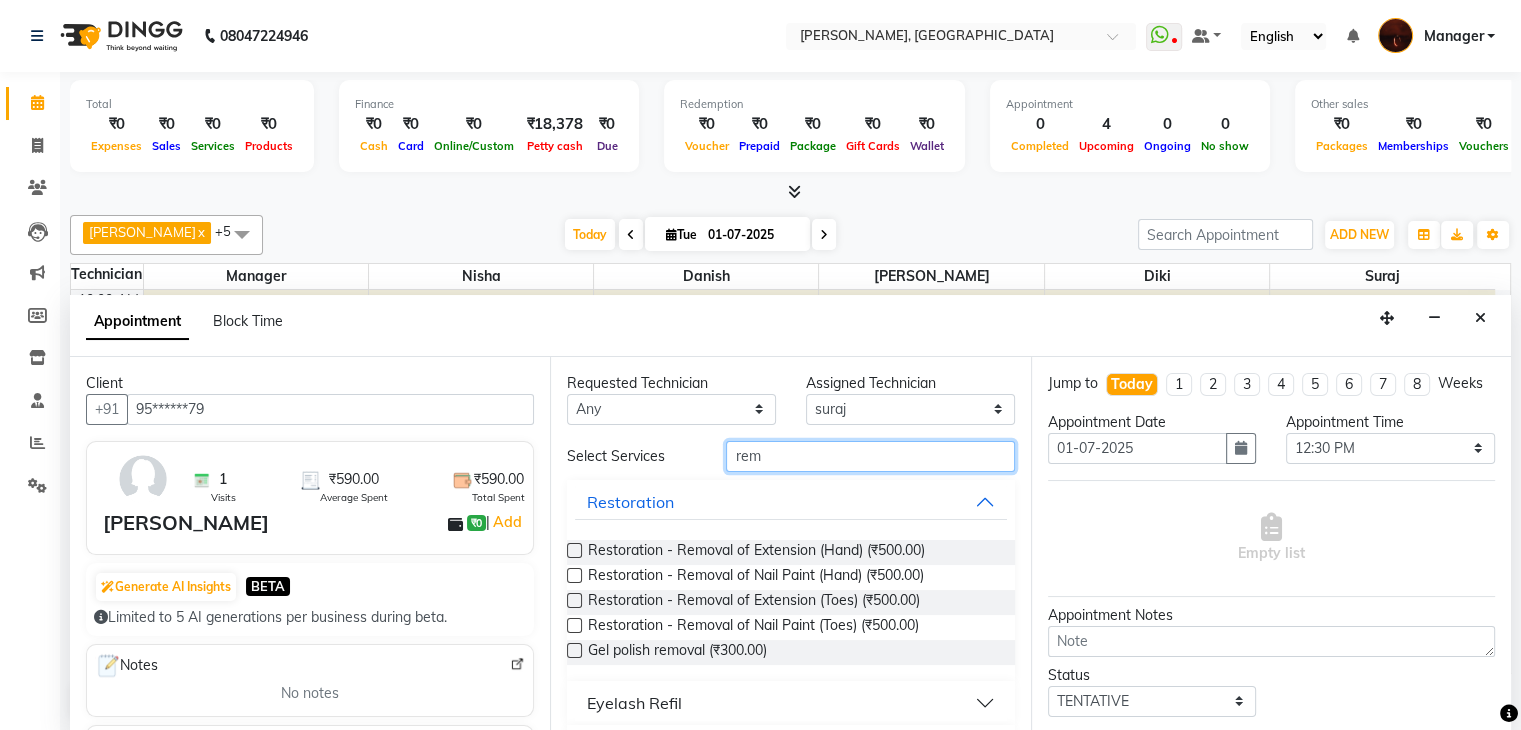 type on "rem" 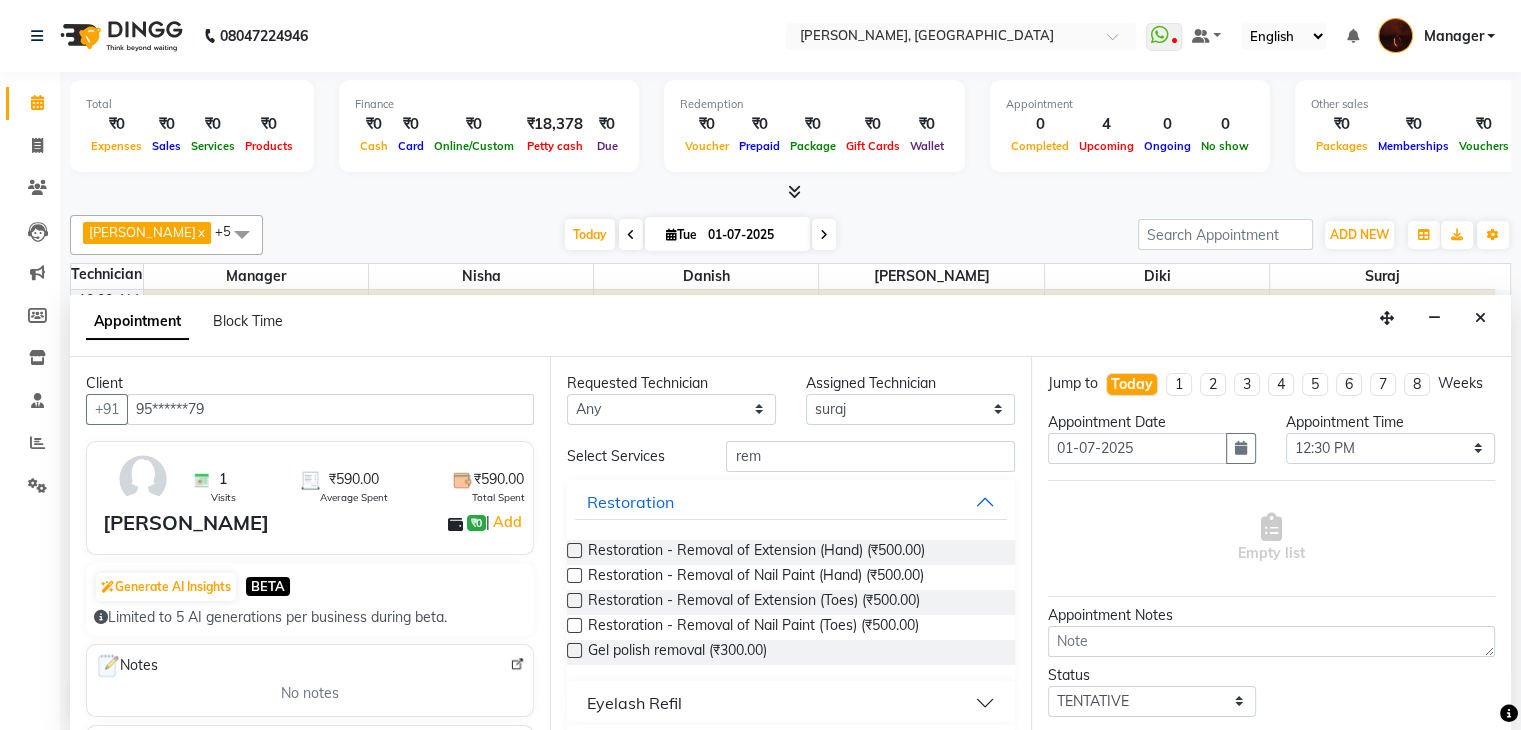 click at bounding box center (574, 550) 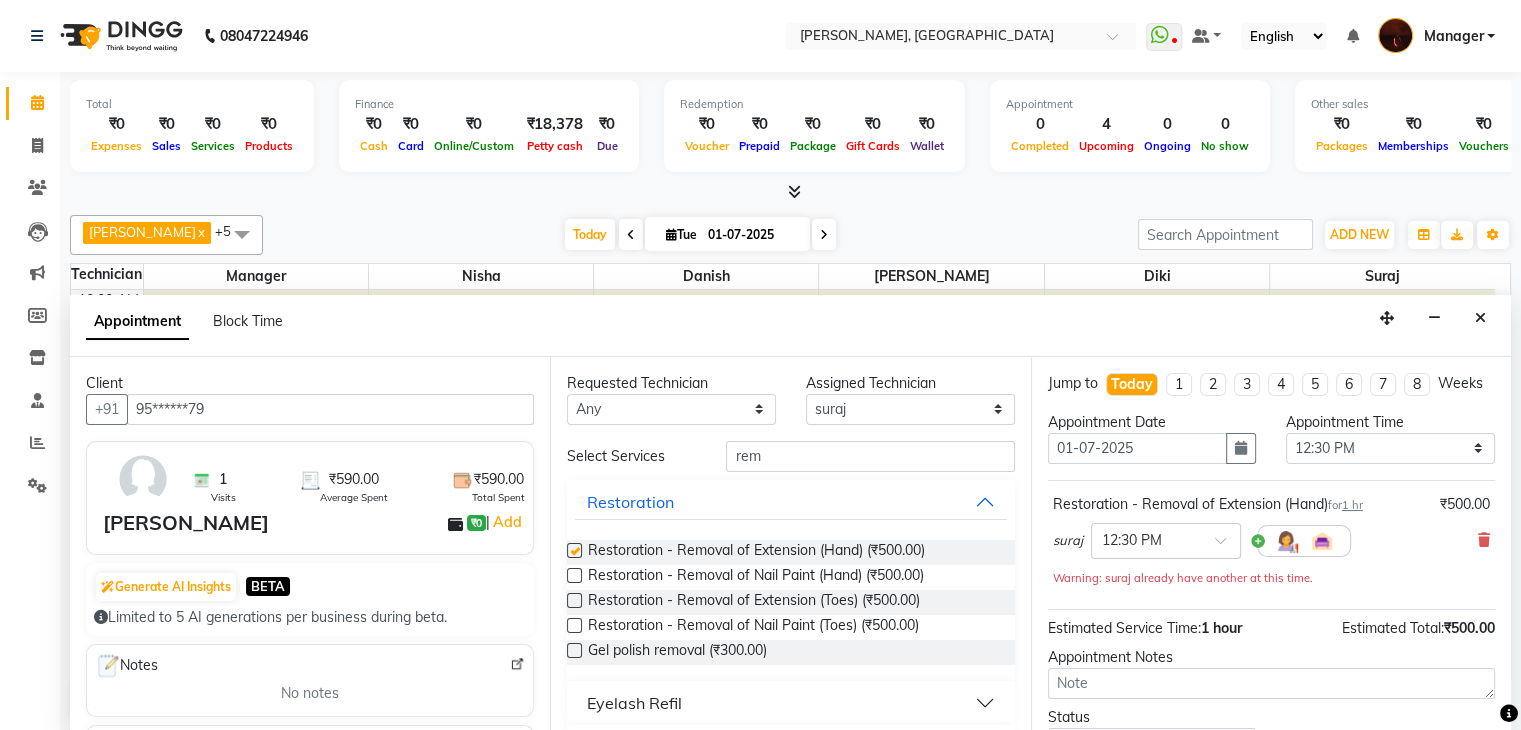 checkbox on "false" 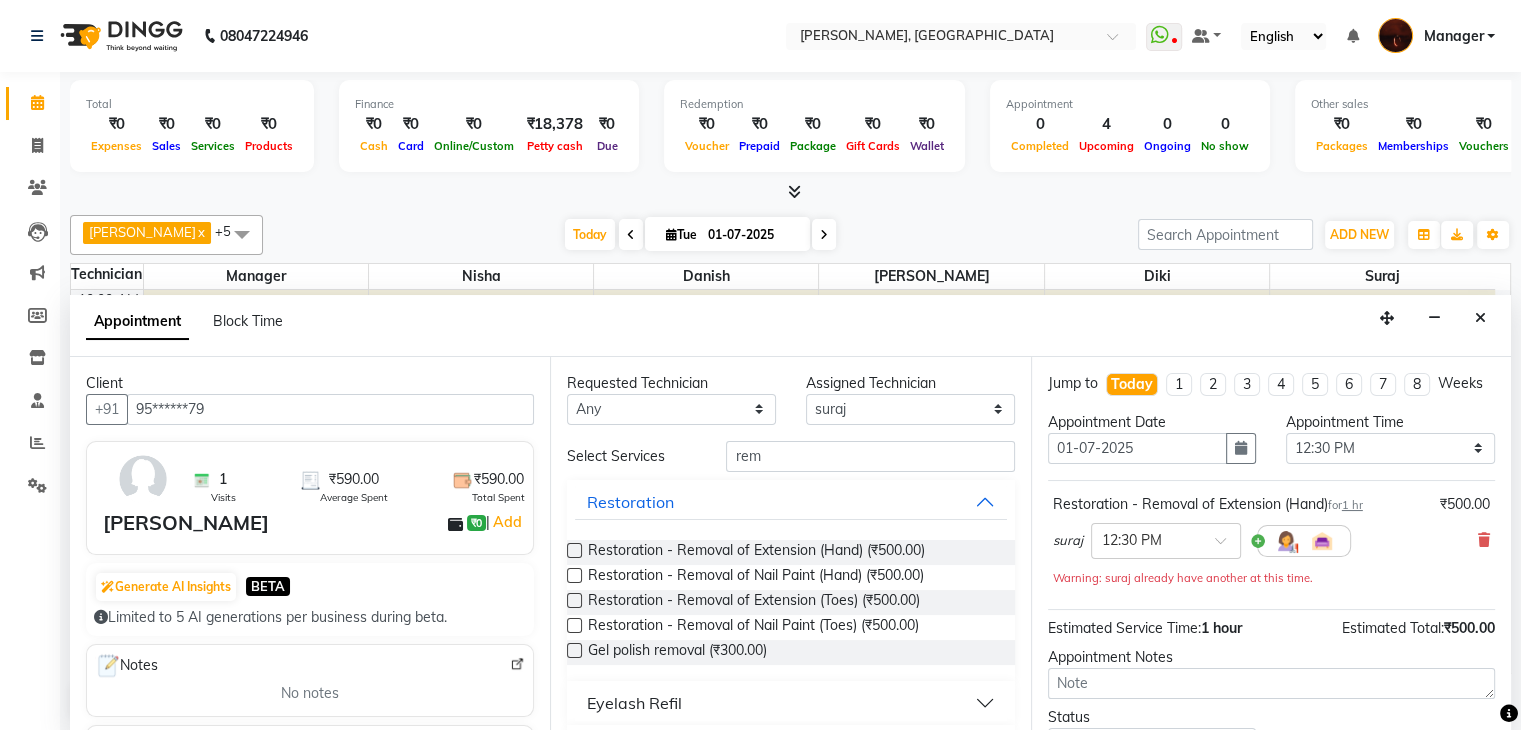 scroll, scrollTop: 170, scrollLeft: 0, axis: vertical 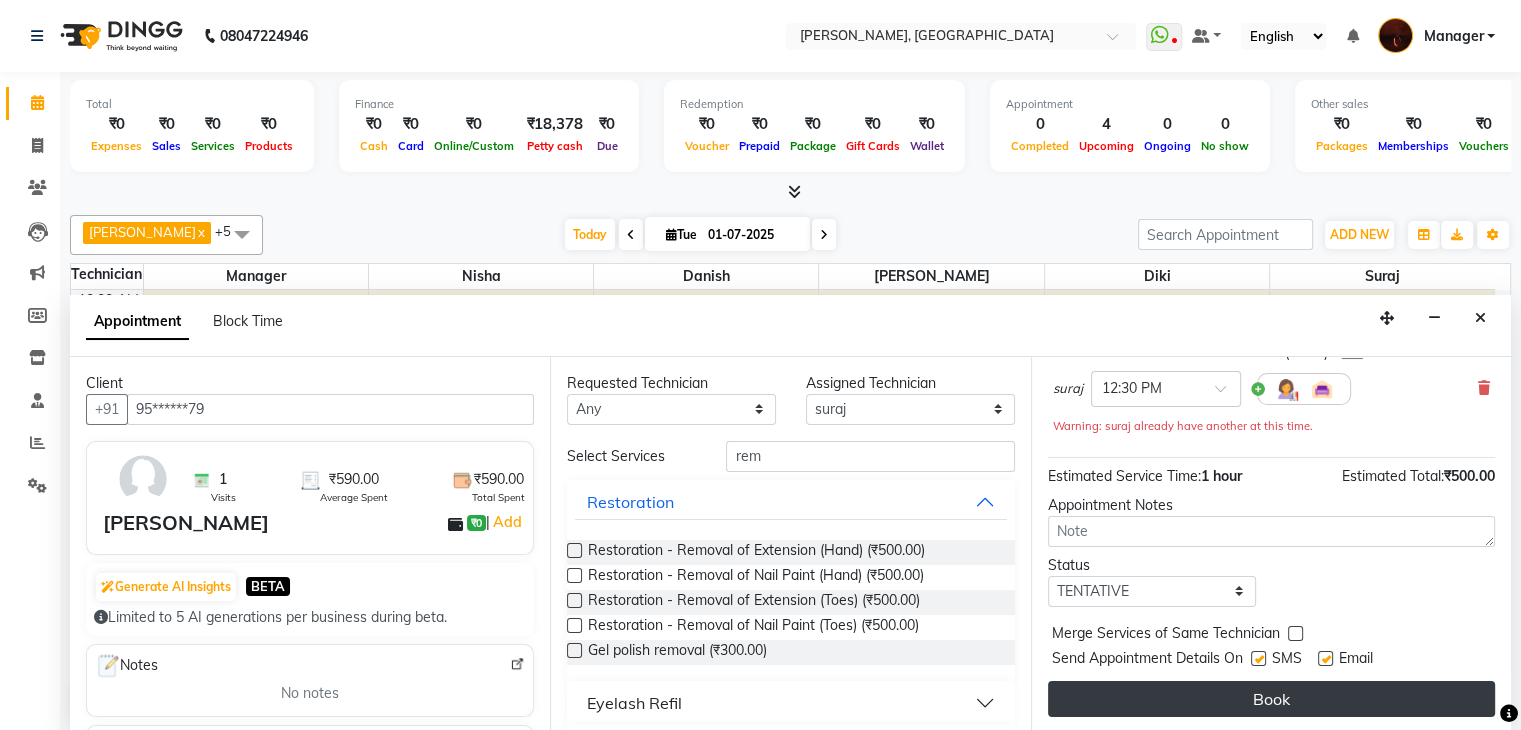 click on "Book" at bounding box center [1271, 699] 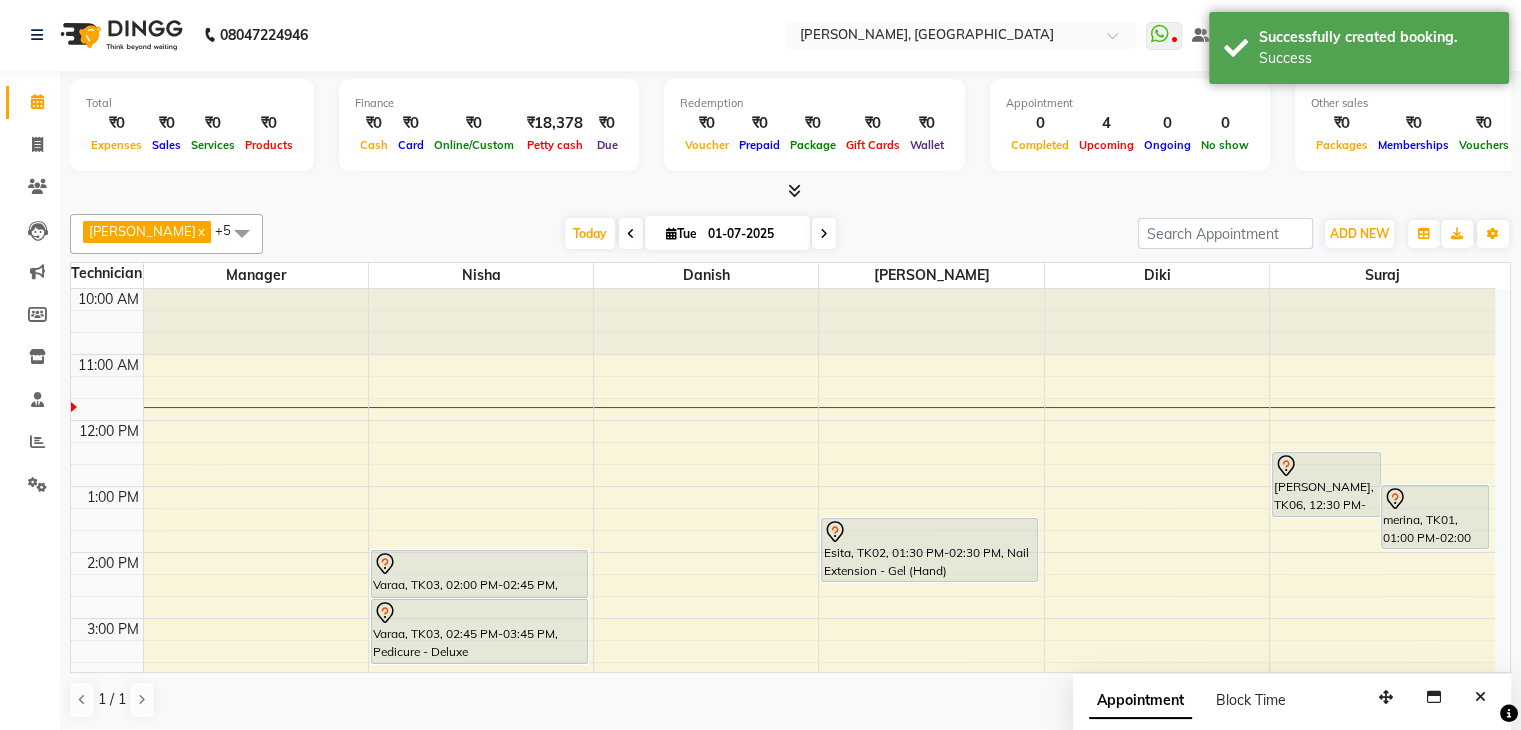 scroll, scrollTop: 0, scrollLeft: 0, axis: both 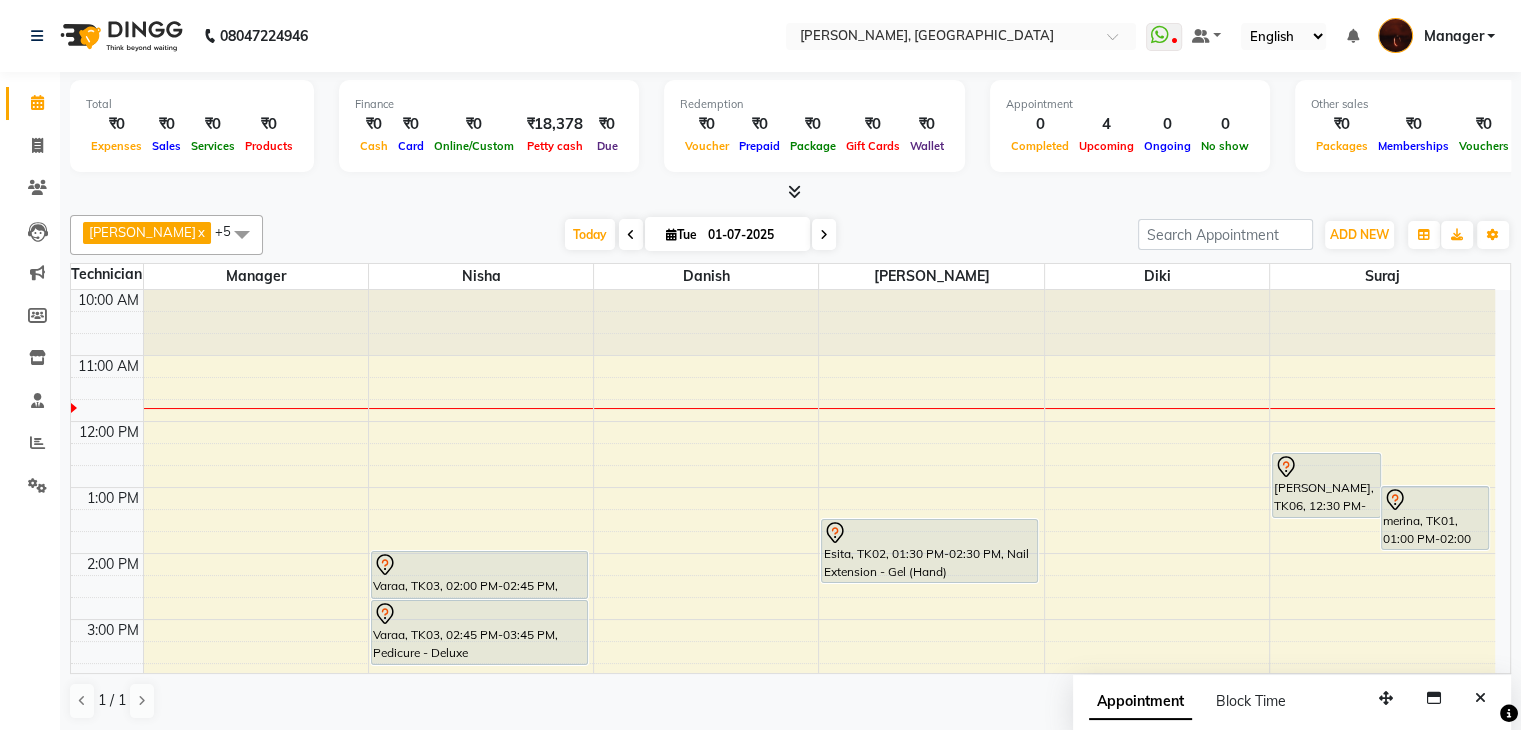 click on "Upcoming" at bounding box center [1106, 146] 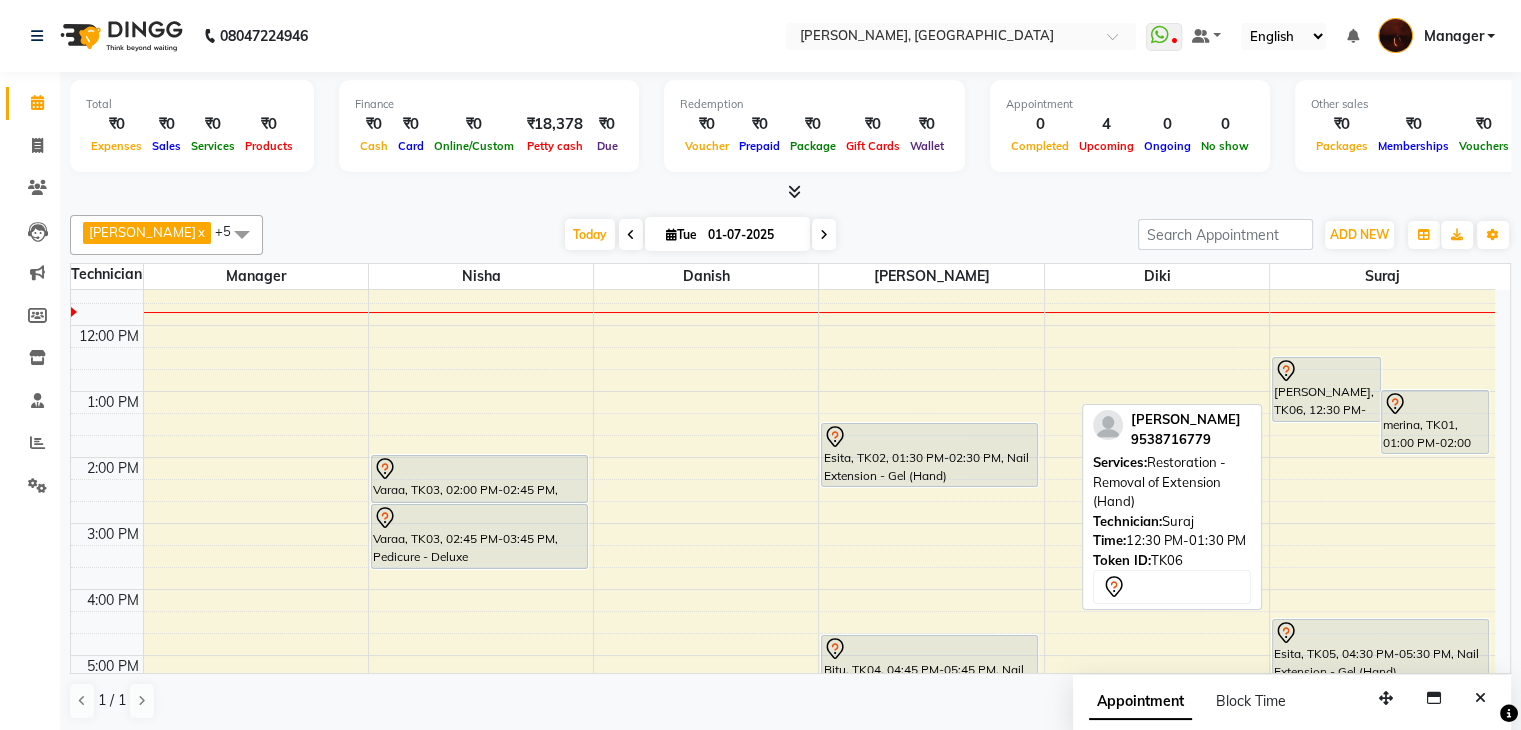 scroll, scrollTop: 97, scrollLeft: 0, axis: vertical 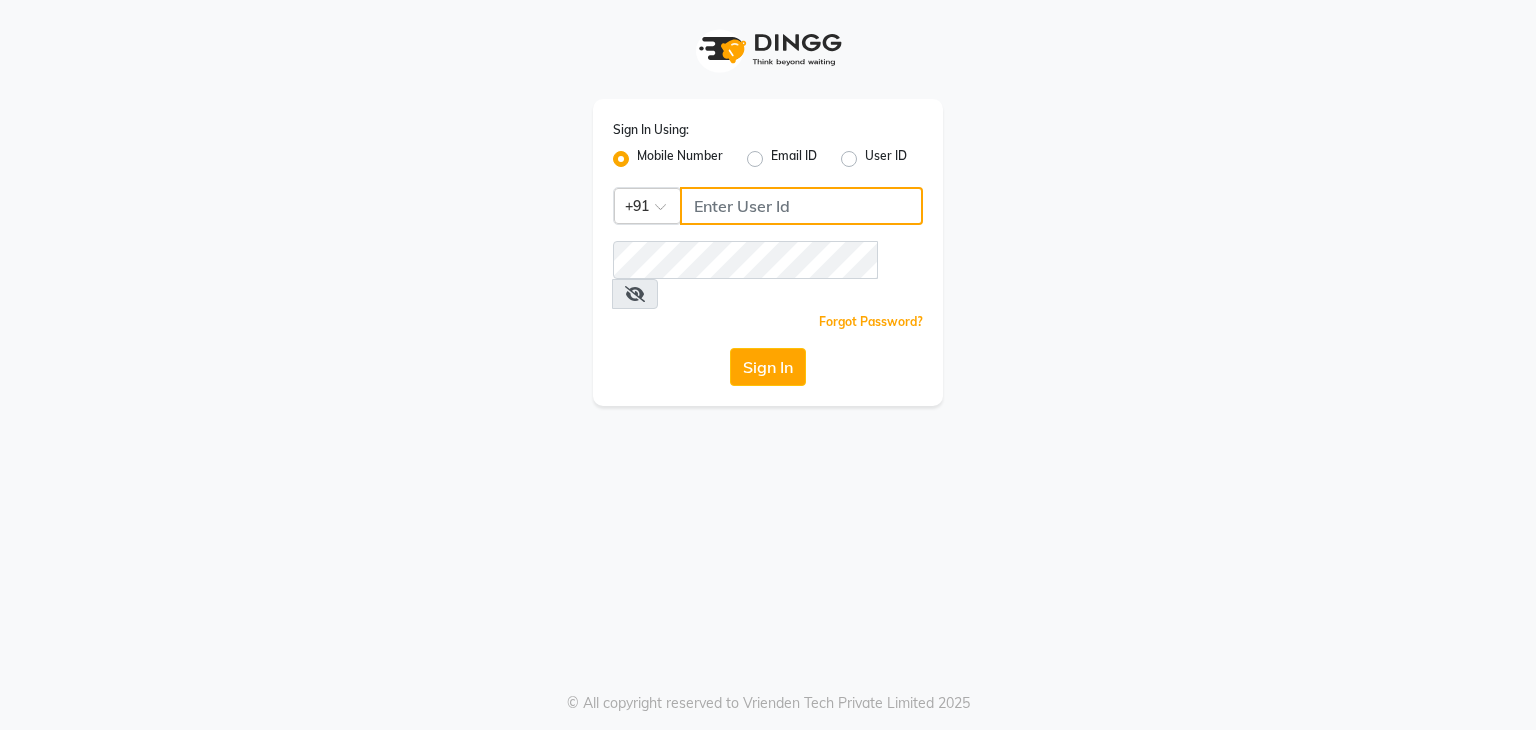 type on "9986416195" 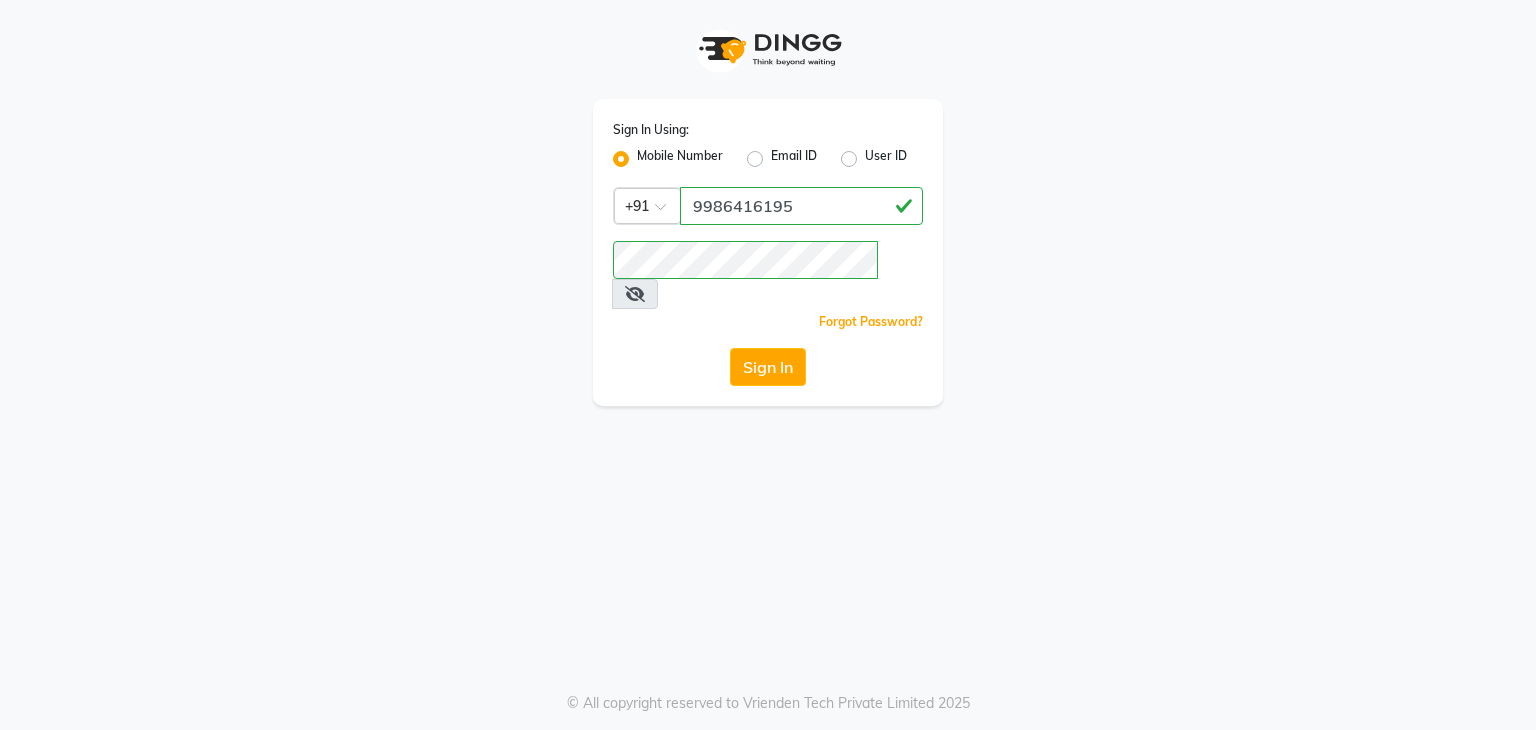 click at bounding box center [635, 294] 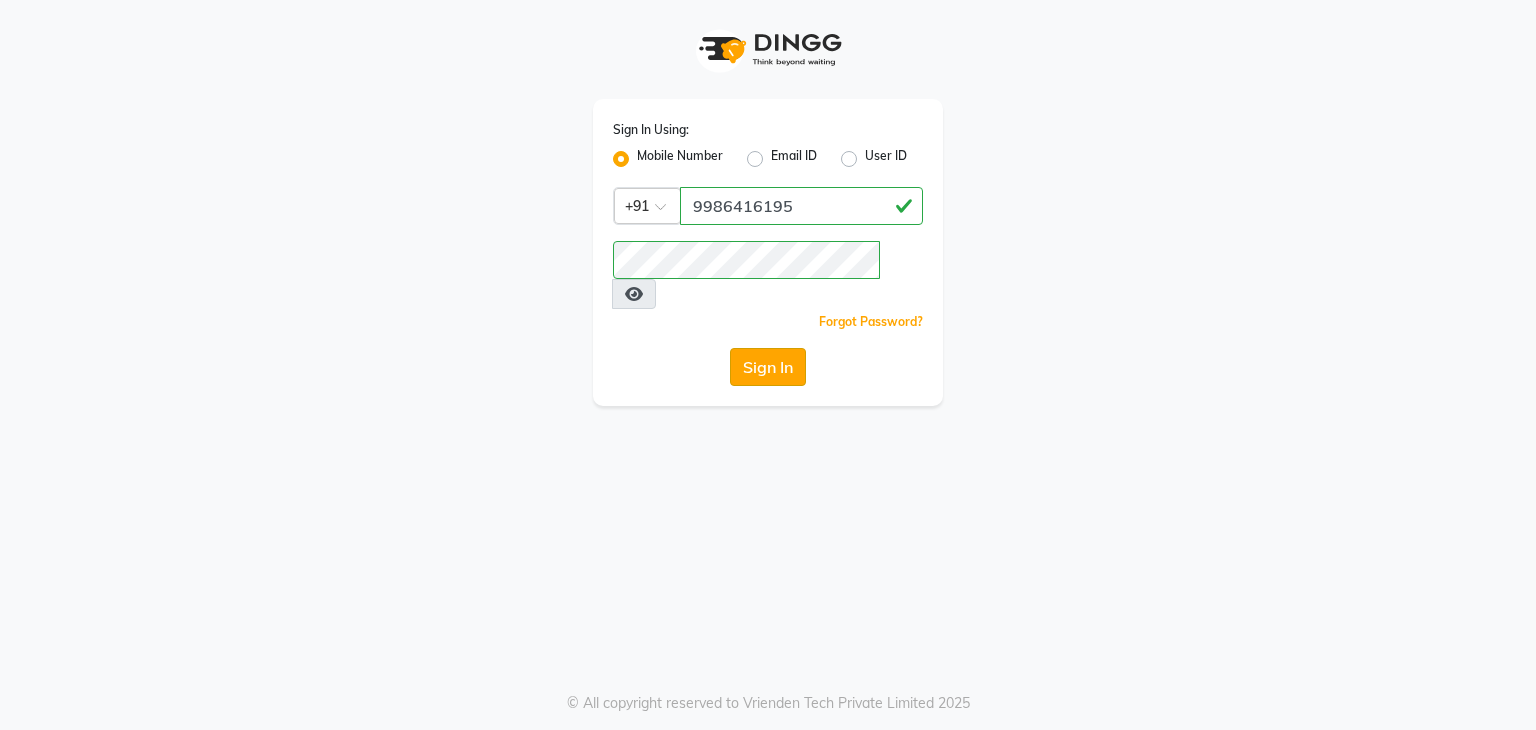 click on "Sign In" 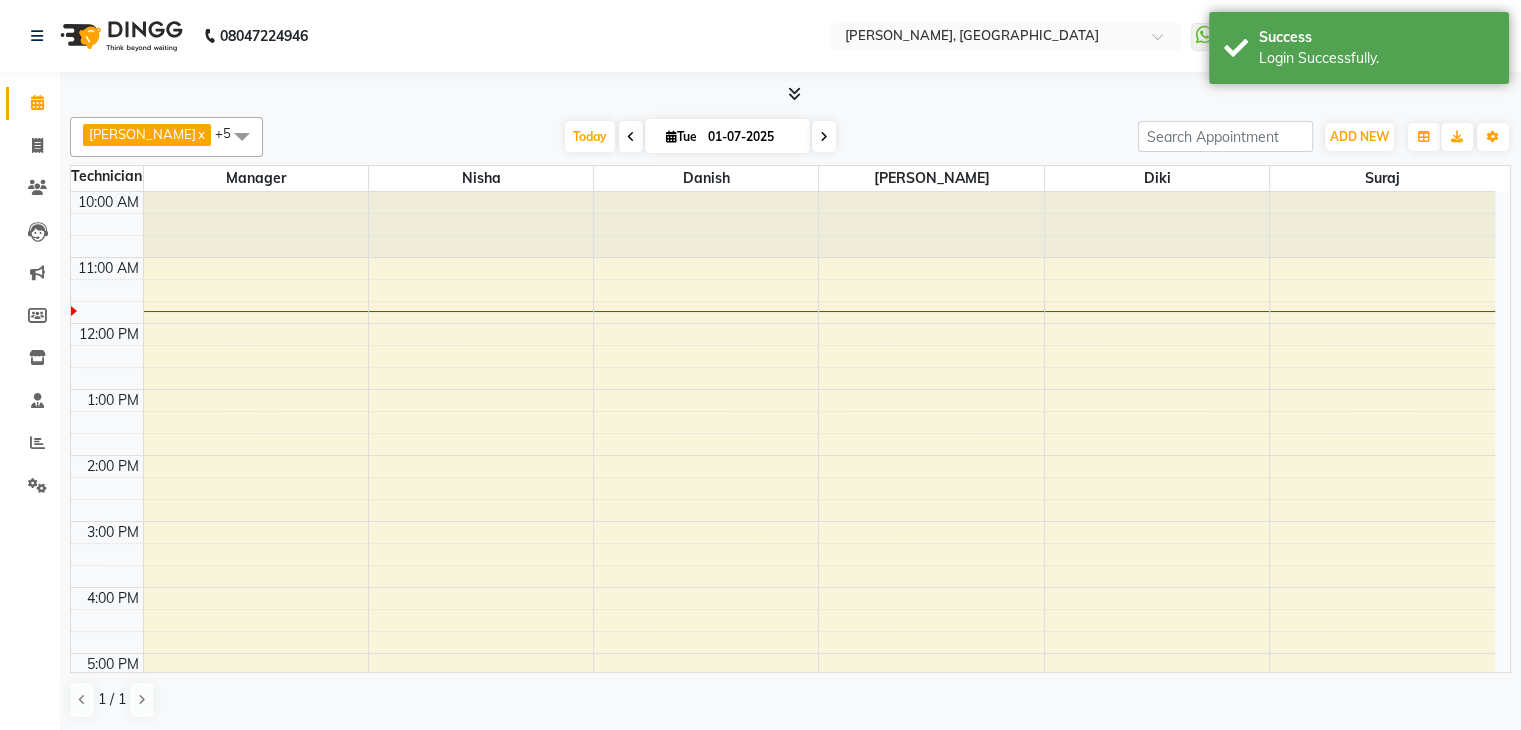 scroll, scrollTop: 0, scrollLeft: 0, axis: both 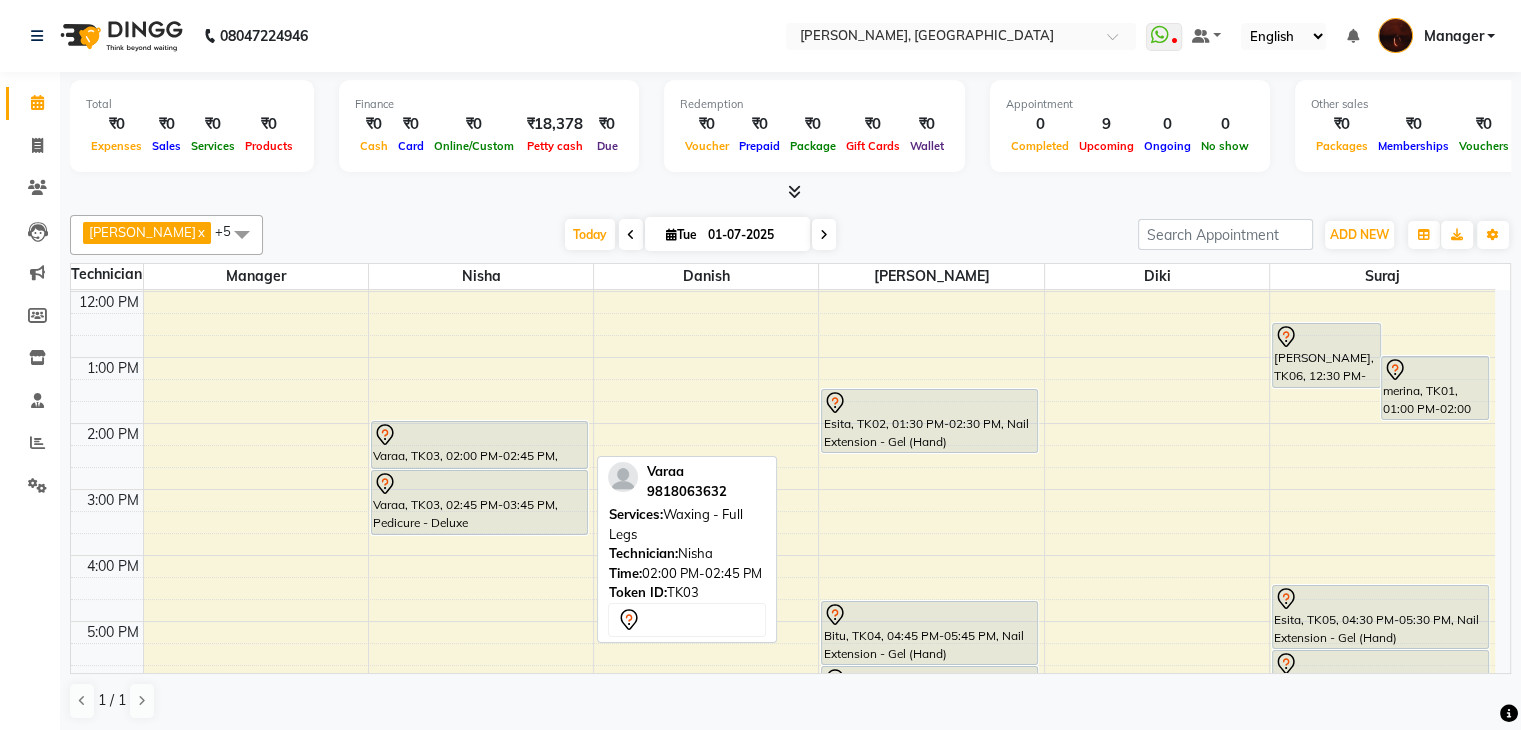 click on "Varaa, TK03, 02:00 PM-02:45 PM, Waxing - Full Legs" at bounding box center (479, 445) 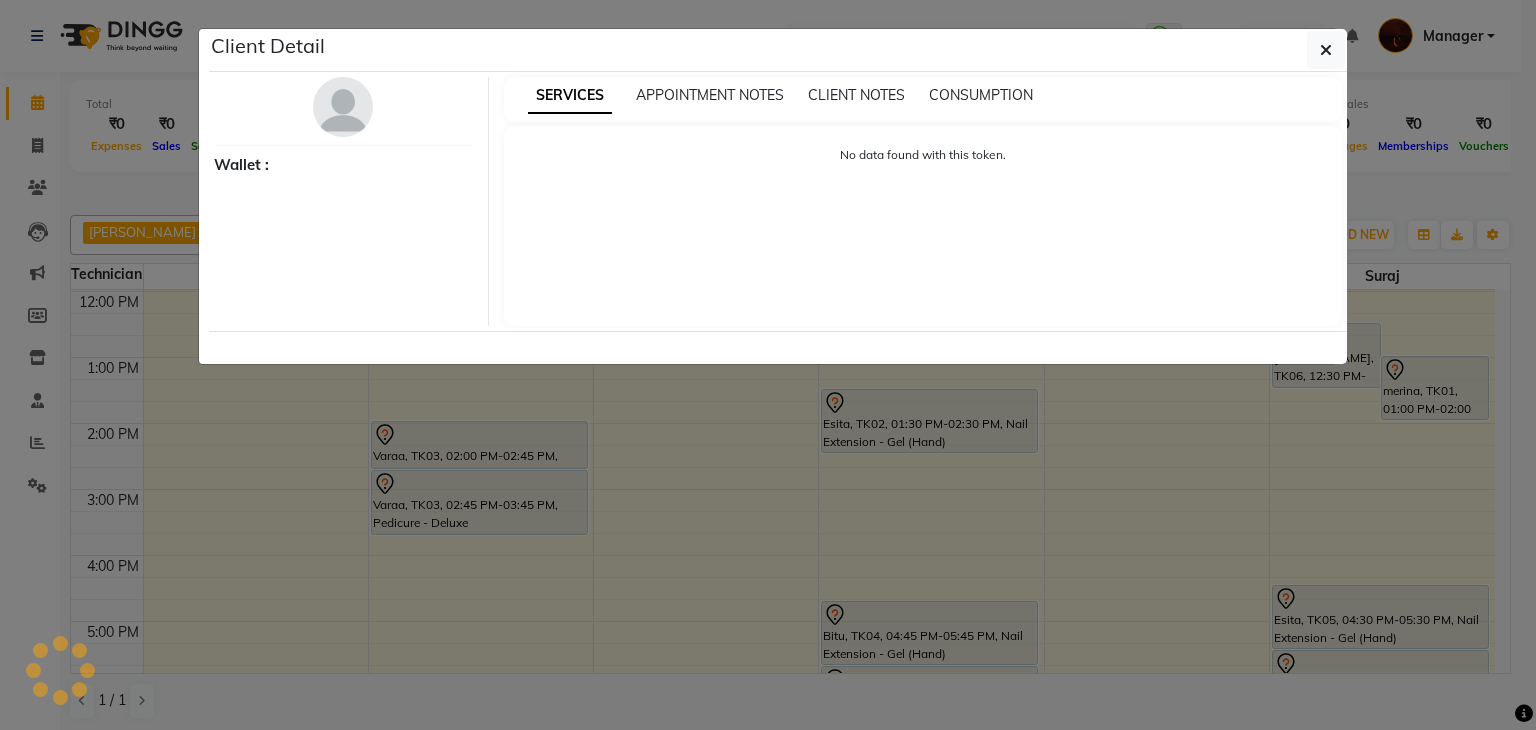 click on "Client Detail     Wallet : SERVICES APPOINTMENT NOTES CLIENT NOTES CONSUMPTION No data found with this token." 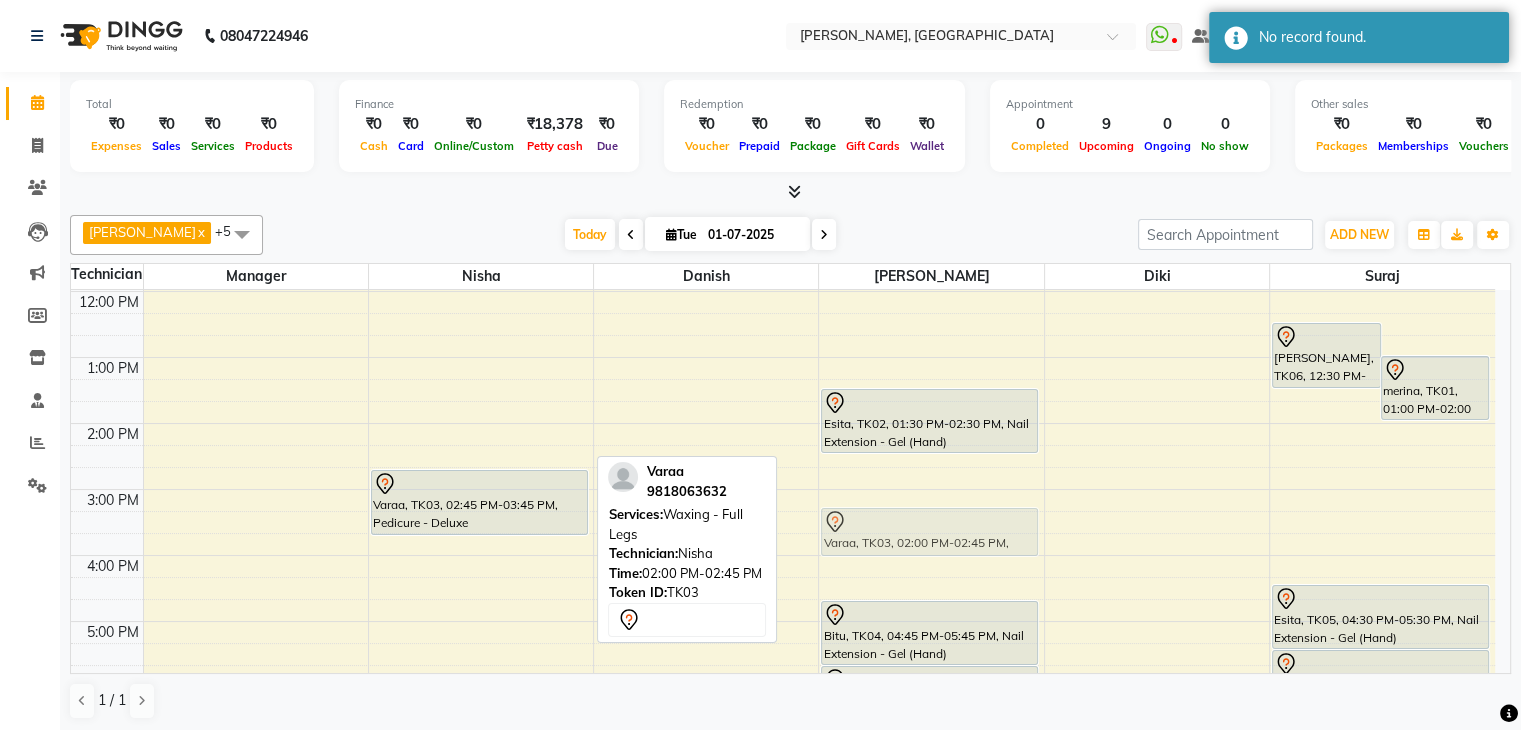 drag, startPoint x: 464, startPoint y: 449, endPoint x: 998, endPoint y: 536, distance: 541.04065 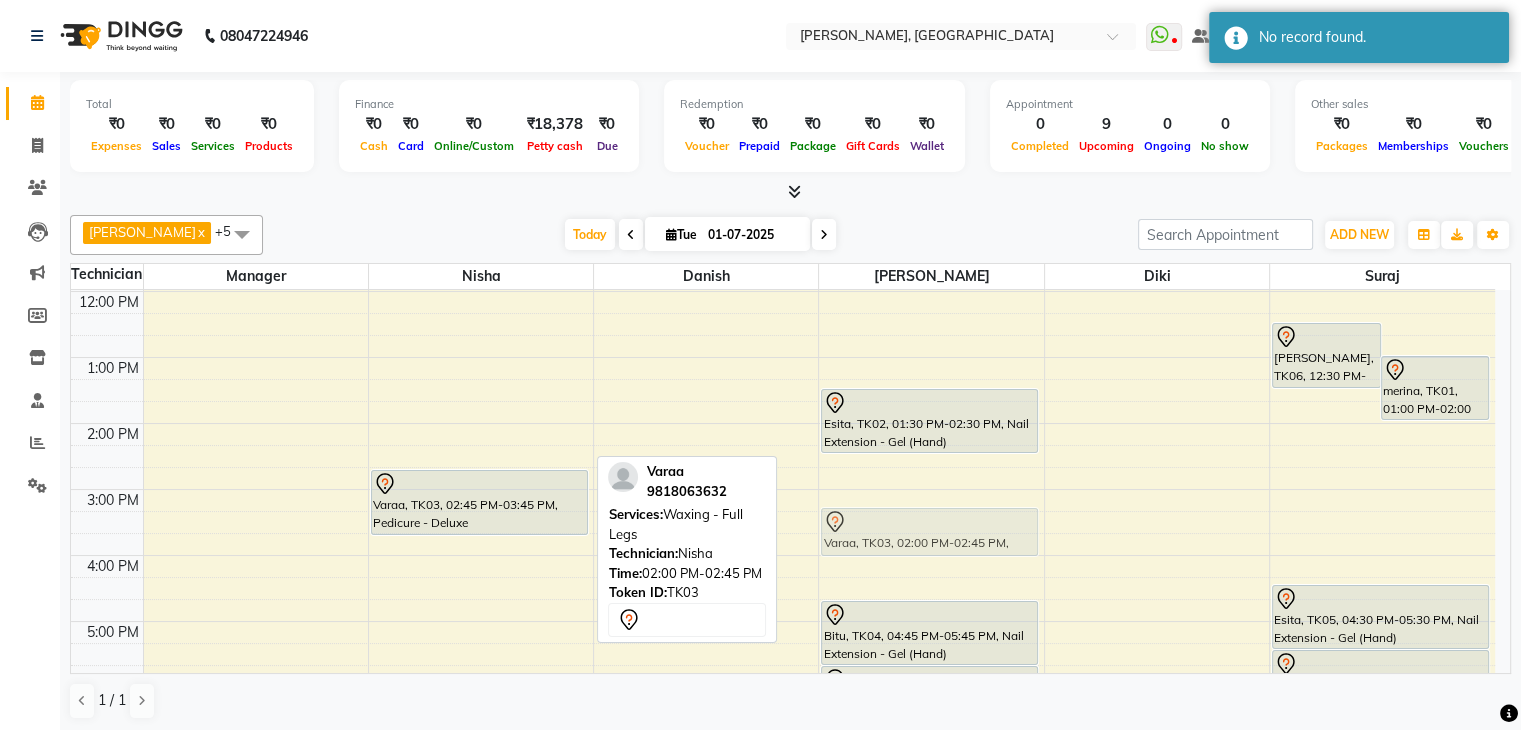 click on "Varaa, TK03, 02:00 PM-02:45 PM, Waxing - Full Legs             Varaa, TK03, 02:45 PM-03:45 PM, Pedicure - Deluxe             Esita, TK02, 01:30 PM-02:30 PM, Nail Extension - Gel (Hand)             Bitu, TK04, 04:45 PM-05:45 PM, Nail Extension - Gel (Hand)             Bitu, TK04, 05:45 PM-06:45 PM, Permanent Nail Paint - Solid Color (Hand)             Varaa, TK03, 02:00 PM-02:45 PM, Waxing - Full Legs             Heena, TK06, 12:30 PM-01:30 PM, Restoration - Removal of Extension (Hand)             merina, TK01, 01:00 PM-02:00 PM, Permanent Nail Paint - French (Hand)             Esita, TK05, 04:30 PM-05:30 PM, Nail Extension - Gel (Hand)             Esita, TK05, 05:30 PM-06:30 PM, Permanent Nail Paint - Solid Color (Hand)" at bounding box center [783, 588] 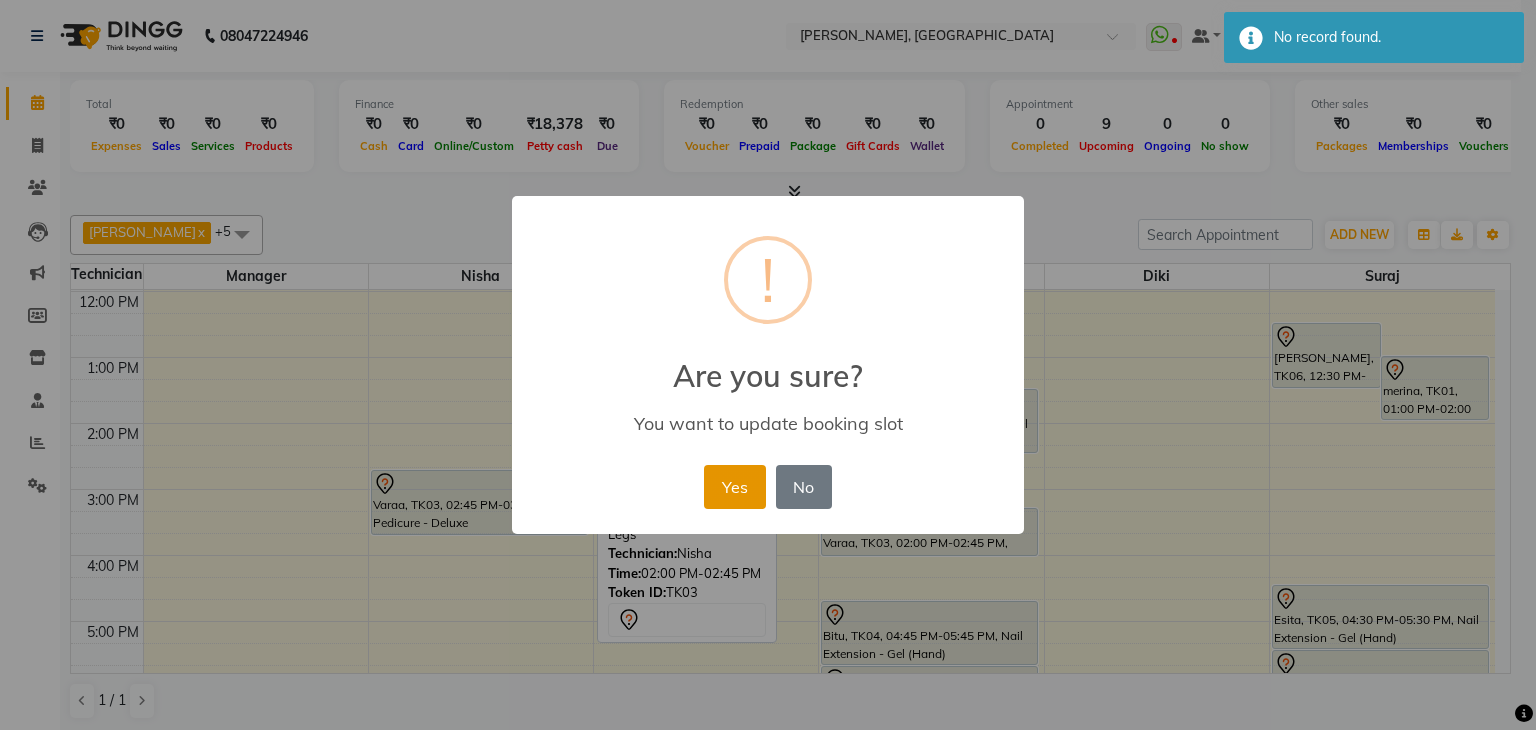 click on "Yes" at bounding box center [734, 487] 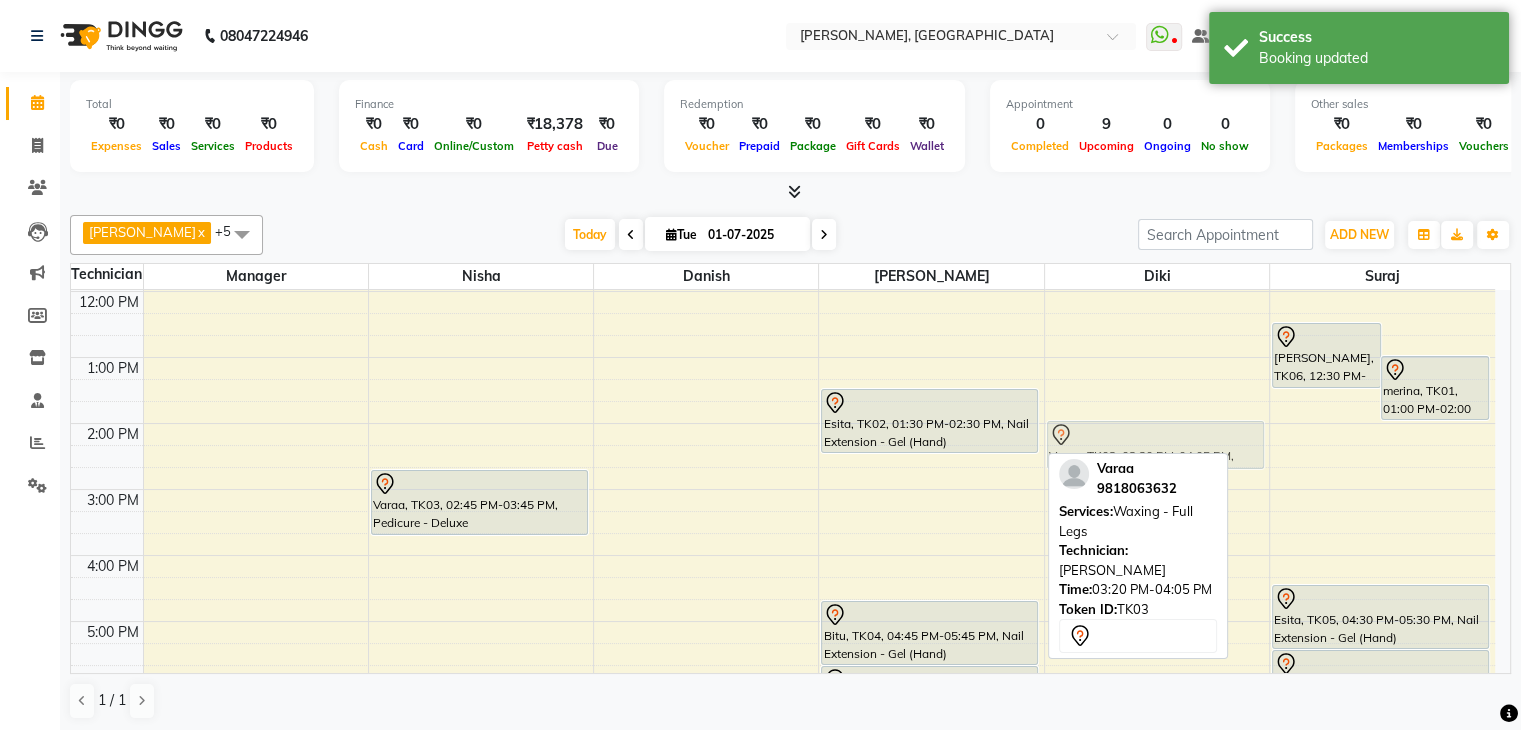 drag, startPoint x: 952, startPoint y: 523, endPoint x: 1158, endPoint y: 445, distance: 220.27255 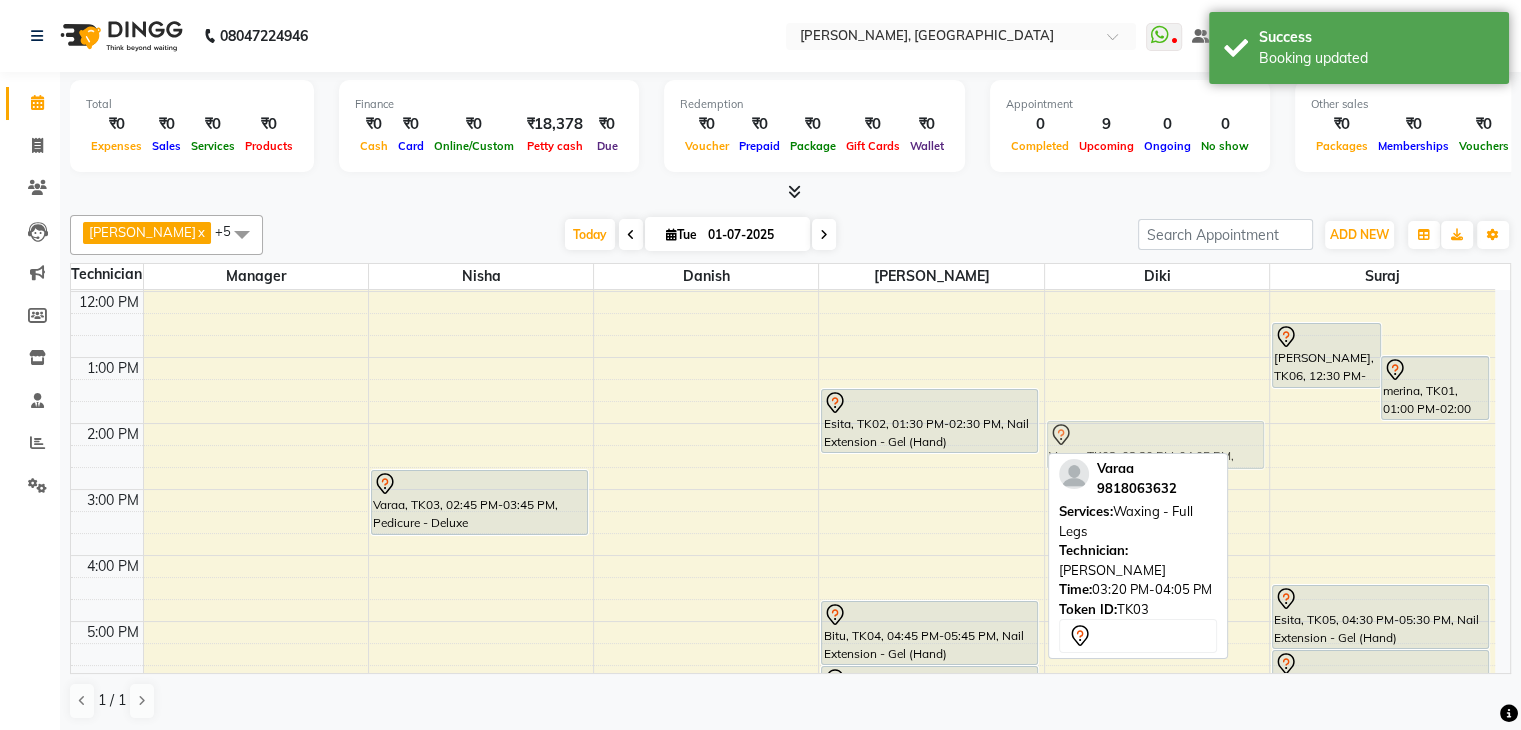 click on "Varaa, TK03, 02:45 PM-03:45 PM, Pedicure - Deluxe             Esita, TK02, 01:30 PM-02:30 PM, Nail Extension - Gel (Hand)             Varaa, TK03, 03:20 PM-04:05 PM, Waxing - Full Legs             Bitu, TK04, 04:45 PM-05:45 PM, Nail Extension - Gel (Hand)             Bitu, TK04, 05:45 PM-06:45 PM, Permanent Nail Paint - Solid Color (Hand)             Varaa, TK03, 03:20 PM-04:05 PM, Waxing - Full Legs             Heena, TK06, 12:30 PM-01:30 PM, Restoration - Removal of Extension (Hand)             merina, TK01, 01:00 PM-02:00 PM, Permanent Nail Paint - French (Hand)             Esita, TK05, 04:30 PM-05:30 PM, Nail Extension - Gel (Hand)             Esita, TK05, 05:30 PM-06:30 PM, Permanent Nail Paint - Solid Color (Hand)" at bounding box center (783, 588) 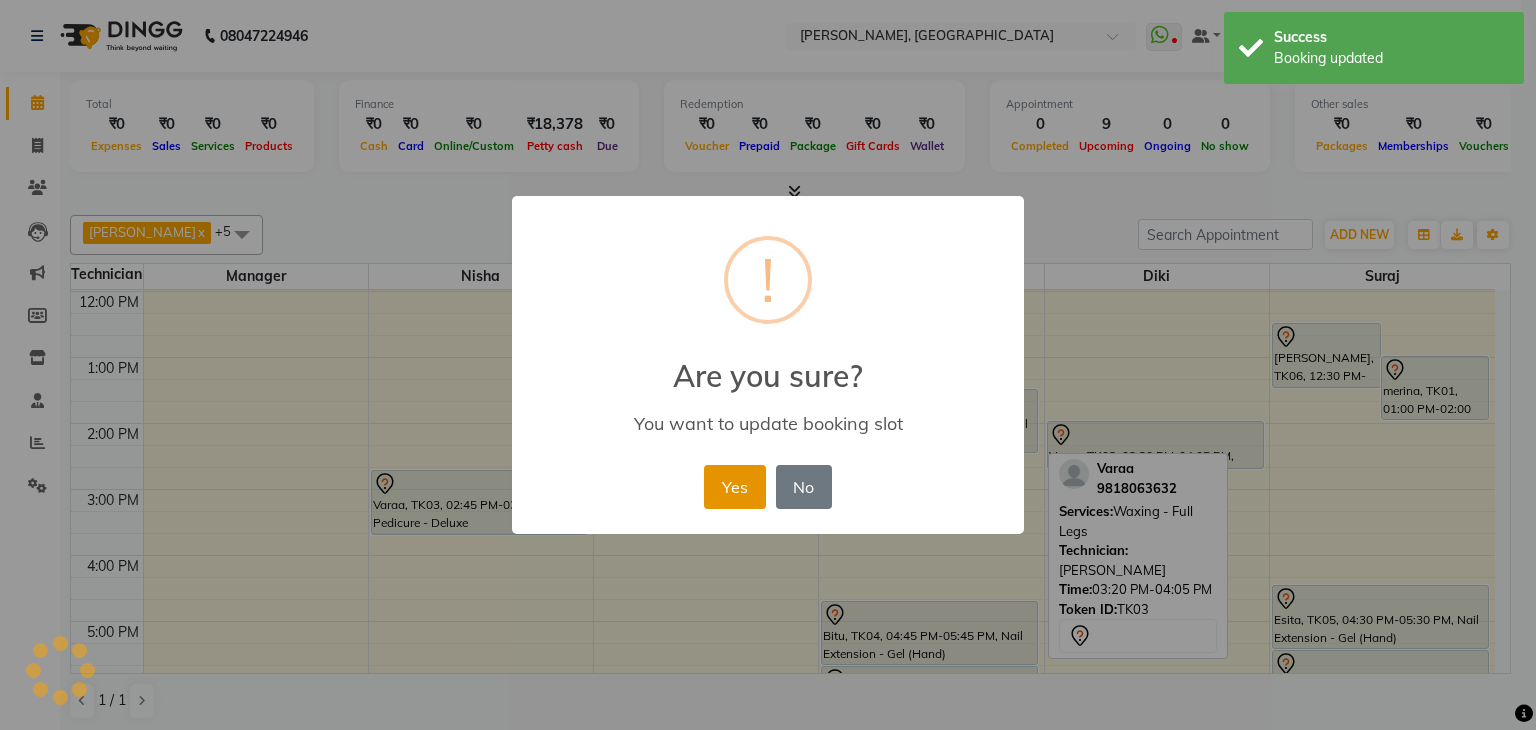 click on "Yes" at bounding box center (734, 487) 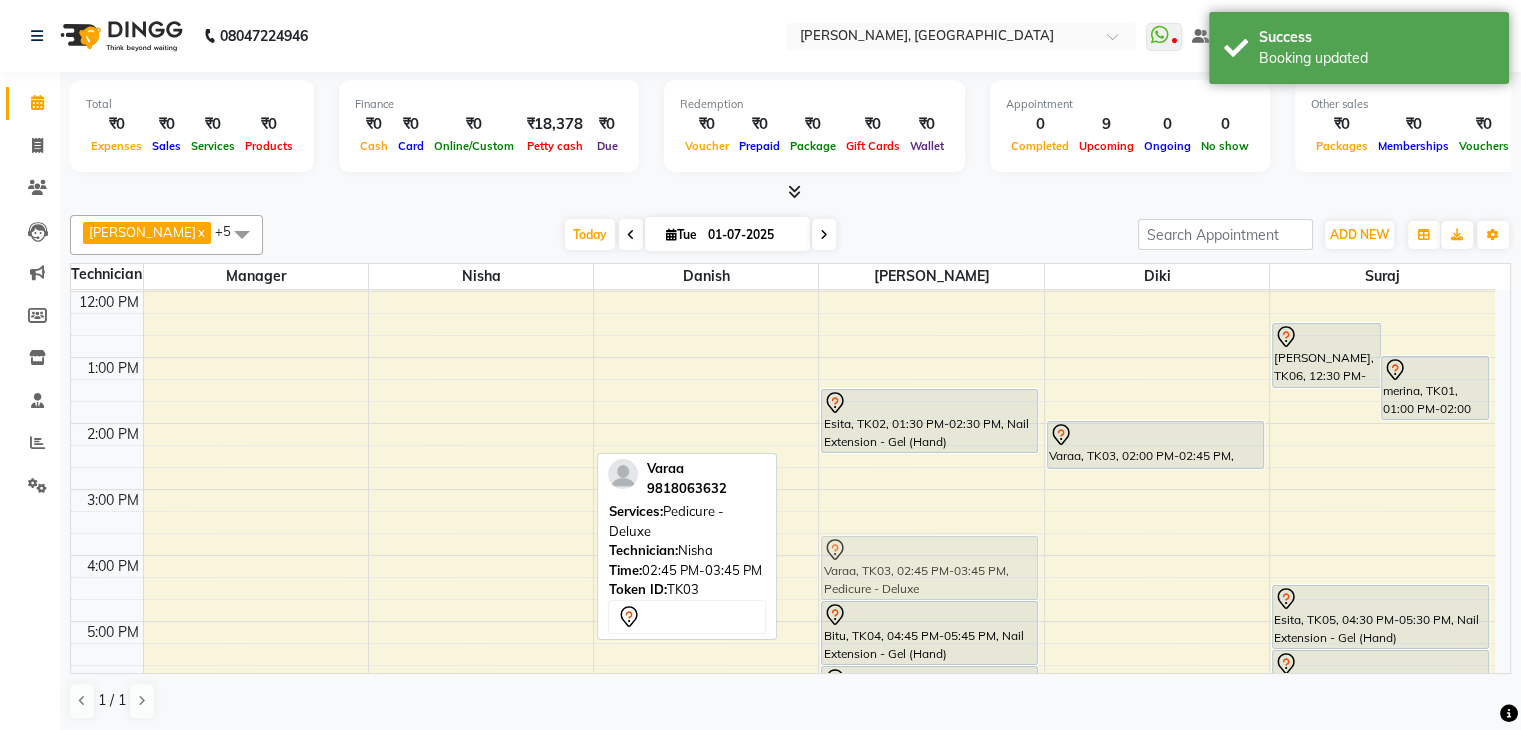 drag, startPoint x: 469, startPoint y: 497, endPoint x: 944, endPoint y: 568, distance: 480.277 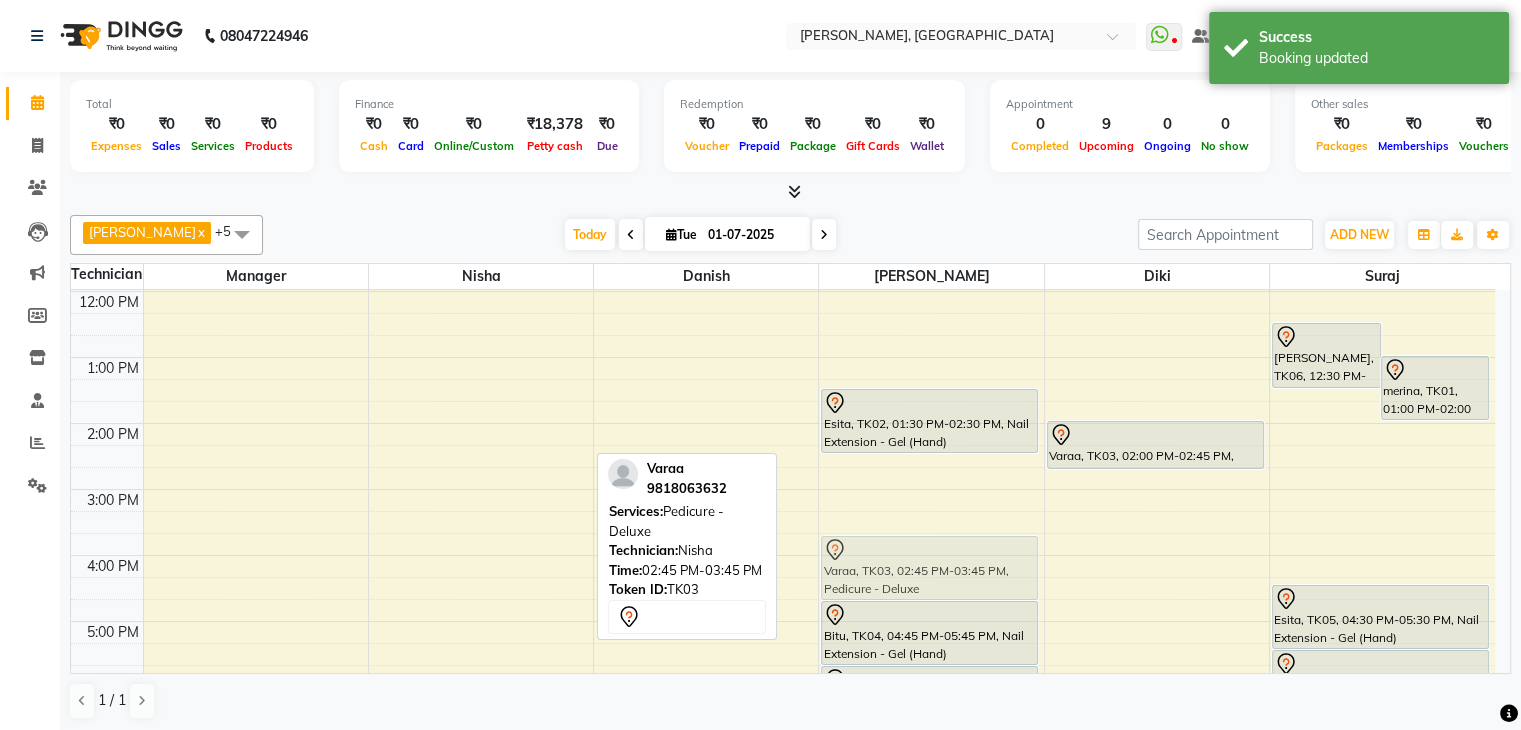 click on "Varaa, TK03, 02:45 PM-03:45 PM, Pedicure - Deluxe             Esita, TK02, 01:30 PM-02:30 PM, Nail Extension - Gel (Hand)             Bitu, TK04, 04:45 PM-05:45 PM, Nail Extension - Gel (Hand)             Bitu, TK04, 05:45 PM-06:45 PM, Permanent Nail Paint - Solid Color (Hand)             Varaa, TK03, 02:45 PM-03:45 PM, Pedicure - Deluxe             Varaa, TK03, 02:00 PM-02:45 PM, Waxing - Full Legs             Heena, TK06, 12:30 PM-01:30 PM, Restoration - Removal of Extension (Hand)             merina, TK01, 01:00 PM-02:00 PM, Permanent Nail Paint - French (Hand)             Esita, TK05, 04:30 PM-05:30 PM, Nail Extension - Gel (Hand)             Esita, TK05, 05:30 PM-06:30 PM, Permanent Nail Paint - Solid Color (Hand)" at bounding box center [783, 588] 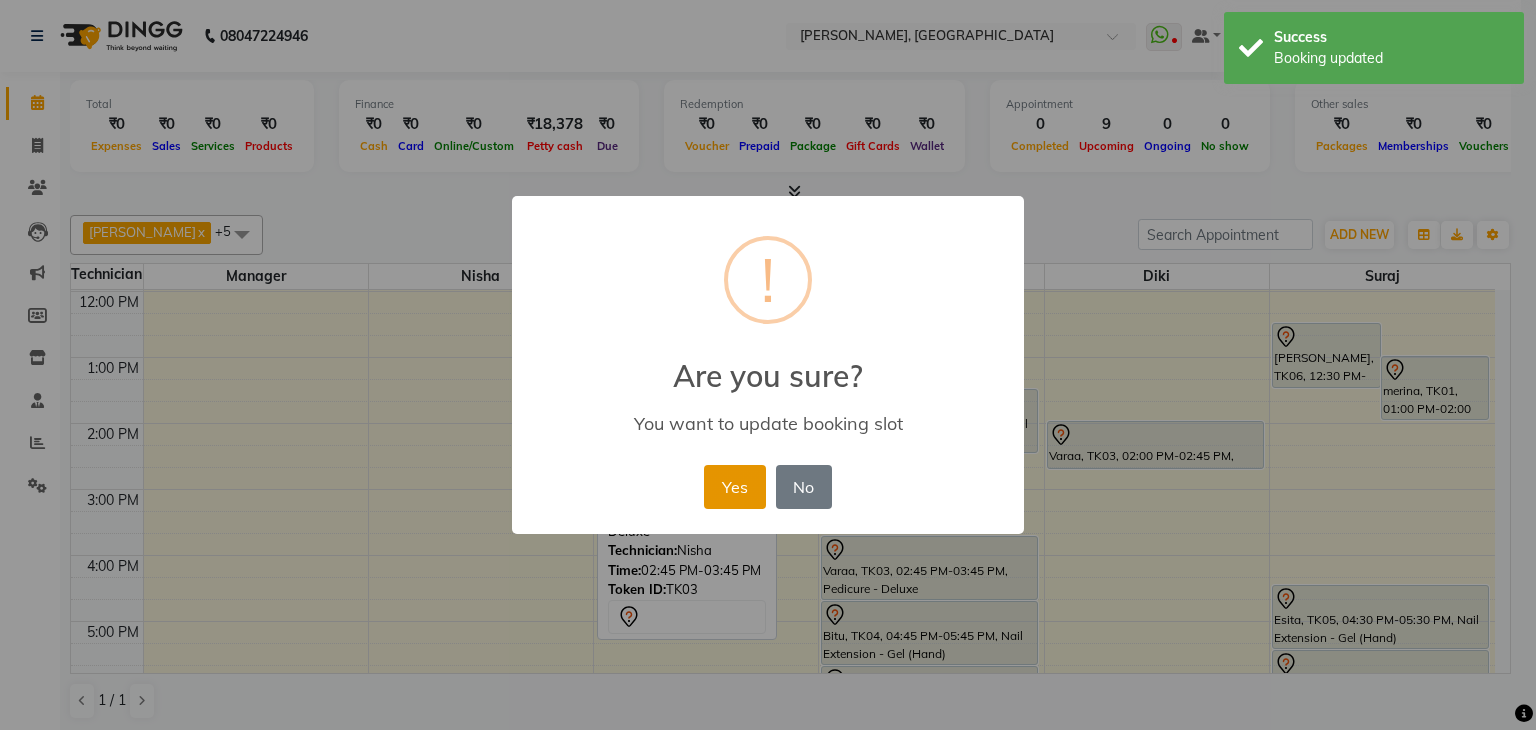 click on "Yes" at bounding box center (734, 487) 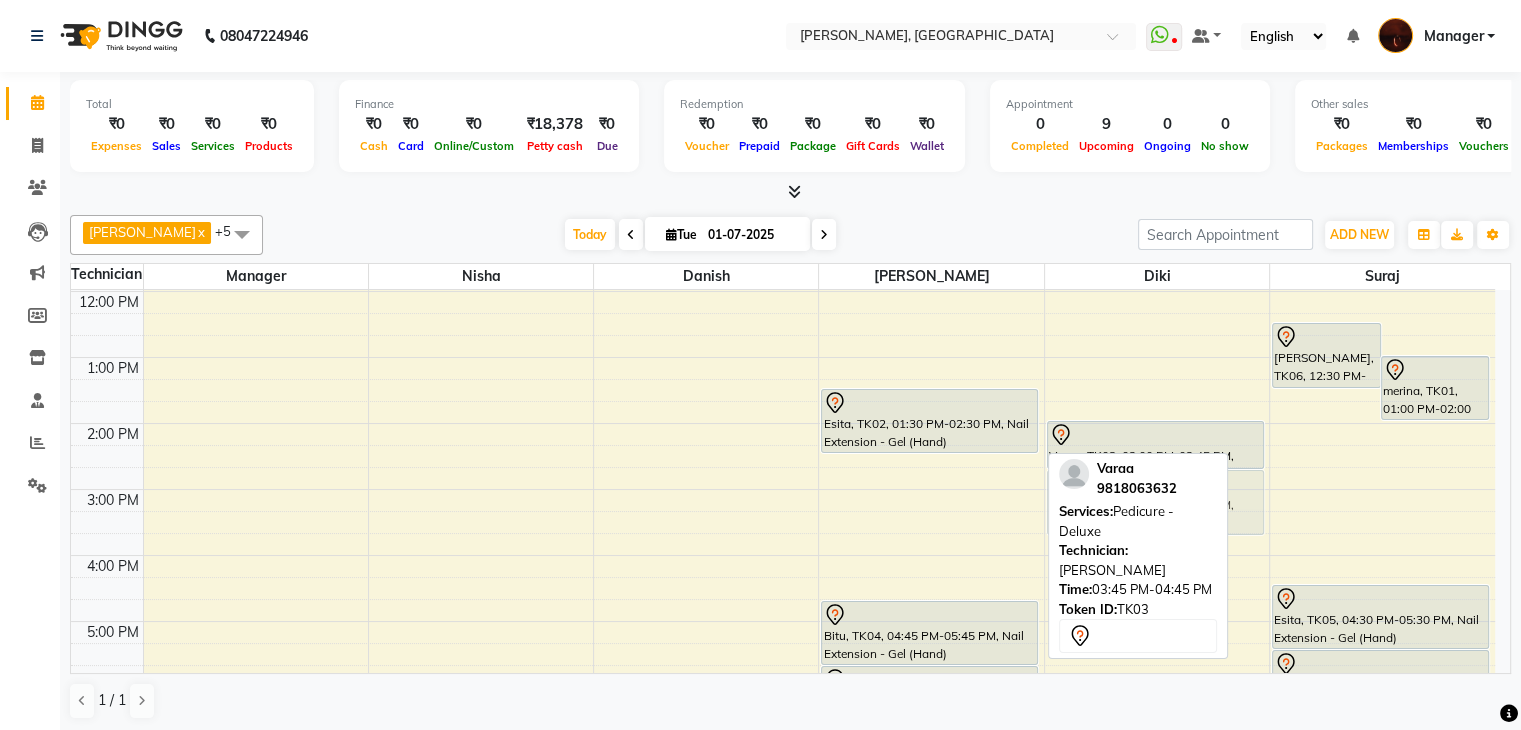 drag, startPoint x: 930, startPoint y: 552, endPoint x: 1124, endPoint y: 478, distance: 207.6343 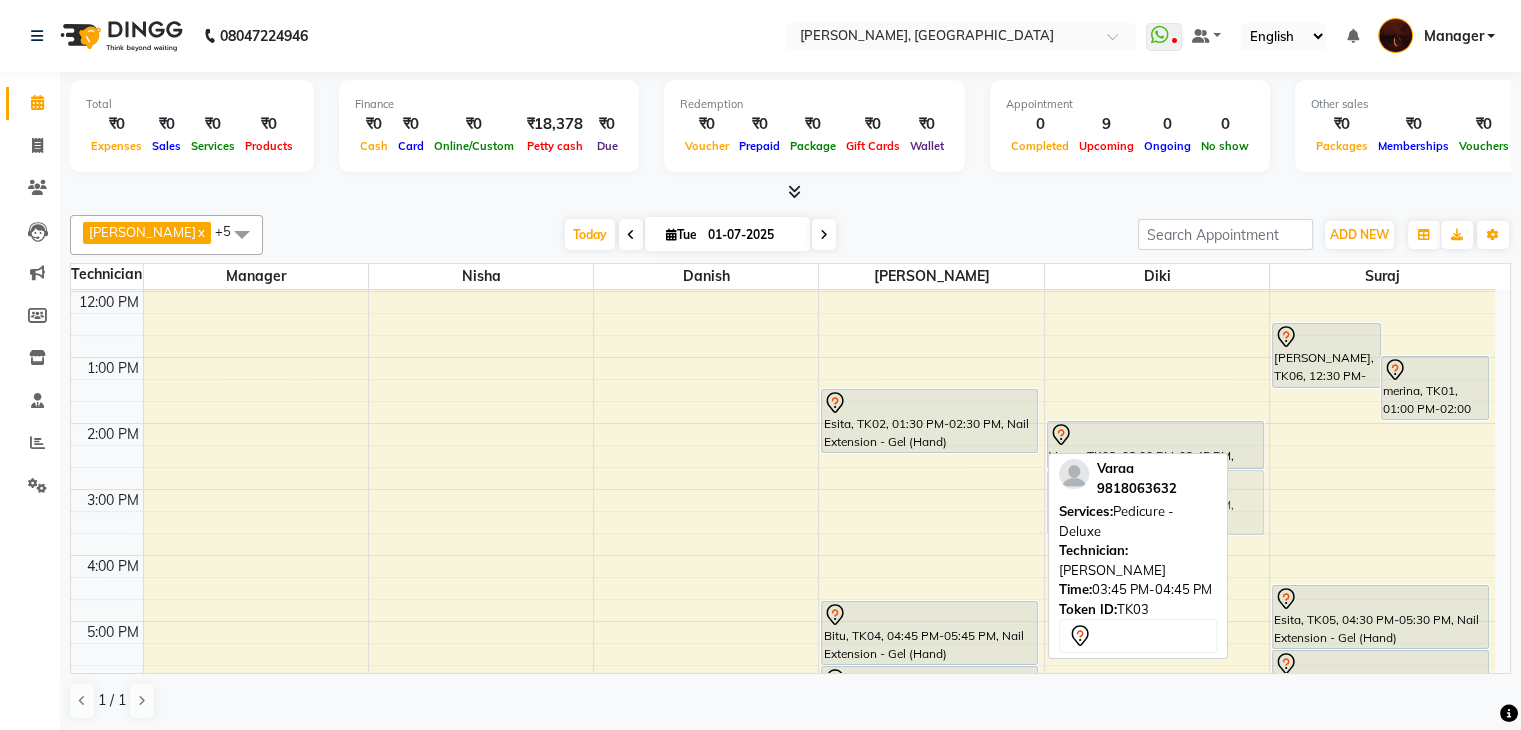 click on "Adesh  x Danish  x Diki   x Manager  x Nisha  x suraj  x +5 Select All Adesh amir anuj Danish Diki  Gaurav GAURAV GK Geeta Himanshu jenifer Manager megna nikhil Nisha Pooja prince Rohit roshni sajan Sameer sudeb Sudhir Accounting suraj vishnu Today  Tue 01-07-2025 Toggle Dropdown Add Appointment Add Invoice Add Expense Add Attendance Add Client Add Transaction Toggle Dropdown Add Appointment Add Invoice Add Expense Add Attendance Add Client ADD NEW Toggle Dropdown Add Appointment Add Invoice Add Expense Add Attendance Add Client Add Transaction Adesh  x Danish  x Diki   x Manager  x Nisha  x suraj  x +5 Select All Adesh amir anuj Danish Diki  Gaurav GAURAV GK Geeta Himanshu jenifer Manager megna nikhil Nisha Pooja prince Rohit roshni sajan Sameer sudeb Sudhir Accounting suraj vishnu Group By  Staff View   Room View  View as Vertical  Vertical - Week View  Horizontal  Horizontal - Week View  List  Toggle Dropdown Calendar Settings Manage Tags   Arrange Technicians   Reset Technicians  Full Screen" 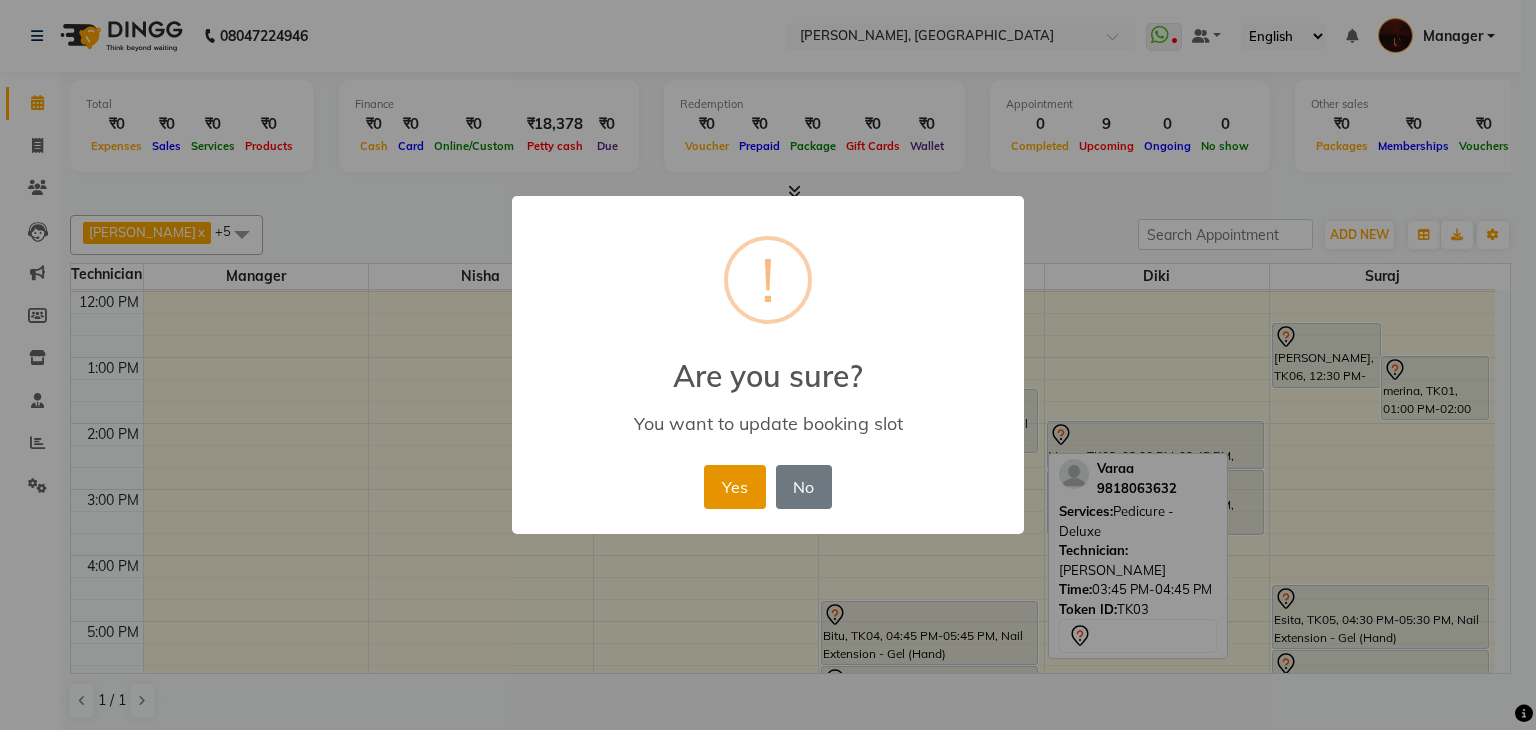 click on "Yes" at bounding box center [734, 487] 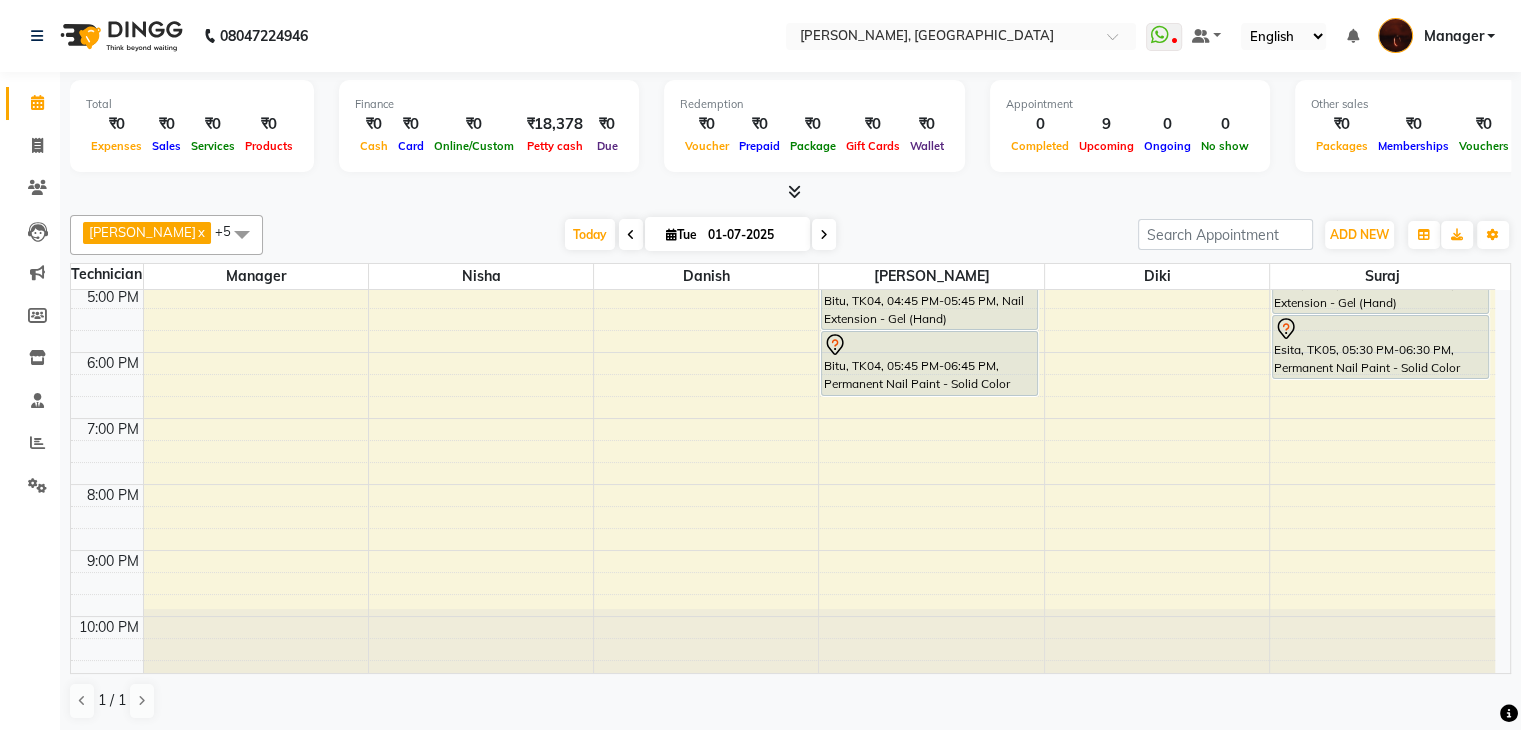 scroll, scrollTop: 0, scrollLeft: 0, axis: both 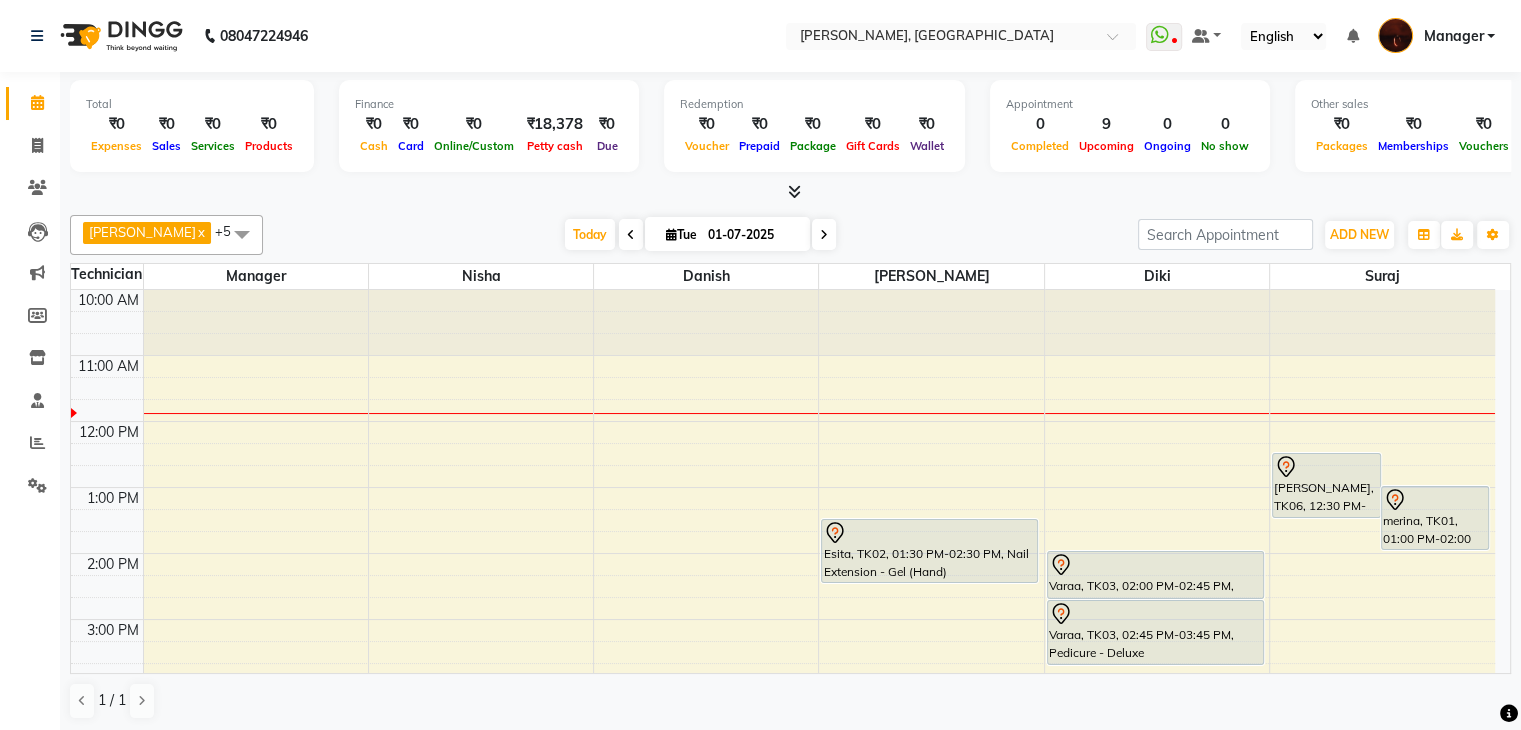 click at bounding box center (1157, 322) 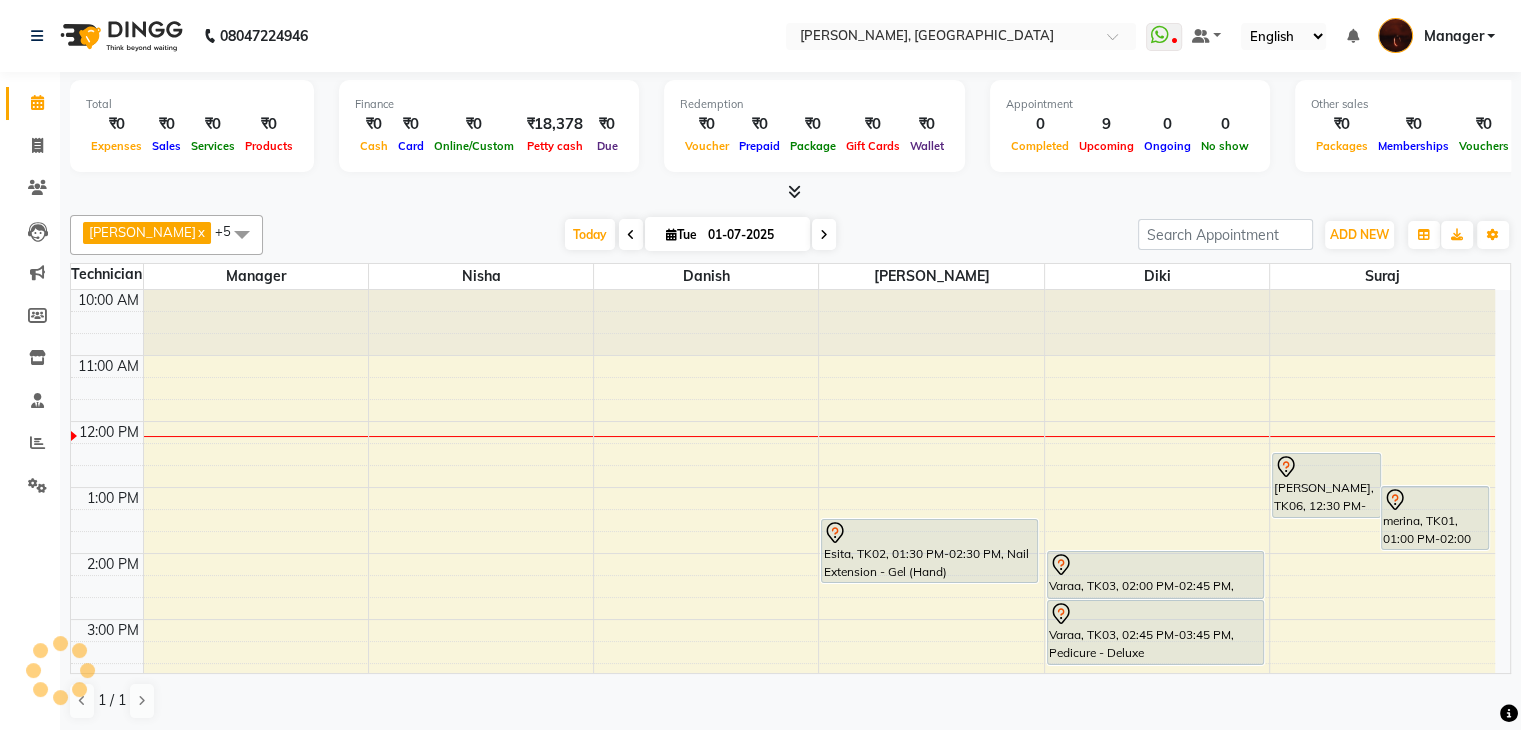 scroll, scrollTop: 335, scrollLeft: 0, axis: vertical 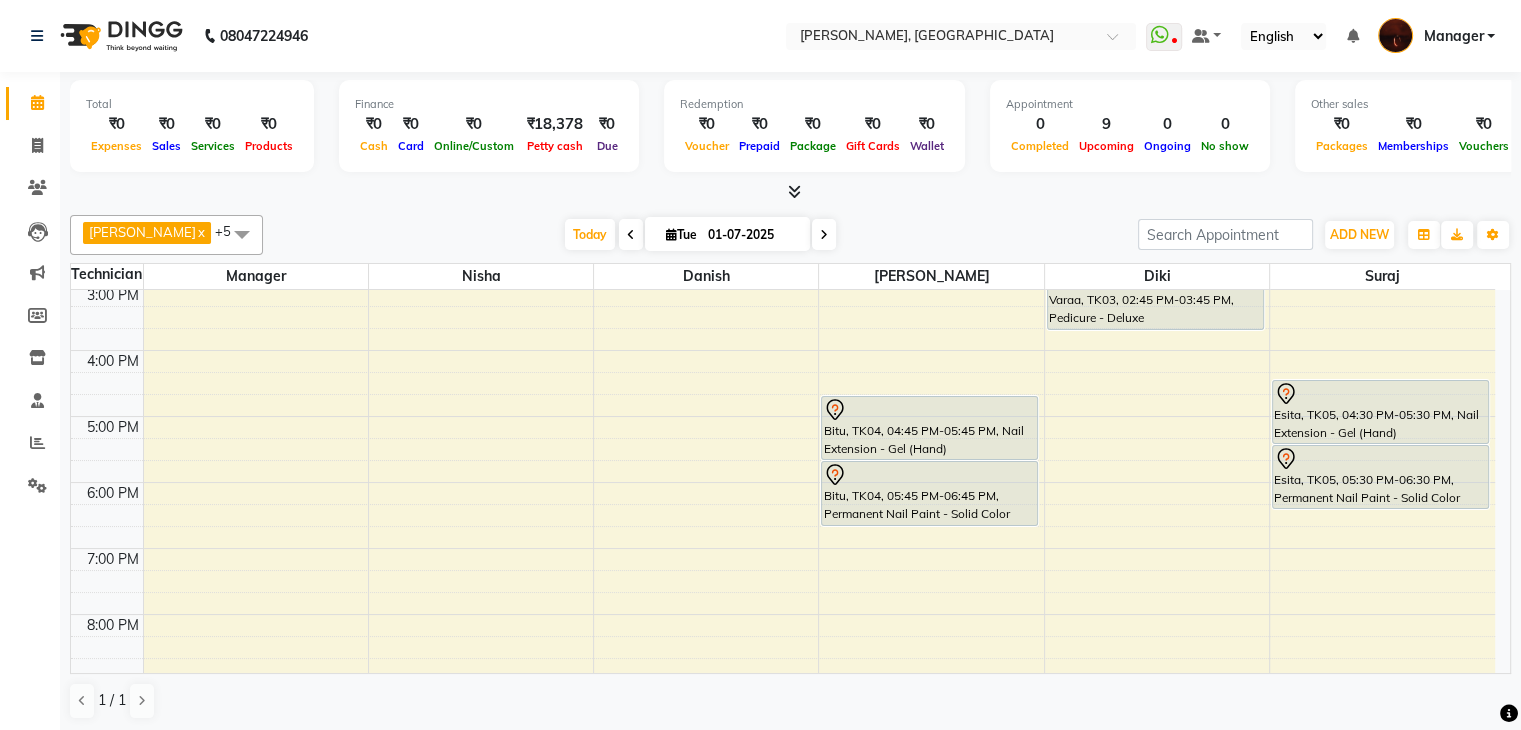 click on "01-07-2025" at bounding box center (752, 235) 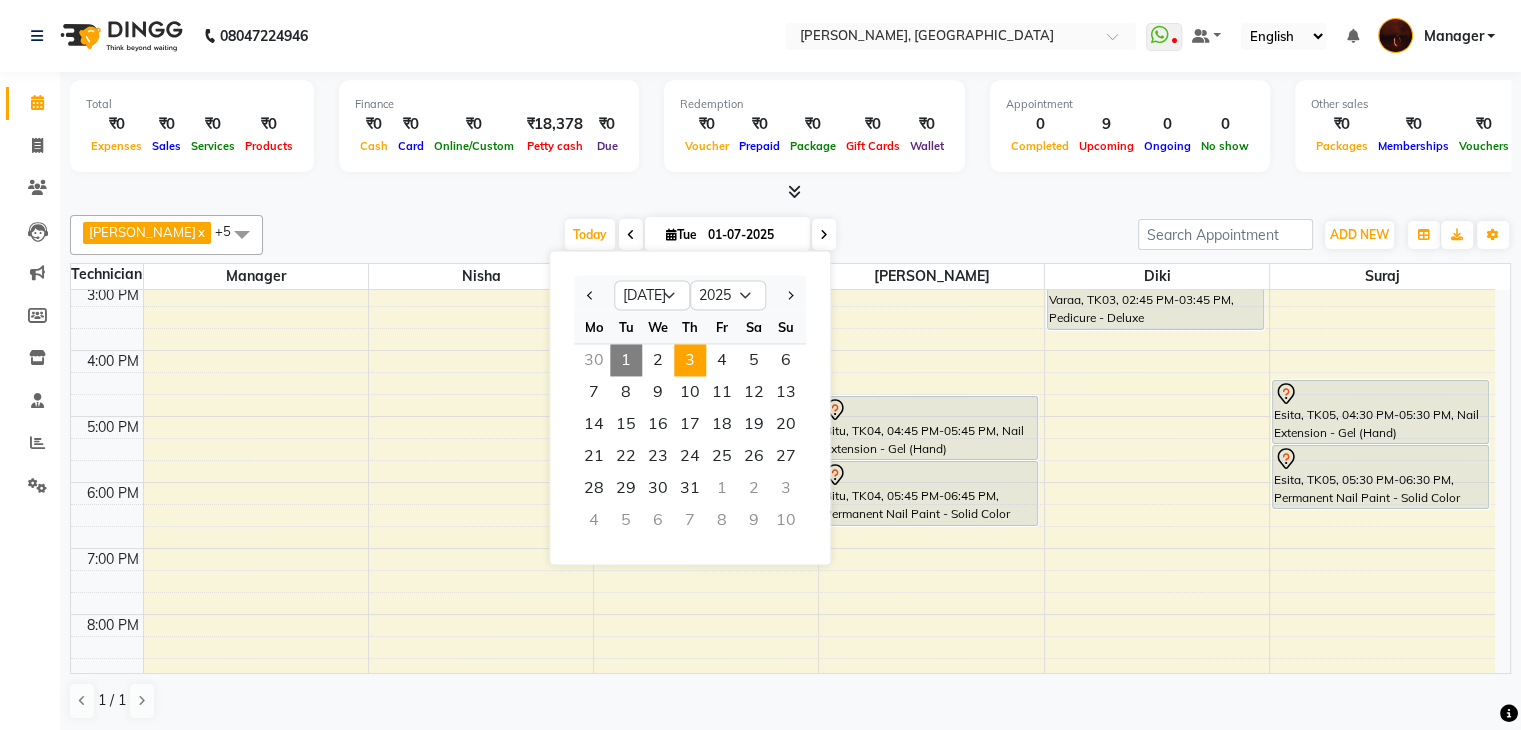 click on "3" at bounding box center (690, 360) 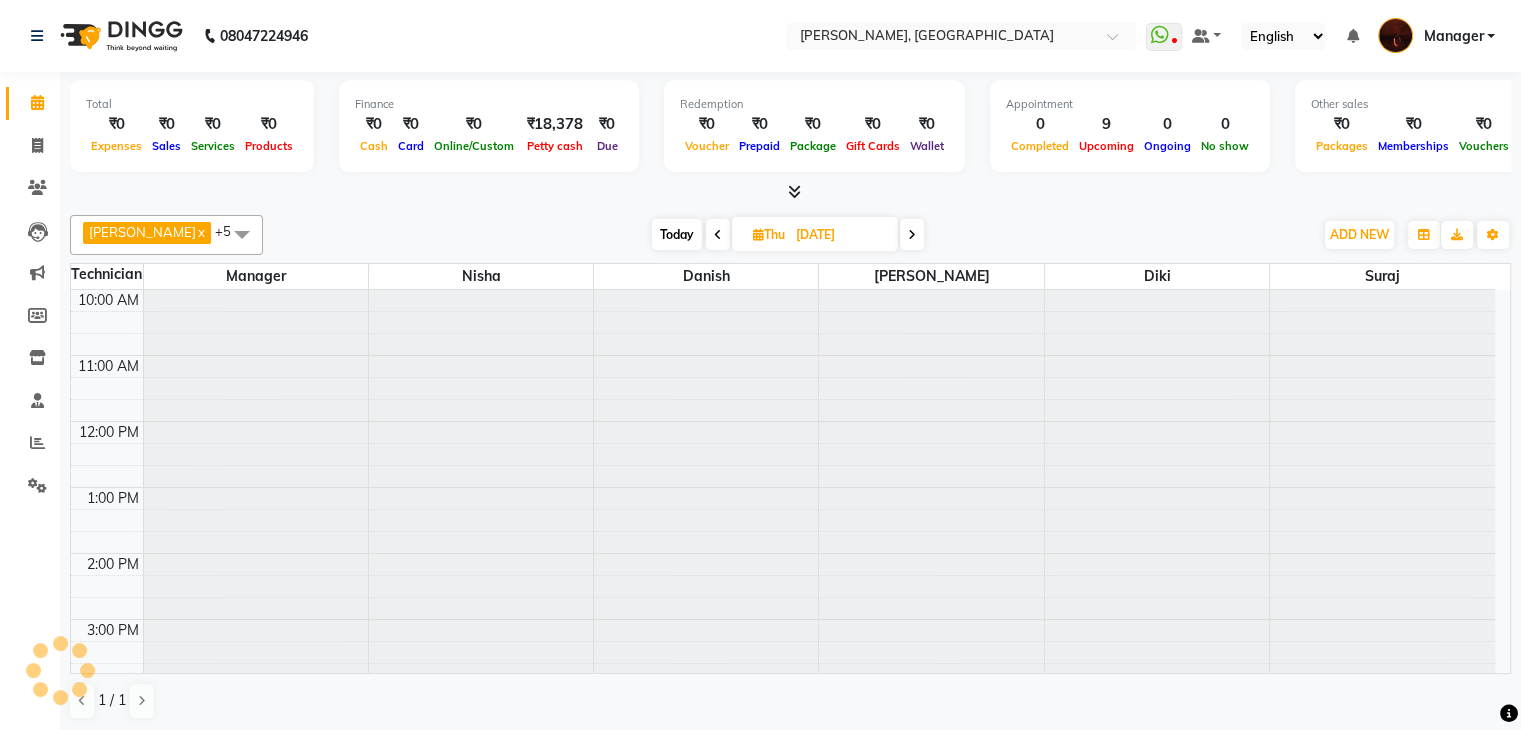 scroll, scrollTop: 132, scrollLeft: 0, axis: vertical 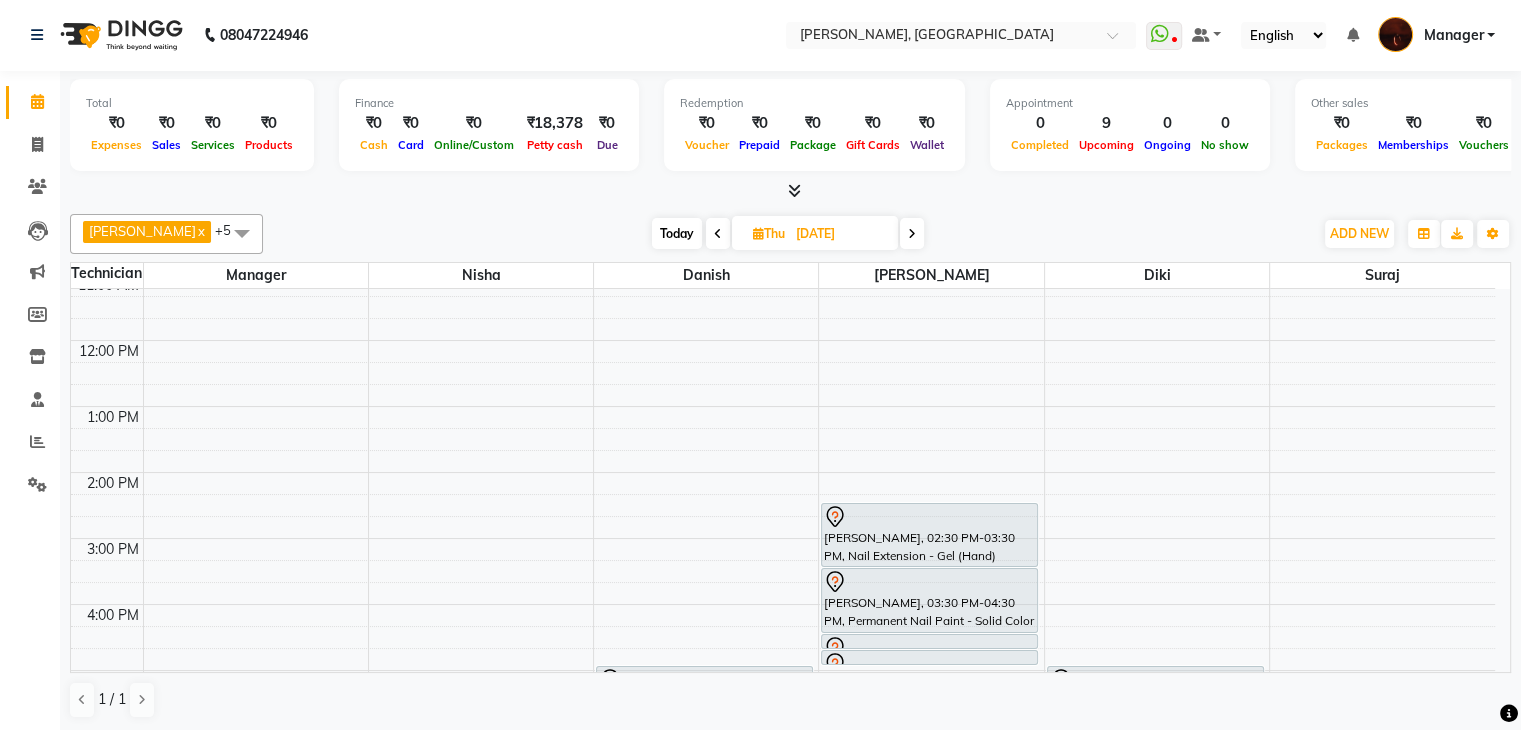 click at bounding box center (790, 191) 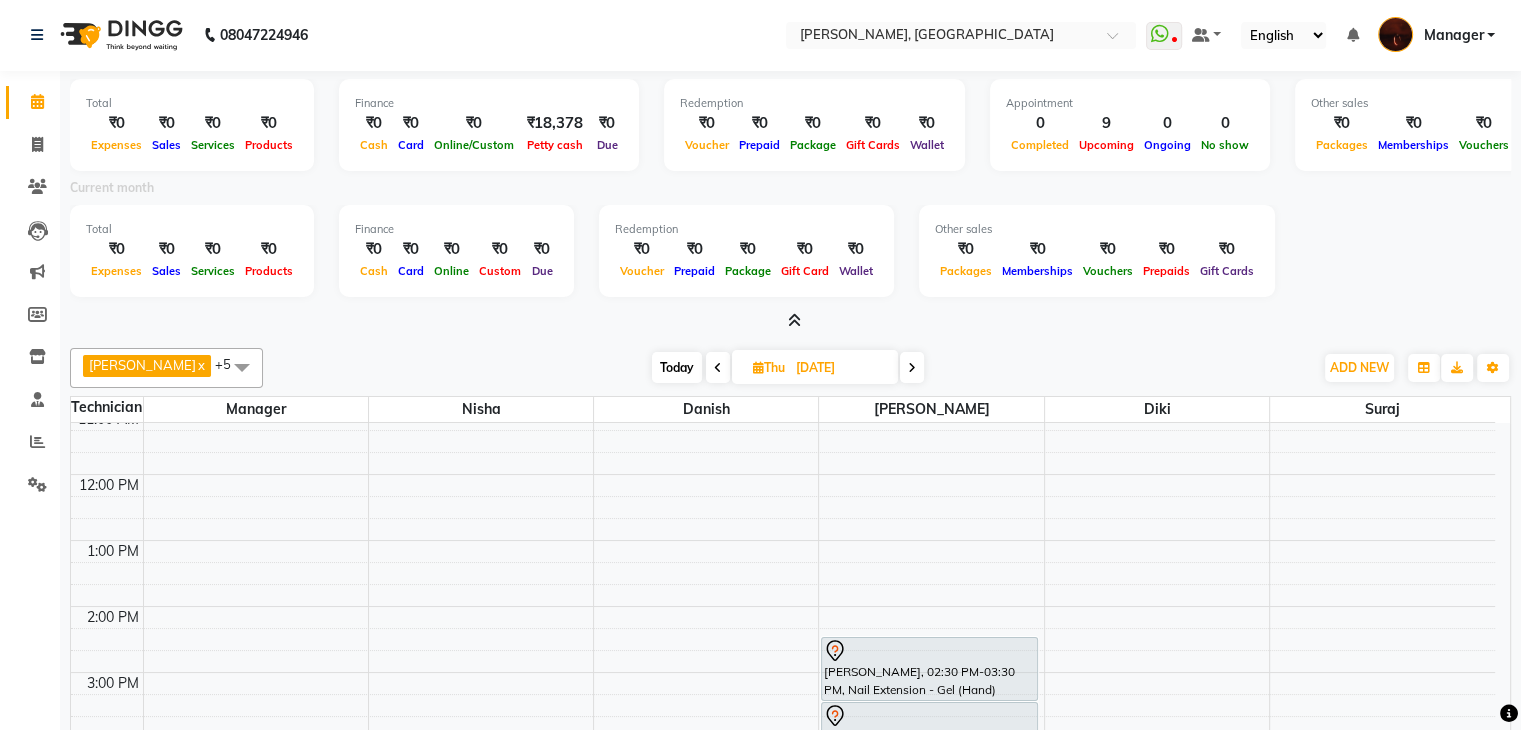 click at bounding box center (794, 320) 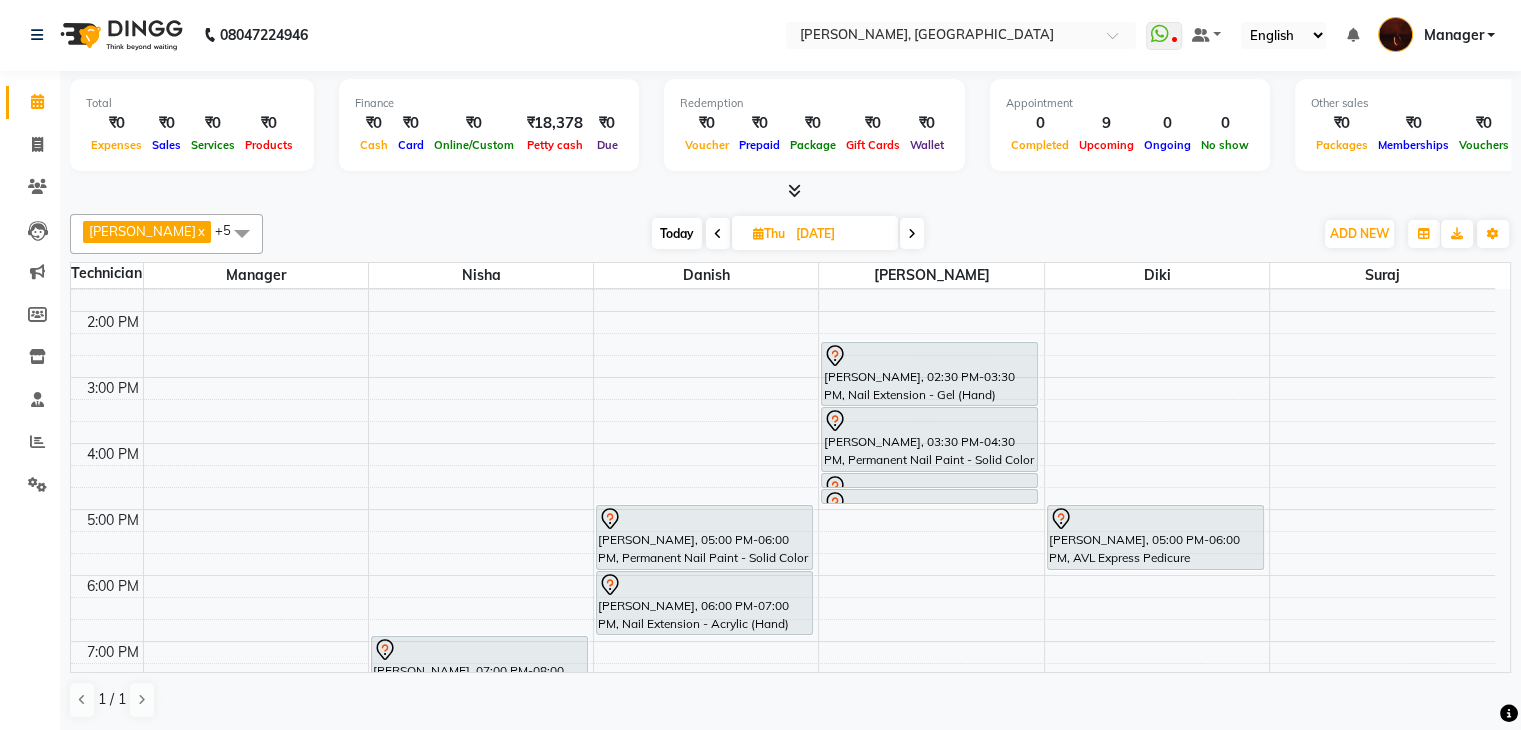scroll, scrollTop: 237, scrollLeft: 0, axis: vertical 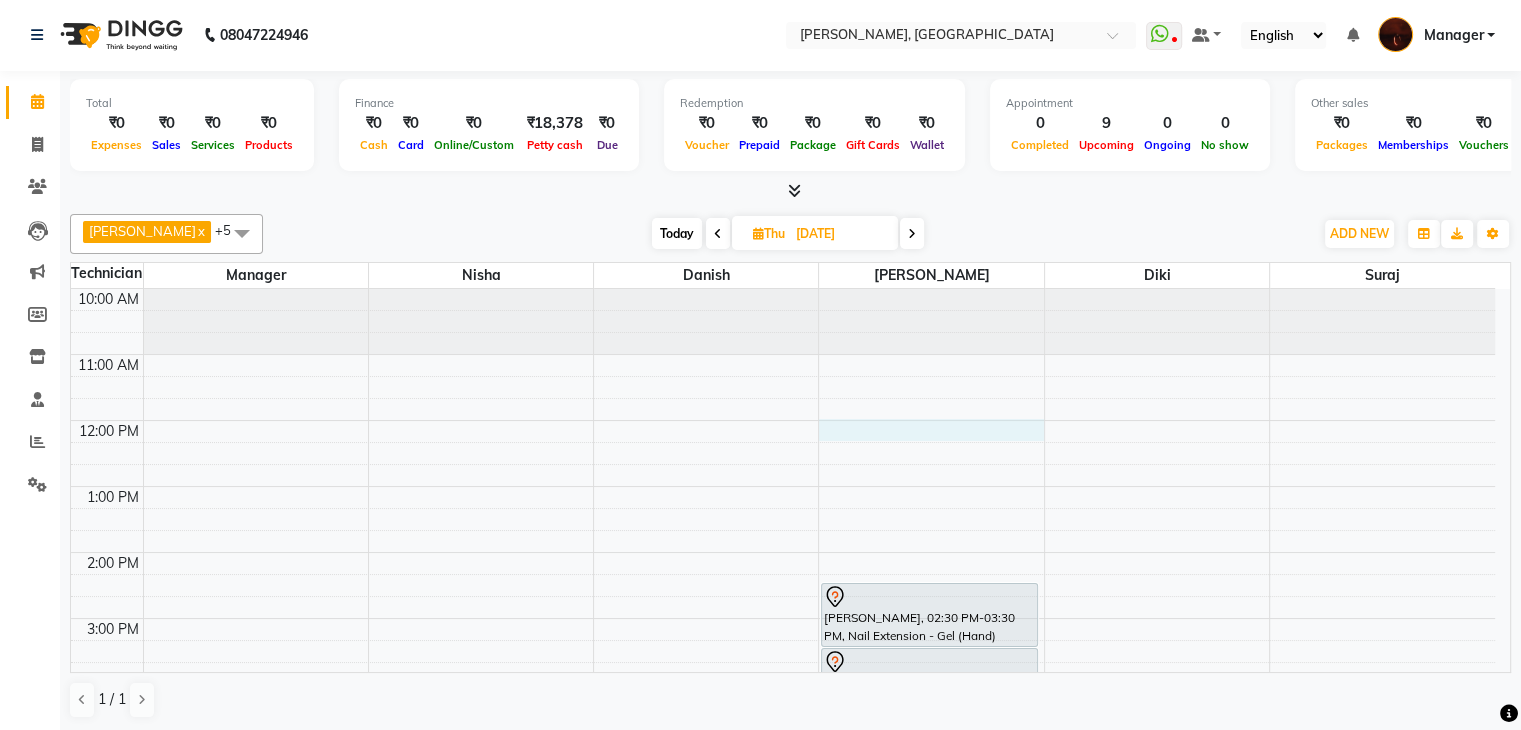 click on "10:00 AM 11:00 AM 12:00 PM 1:00 PM 2:00 PM 3:00 PM 4:00 PM 5:00 PM 6:00 PM 7:00 PM 8:00 PM 9:00 PM 10:00 PM             Shivani, 07:00 PM-08:00 PM, Pedicure - Classic             Shivani, 05:00 PM-06:00 PM, Permanent Nail Paint - Solid Color (Hand)             Shivani, 06:00 PM-07:00 PM, Nail Extension - Acrylic (Hand)             Mahek, 02:30 PM-03:30 PM, Nail Extension - Gel (Hand)             Mahek, 03:30 PM-04:30 PM, Permanent Nail Paint - Solid Color (Hand)             Mahek, 04:30 PM-04:45 PM, Nail Art - Myler Per Finger (Hand)             Mahek, 04:45 PM-05:00 PM, Nail Art - Myler Per Finger (Hand)             Mahek, 05:00 PM-06:00 PM, AVL Express Pedicure" at bounding box center [783, 717] 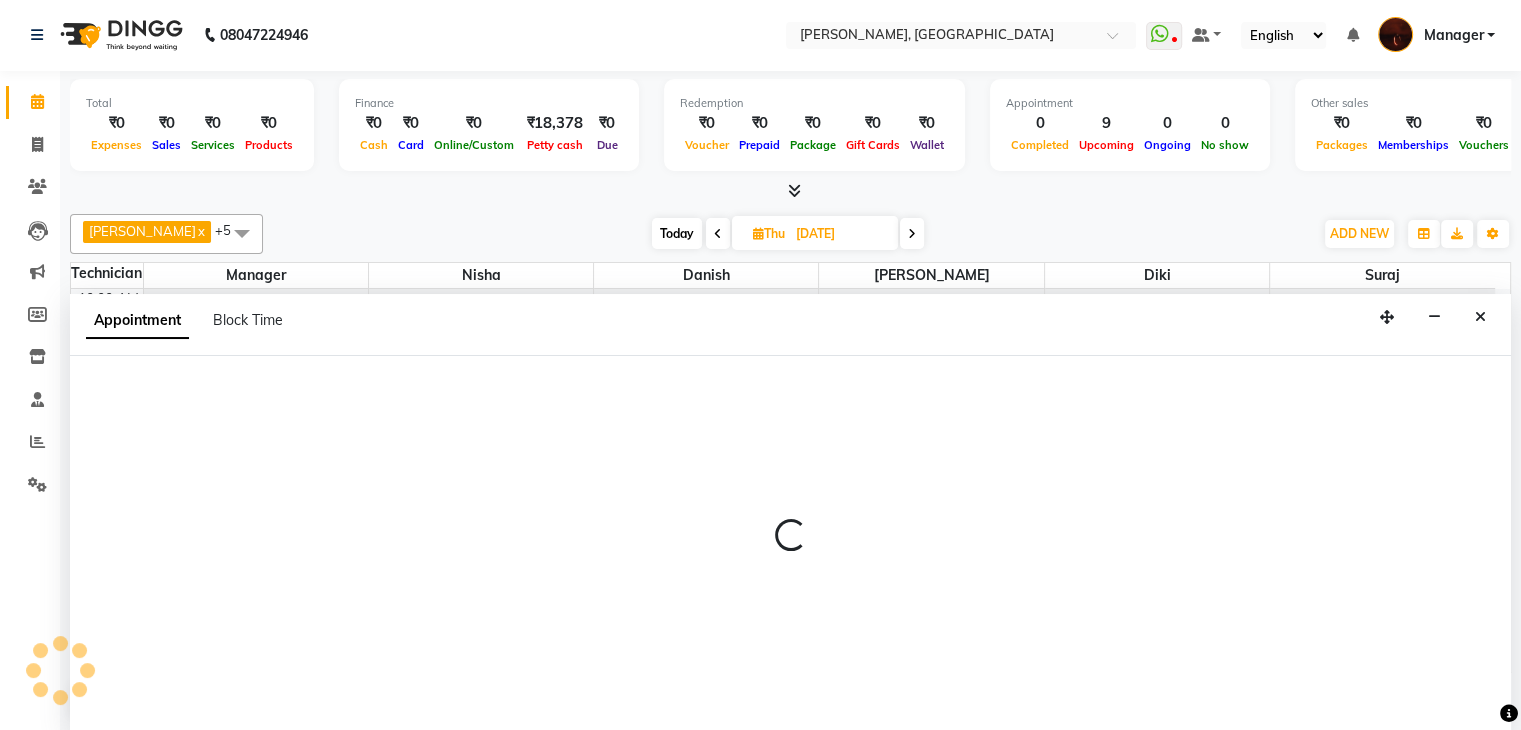 select on "35072" 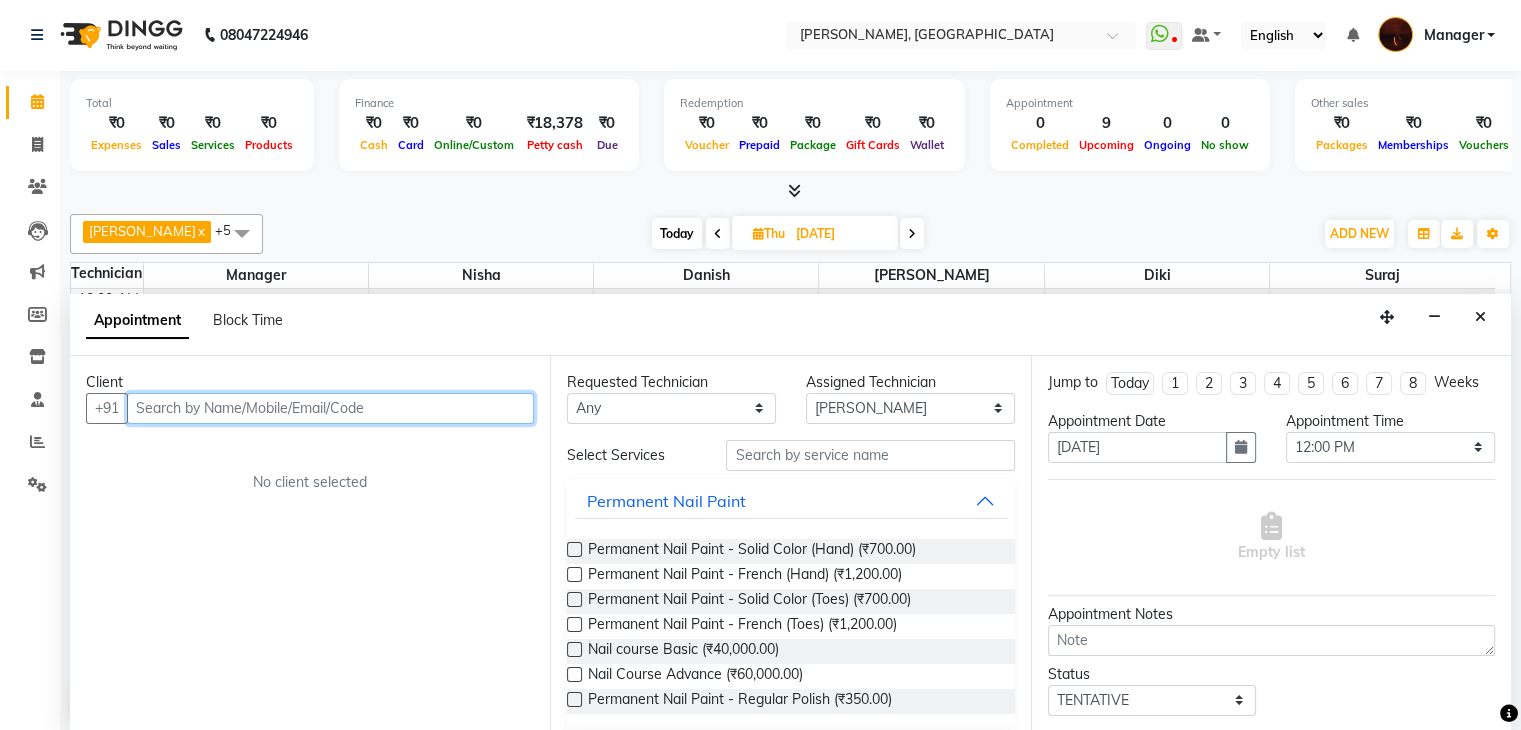 click at bounding box center [330, 408] 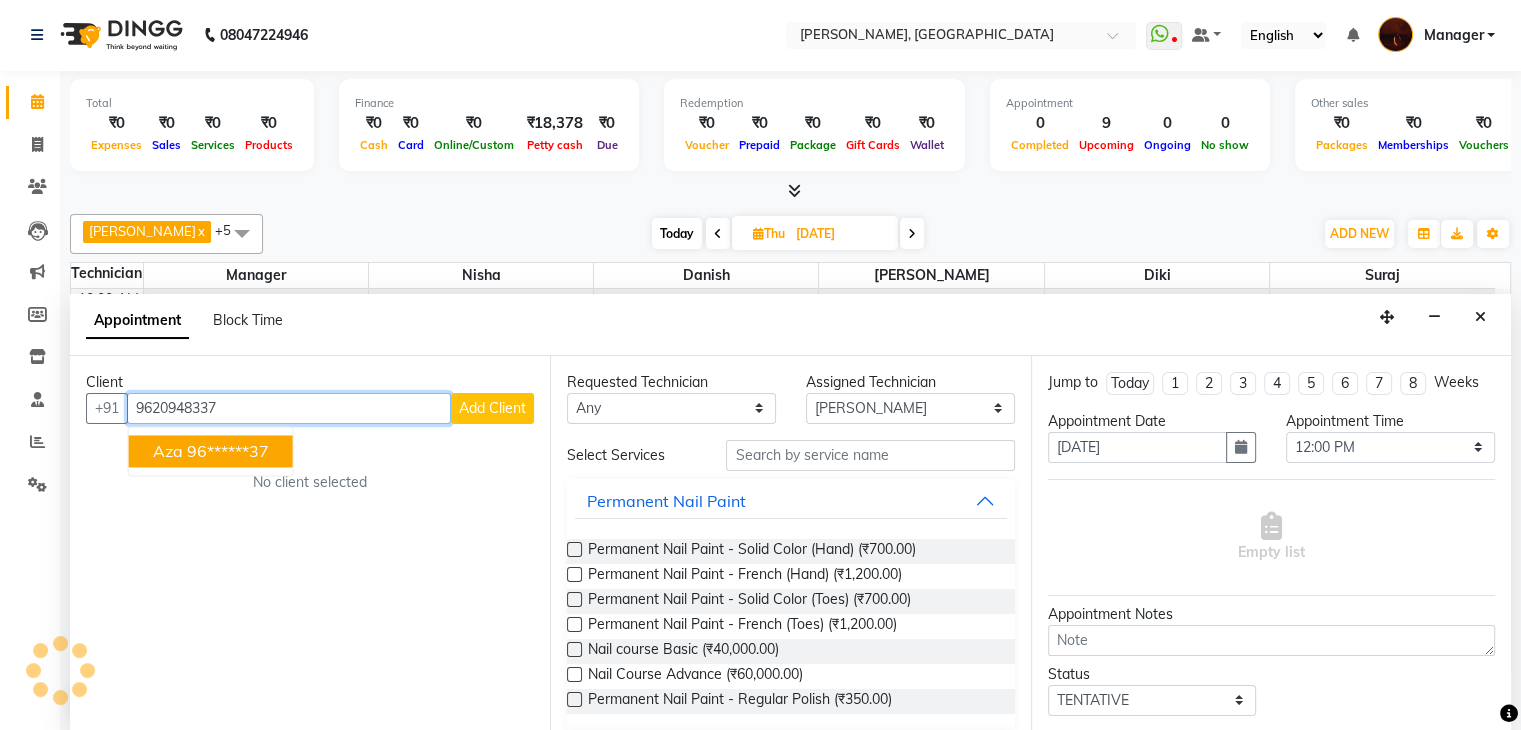 click on "96******37" at bounding box center [228, 451] 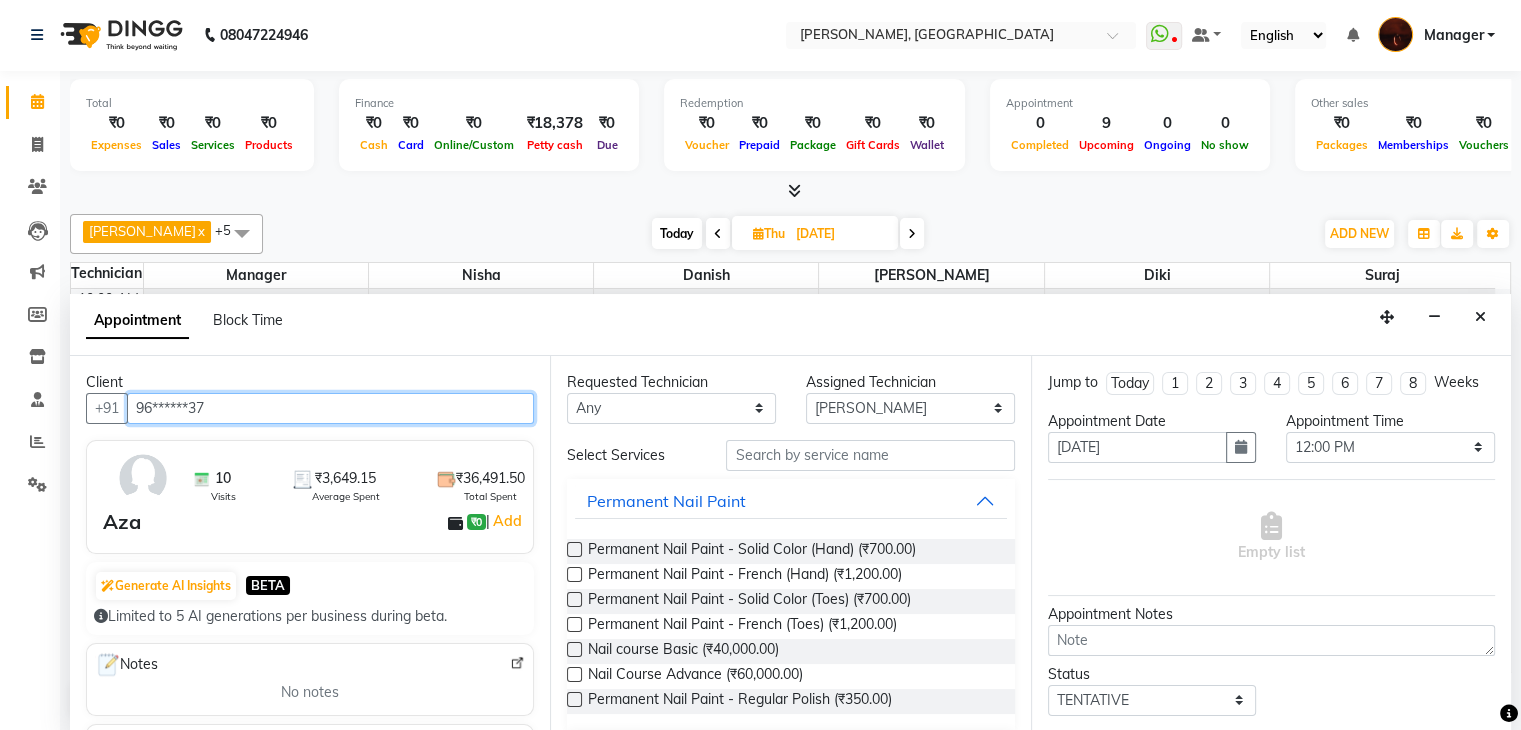type on "96******37" 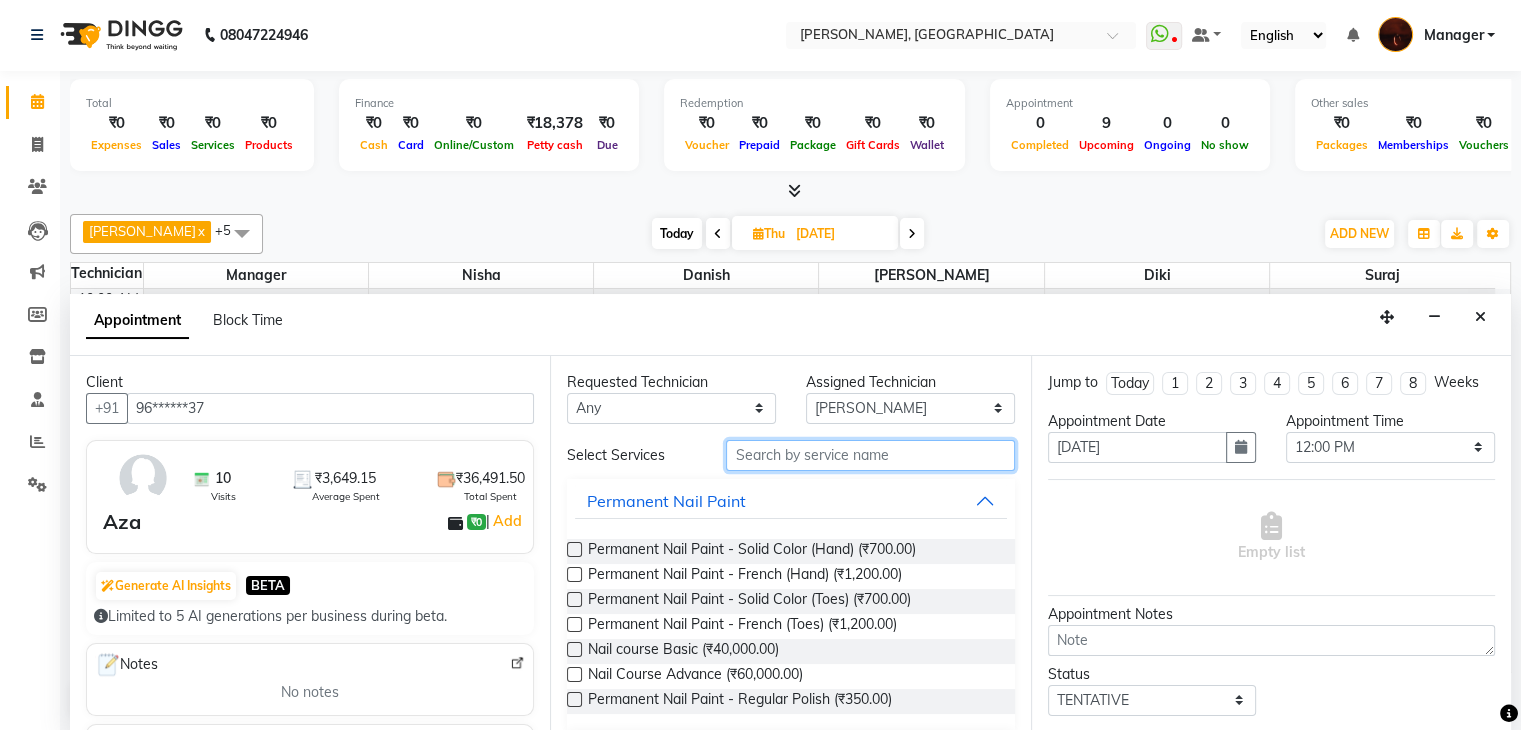 click at bounding box center [870, 455] 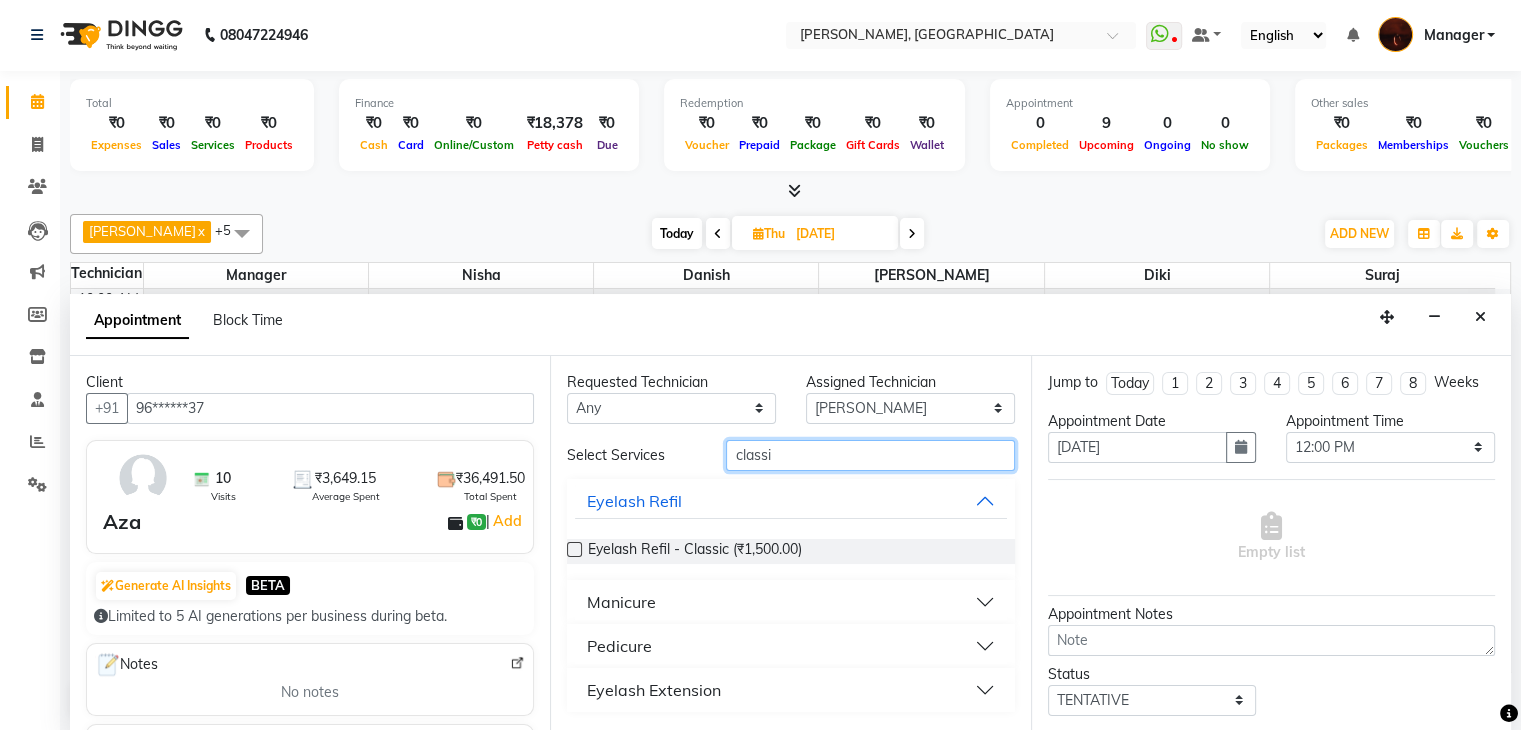 type on "classi" 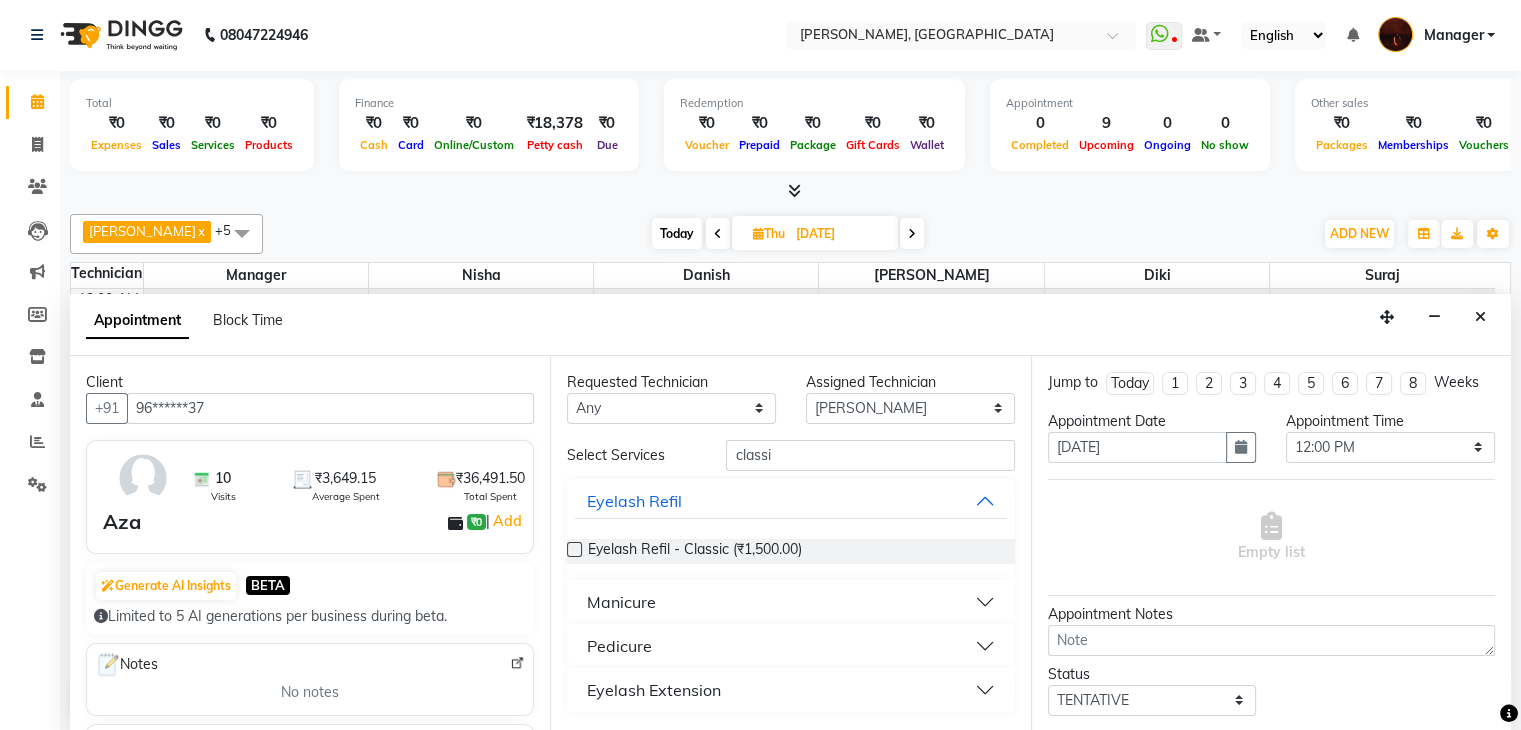 click on "Eyelash Extension" at bounding box center (654, 690) 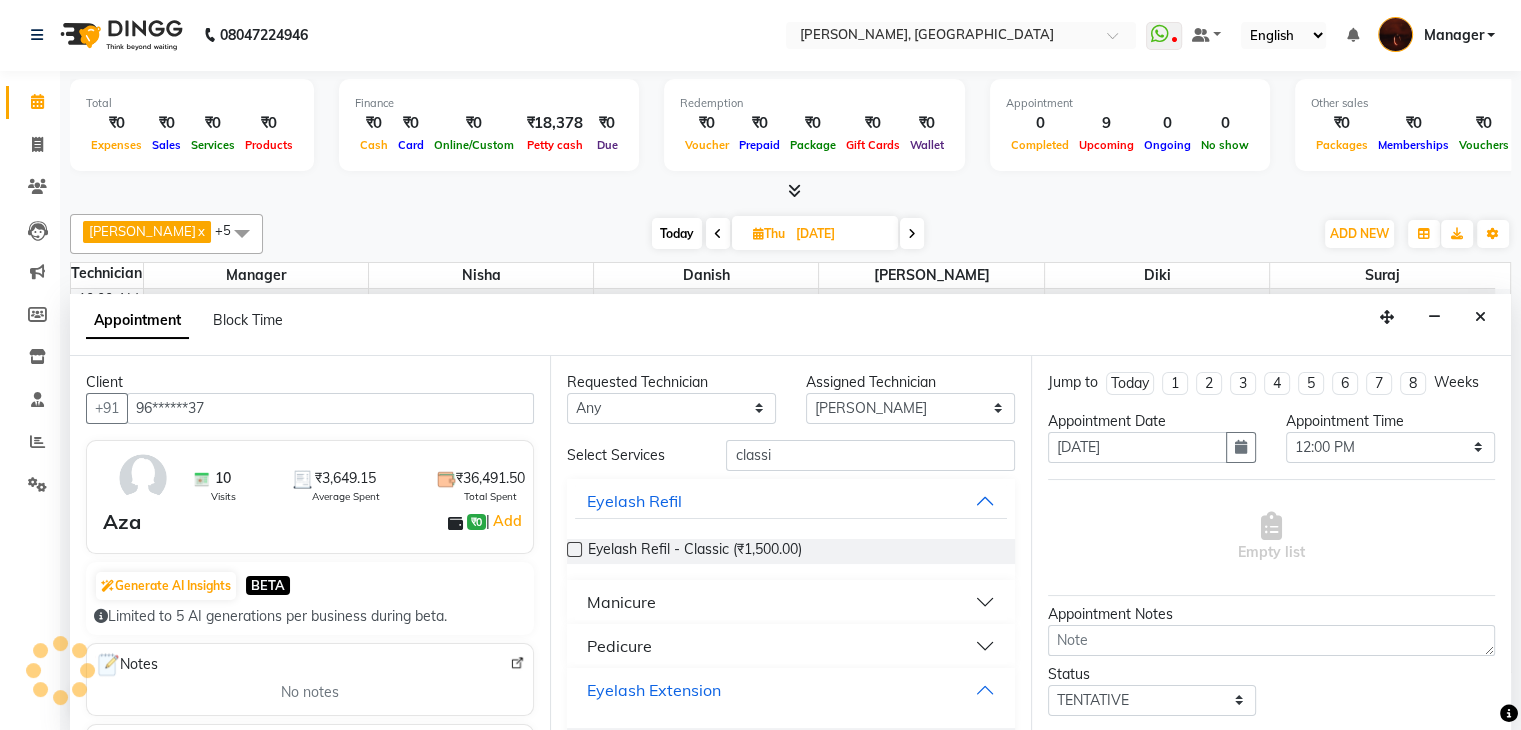 scroll, scrollTop: 52, scrollLeft: 0, axis: vertical 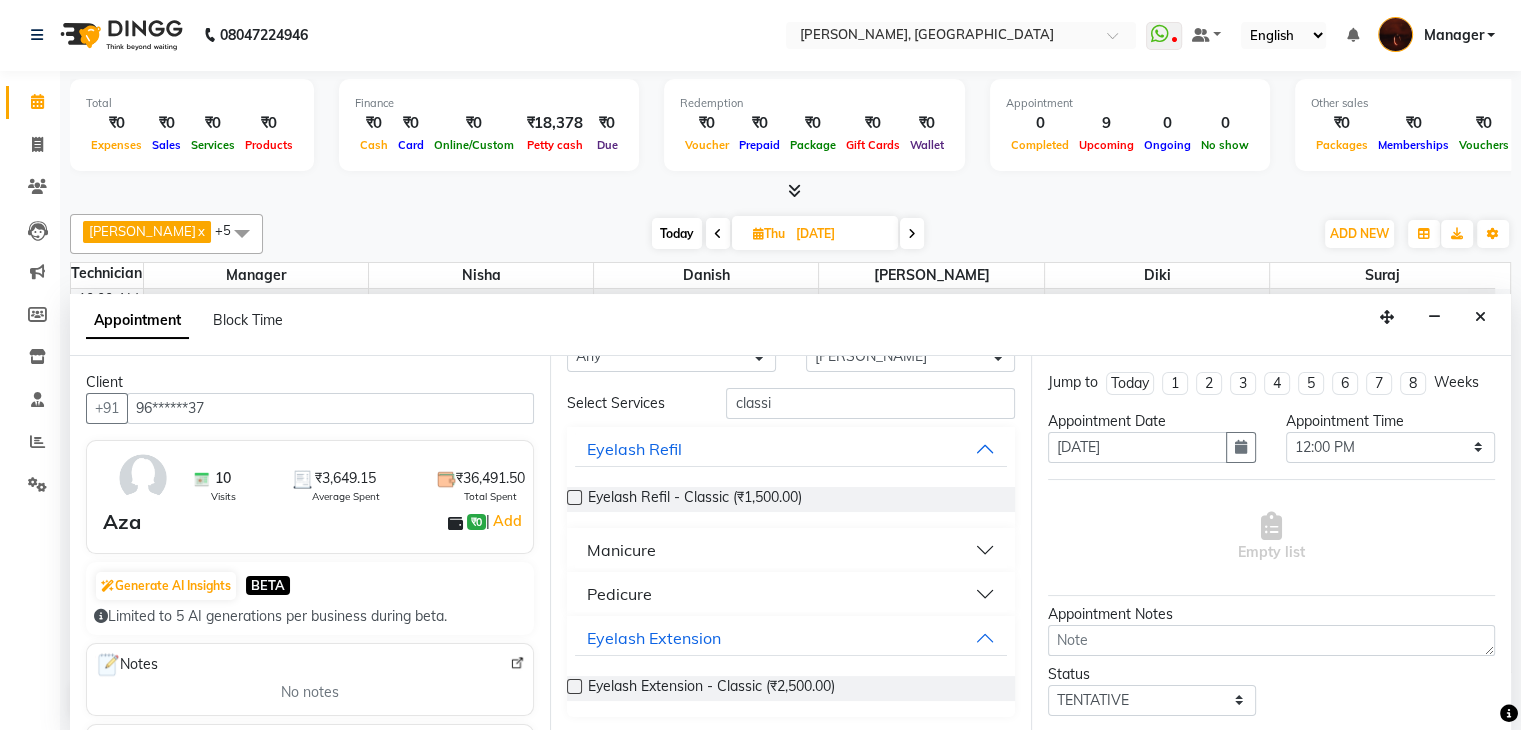 click at bounding box center (574, 686) 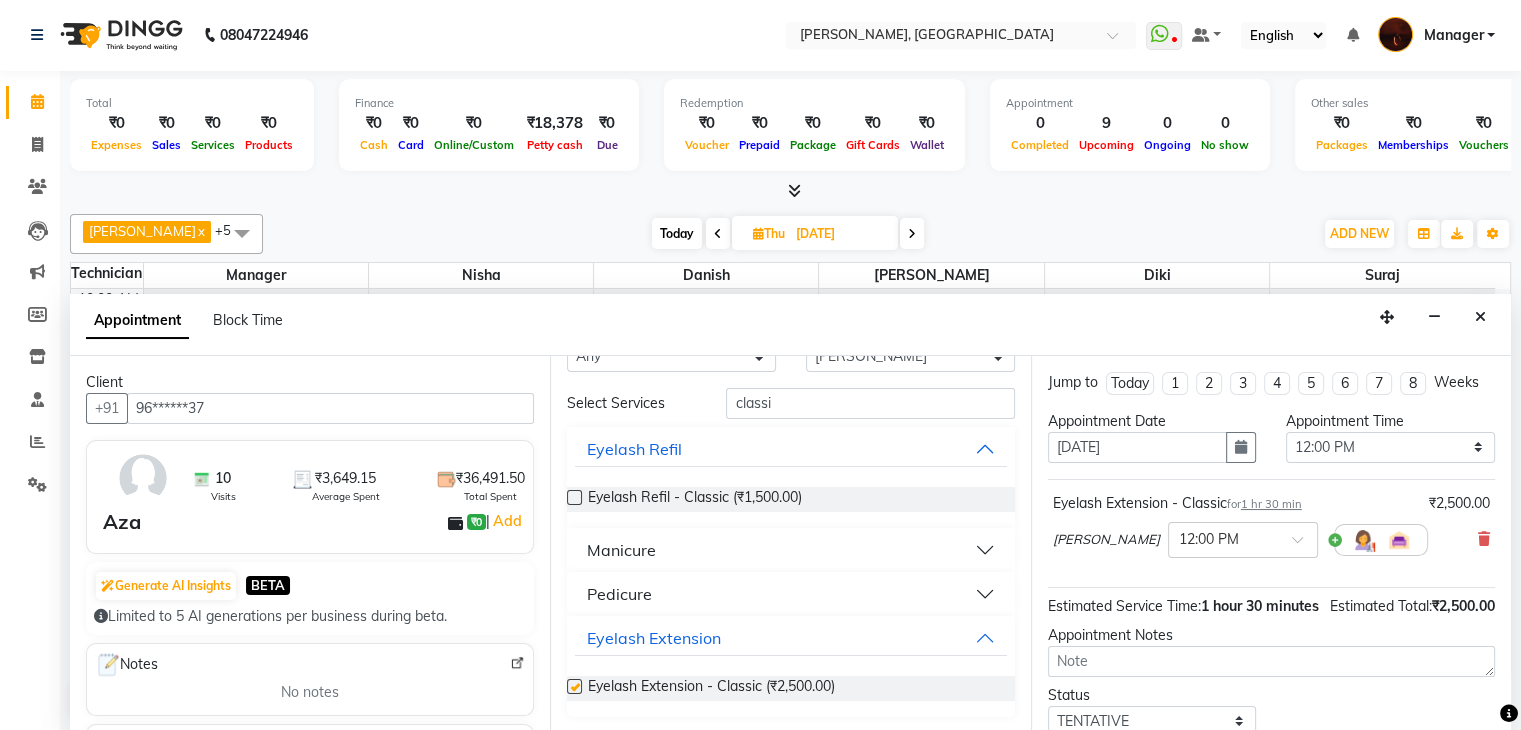 checkbox on "false" 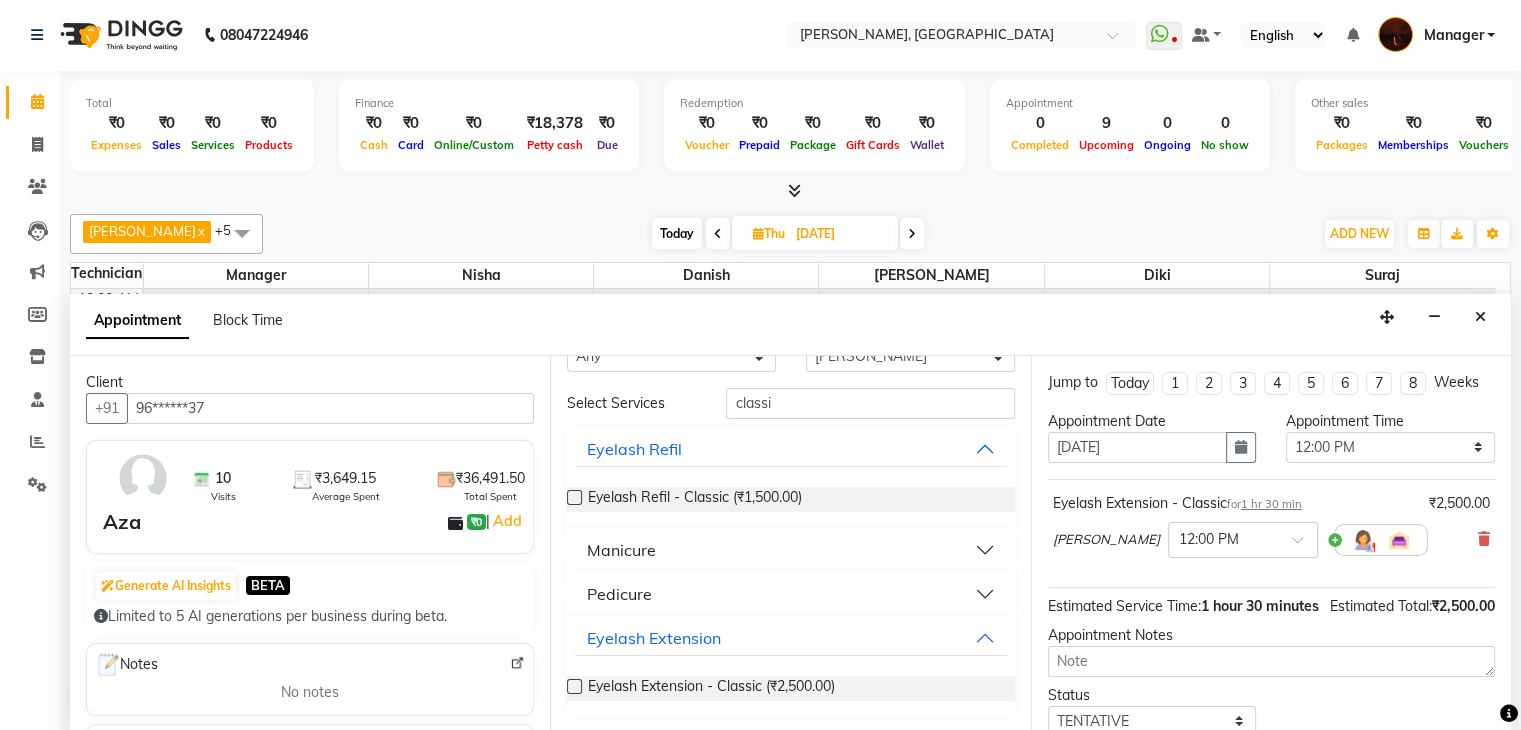 scroll, scrollTop: 151, scrollLeft: 0, axis: vertical 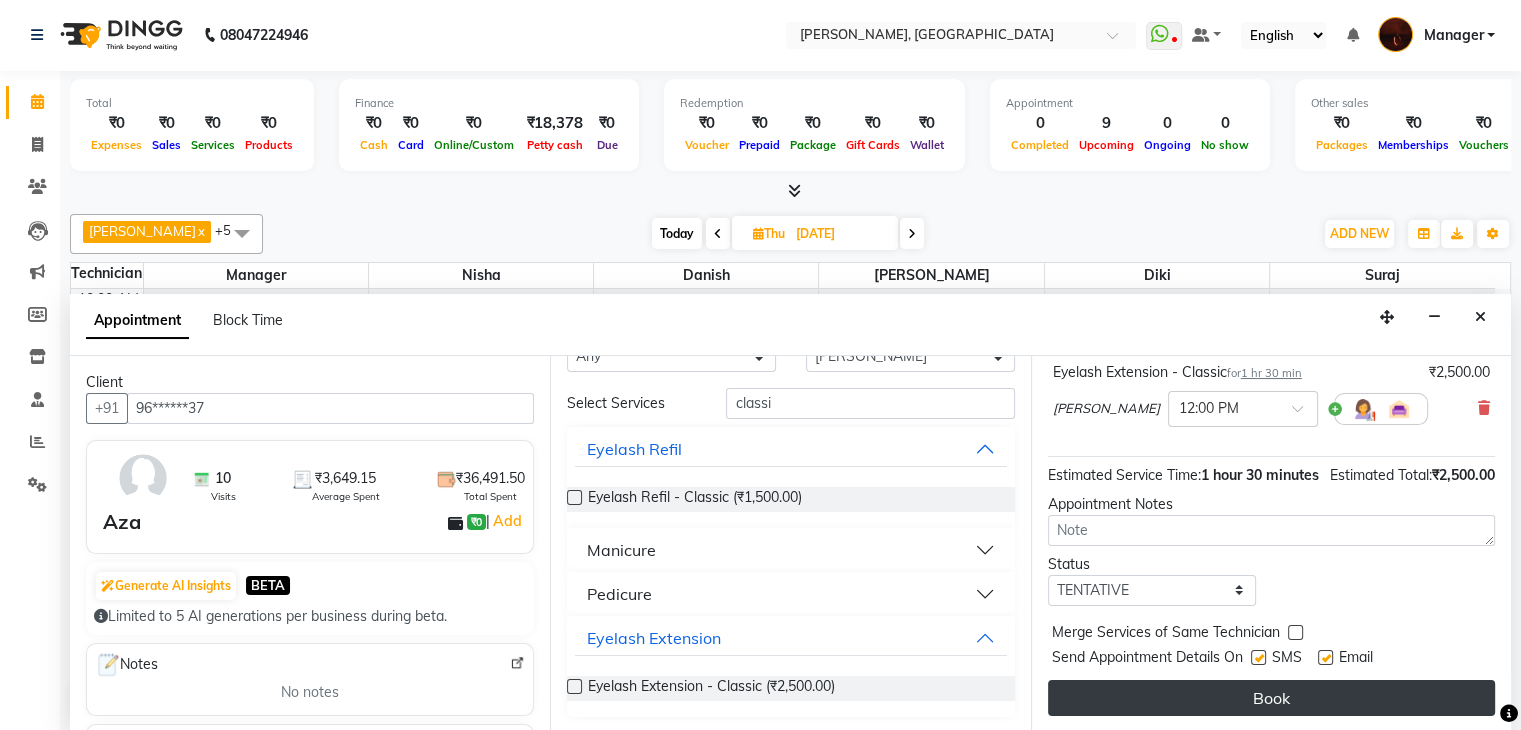 click on "Book" at bounding box center (1271, 698) 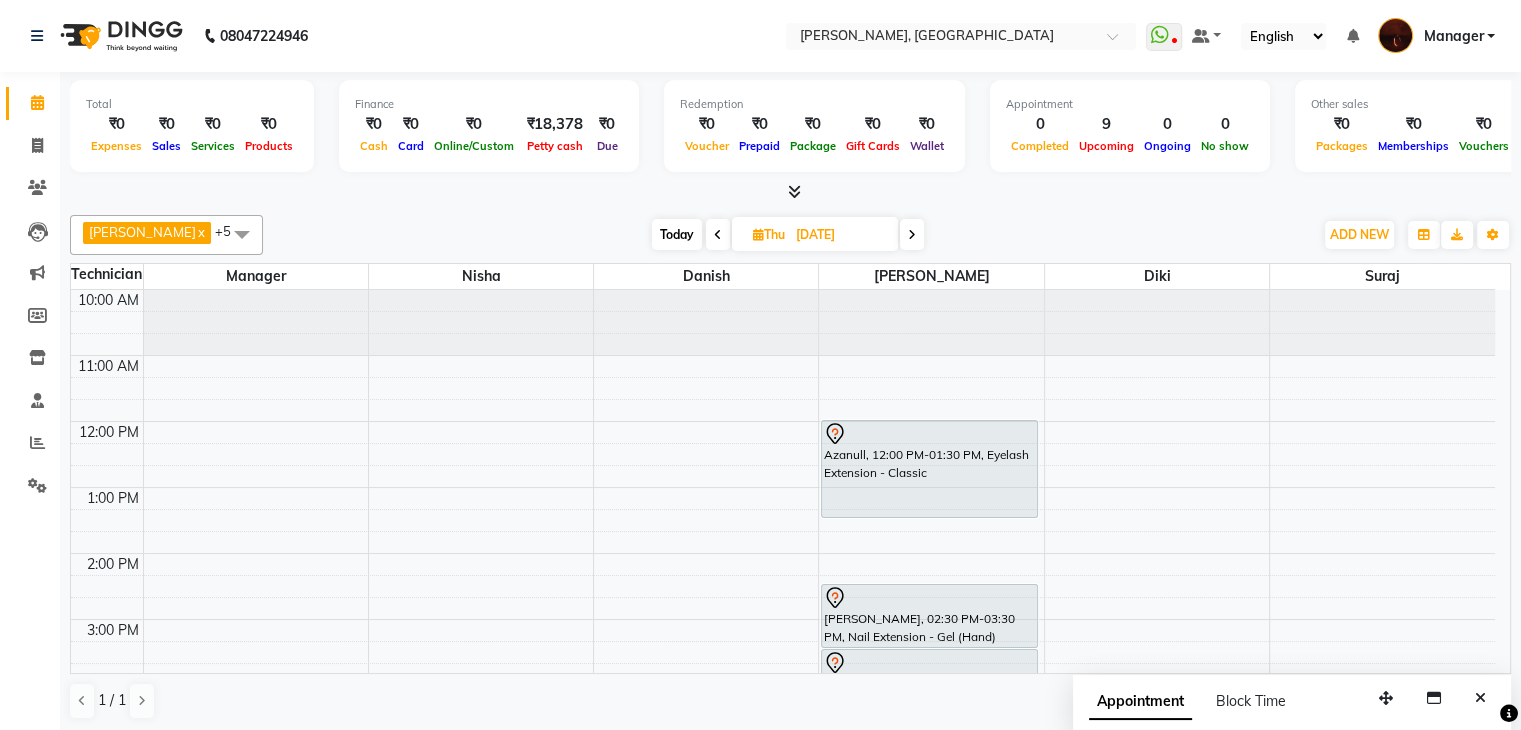scroll, scrollTop: 1, scrollLeft: 0, axis: vertical 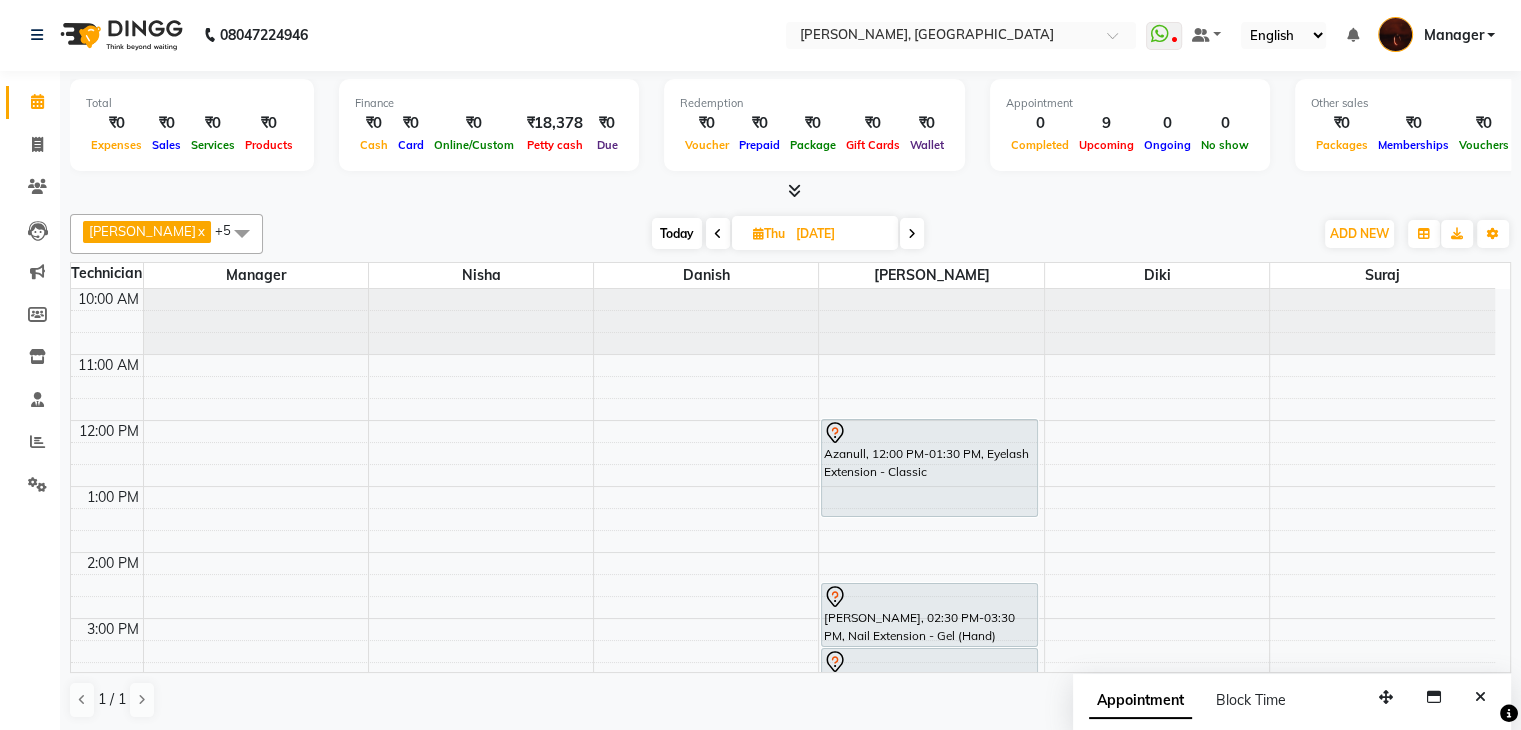 click on "Today" at bounding box center (677, 233) 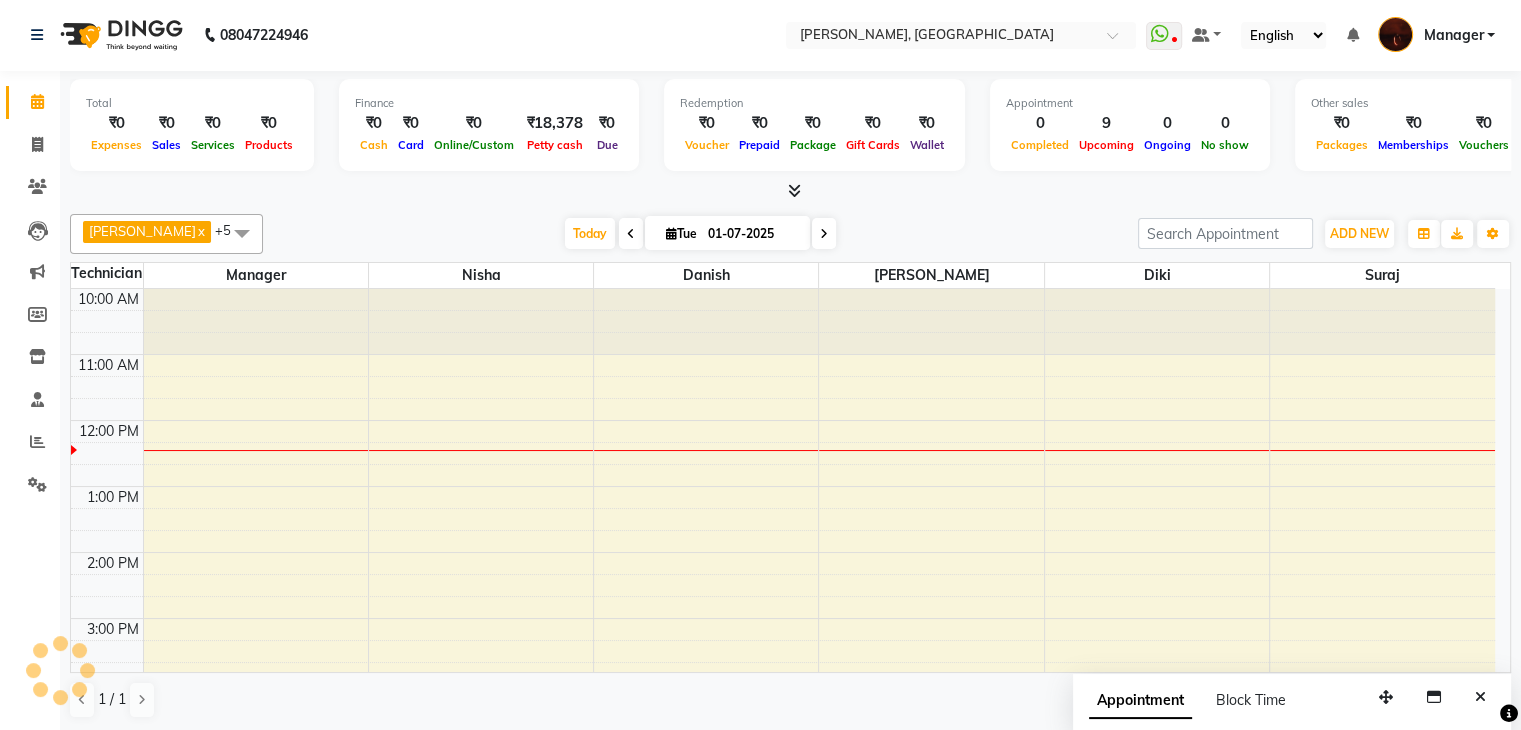 scroll, scrollTop: 132, scrollLeft: 0, axis: vertical 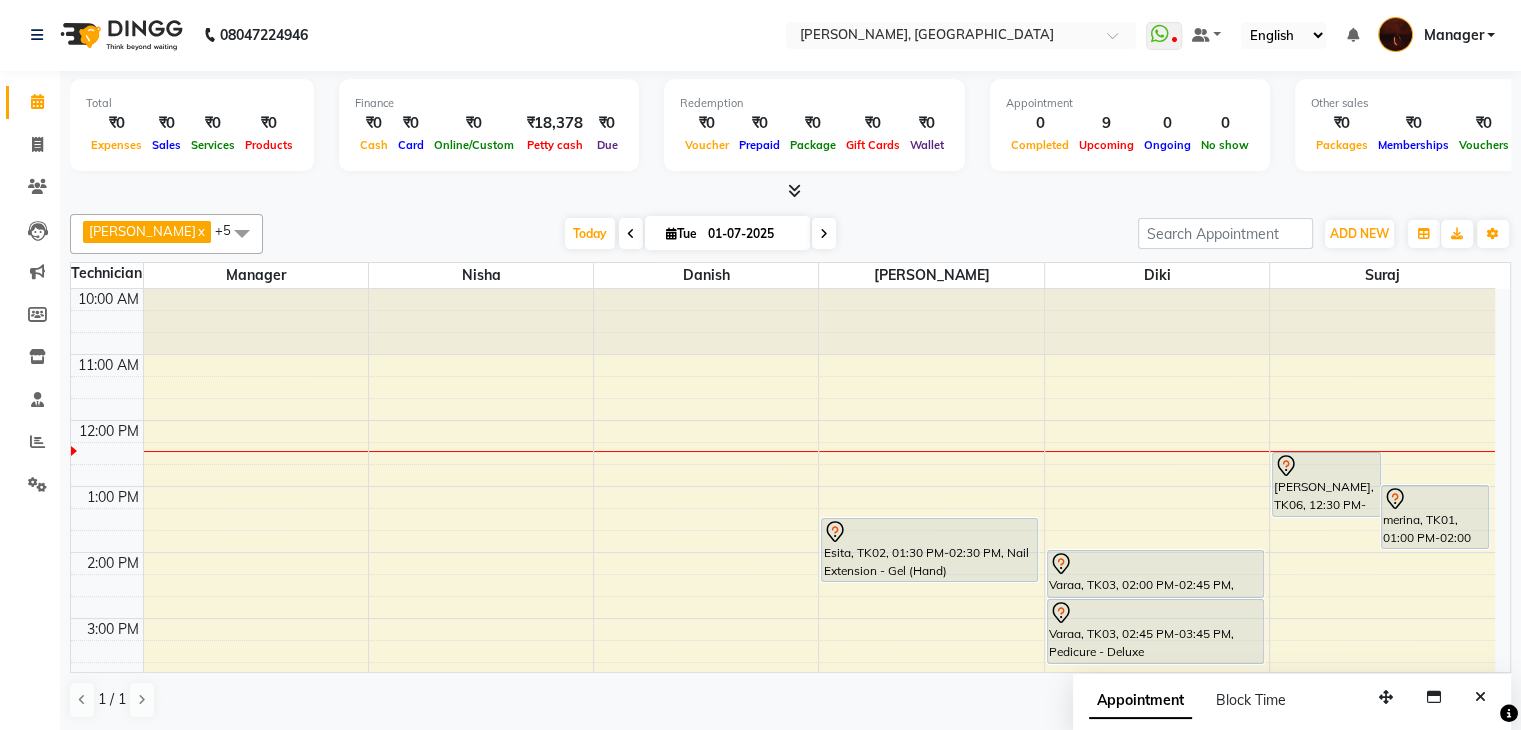 click on "10:00 AM 11:00 AM 12:00 PM 1:00 PM 2:00 PM 3:00 PM 4:00 PM 5:00 PM 6:00 PM 7:00 PM 8:00 PM 9:00 PM 10:00 PM             Esita, TK02, 01:30 PM-02:30 PM, Nail Extension - Gel (Hand)             Bitu, TK04, 04:45 PM-05:45 PM, Nail Extension - Gel (Hand)             Bitu, TK04, 05:45 PM-06:45 PM, Permanent Nail Paint - Solid Color (Hand)             Varaa, TK03, 02:00 PM-02:45 PM, Waxing - Full Legs             Varaa, TK03, 02:45 PM-03:45 PM, Pedicure - Deluxe             Heena, TK06, 12:30 PM-01:30 PM, Restoration - Removal of Extension (Hand)             merina, TK01, 01:00 PM-02:00 PM, Permanent Nail Paint - French (Hand)             Esita, TK05, 04:30 PM-05:30 PM, Nail Extension - Gel (Hand)             Esita, TK05, 05:30 PM-06:30 PM, Permanent Nail Paint - Solid Color (Hand)" at bounding box center [783, 717] 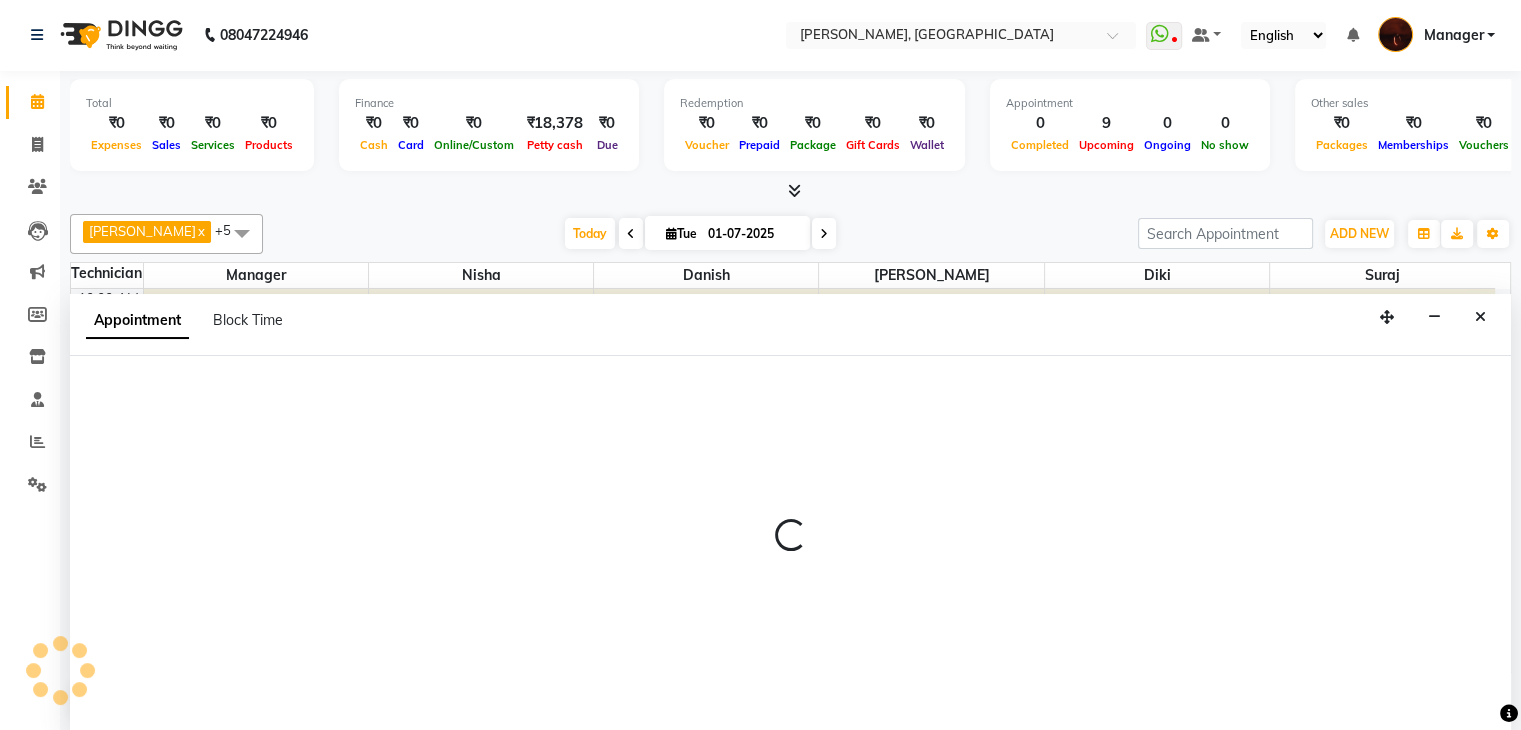 select on "68684" 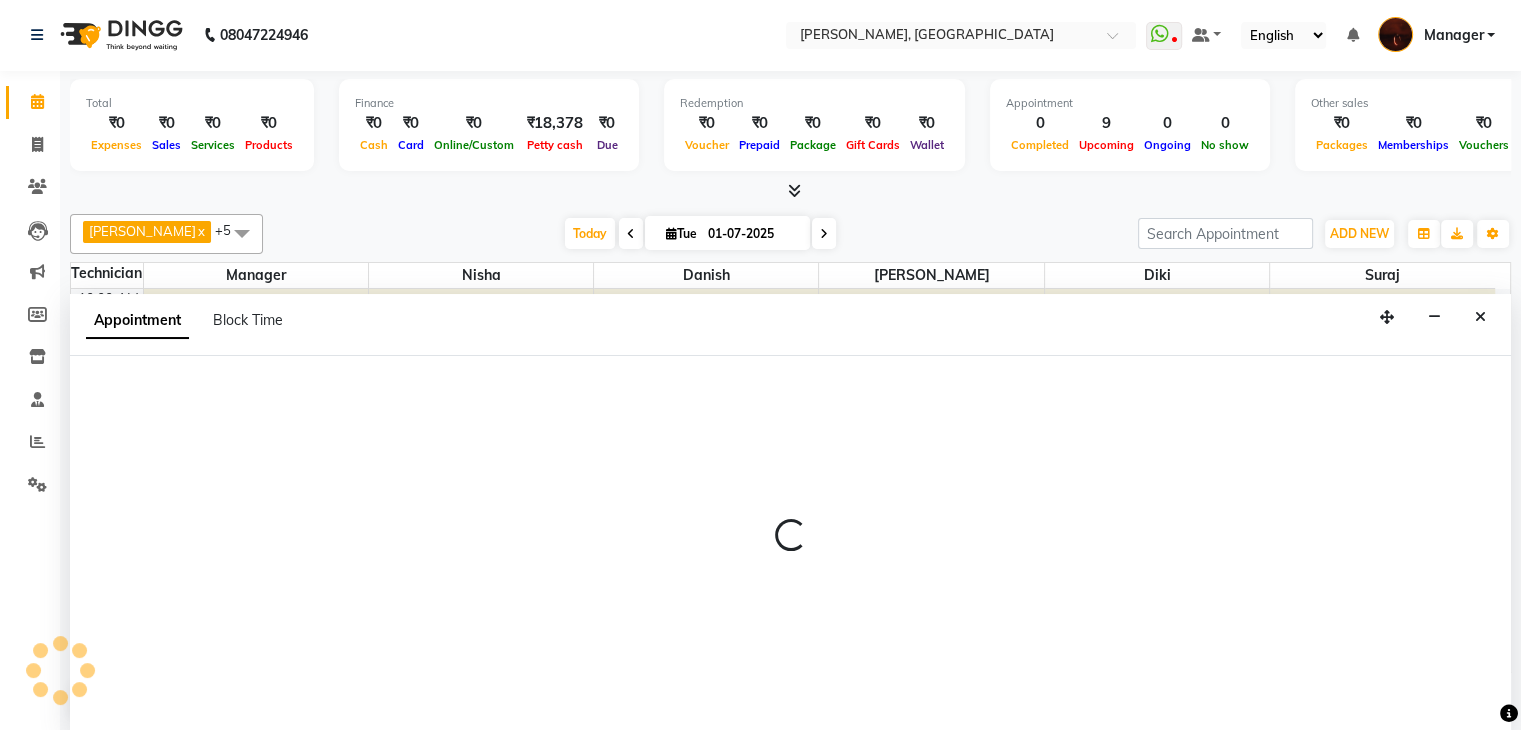 select on "tentative" 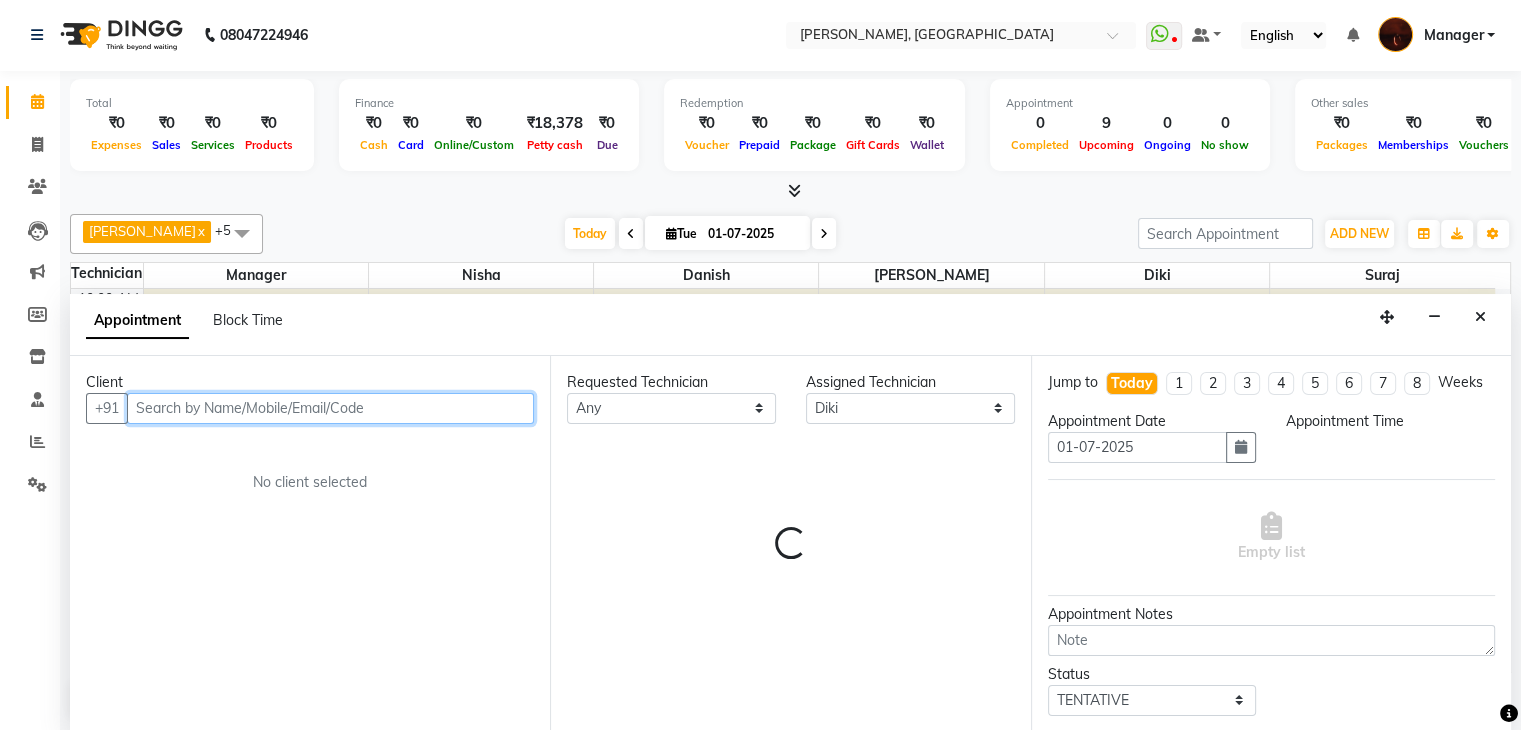 select on "735" 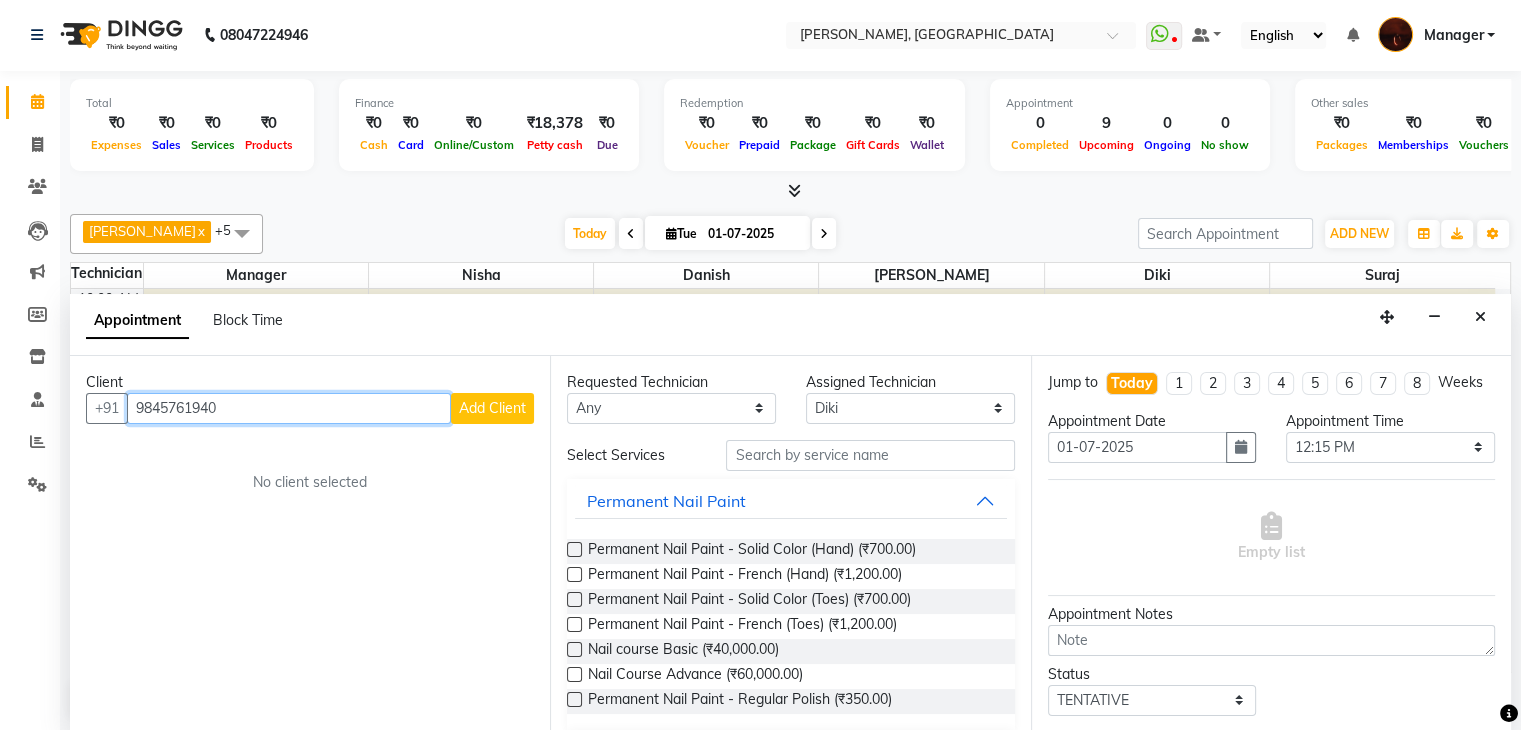 type on "9845761940" 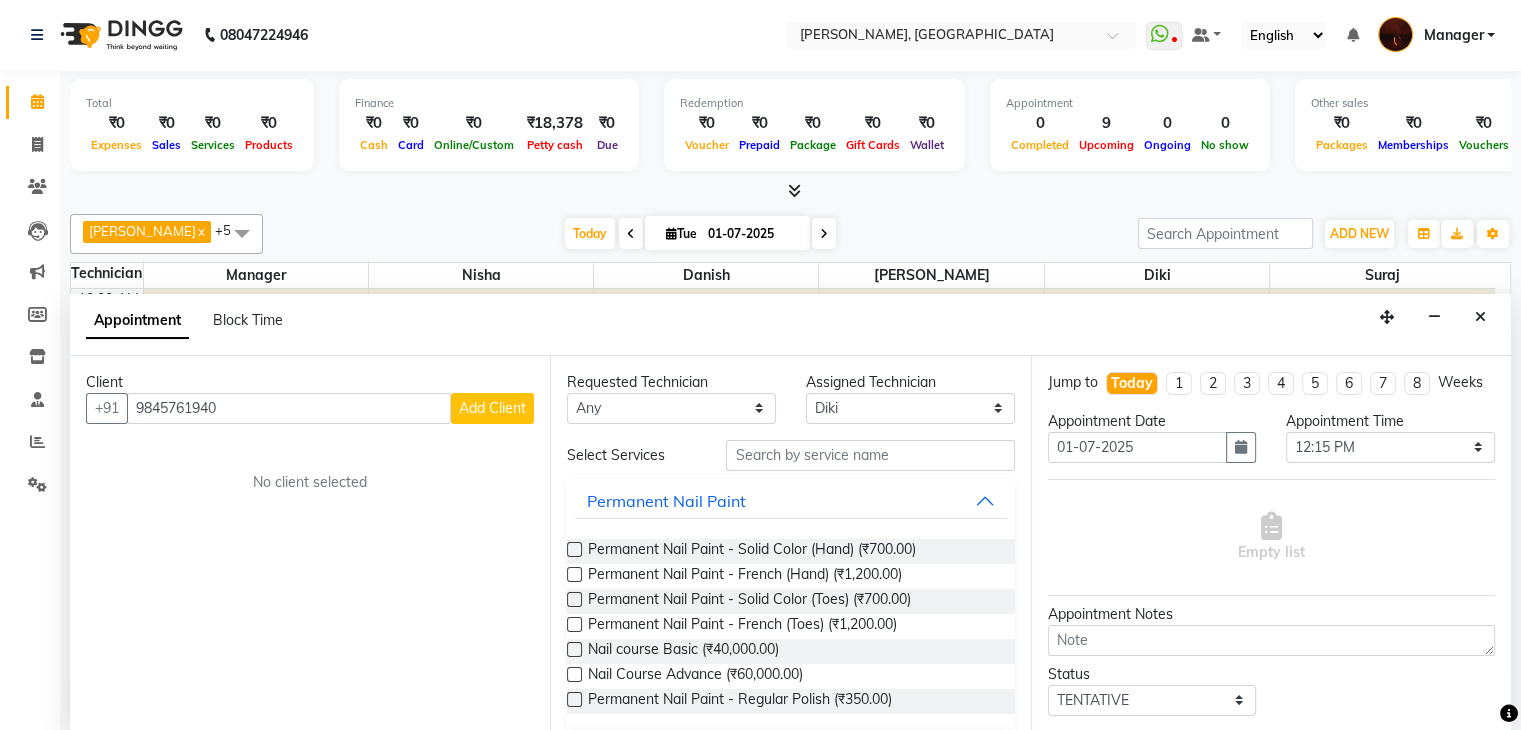 click on "Add Client" at bounding box center (492, 408) 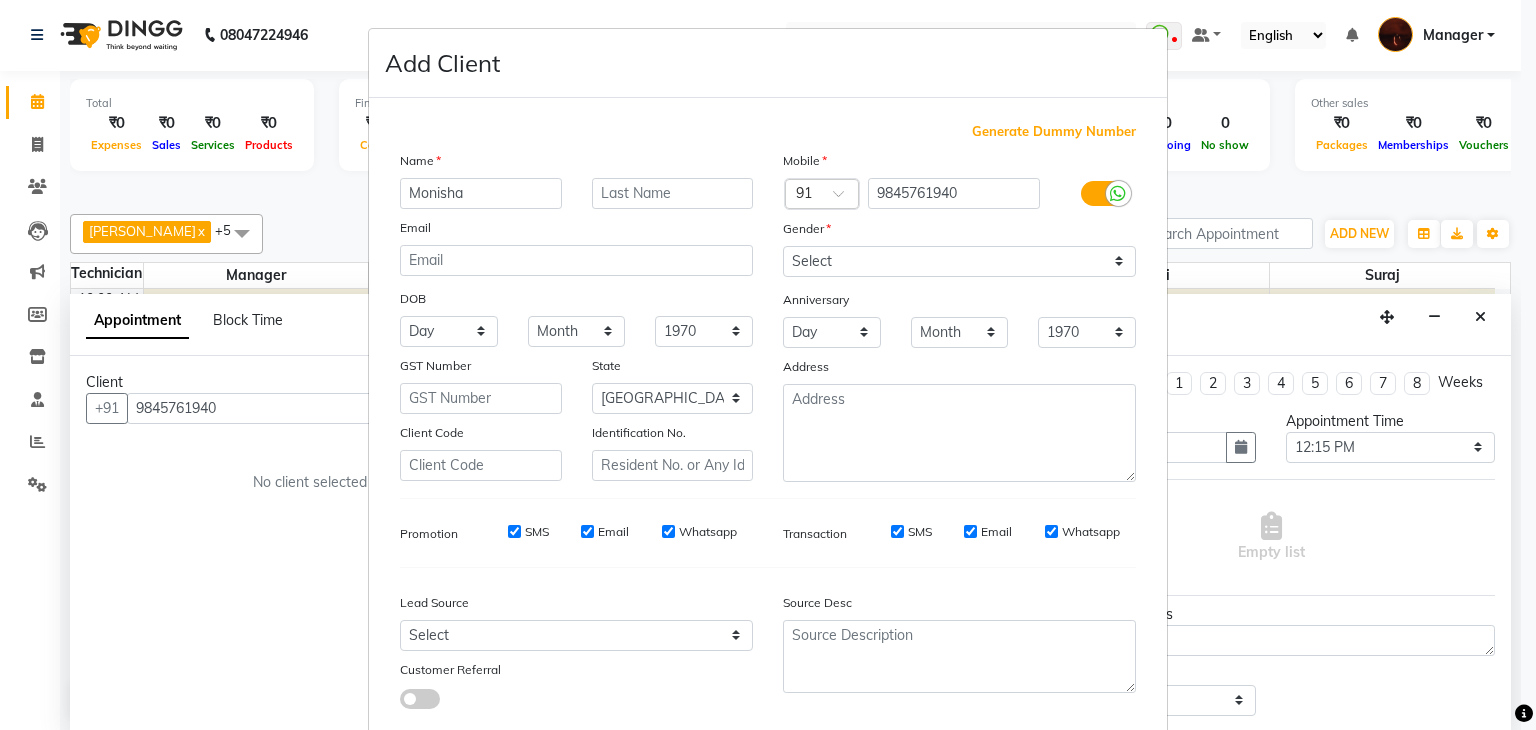 type on "Monisha" 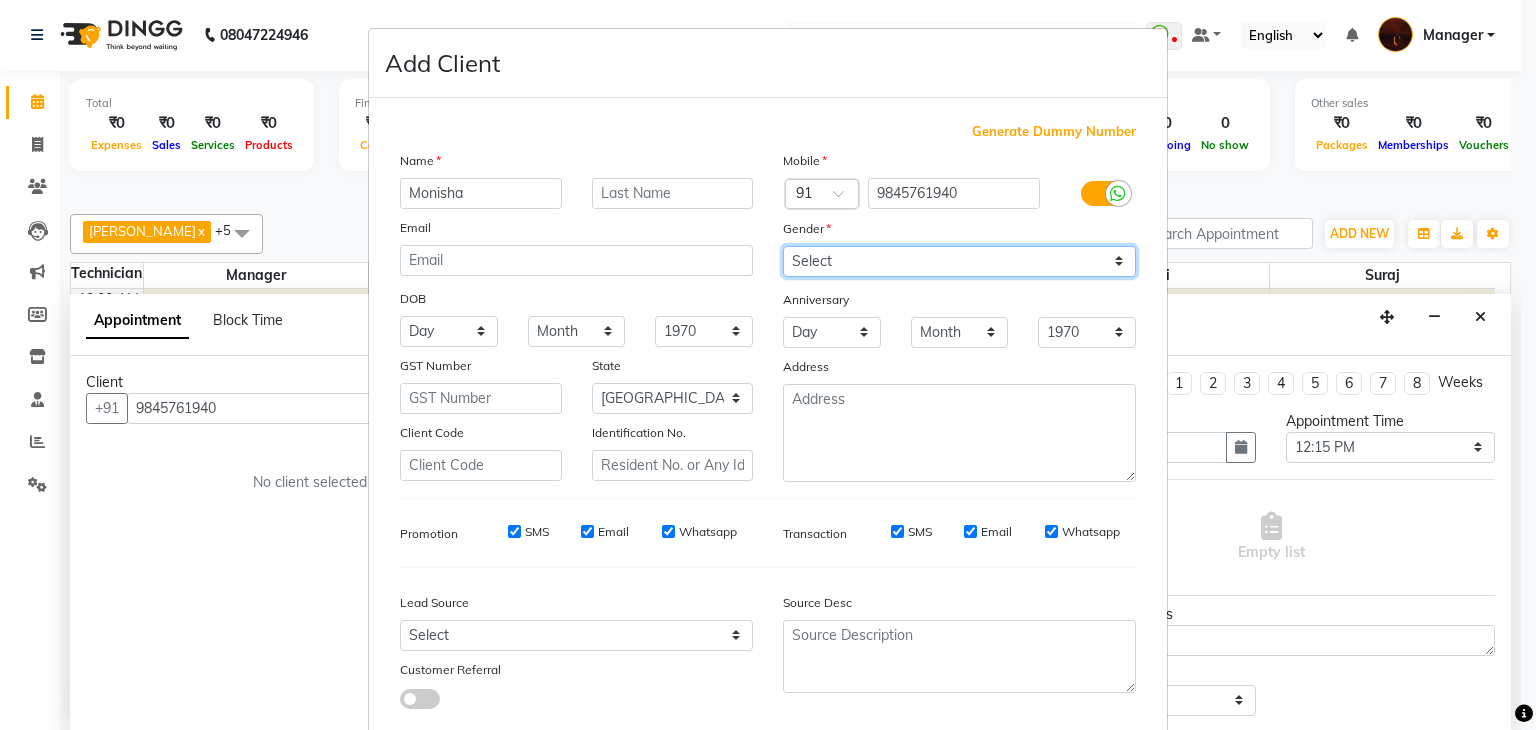 click on "Select [DEMOGRAPHIC_DATA] [DEMOGRAPHIC_DATA] Other Prefer Not To Say" at bounding box center (959, 261) 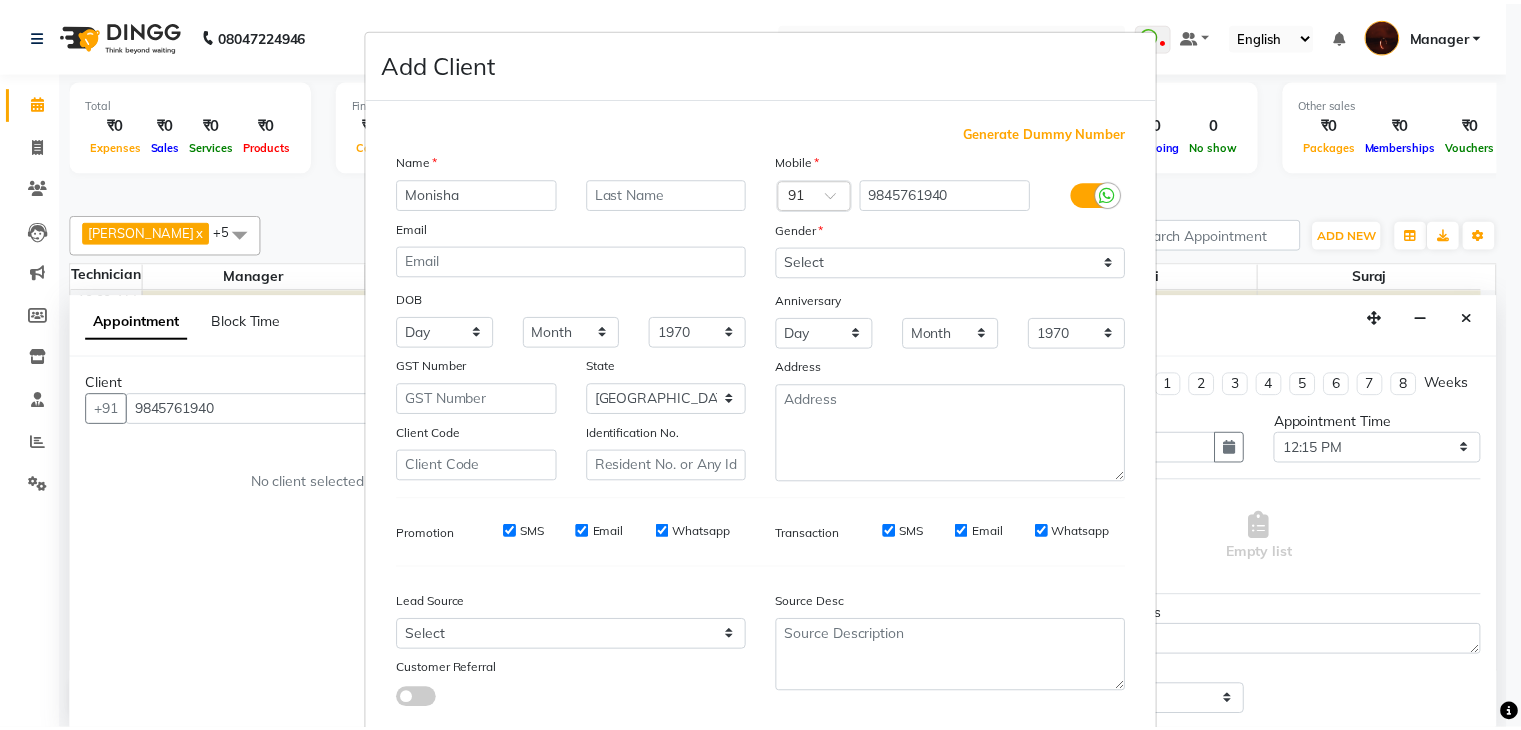 scroll, scrollTop: 127, scrollLeft: 0, axis: vertical 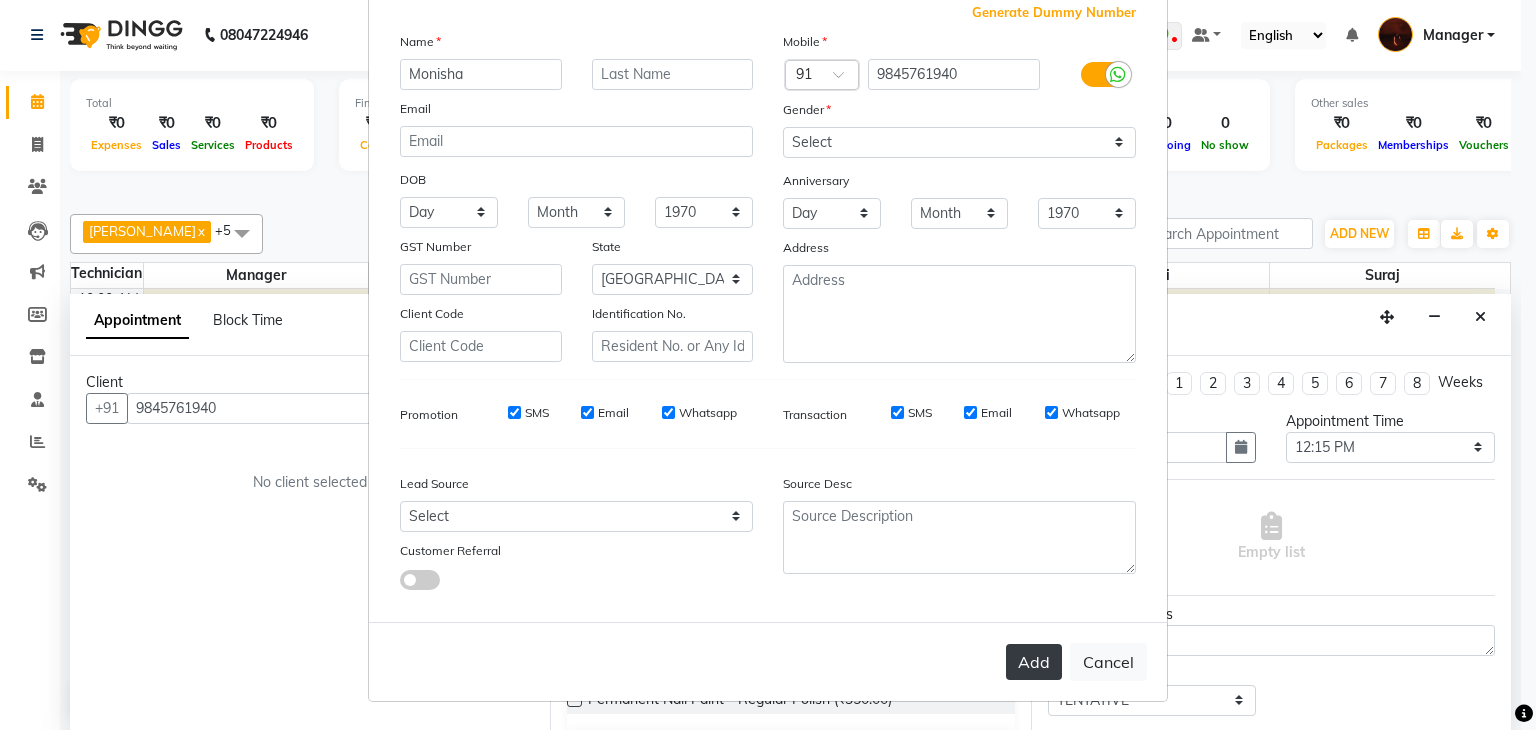 click on "Add" at bounding box center (1034, 662) 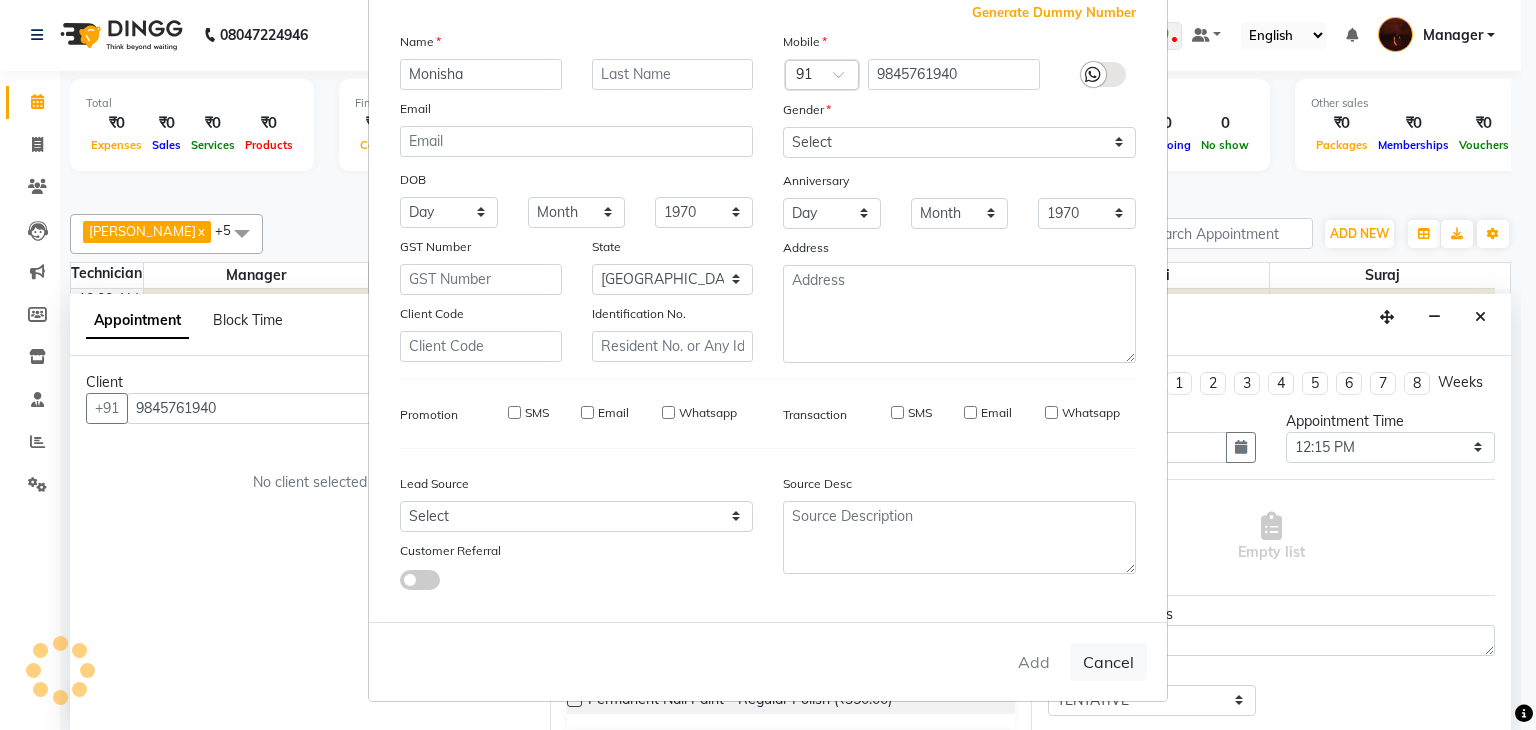 type on "98******40" 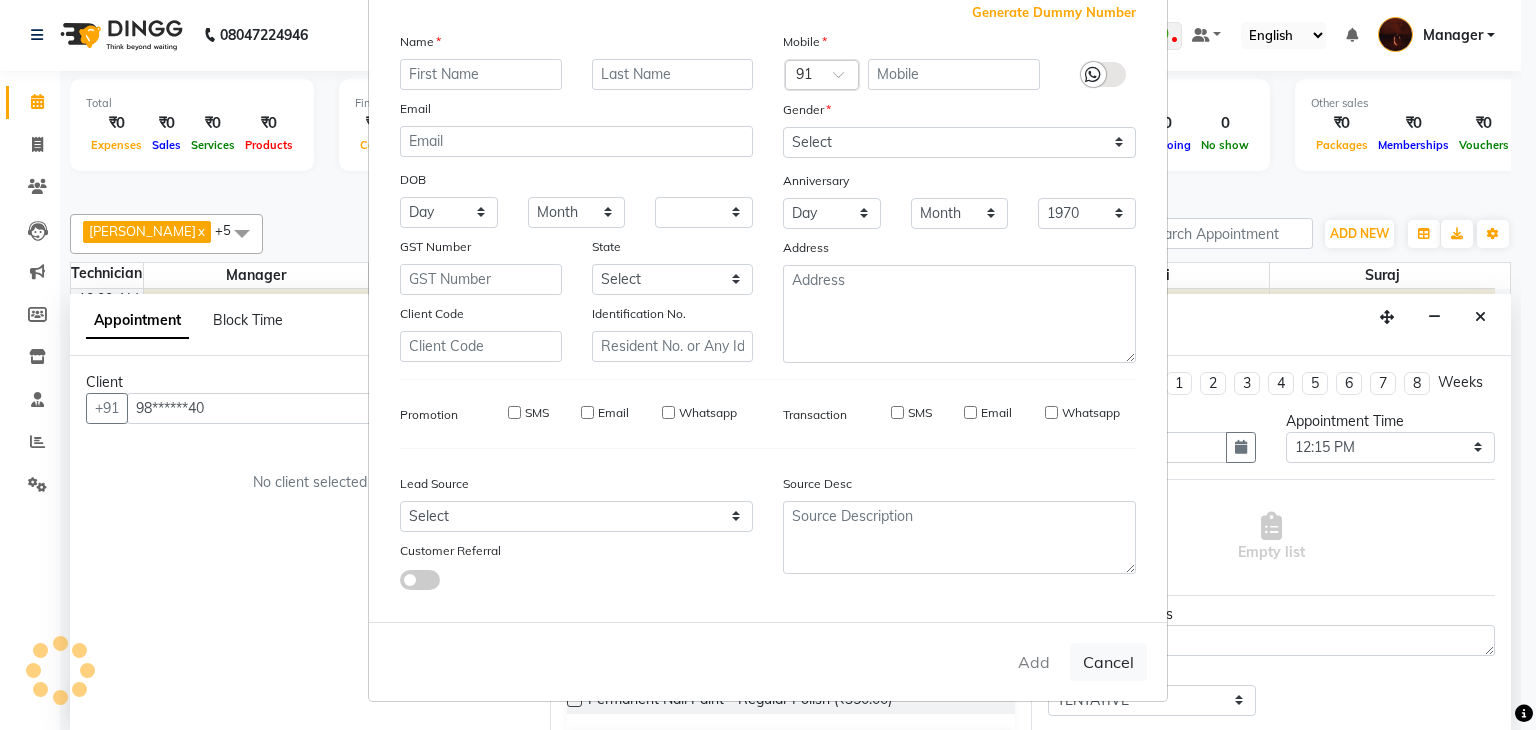 select 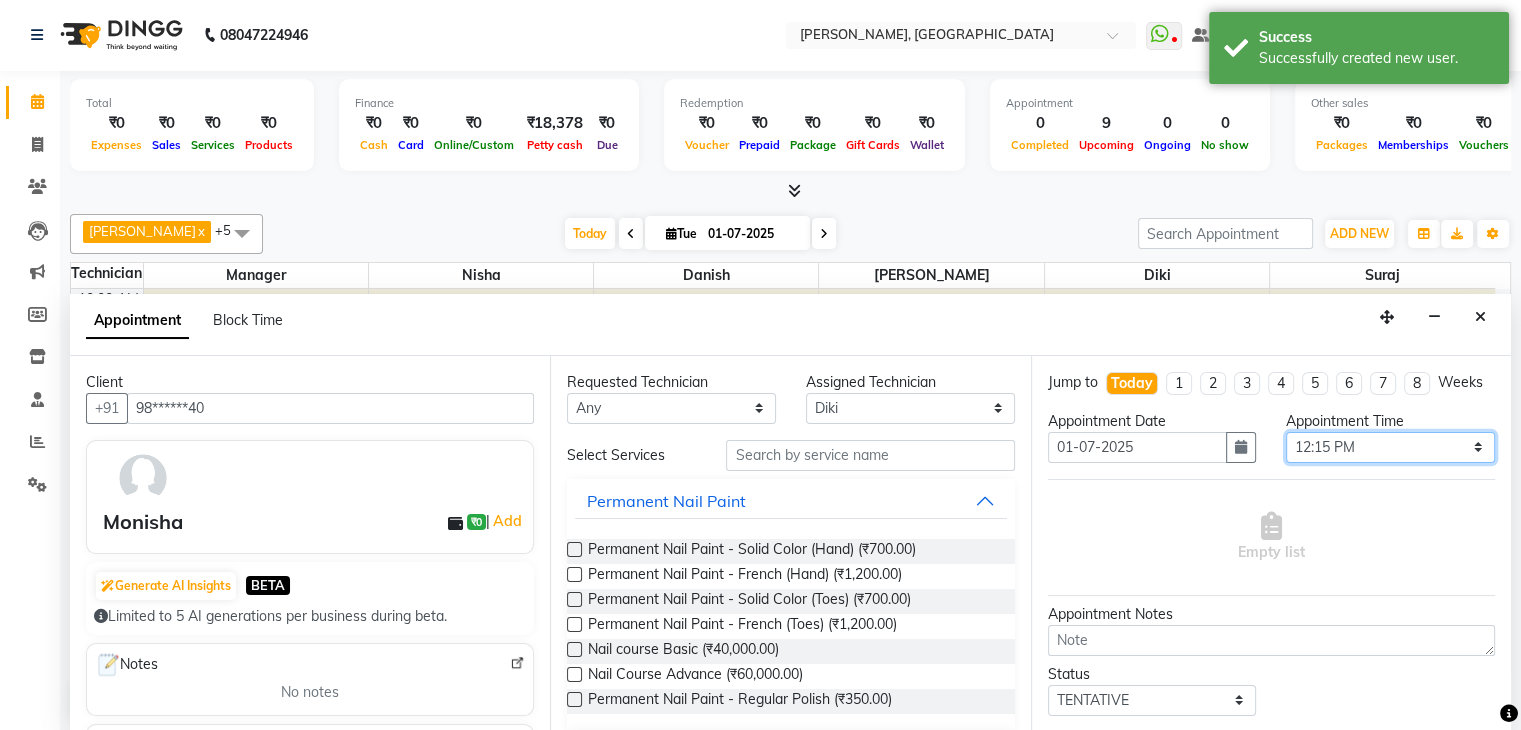 click on "Select 11:00 AM 11:15 AM 11:30 AM 11:45 AM 12:00 PM 12:15 PM 12:30 PM 12:45 PM 01:00 PM 01:15 PM 01:30 PM 01:45 PM 02:00 PM 02:15 PM 02:30 PM 02:45 PM 03:00 PM 03:15 PM 03:30 PM 03:45 PM 04:00 PM 04:15 PM 04:30 PM 04:45 PM 05:00 PM 05:15 PM 05:30 PM 05:45 PM 06:00 PM 06:15 PM 06:30 PM 06:45 PM 07:00 PM 07:15 PM 07:30 PM 07:45 PM 08:00 PM 08:15 PM 08:30 PM 08:45 PM 09:00 PM 09:15 PM 09:30 PM 09:45 PM 10:00 PM" at bounding box center [1390, 447] 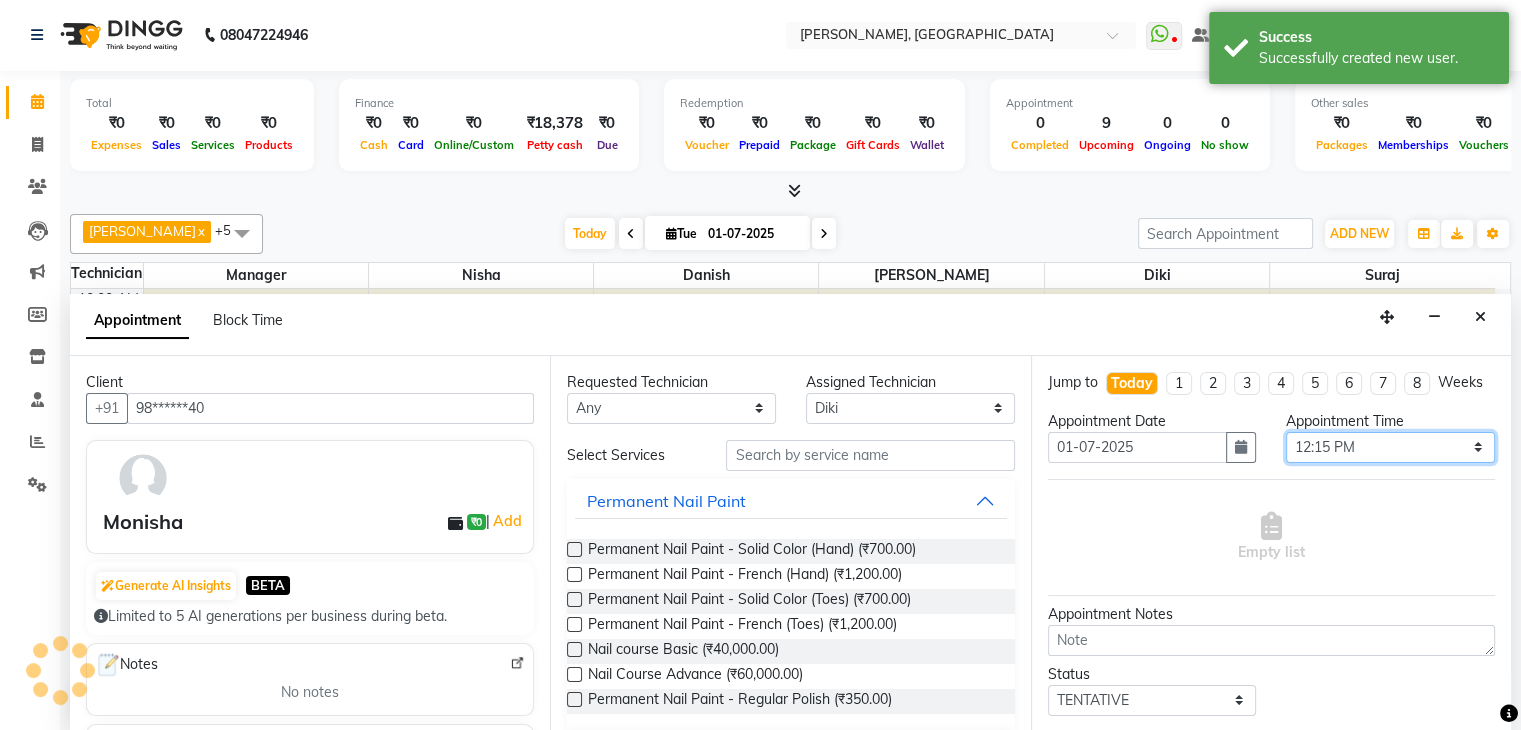 select on "765" 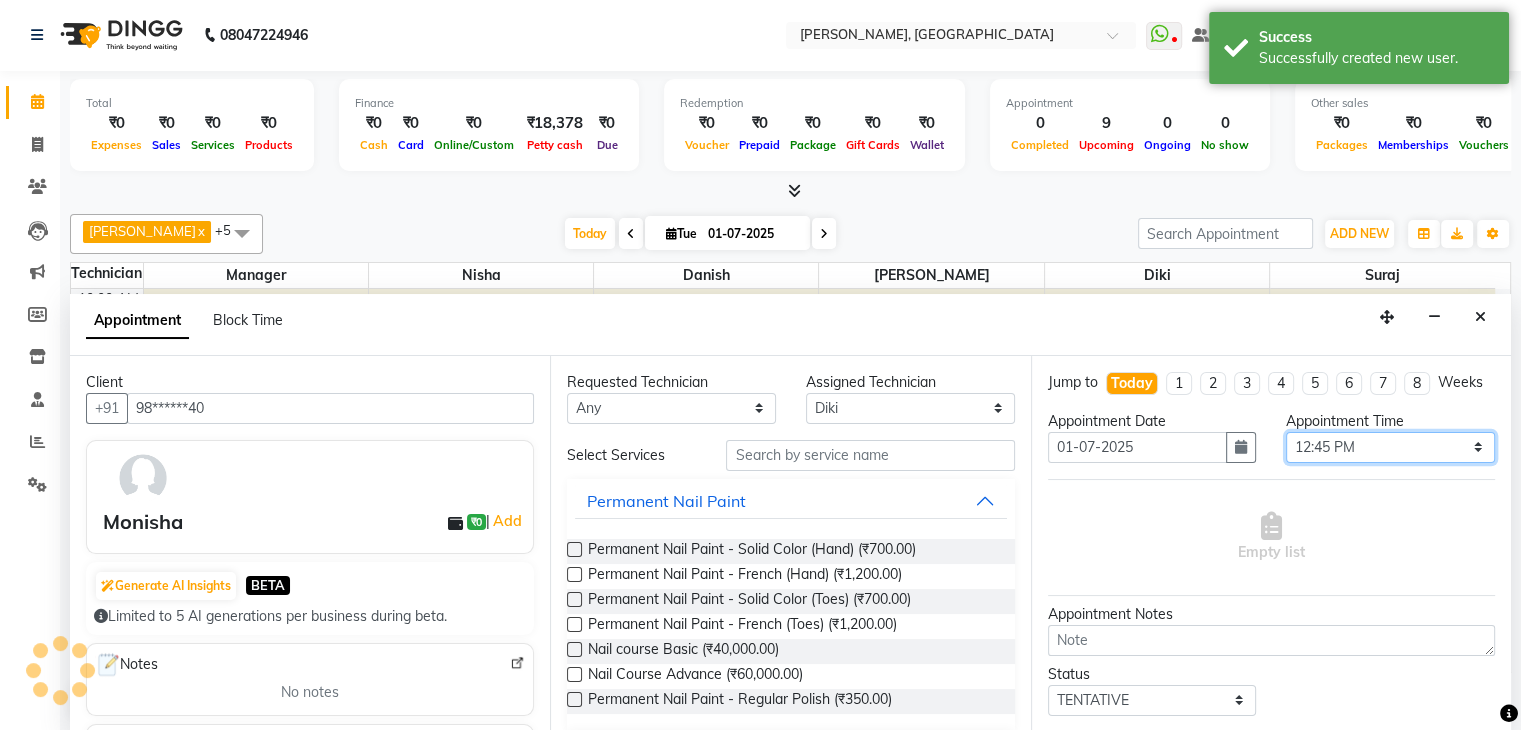 click on "Select 11:00 AM 11:15 AM 11:30 AM 11:45 AM 12:00 PM 12:15 PM 12:30 PM 12:45 PM 01:00 PM 01:15 PM 01:30 PM 01:45 PM 02:00 PM 02:15 PM 02:30 PM 02:45 PM 03:00 PM 03:15 PM 03:30 PM 03:45 PM 04:00 PM 04:15 PM 04:30 PM 04:45 PM 05:00 PM 05:15 PM 05:30 PM 05:45 PM 06:00 PM 06:15 PM 06:30 PM 06:45 PM 07:00 PM 07:15 PM 07:30 PM 07:45 PM 08:00 PM 08:15 PM 08:30 PM 08:45 PM 09:00 PM 09:15 PM 09:30 PM 09:45 PM 10:00 PM" at bounding box center [1390, 447] 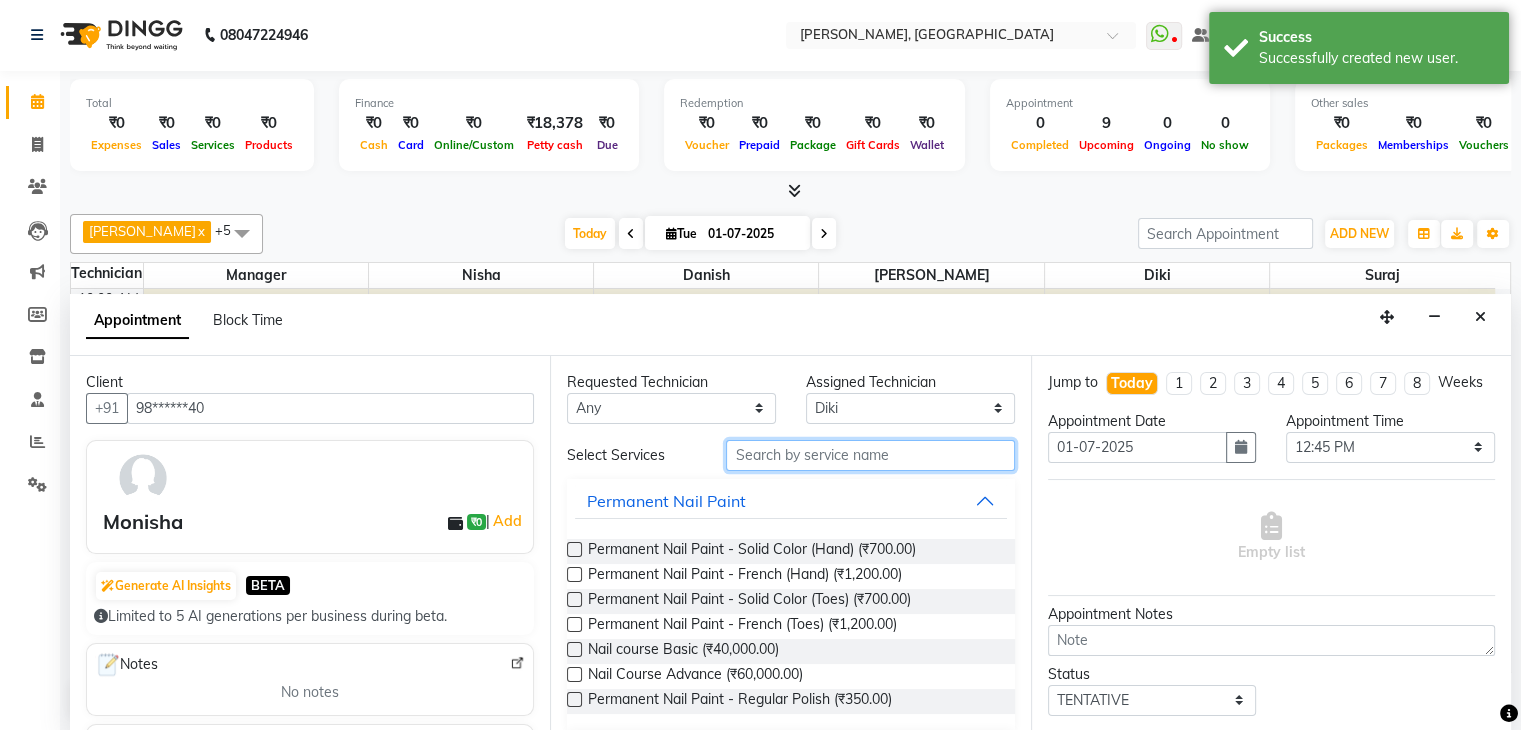 click at bounding box center (870, 455) 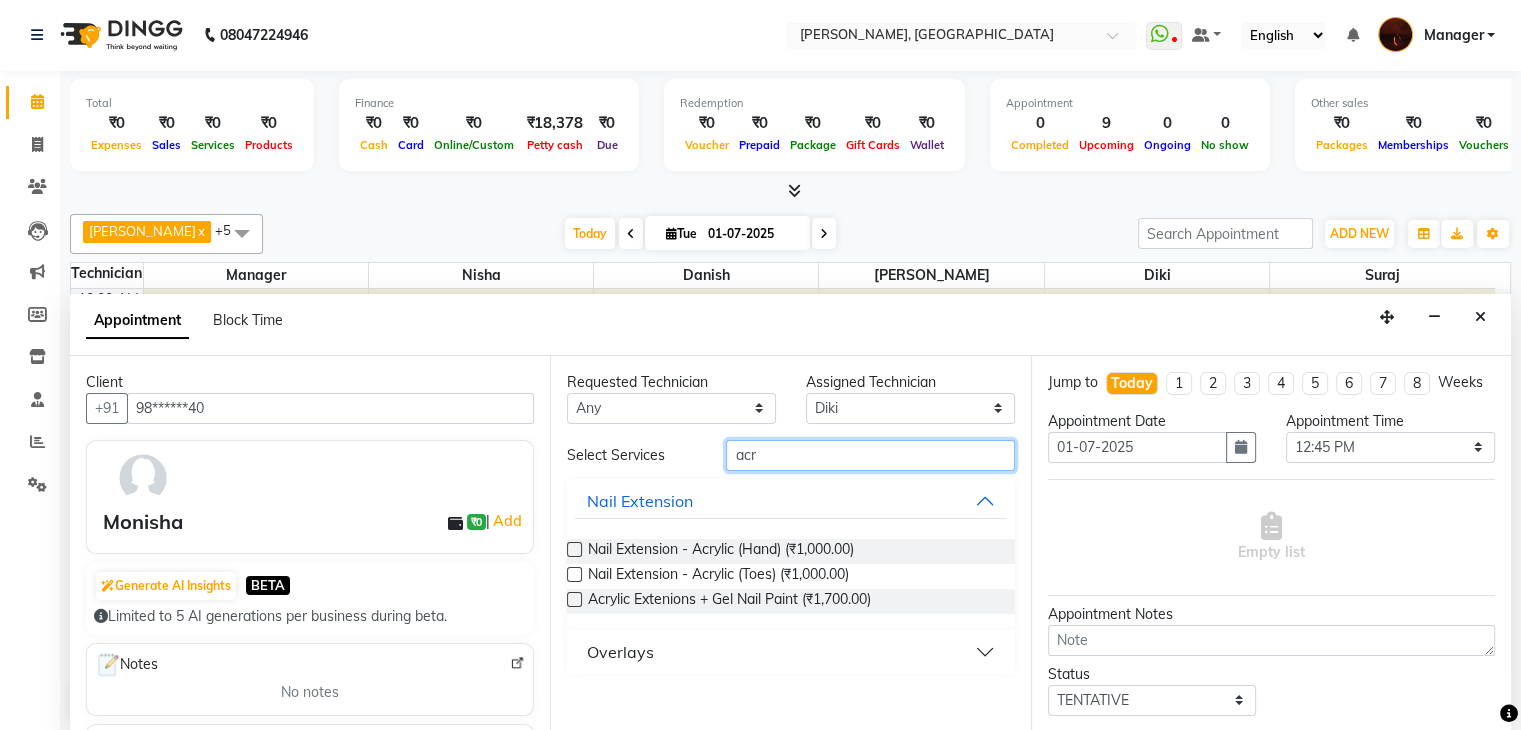 type on "acr" 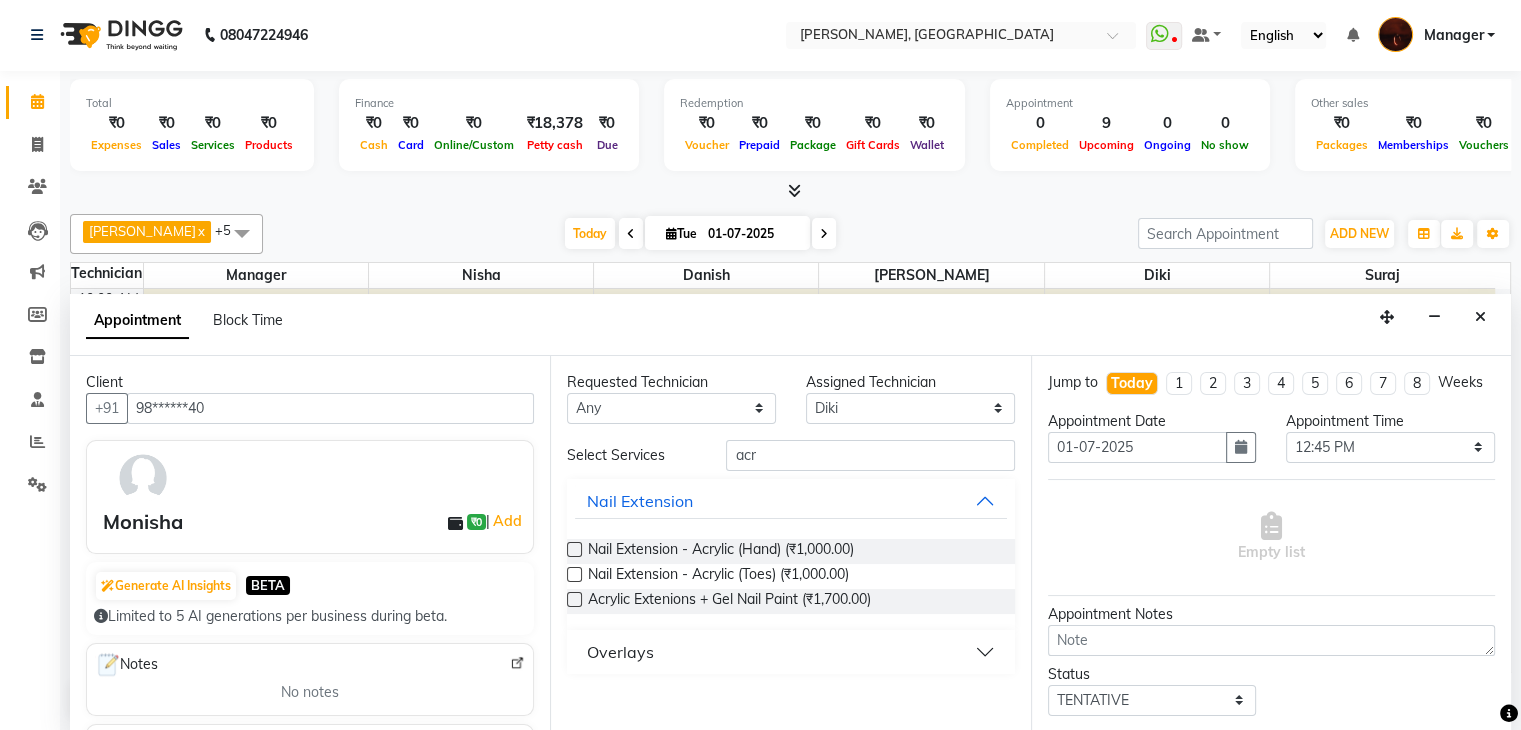 click at bounding box center (574, 549) 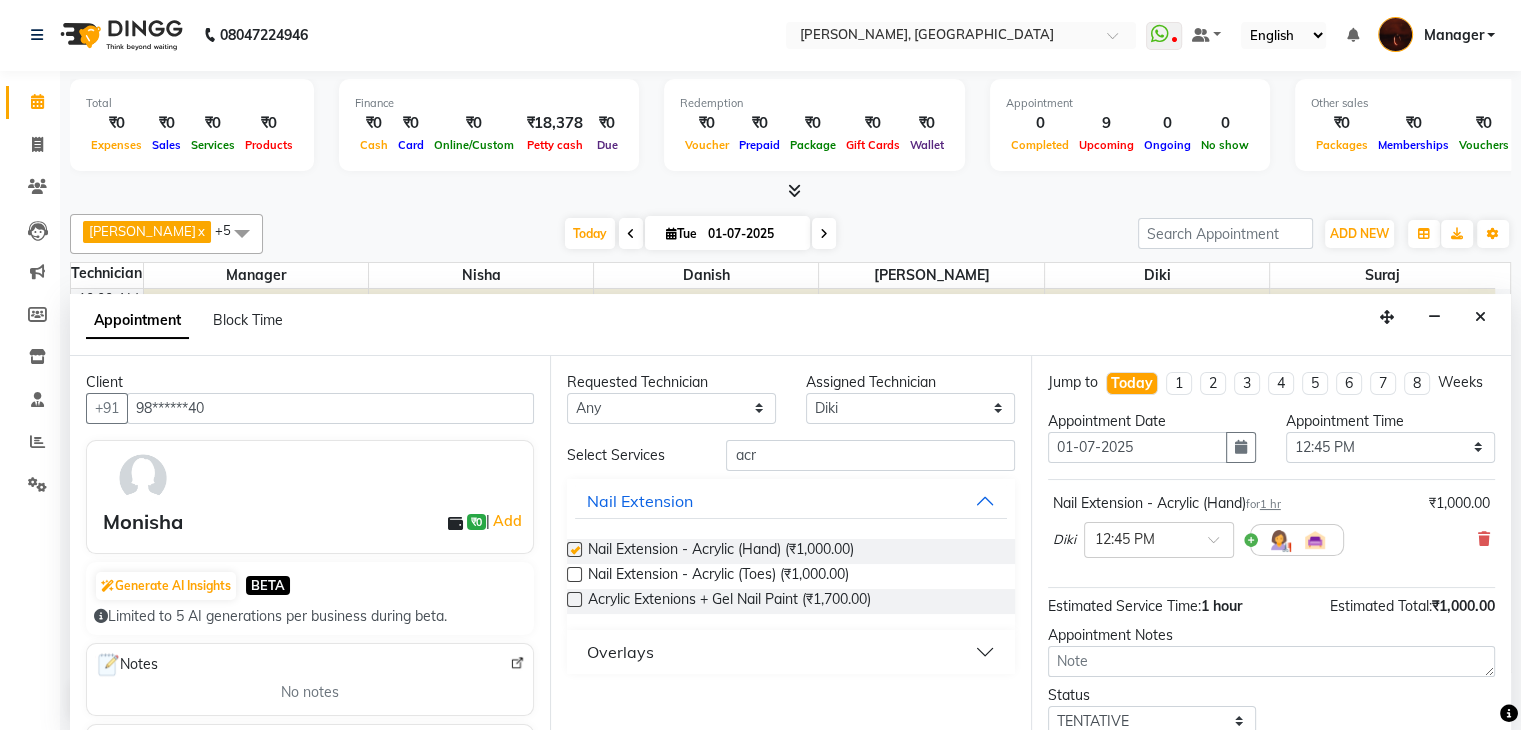 checkbox on "false" 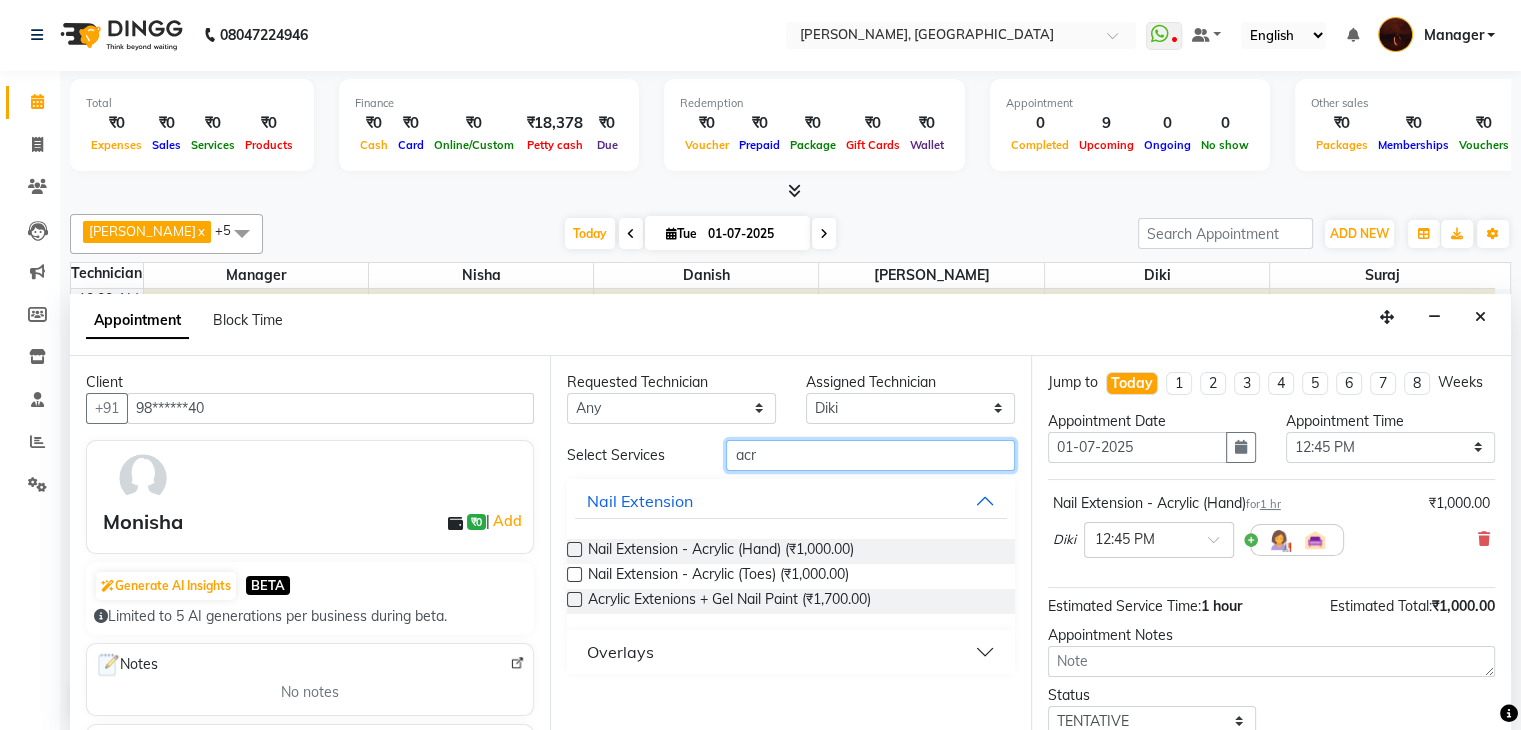 click on "acr" at bounding box center (870, 455) 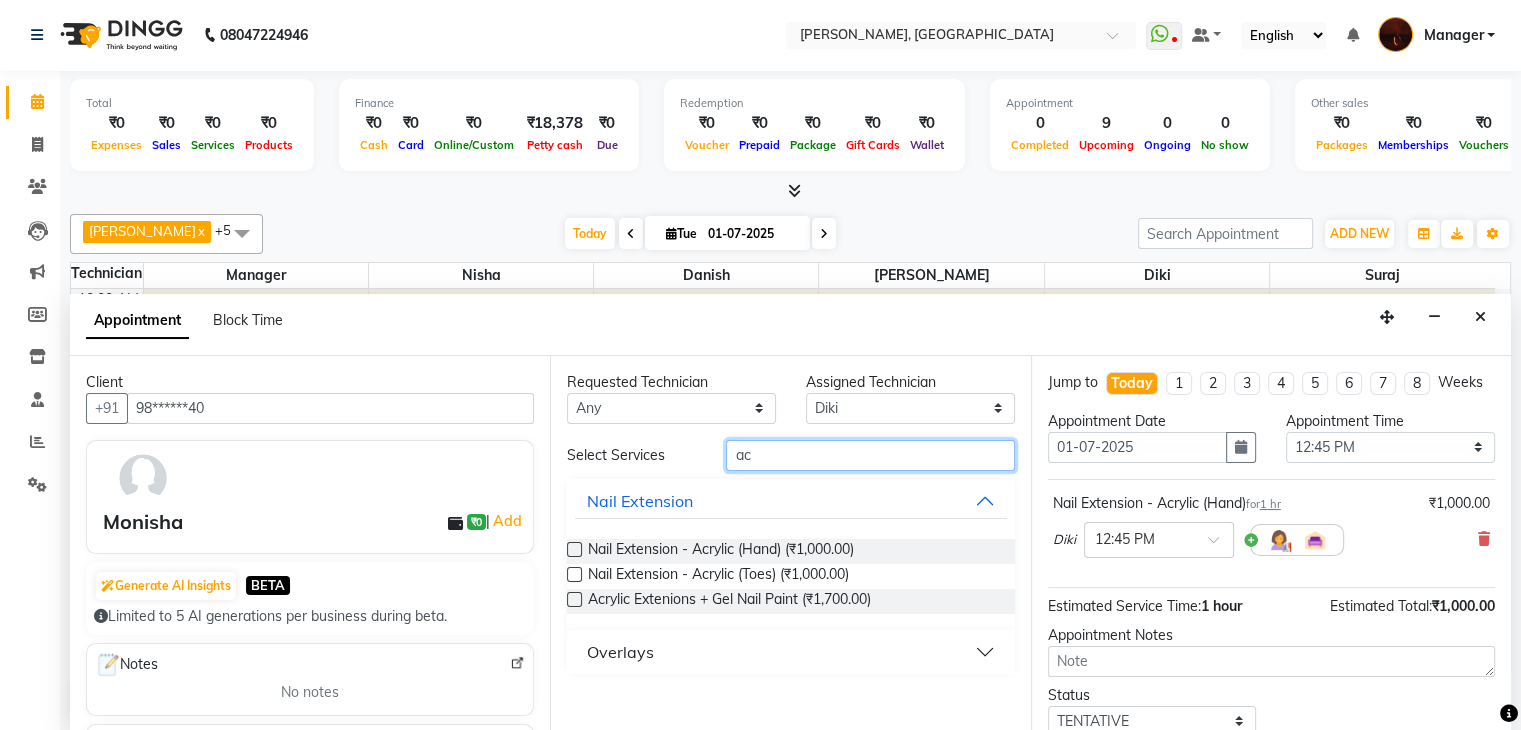 type on "a" 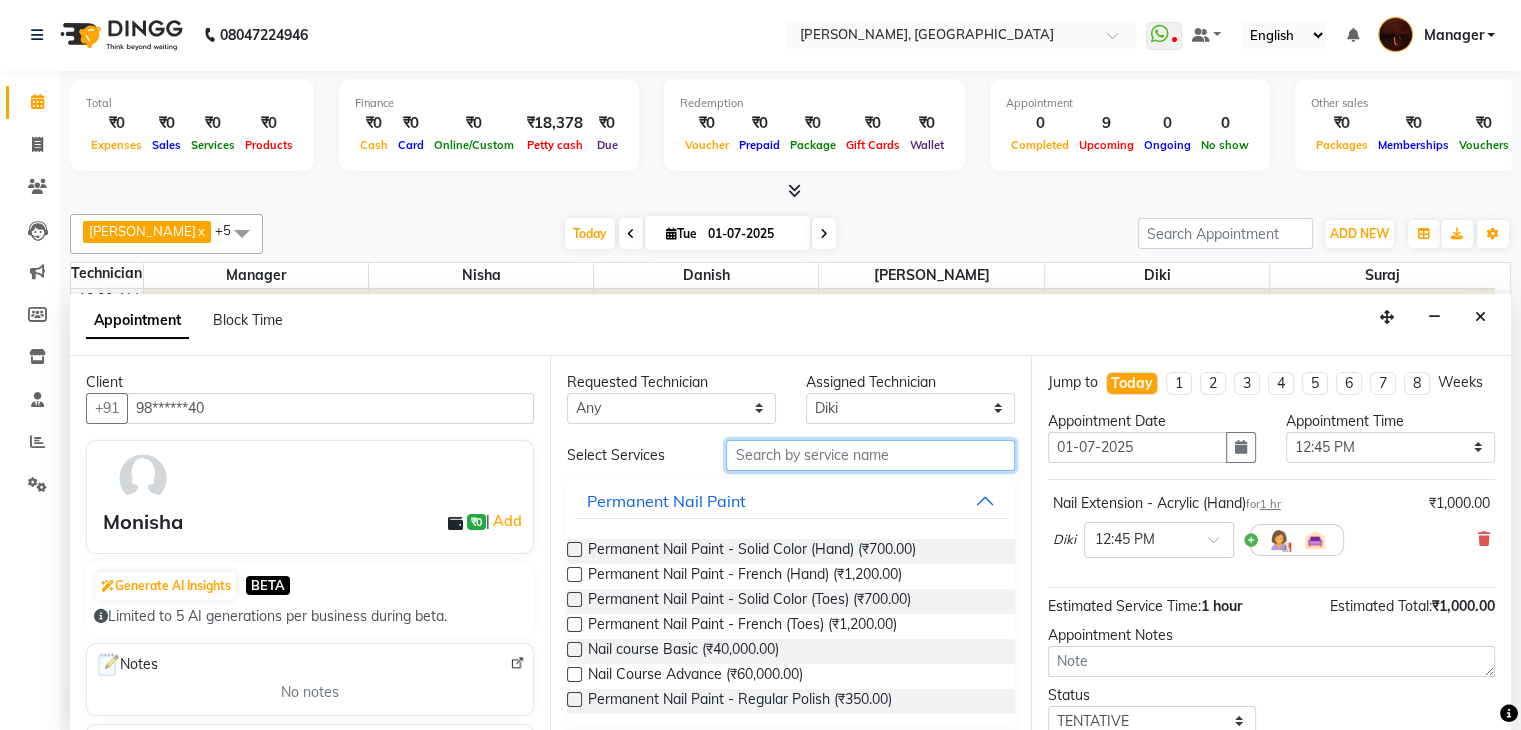 type 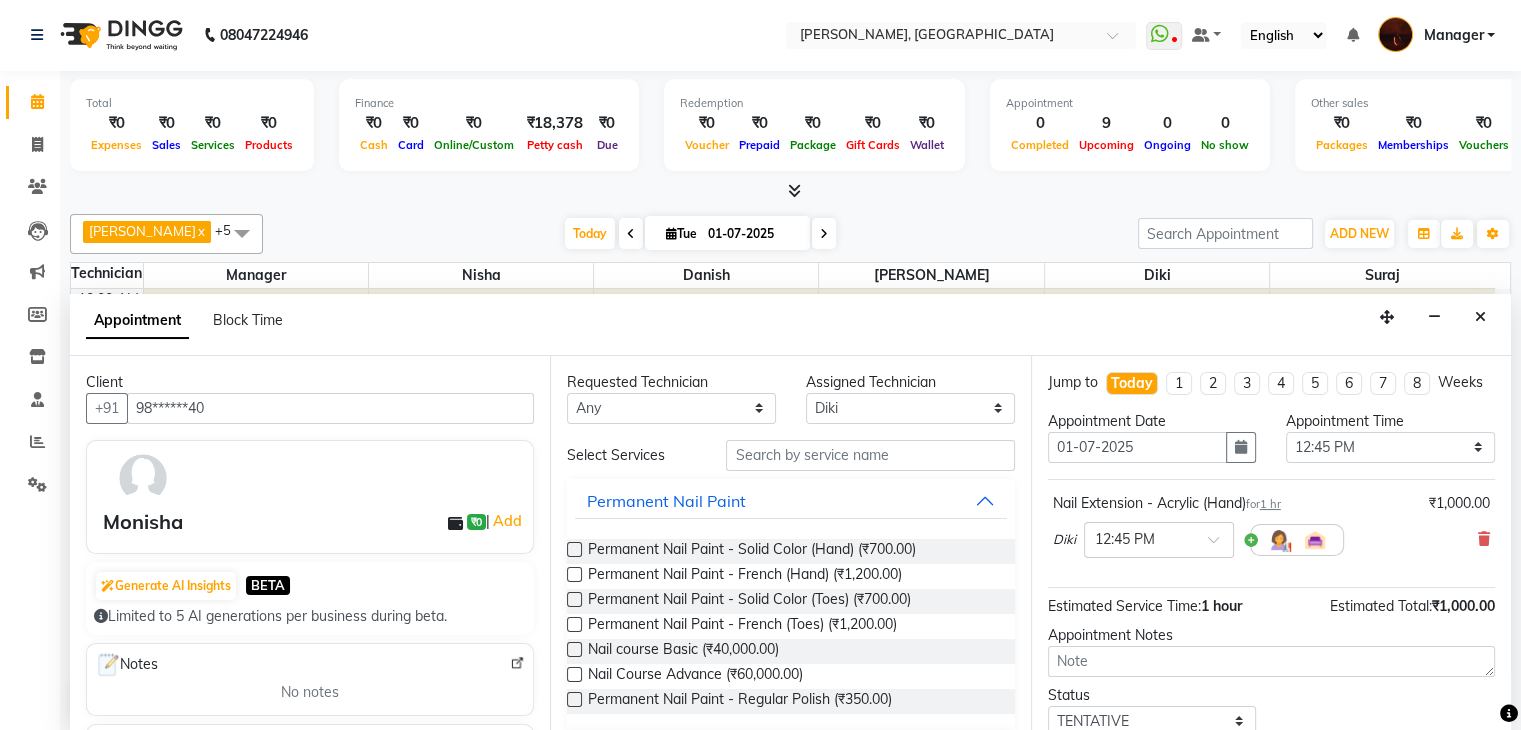 click at bounding box center (574, 549) 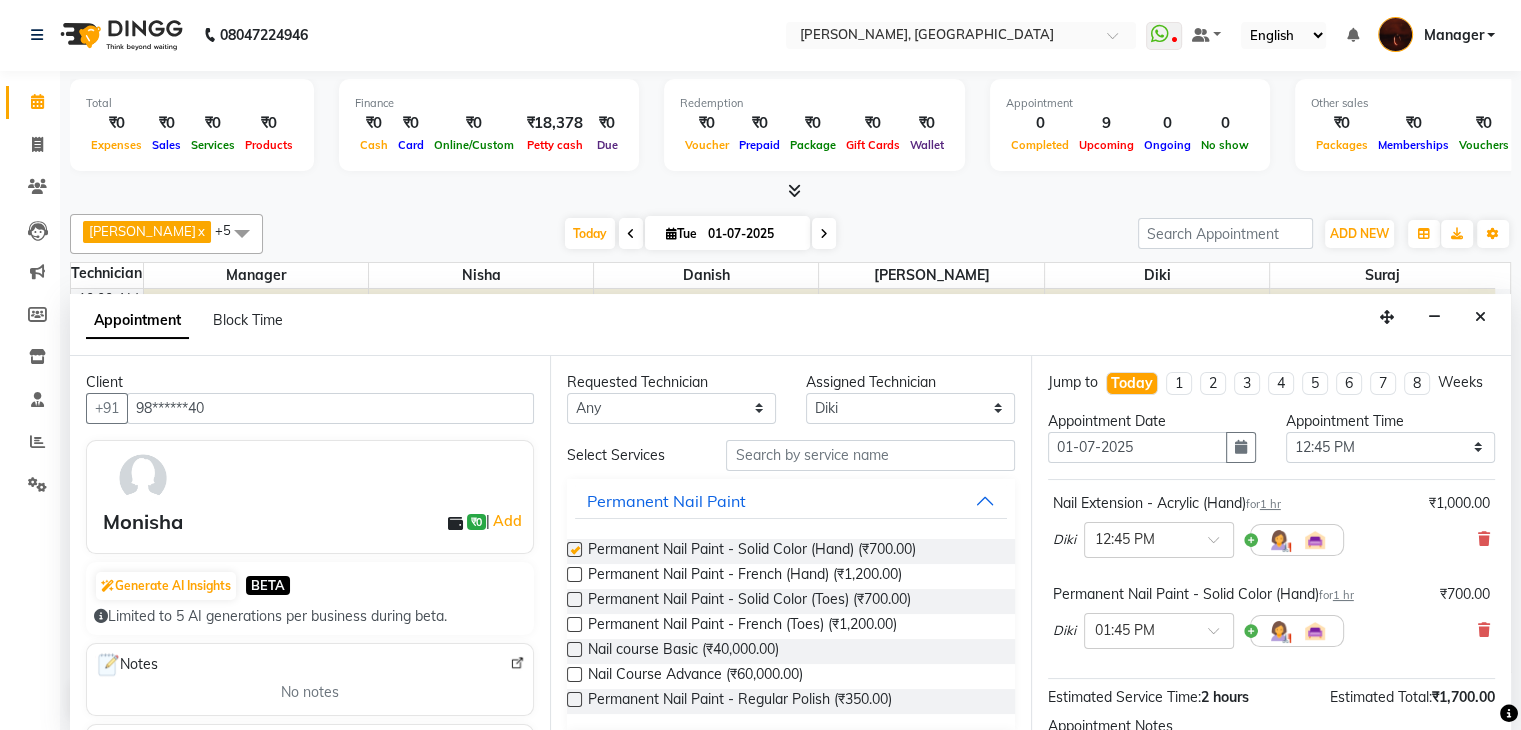 checkbox on "false" 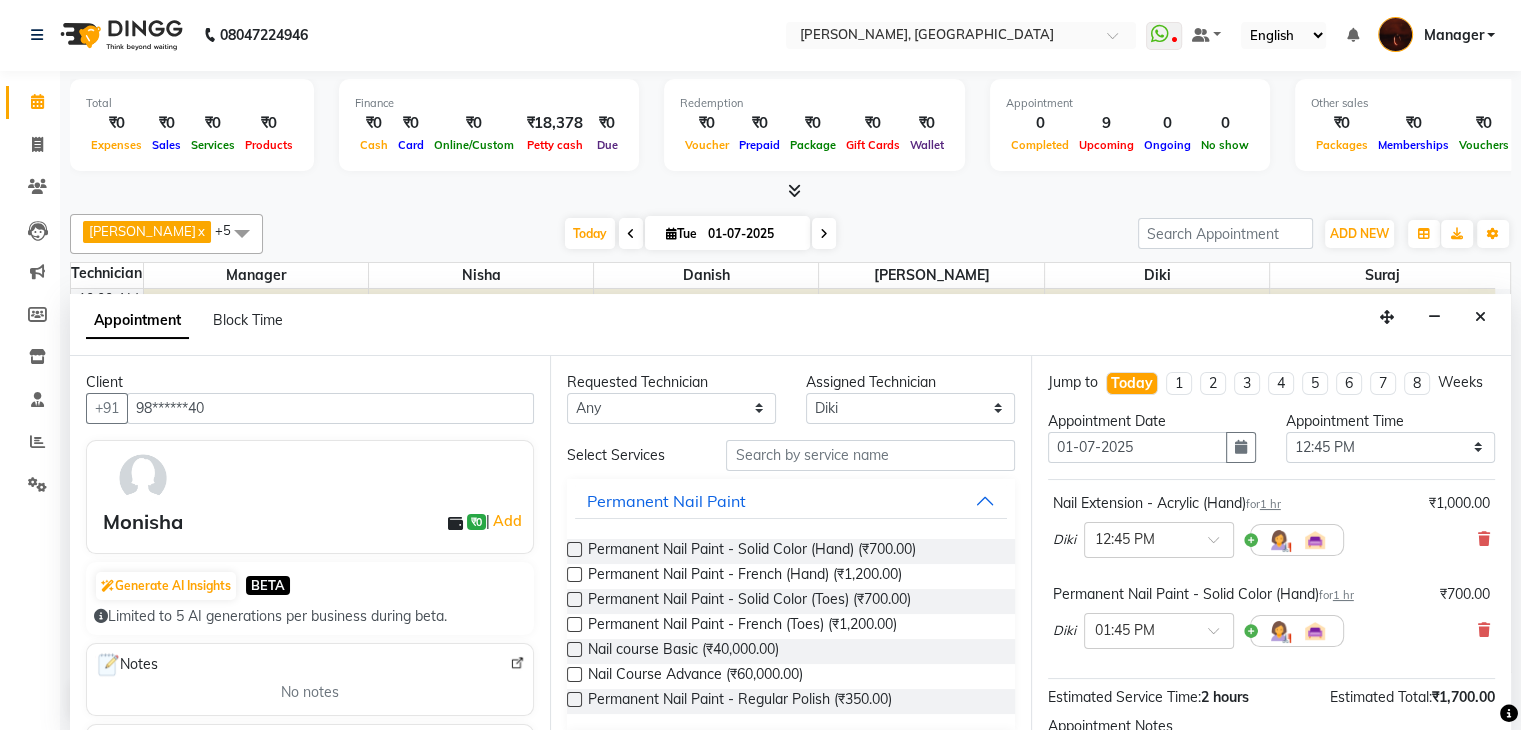 scroll, scrollTop: 240, scrollLeft: 0, axis: vertical 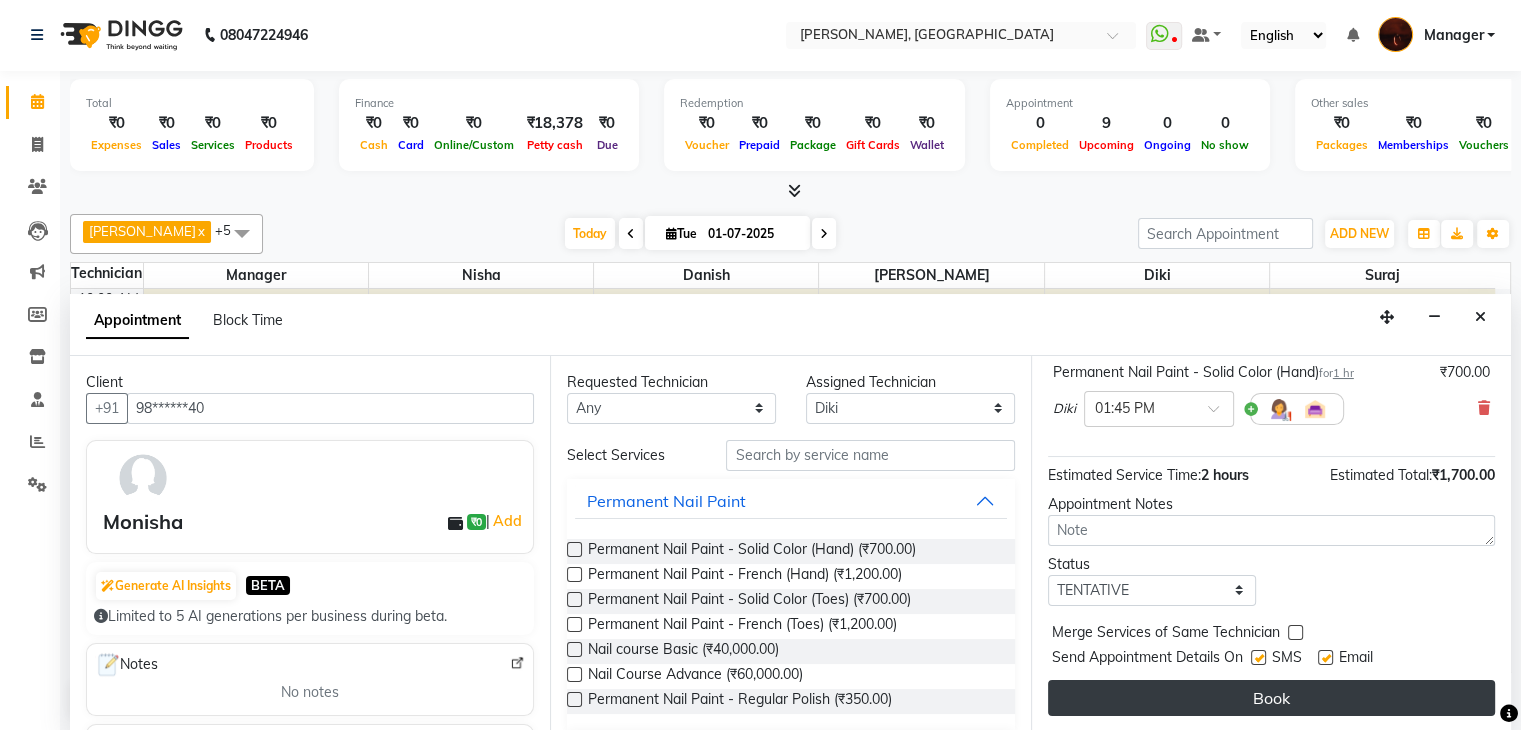 click on "Book" at bounding box center [1271, 698] 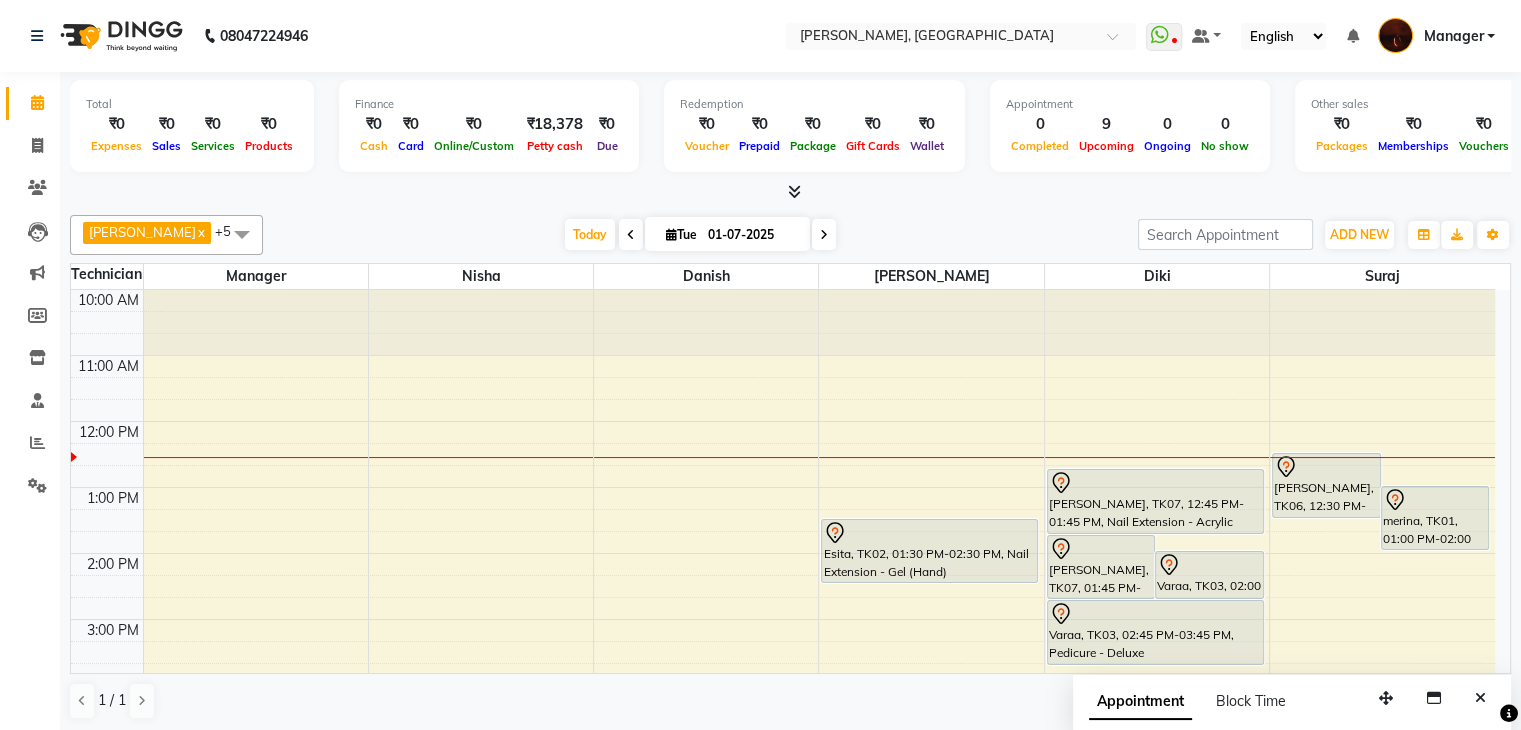 scroll, scrollTop: 1, scrollLeft: 0, axis: vertical 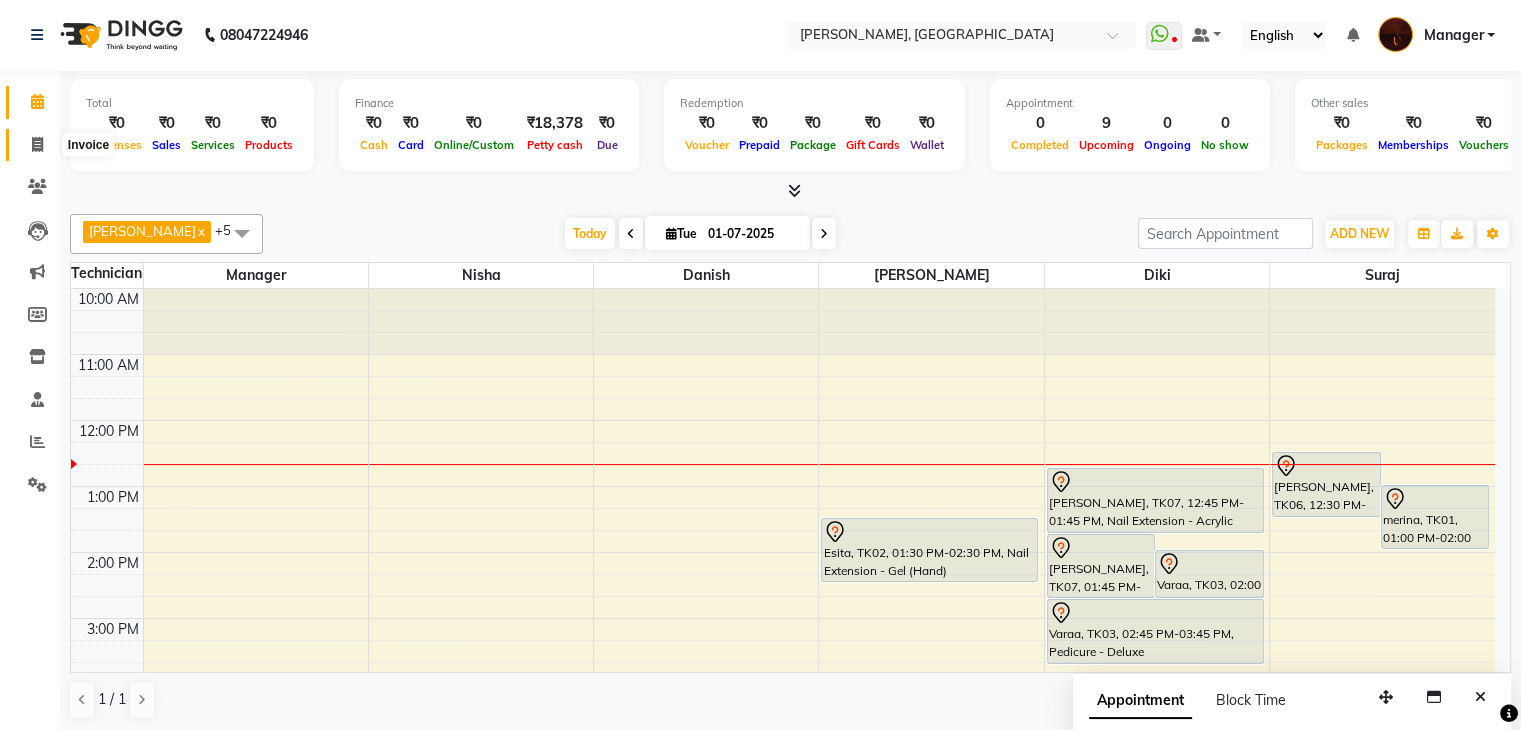 click 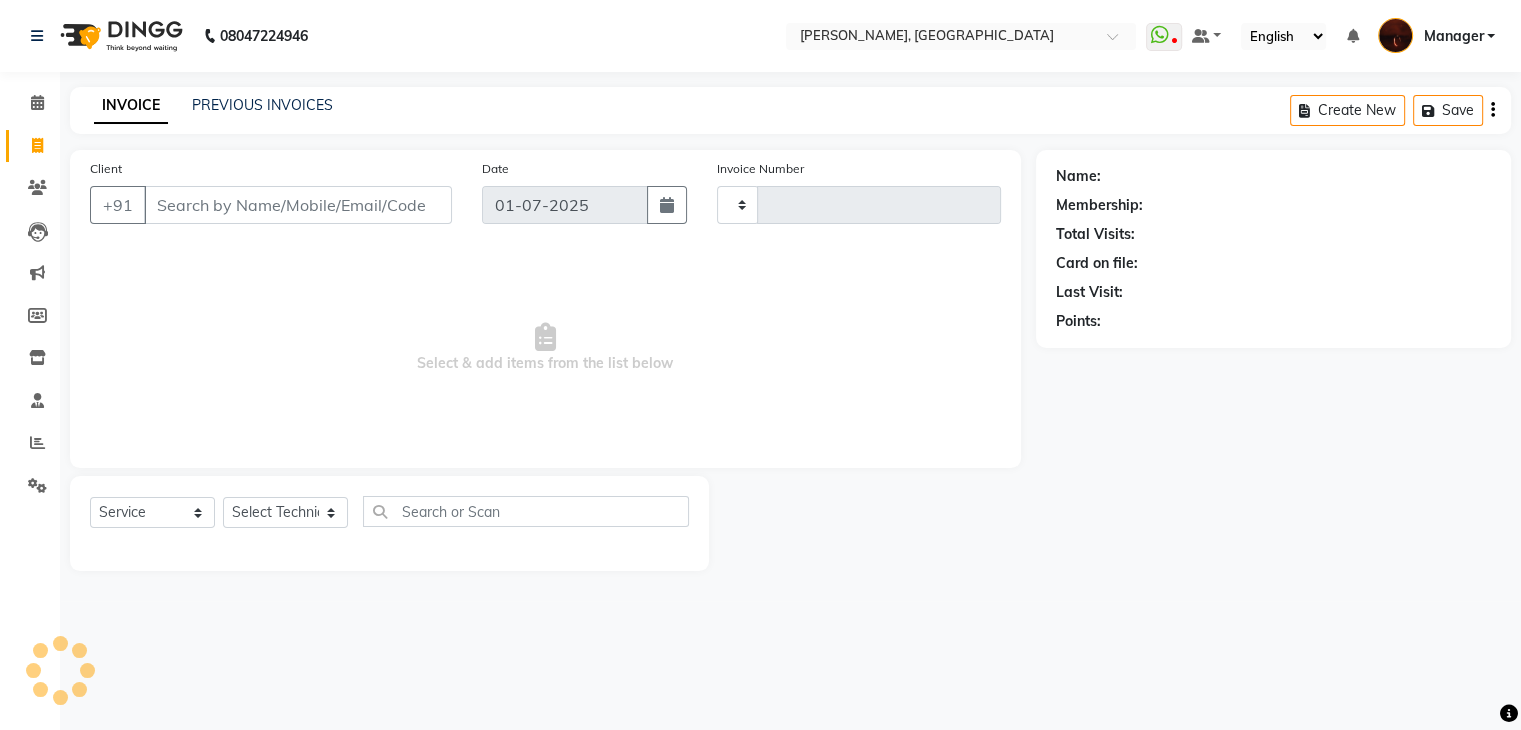 scroll, scrollTop: 0, scrollLeft: 0, axis: both 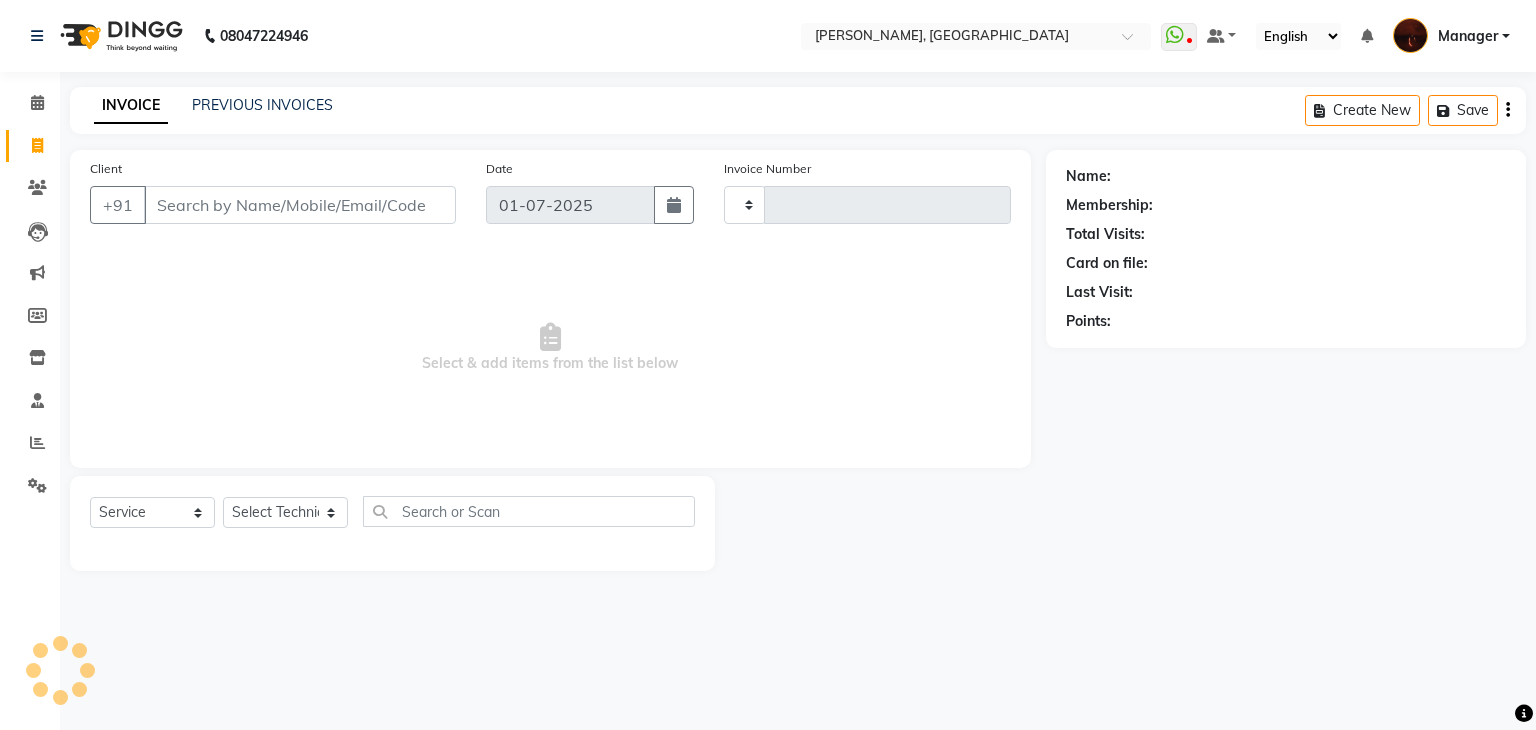 type on "1059" 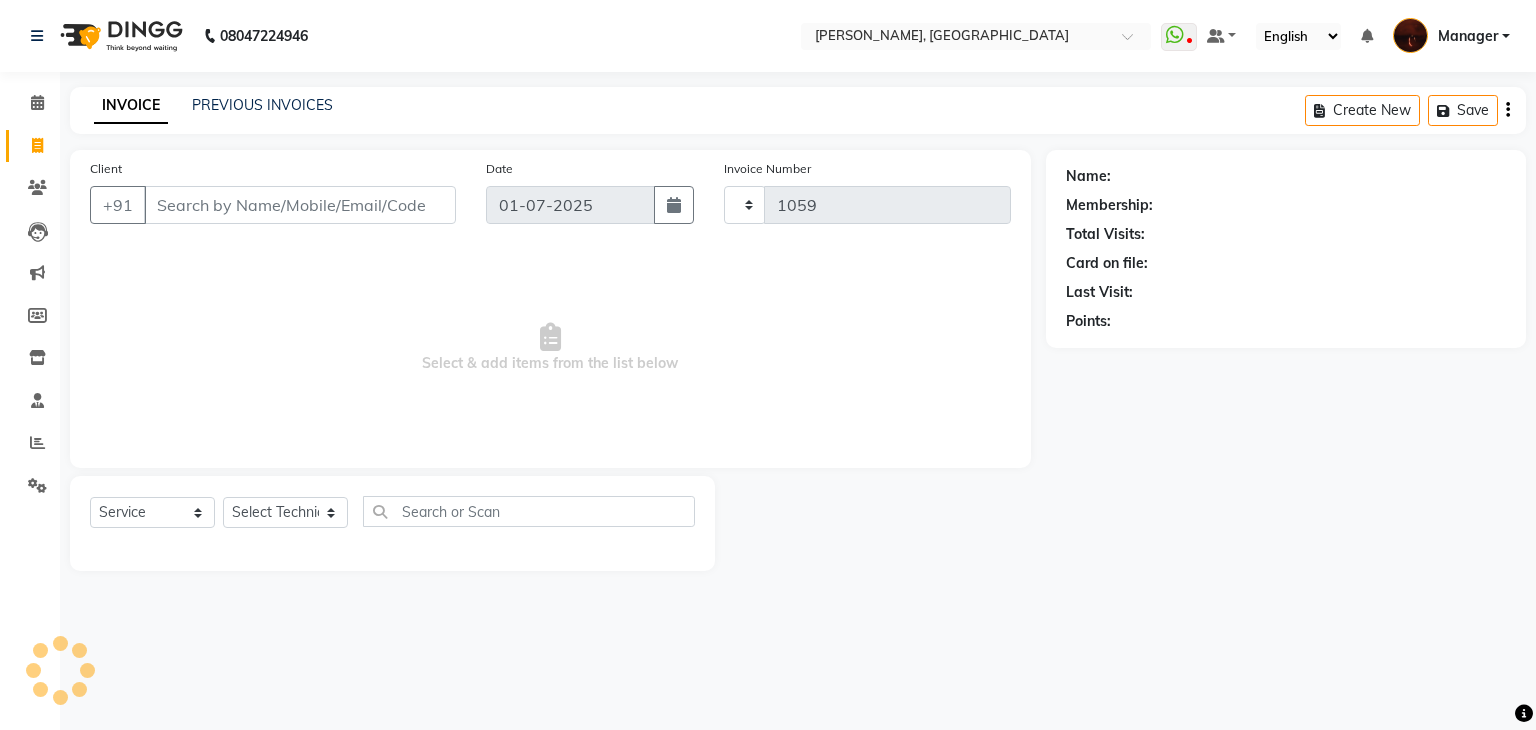 select on "4063" 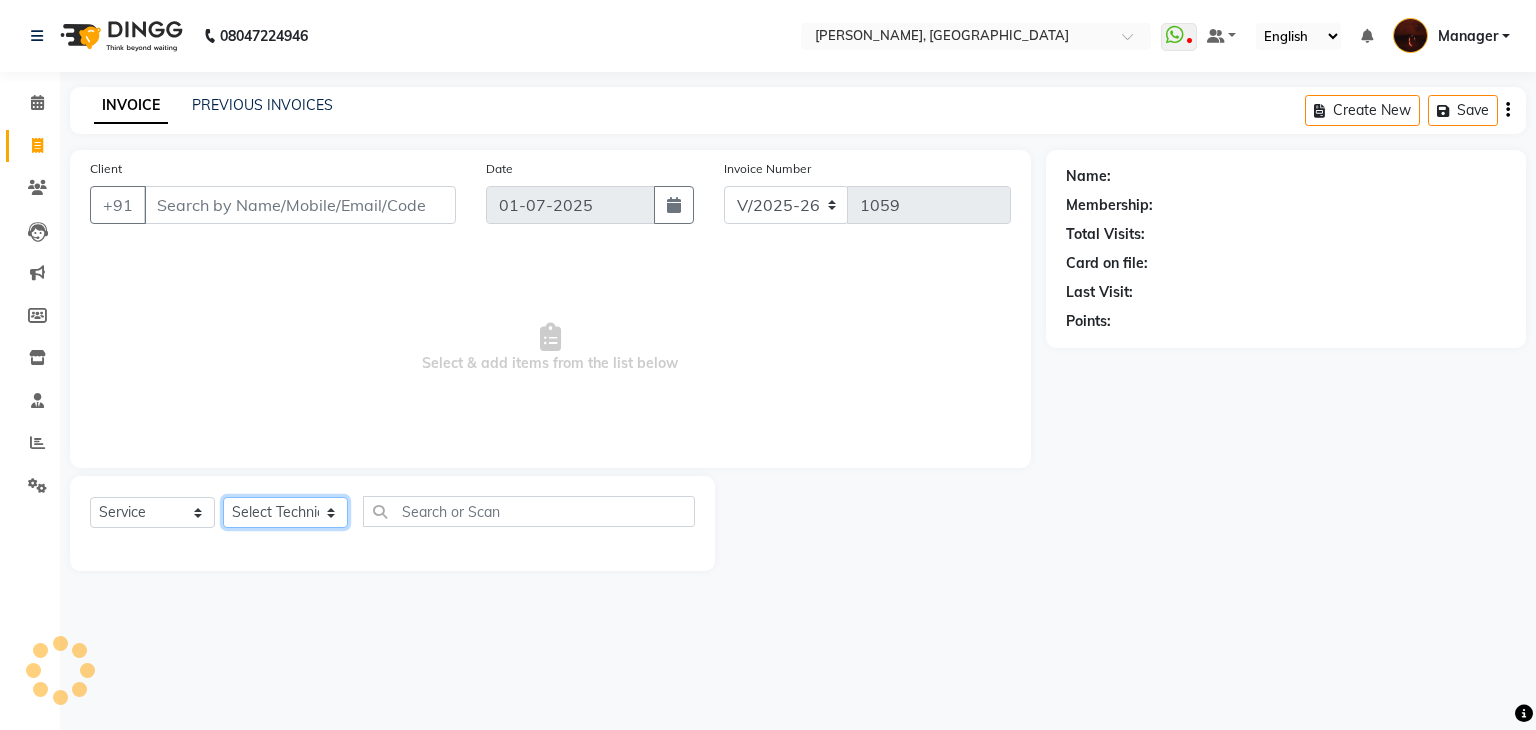 click on "Select Technician" 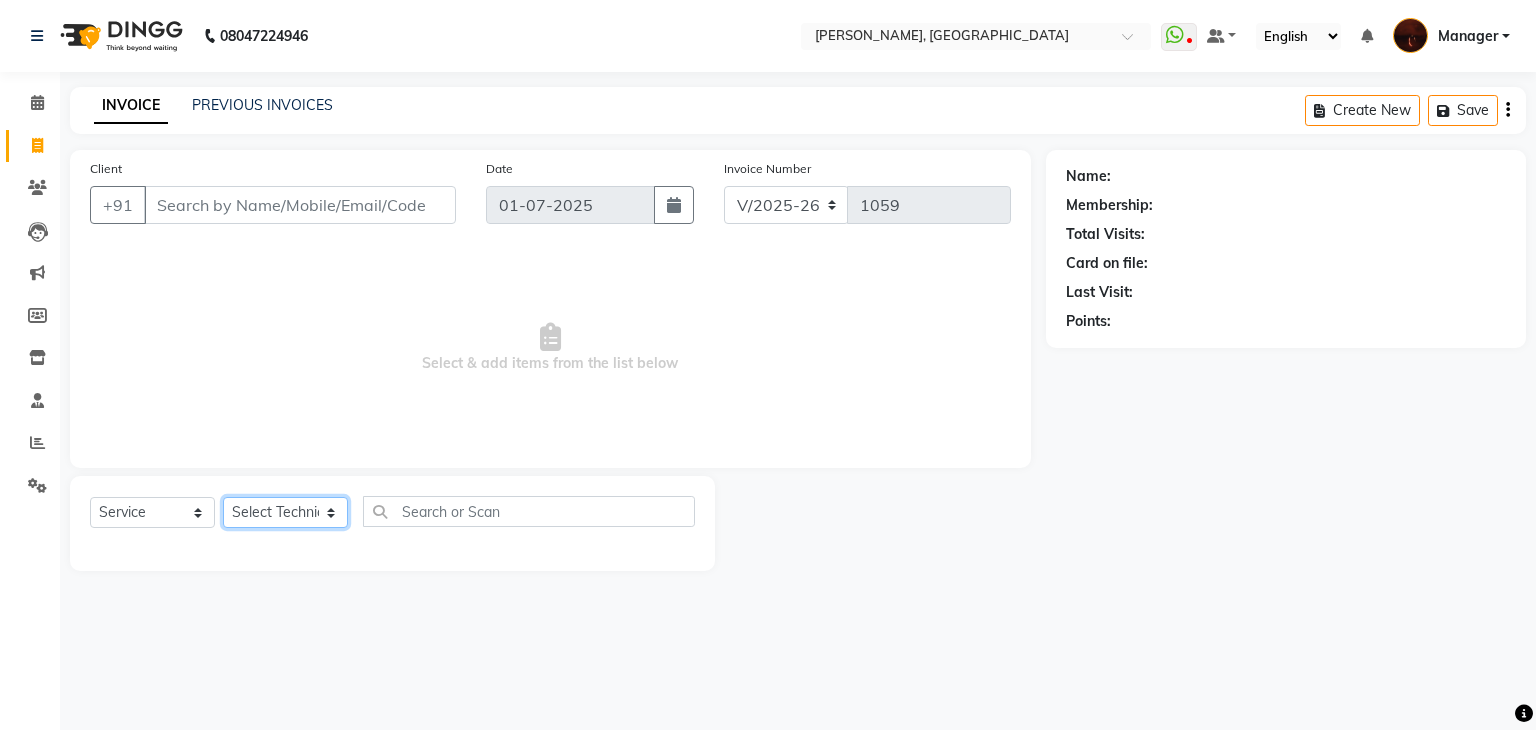 click on "Select Technician Adesh amir anuj Danish Diki  Gaurav GAURAV GK Geeta Himanshu jenifer Manager megna nikhil Nisha Pooja prince Rohit roshni sajan Sameer sudeb Sudhir Accounting suraj vishnu" 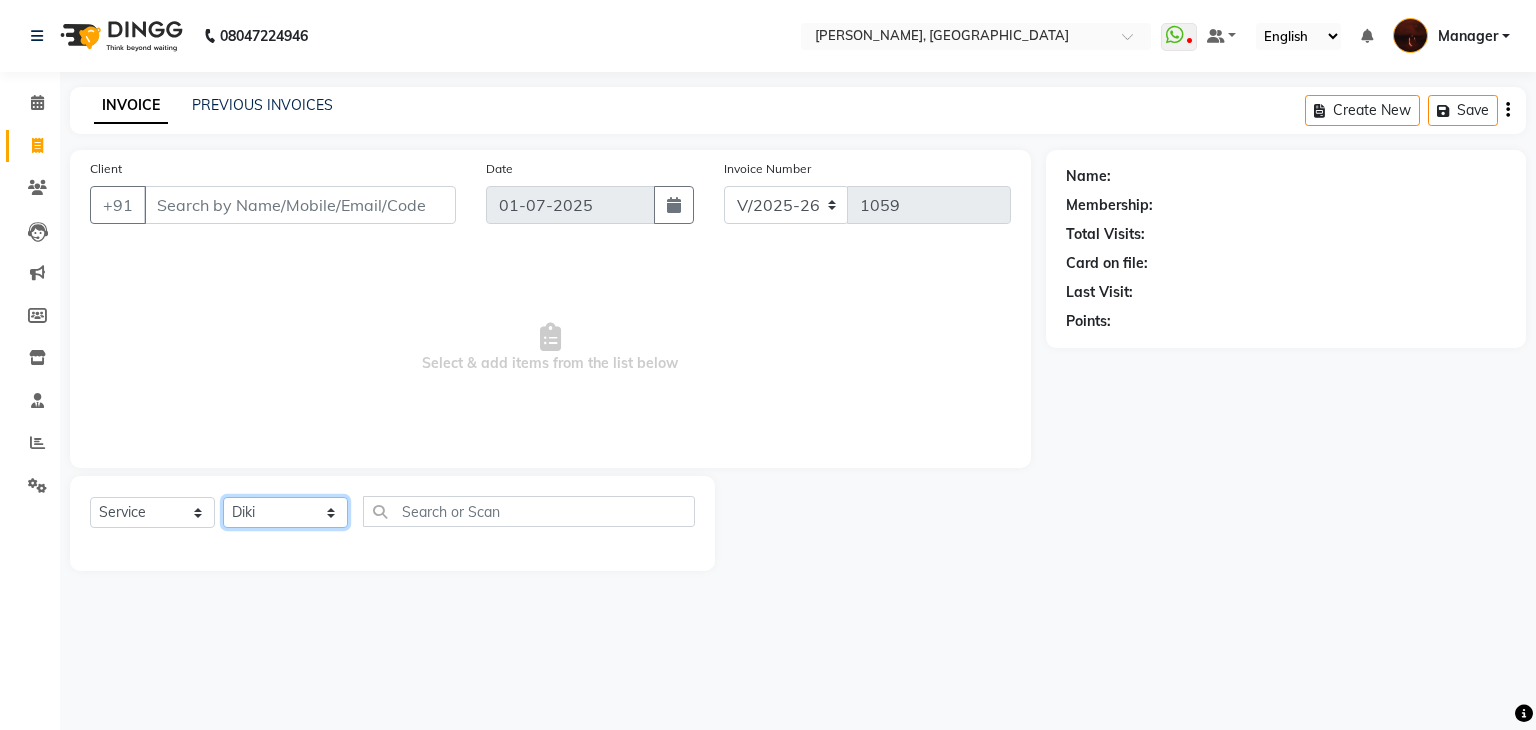 click on "Select Technician Adesh amir anuj Danish Diki  Gaurav GAURAV GK Geeta Himanshu jenifer Manager megna nikhil Nisha Pooja prince Rohit roshni sajan Sameer sudeb Sudhir Accounting suraj vishnu" 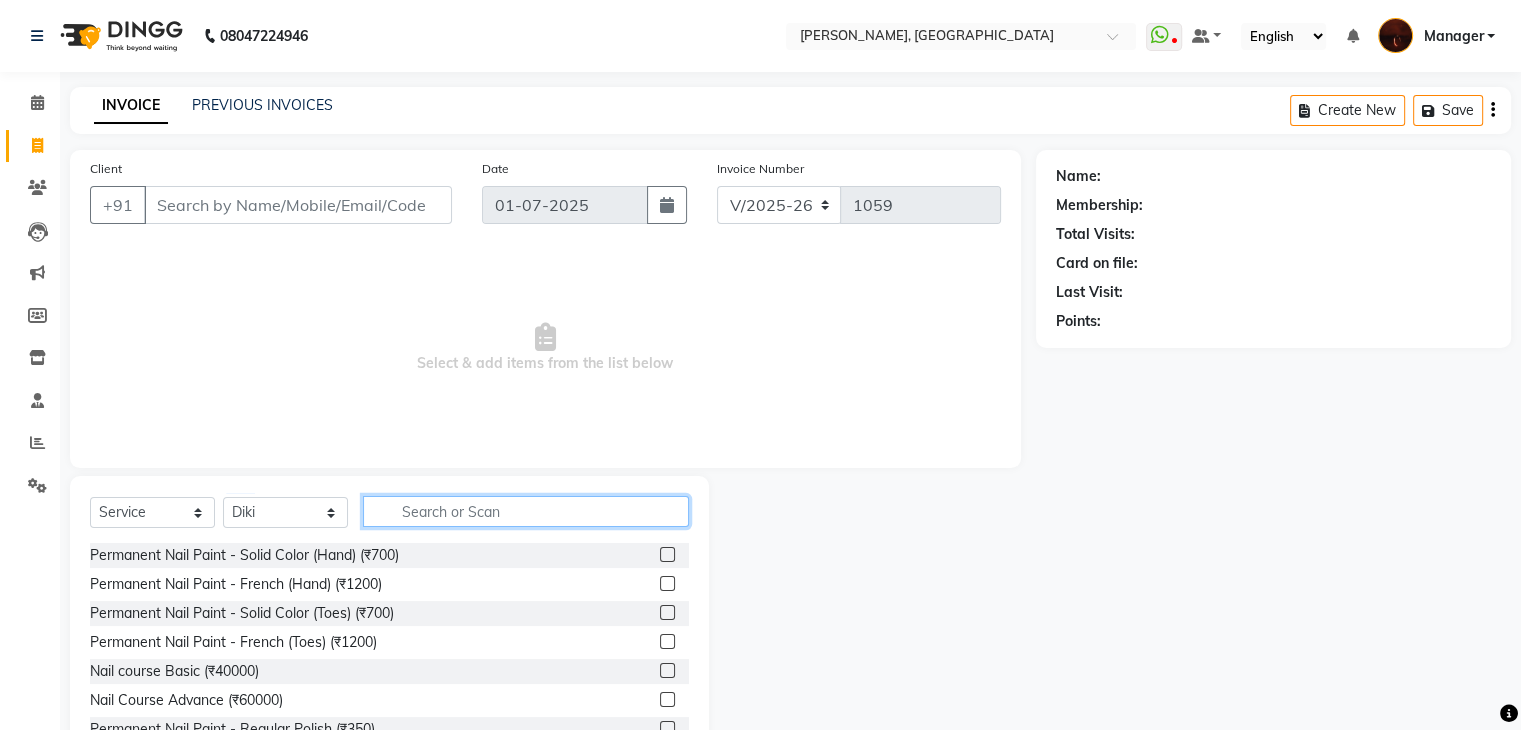click 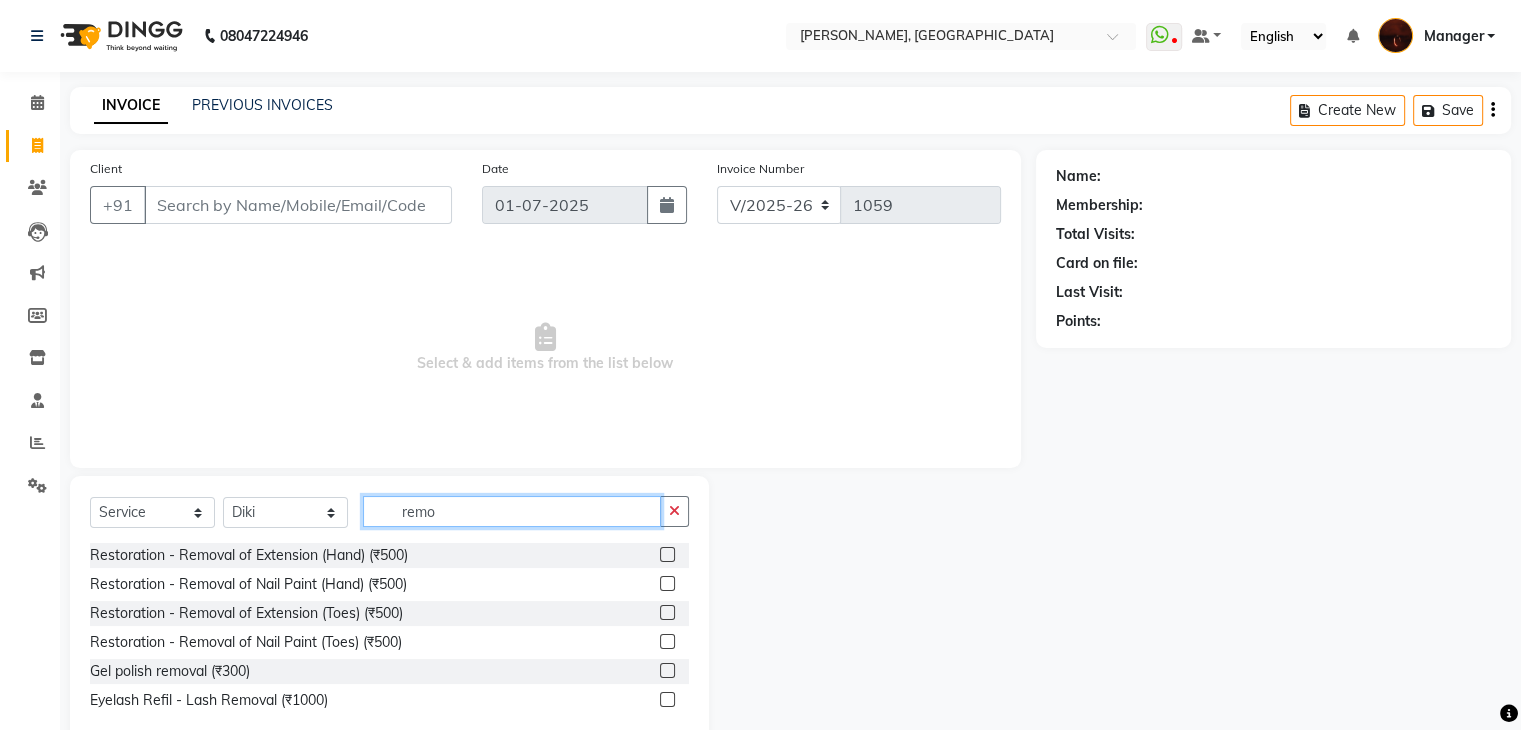 type on "remo" 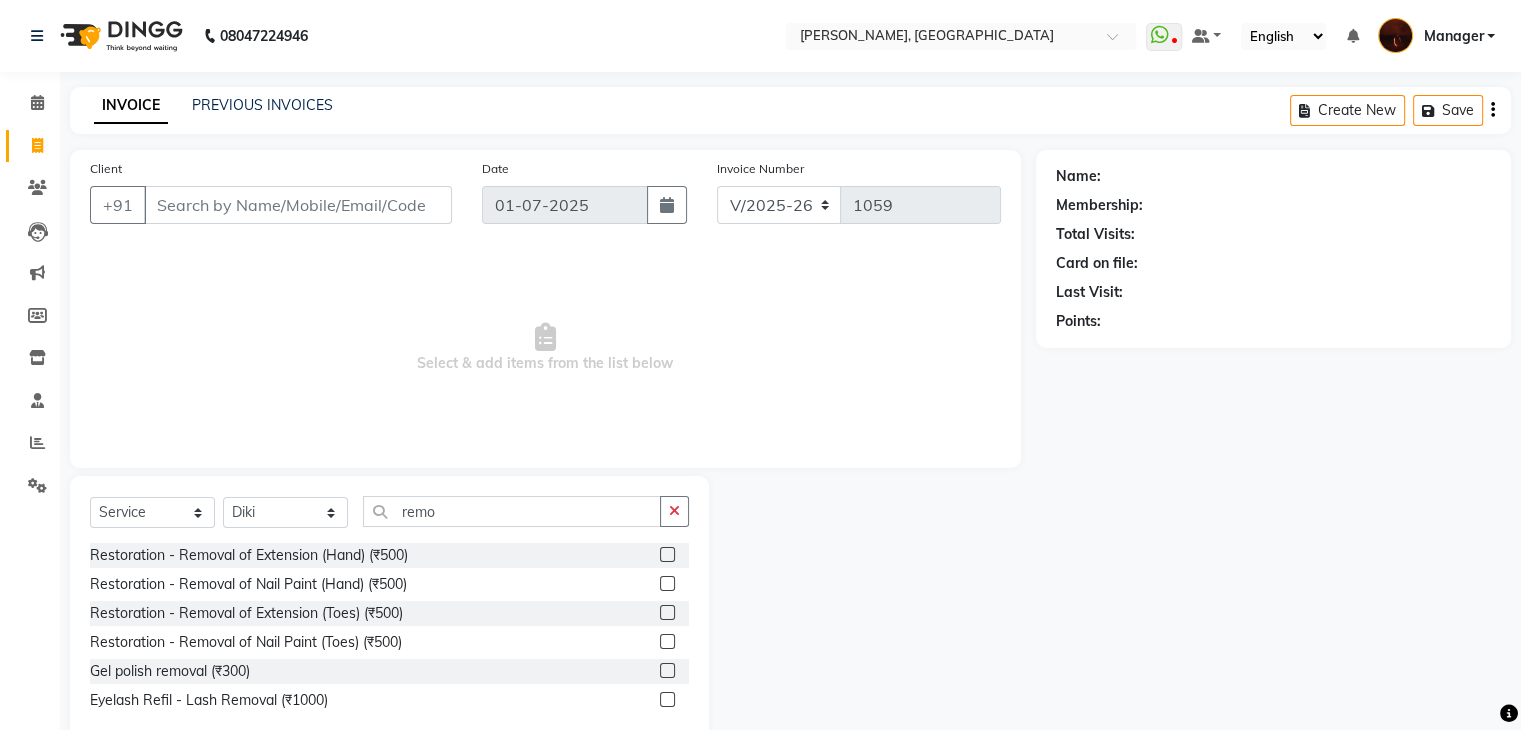 click 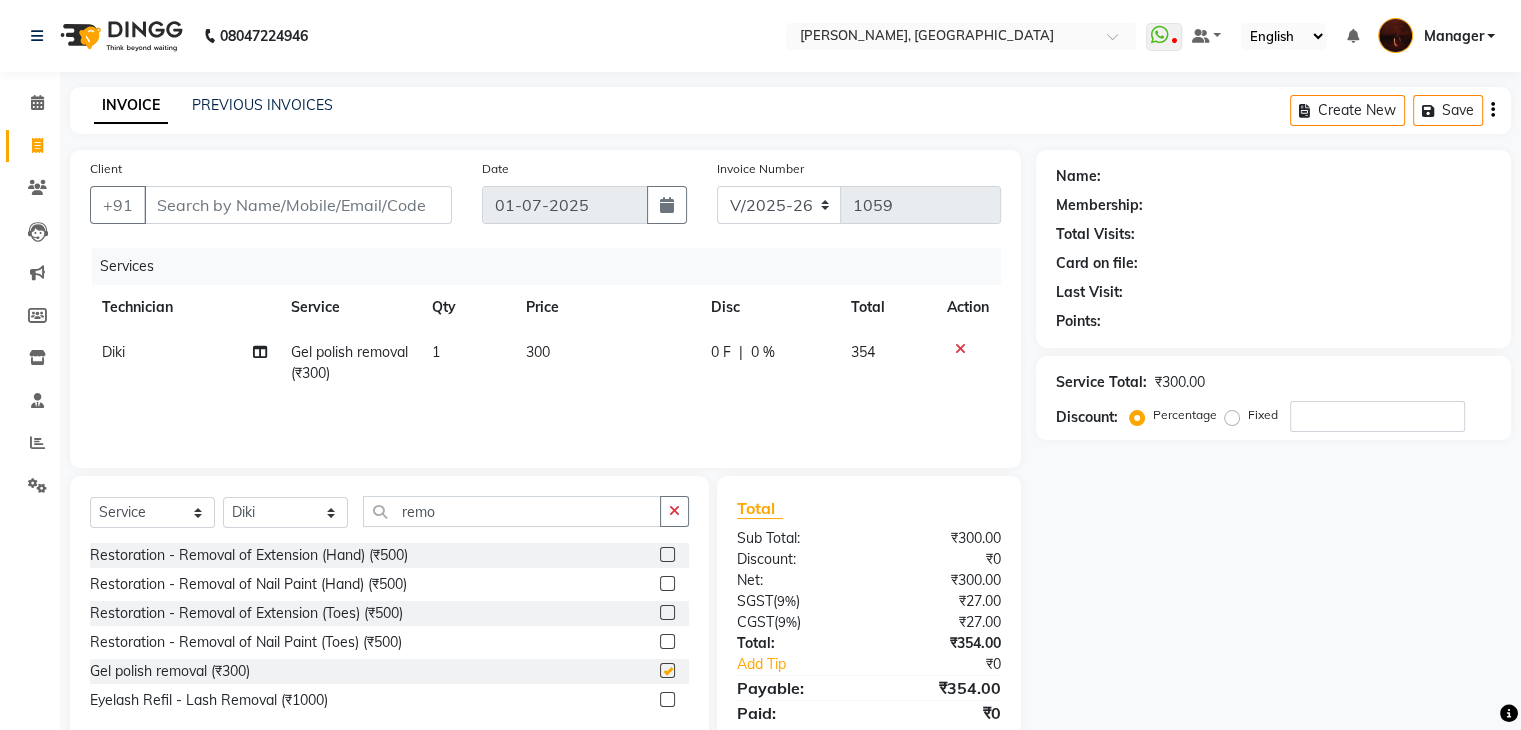 checkbox on "false" 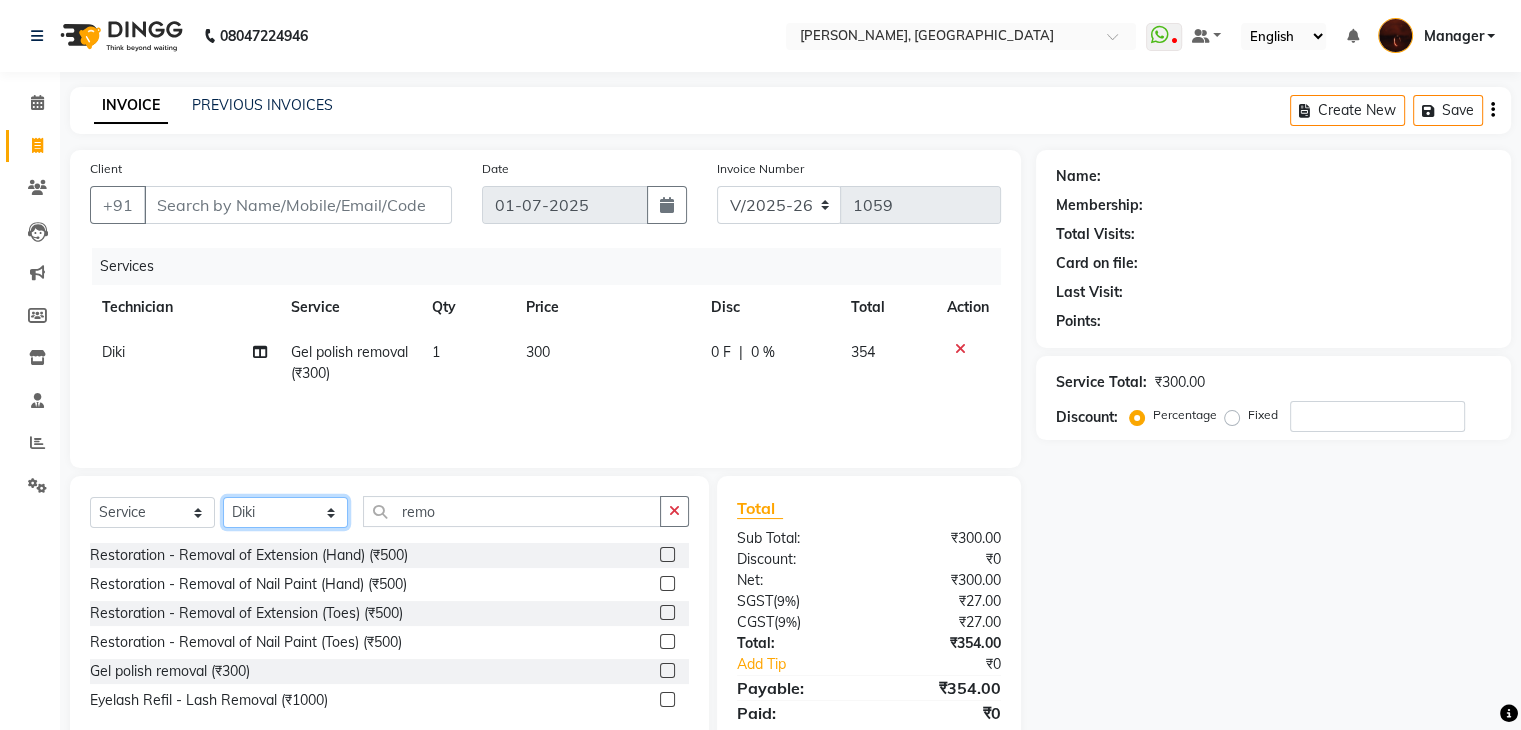 click on "Select Technician Adesh amir anuj Danish Diki  Gaurav GAURAV GK Geeta Himanshu jenifer Manager megna nikhil Nisha Pooja prince Rohit roshni sajan Sameer sudeb Sudhir Accounting suraj vishnu" 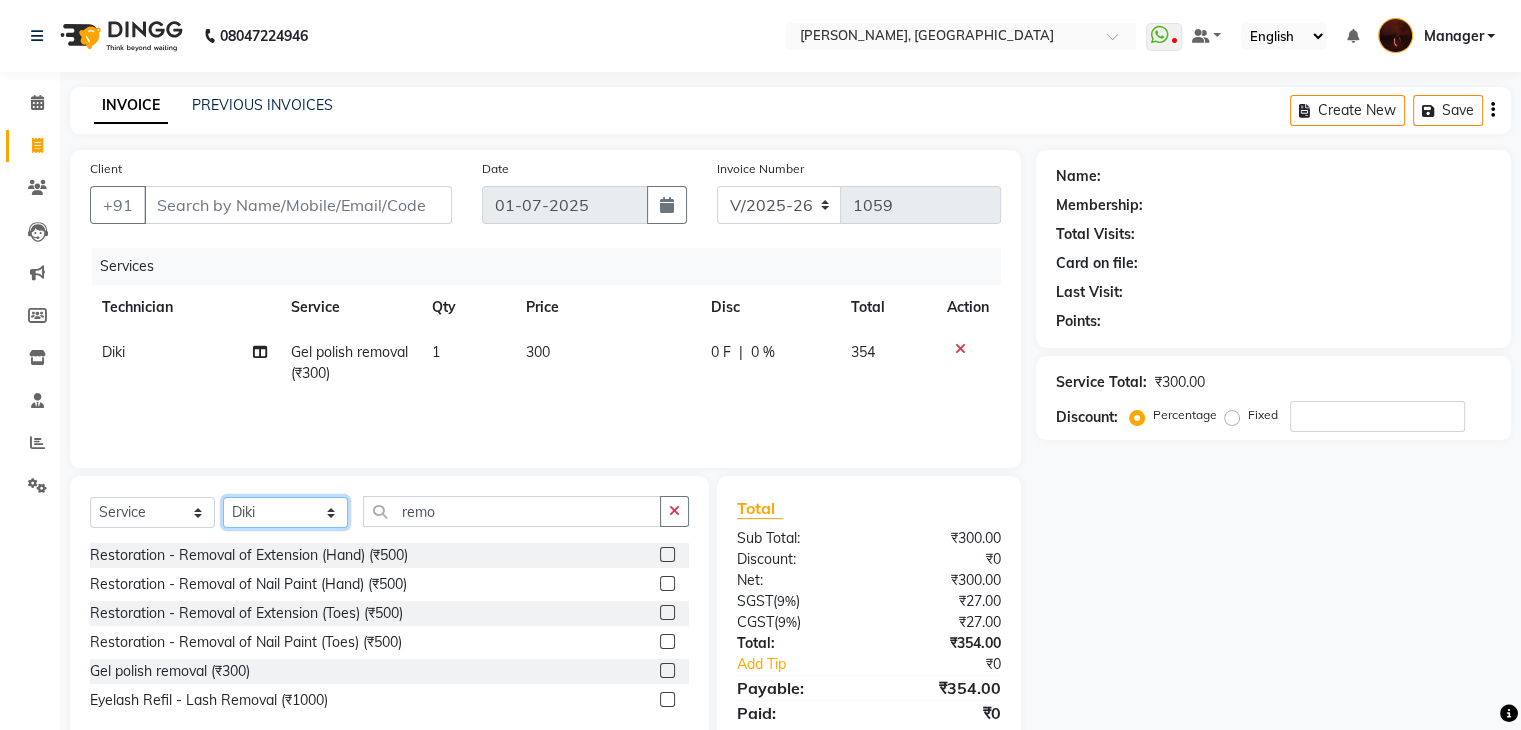 select on "83655" 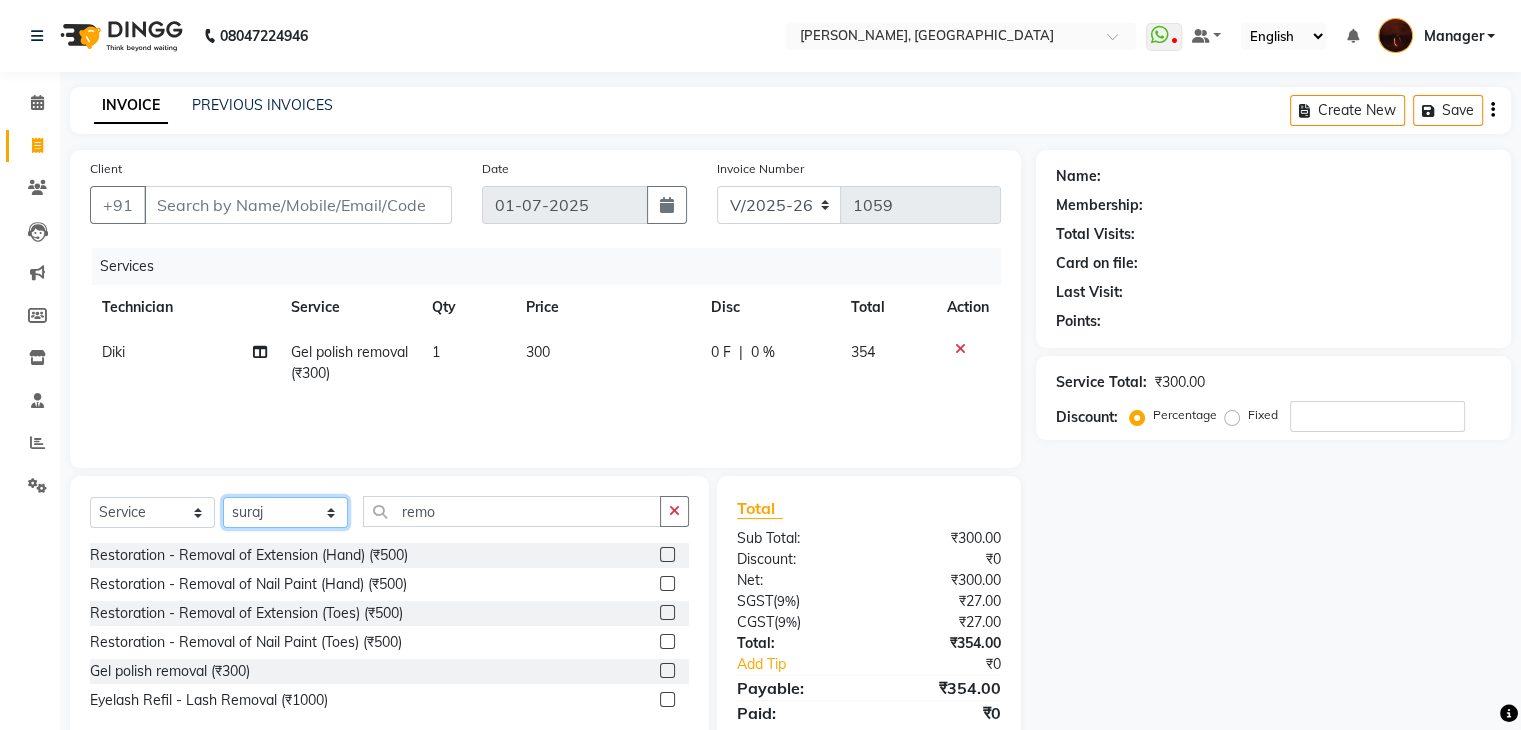 click on "Select Technician Adesh amir anuj Danish Diki  Gaurav GAURAV GK Geeta Himanshu jenifer Manager megna nikhil Nisha Pooja prince Rohit roshni sajan Sameer sudeb Sudhir Accounting suraj vishnu" 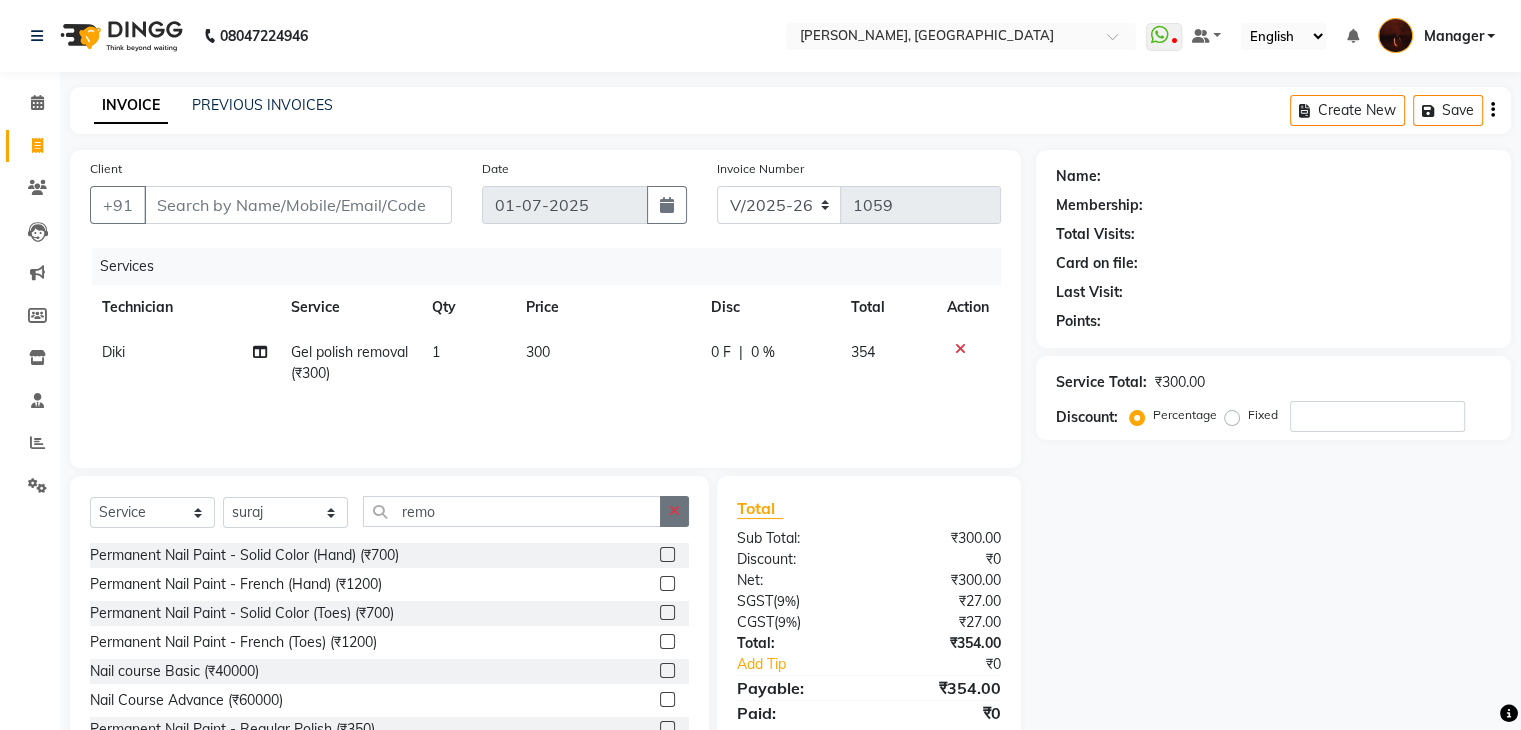 click 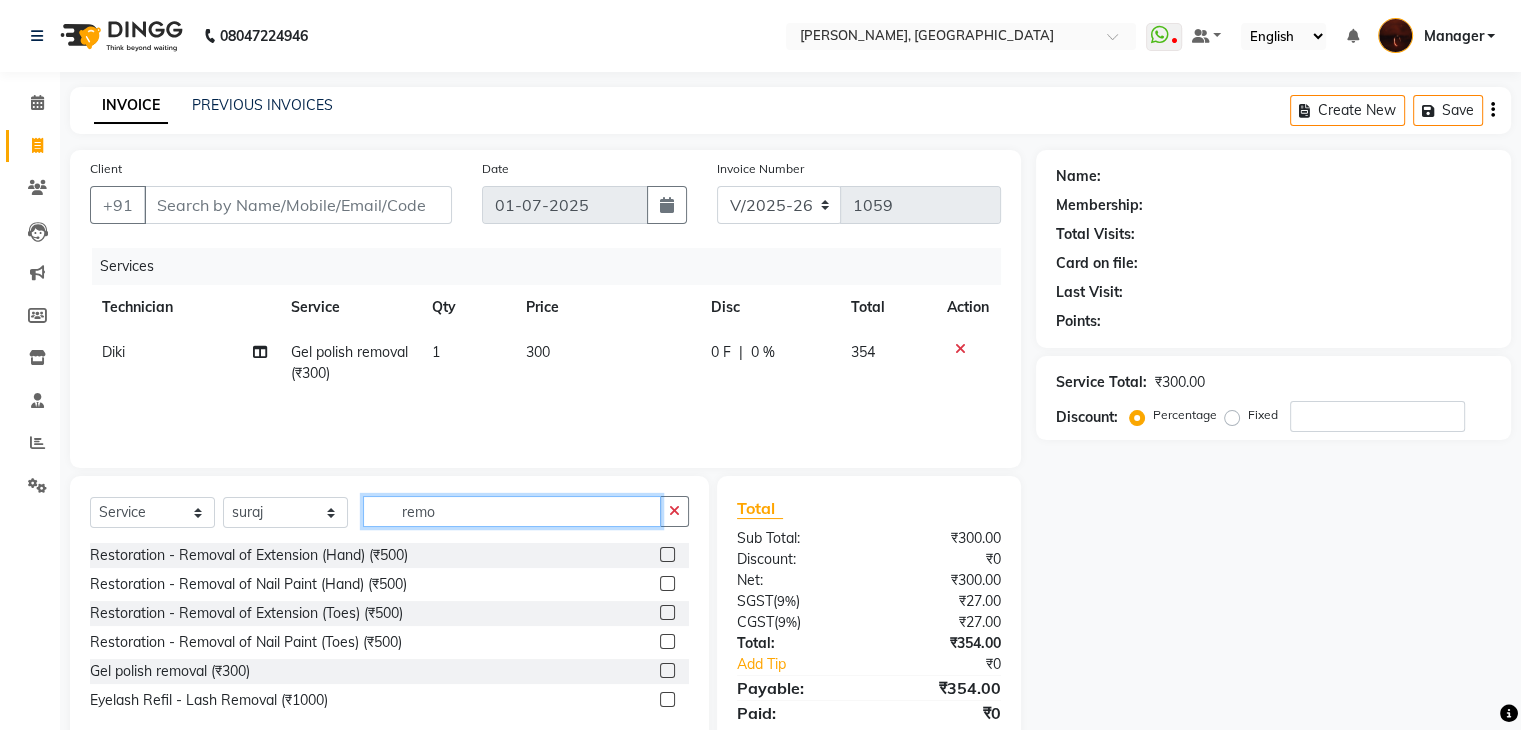 type on "remo" 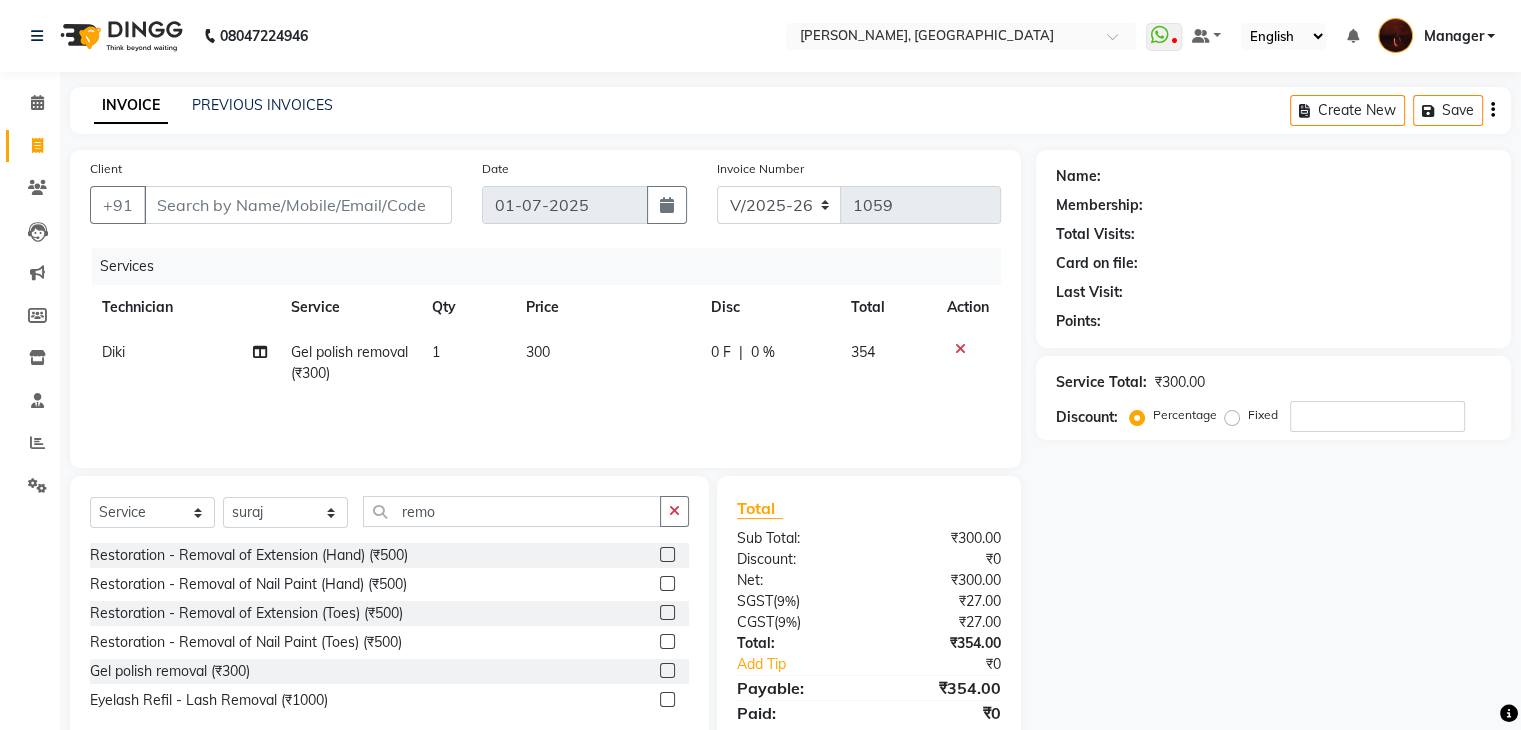 click 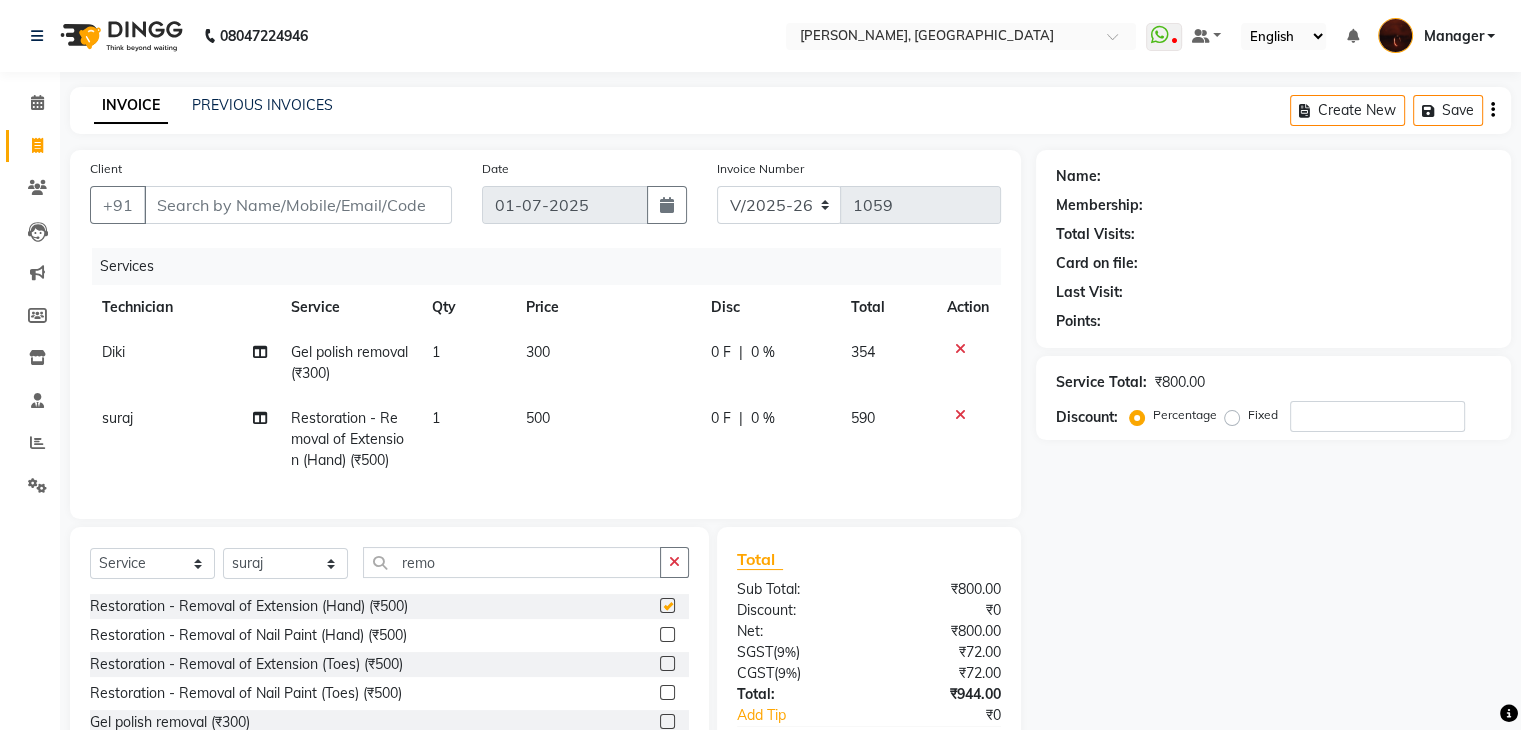 checkbox on "false" 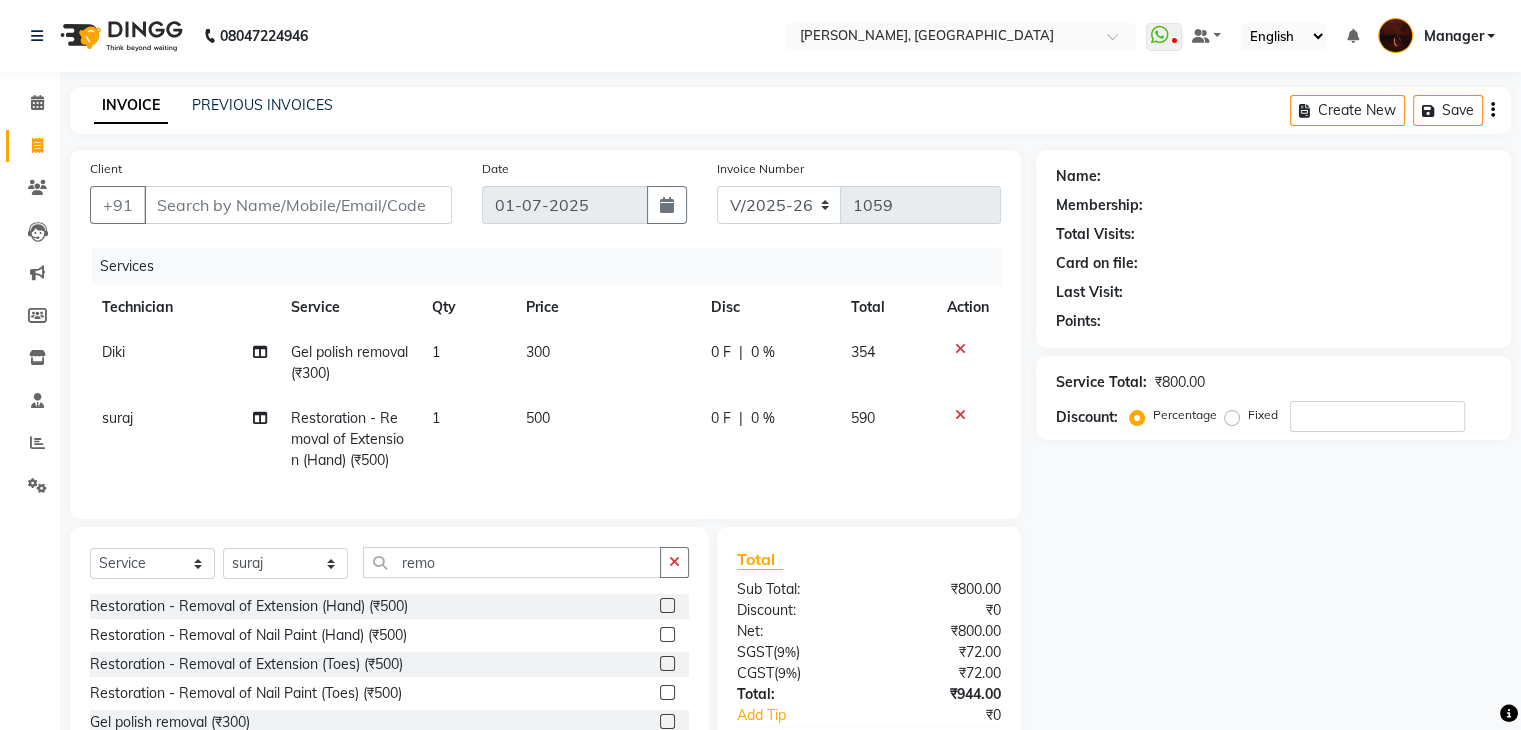 scroll, scrollTop: 137, scrollLeft: 0, axis: vertical 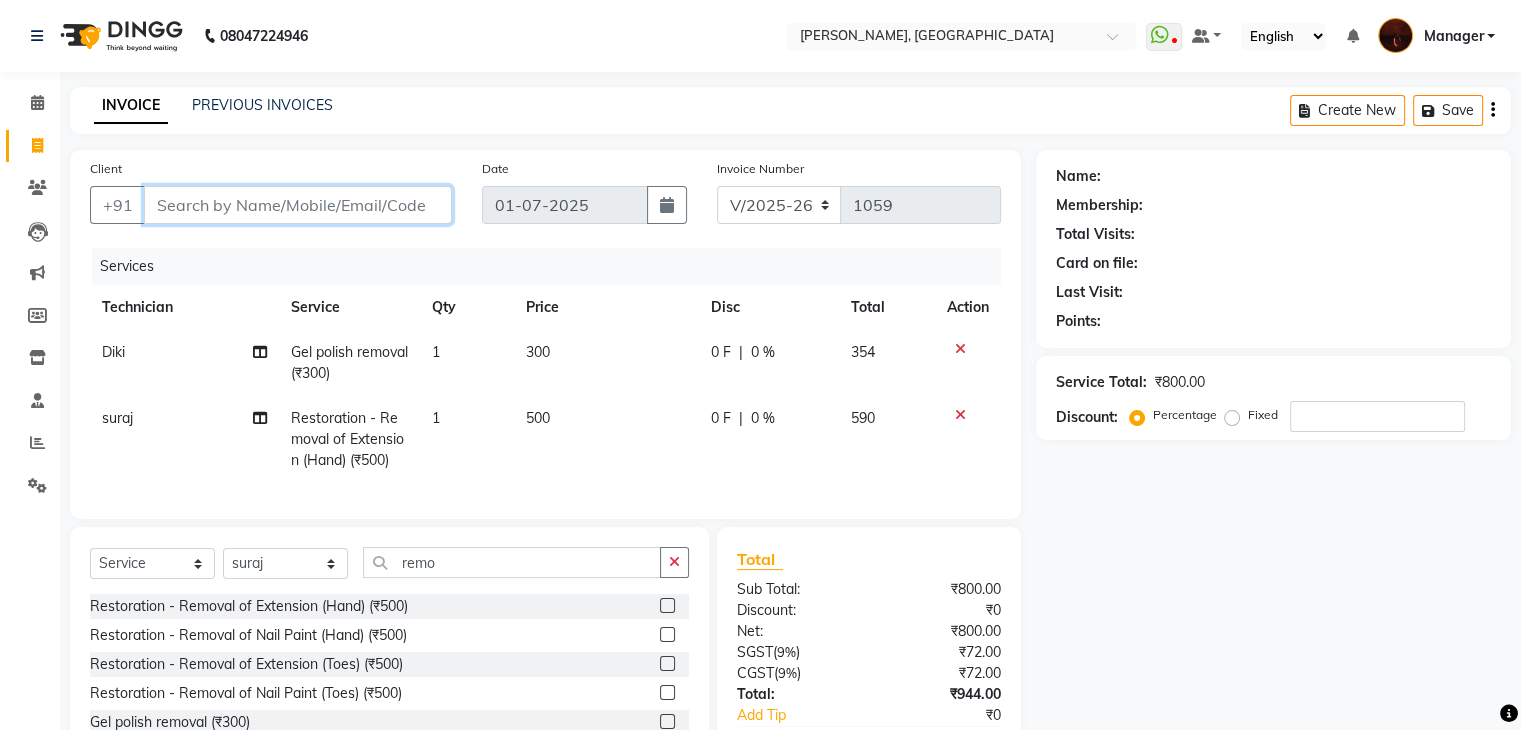 click on "Client" at bounding box center [298, 205] 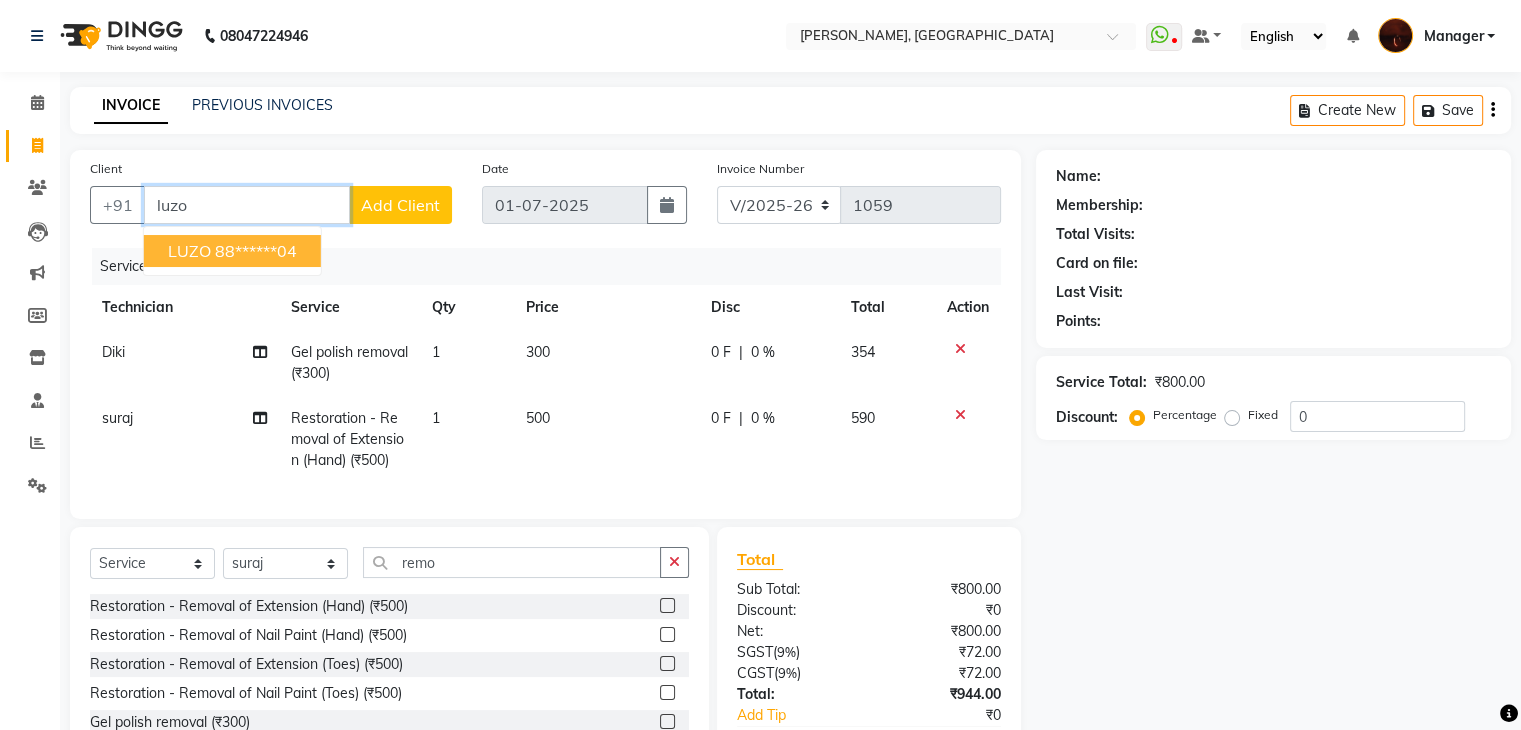 click on "LUZO" at bounding box center [189, 251] 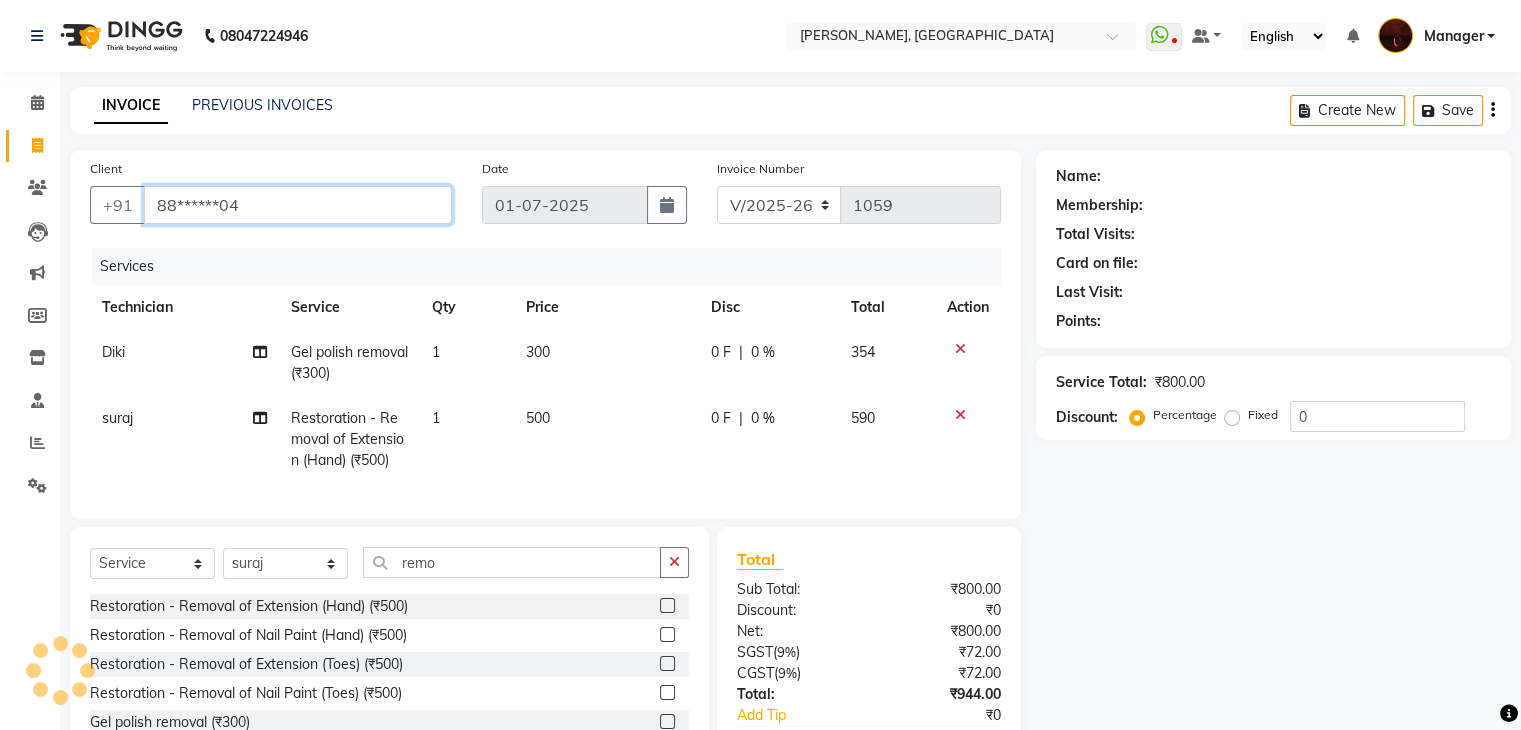type on "88******04" 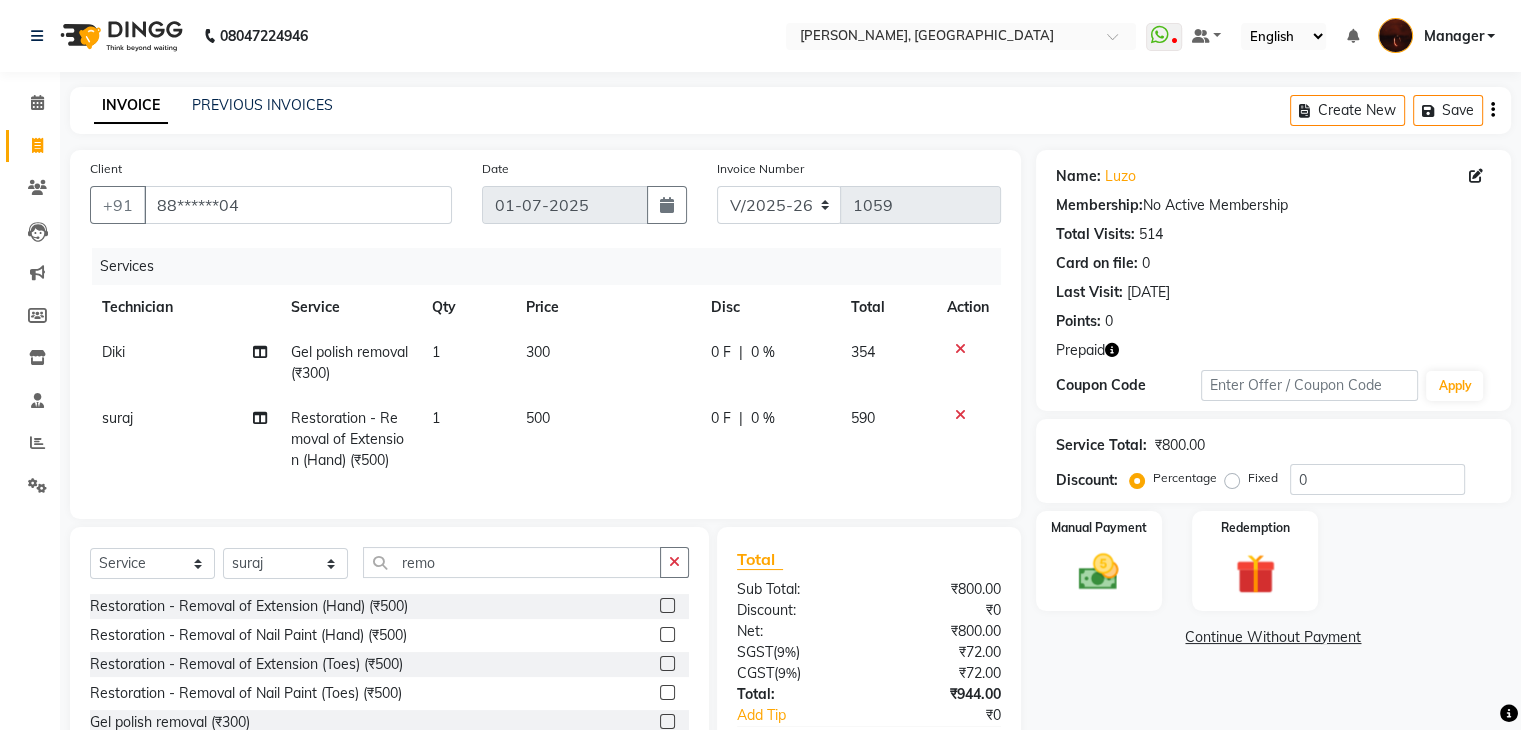 scroll, scrollTop: 137, scrollLeft: 0, axis: vertical 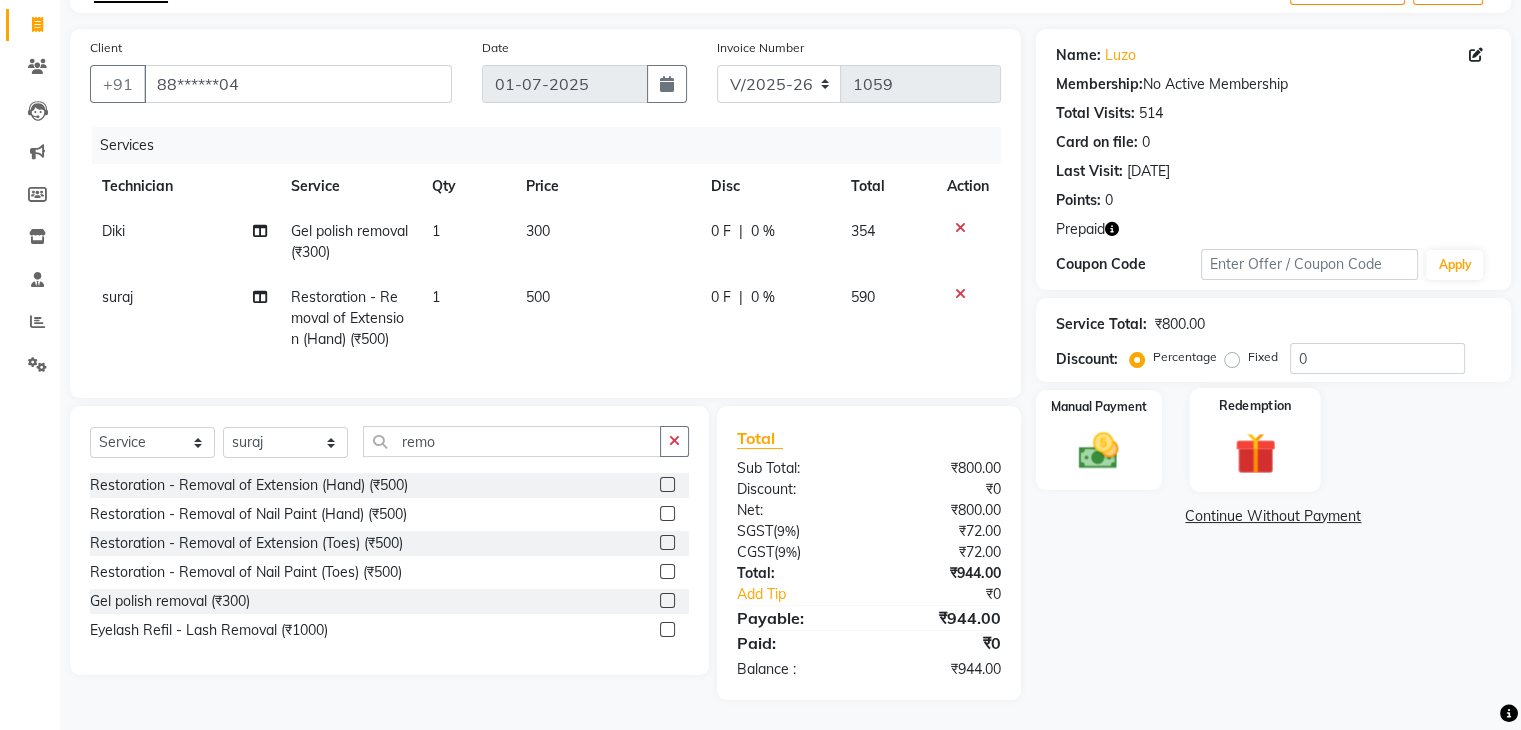 click 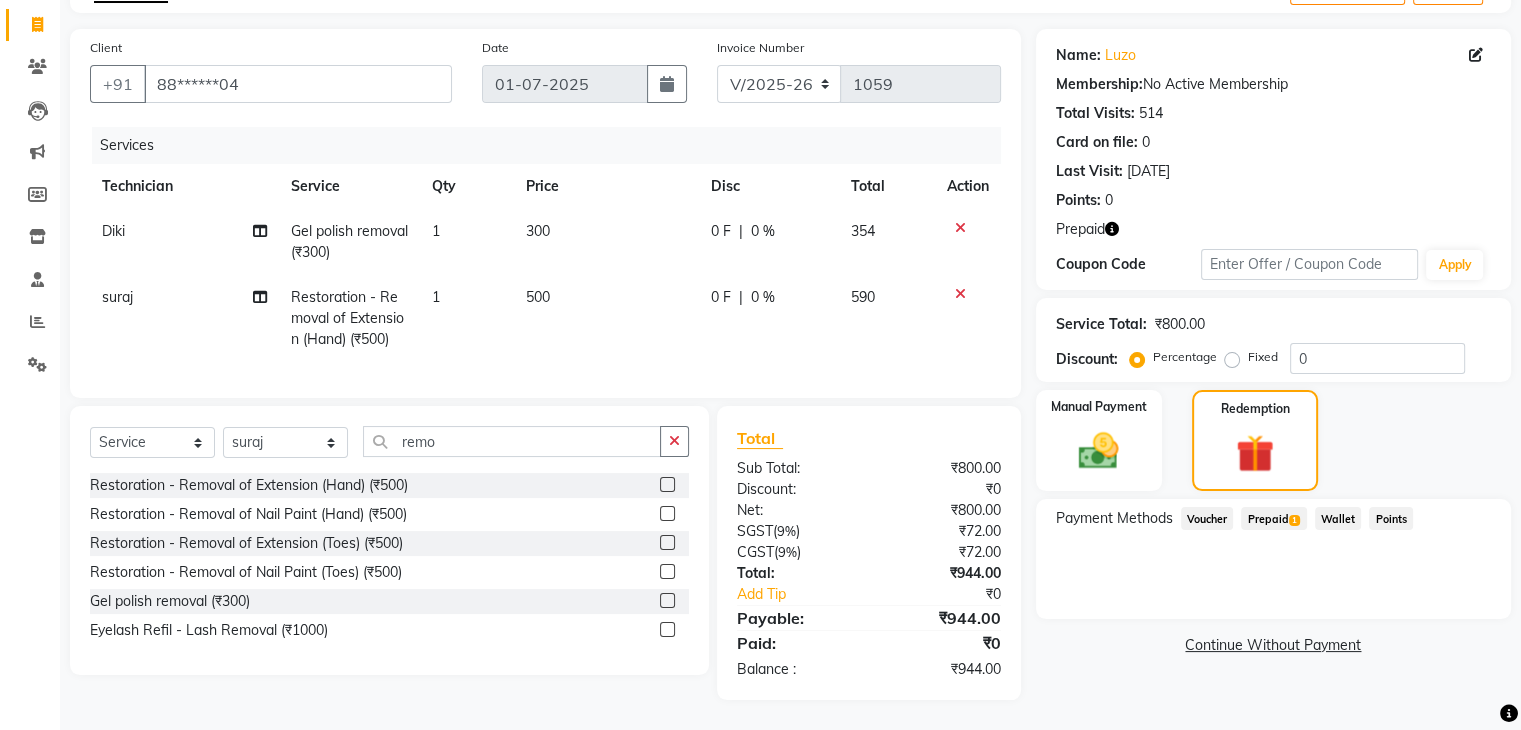 click on "Prepaid  1" 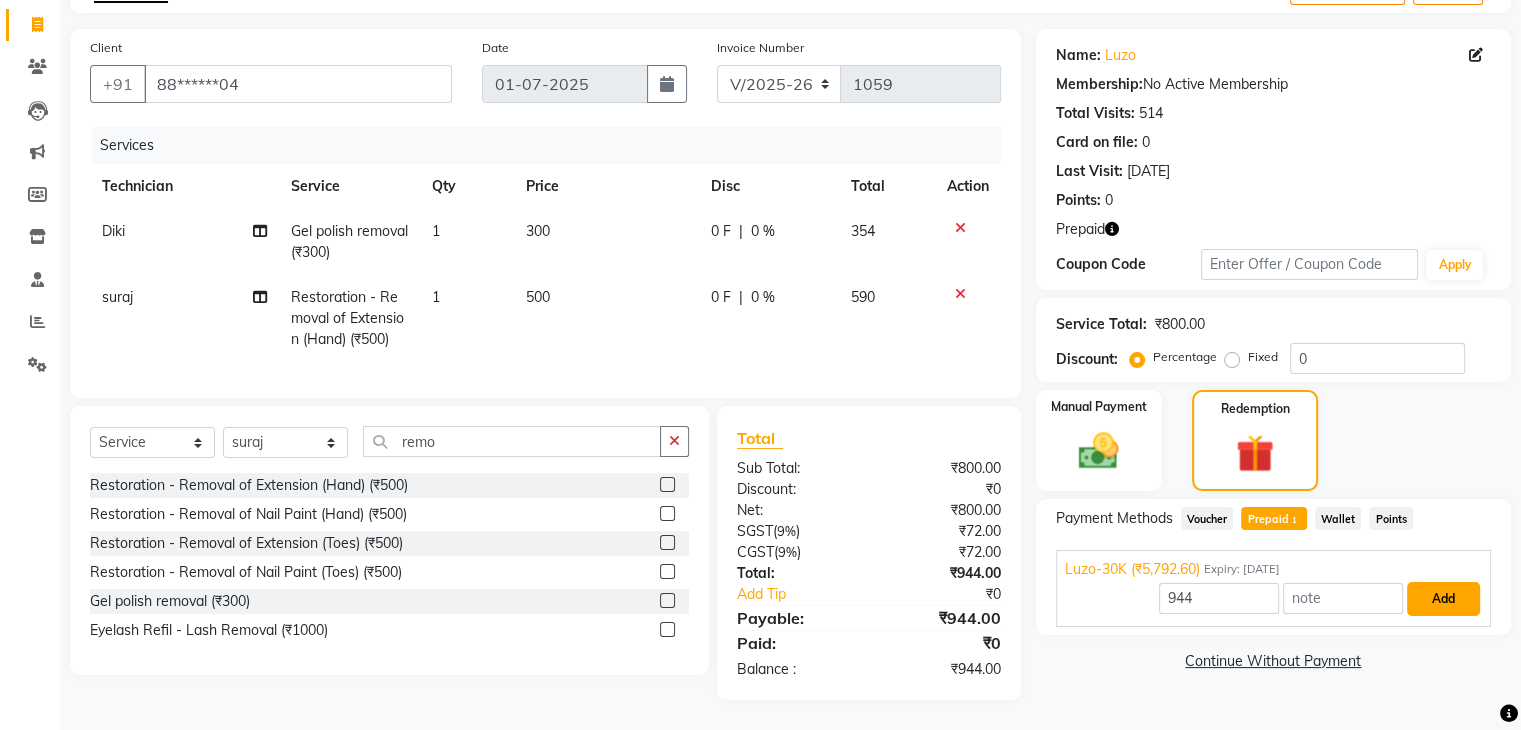 click on "Add" at bounding box center (1443, 599) 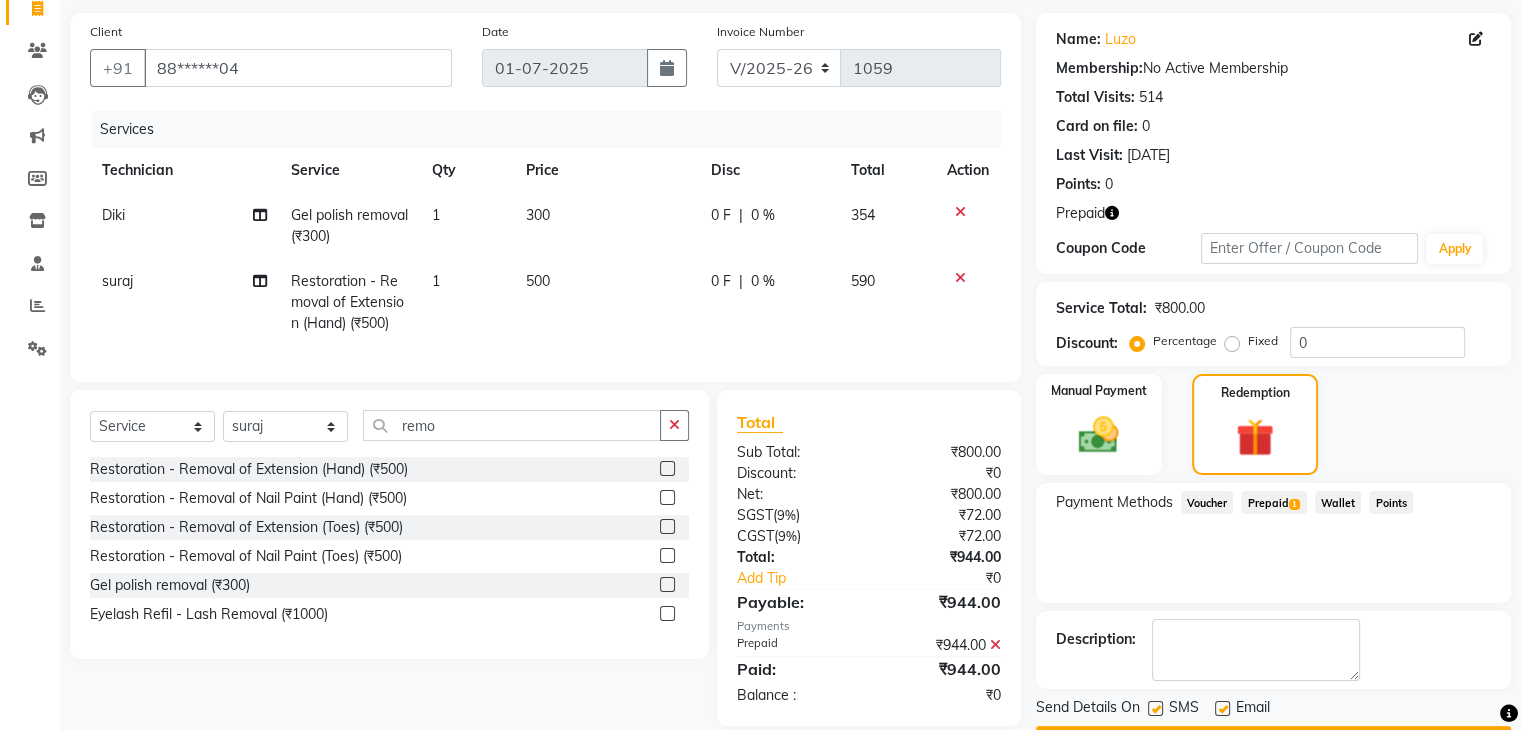 scroll, scrollTop: 193, scrollLeft: 0, axis: vertical 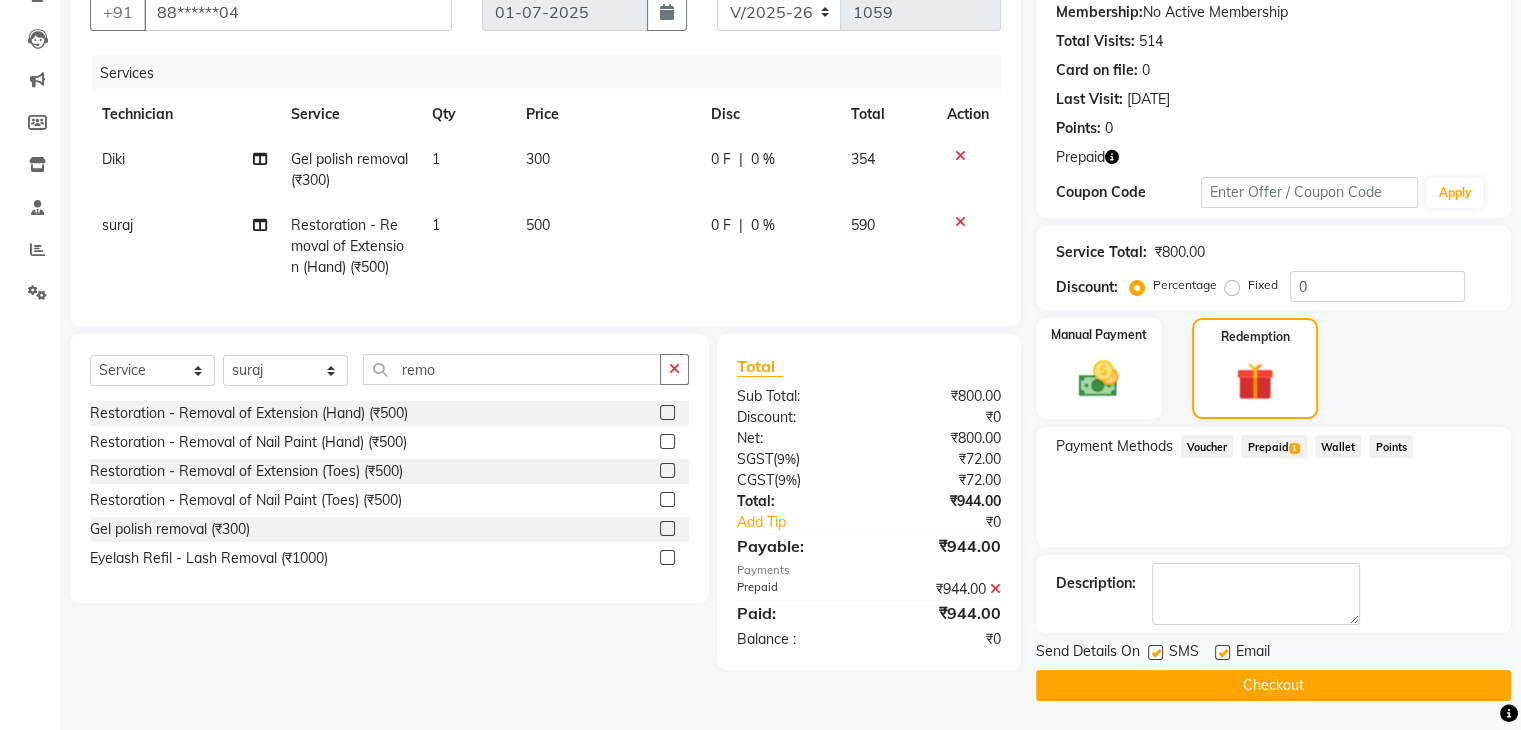 click on "Checkout" 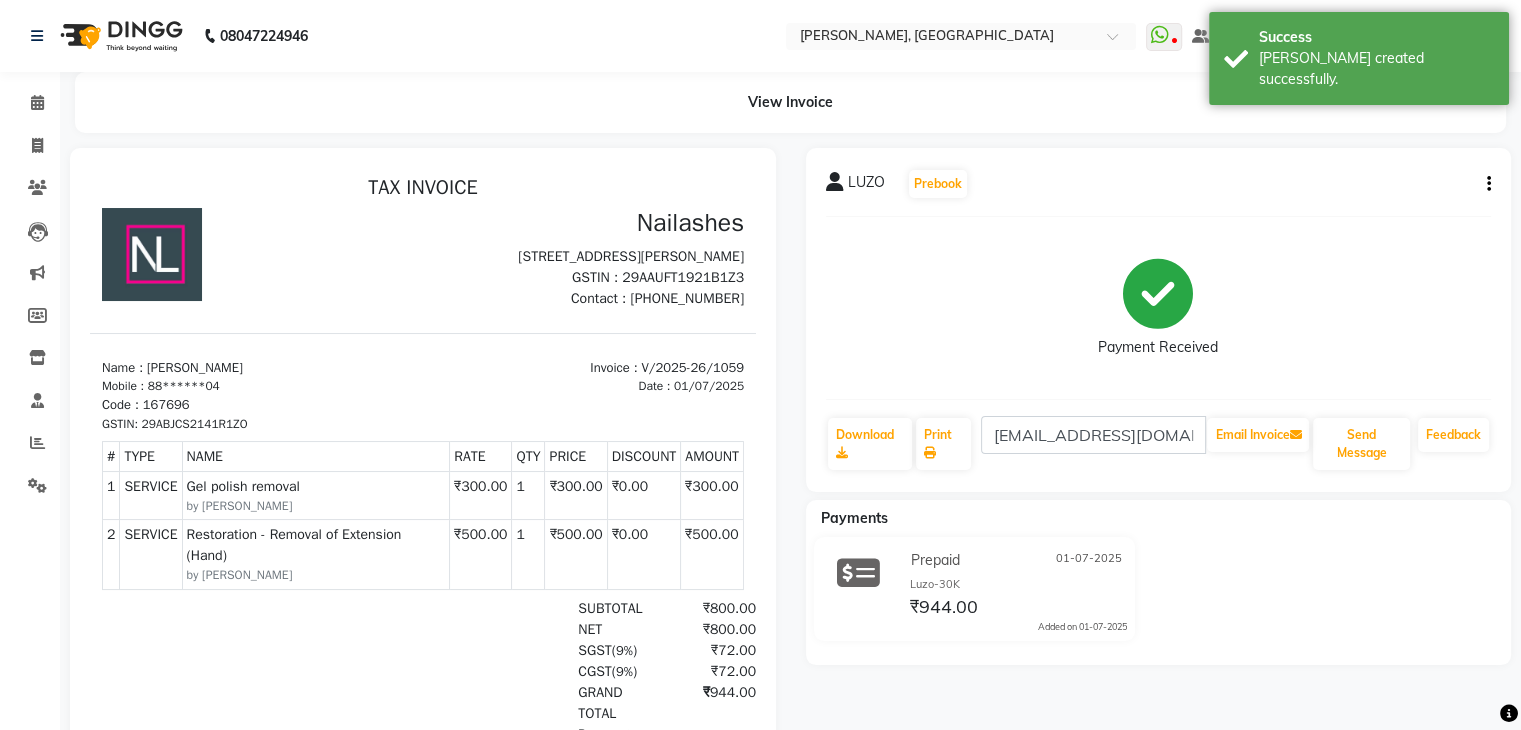 scroll, scrollTop: 0, scrollLeft: 0, axis: both 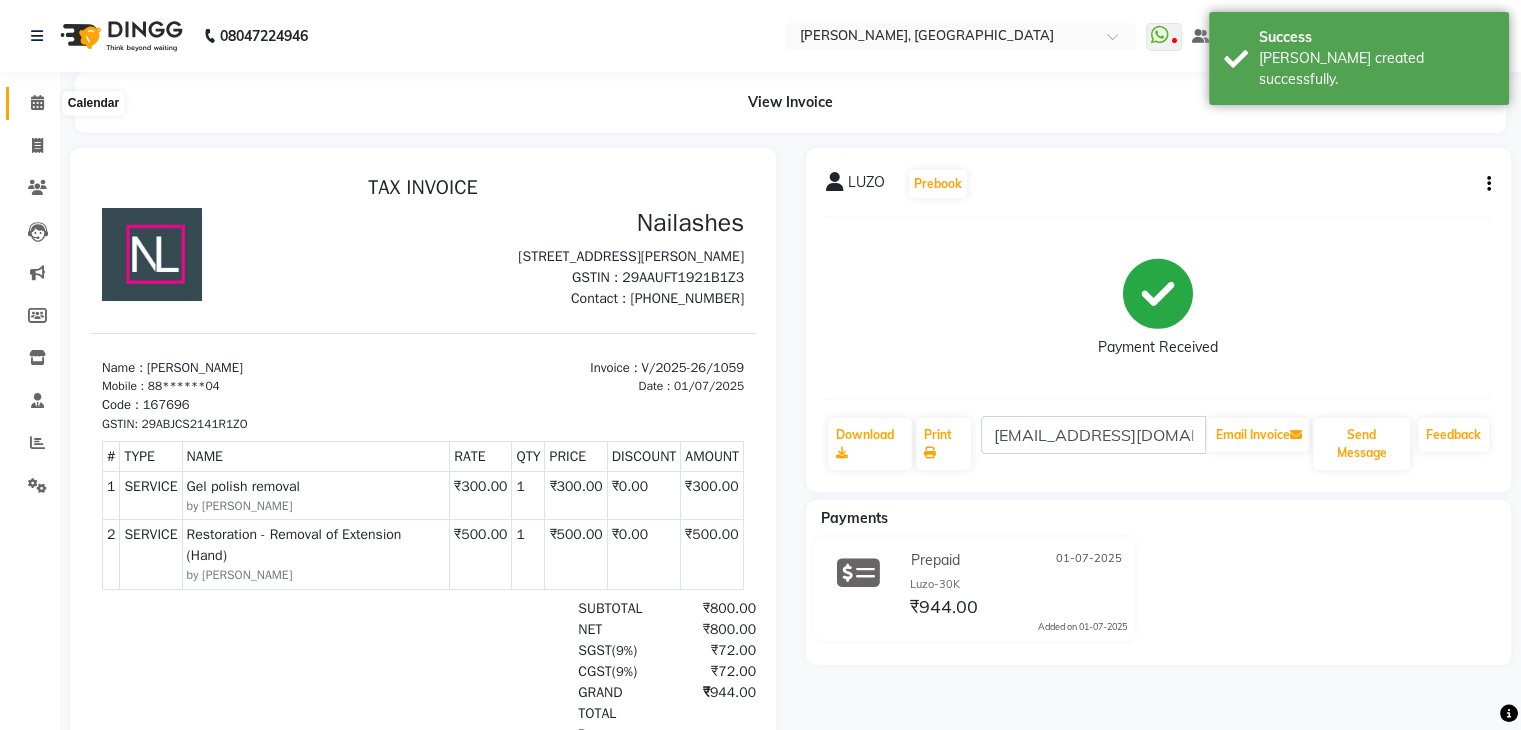 click 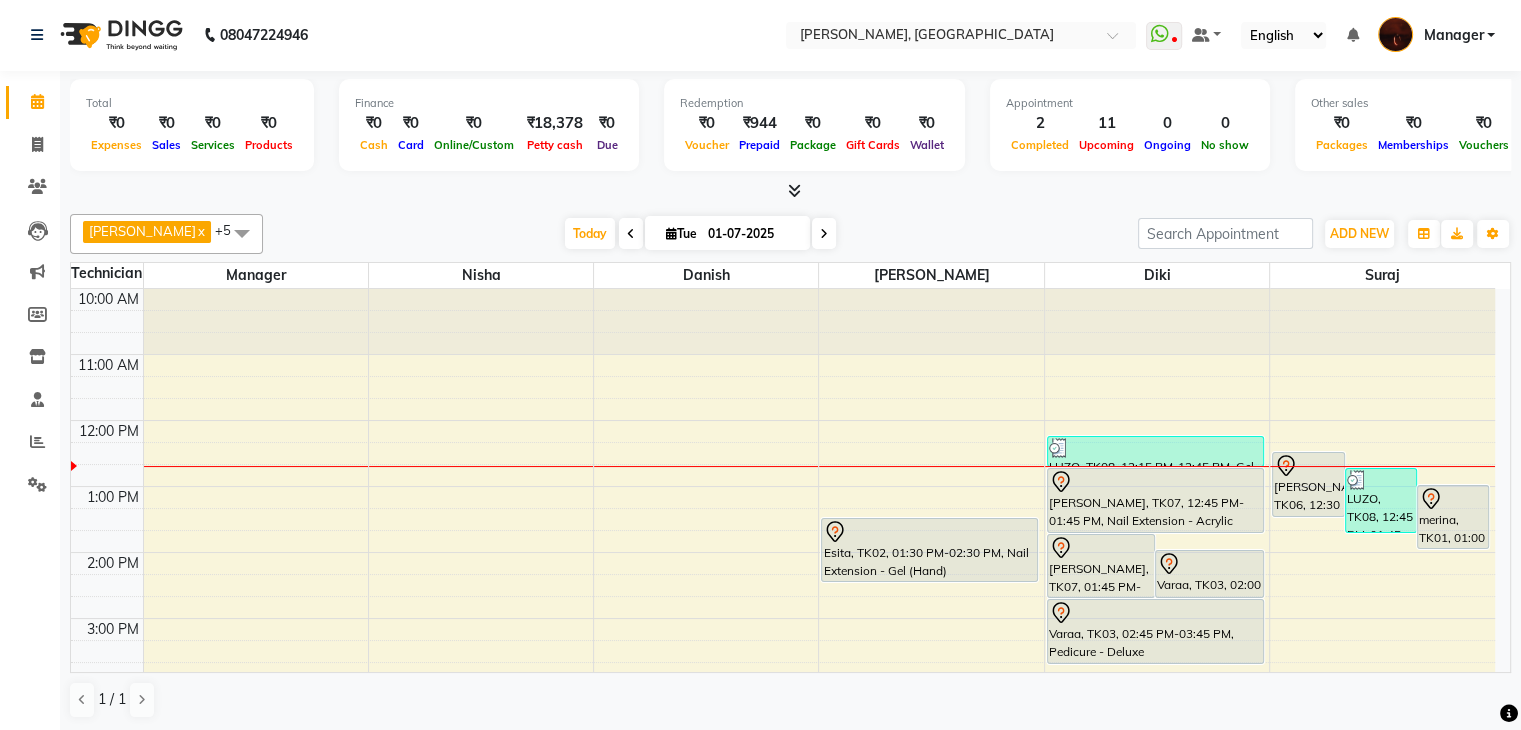 scroll, scrollTop: 0, scrollLeft: 0, axis: both 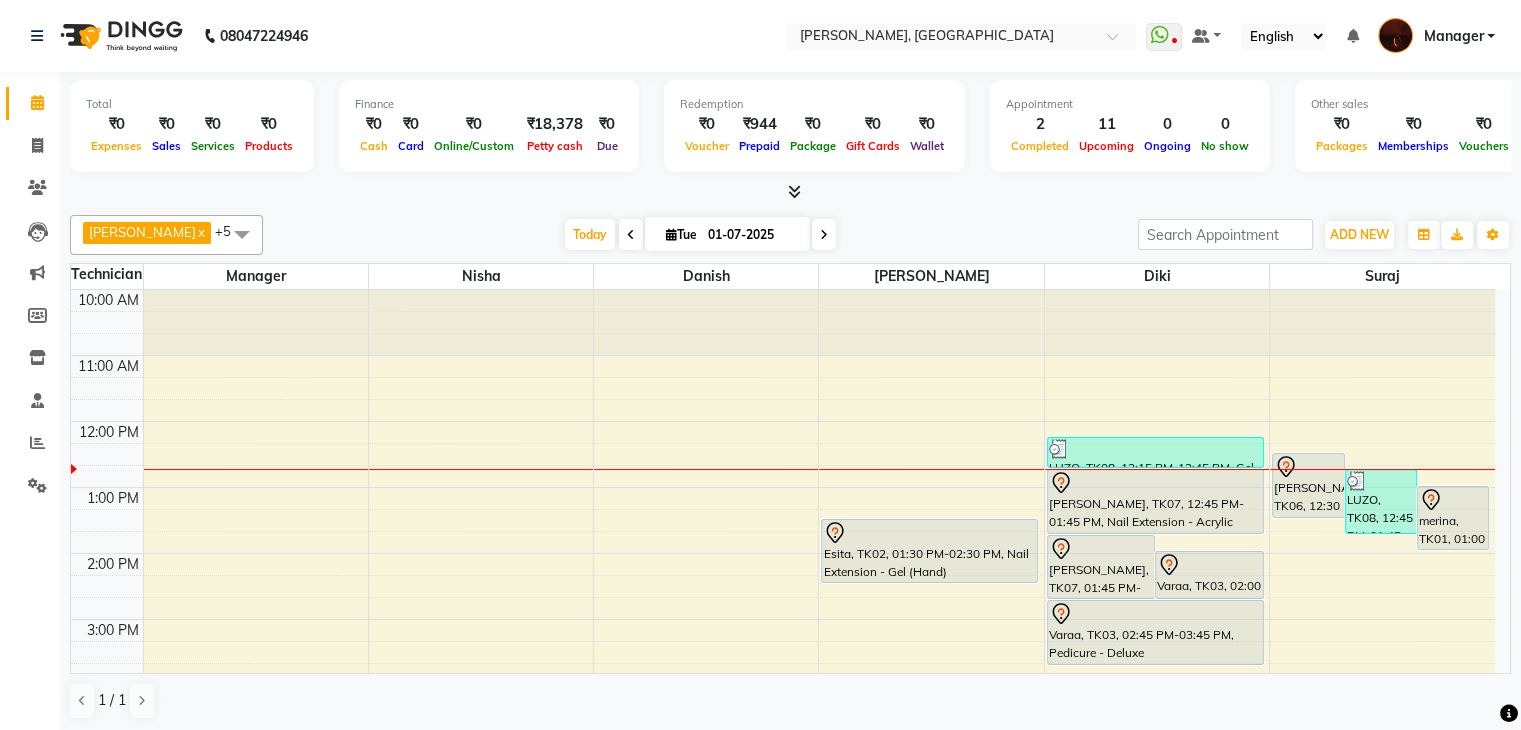 click at bounding box center [794, 191] 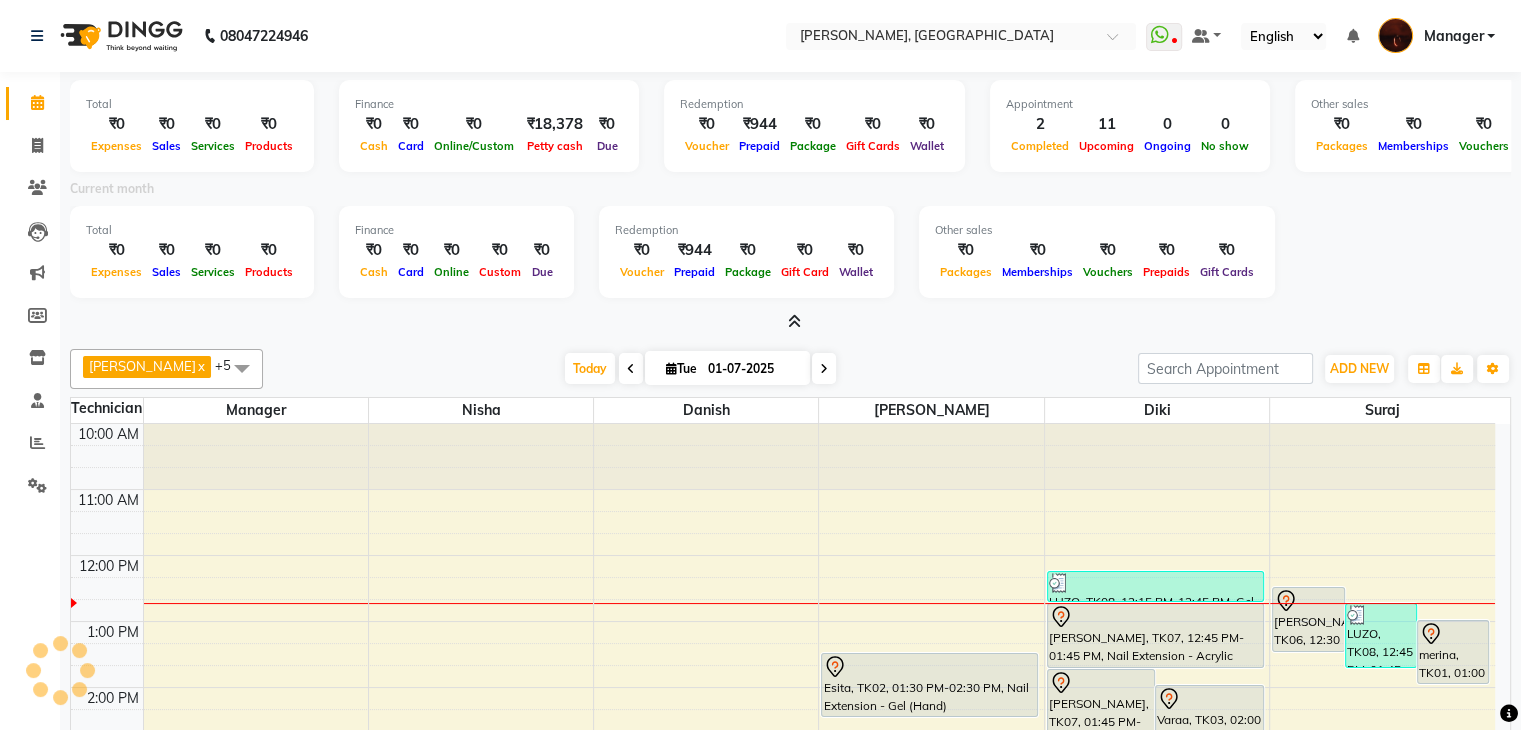 click at bounding box center (794, 321) 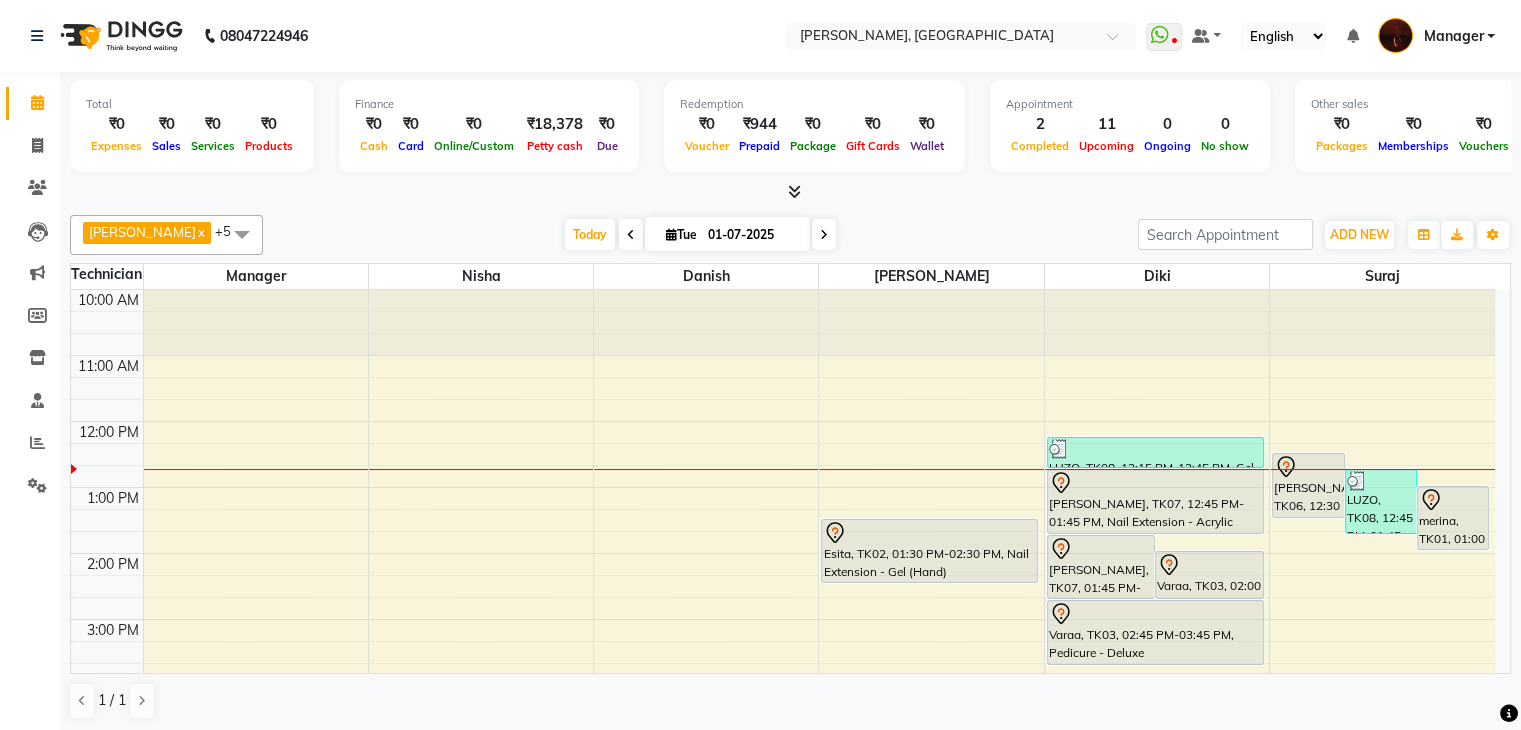 scroll, scrollTop: 1, scrollLeft: 0, axis: vertical 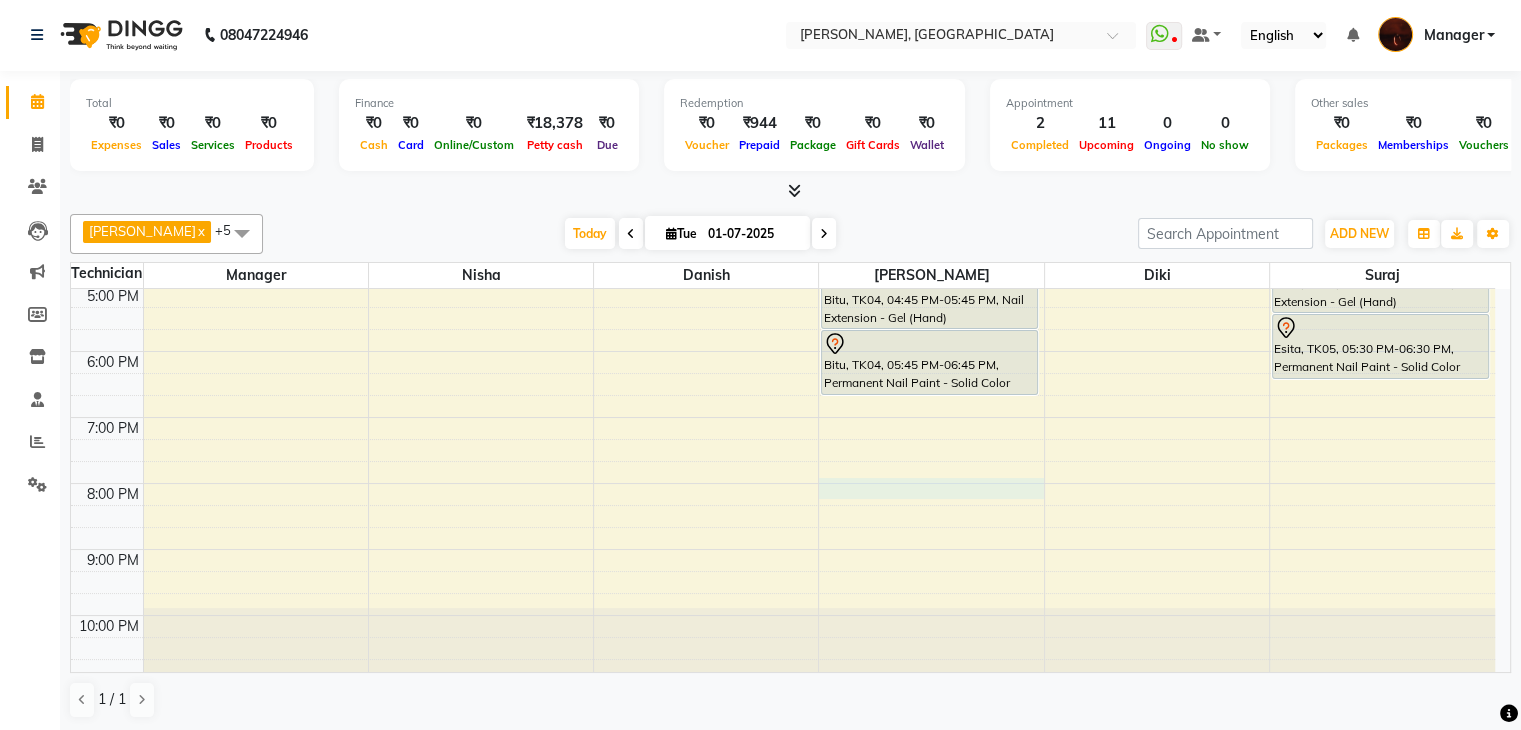 click on "10:00 AM 11:00 AM 12:00 PM 1:00 PM 2:00 PM 3:00 PM 4:00 PM 5:00 PM 6:00 PM 7:00 PM 8:00 PM 9:00 PM 10:00 PM             Esita, TK02, 01:30 PM-02:30 PM, Nail Extension - Gel (Hand)             Bitu, TK04, 04:45 PM-05:45 PM, Nail Extension - Gel (Hand)             Bitu, TK04, 05:45 PM-06:45 PM, Permanent Nail Paint - Solid Color (Hand)             Monisha, TK07, 01:45 PM-02:45 PM, Permanent Nail Paint - Solid Color (Hand)             Varaa, TK03, 02:00 PM-02:45 PM, Waxing - Full Legs     LUZO, TK08, 12:15 PM-12:45 PM, Gel polish removal (₹300)             Monisha, TK07, 12:45 PM-01:45 PM, Nail Extension - Acrylic (Hand)             Varaa, TK03, 02:45 PM-03:45 PM, Pedicure - Deluxe             Heena, TK06, 12:30 PM-01:30 PM, Restoration - Removal of Extension (Hand)     LUZO, TK08, 12:45 PM-01:45 PM, Restoration - Removal of Extension (Hand) (₹500)             merina, TK01, 01:00 PM-02:00 PM, Permanent Nail Paint - French (Hand)             Esita, TK05, 04:30 PM-05:30 PM, Nail Extension - Gel (Hand)" at bounding box center (783, 252) 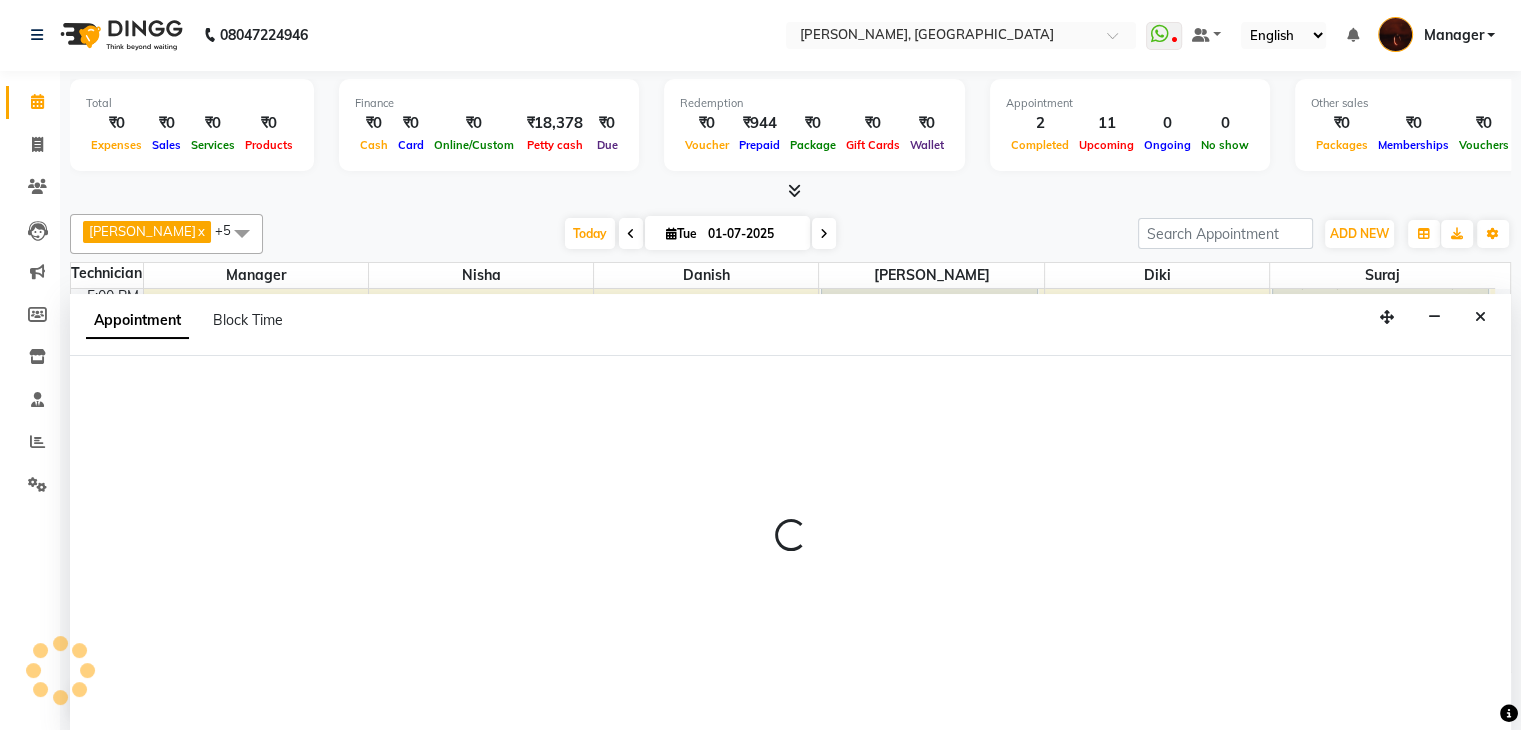 select on "35072" 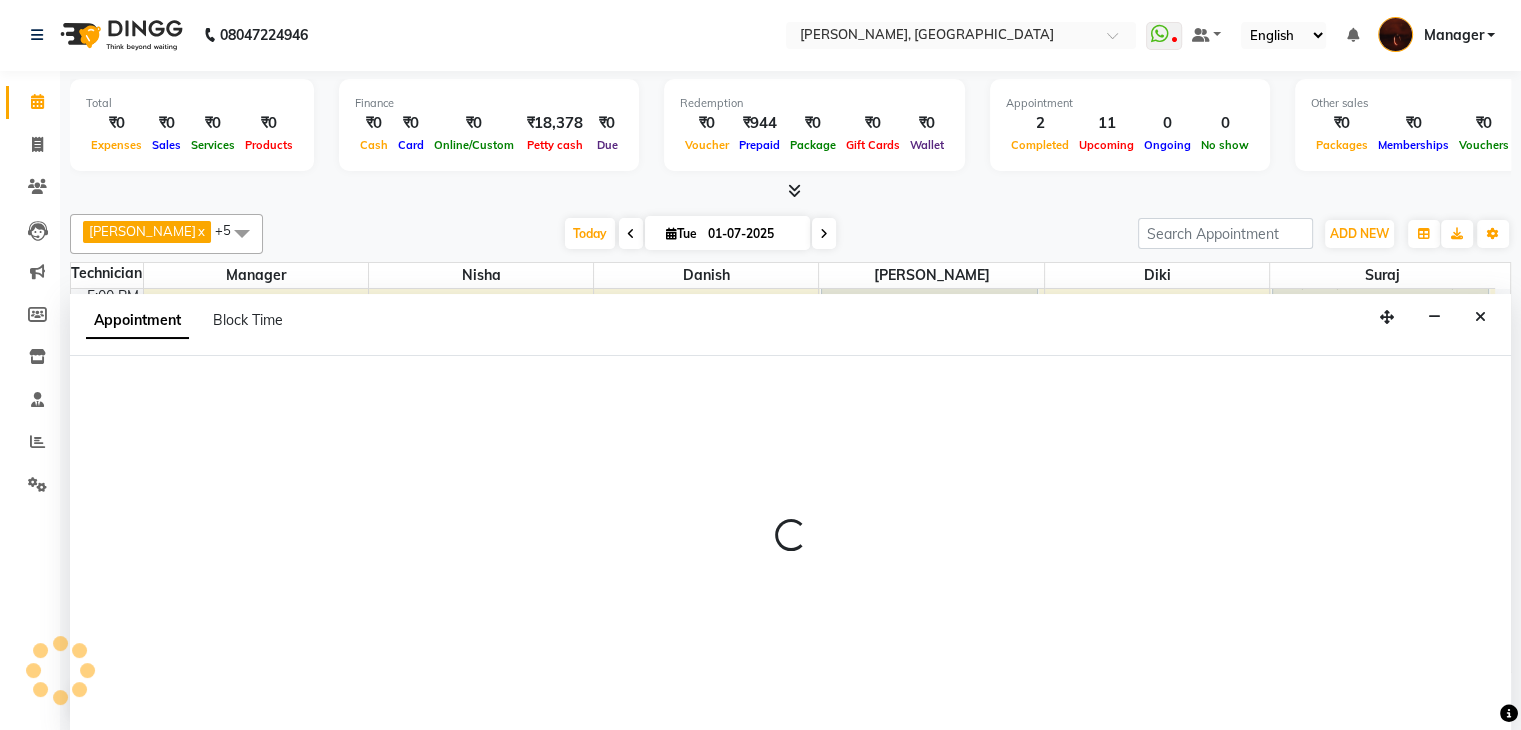 select on "tentative" 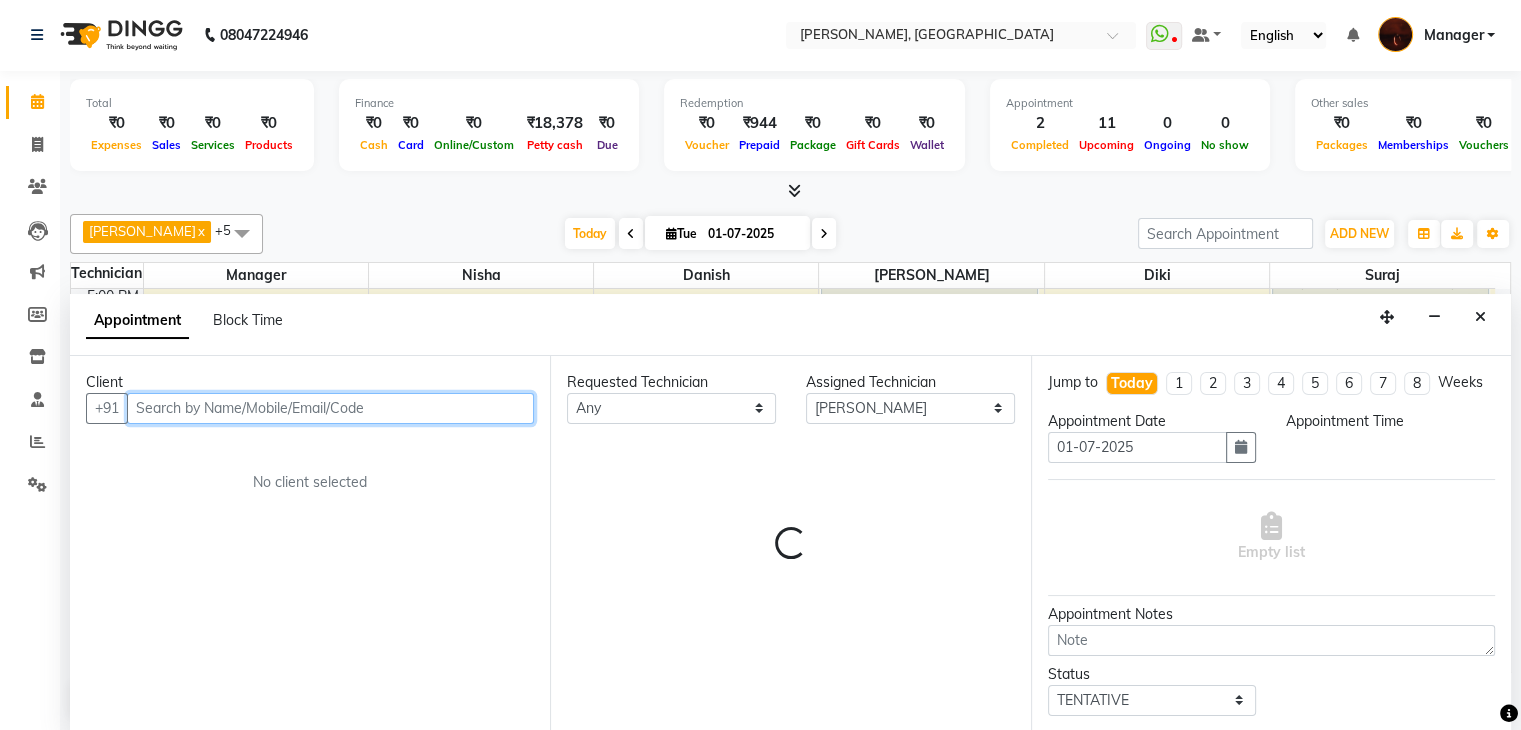 select on "1200" 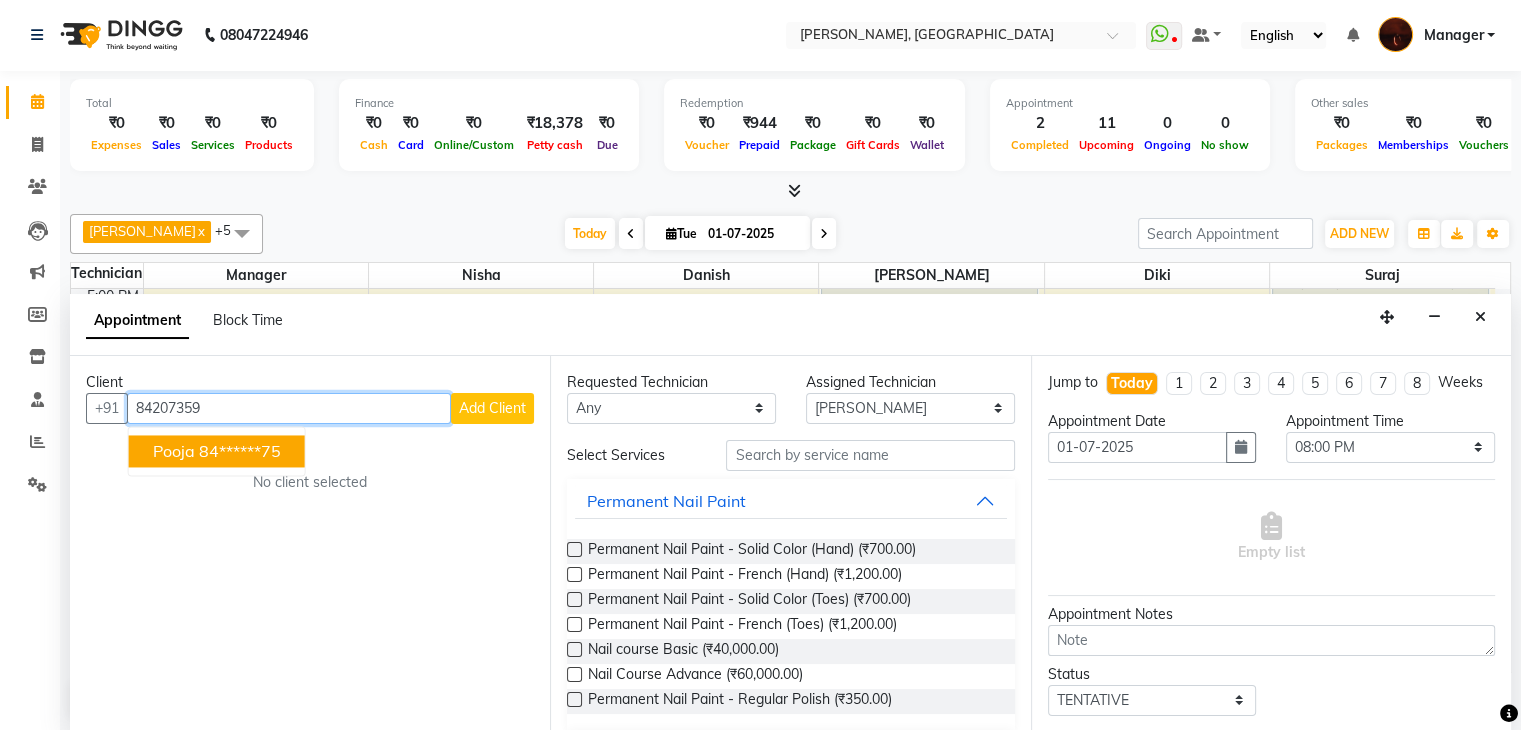 click on "Pooja  84******75" at bounding box center (217, 451) 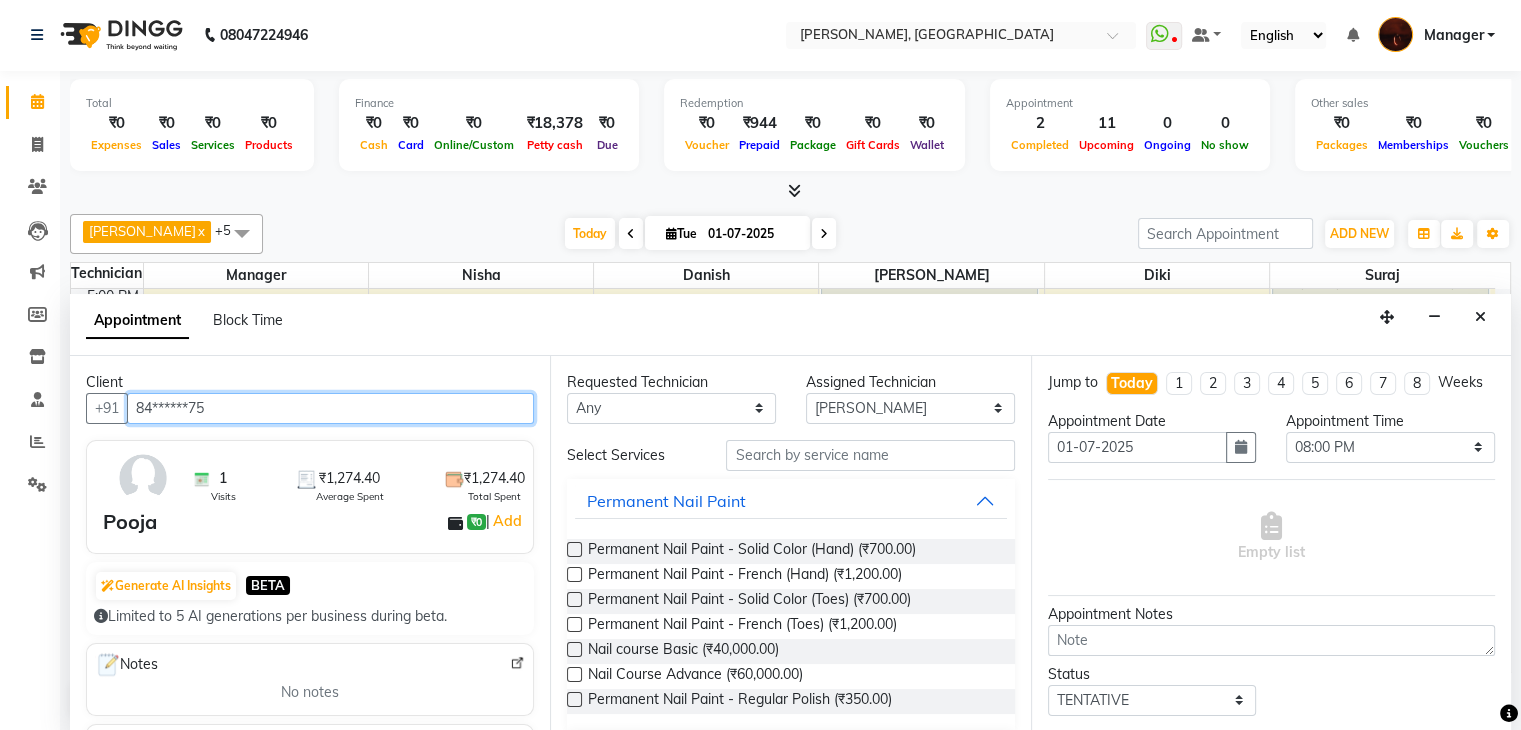type on "84******75" 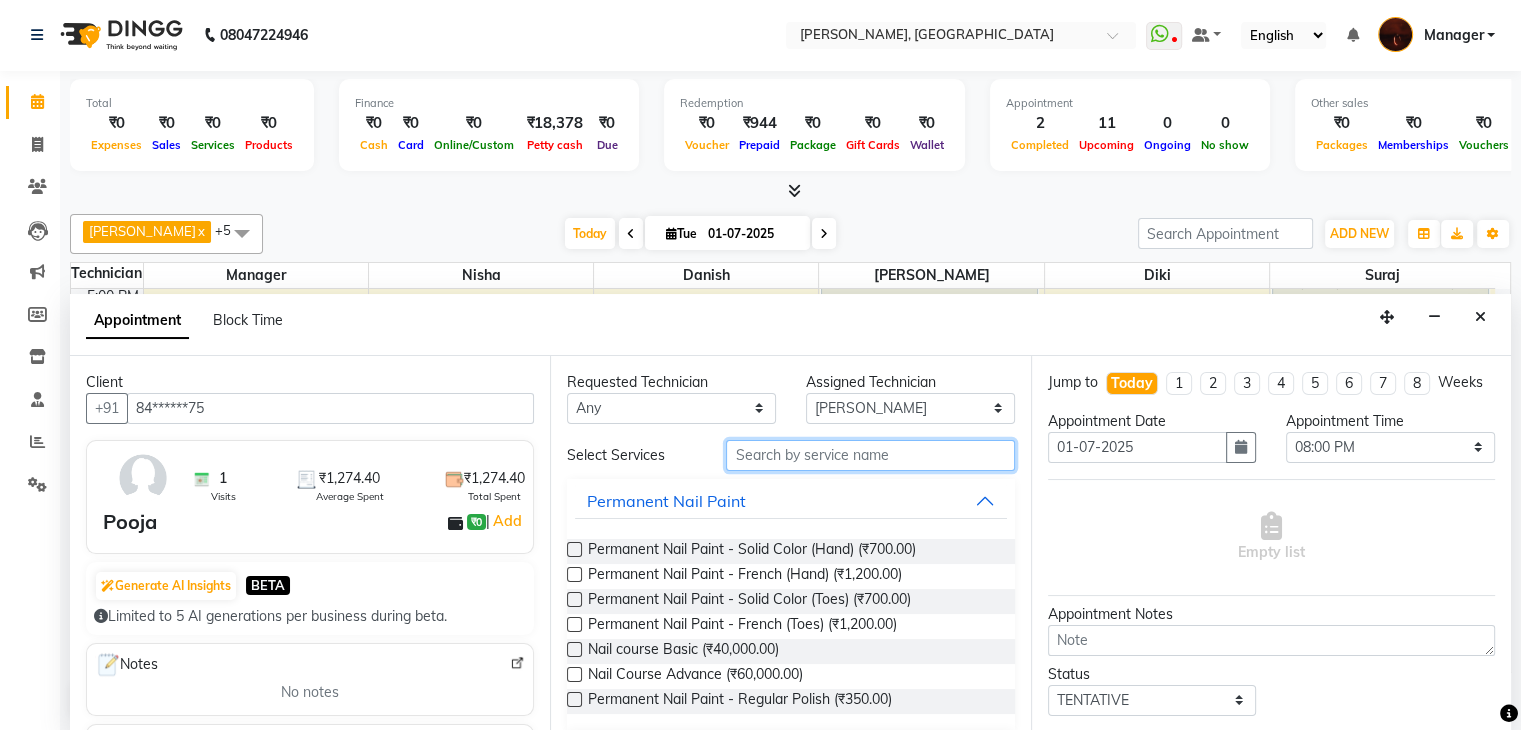click at bounding box center (870, 455) 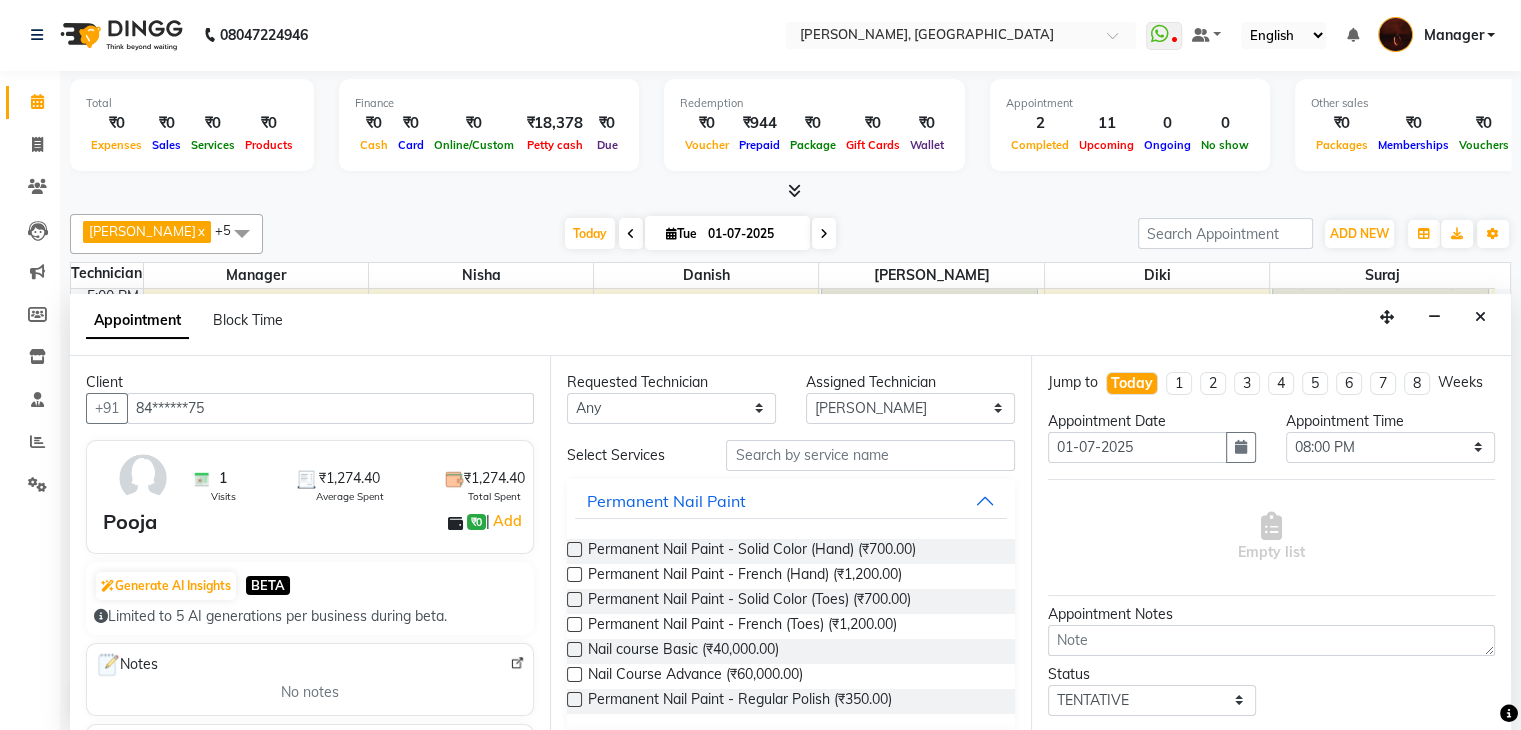 click at bounding box center (574, 549) 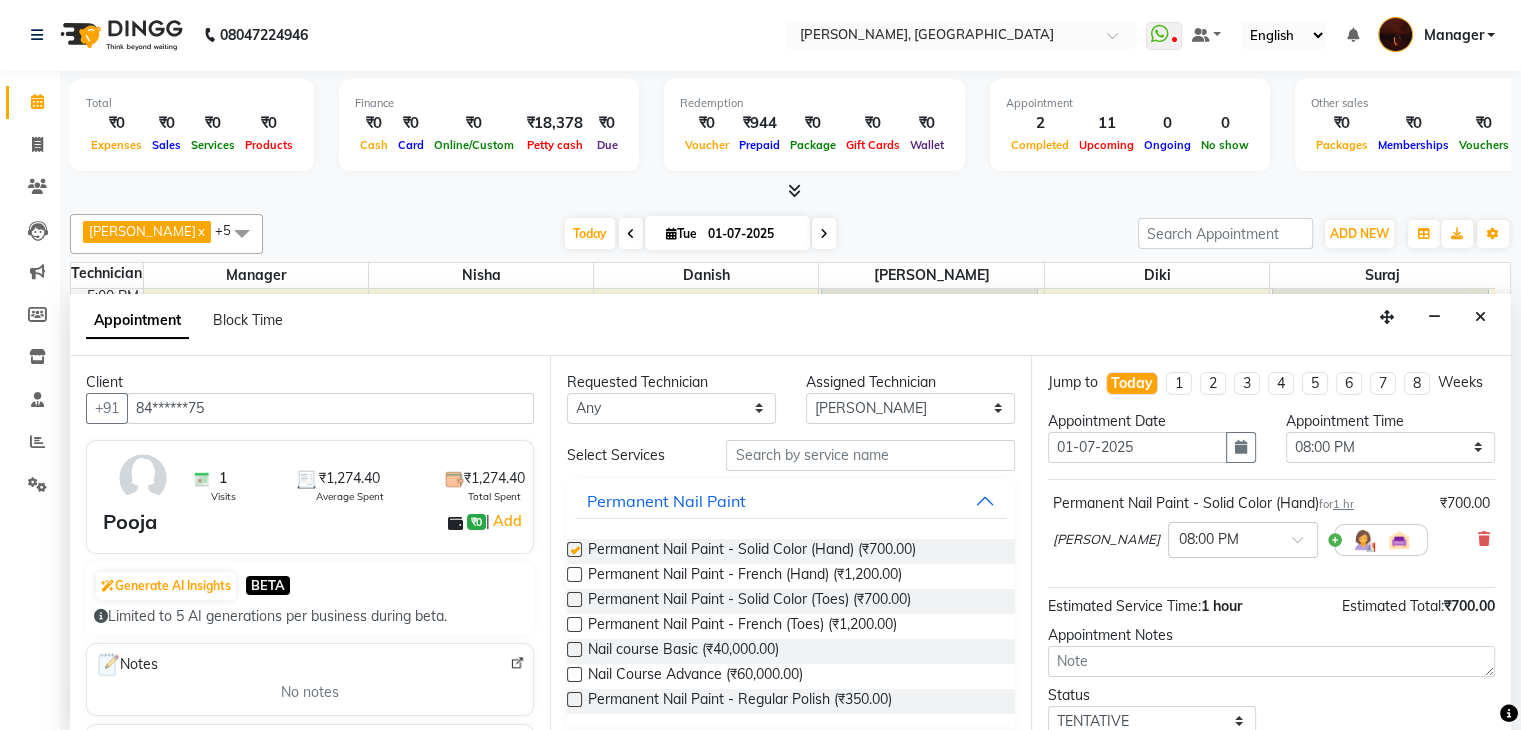 checkbox on "false" 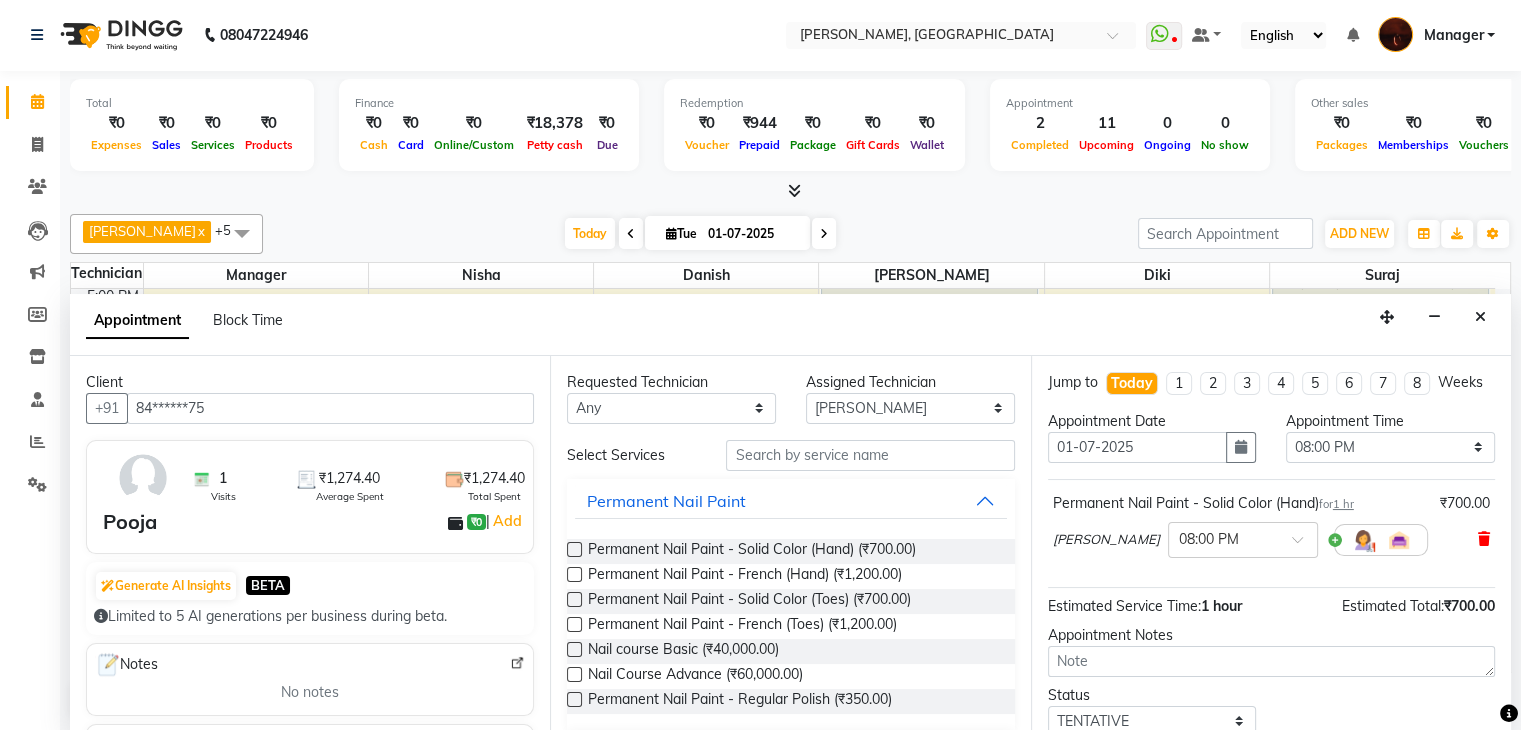 click at bounding box center [1484, 539] 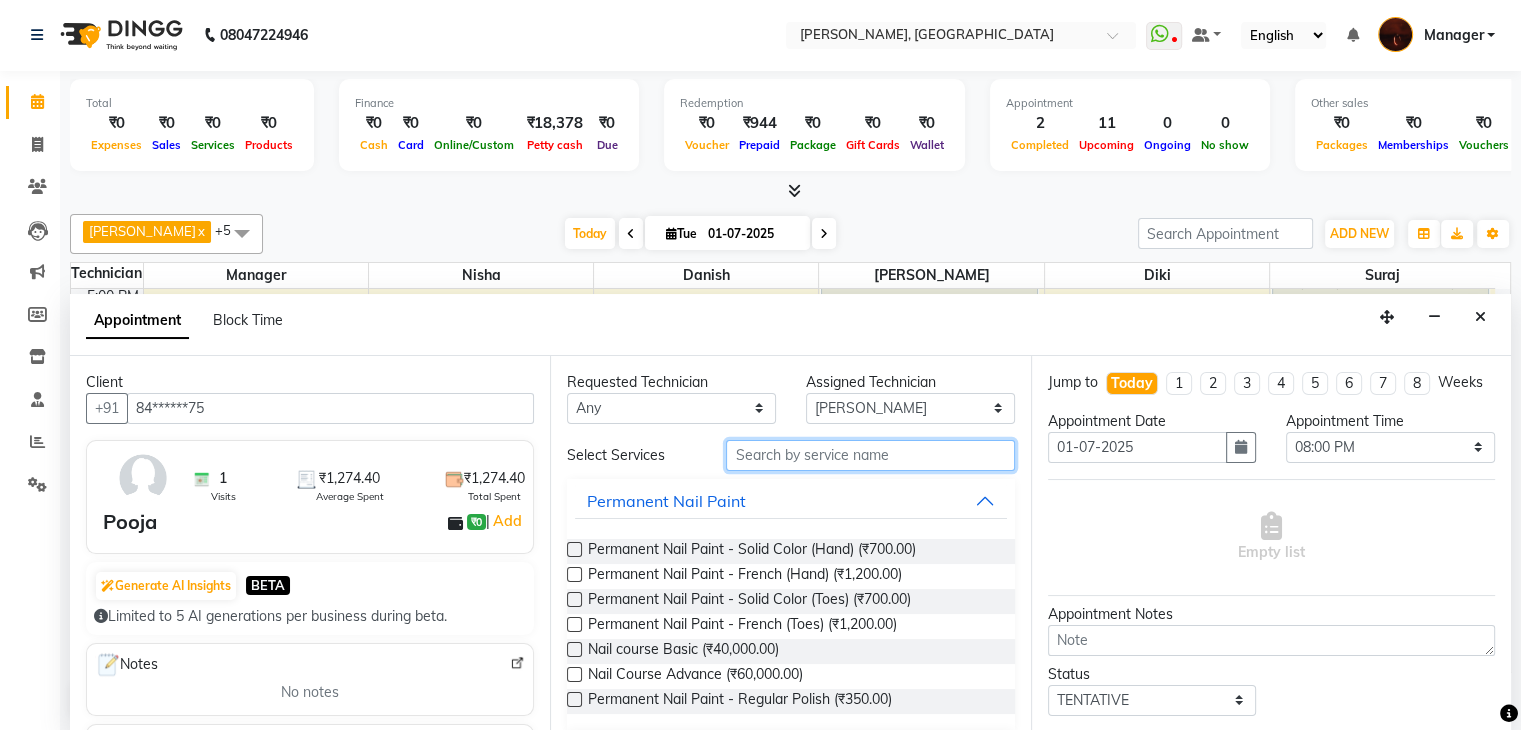 click at bounding box center [870, 455] 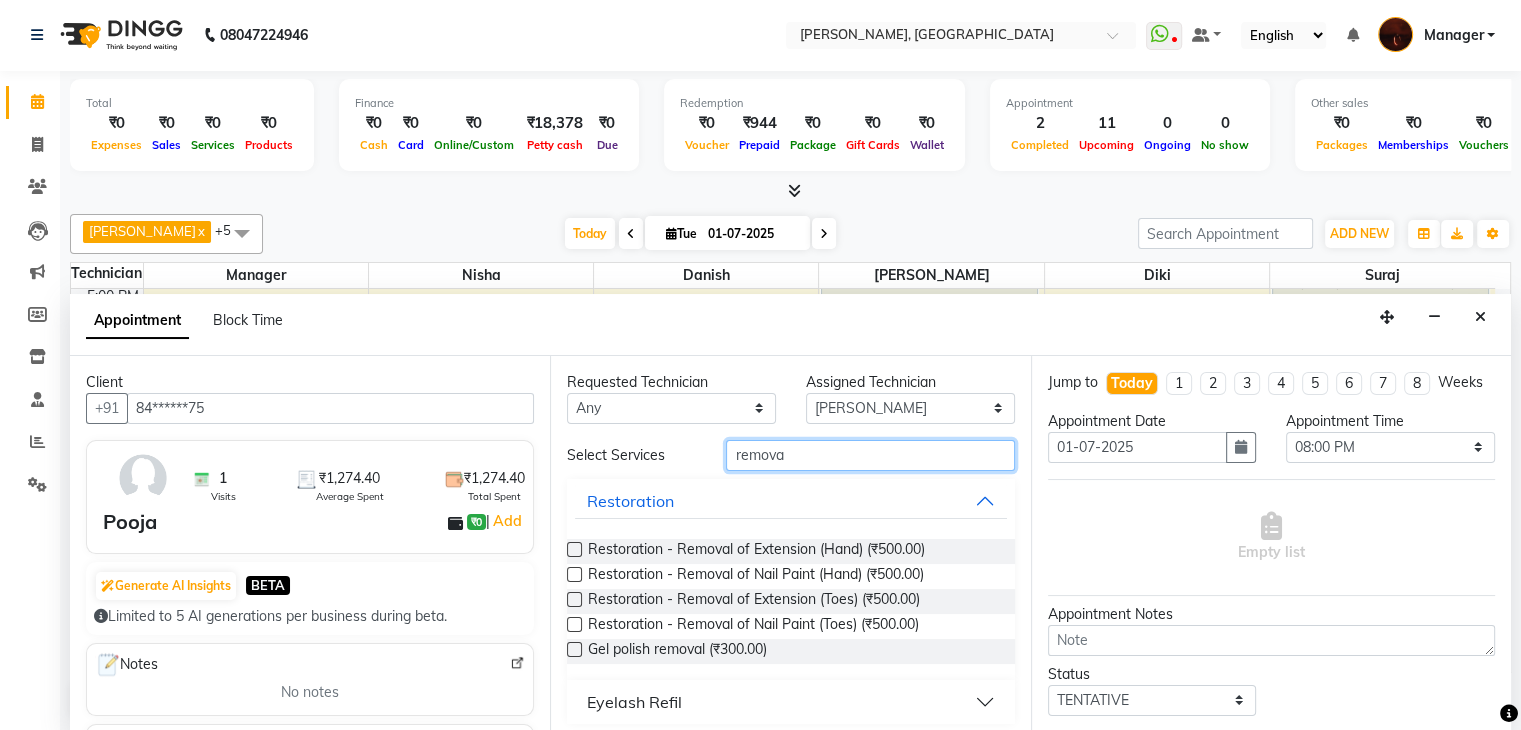 type on "remova" 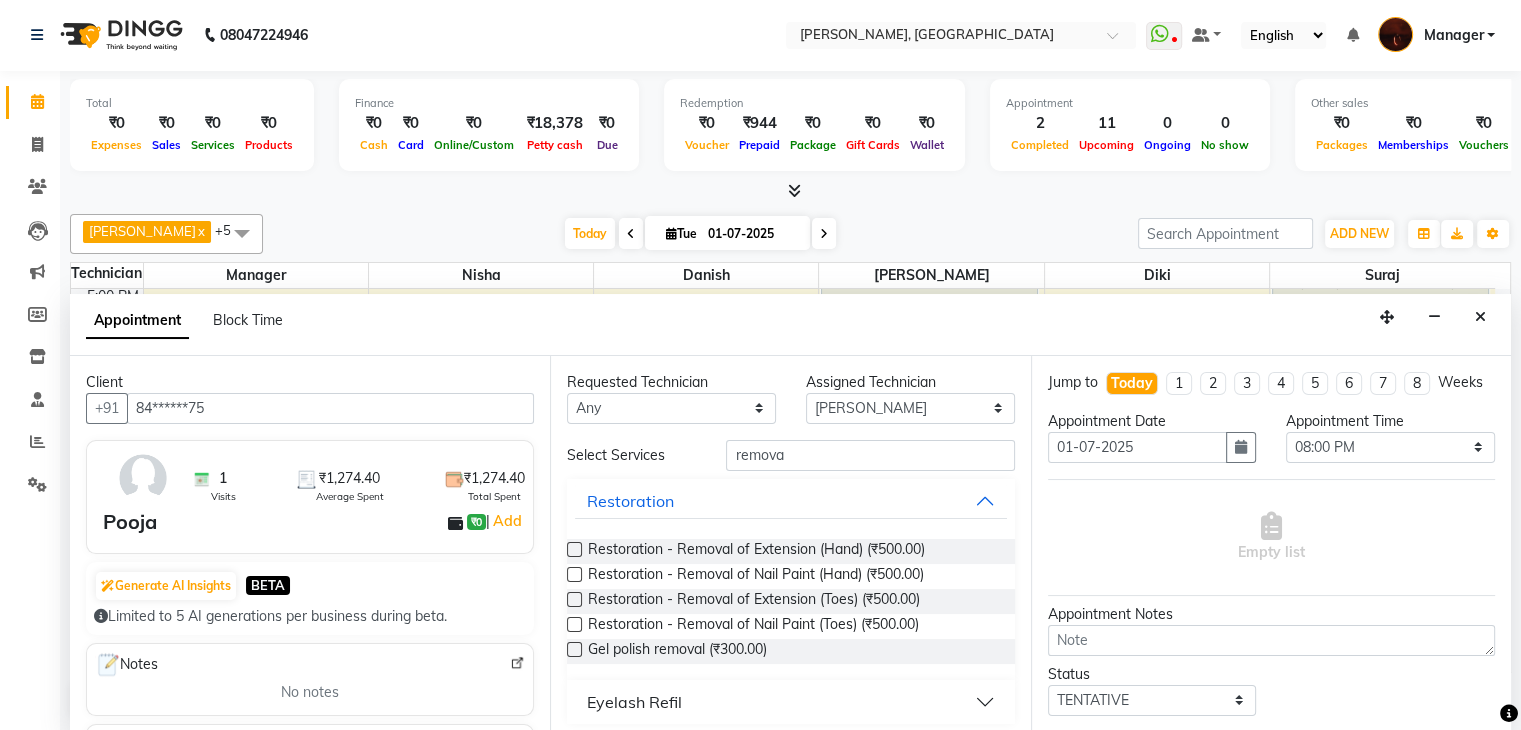 click at bounding box center [574, 649] 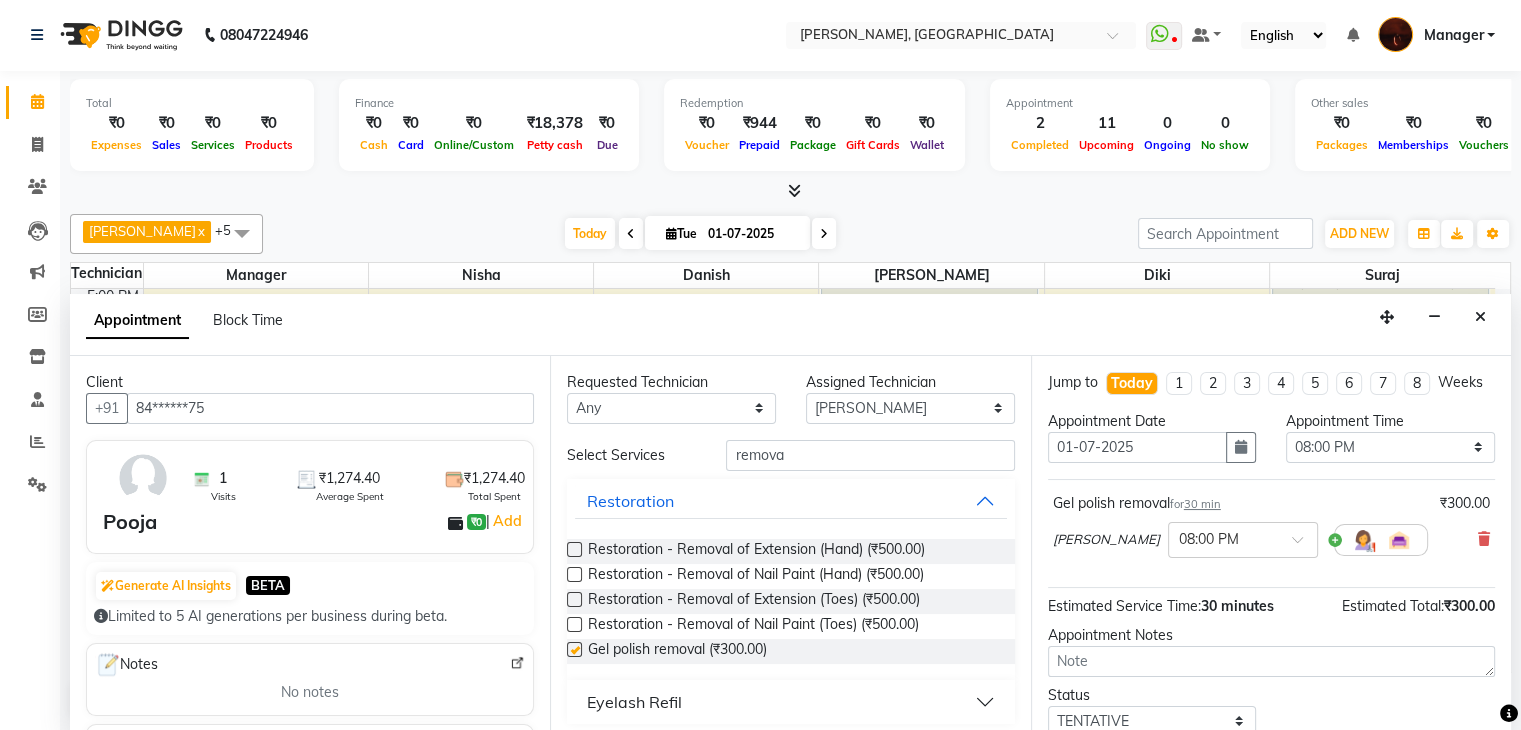 checkbox on "false" 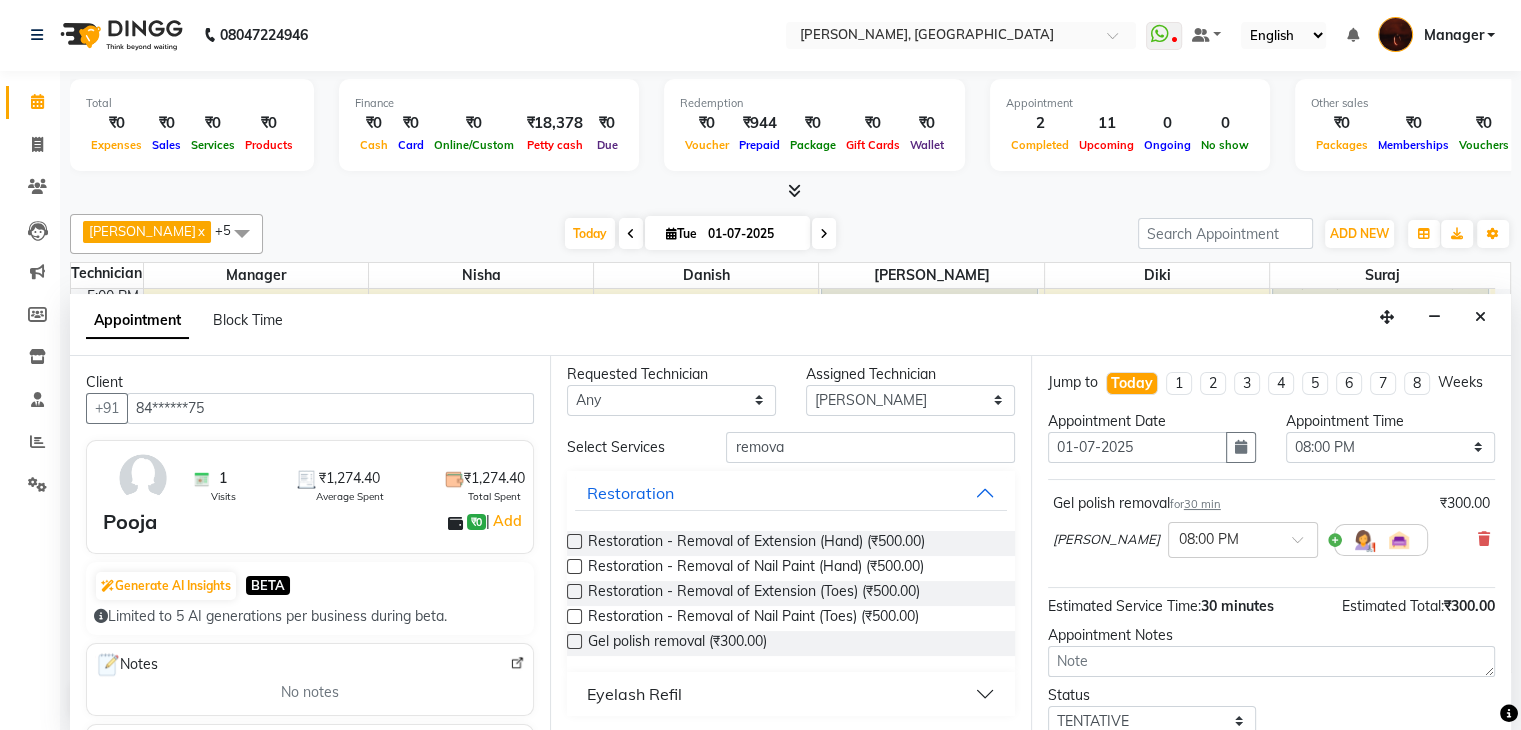 scroll, scrollTop: 0, scrollLeft: 0, axis: both 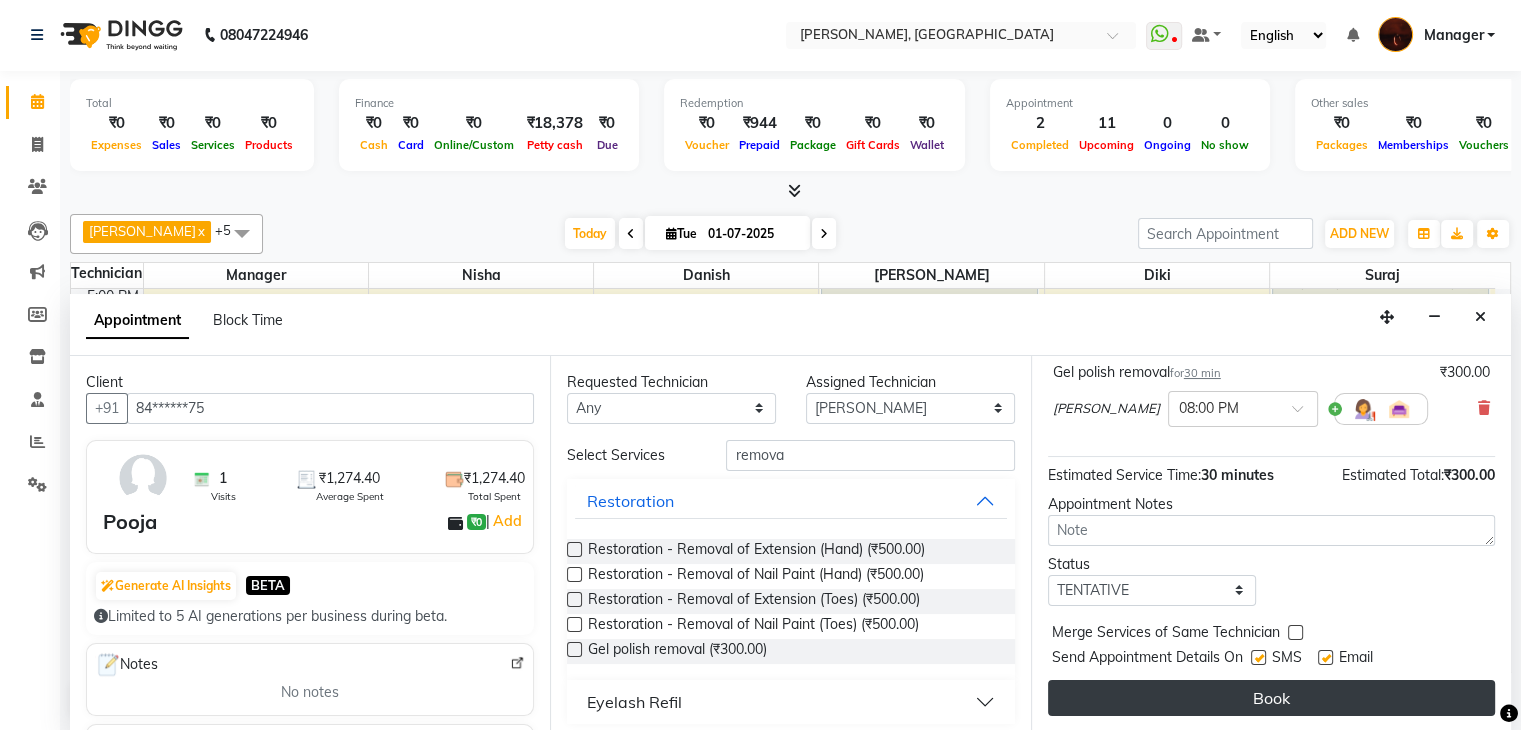 click on "Book" at bounding box center [1271, 698] 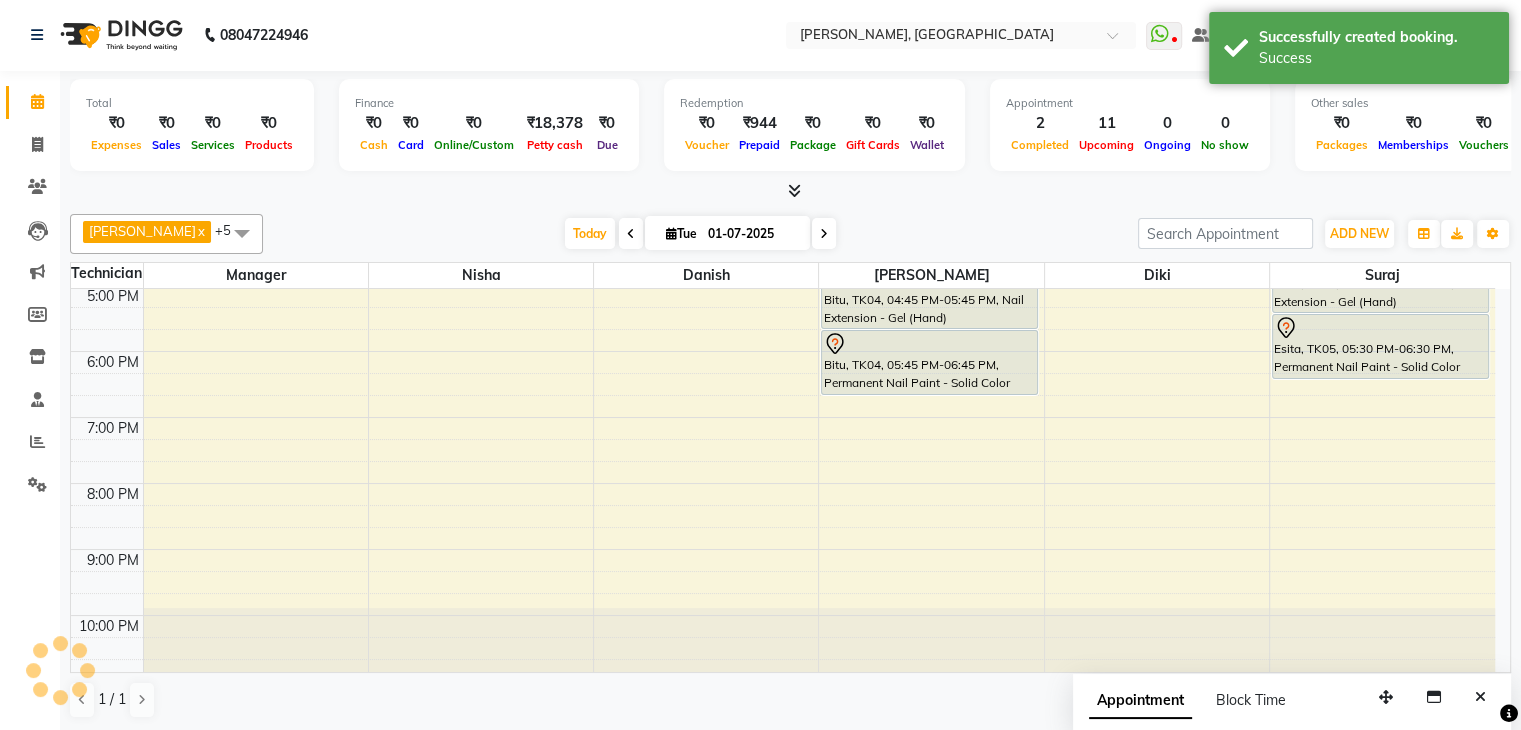 scroll, scrollTop: 0, scrollLeft: 0, axis: both 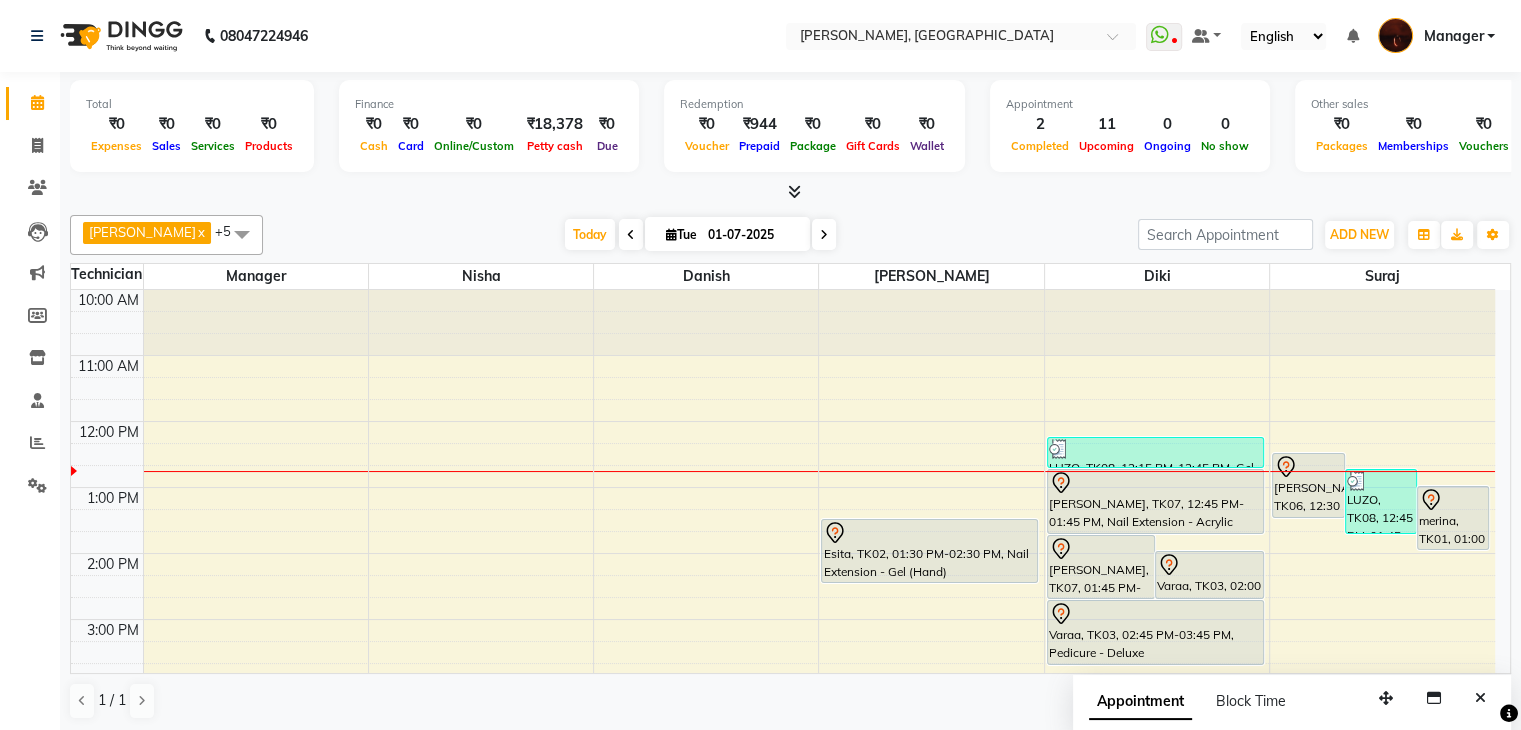 click at bounding box center (794, 191) 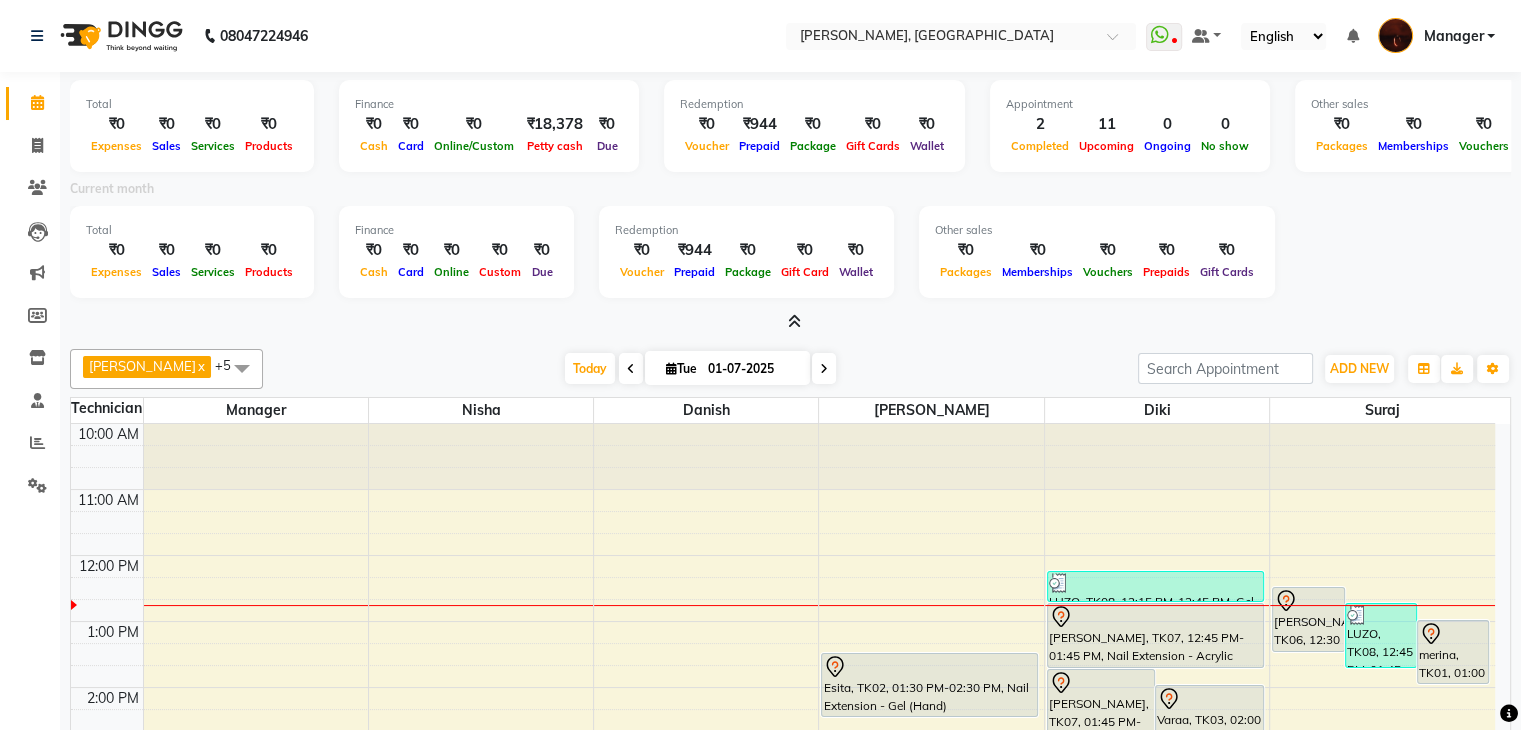 click at bounding box center [794, 321] 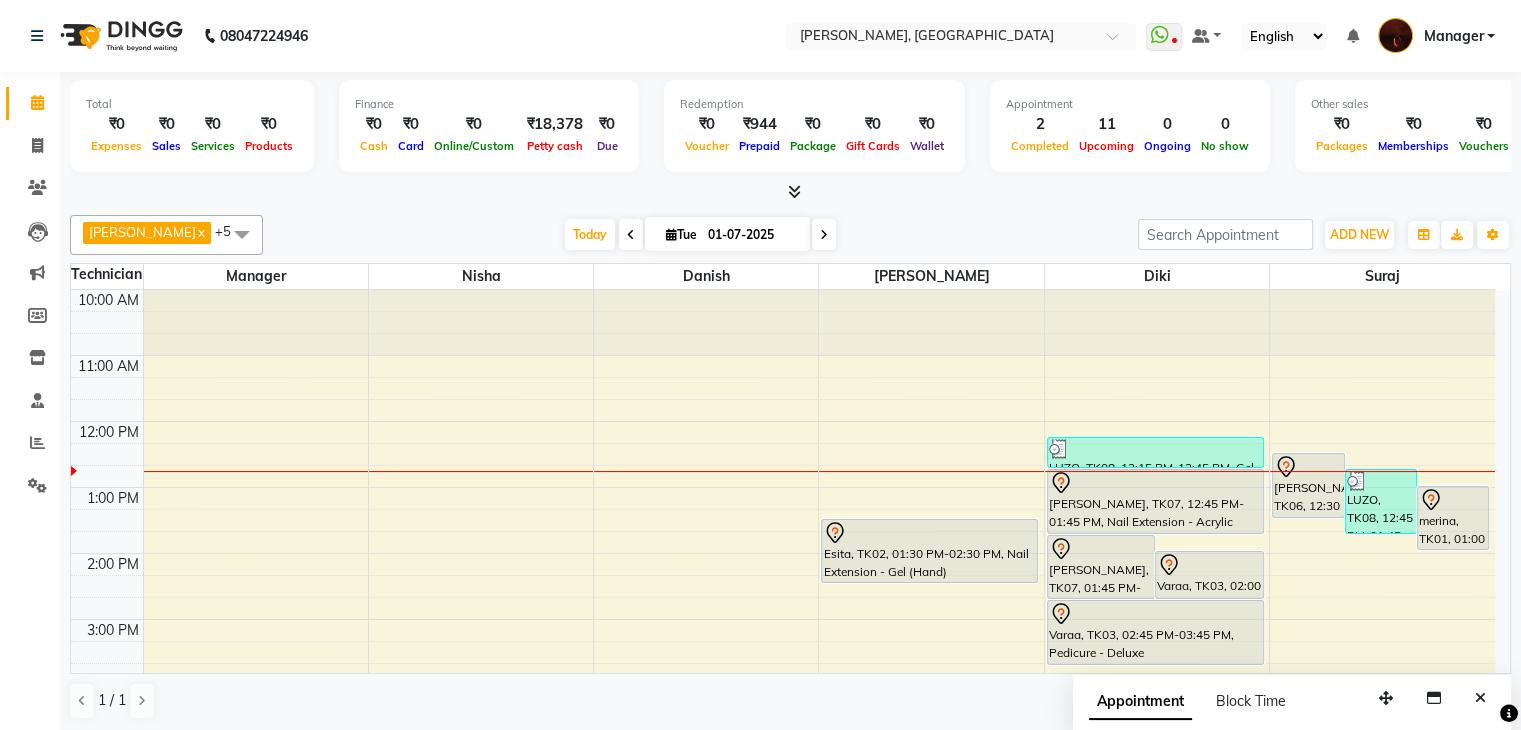 click at bounding box center [794, 191] 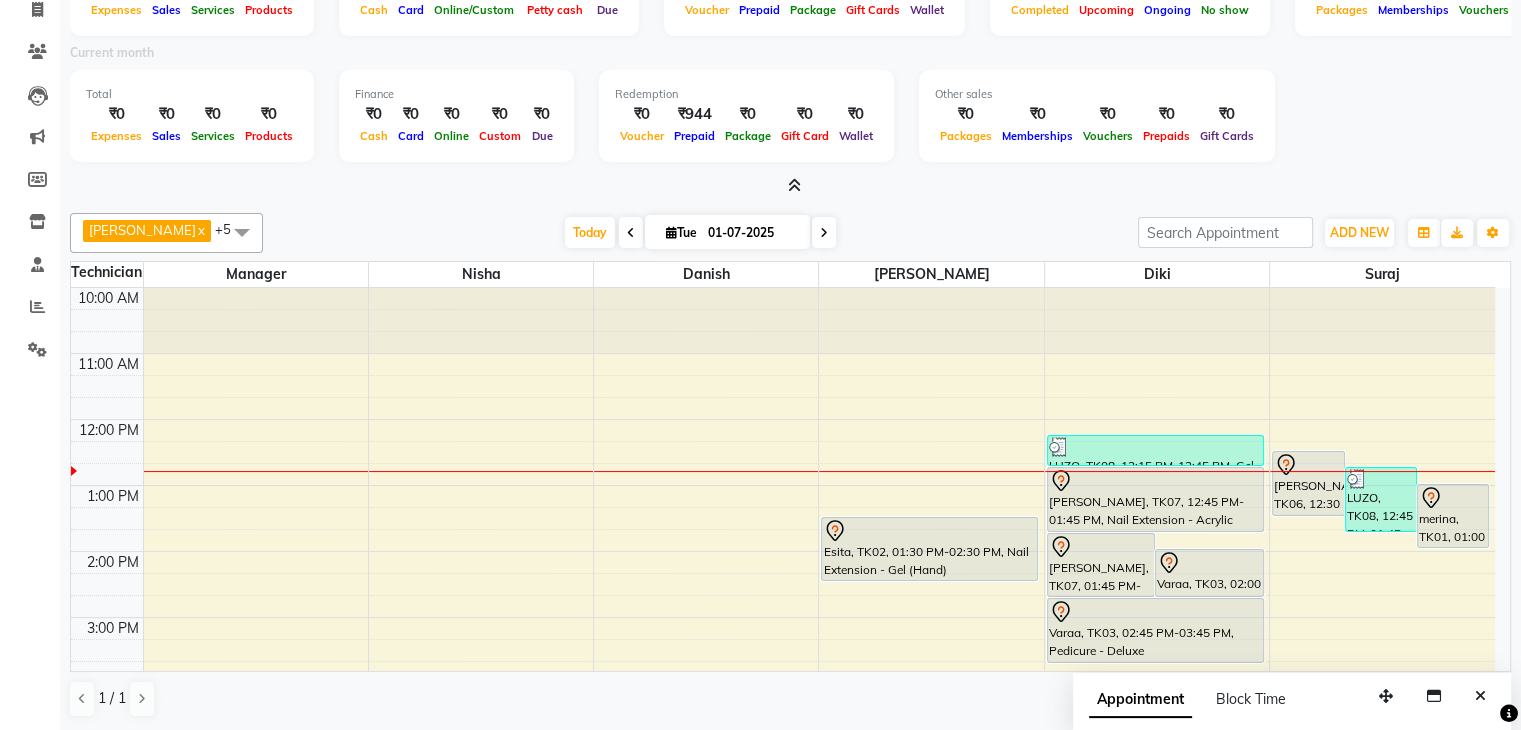 scroll, scrollTop: 0, scrollLeft: 0, axis: both 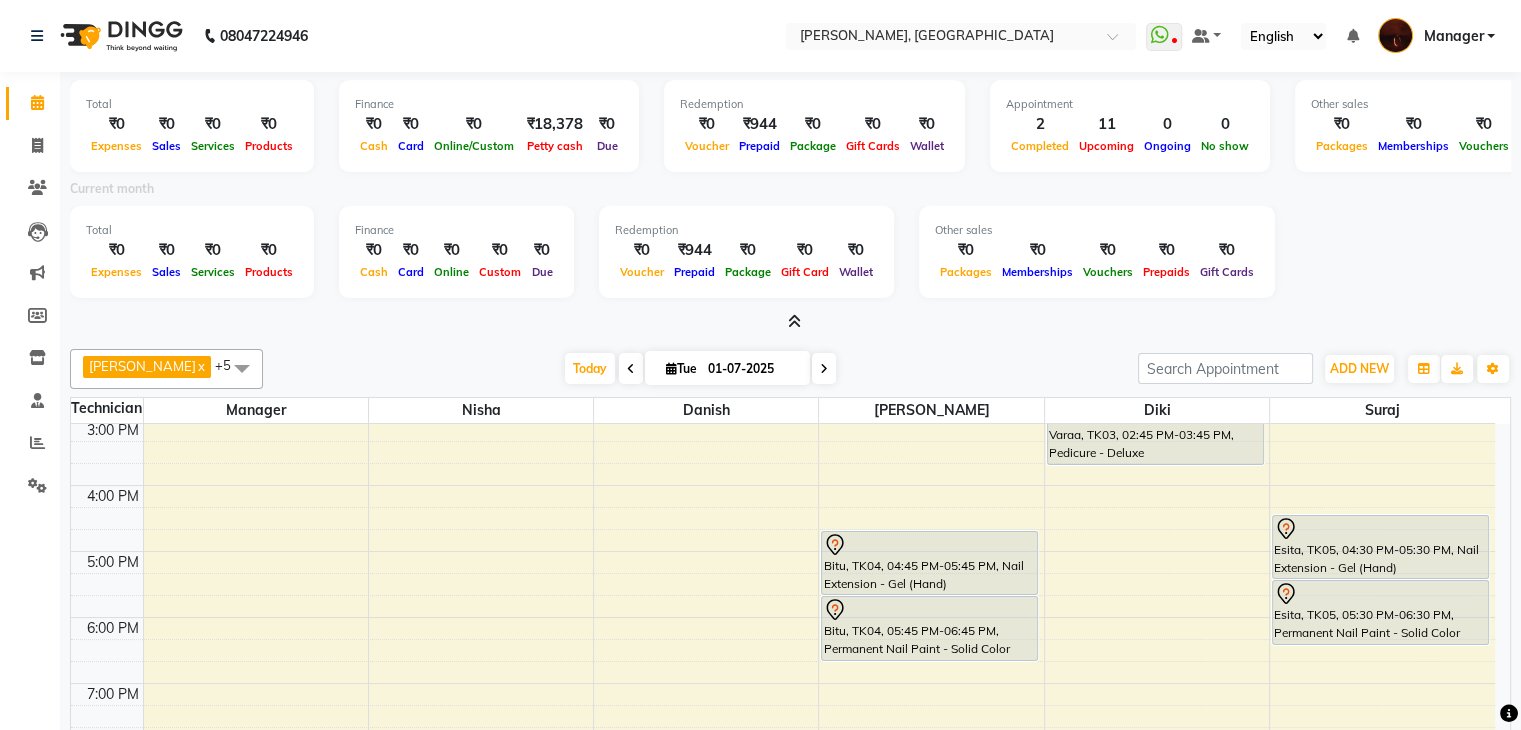 click at bounding box center [794, 321] 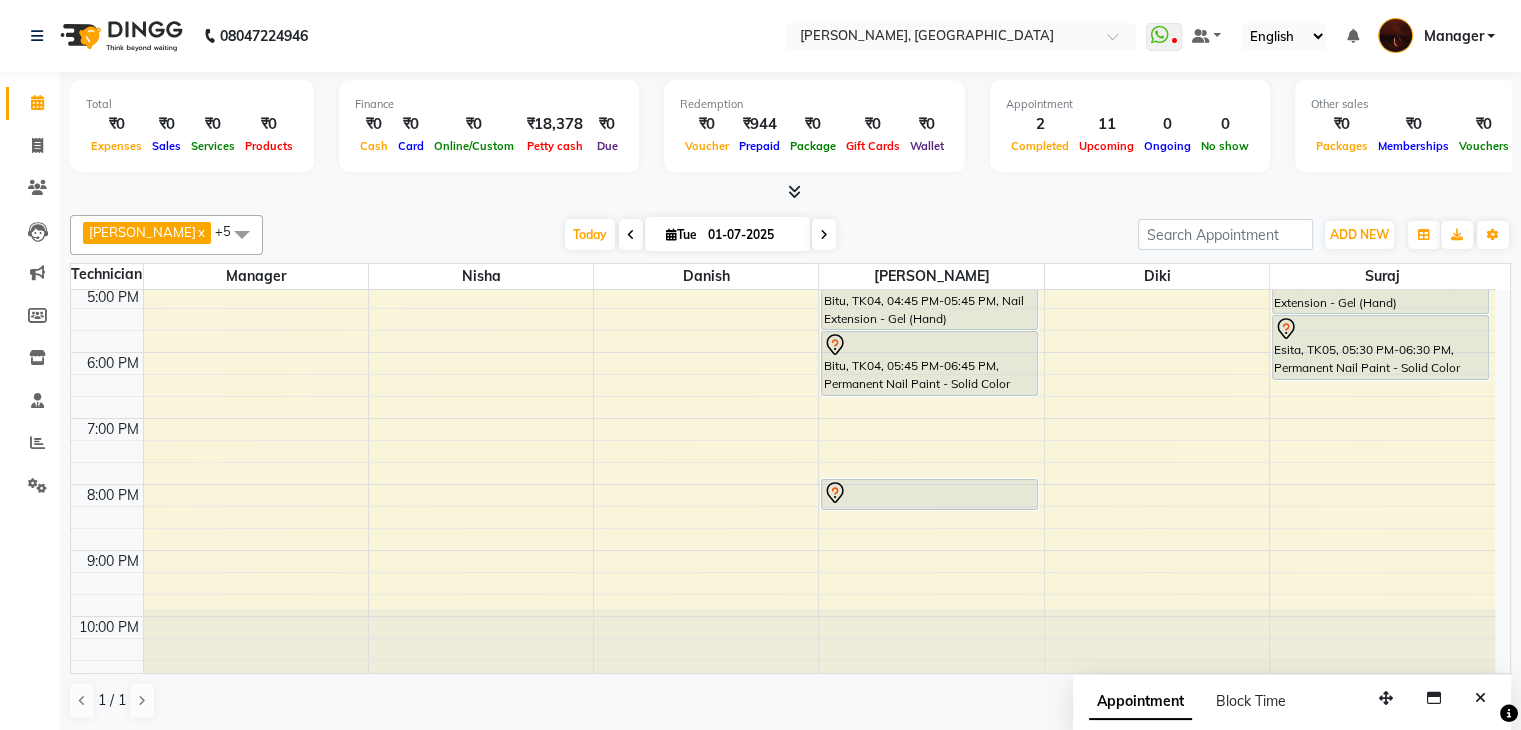 scroll, scrollTop: 0, scrollLeft: 0, axis: both 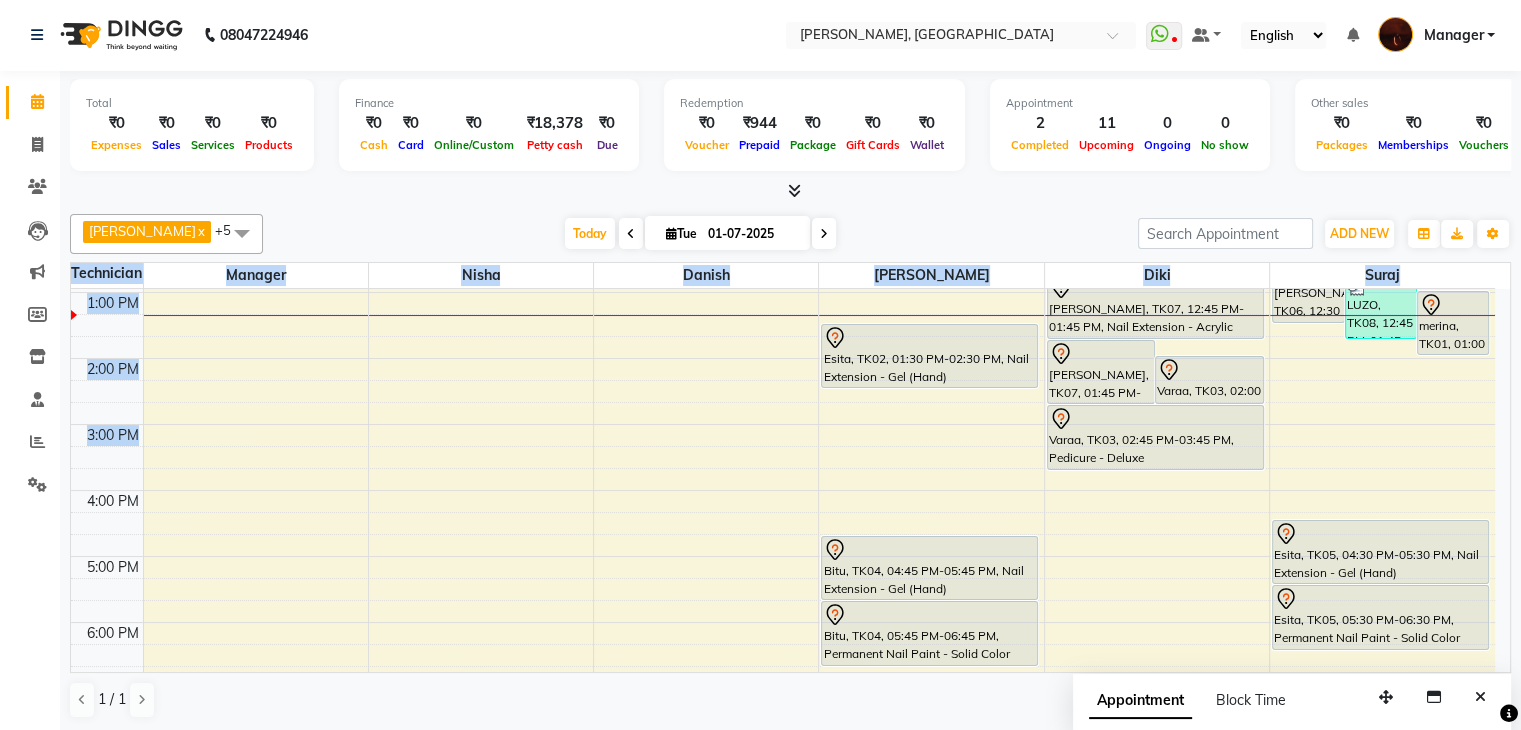 drag, startPoint x: 1511, startPoint y: 502, endPoint x: 1489, endPoint y: 477, distance: 33.30165 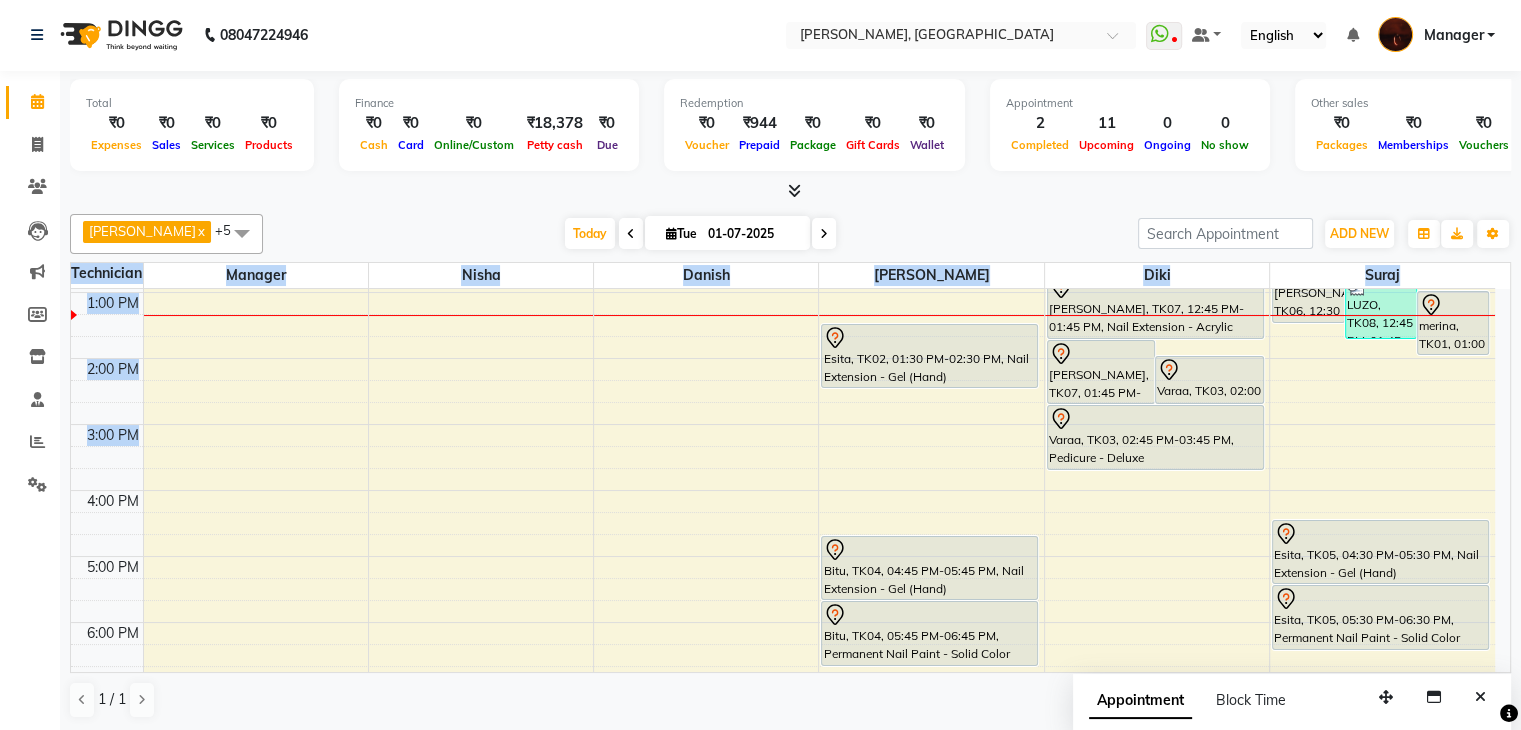 click on "Total  ₹0  Expenses ₹0  Sales ₹0  Services ₹0  Products Finance  ₹0  Cash ₹0  Card ₹0  Online/Custom ₹18,378 Petty cash ₹0 Due  Redemption  ₹0 Voucher ₹944 Prepaid ₹0 Package ₹0  Gift Cards ₹0  Wallet  Appointment  2 Completed 11 Upcoming 0 Ongoing 0 No show  Other sales  ₹0  Packages ₹0  Memberships ₹0  Vouchers ₹0  Prepaids ₹0  Gift Cards Adesh  x Danish  x Diki   x Manager  x Nisha  x suraj  x +5 Select All Adesh amir anuj Danish Diki  Gaurav GAURAV GK Geeta Himanshu jenifer Manager megna nikhil Nisha Pooja prince Rohit roshni sajan Sameer sudeb Sudhir Accounting suraj vishnu Today  Tue 01-07-2025 Toggle Dropdown Add Appointment Add Invoice Add Expense Add Attendance Add Client Add Transaction Toggle Dropdown Add Appointment Add Invoice Add Expense Add Attendance Add Client ADD NEW Toggle Dropdown Add Appointment Add Invoice Add Expense Add Attendance Add Client Add Transaction Adesh  x Danish  x Diki   x Manager  x Nisha  x suraj  x +5 Select All Adesh 75%" 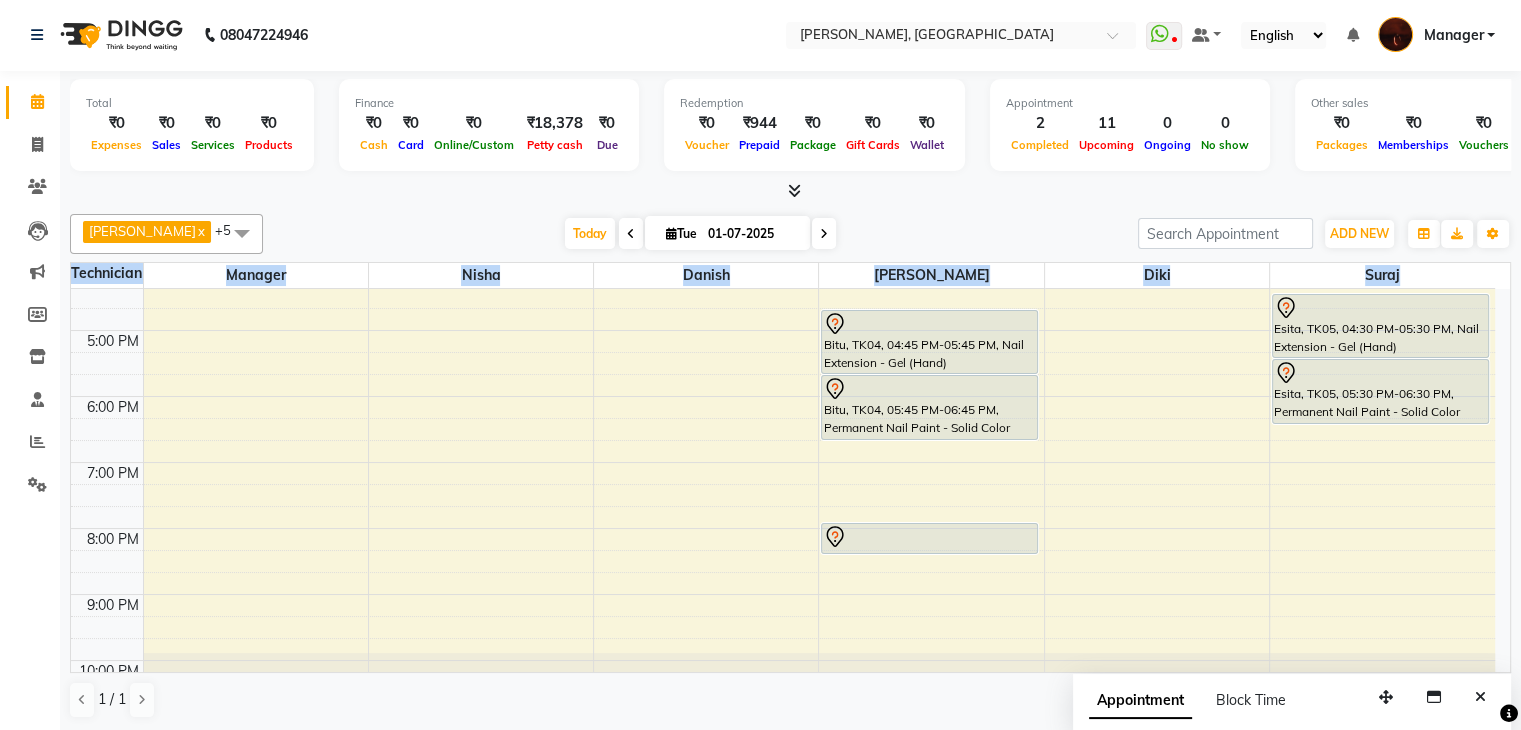 scroll, scrollTop: 438, scrollLeft: 0, axis: vertical 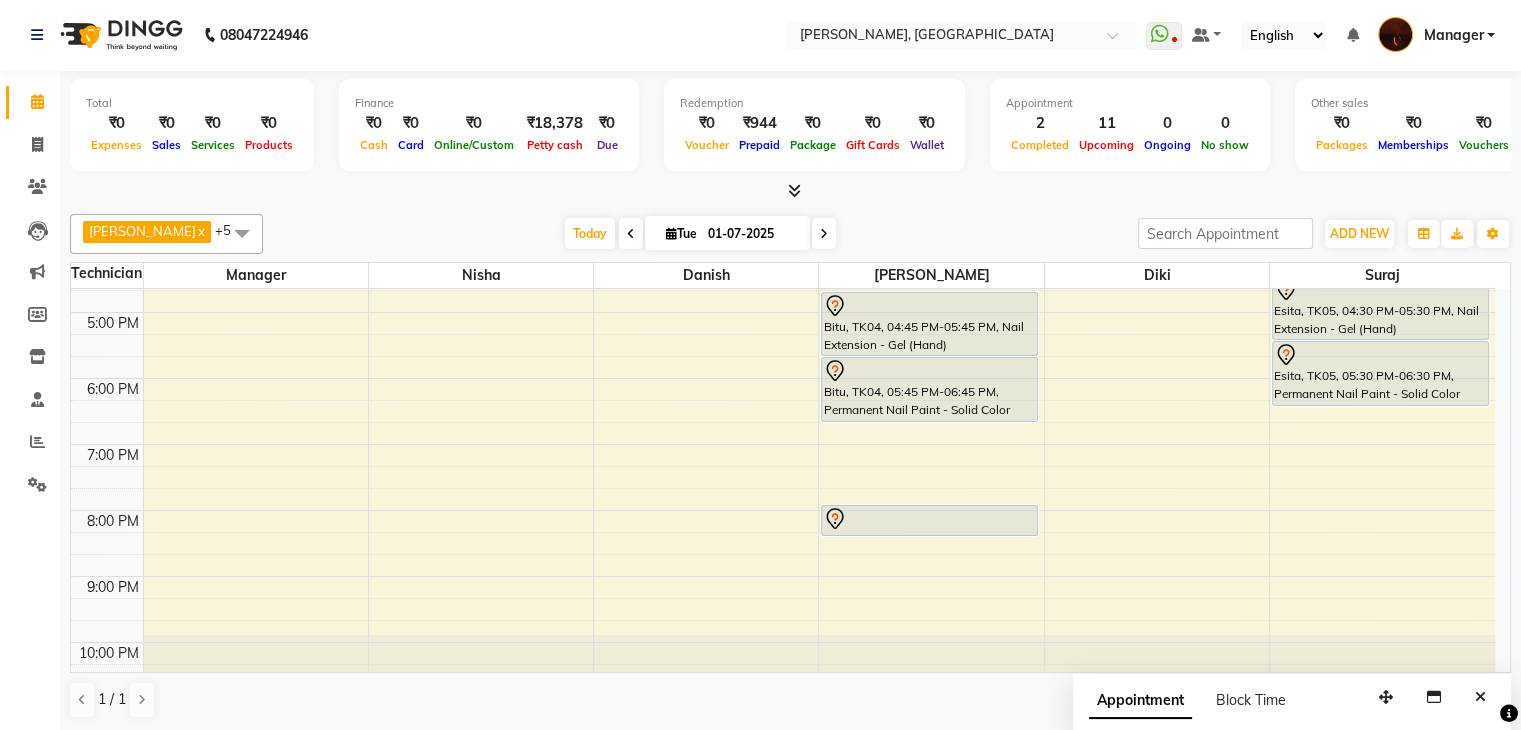 drag, startPoint x: 1494, startPoint y: 583, endPoint x: 1499, endPoint y: 574, distance: 10.29563 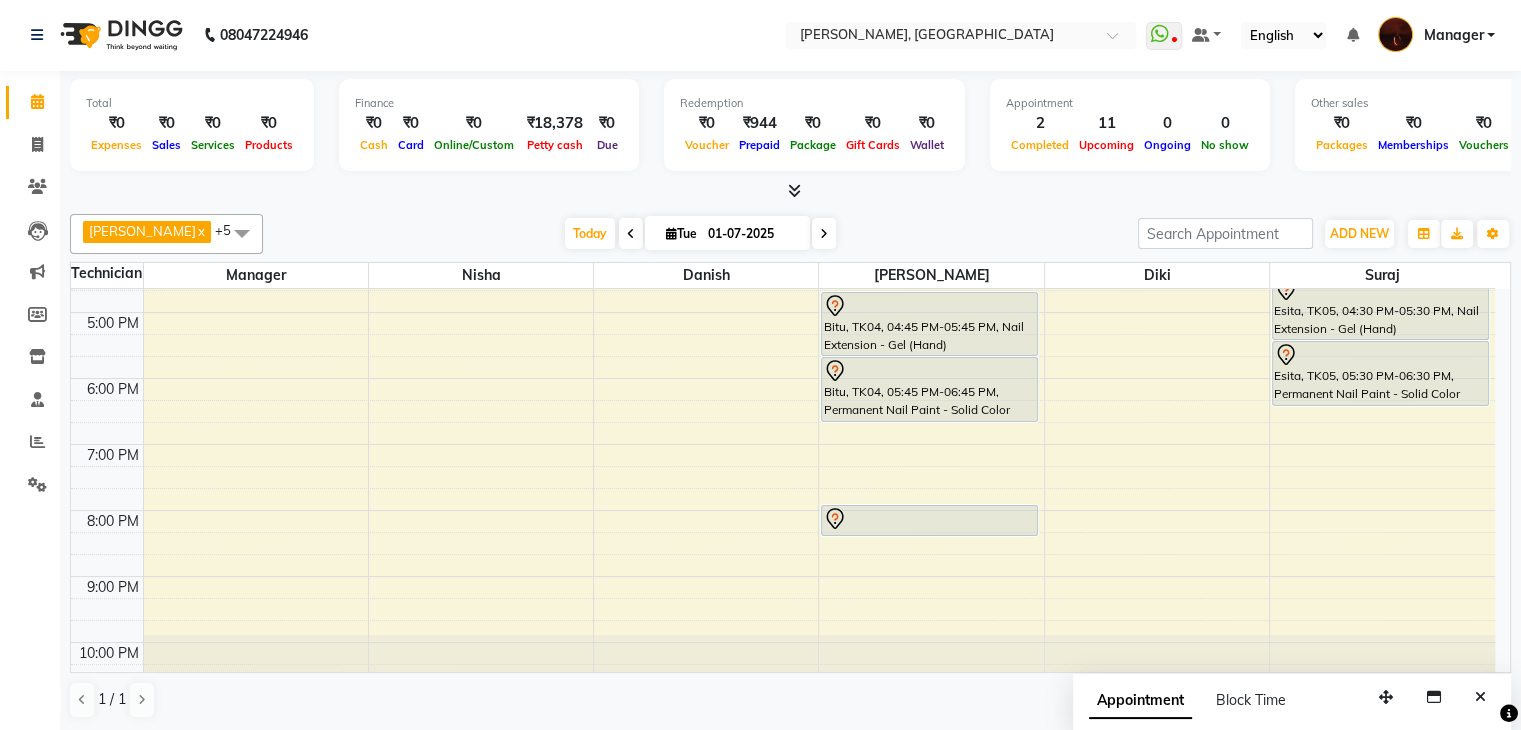 click on "10:00 AM 11:00 AM 12:00 PM 1:00 PM 2:00 PM 3:00 PM 4:00 PM 5:00 PM 6:00 PM 7:00 PM 8:00 PM 9:00 PM 10:00 PM             Esita, TK02, 01:30 PM-02:30 PM, Nail Extension - Gel (Hand)             Bitu, TK04, 04:45 PM-05:45 PM, Nail Extension - Gel (Hand)             Bitu, TK04, 05:45 PM-06:45 PM, Permanent Nail Paint - Solid Color (Hand)             Pooja, TK09, 08:00 PM-08:30 PM, Gel polish removal             Monisha, TK07, 01:45 PM-02:45 PM, Permanent Nail Paint - Solid Color (Hand)             Varaa, TK03, 02:00 PM-02:45 PM, Waxing - Full Legs     LUZO, TK08, 12:15 PM-12:45 PM, Gel polish removal (₹300)             Monisha, TK07, 12:45 PM-01:45 PM, Nail Extension - Acrylic (Hand)             Varaa, TK03, 02:45 PM-03:45 PM, Pedicure - Deluxe             Heena, TK06, 12:30 PM-01:30 PM, Restoration - Removal of Extension (Hand)     LUZO, TK08, 12:45 PM-01:45 PM, Restoration - Removal of Extension (Hand) (₹500)             merina, TK01, 01:00 PM-02:00 PM, Permanent Nail Paint - French (Hand)" at bounding box center (790, 480) 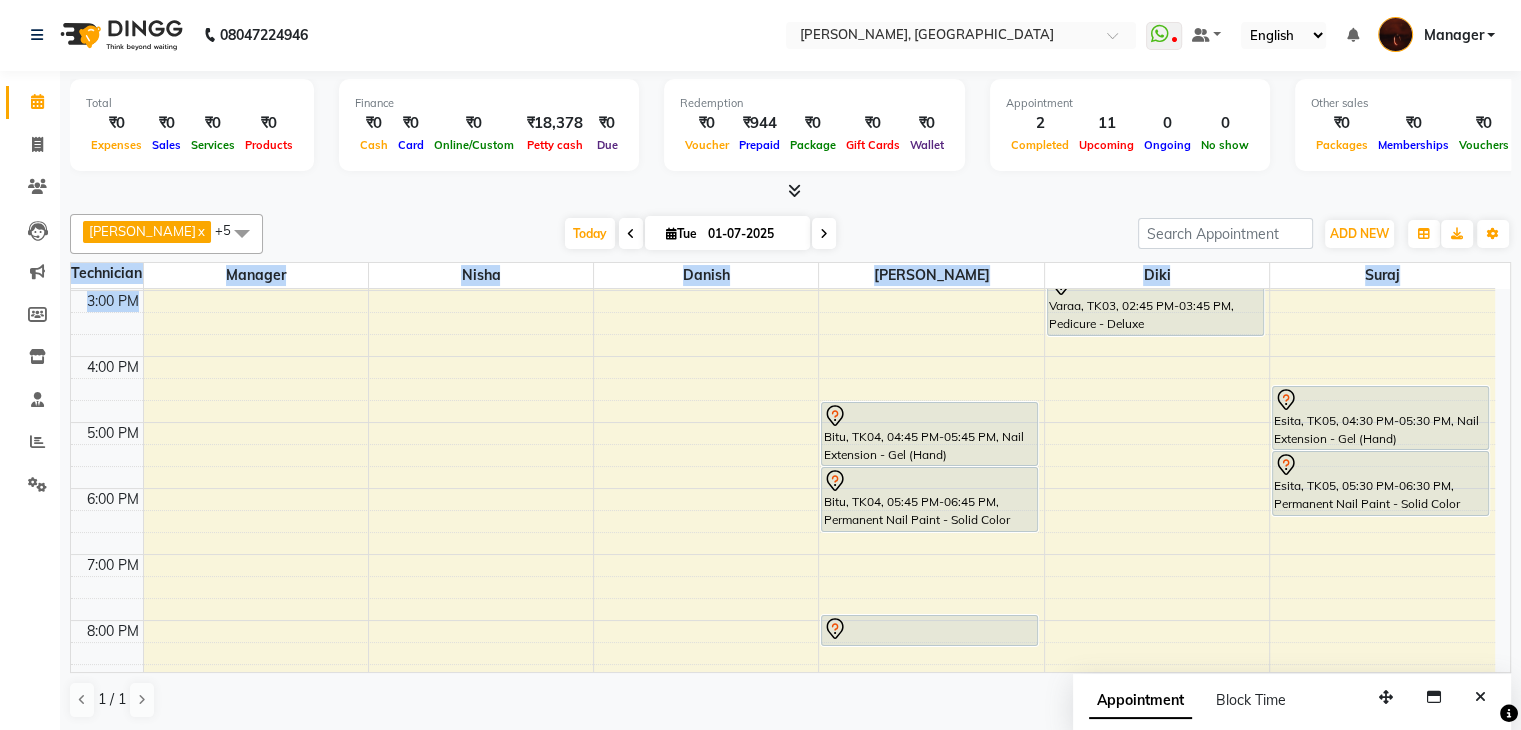 scroll, scrollTop: 340, scrollLeft: 0, axis: vertical 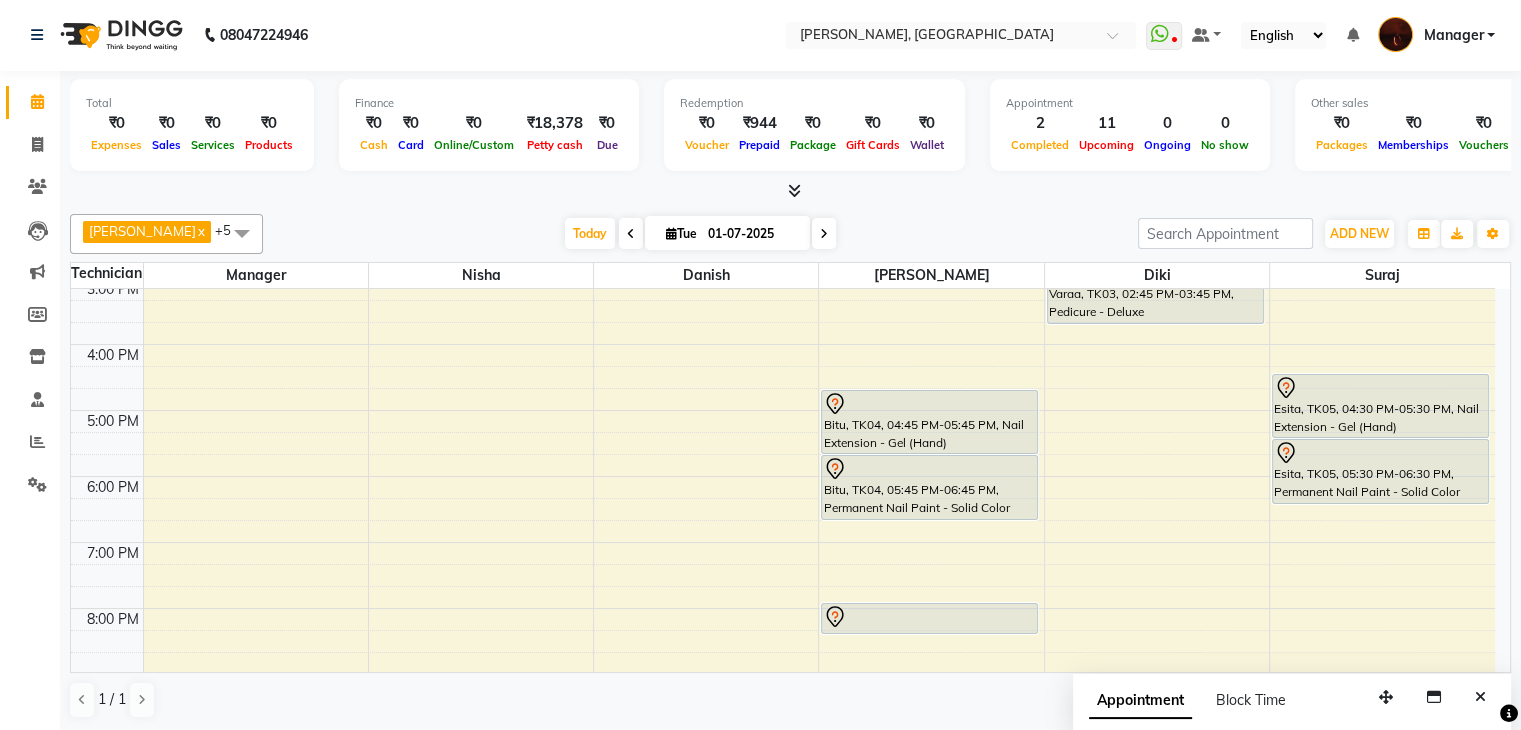 click on "01-07-2025" at bounding box center [752, 234] 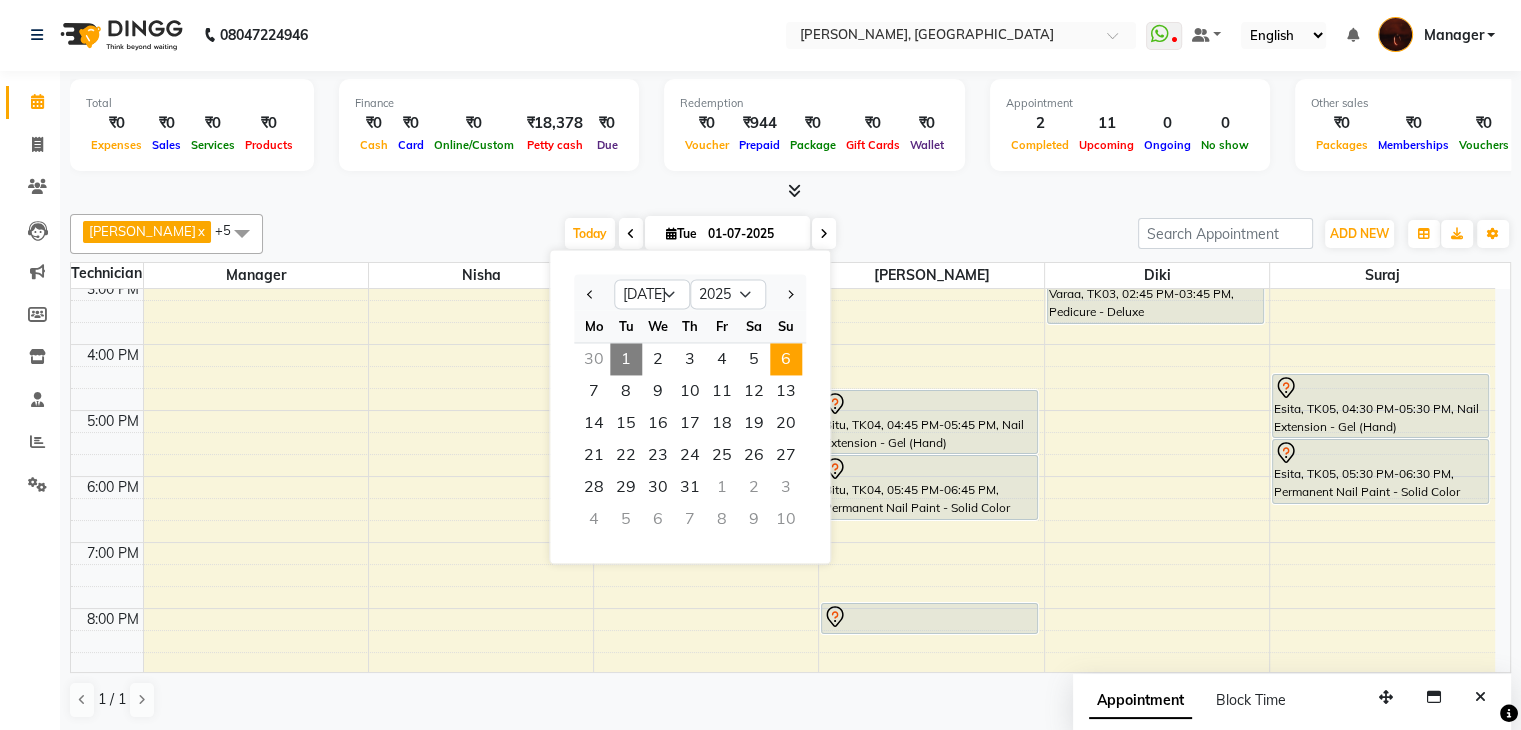 click on "6" at bounding box center (786, 359) 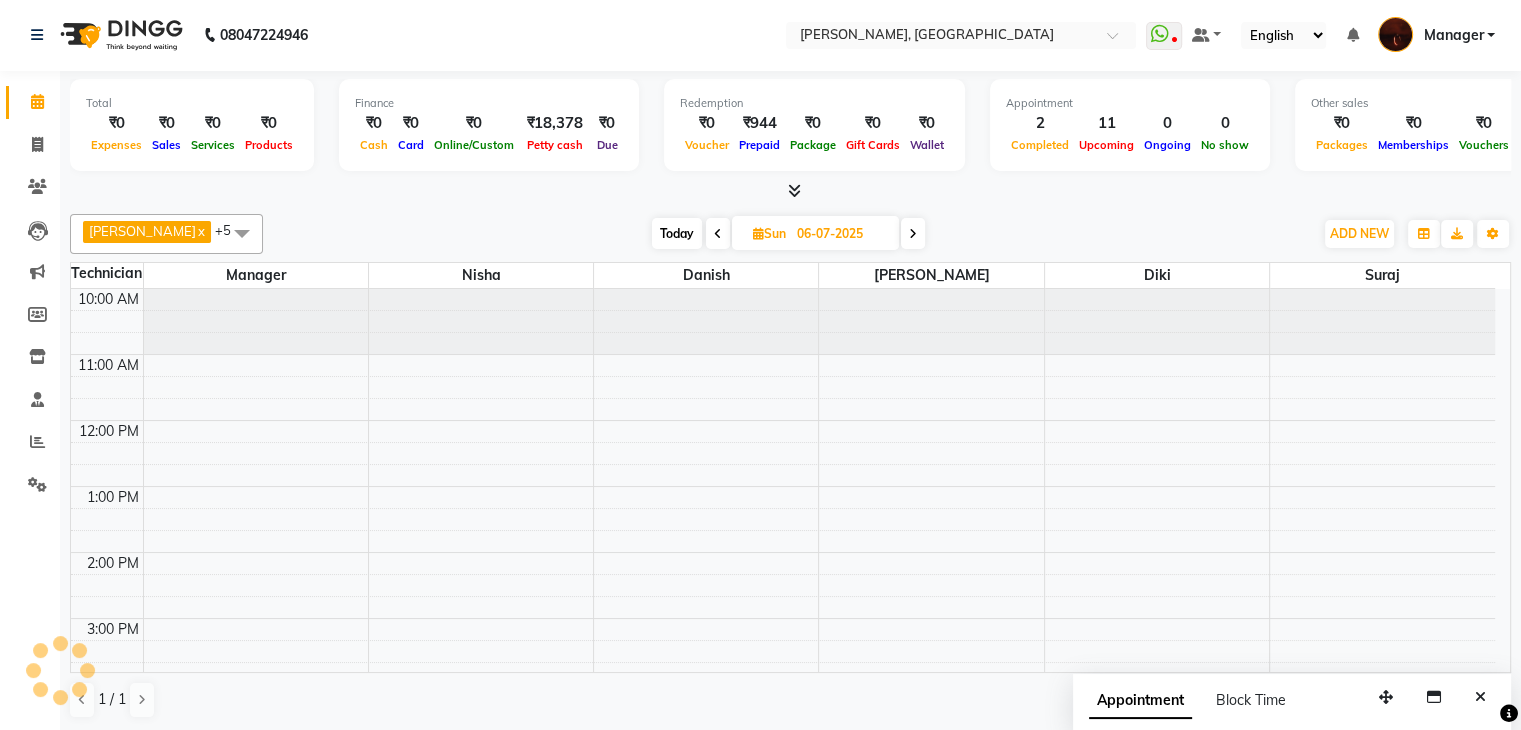 scroll, scrollTop: 196, scrollLeft: 0, axis: vertical 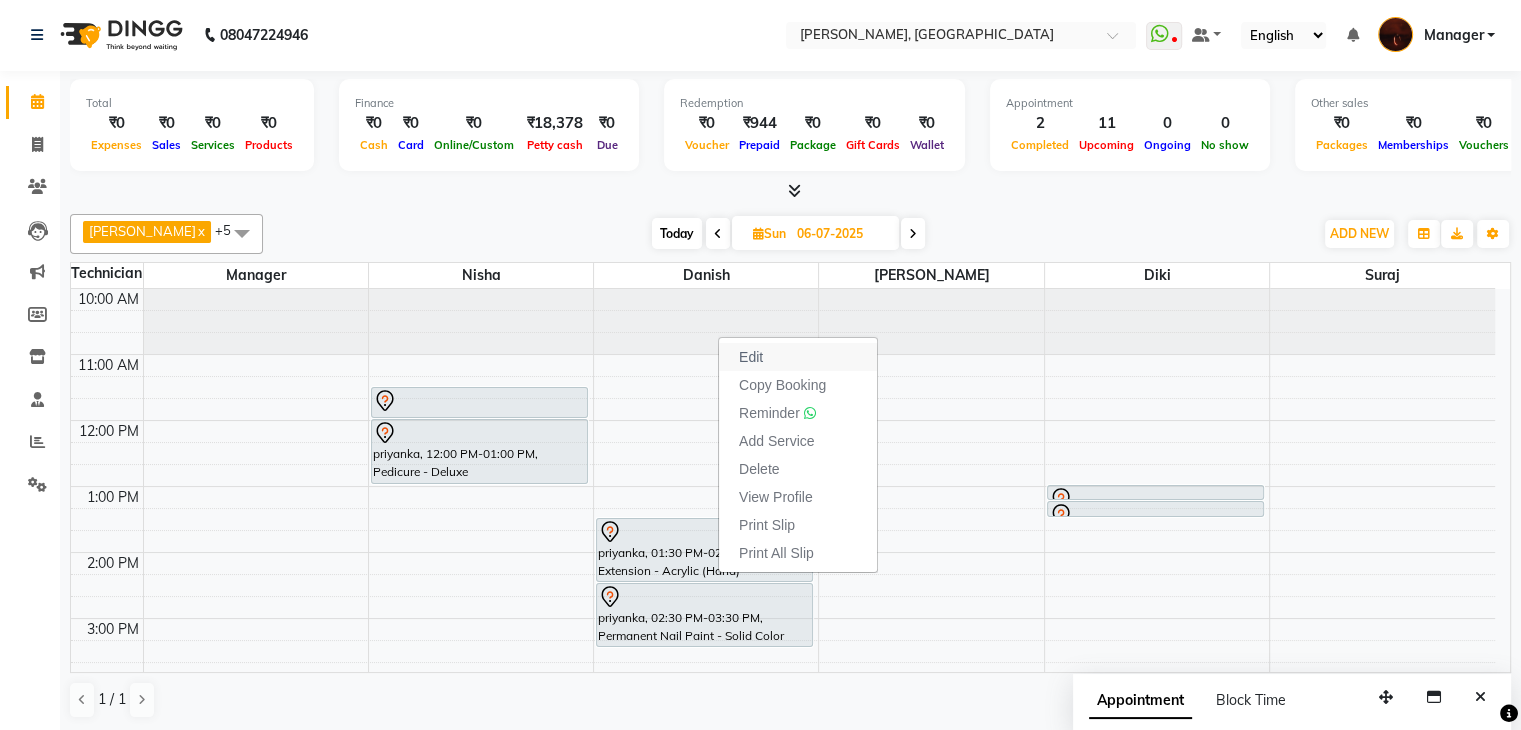 click on "Edit" at bounding box center (798, 357) 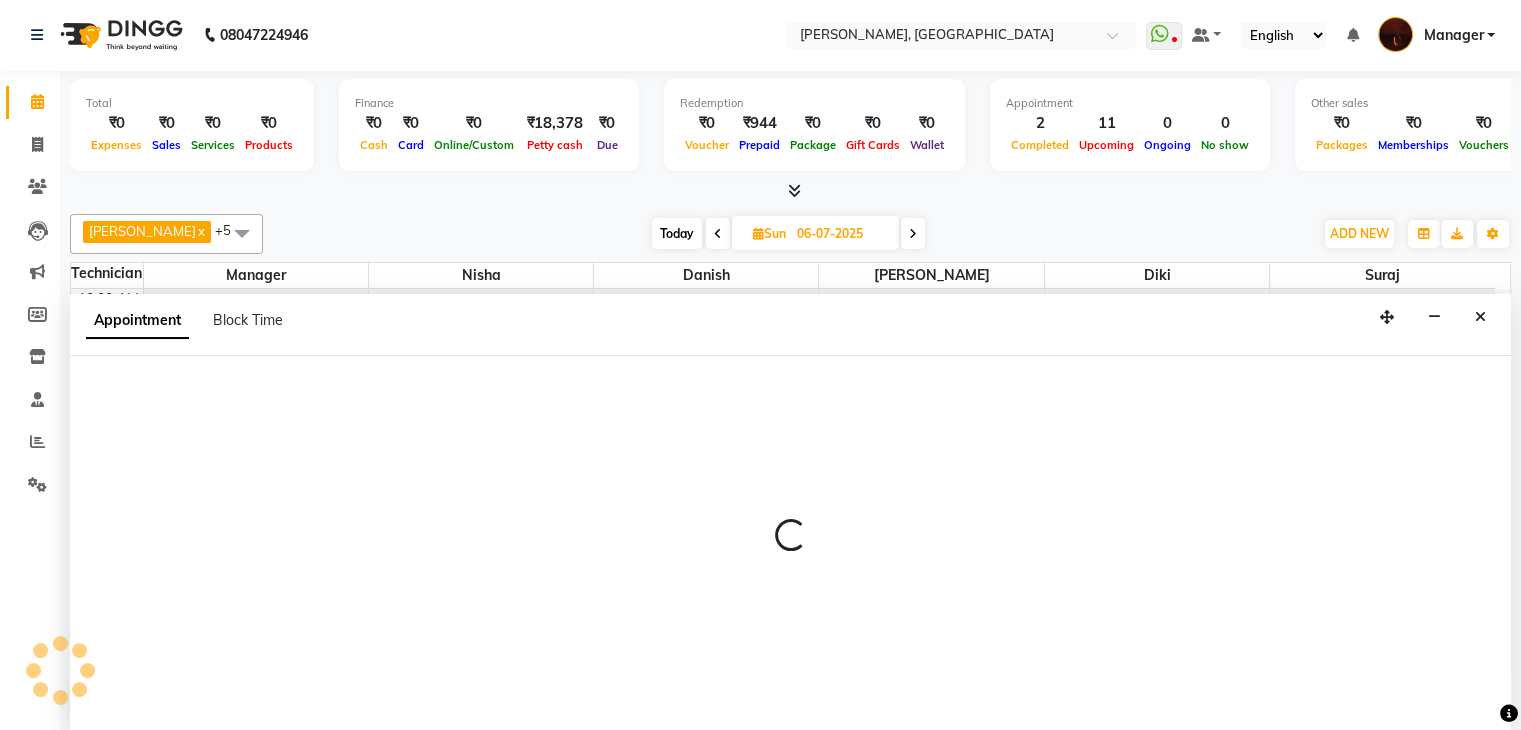 select on "tentative" 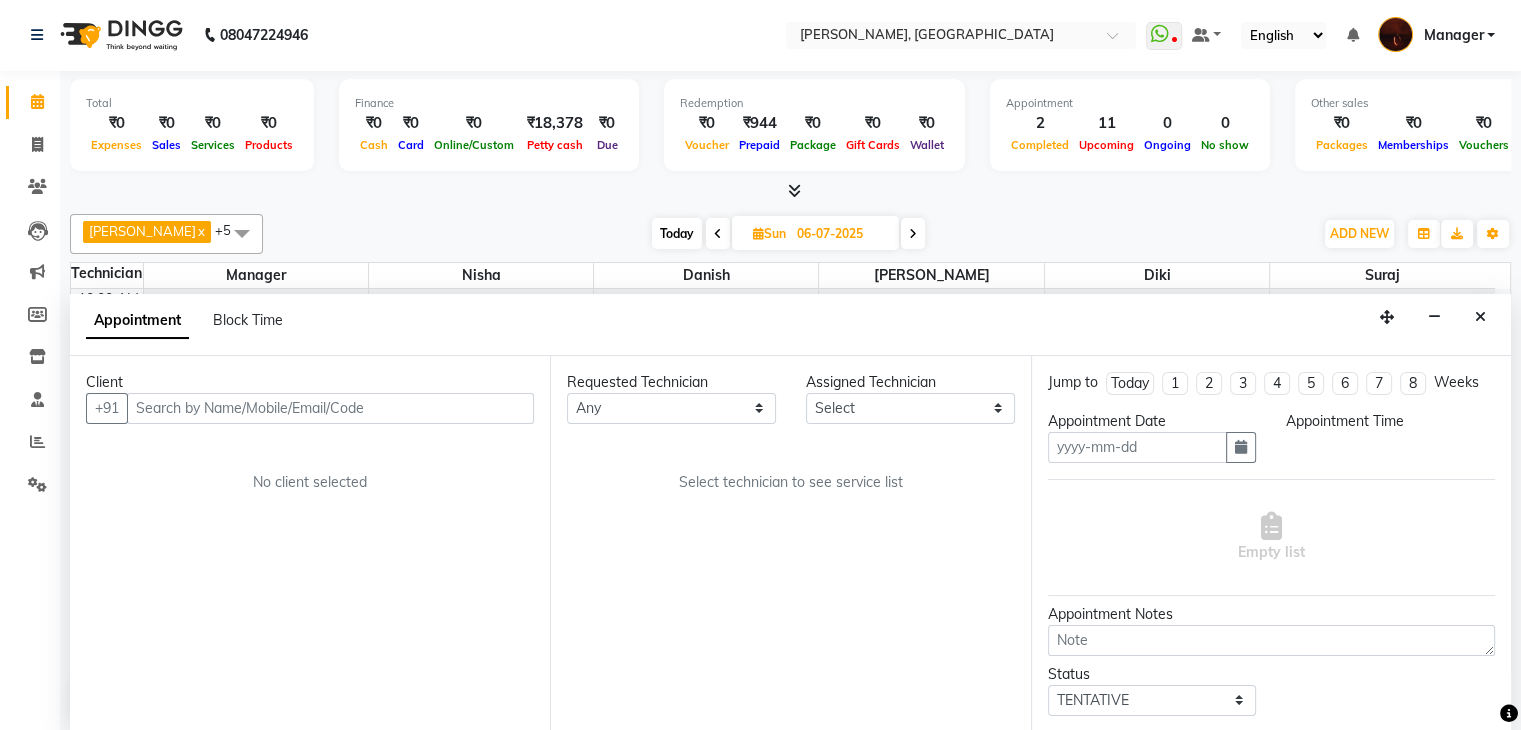 type on "06-07-2025" 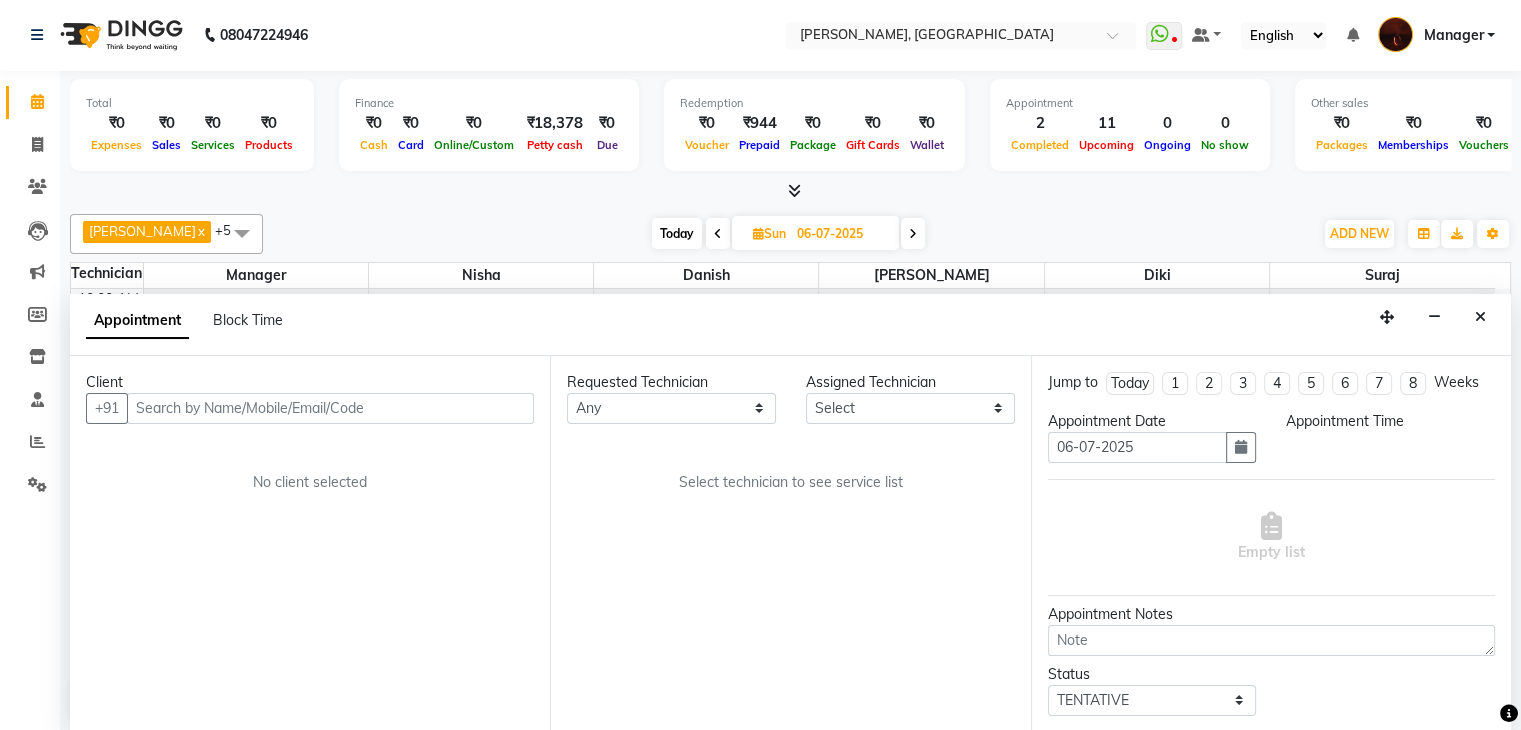 select on "690" 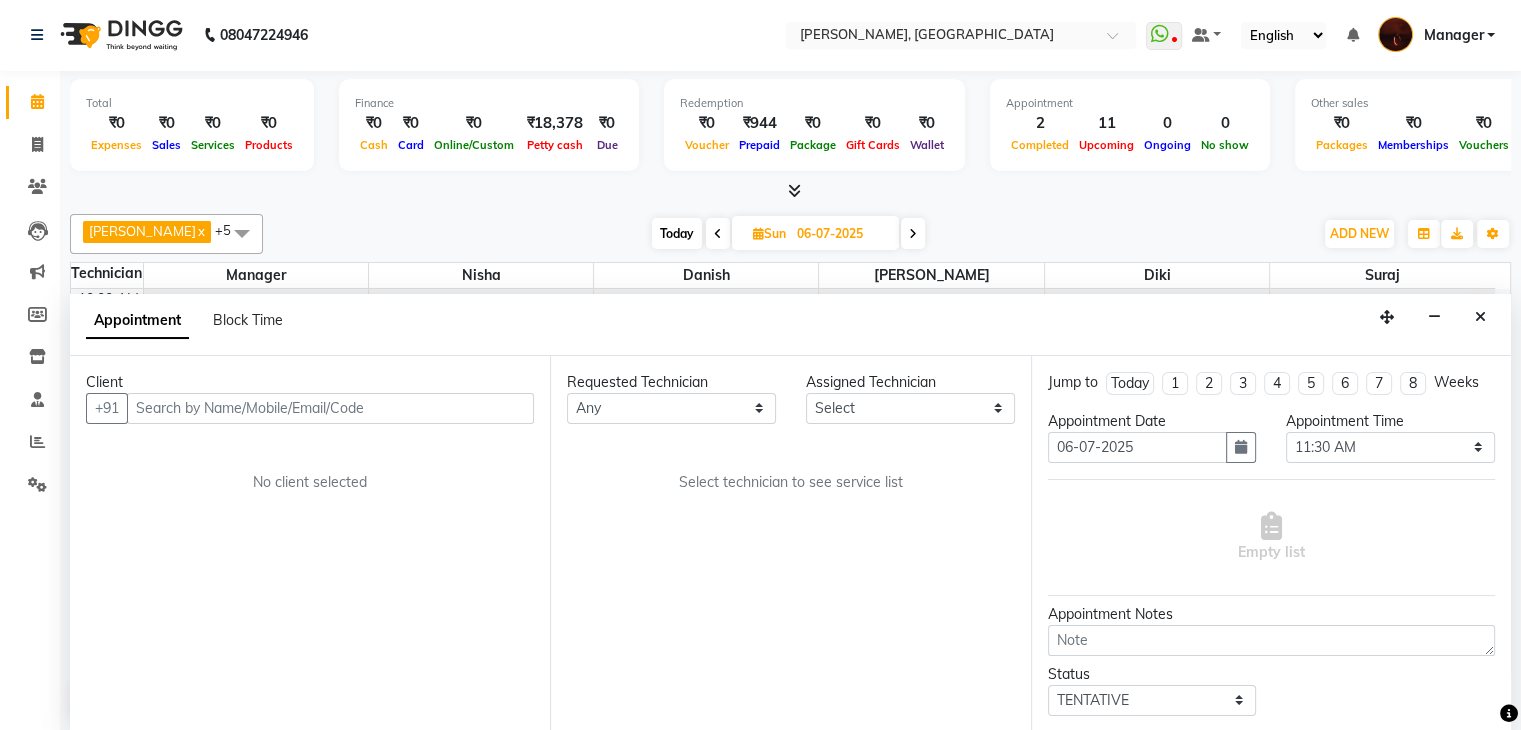 select on "20822" 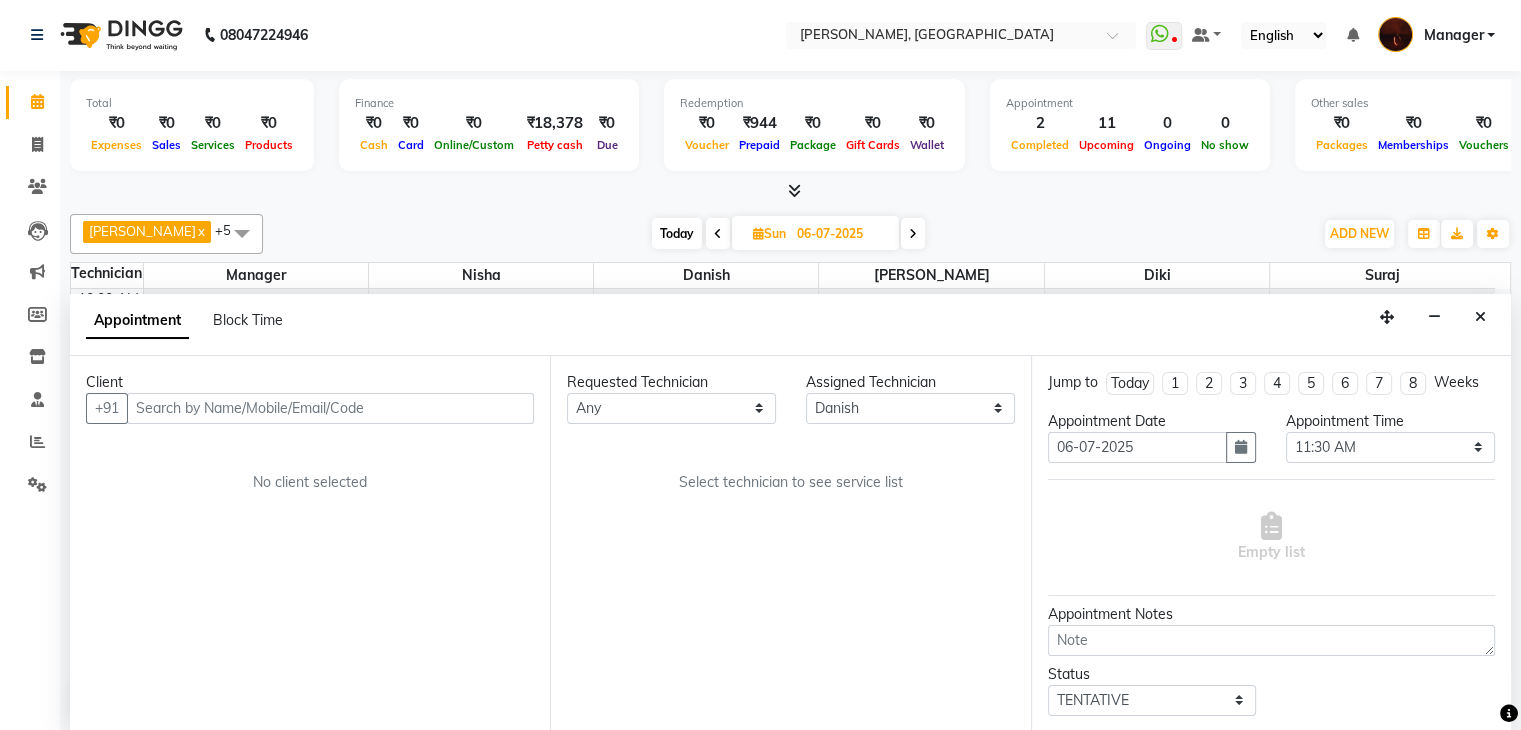 scroll, scrollTop: 196, scrollLeft: 0, axis: vertical 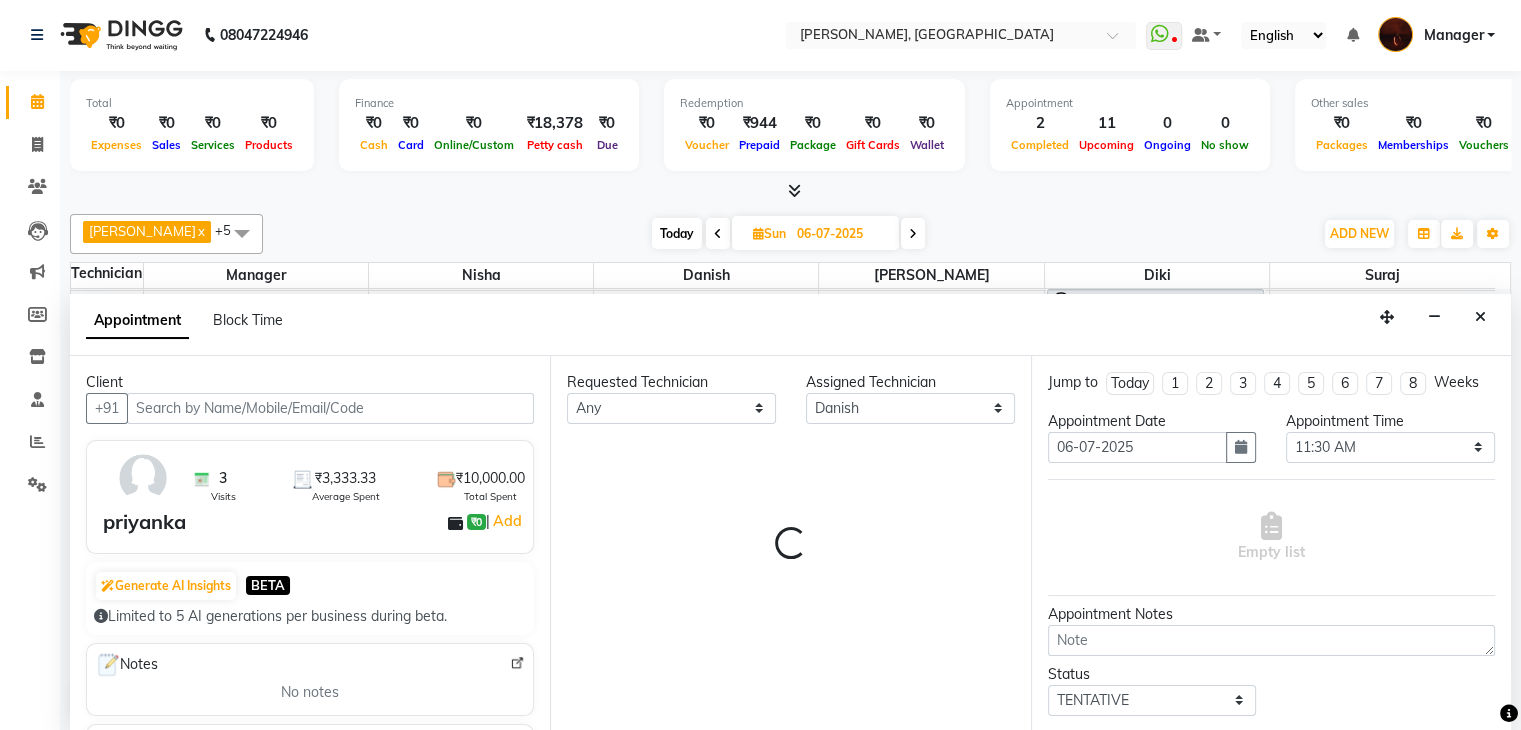 select on "1693" 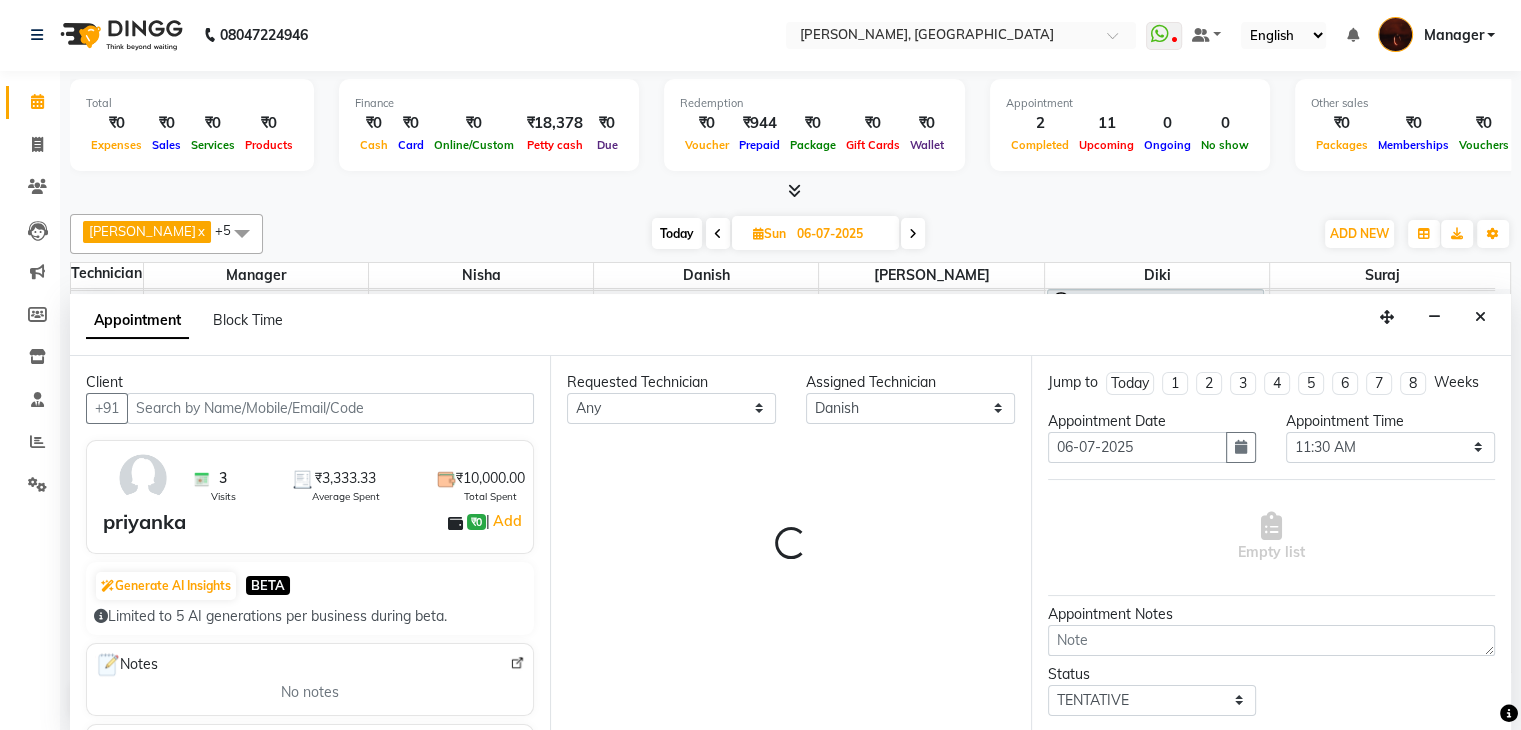 select on "1693" 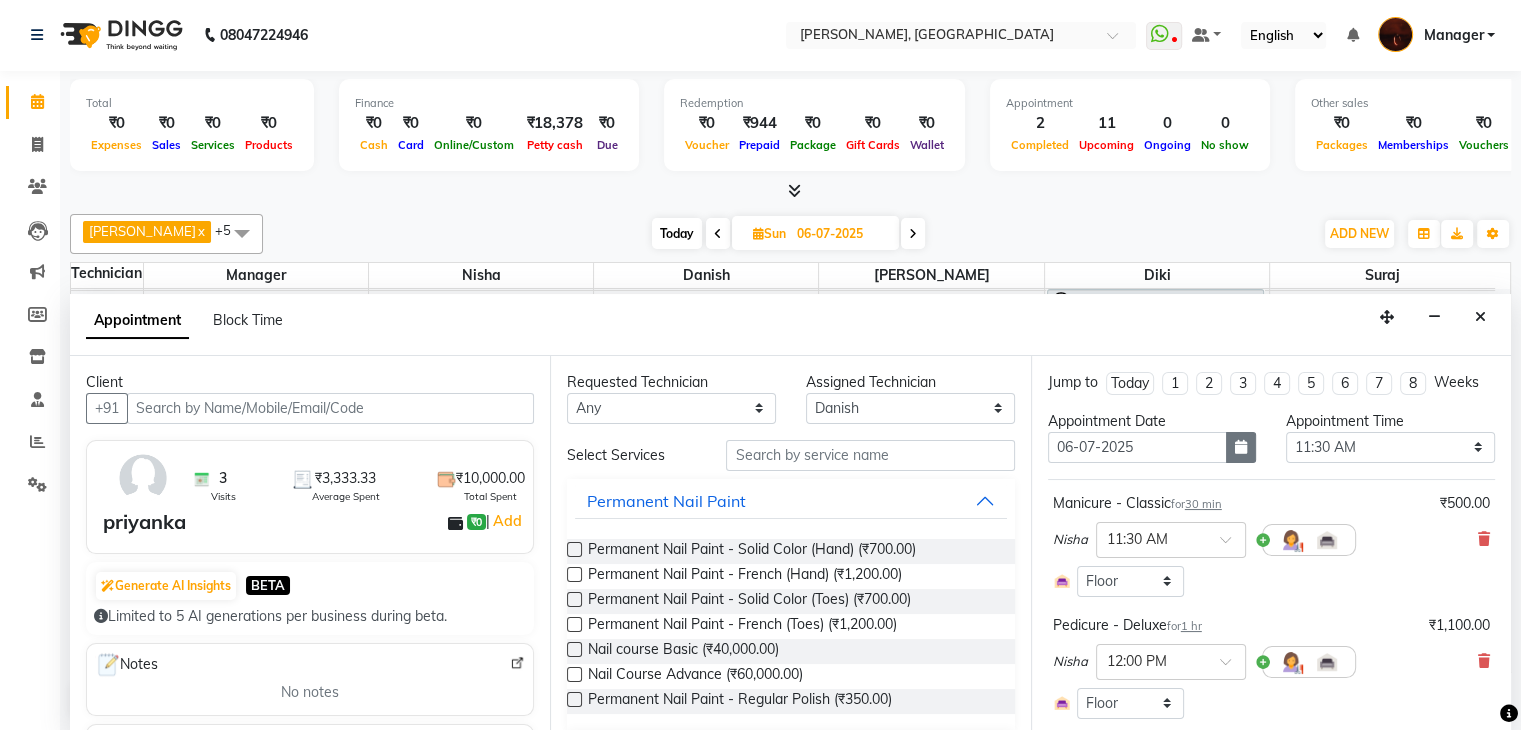 click at bounding box center [1241, 447] 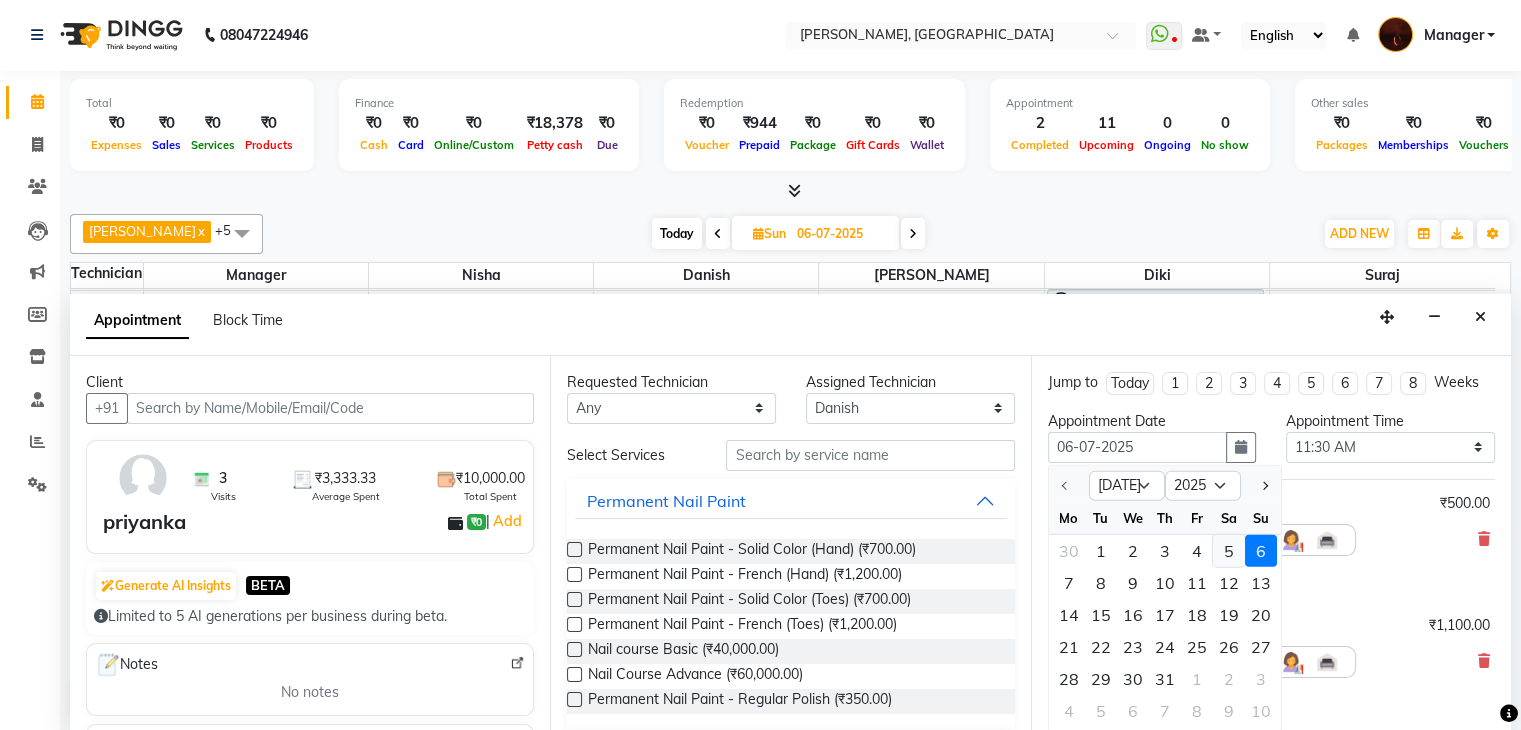 click on "5" at bounding box center (1229, 551) 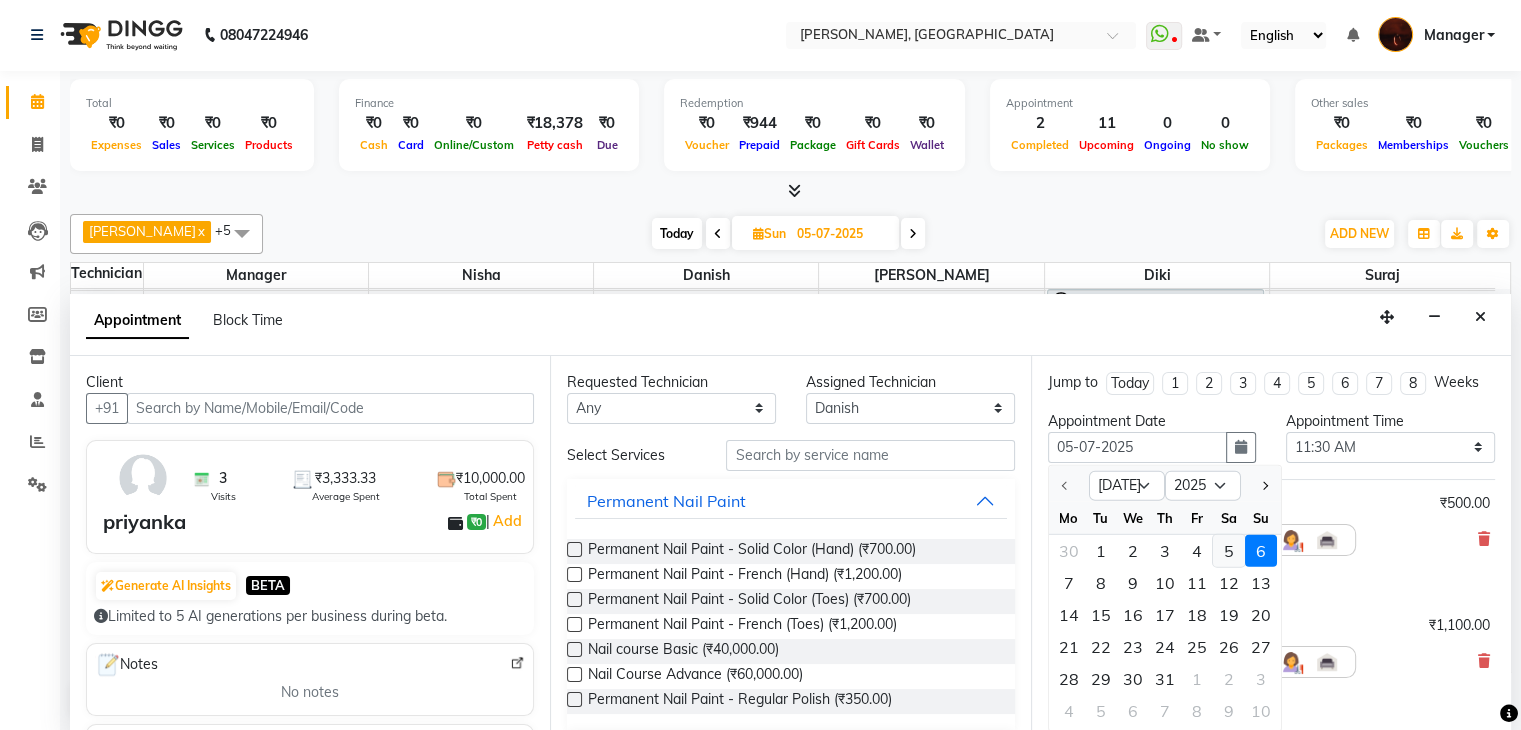scroll, scrollTop: 0, scrollLeft: 0, axis: both 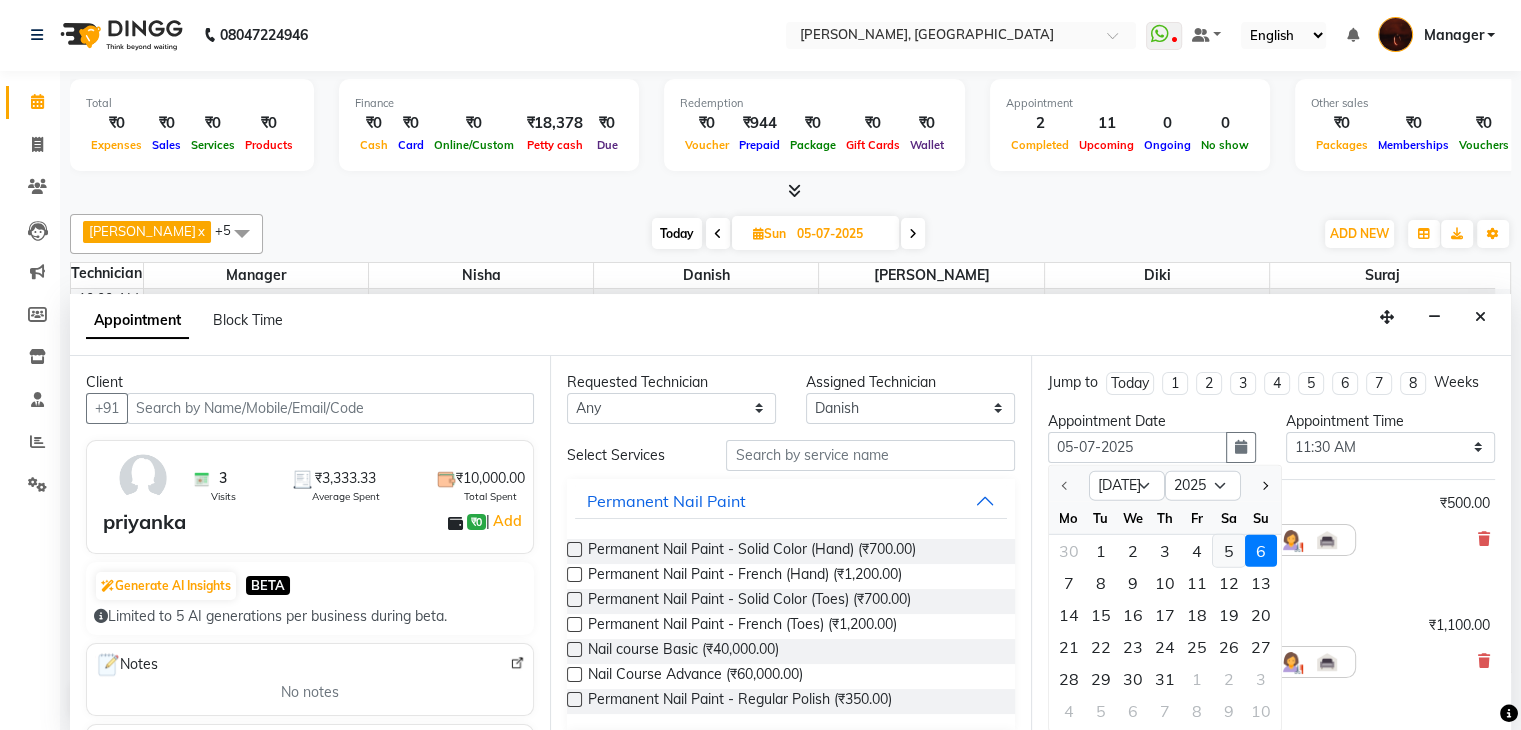 select on "690" 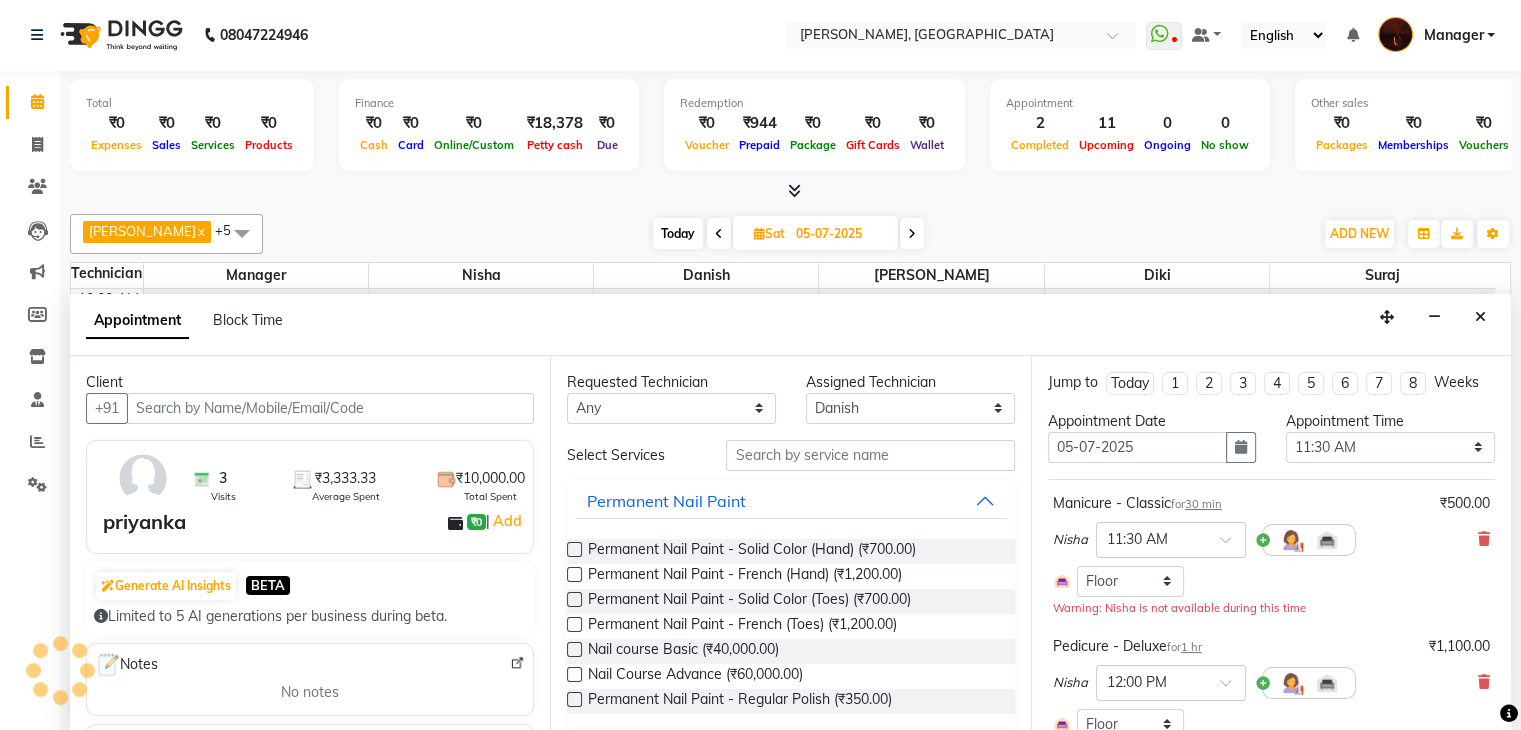 scroll, scrollTop: 196, scrollLeft: 0, axis: vertical 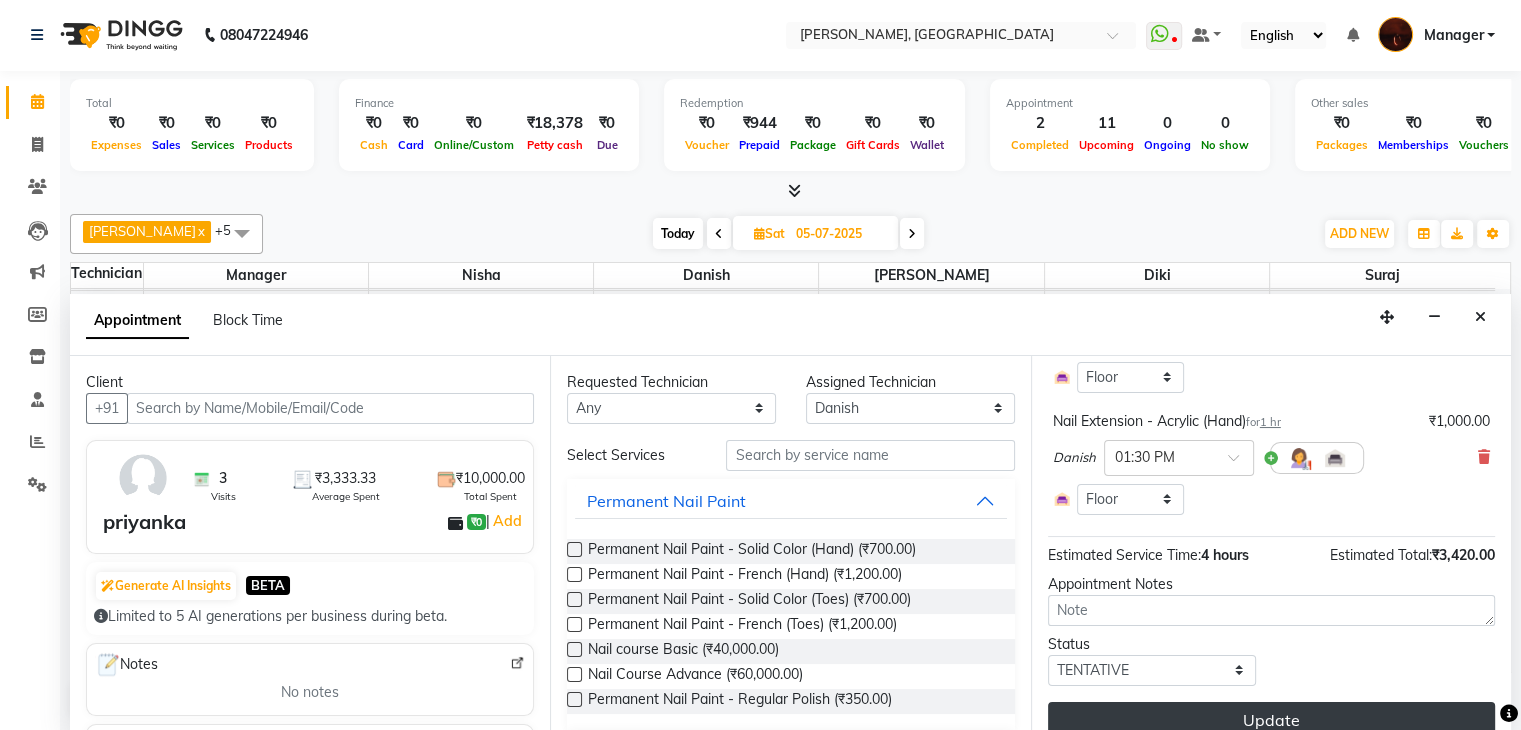 click on "Update" at bounding box center (1271, 720) 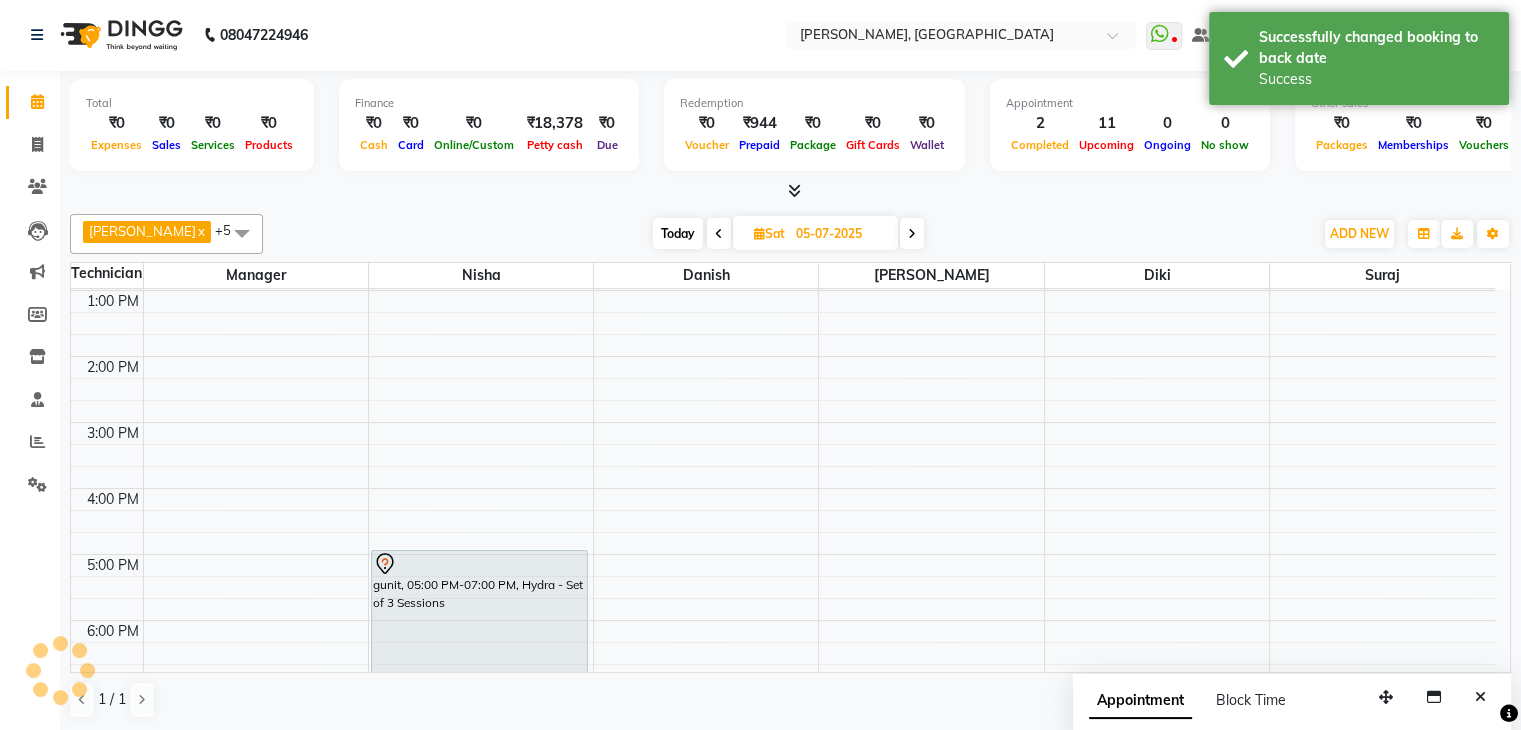 scroll, scrollTop: 0, scrollLeft: 0, axis: both 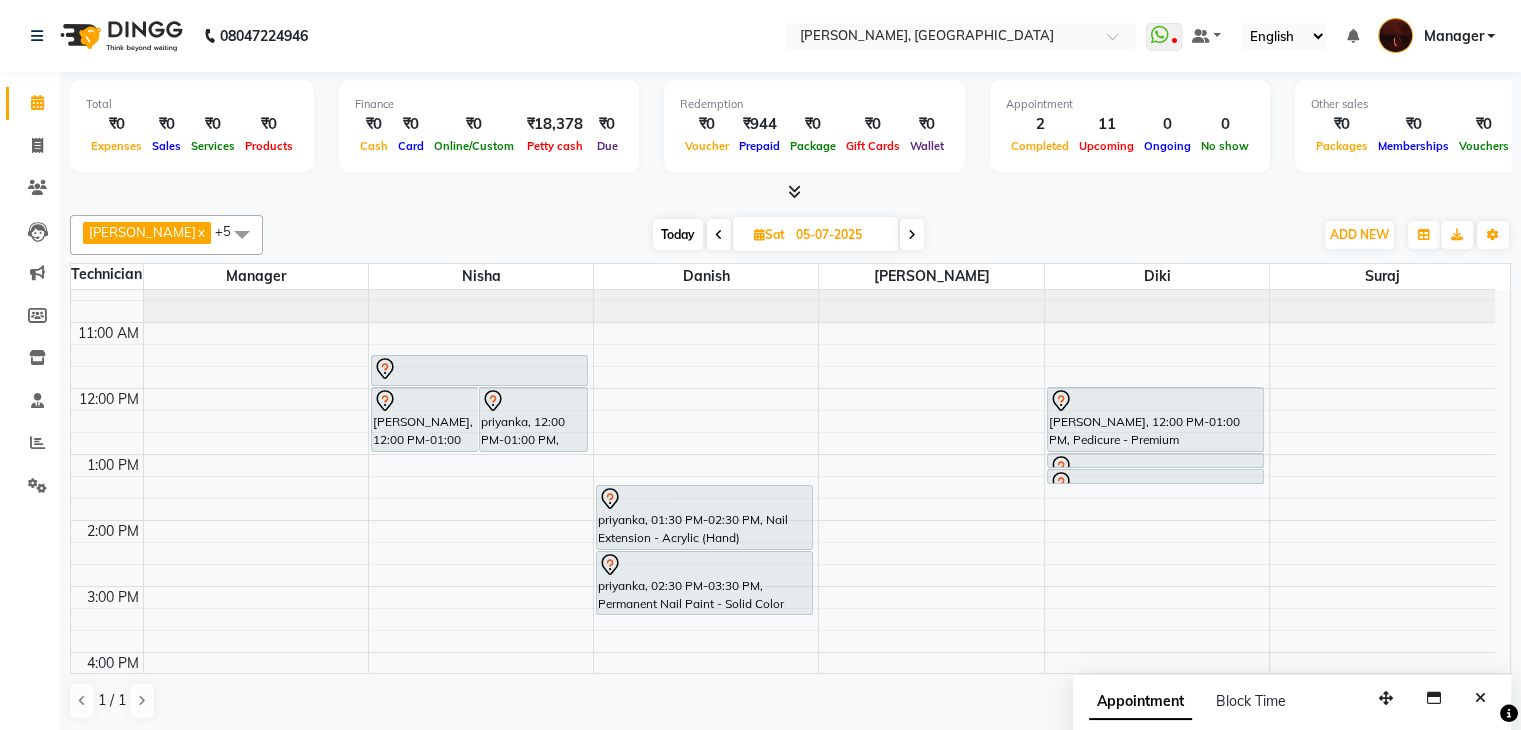 click on "05-07-2025" at bounding box center [840, 235] 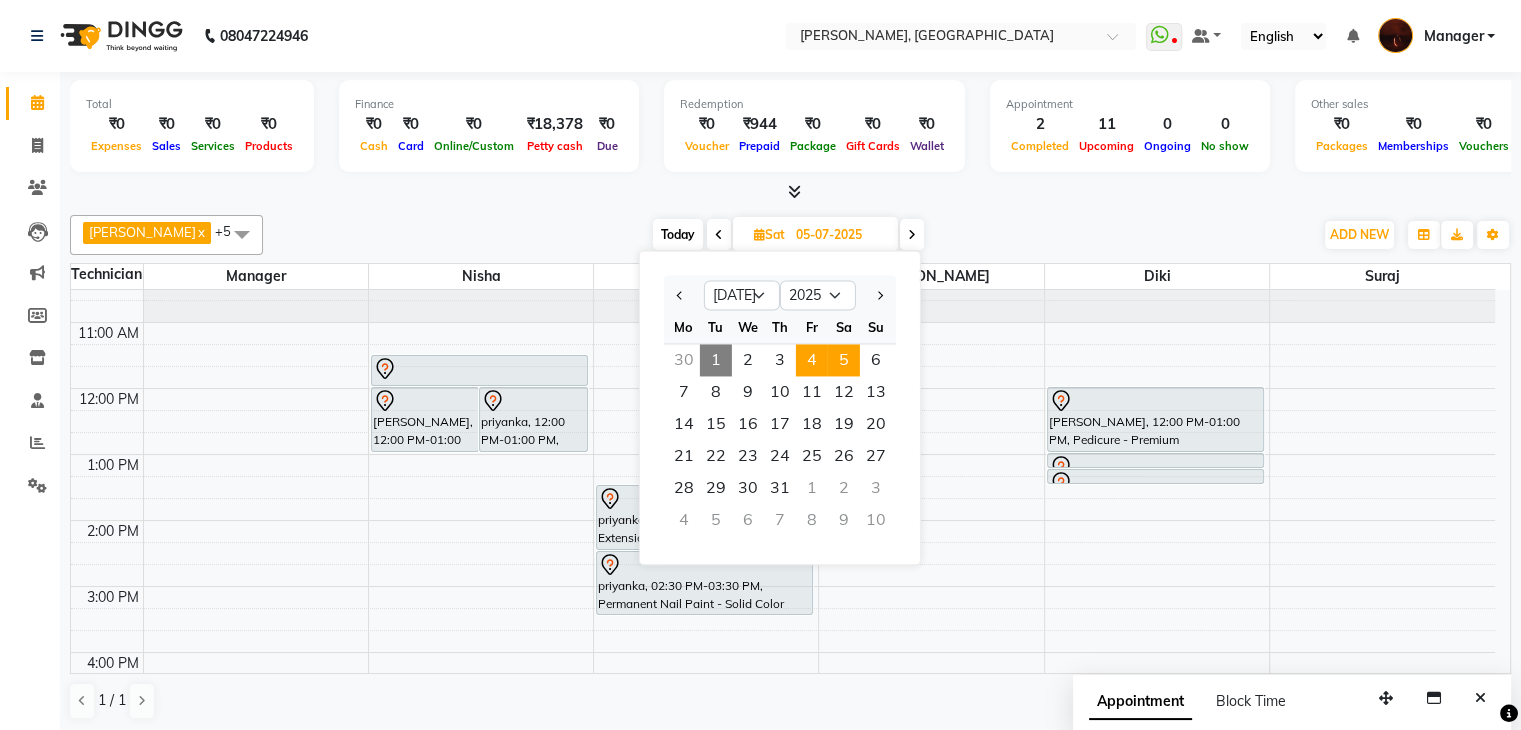 click on "4" at bounding box center (812, 360) 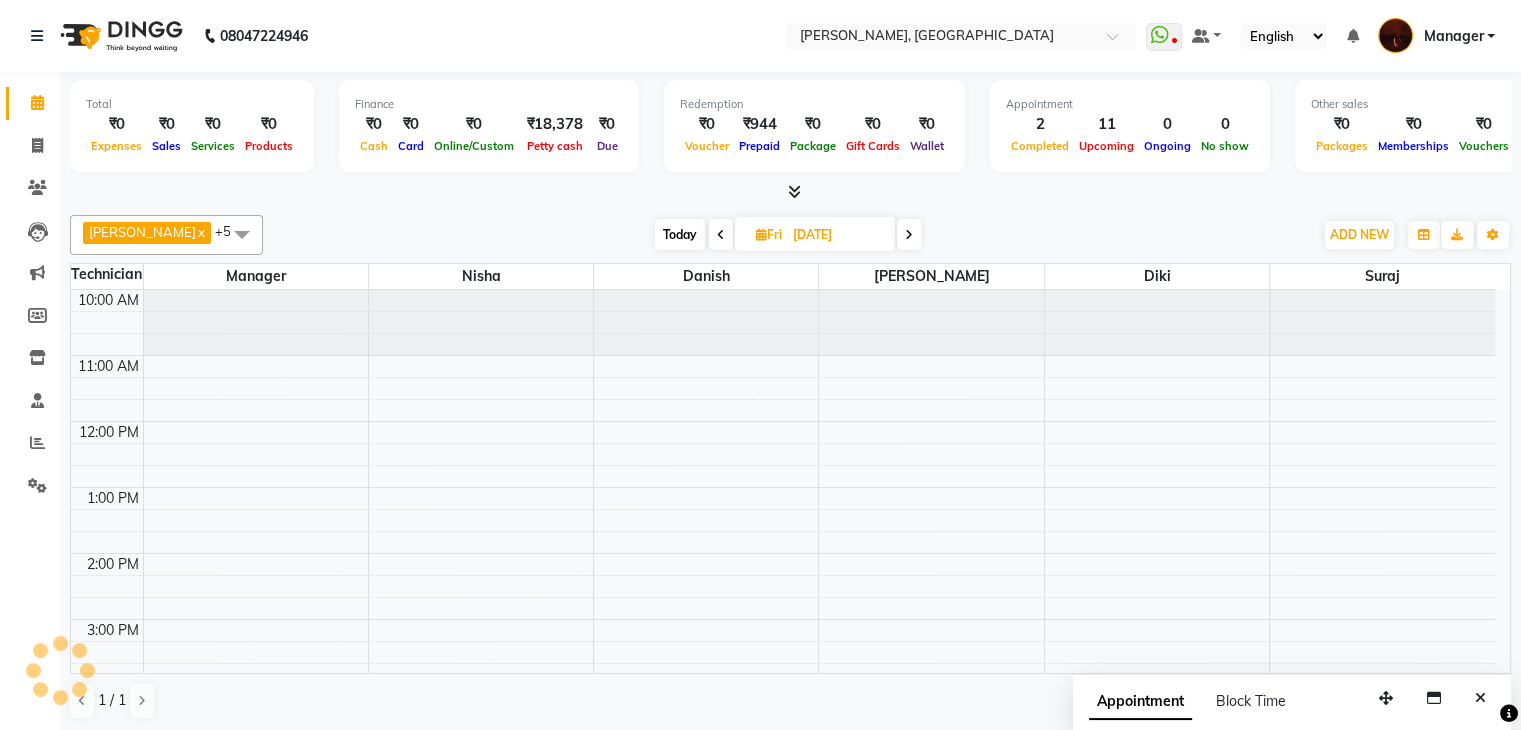 scroll, scrollTop: 196, scrollLeft: 0, axis: vertical 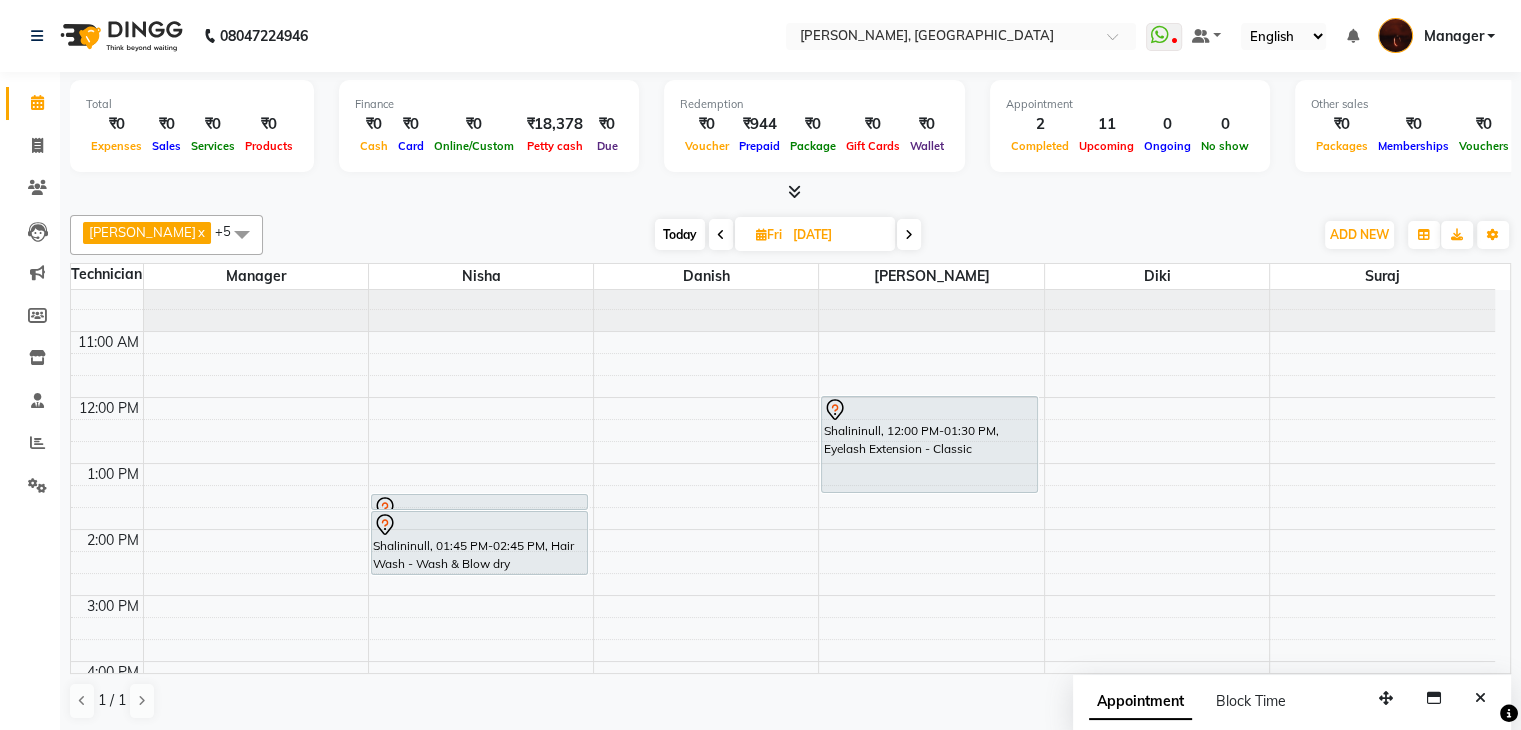 click at bounding box center (909, 235) 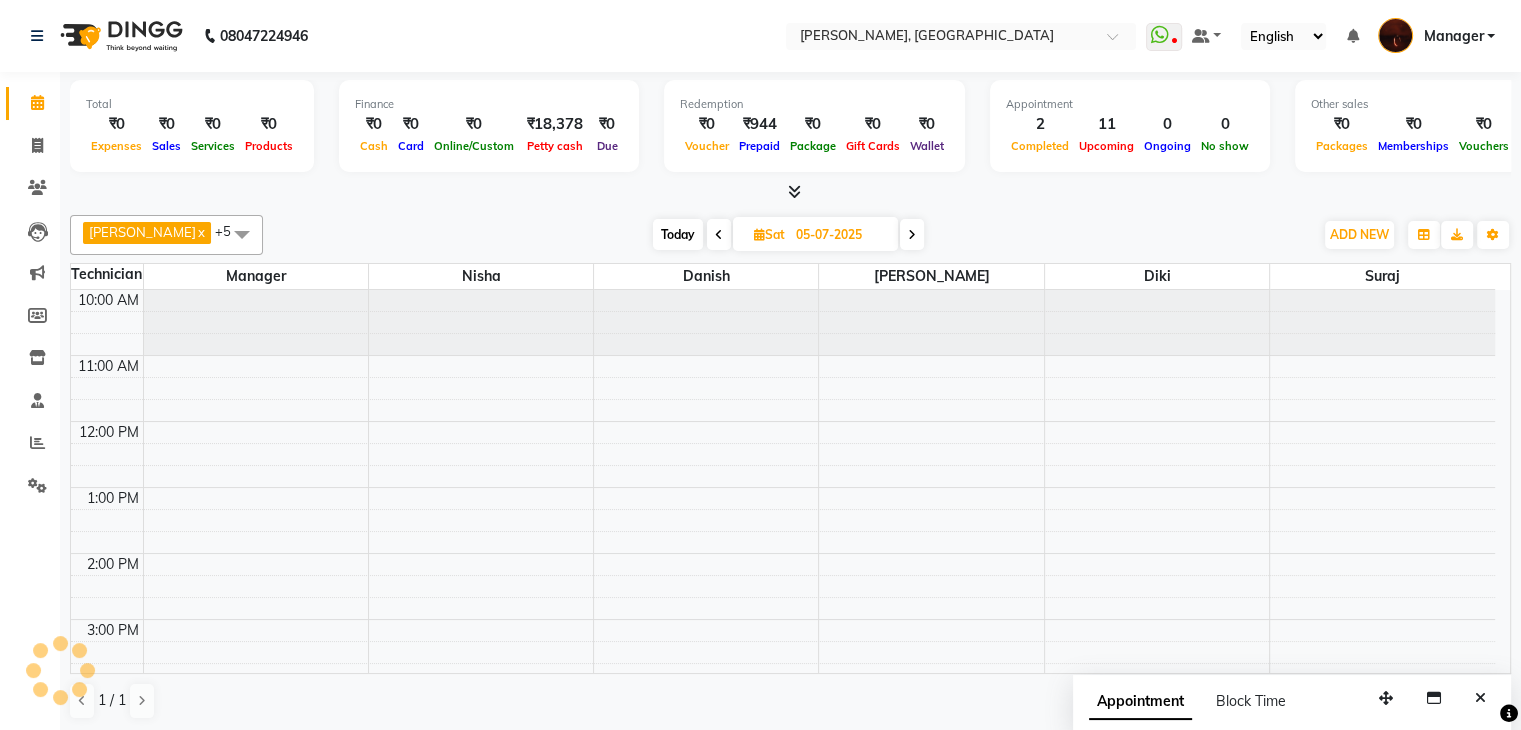 scroll, scrollTop: 196, scrollLeft: 0, axis: vertical 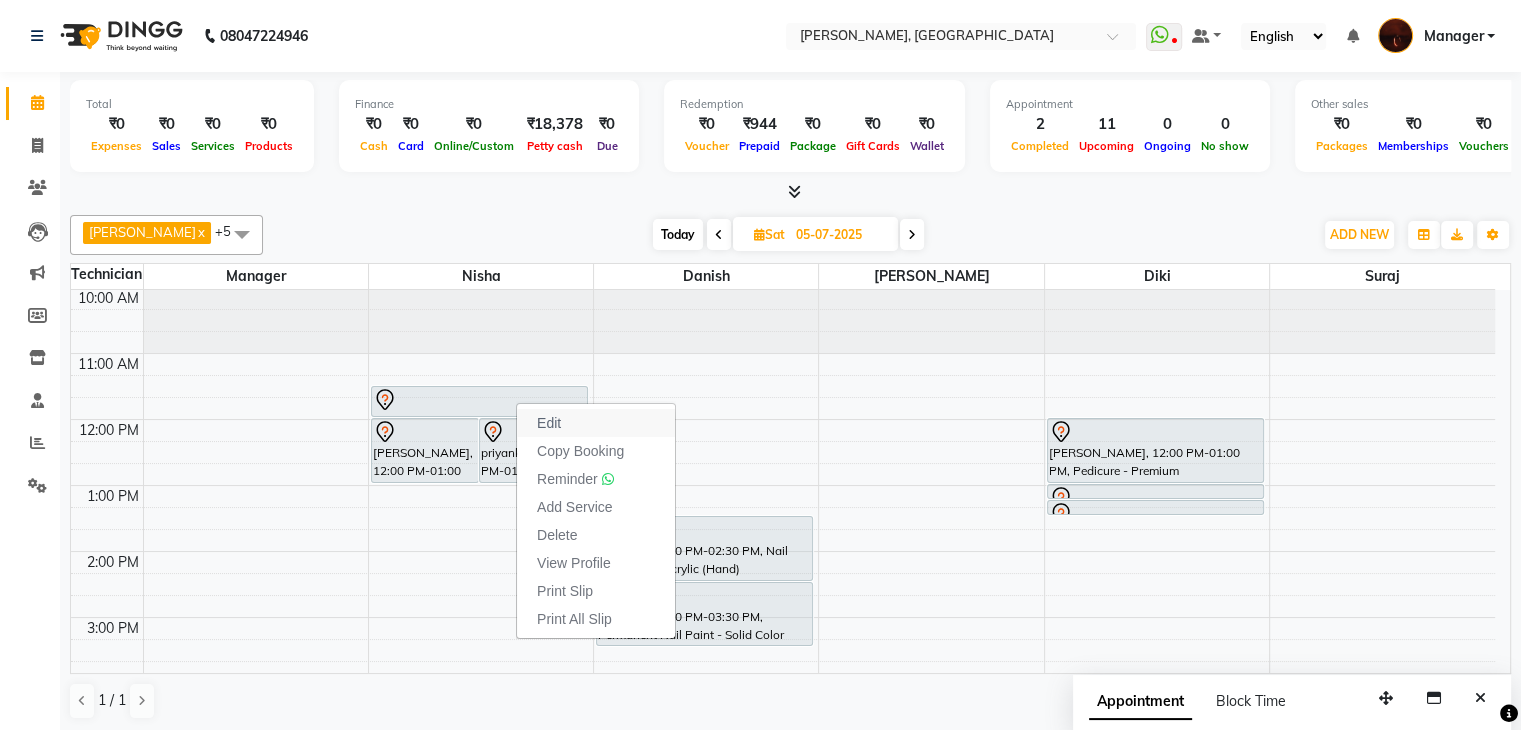 click on "Edit" at bounding box center [549, 423] 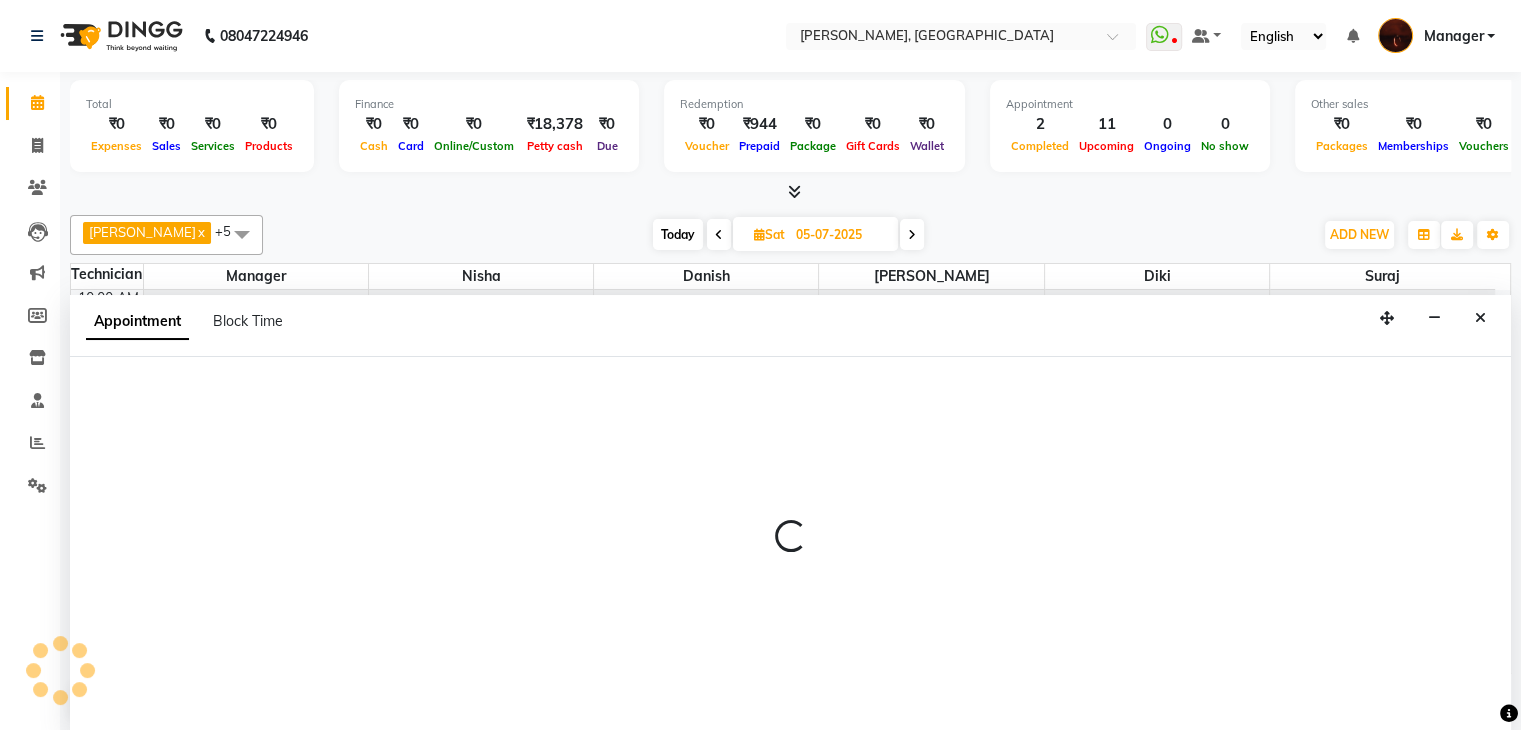scroll, scrollTop: 1, scrollLeft: 0, axis: vertical 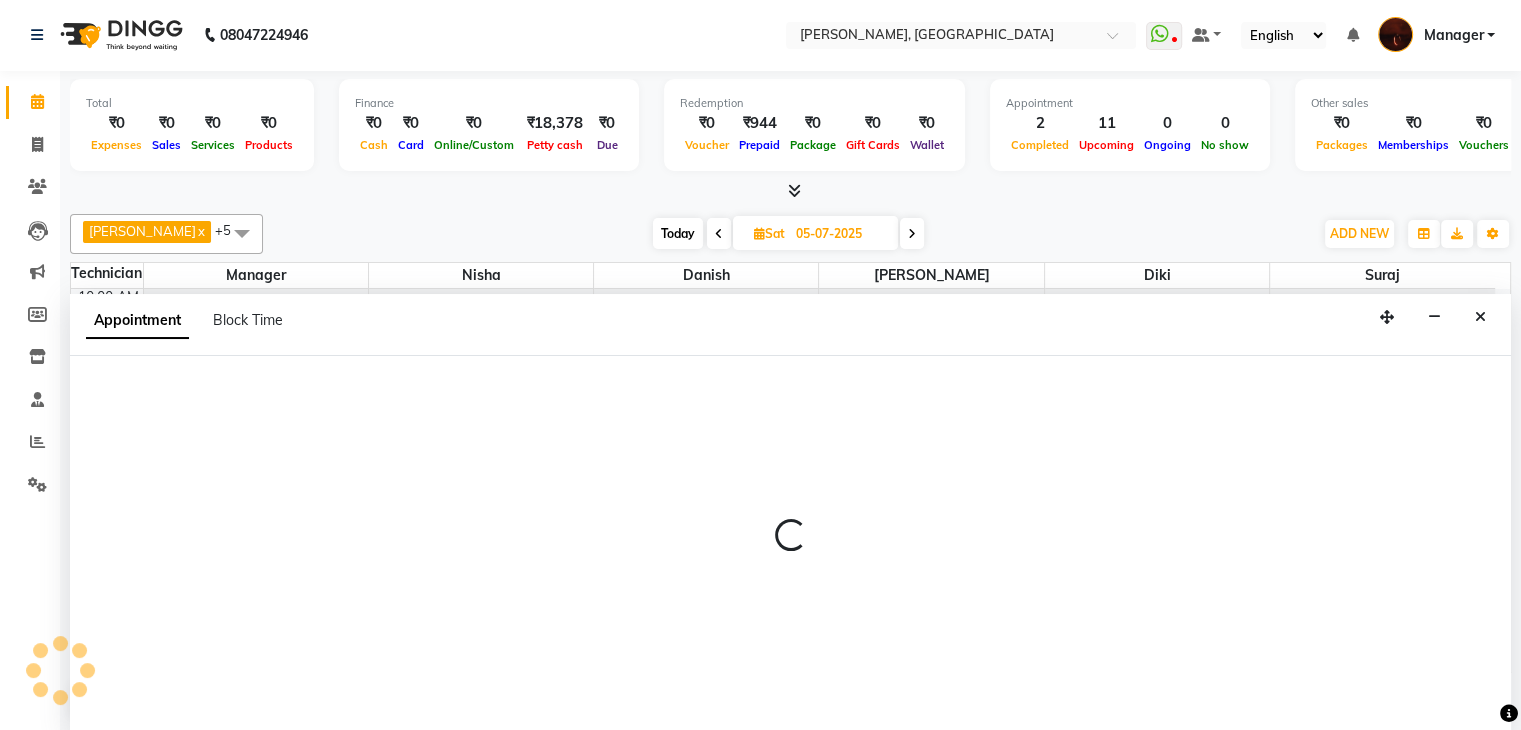 select on "tentative" 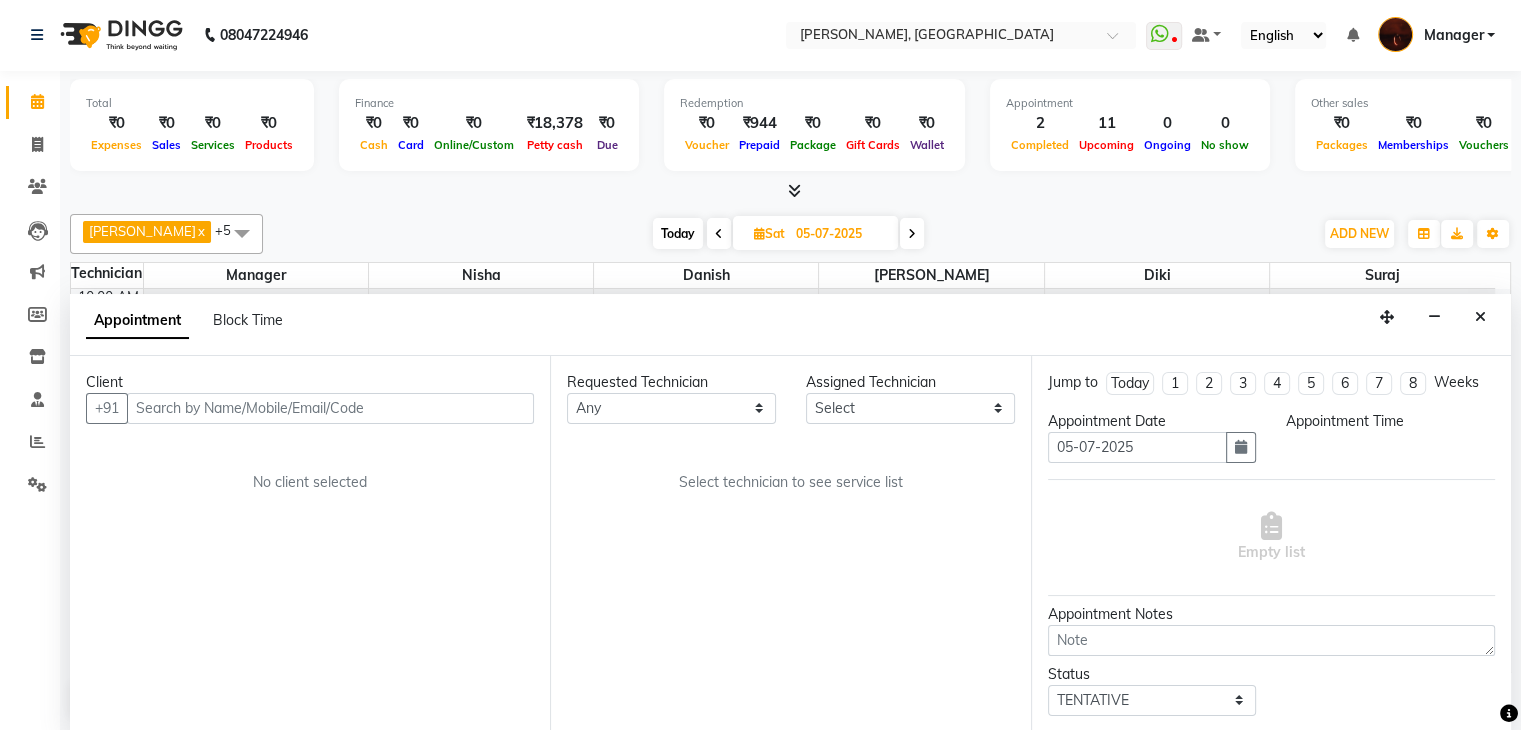 scroll, scrollTop: 0, scrollLeft: 0, axis: both 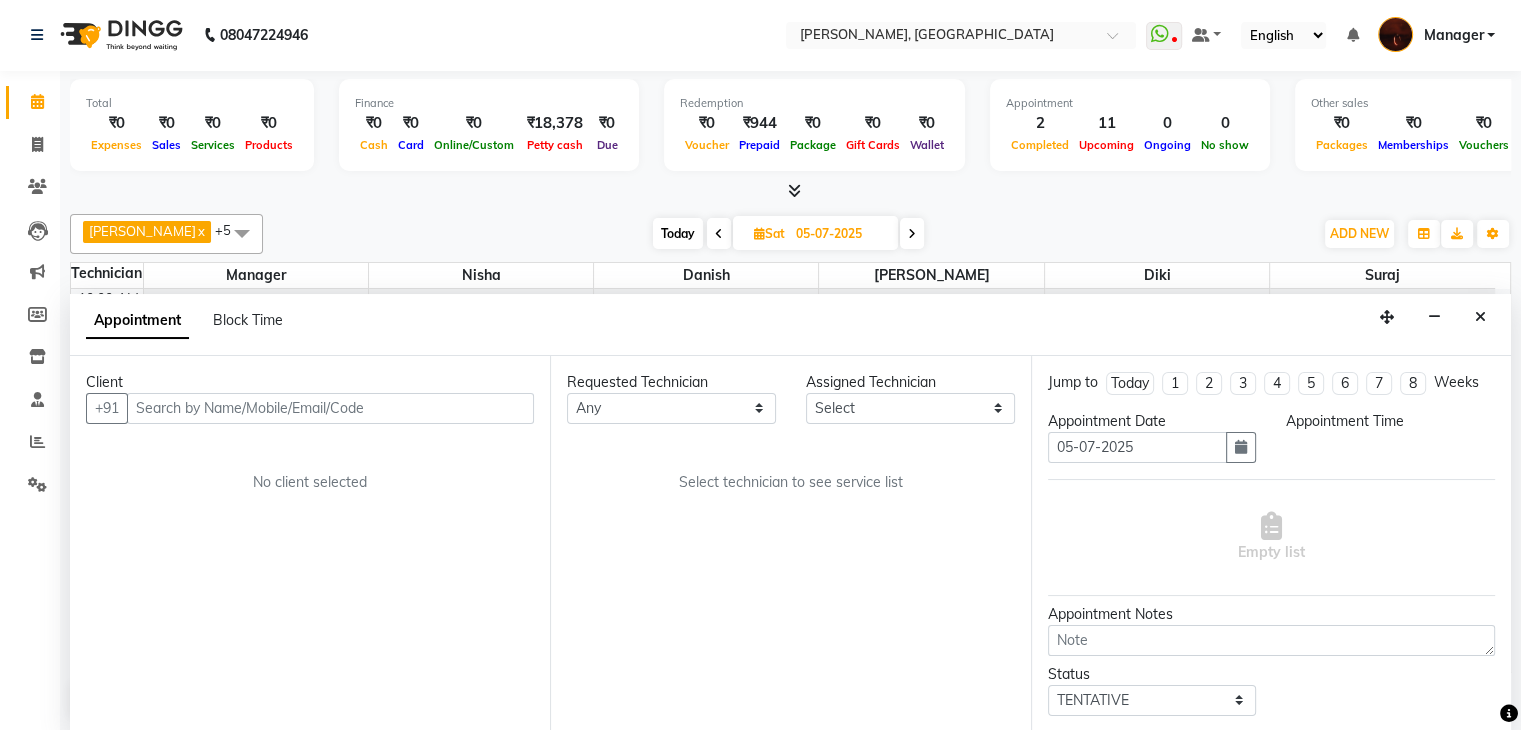 select on "20822" 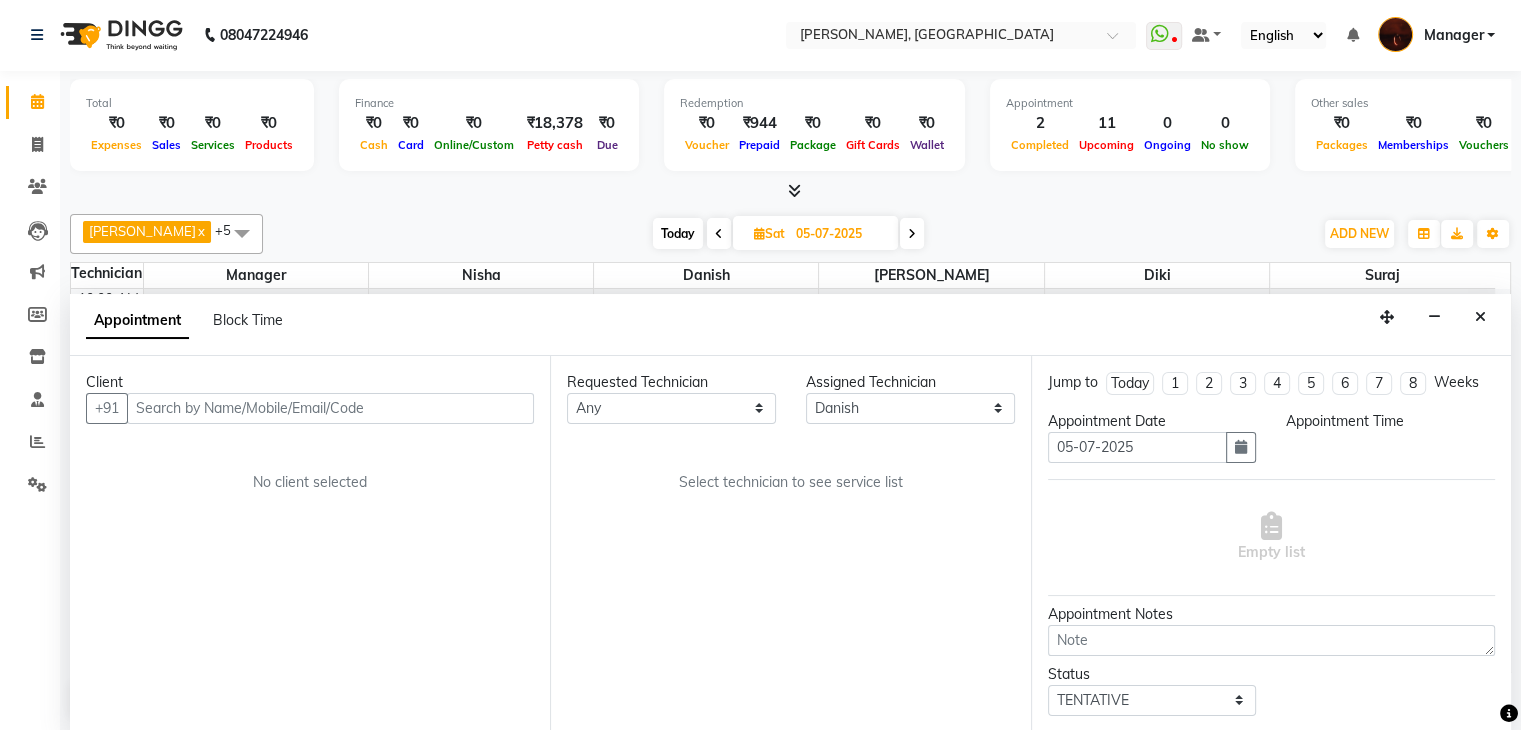 select on "690" 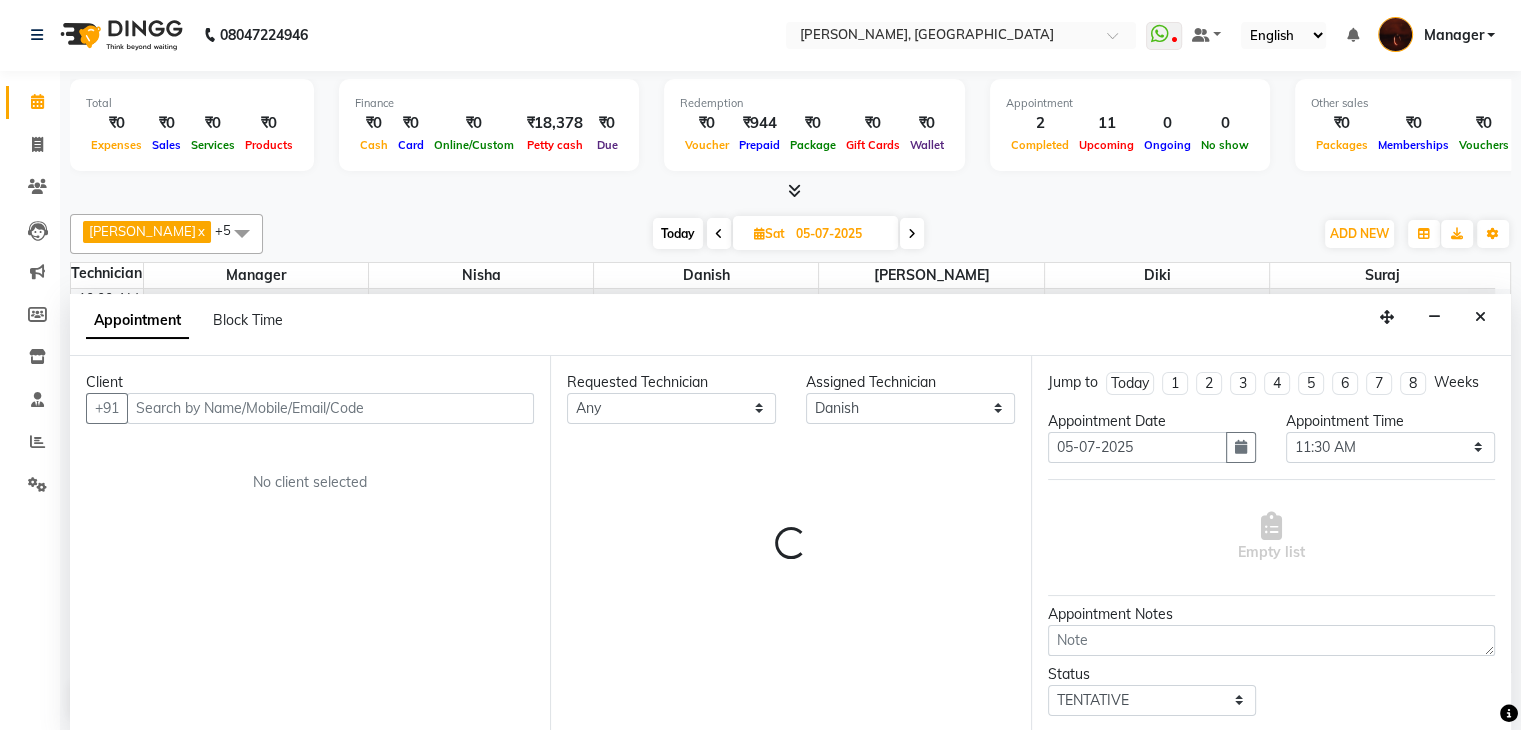 scroll, scrollTop: 196, scrollLeft: 0, axis: vertical 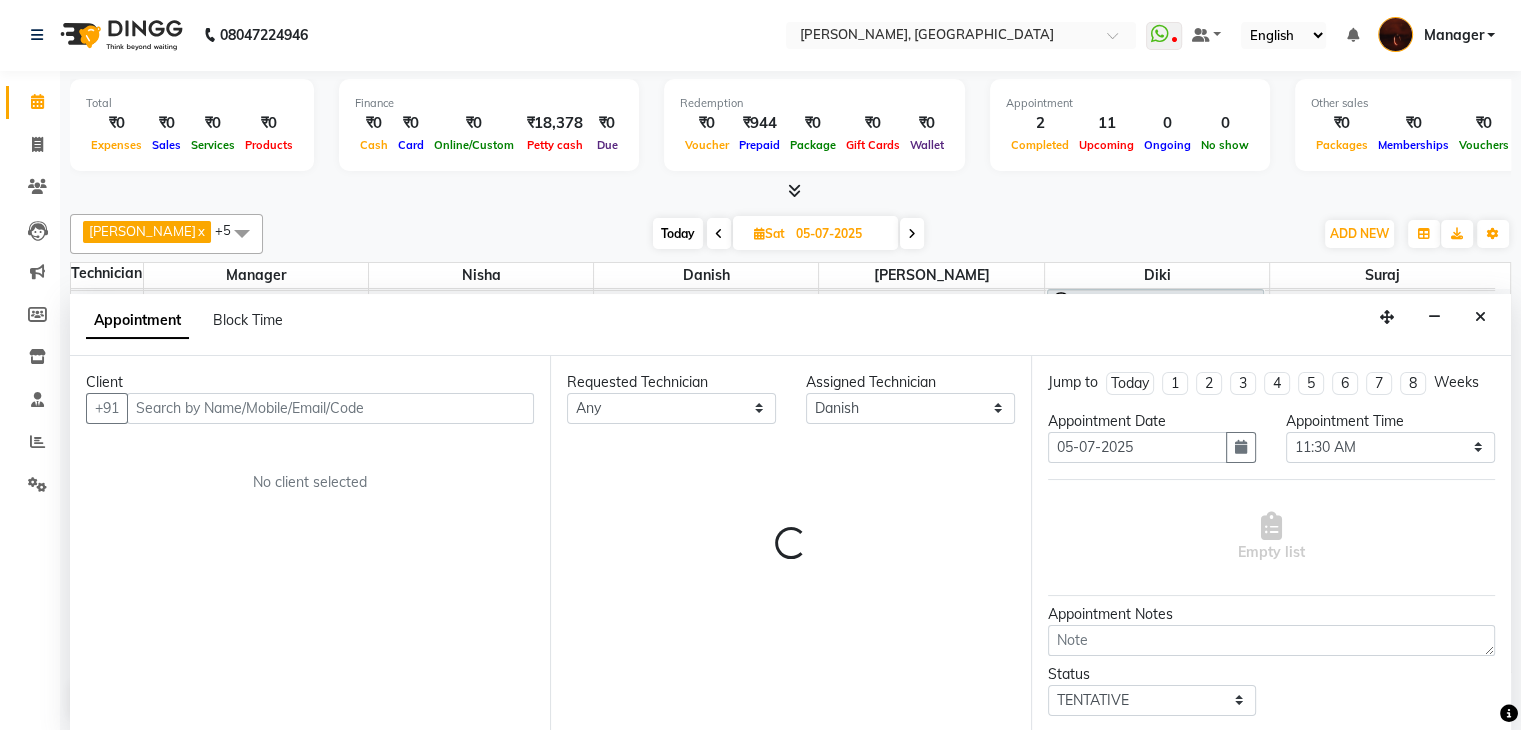 select on "1693" 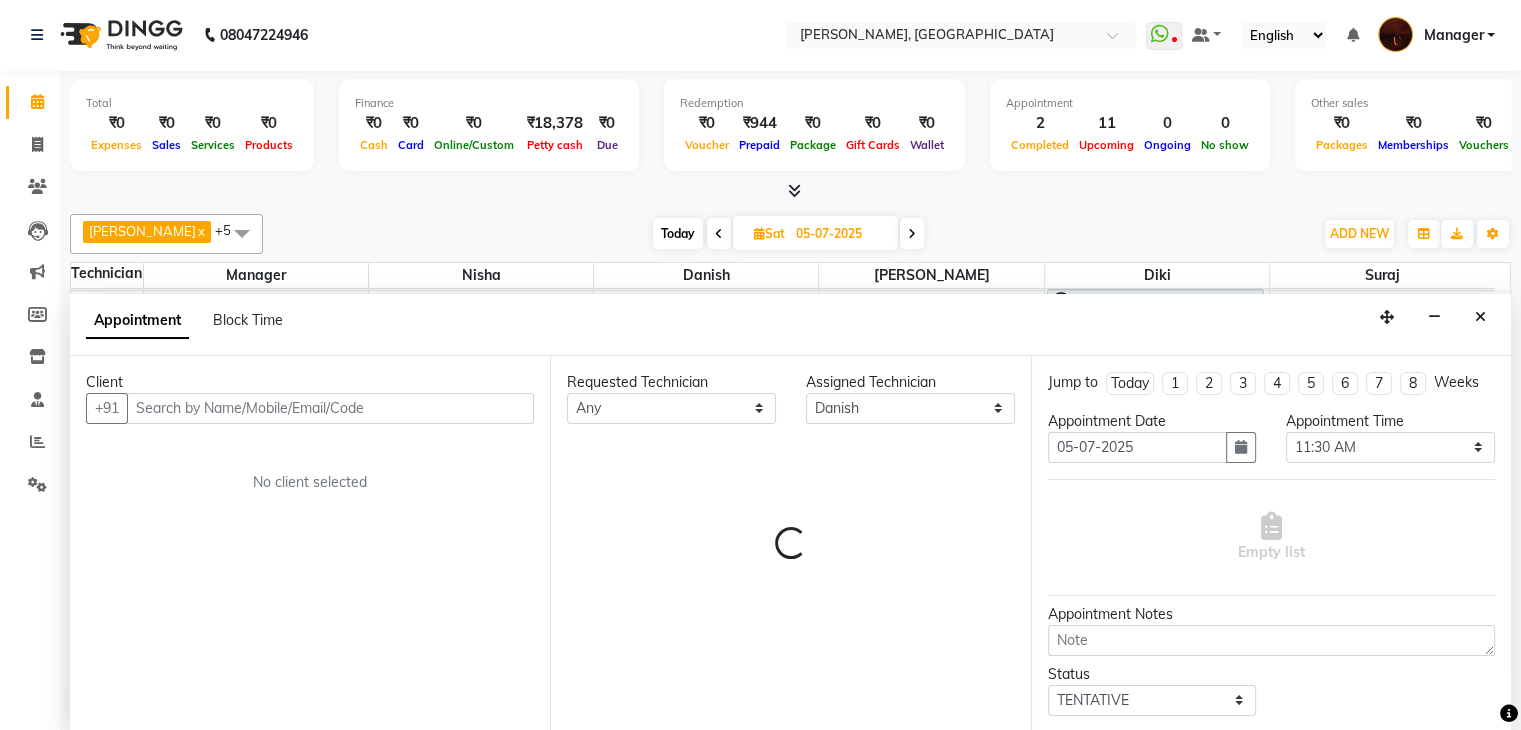 select on "1693" 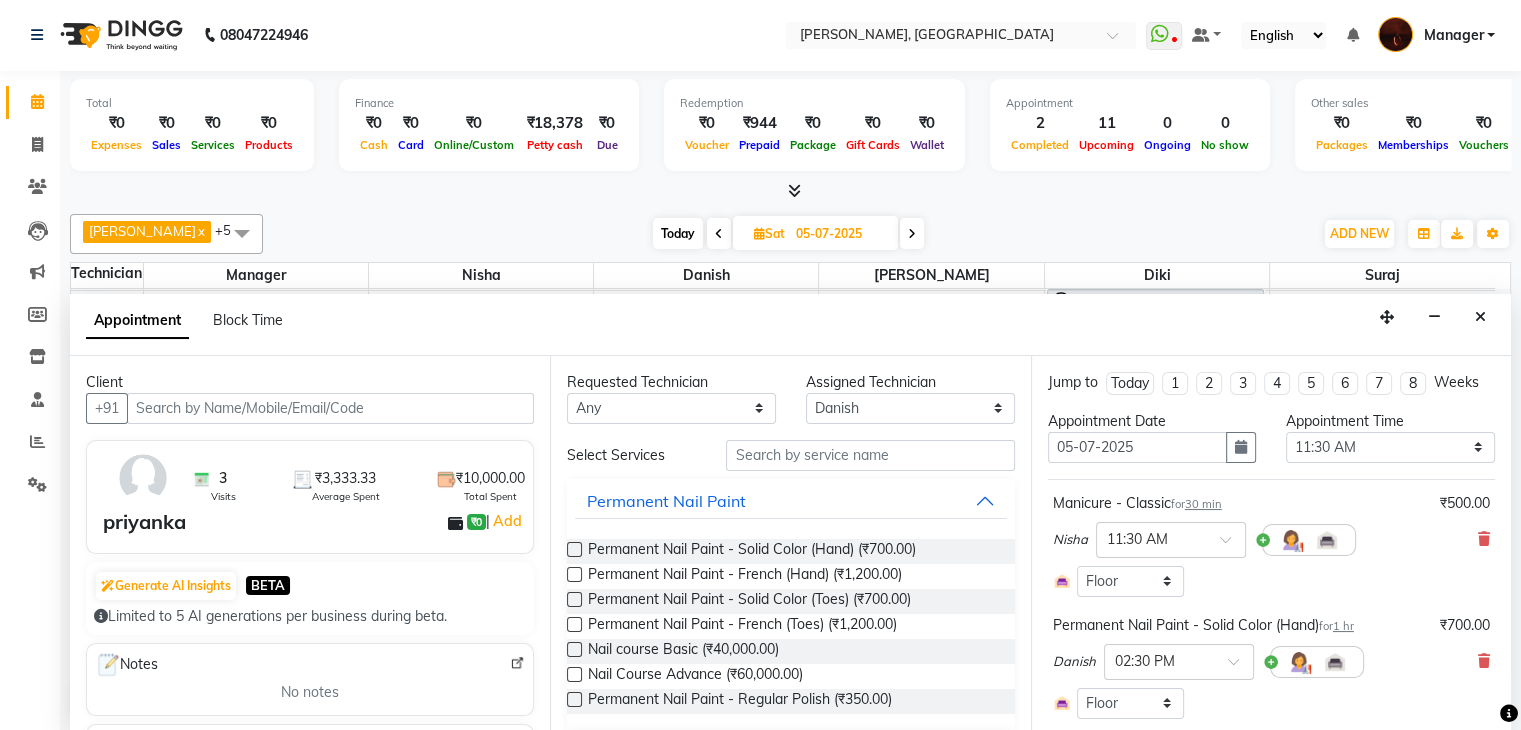 select on "1693" 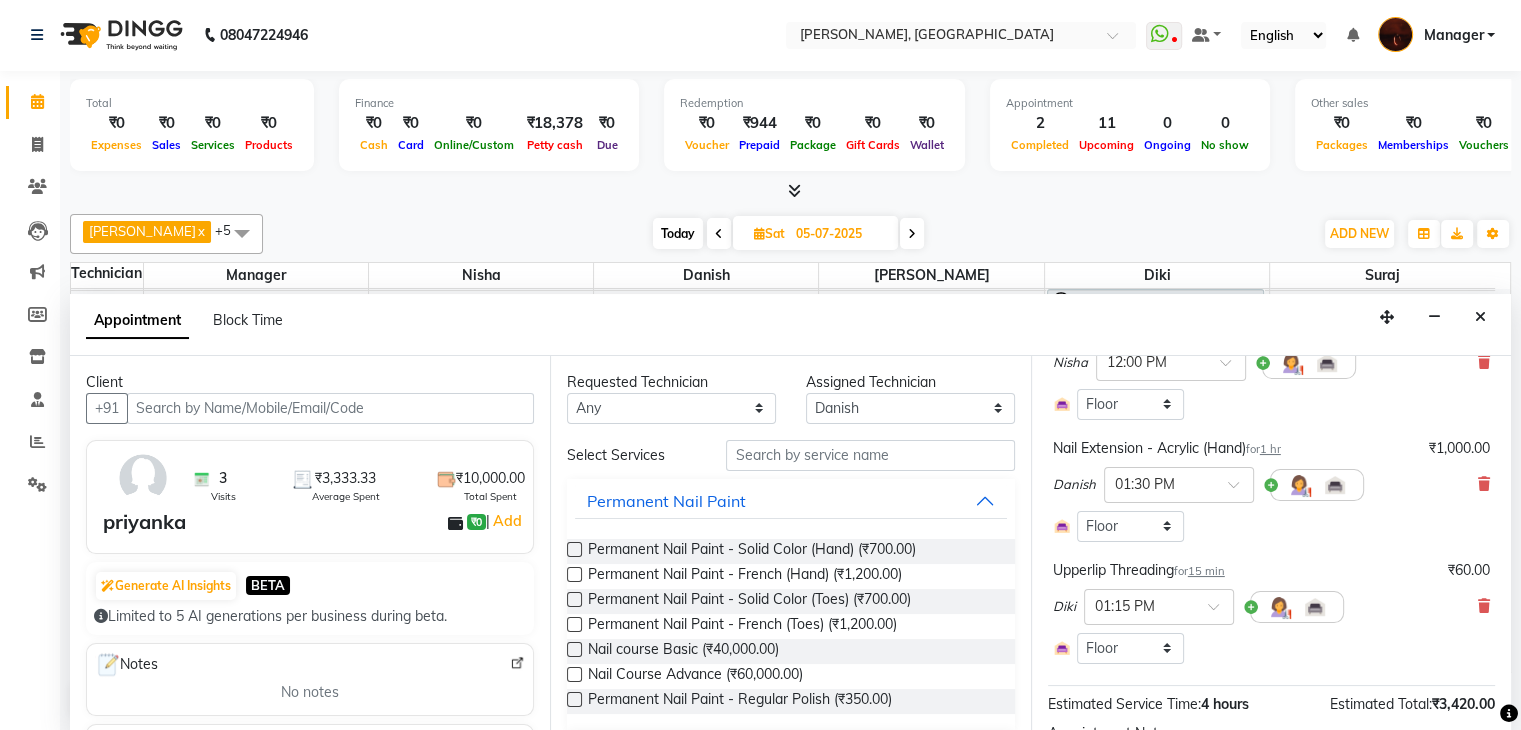 scroll, scrollTop: 548, scrollLeft: 0, axis: vertical 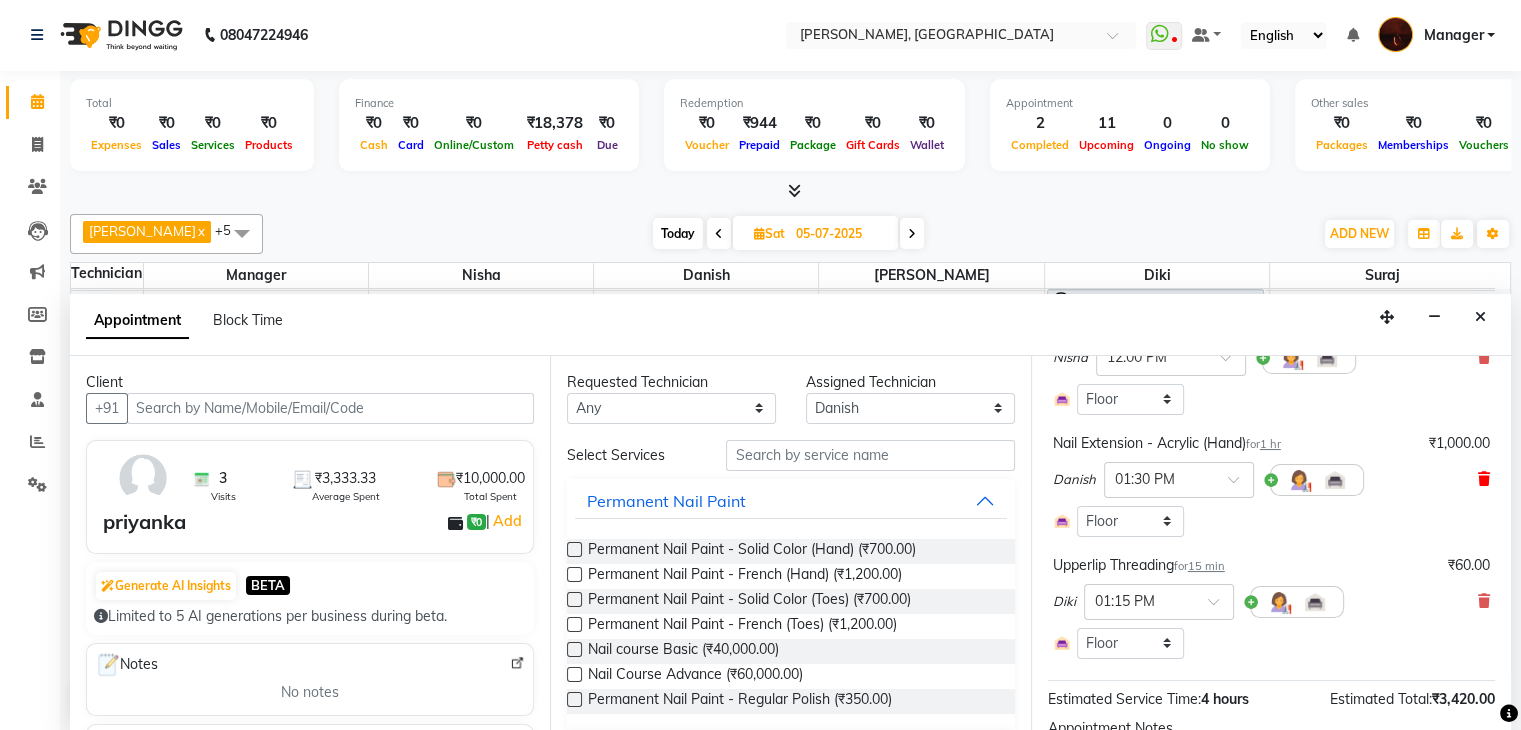 click at bounding box center (1484, 479) 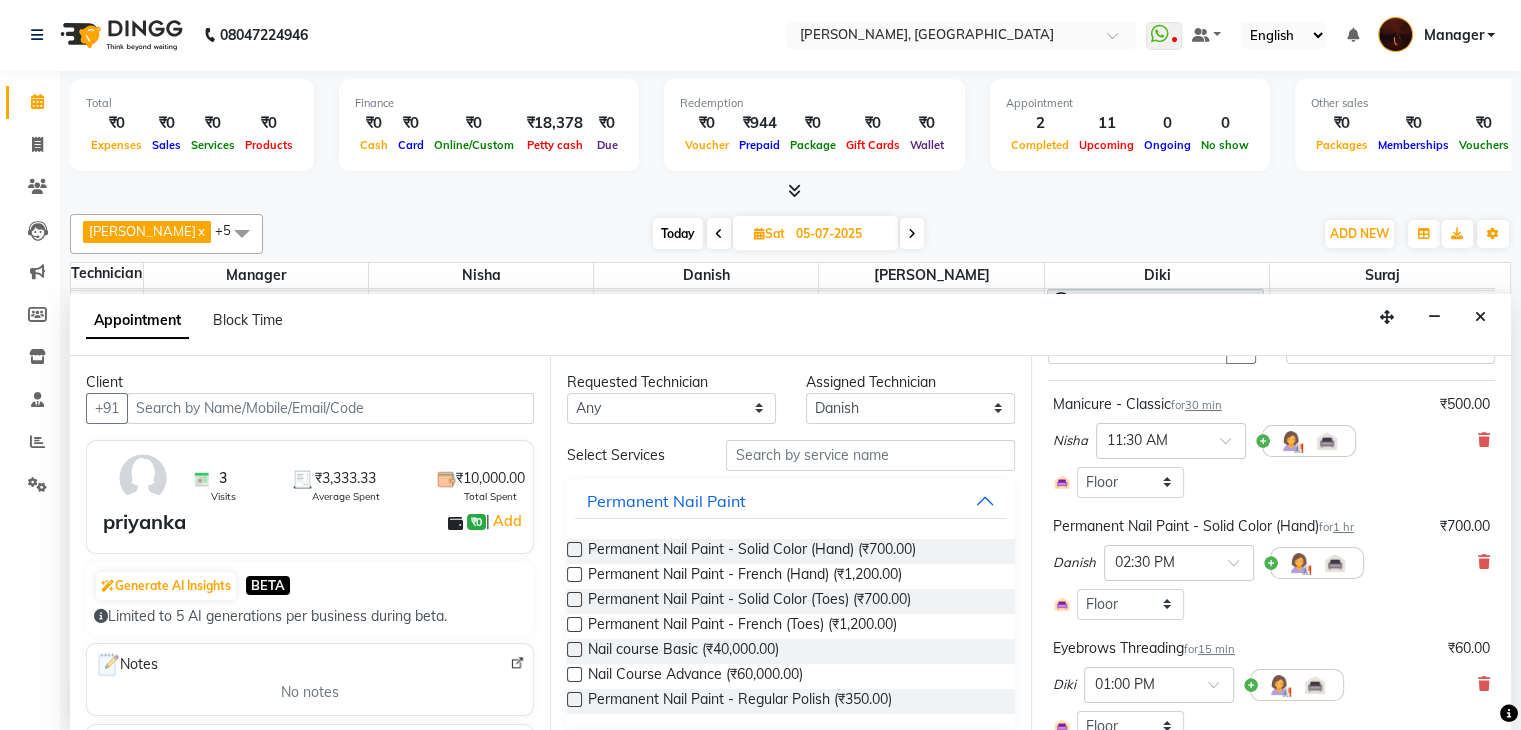 scroll, scrollTop: 56, scrollLeft: 0, axis: vertical 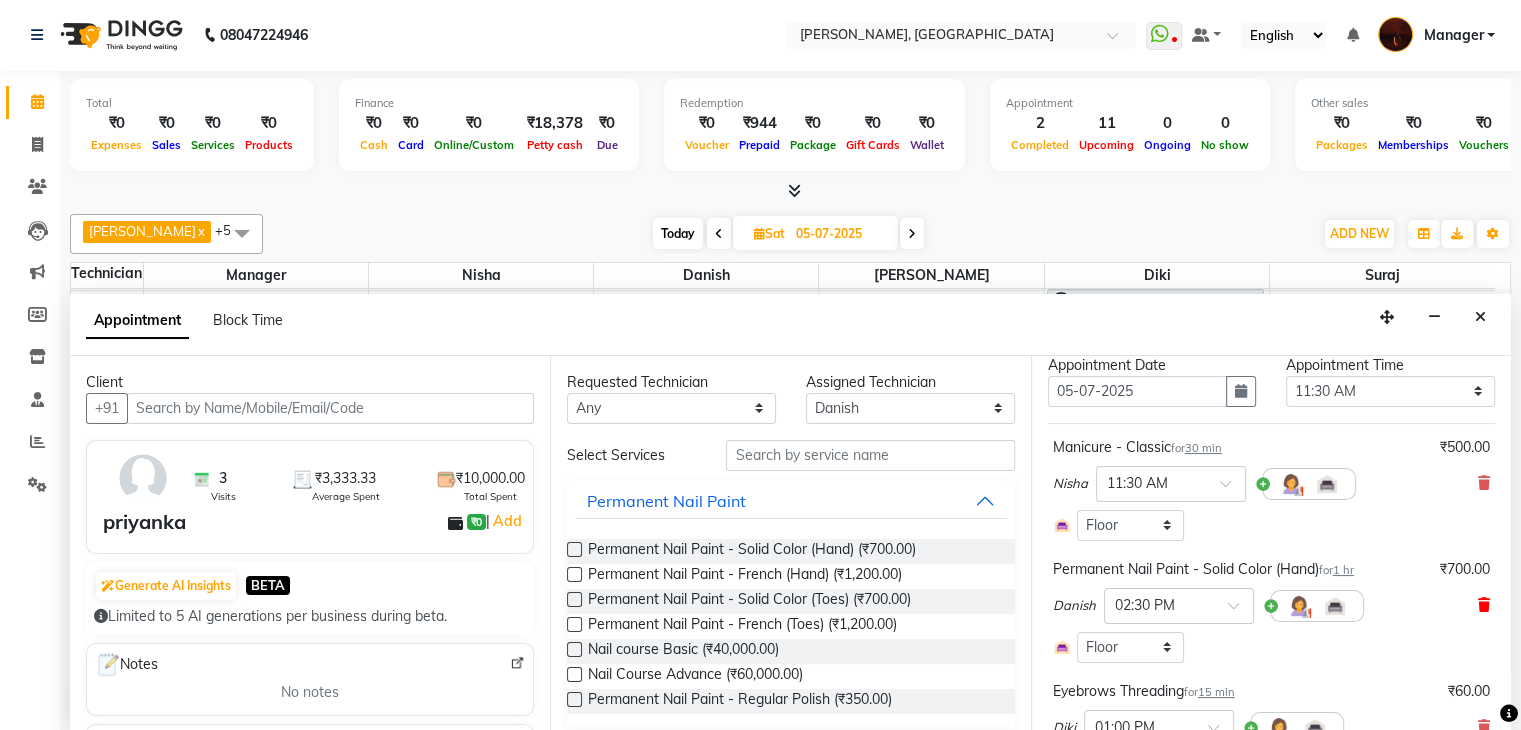 click at bounding box center [1484, 605] 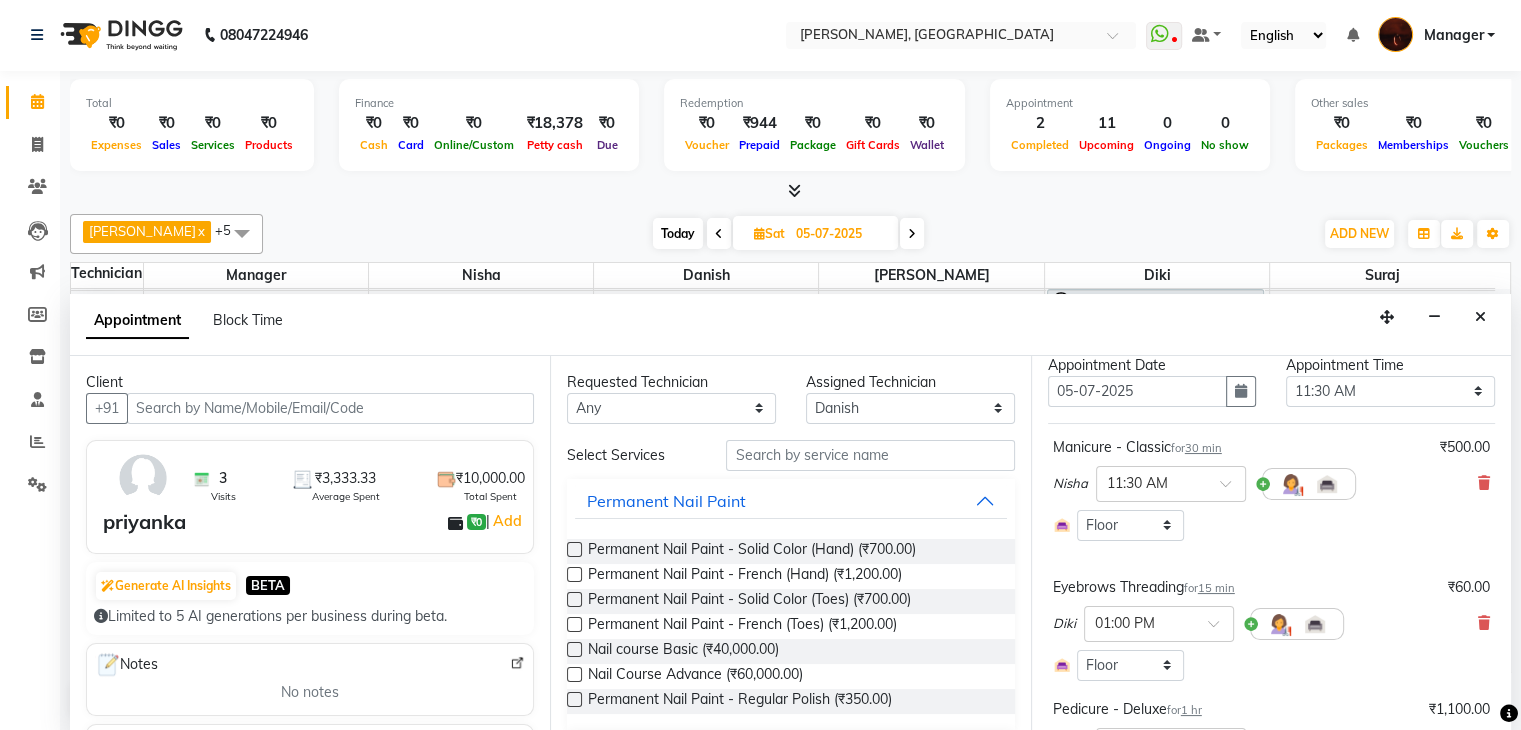 scroll, scrollTop: 0, scrollLeft: 0, axis: both 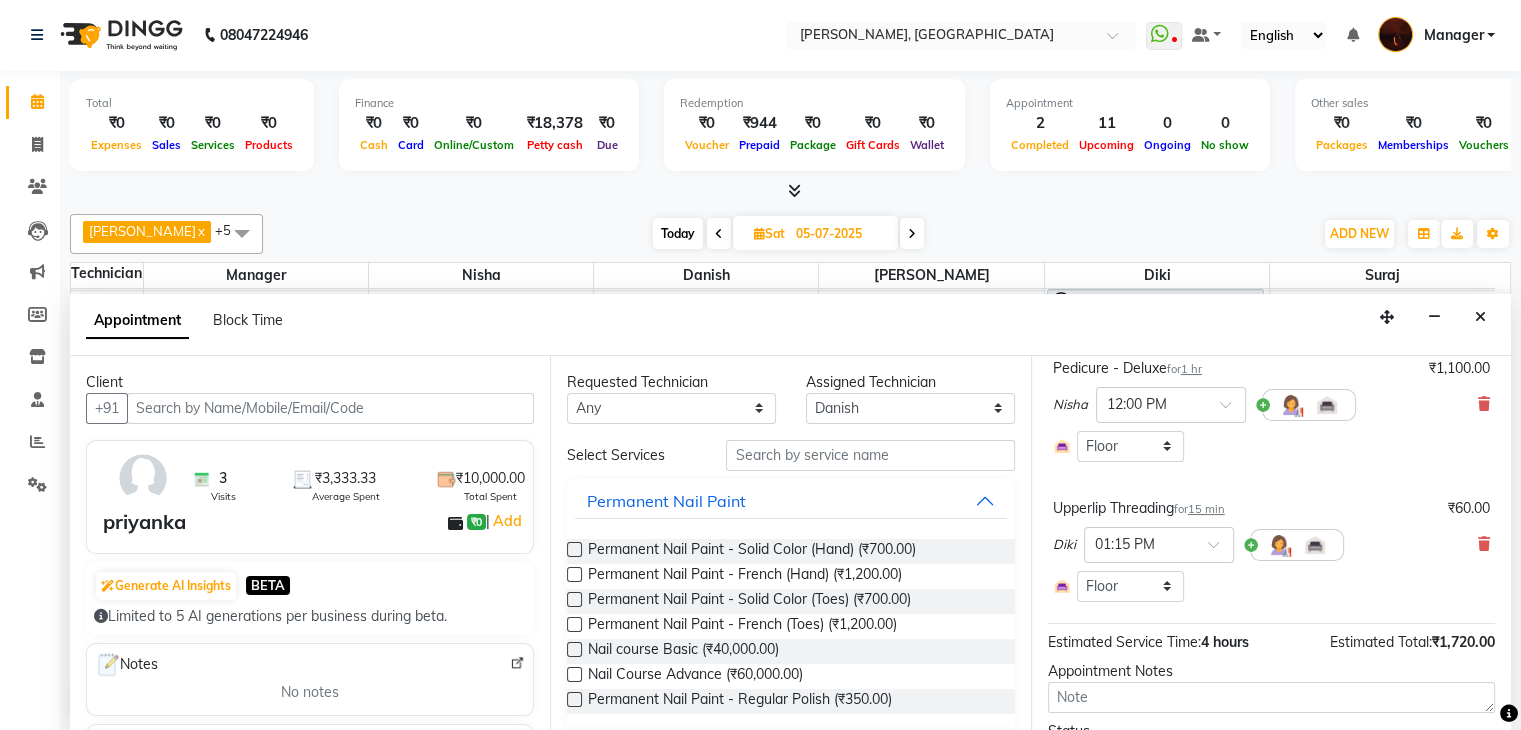 click on "Upperlip Threading   for  15 min ₹60.00 Diki  × 01:15 PM Select Room Floor" at bounding box center [1271, 550] 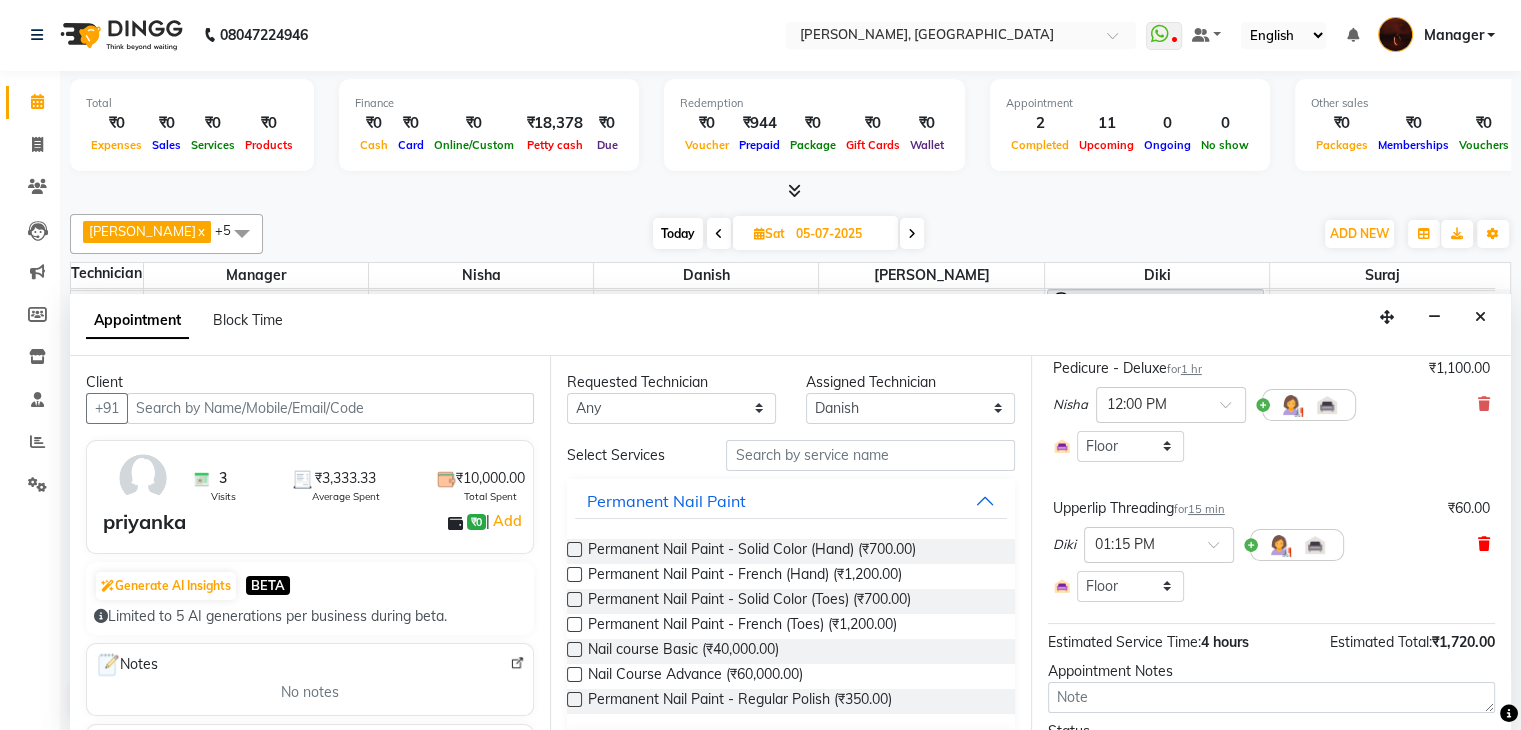 click at bounding box center (1484, 544) 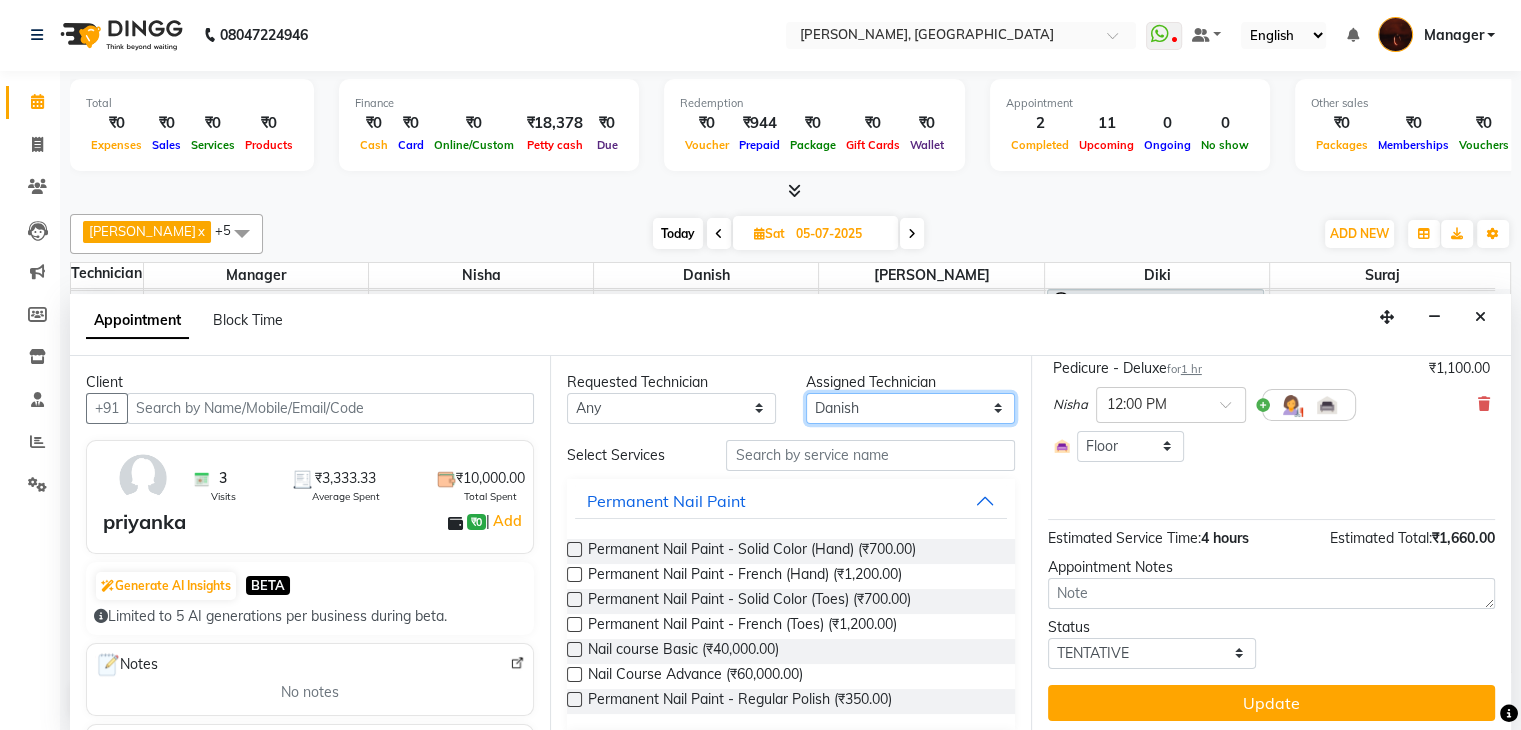 click on "Select Adesh amir anuj Danish Diki  Gaurav GAURAV GK Geeta Himanshu jenifer Manager megna nikhil Nisha Pooja prince Rohit roshni sajan Sameer sudeb Sudhir Accounting suraj vishnu" at bounding box center (910, 408) 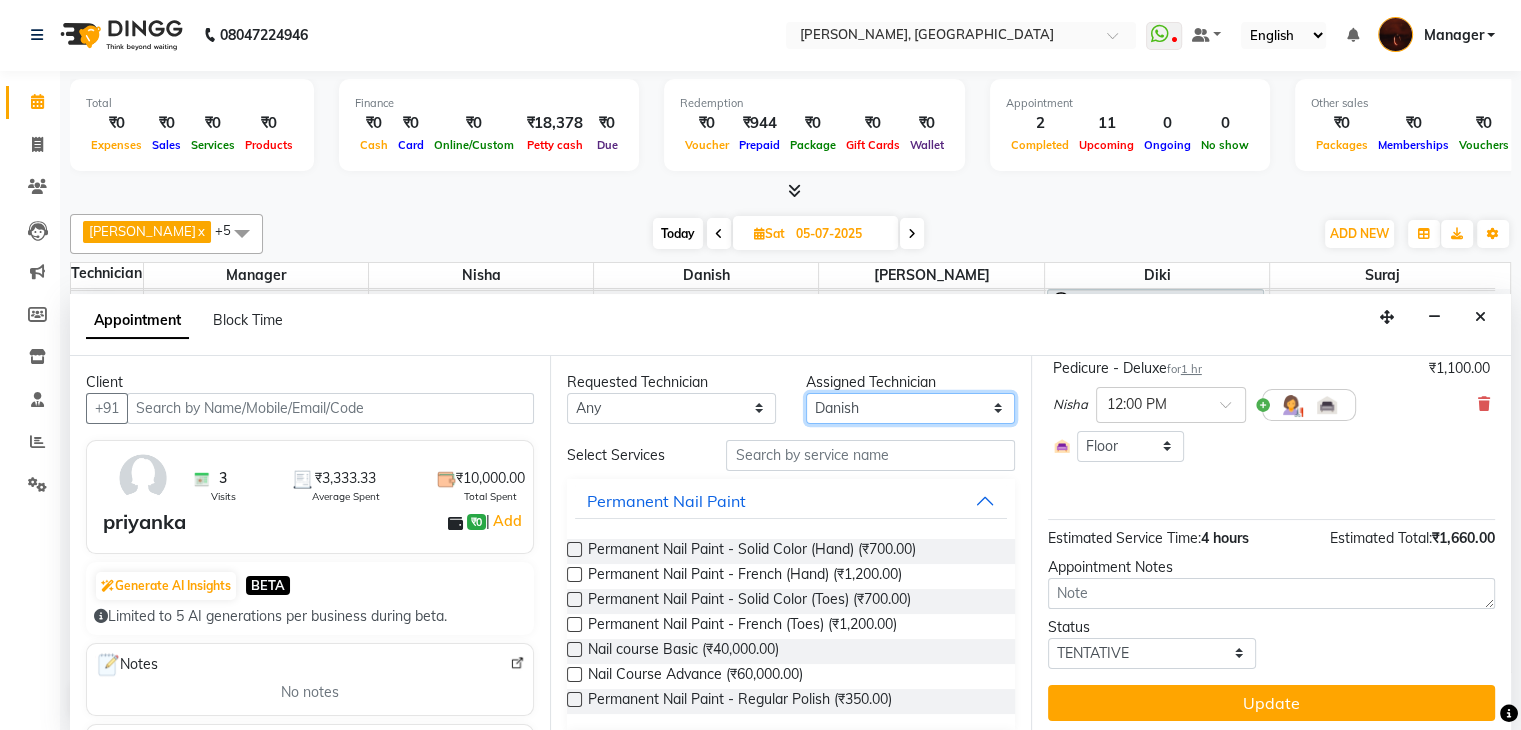 select on "68684" 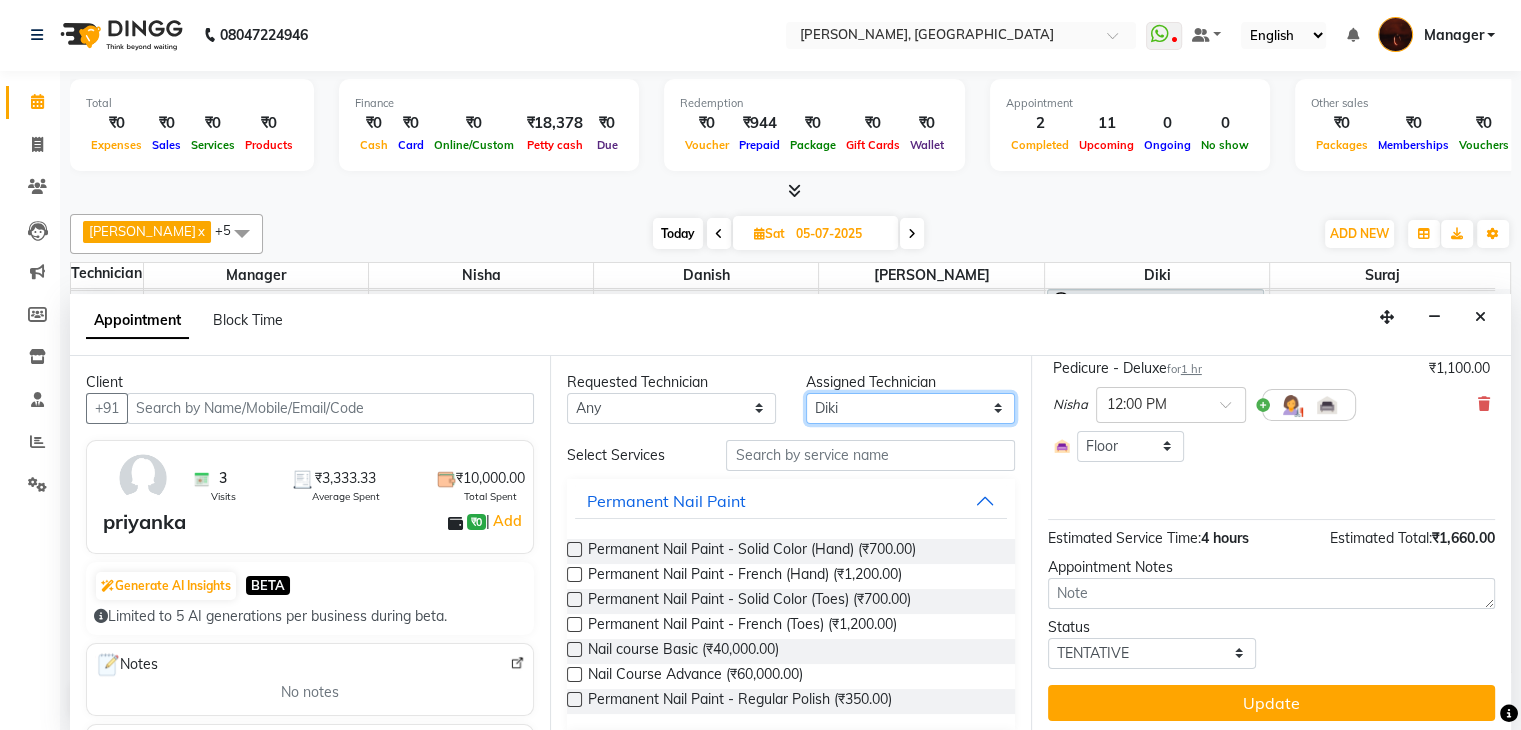click on "Select Adesh amir anuj Danish Diki  Gaurav GAURAV GK Geeta Himanshu jenifer Manager megna nikhil Nisha Pooja prince Rohit roshni sajan Sameer sudeb Sudhir Accounting suraj vishnu" at bounding box center [910, 408] 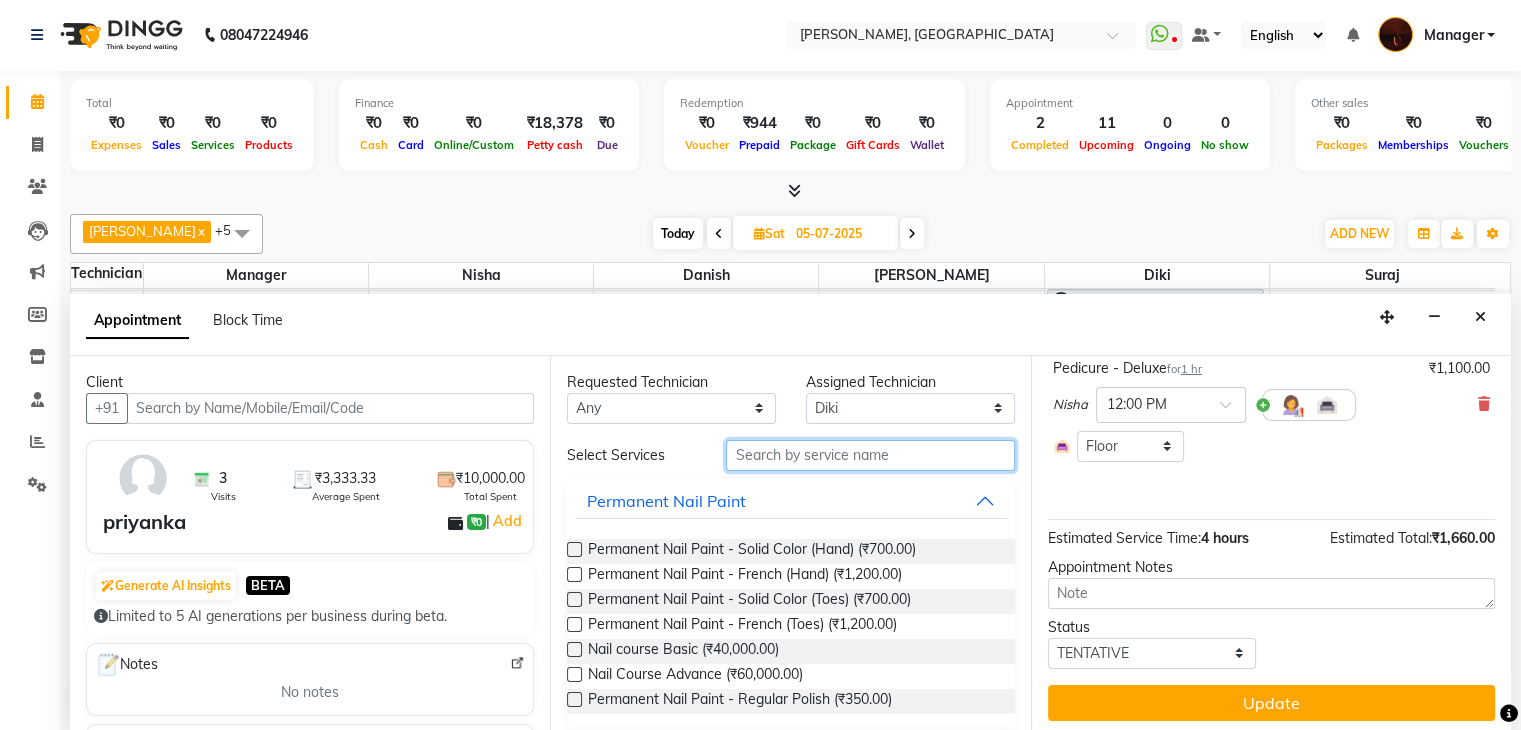 click at bounding box center (870, 455) 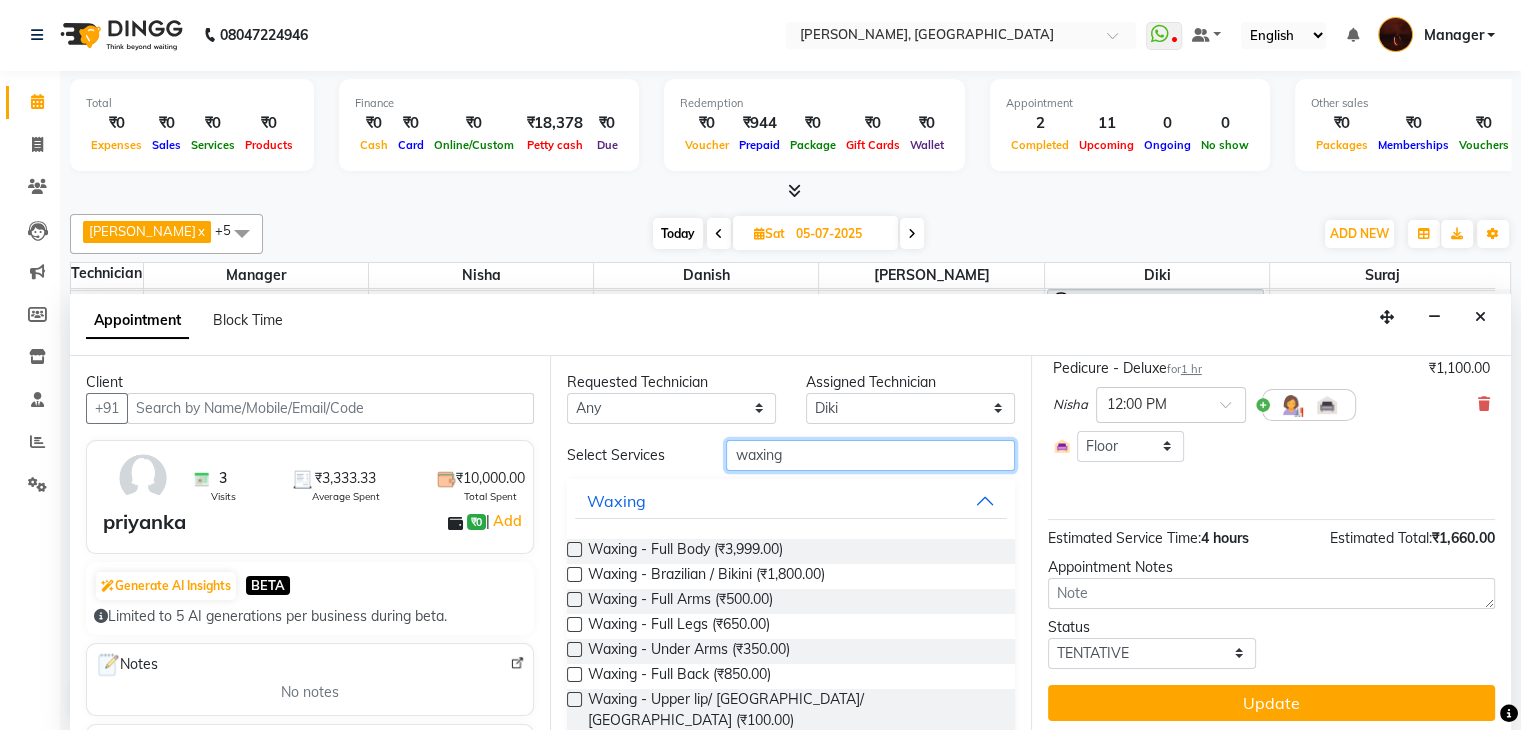 type on "waxing" 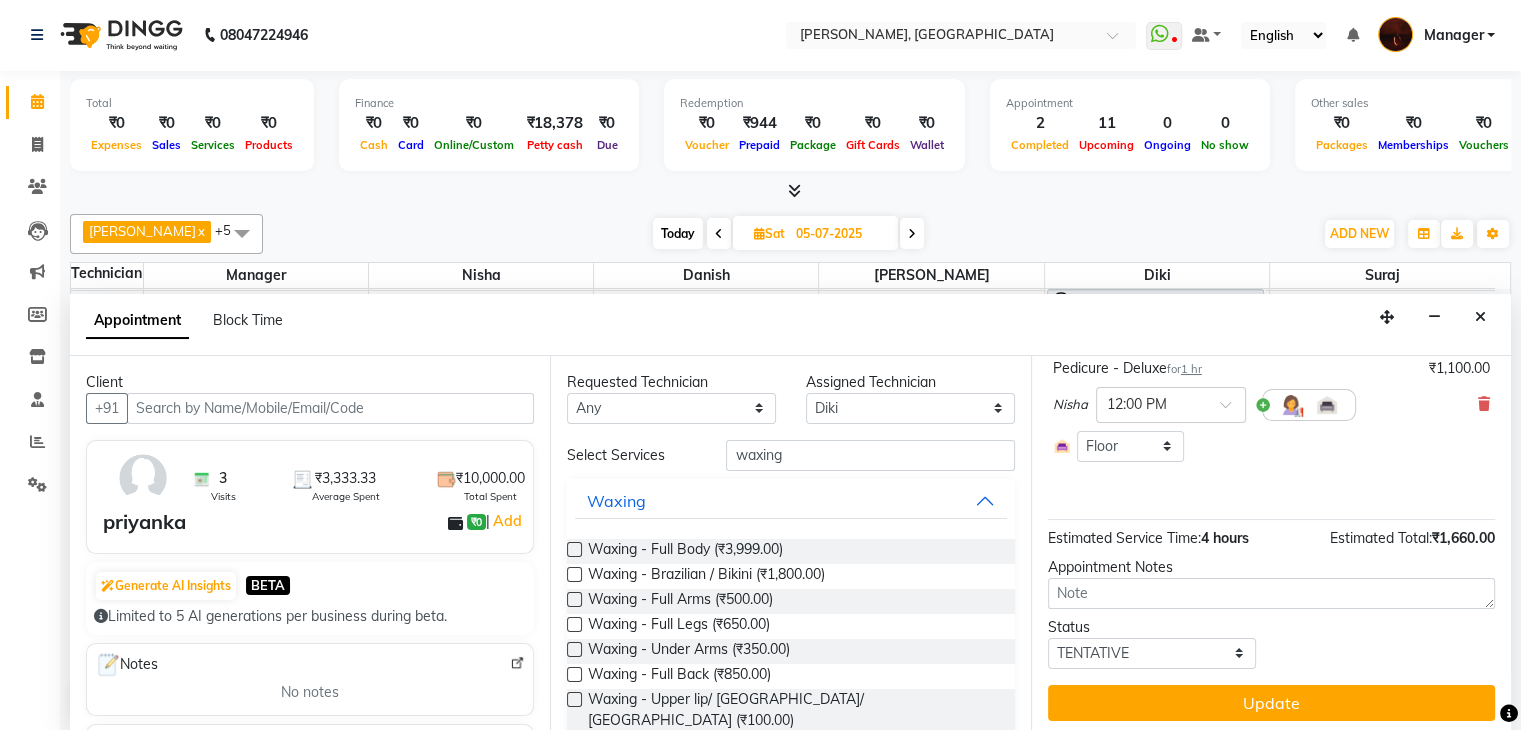click at bounding box center (574, 624) 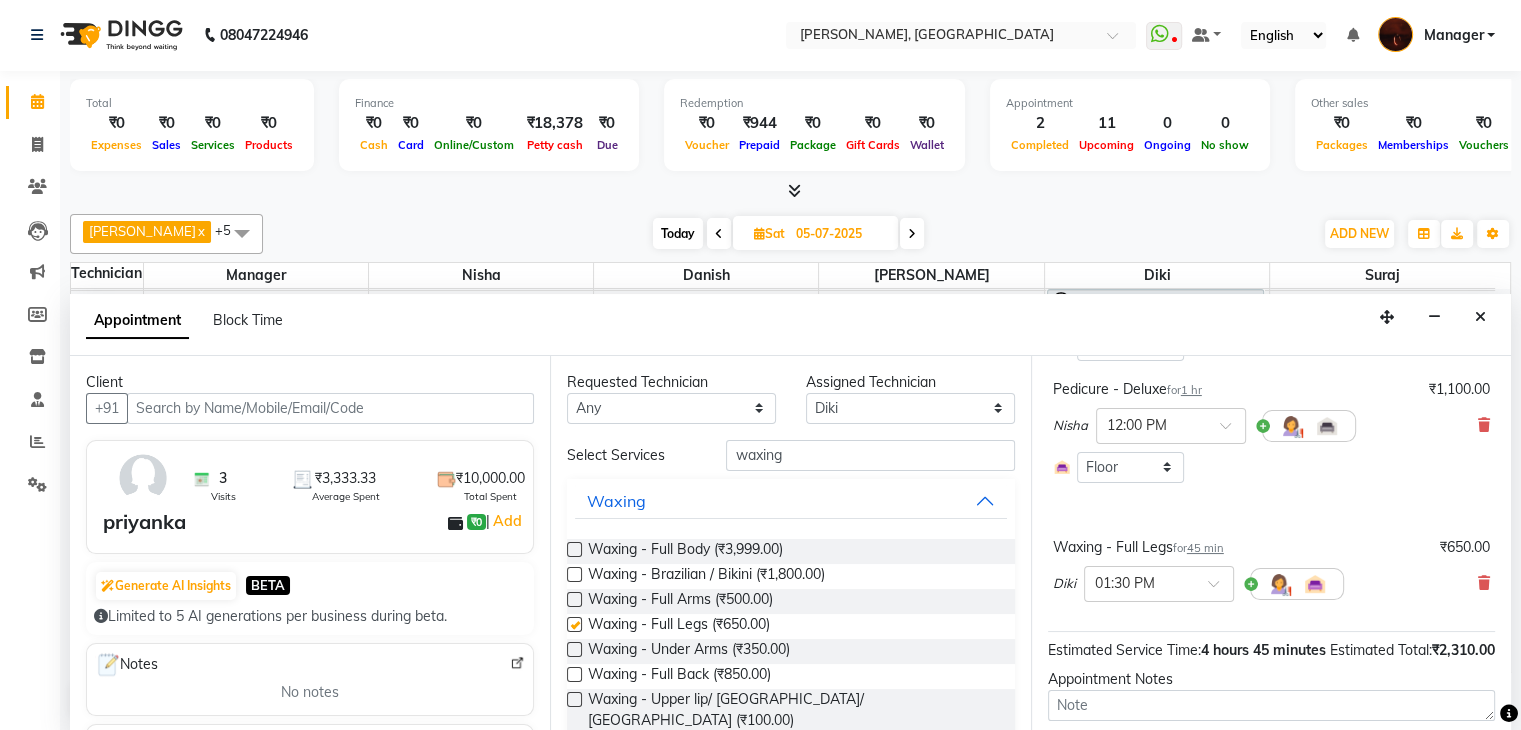 scroll, scrollTop: 418, scrollLeft: 0, axis: vertical 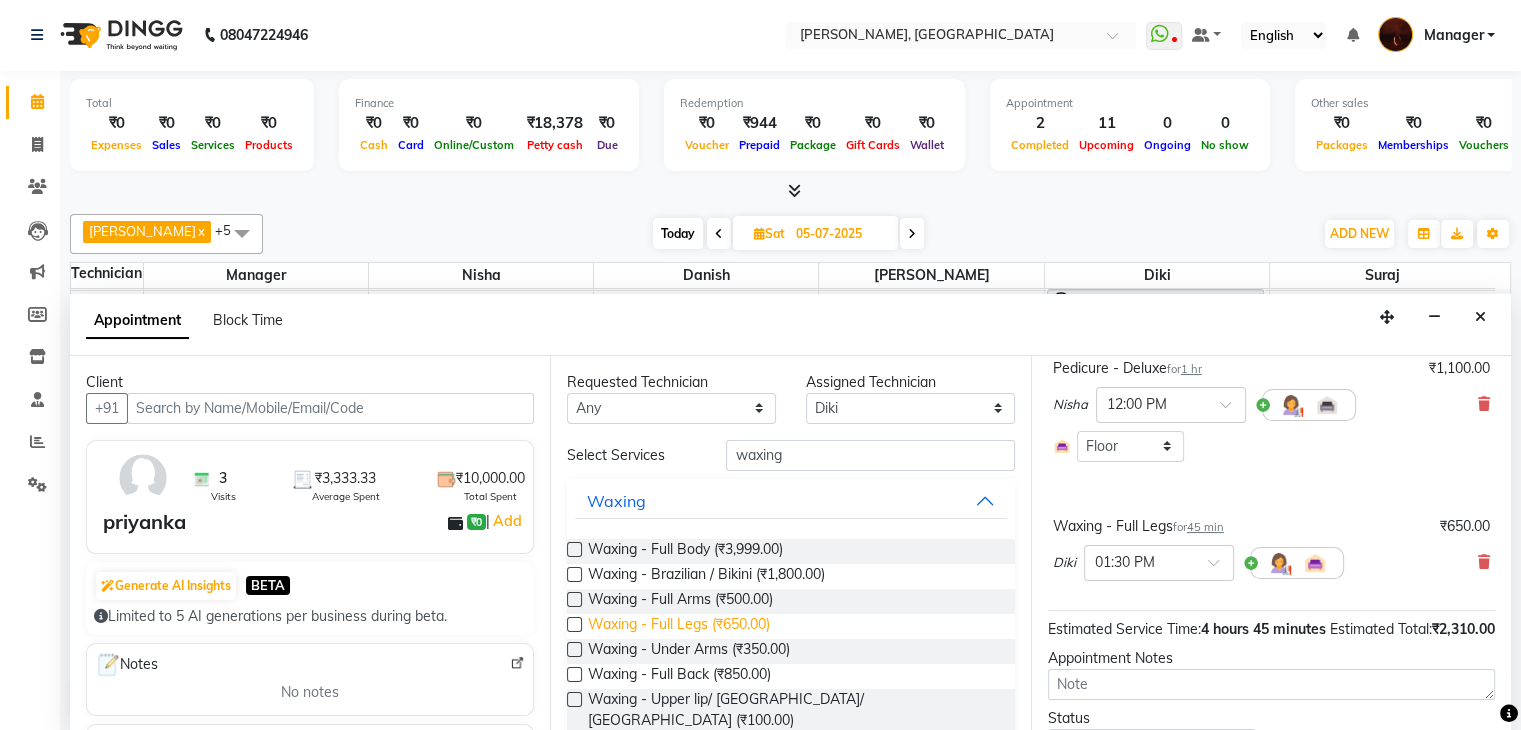 checkbox on "false" 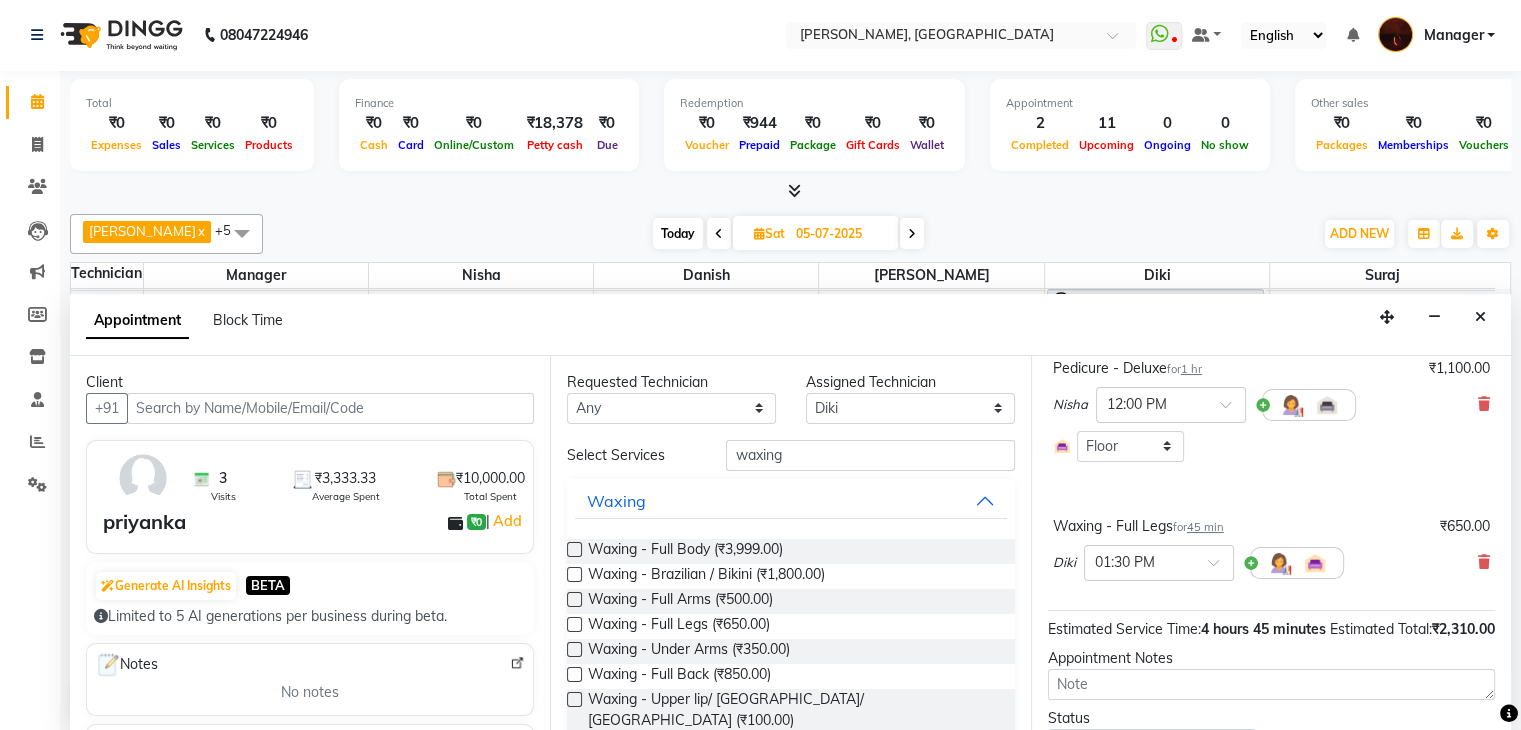 click at bounding box center (574, 649) 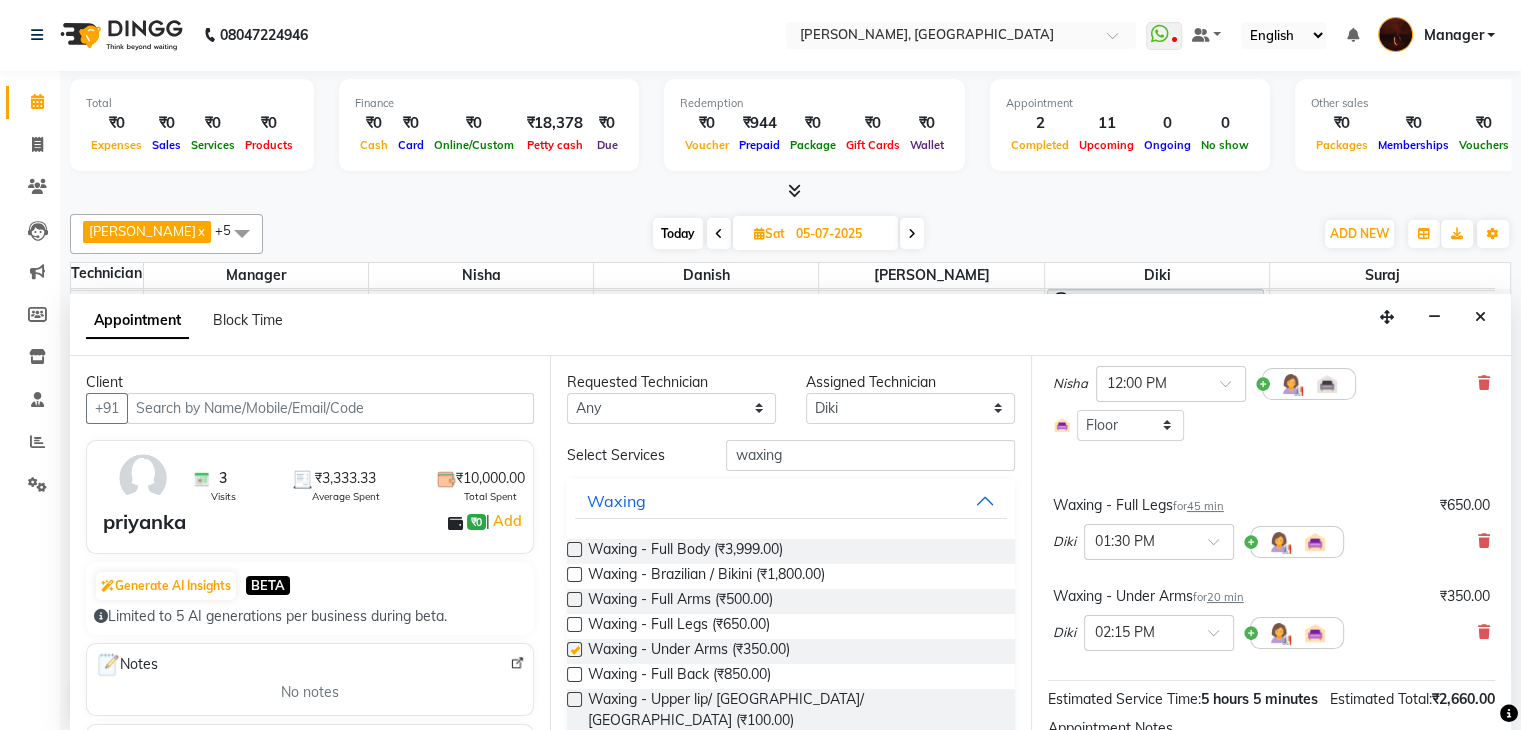 scroll, scrollTop: 397, scrollLeft: 0, axis: vertical 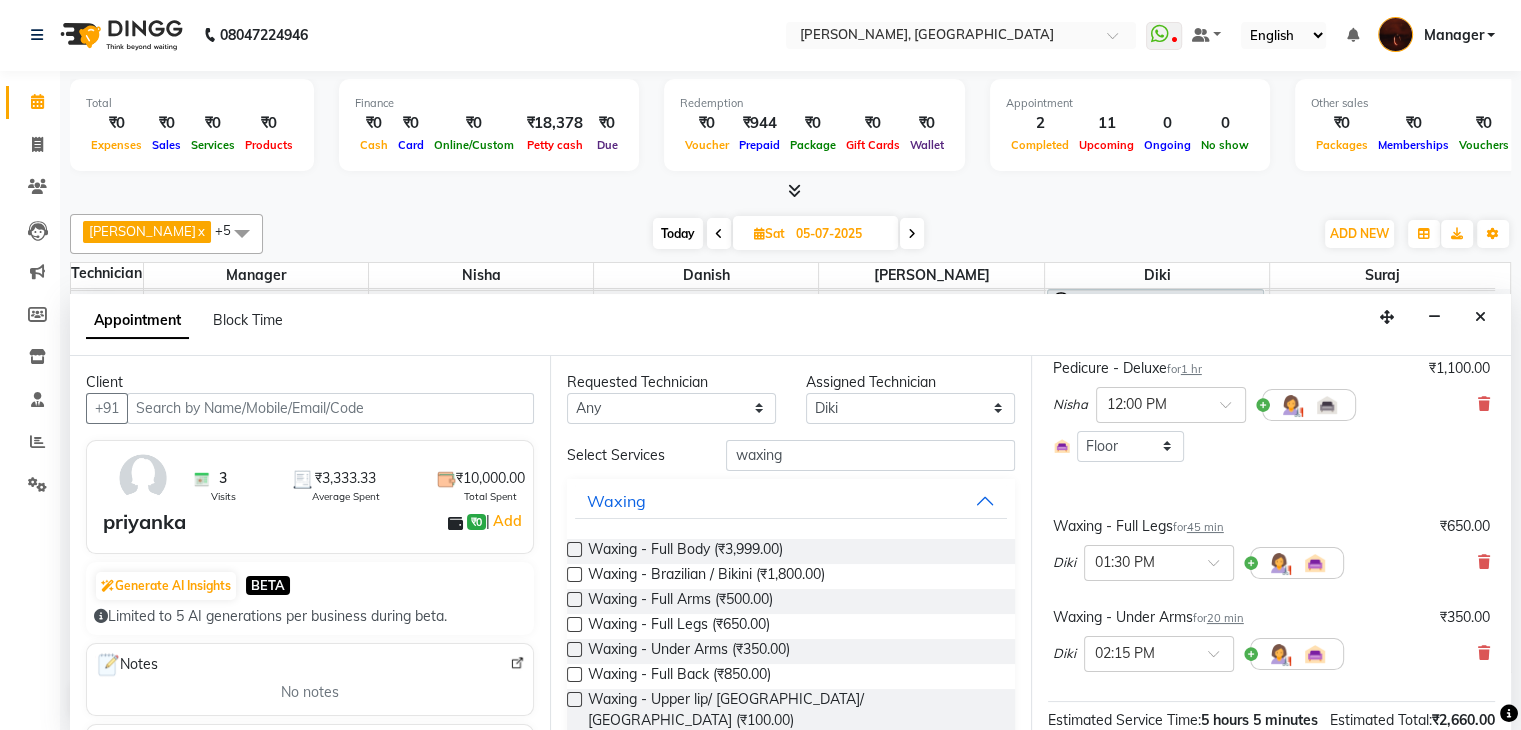 checkbox on "false" 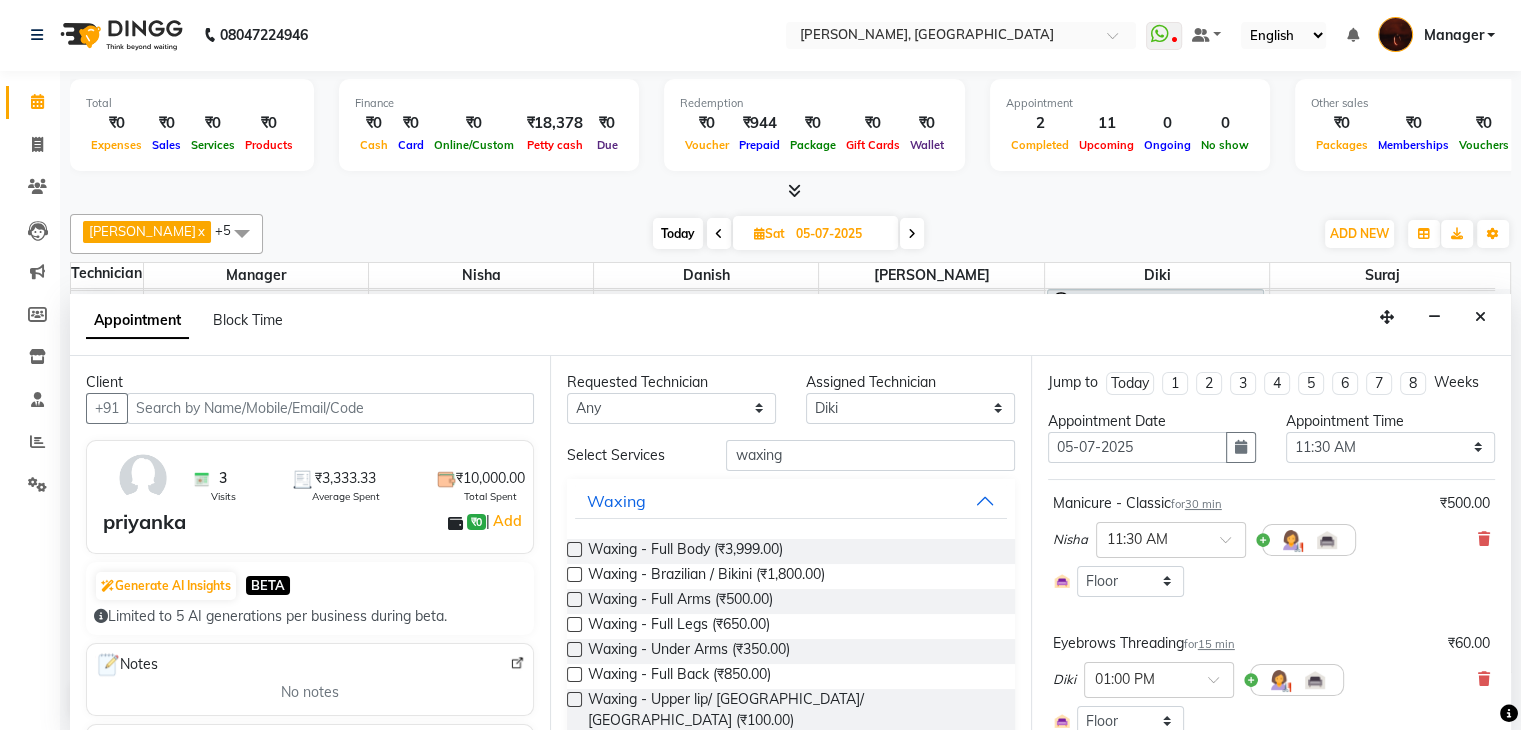 scroll, scrollTop: 0, scrollLeft: 0, axis: both 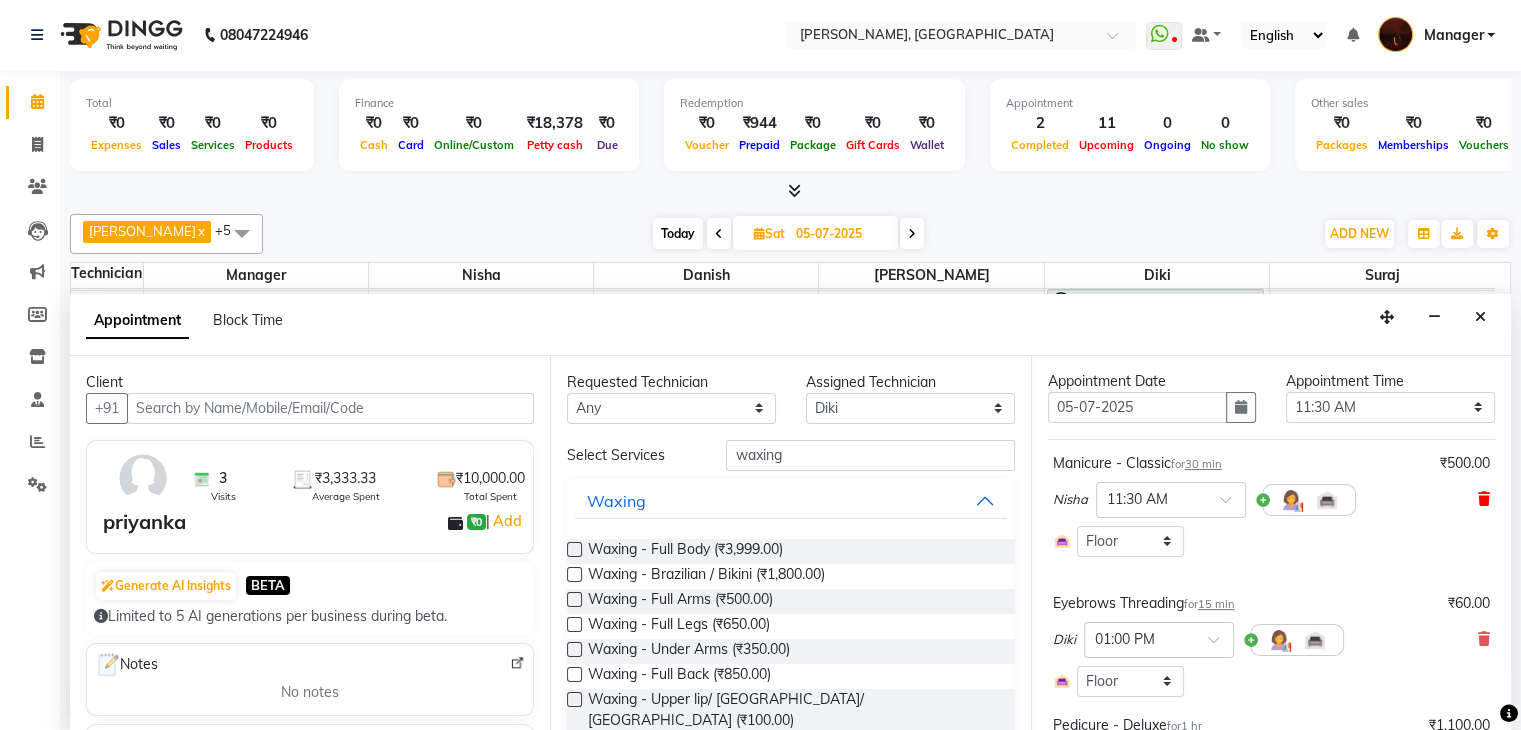 click at bounding box center (1484, 499) 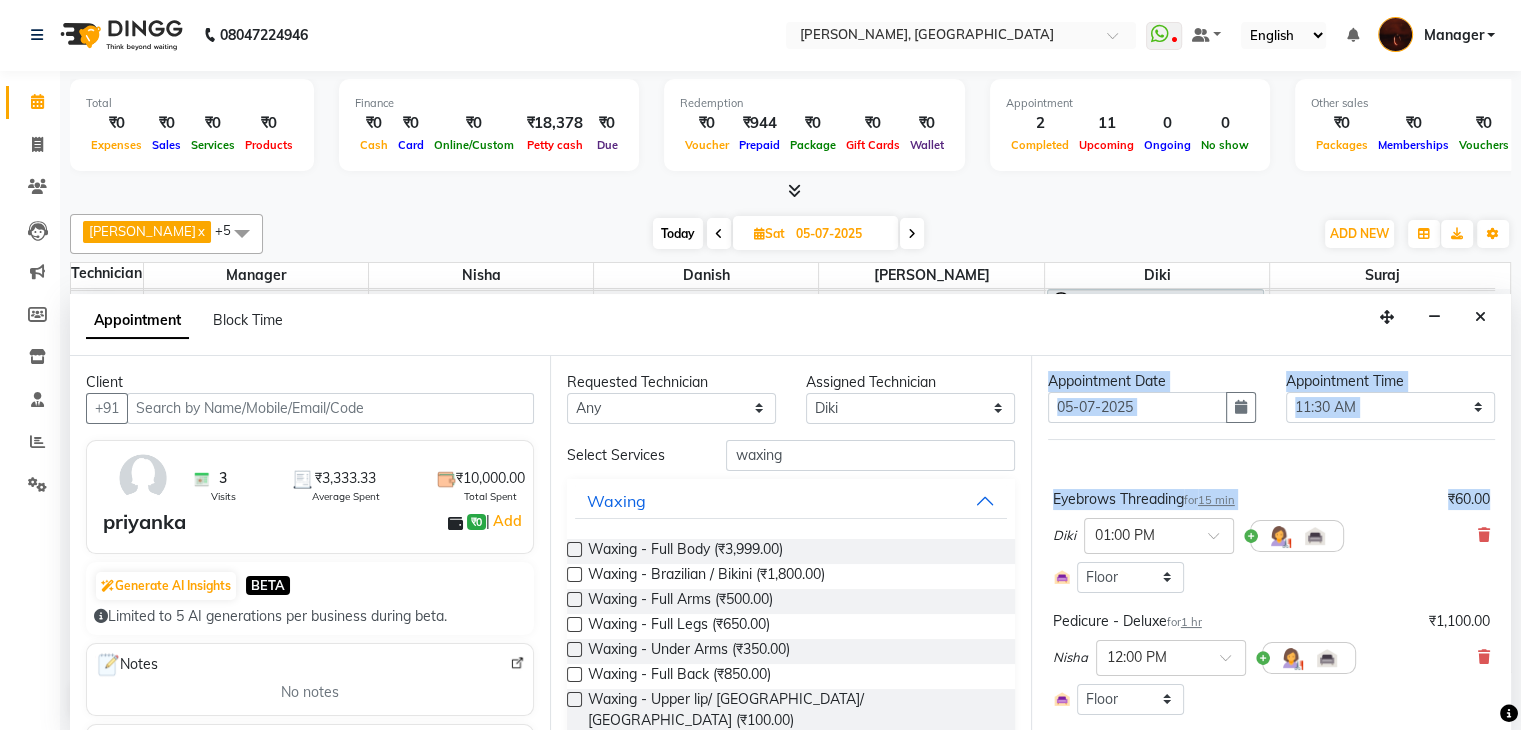 scroll, scrollTop: 0, scrollLeft: 0, axis: both 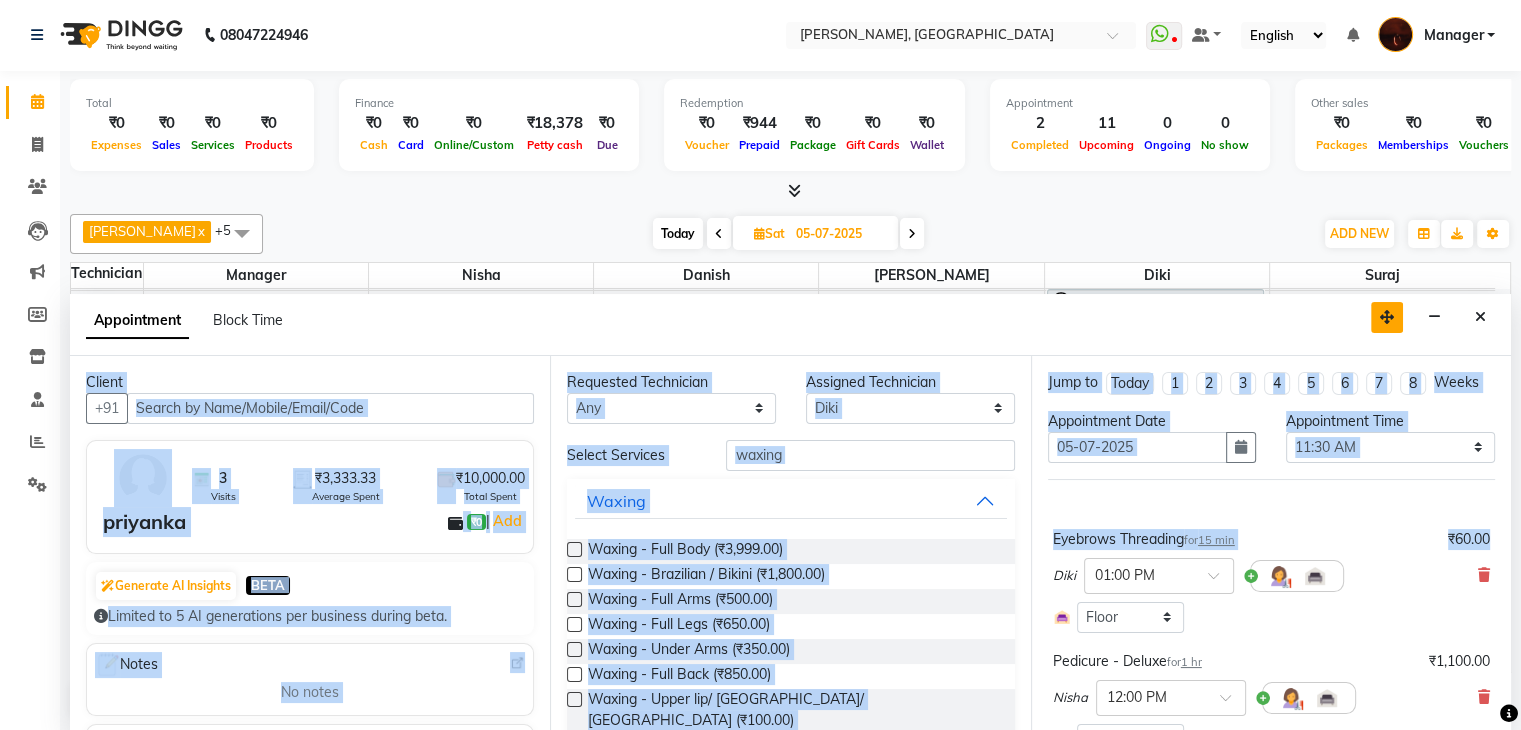 drag, startPoint x: 1492, startPoint y: 497, endPoint x: 1396, endPoint y: 323, distance: 198.72594 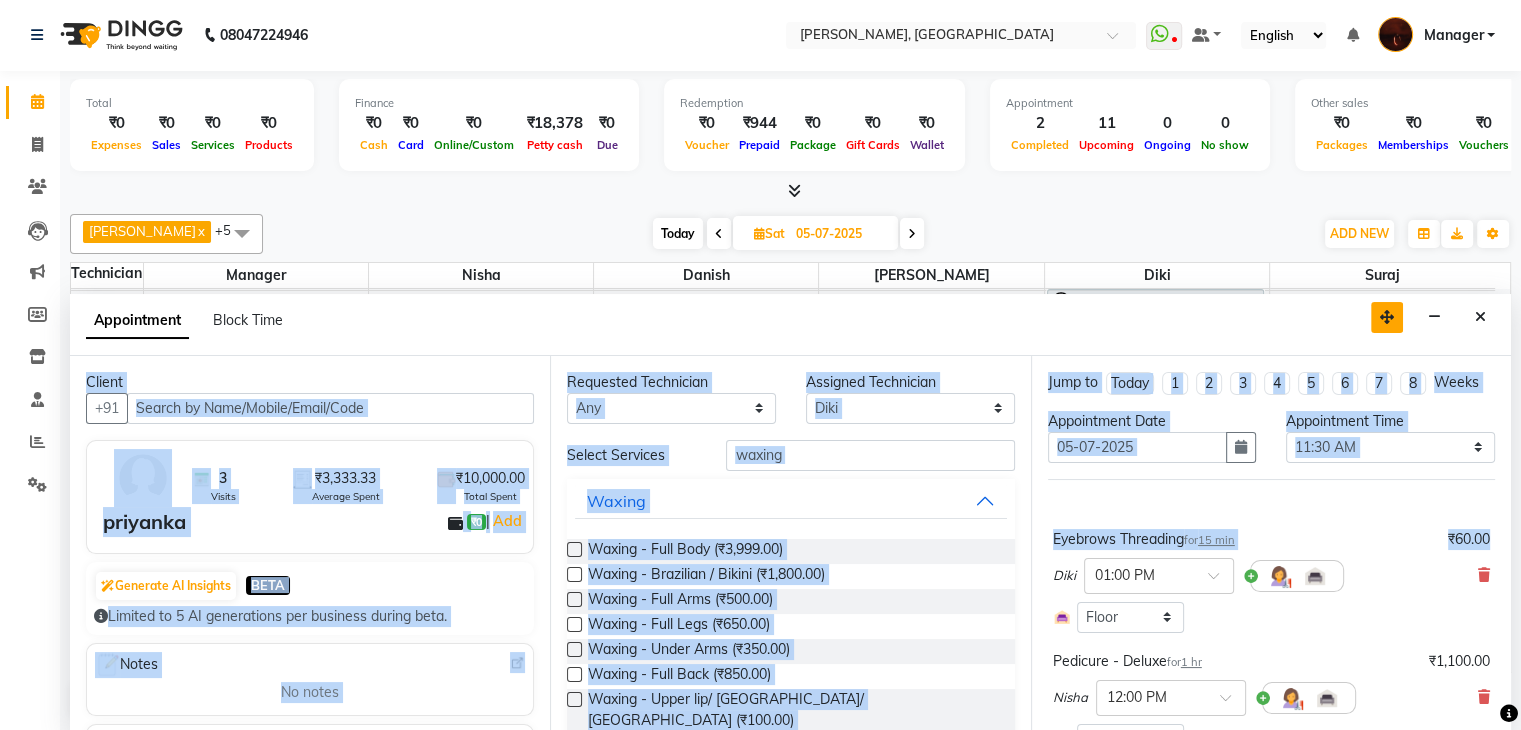 click on "Appointment Block Time Client +91 3 Visits ₹3,333.33 Average Spent ₹10,000.00 Total Spent priyanka    ₹0  |   Add    Generate AI Insights
BETA  Limited to 5 AI generations per business during beta.   Notes  No notes  Recent Services Eyebrows Threading (₹60),Upperlip Threading (₹60) With Diki    27-05-2025 ₹141.60 Eyebrows Threading (₹60),Upperlip Threading (₹60) With Diki    09-05-2025 ₹141.60 Manicure  - Deluxe,Eyebrows Threading (₹60),Upperlip Threading (₹60),Forehead Threading (₹60) With Diki    16-04-2025 ₹3,870.40  Memberships No membership  Active Packages No packages  Vouchers 10K  Nailashes, Indiranagar ₹10,000.00 Ends On    11-04-2026 Requested Technician Any Adesh amir anuj Danish Diki  Gaurav GAURAV GK Geeta Himanshu jenifer Manager megna nikhil Nisha Pooja prince Rohit roshni sajan Sameer sudeb Sudhir Accounting suraj vishnu Assigned Technician Select Adesh amir anuj Danish Diki  Gaurav GAURAV GK Geeta Himanshu jenifer Manager megna nikhil Nisha Pooja prince Rohit" at bounding box center [790, 513] 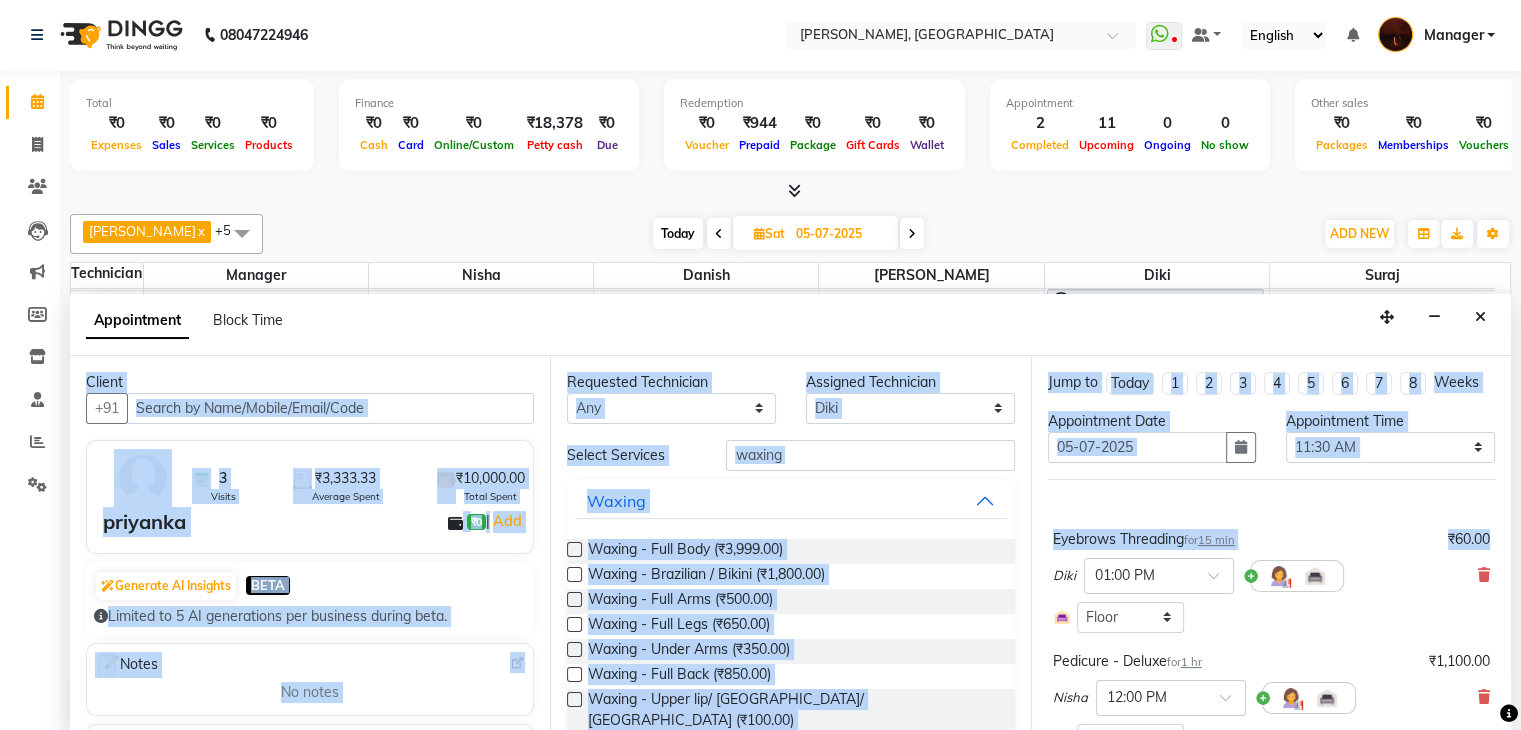 click on "Appointment Block Time" at bounding box center (790, 325) 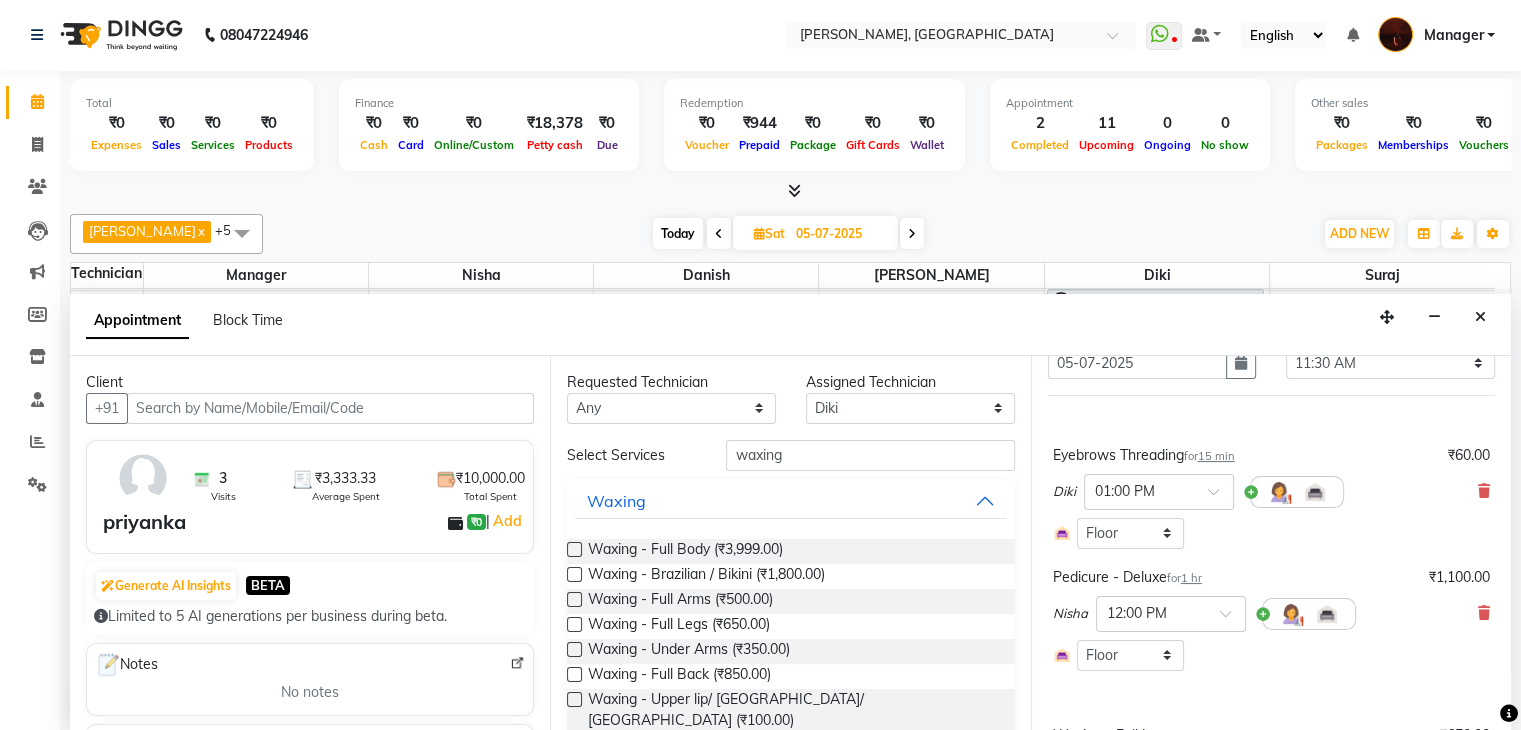 scroll, scrollTop: 133, scrollLeft: 0, axis: vertical 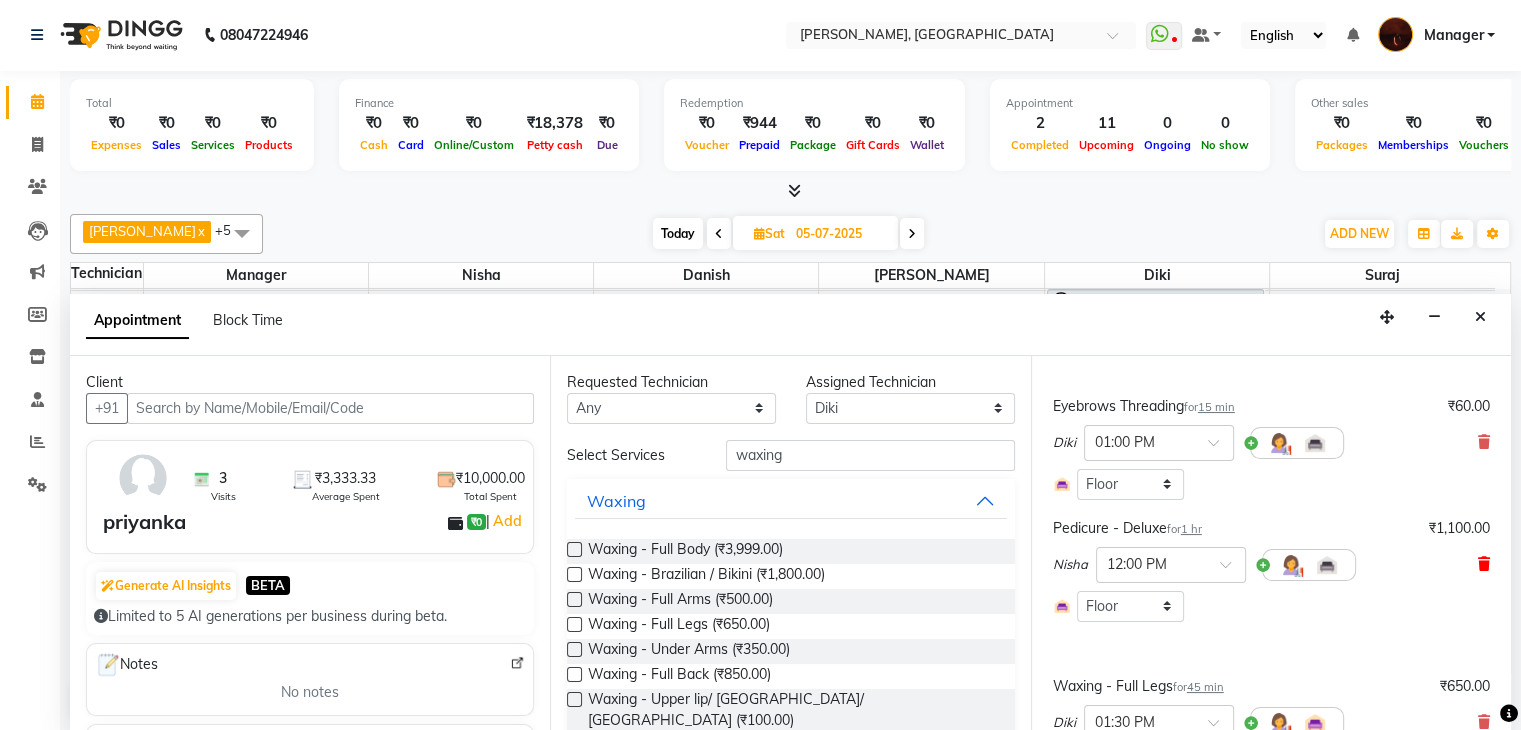 click at bounding box center (1484, 564) 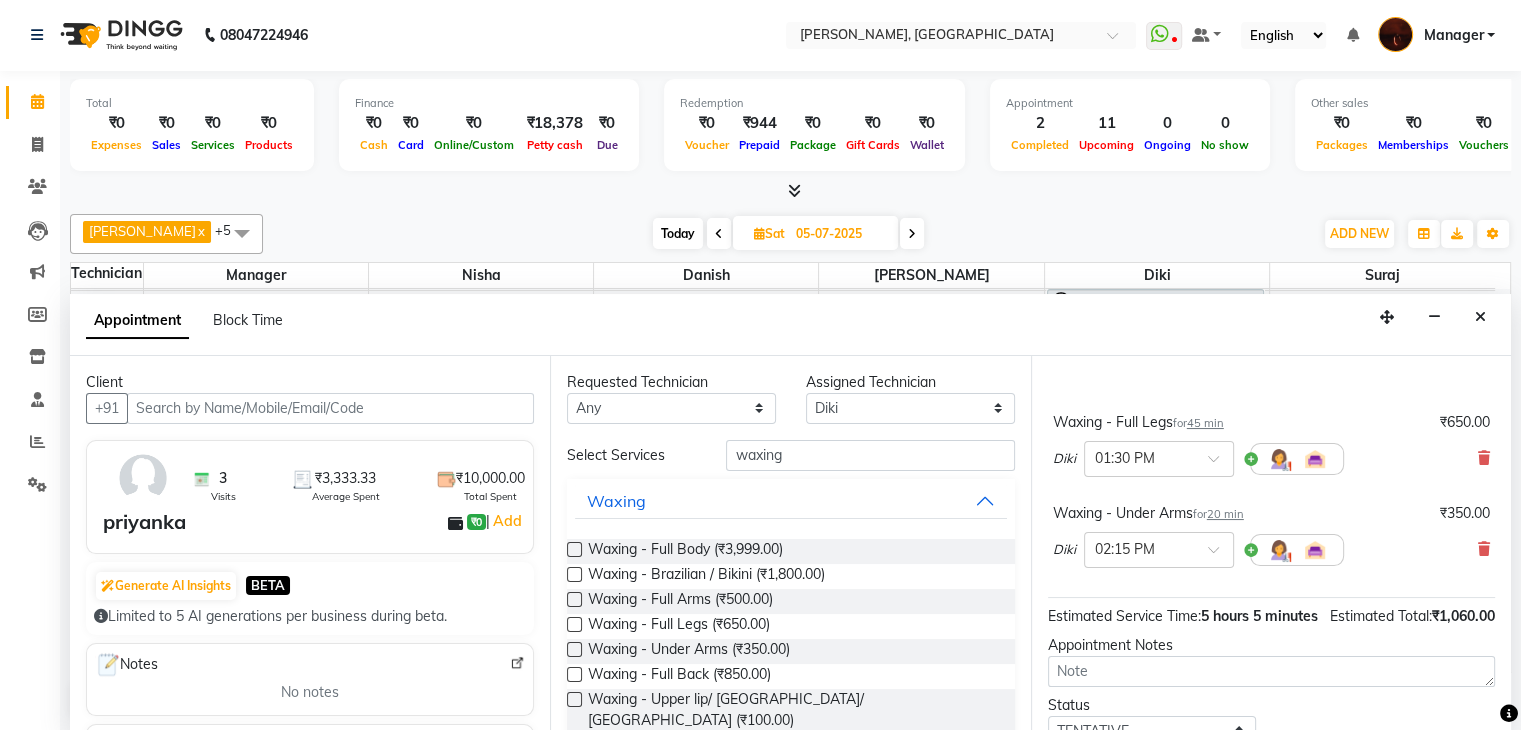 scroll, scrollTop: 297, scrollLeft: 0, axis: vertical 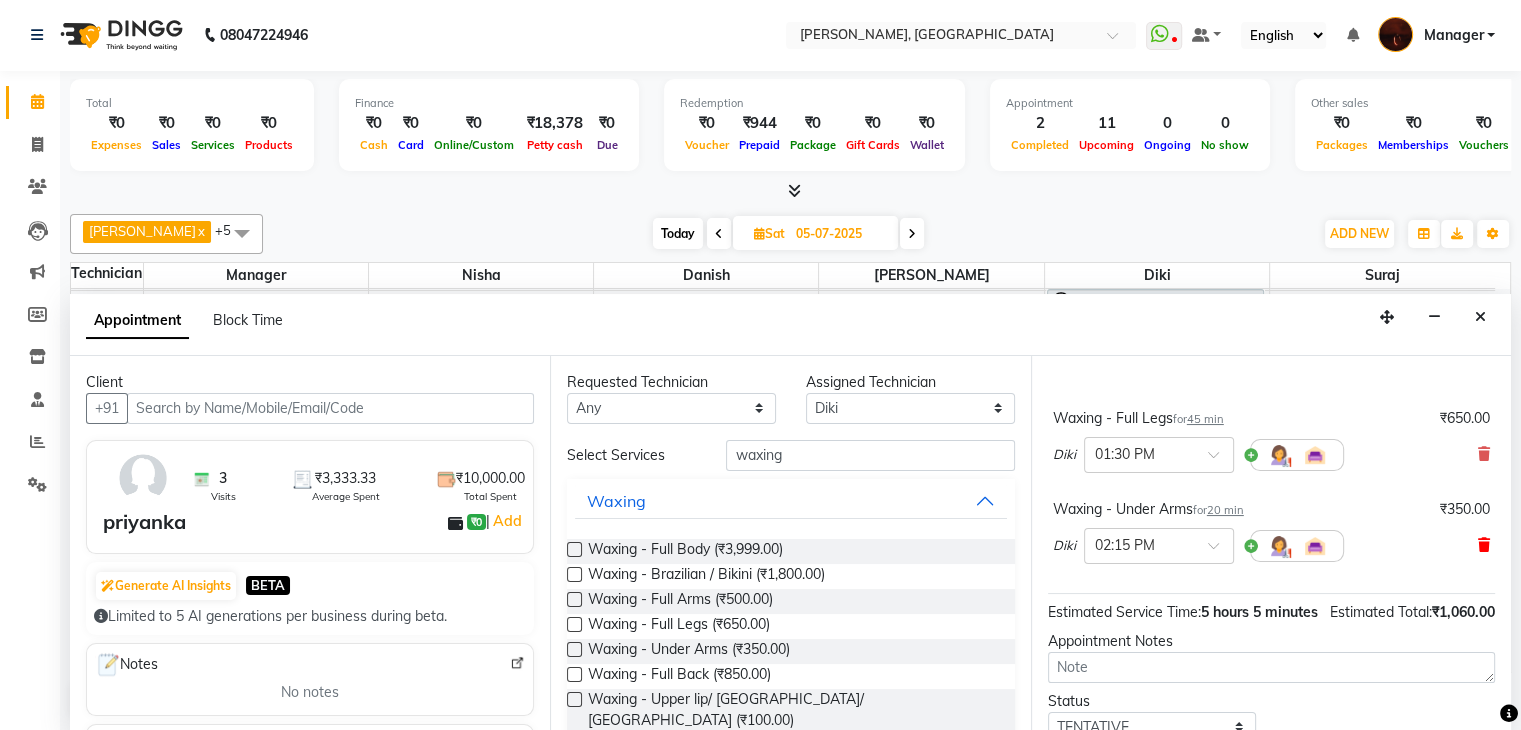 click at bounding box center [1484, 545] 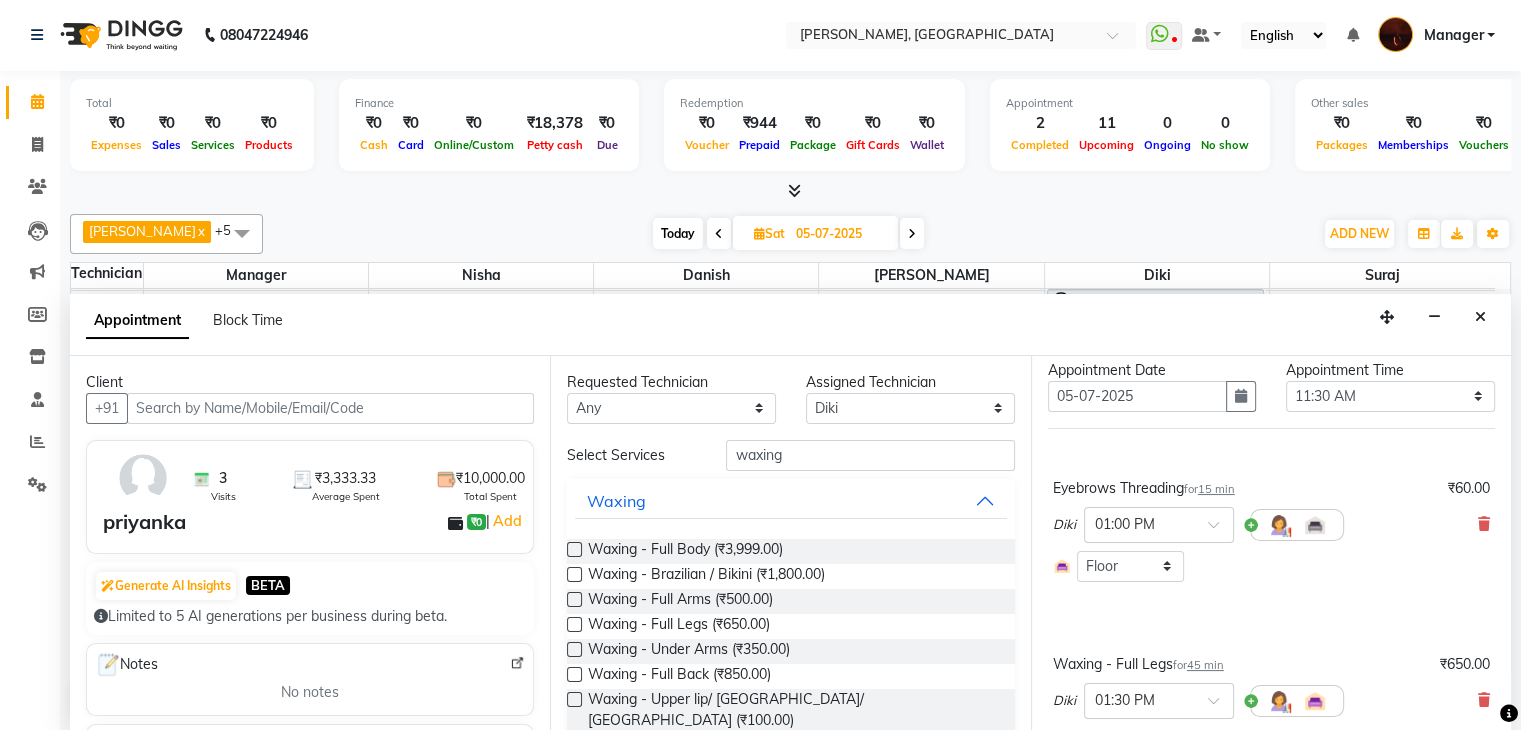 scroll, scrollTop: 48, scrollLeft: 0, axis: vertical 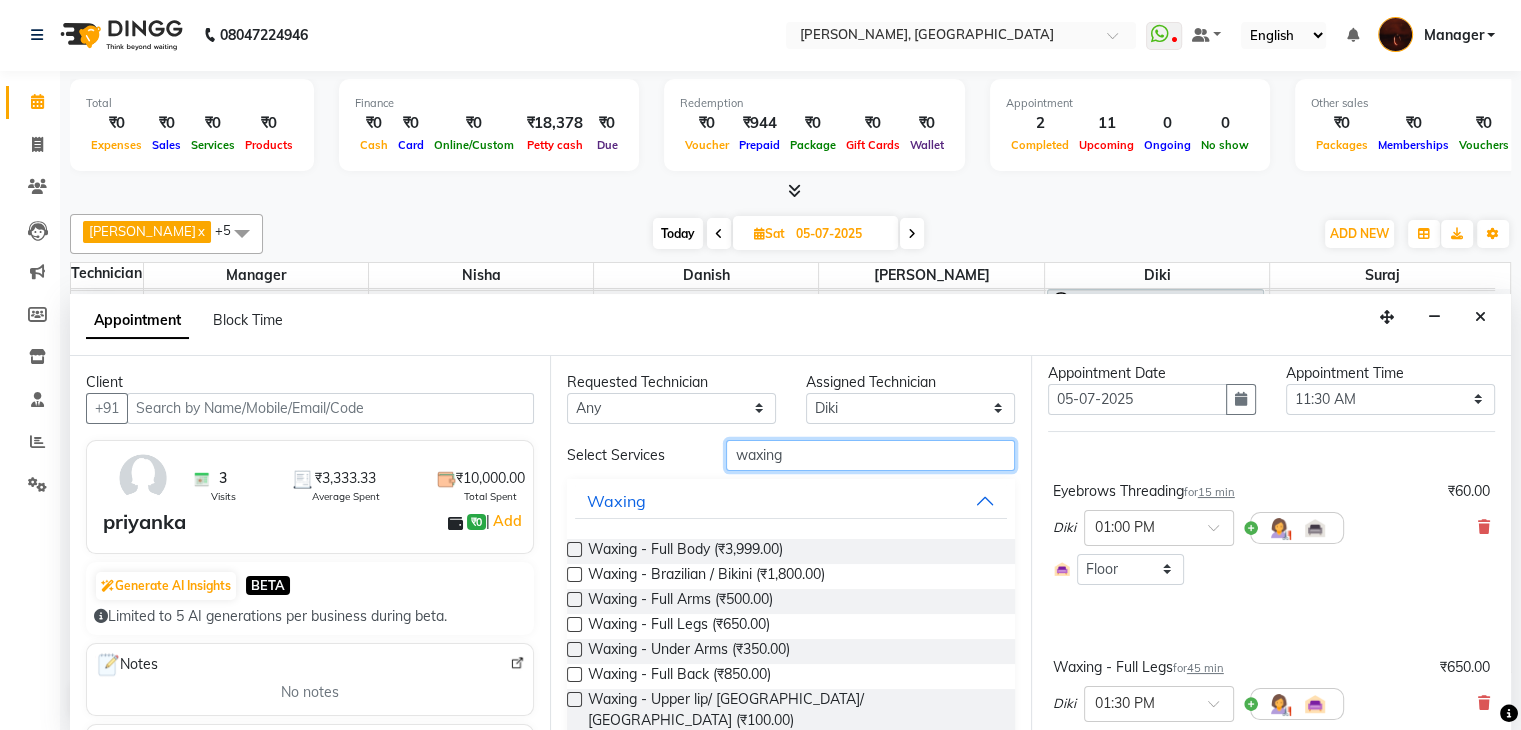 click on "waxing" at bounding box center (870, 455) 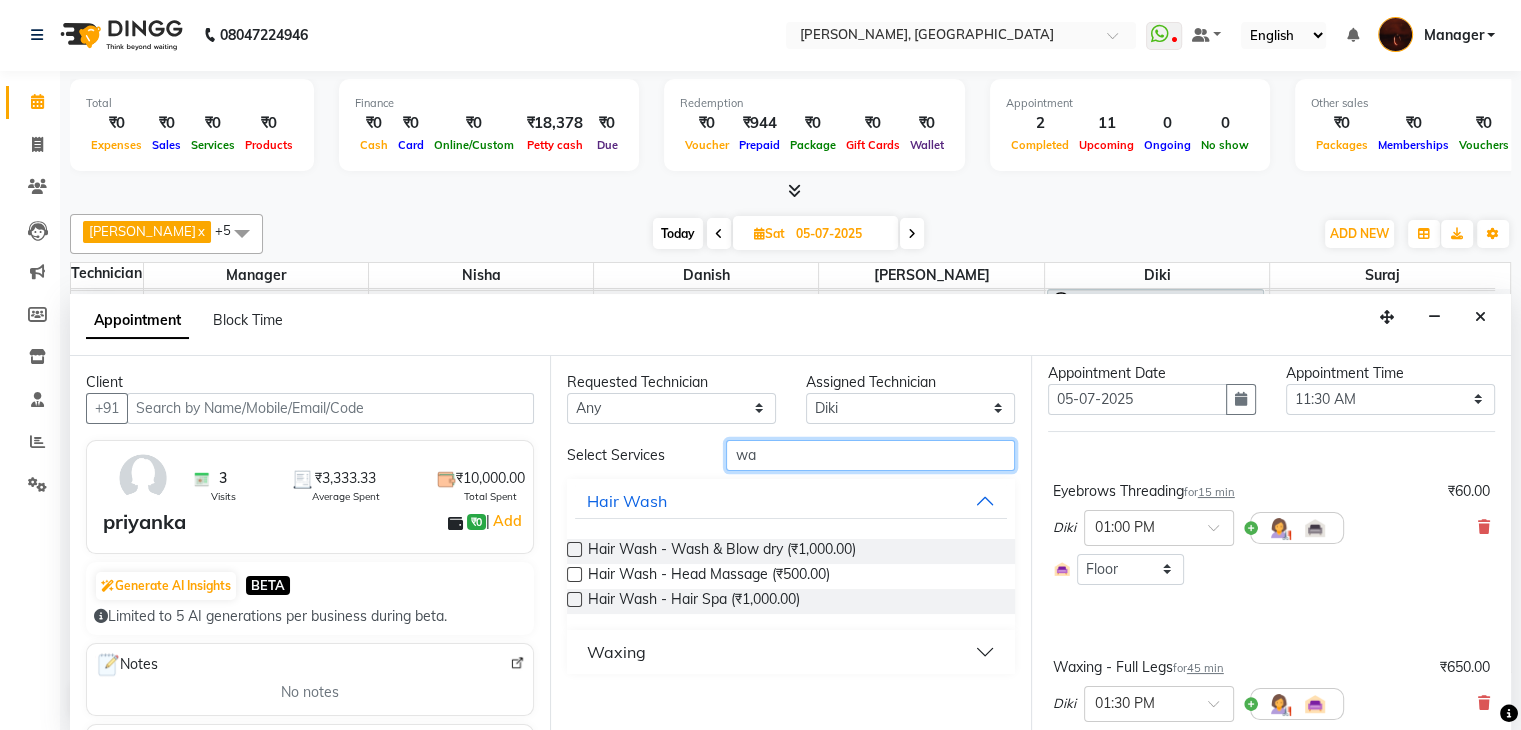 type on "w" 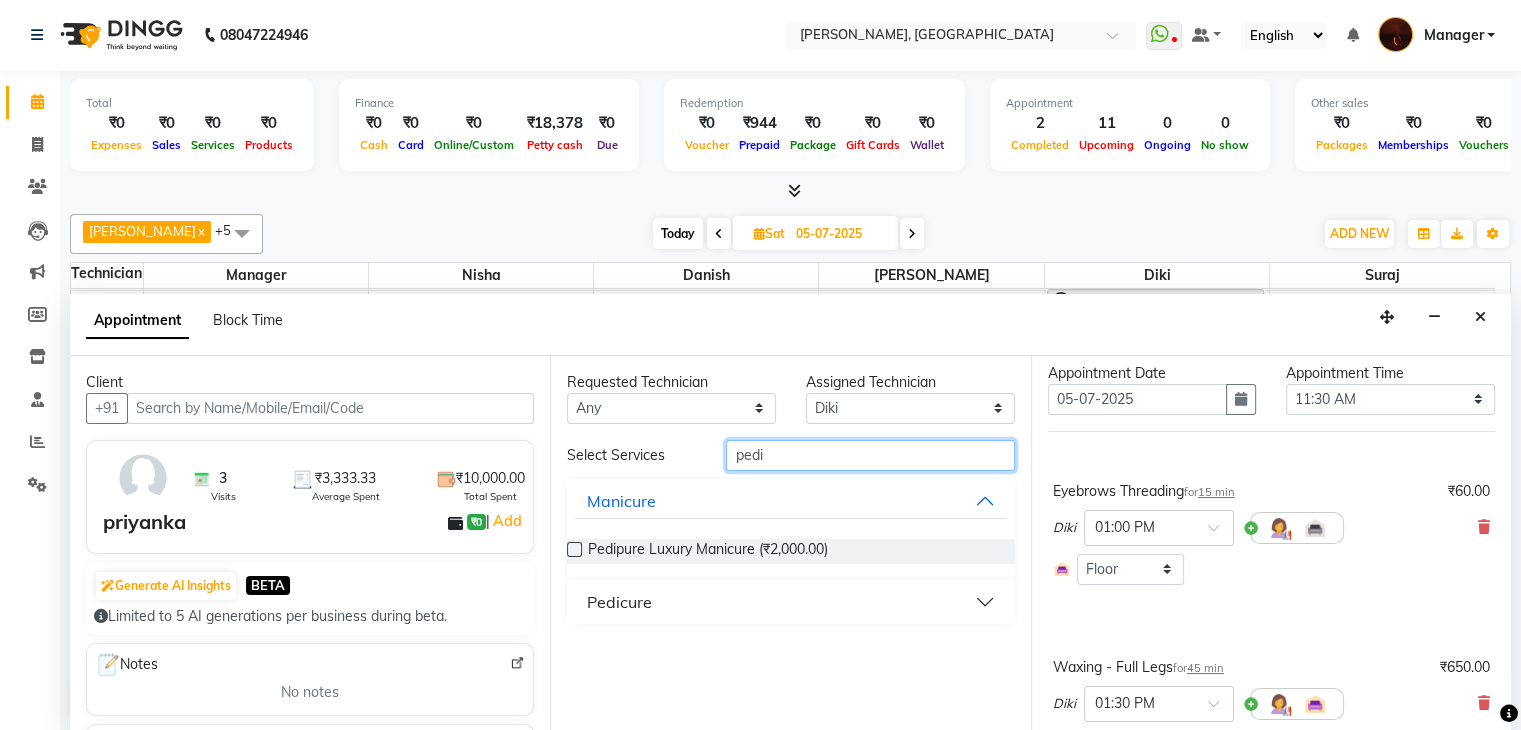 type on "pedi" 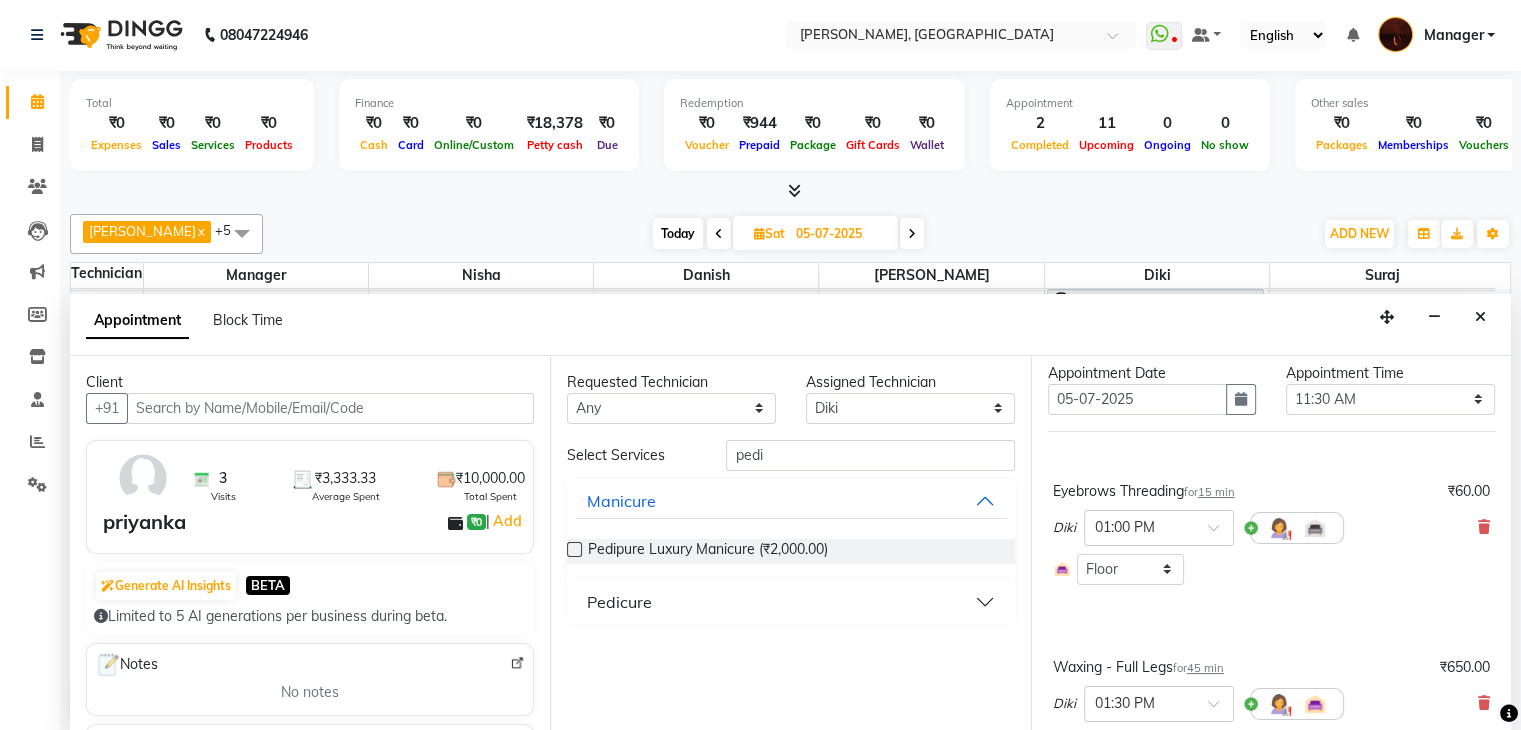 click on "Pedicure" at bounding box center [619, 602] 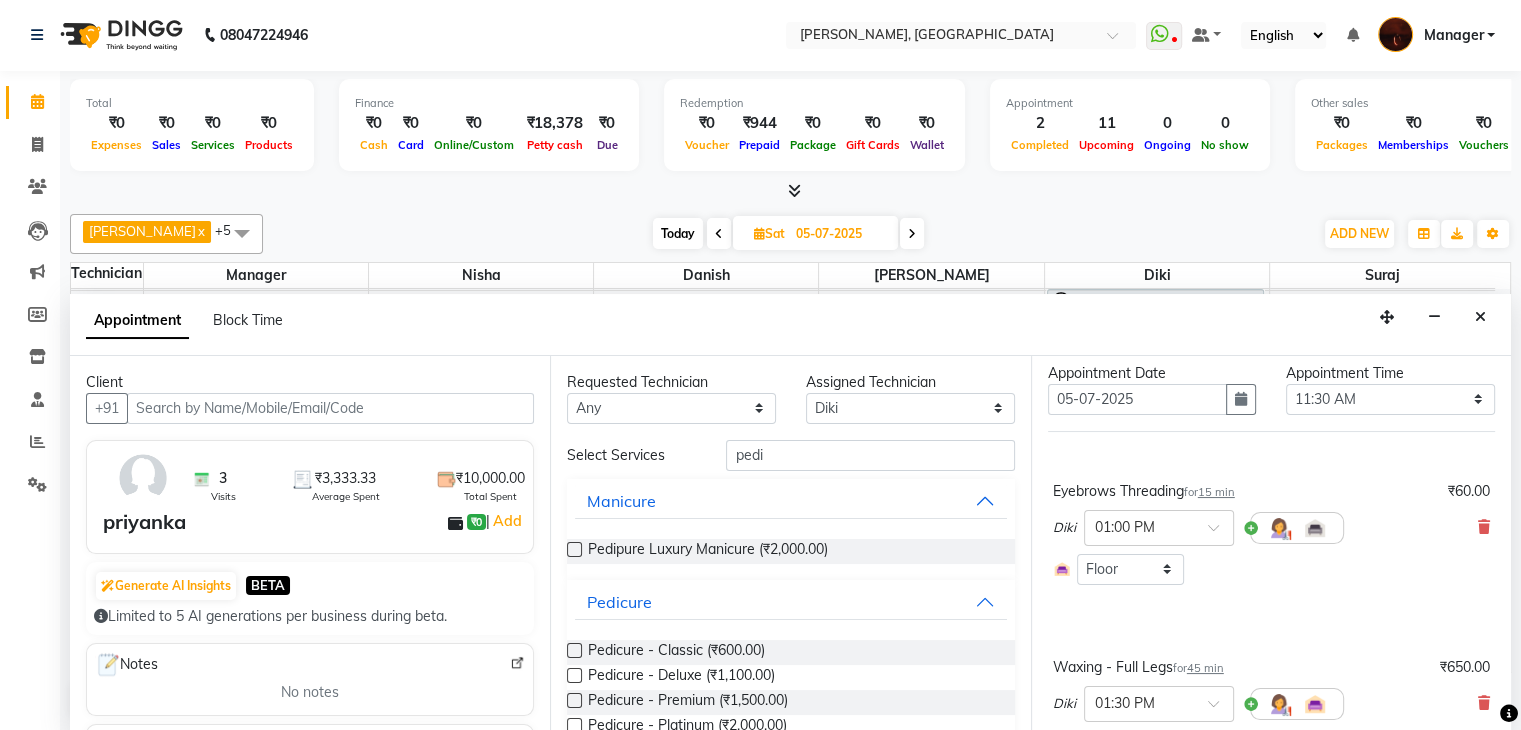 click at bounding box center (574, 675) 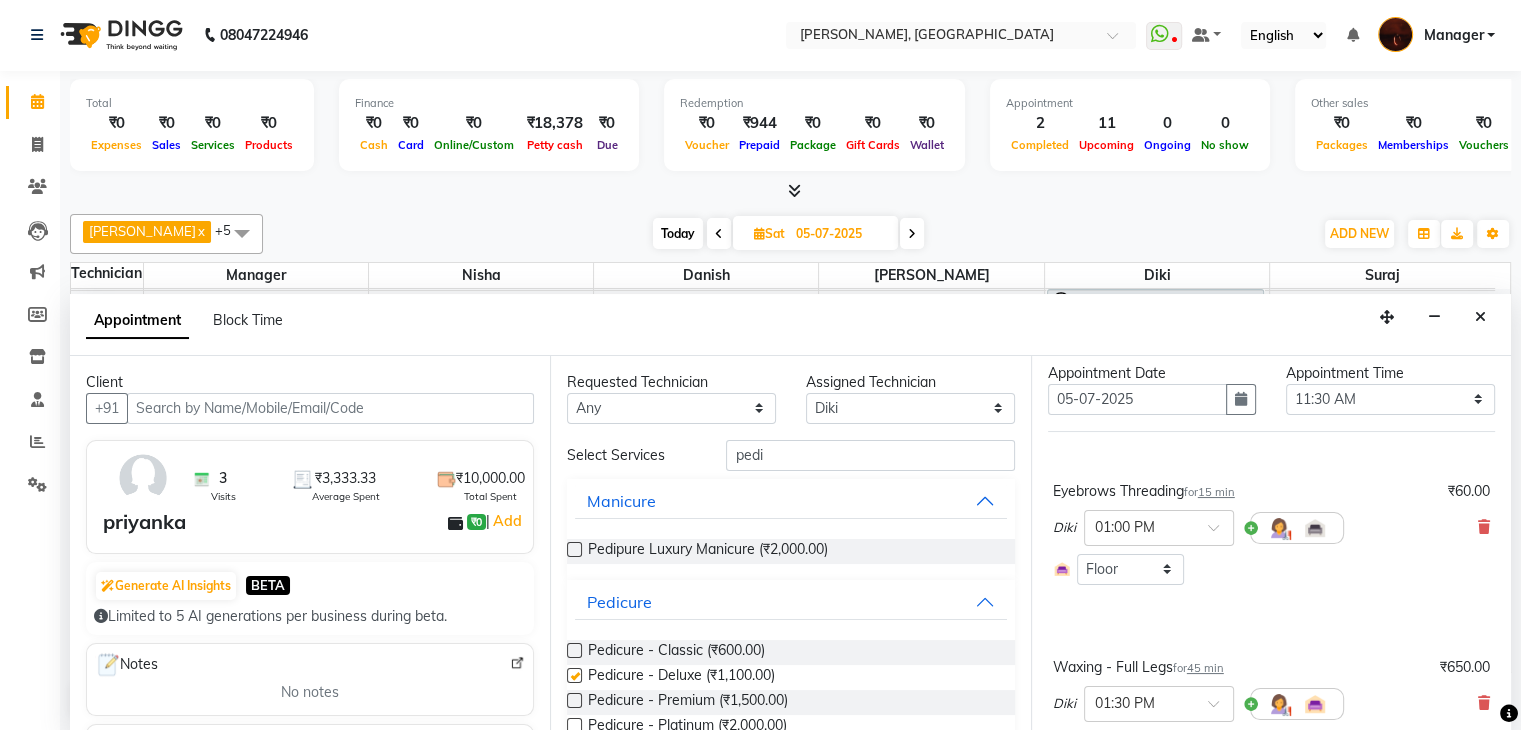 checkbox on "false" 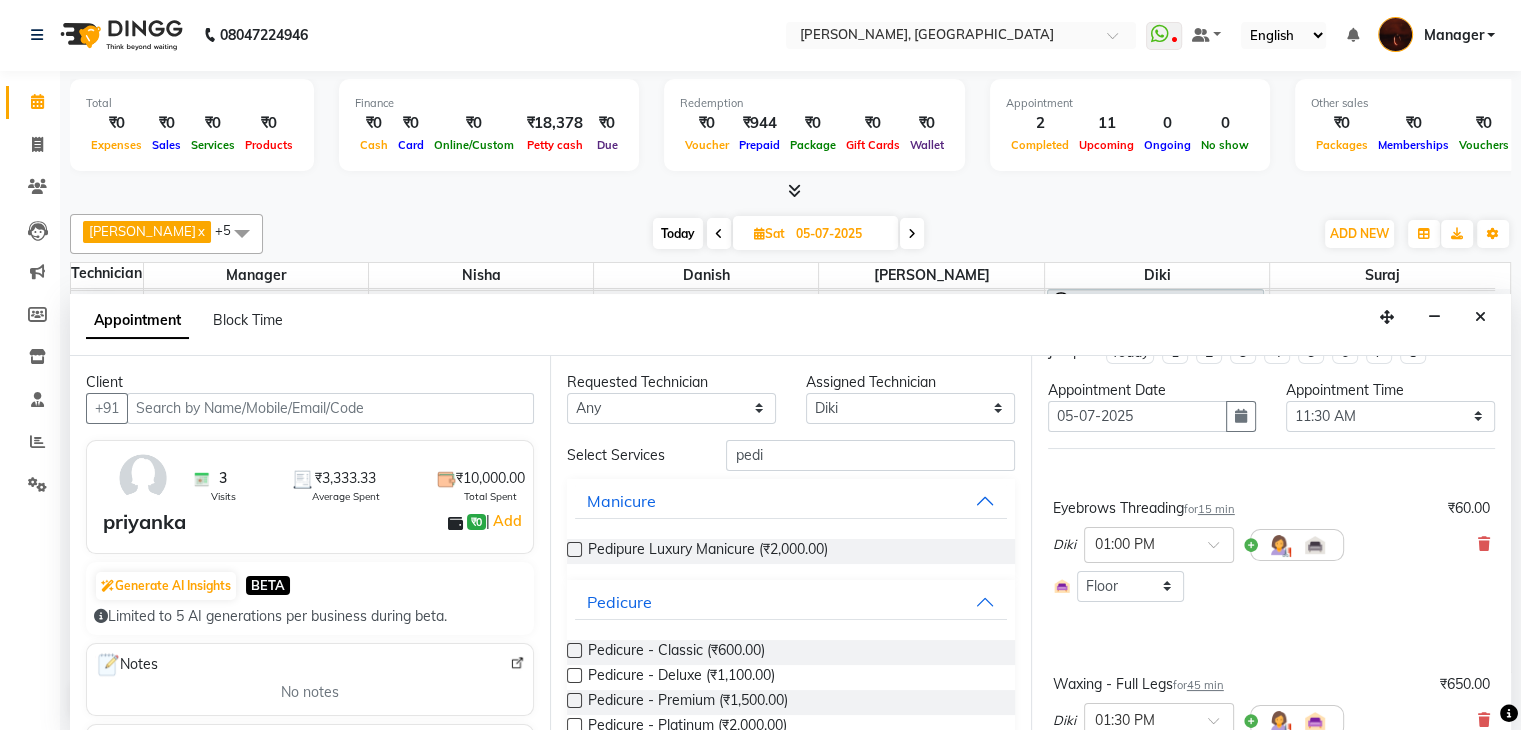 scroll, scrollTop: 16, scrollLeft: 0, axis: vertical 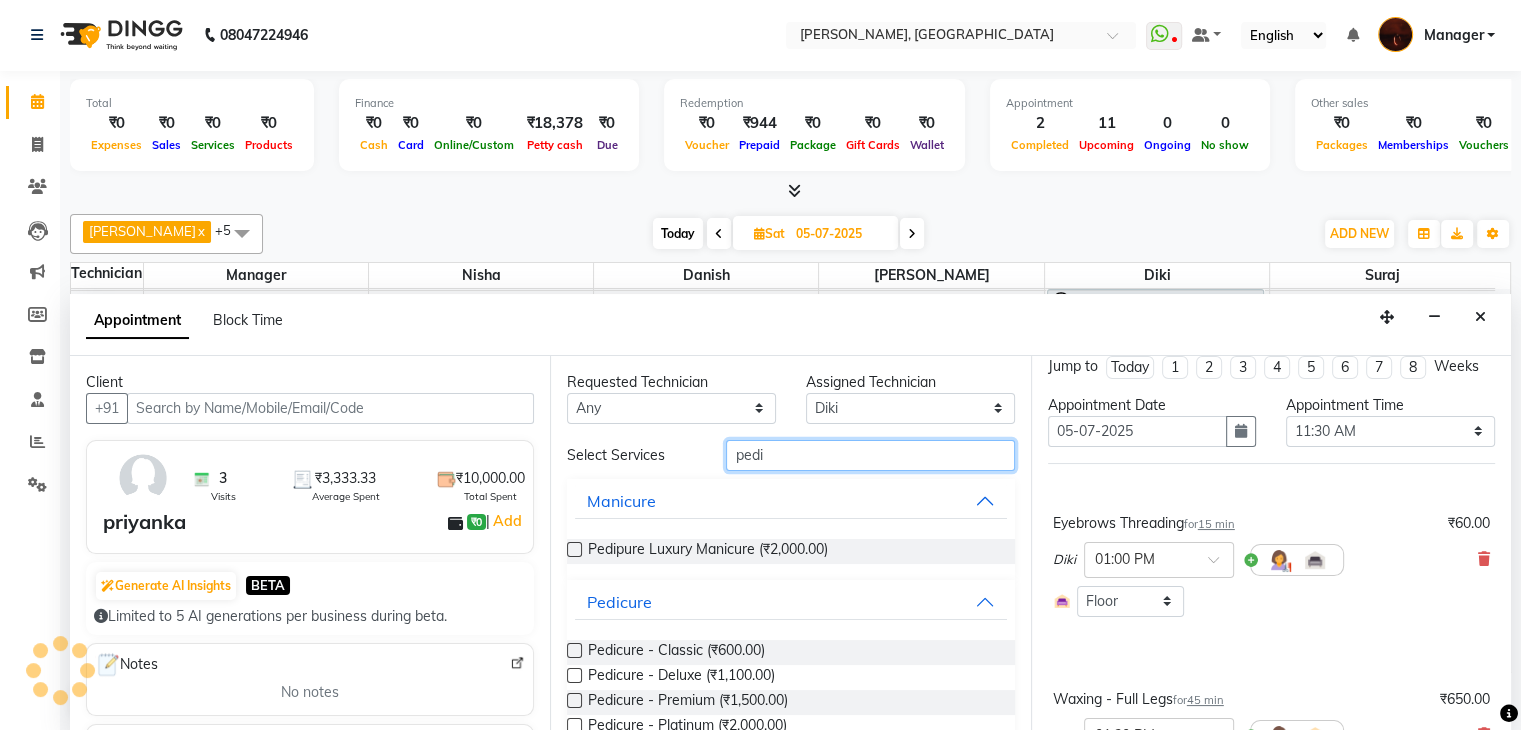 click on "pedi" at bounding box center (870, 455) 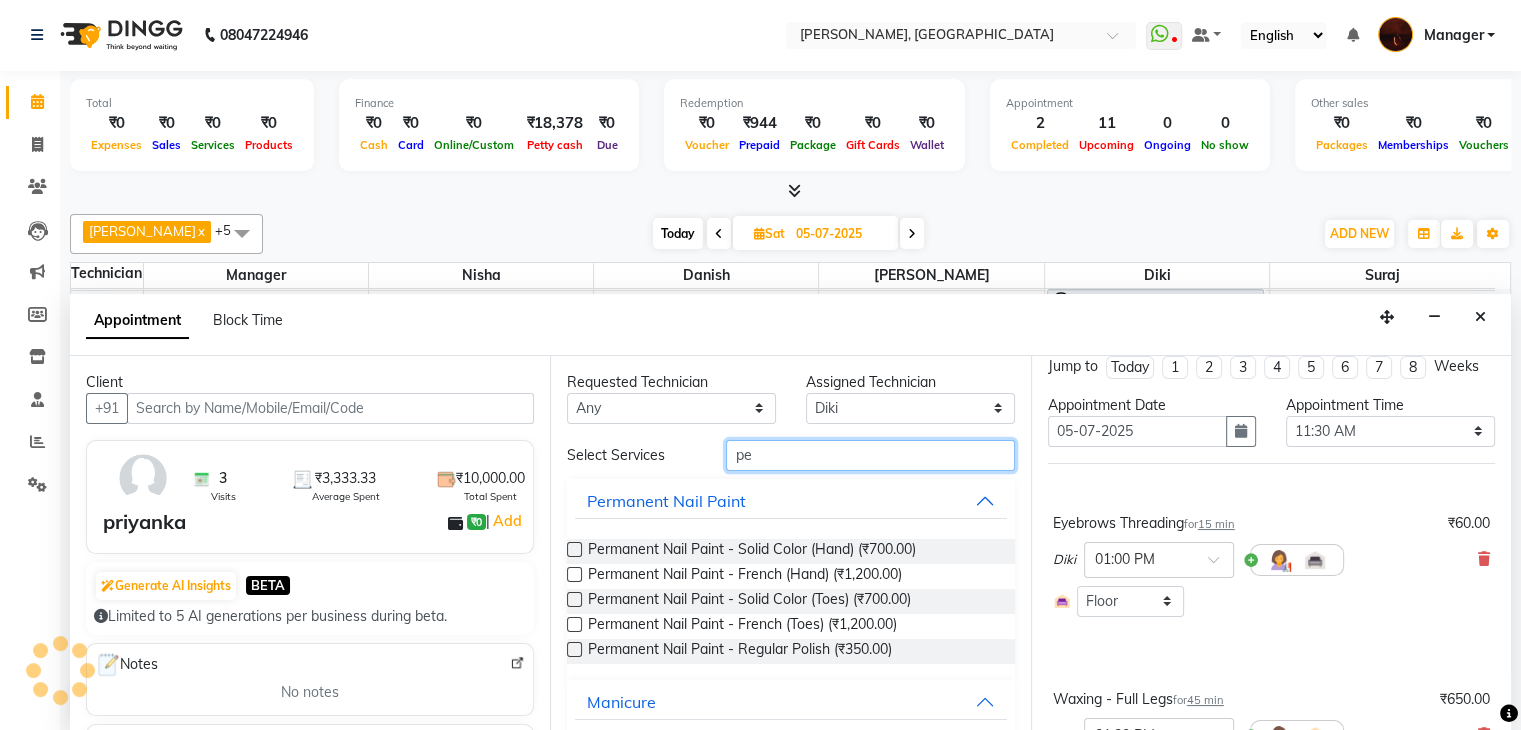 type on "p" 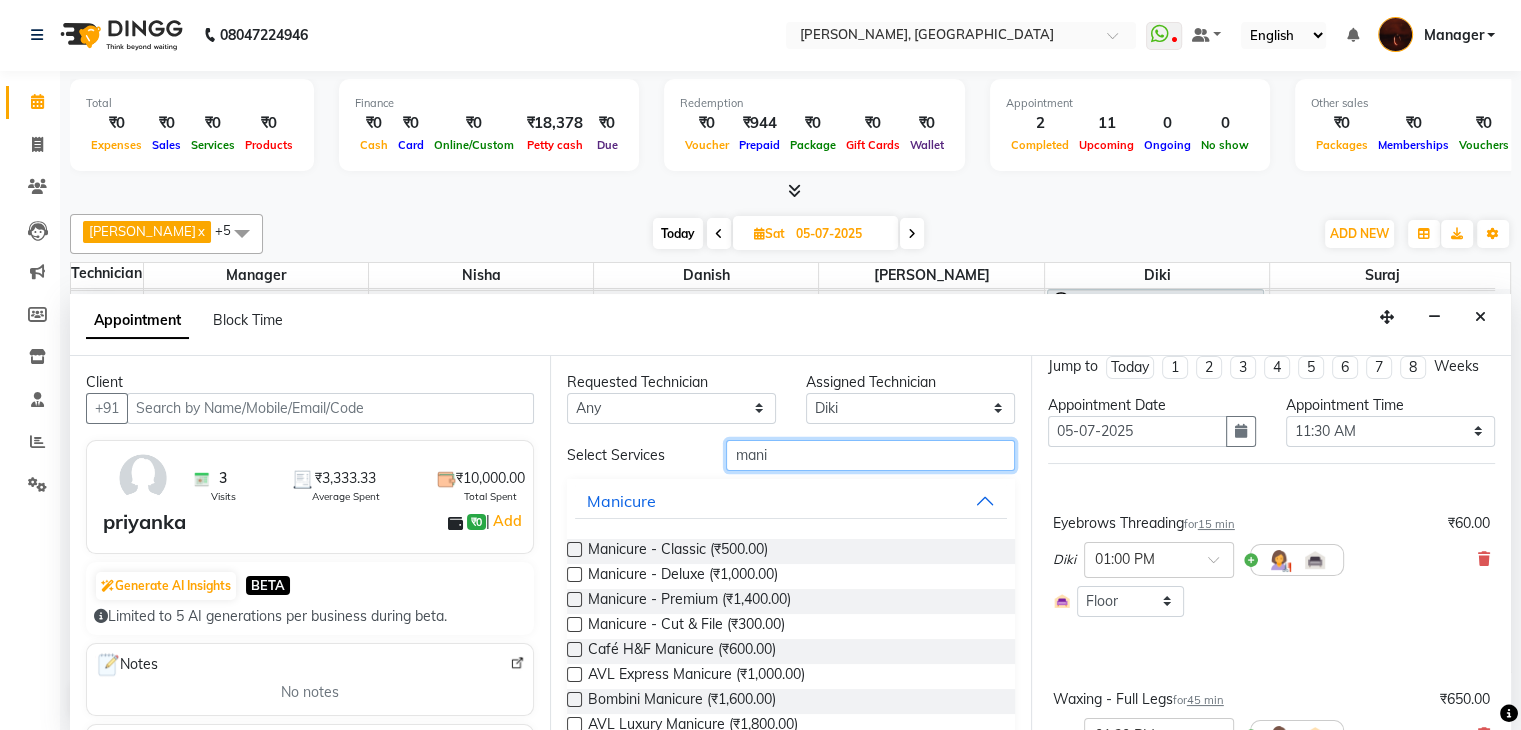type on "mani" 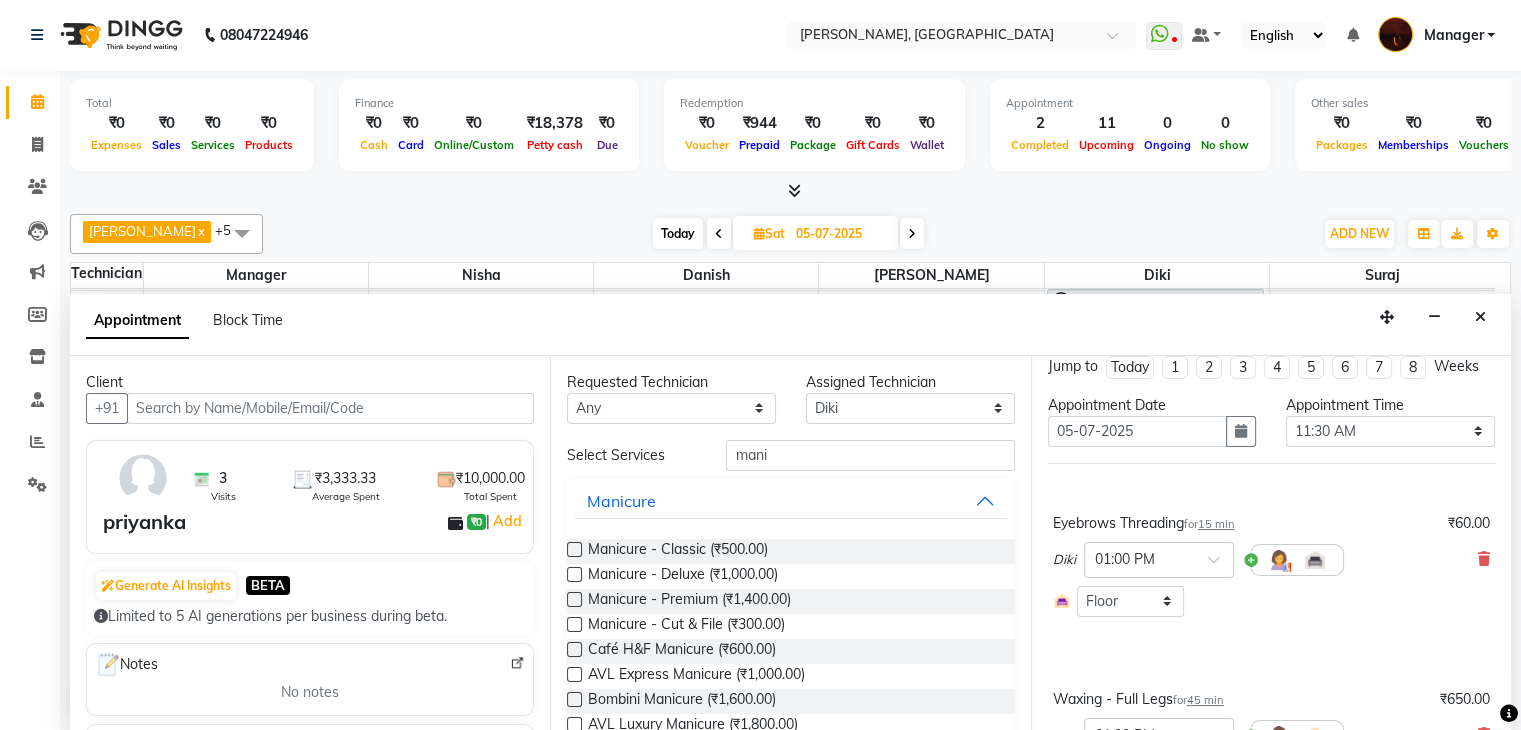 click at bounding box center [574, 574] 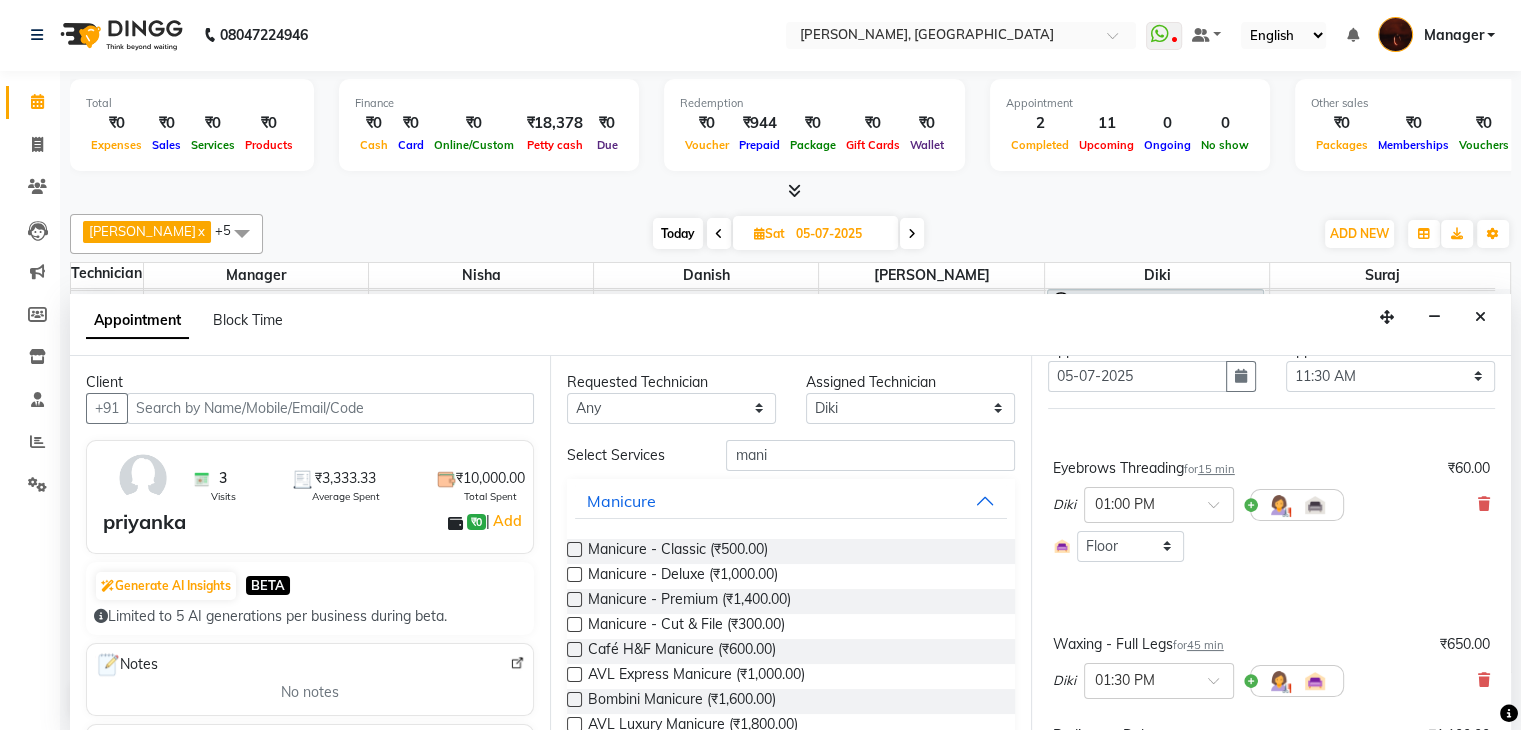 scroll, scrollTop: 65, scrollLeft: 0, axis: vertical 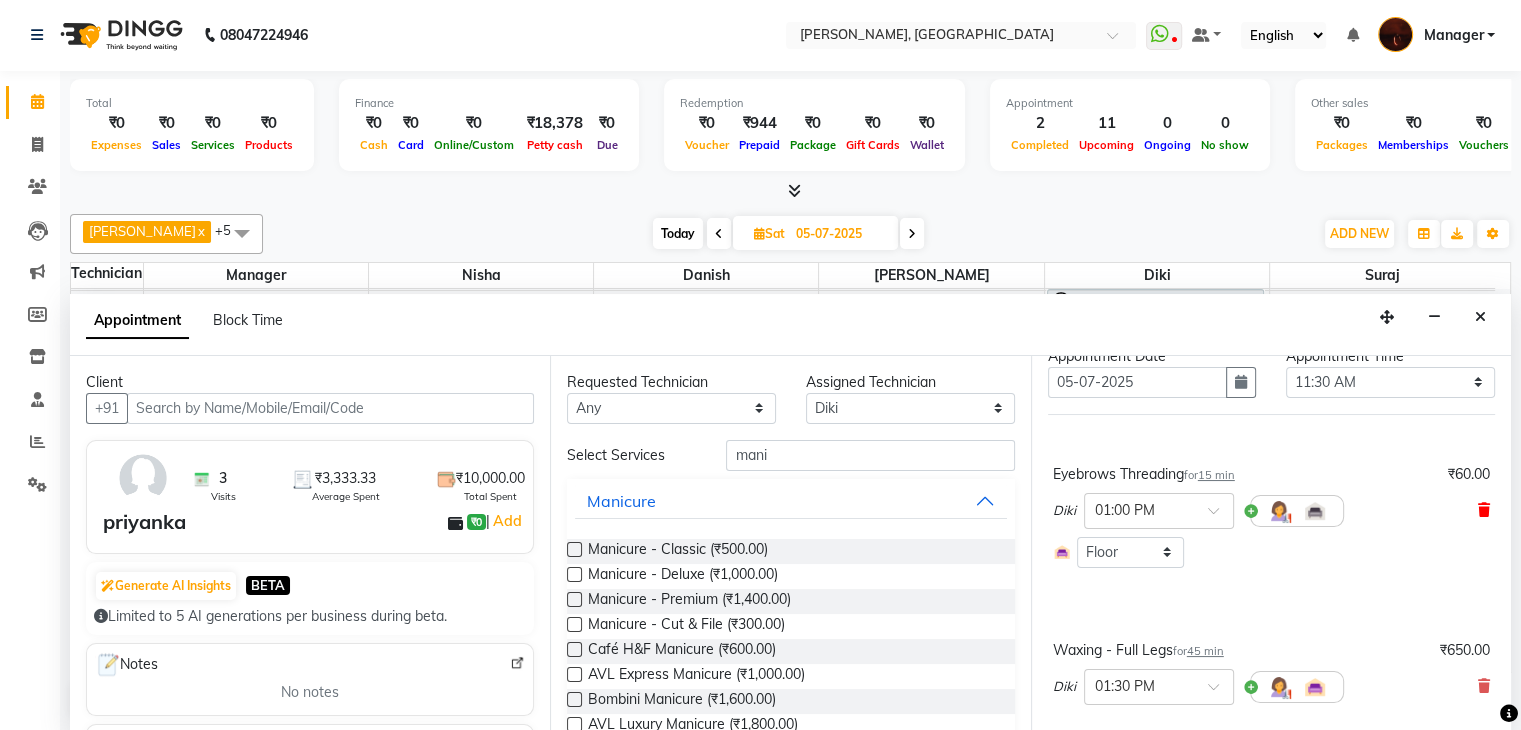 click at bounding box center [1484, 510] 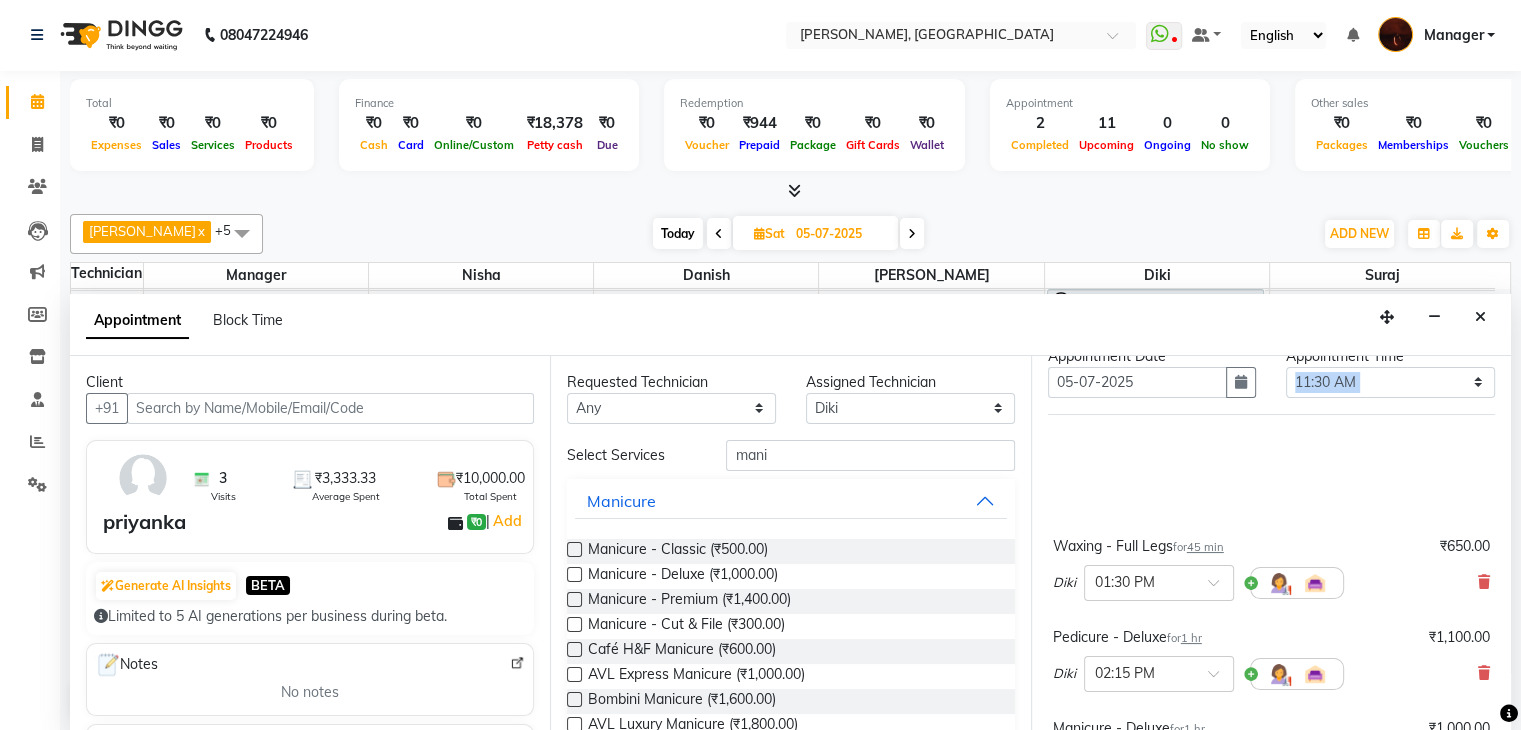 click at bounding box center (1271, 518) 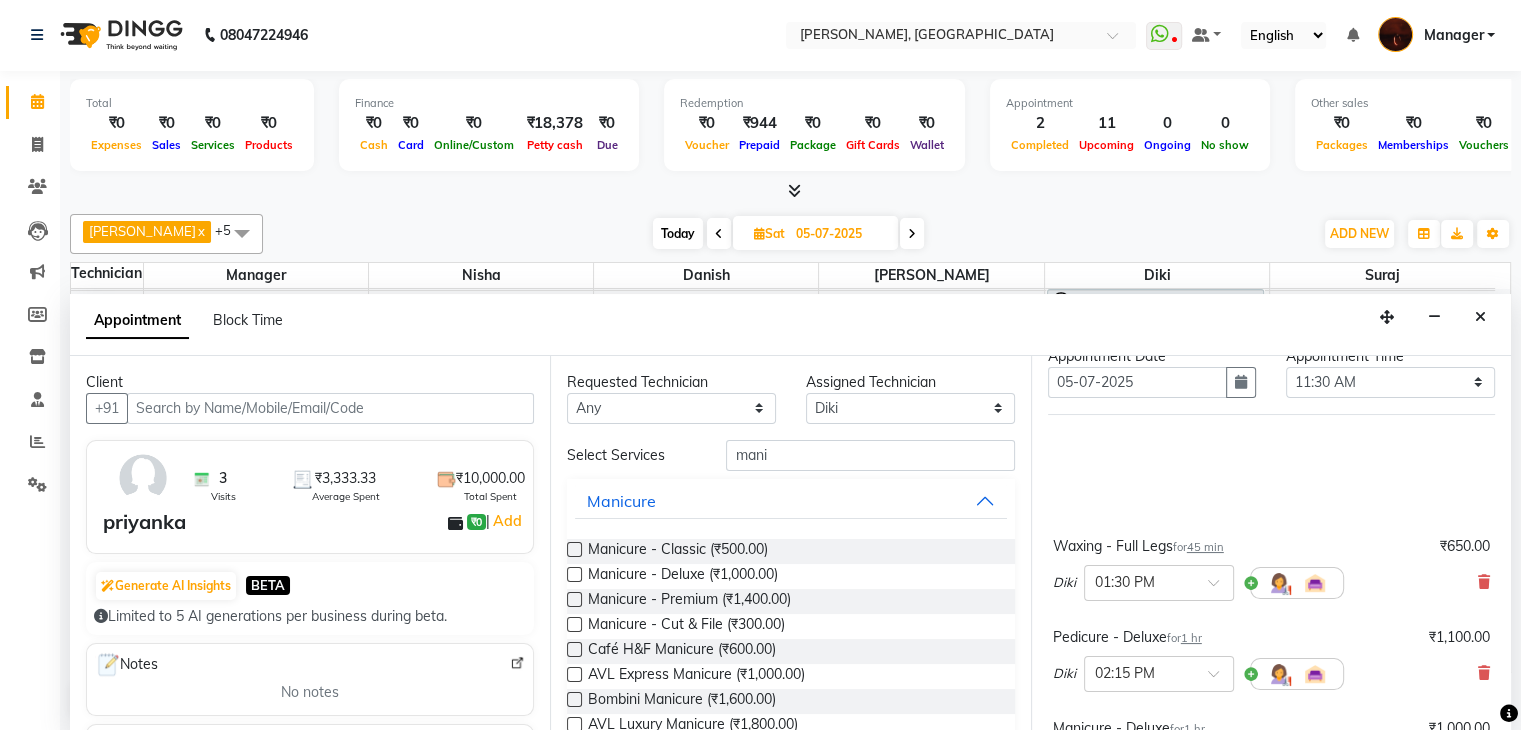 click at bounding box center (1271, 518) 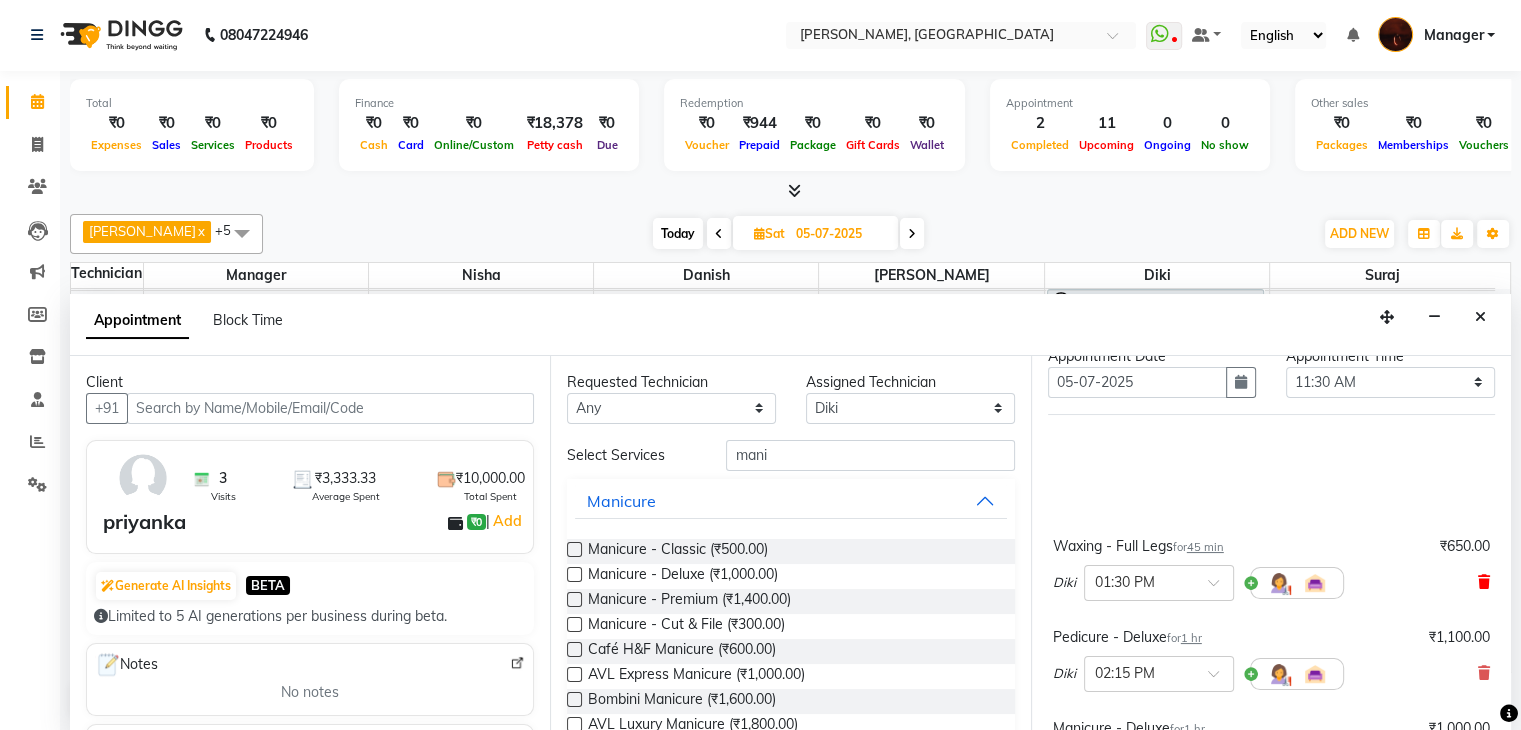 click at bounding box center [1484, 582] 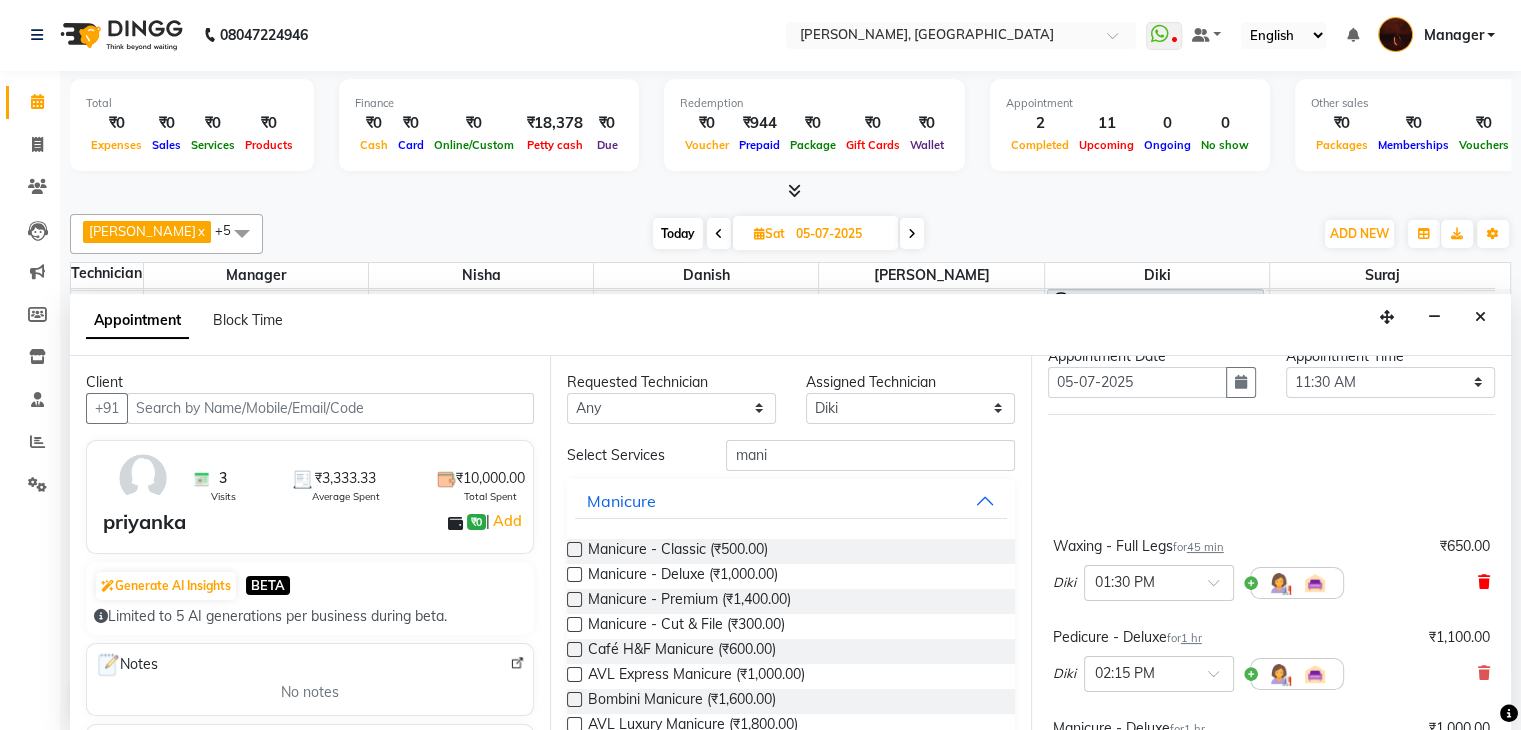 click at bounding box center (1484, 673) 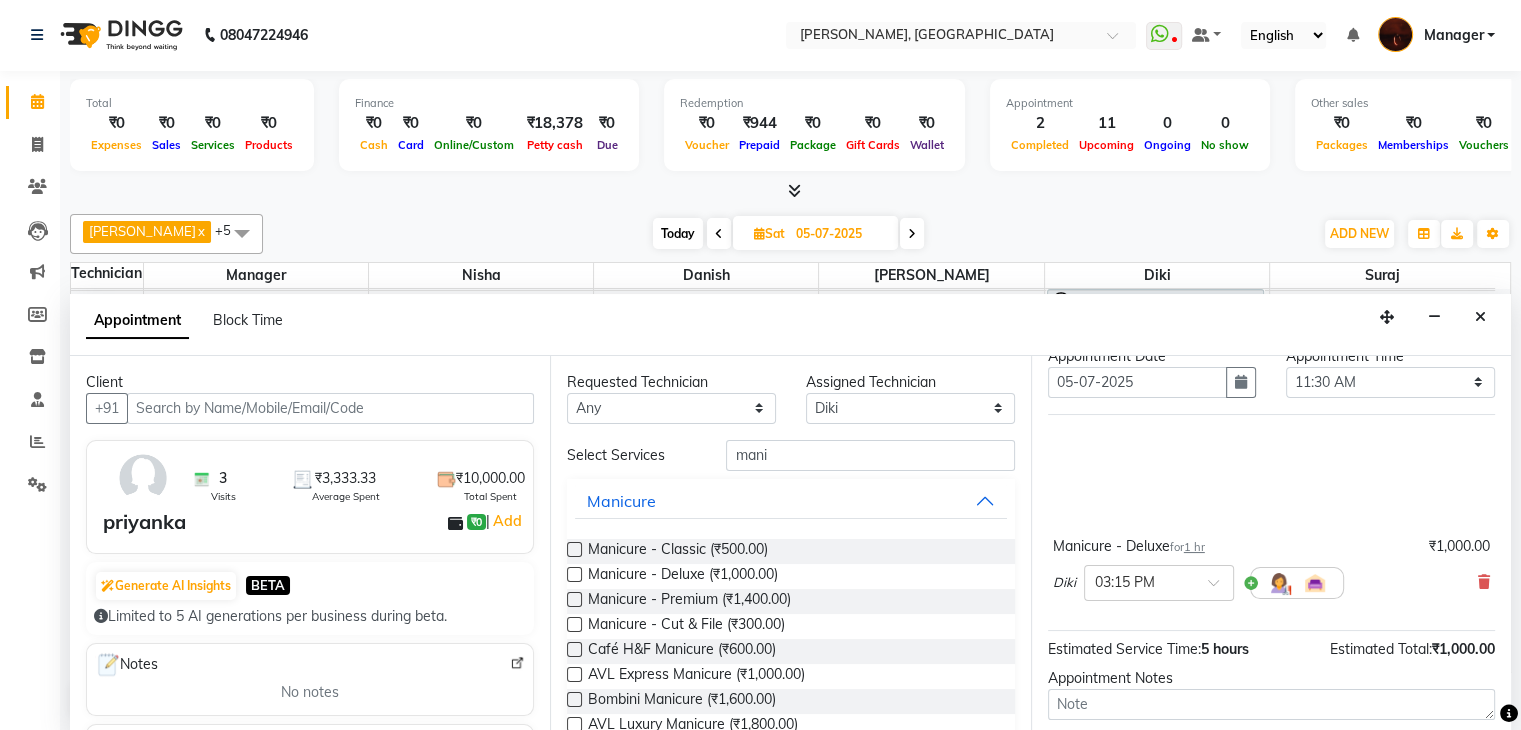 click at bounding box center (1484, 582) 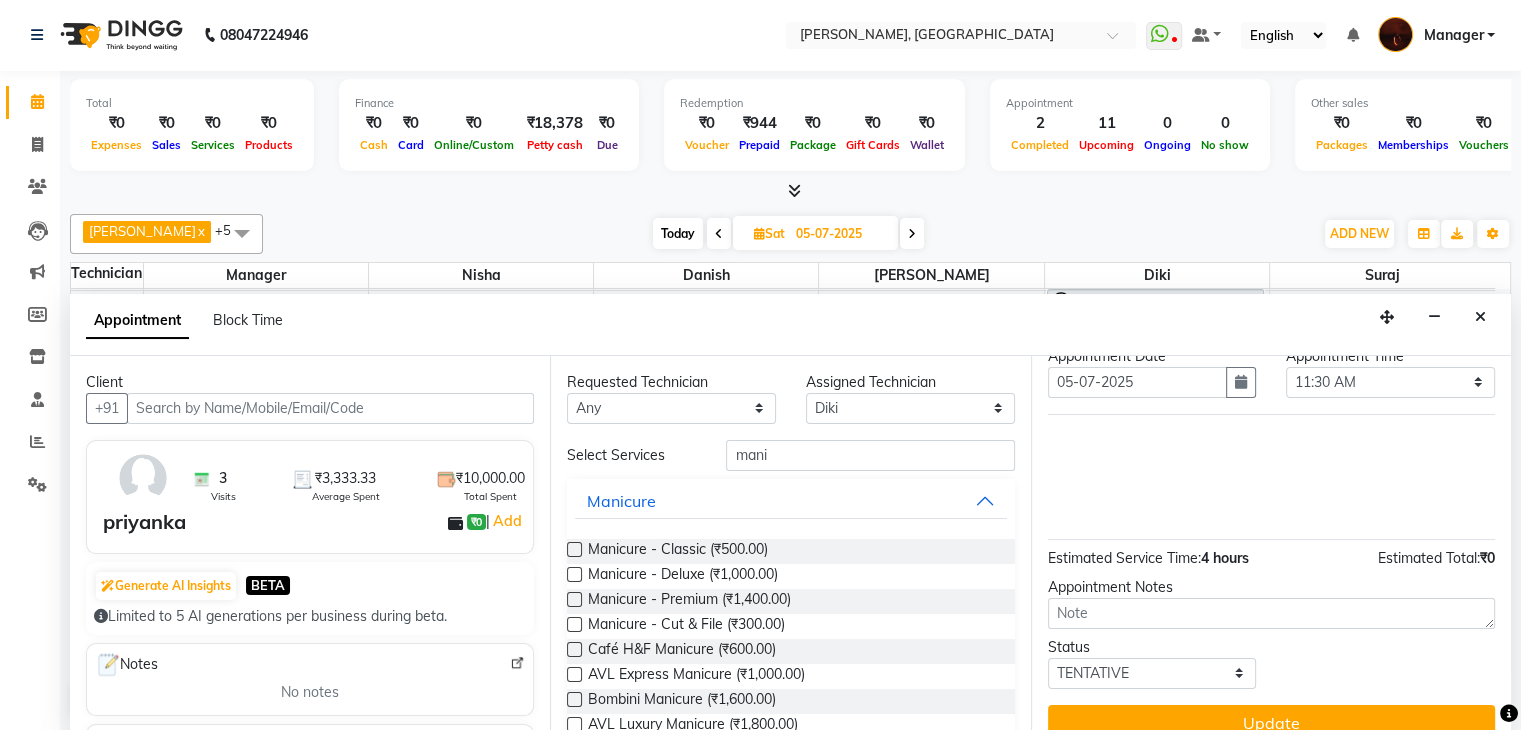 click on "Requested Technician Any Adesh amir anuj Danish Diki  Gaurav GAURAV GK Geeta Himanshu jenifer Manager megna nikhil Nisha Pooja prince Rohit roshni sajan Sameer sudeb Sudhir Accounting suraj vishnu Assigned Technician Select Adesh amir anuj Danish Diki  Gaurav GAURAV GK Geeta Himanshu jenifer Manager megna nikhil Nisha Pooja prince Rohit roshni sajan Sameer sudeb Sudhir Accounting suraj vishnu Select Services mani    Manicure Manicure  - Classic (₹500.00) Manicure  - Deluxe (₹1,000.00) Manicure  - Premium (₹1,400.00) Manicure - Cut & File (₹300.00) Café H&F Manicure (₹600.00) AVL Express Manicure (₹1,000.00) Bombini Manicure (₹1,600.00) AVL Luxury Manicure (₹1,800.00) Pedipure Luxury Manicure (₹2,000.00) Foot Massage Manicure (₹400.00) Nail Paint Manicure (₹150.00) Nail Cut & File Manicure (₹100.00)" at bounding box center [790, 544] 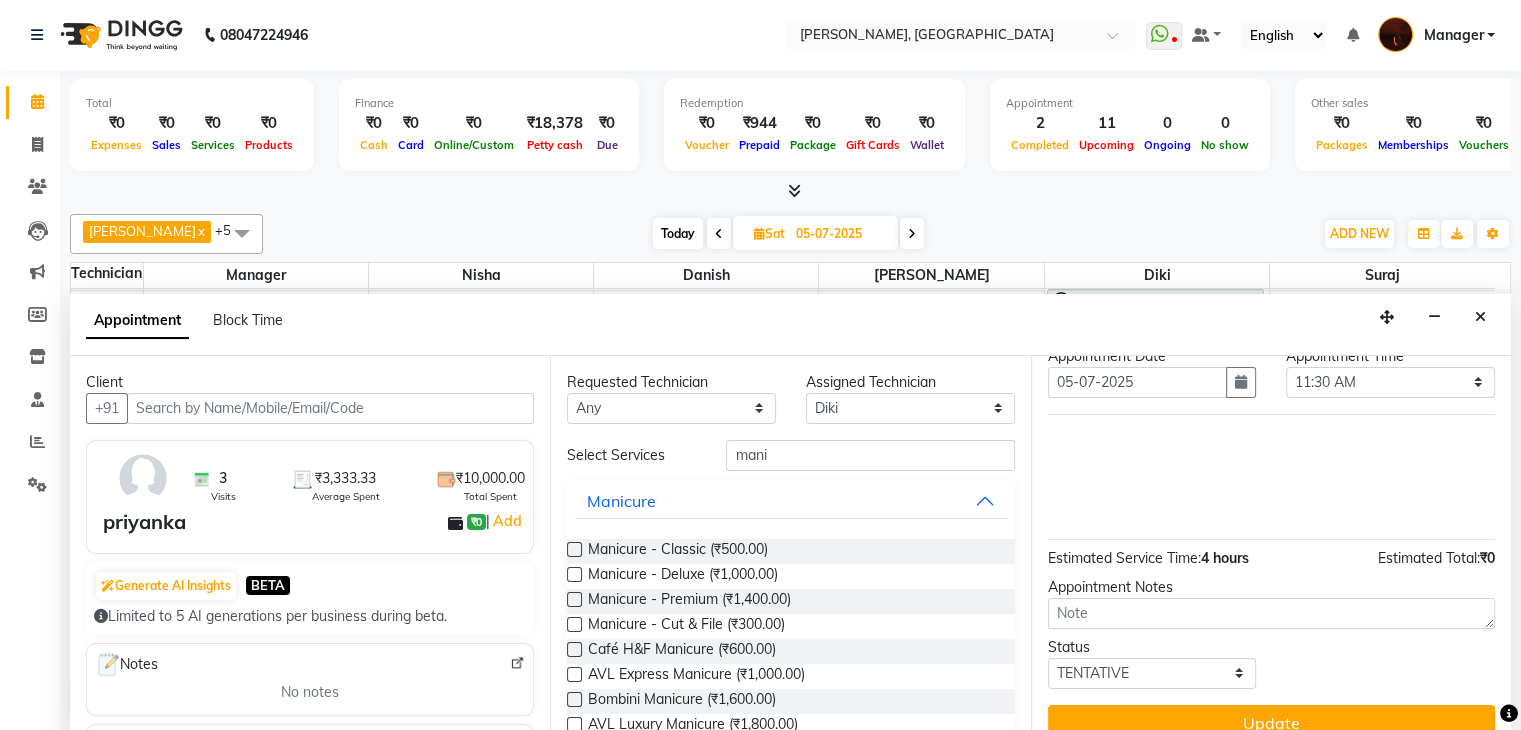 click at bounding box center [573, 576] 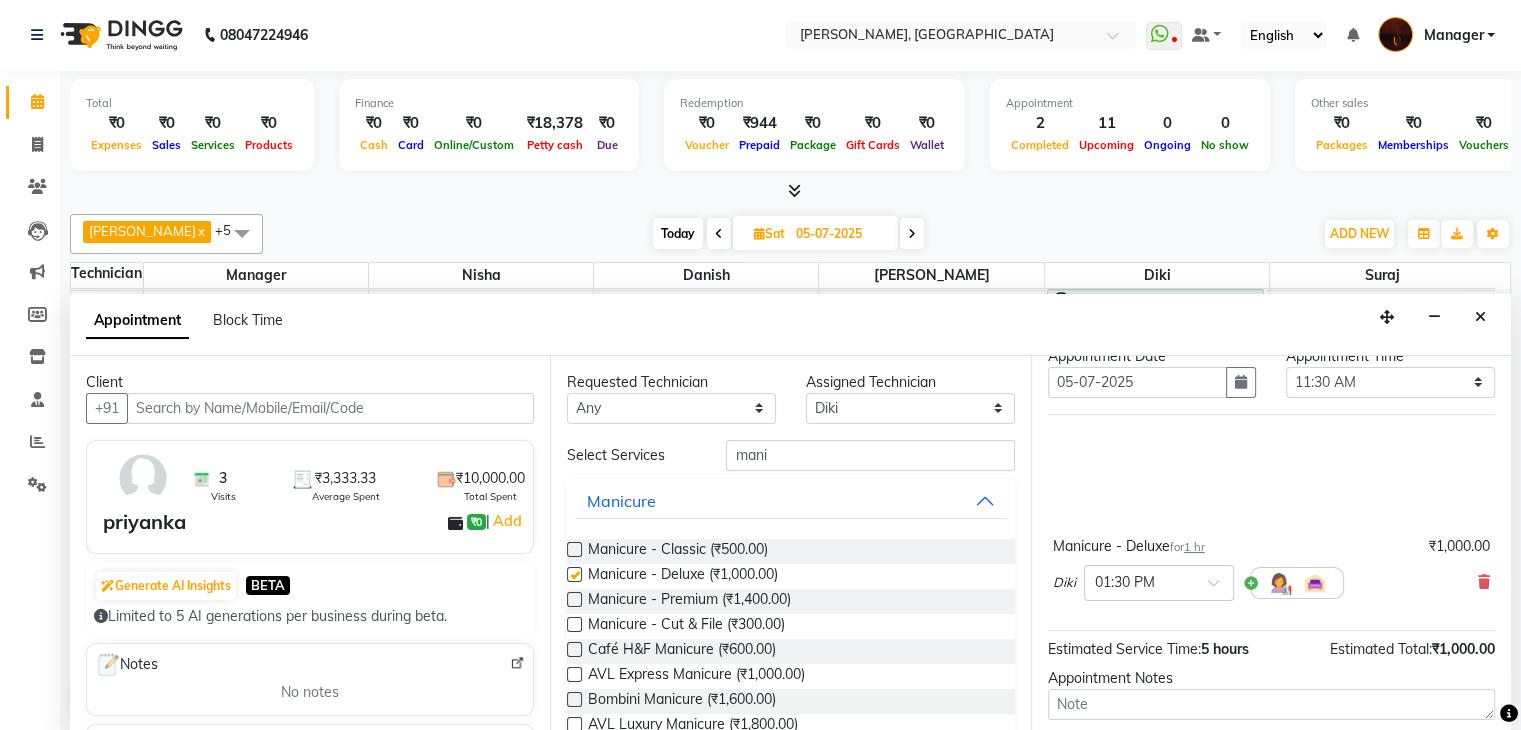 checkbox on "false" 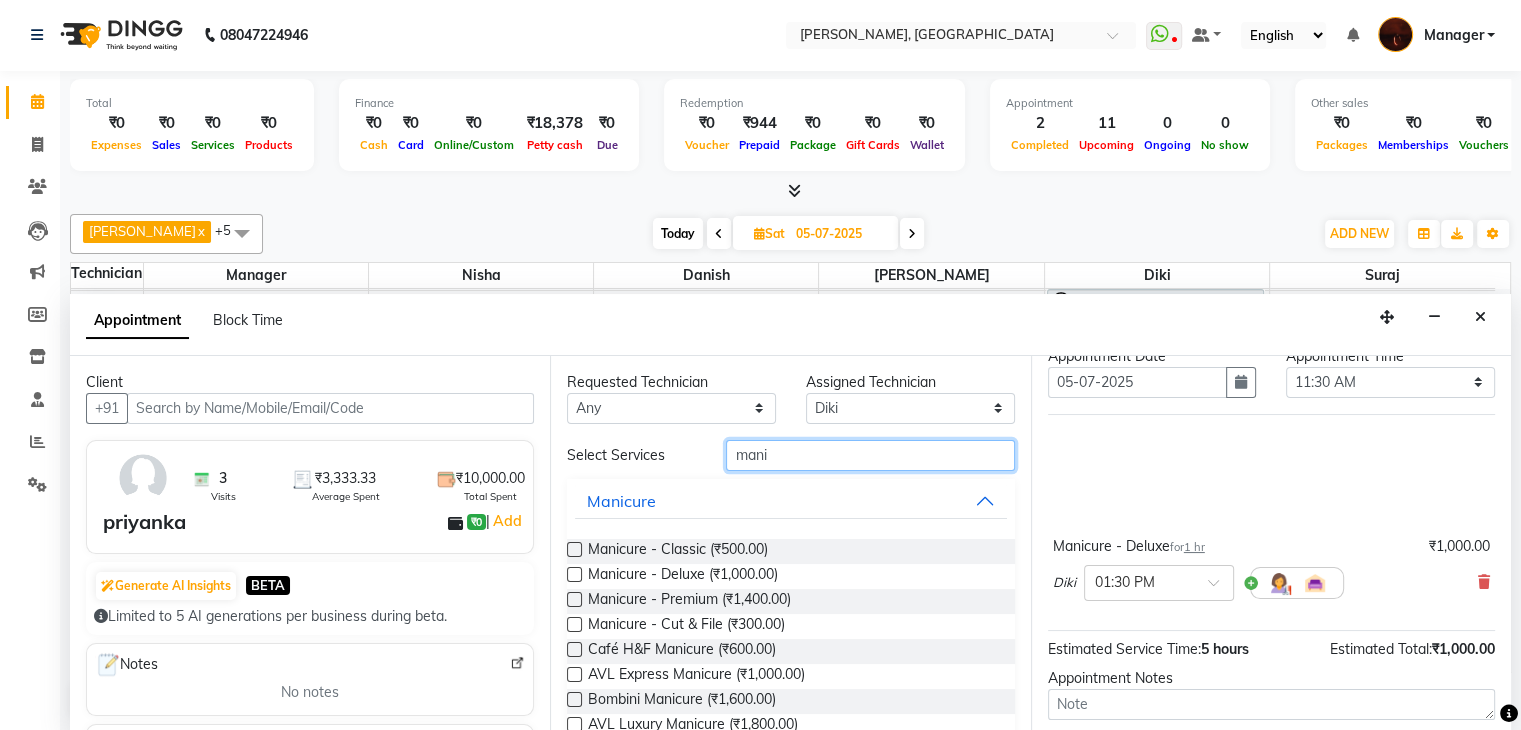 click on "mani" at bounding box center [870, 455] 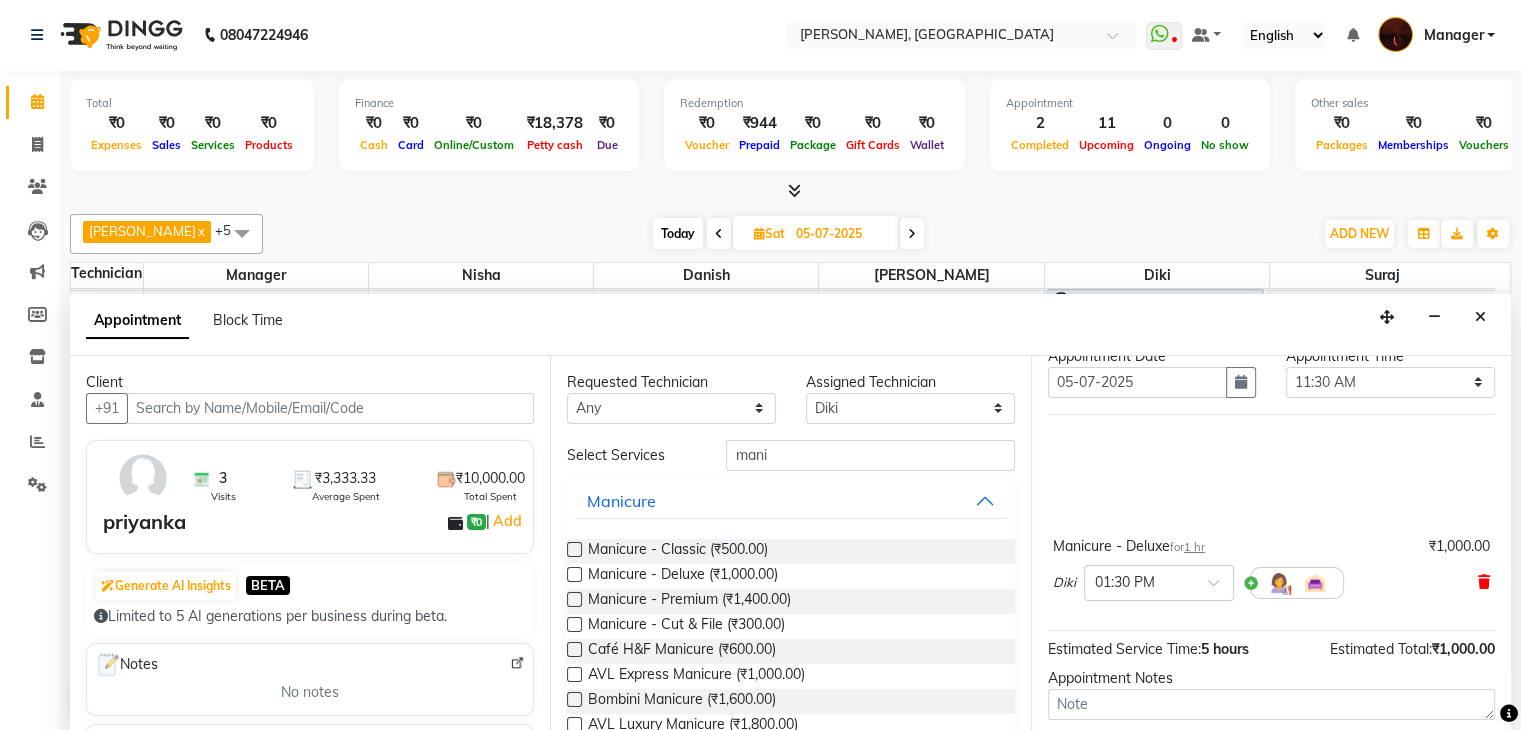 click at bounding box center (1484, 582) 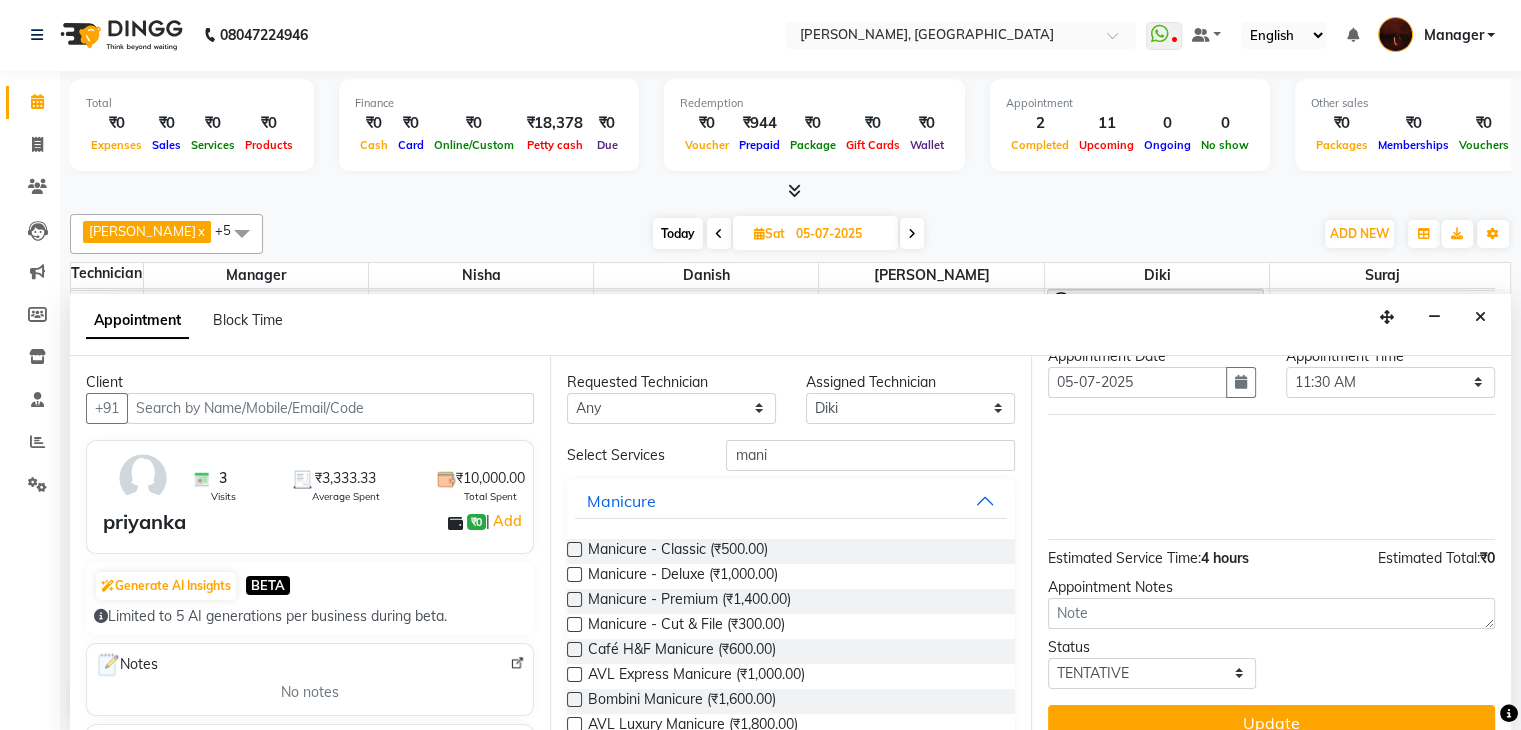 scroll, scrollTop: 0, scrollLeft: 0, axis: both 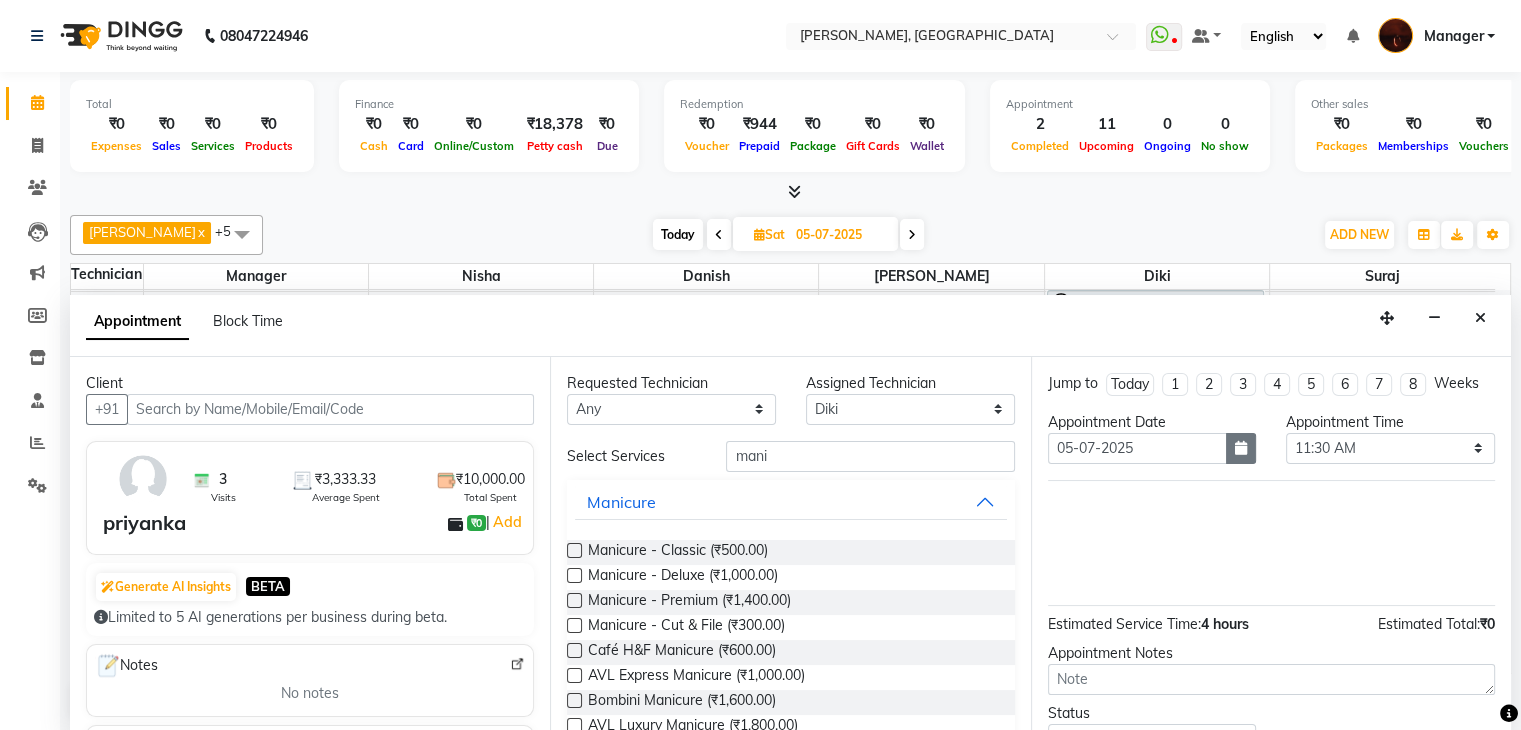 click at bounding box center [1241, 448] 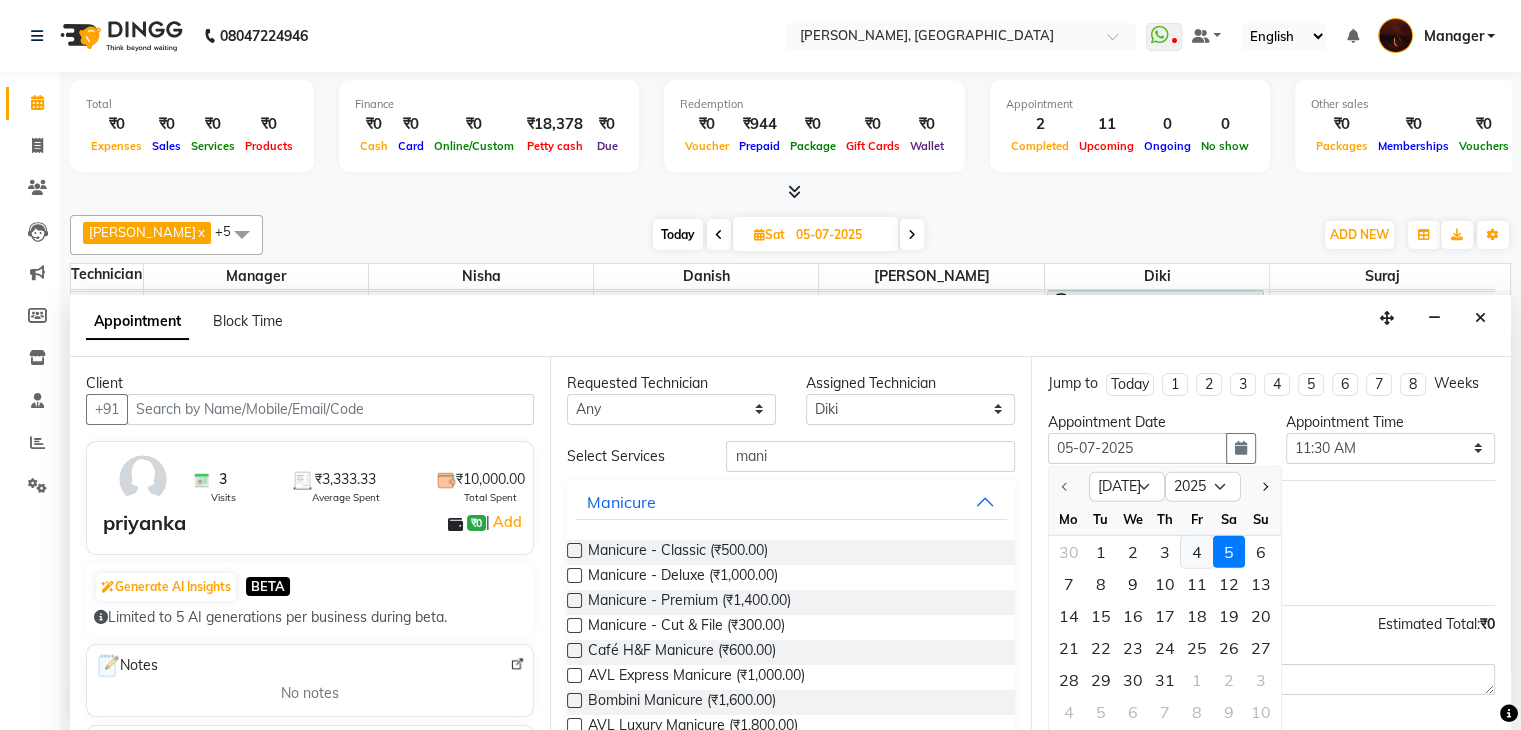 click on "4" at bounding box center (1197, 552) 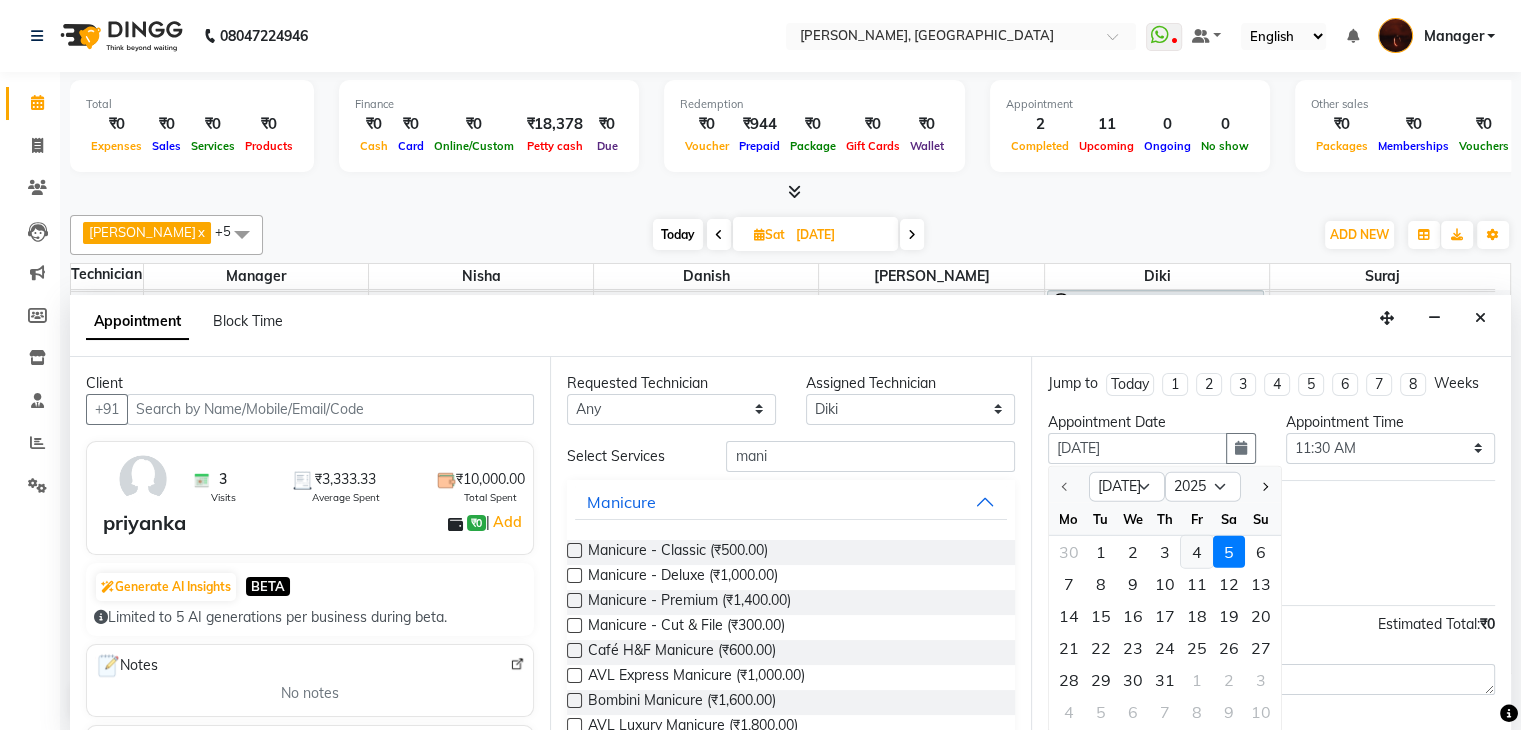 scroll, scrollTop: 0, scrollLeft: 0, axis: both 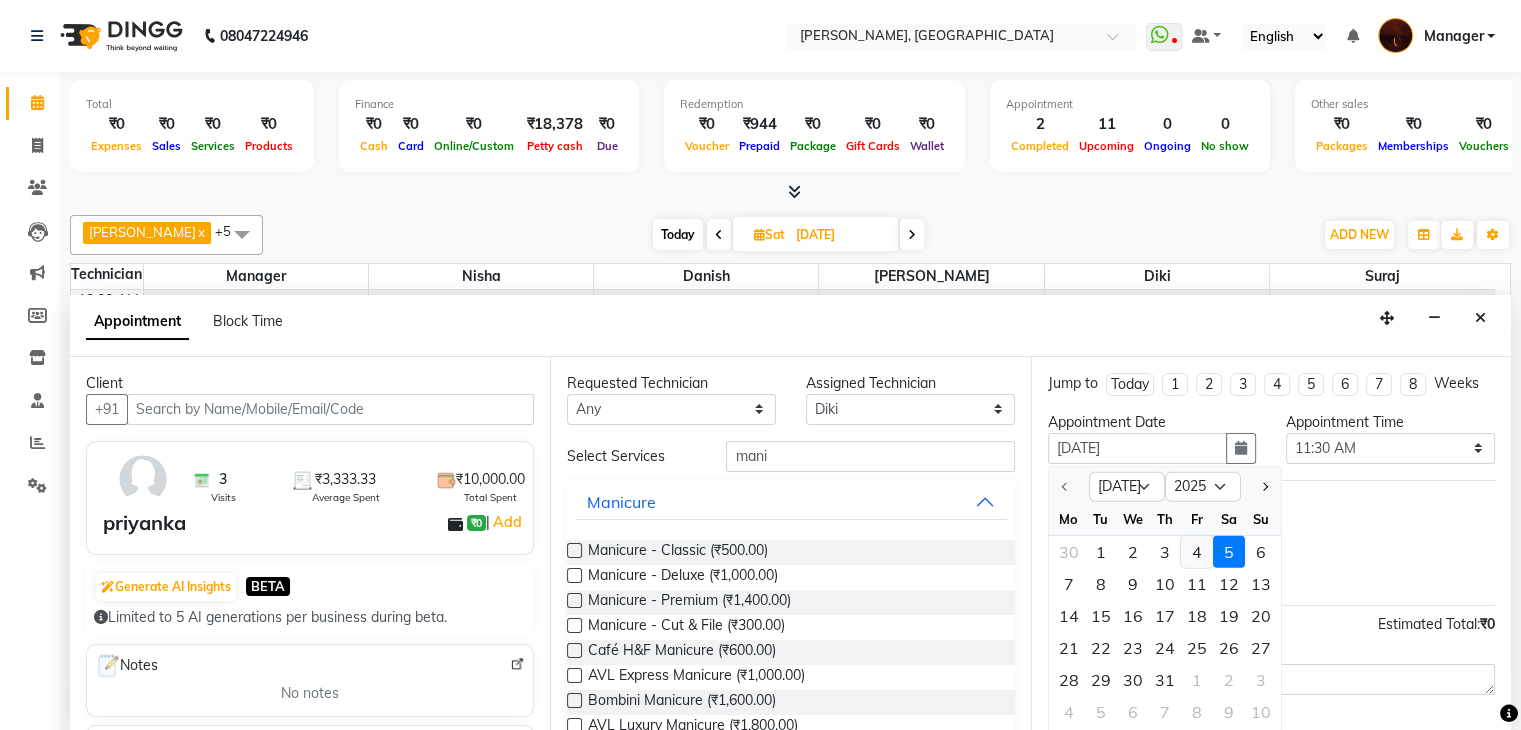 select on "690" 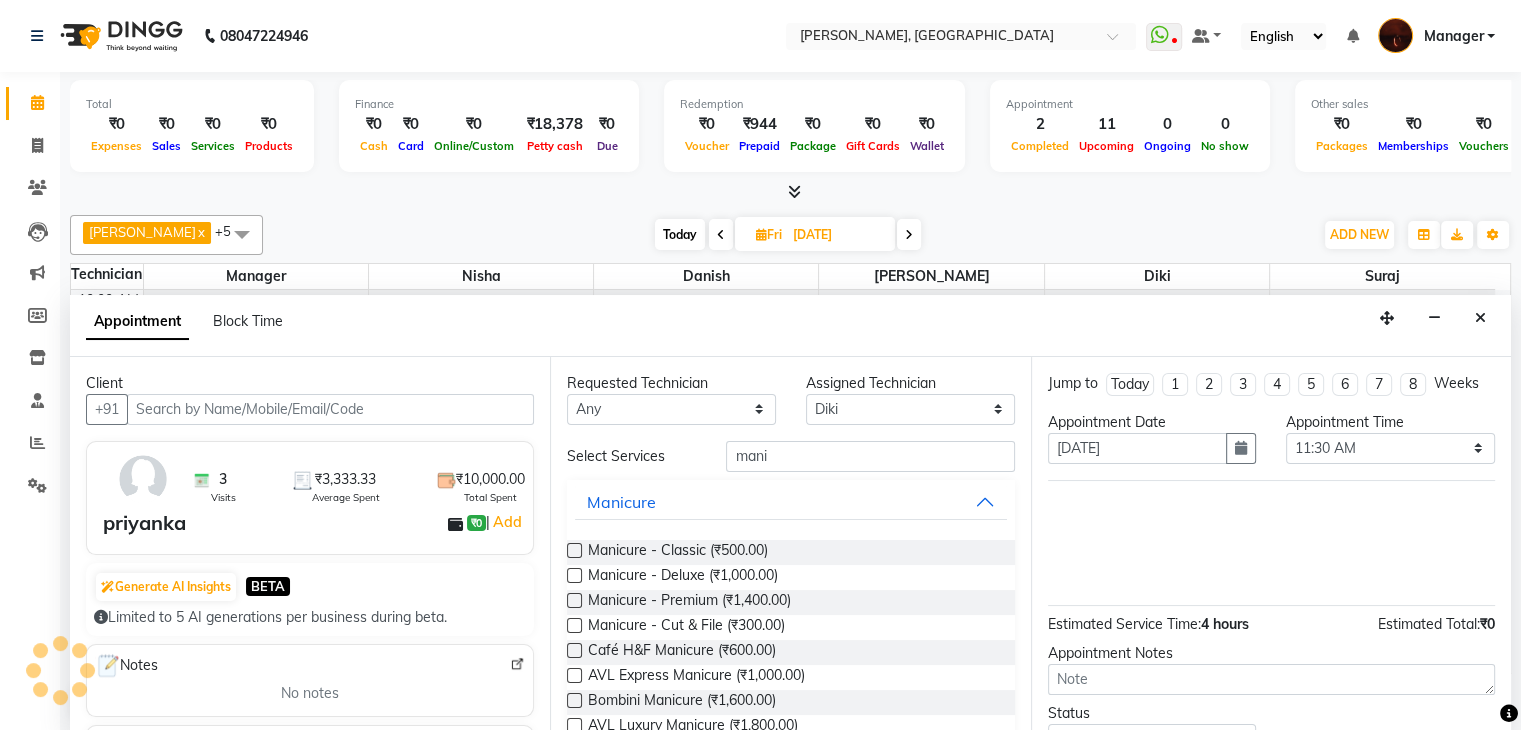 scroll, scrollTop: 196, scrollLeft: 0, axis: vertical 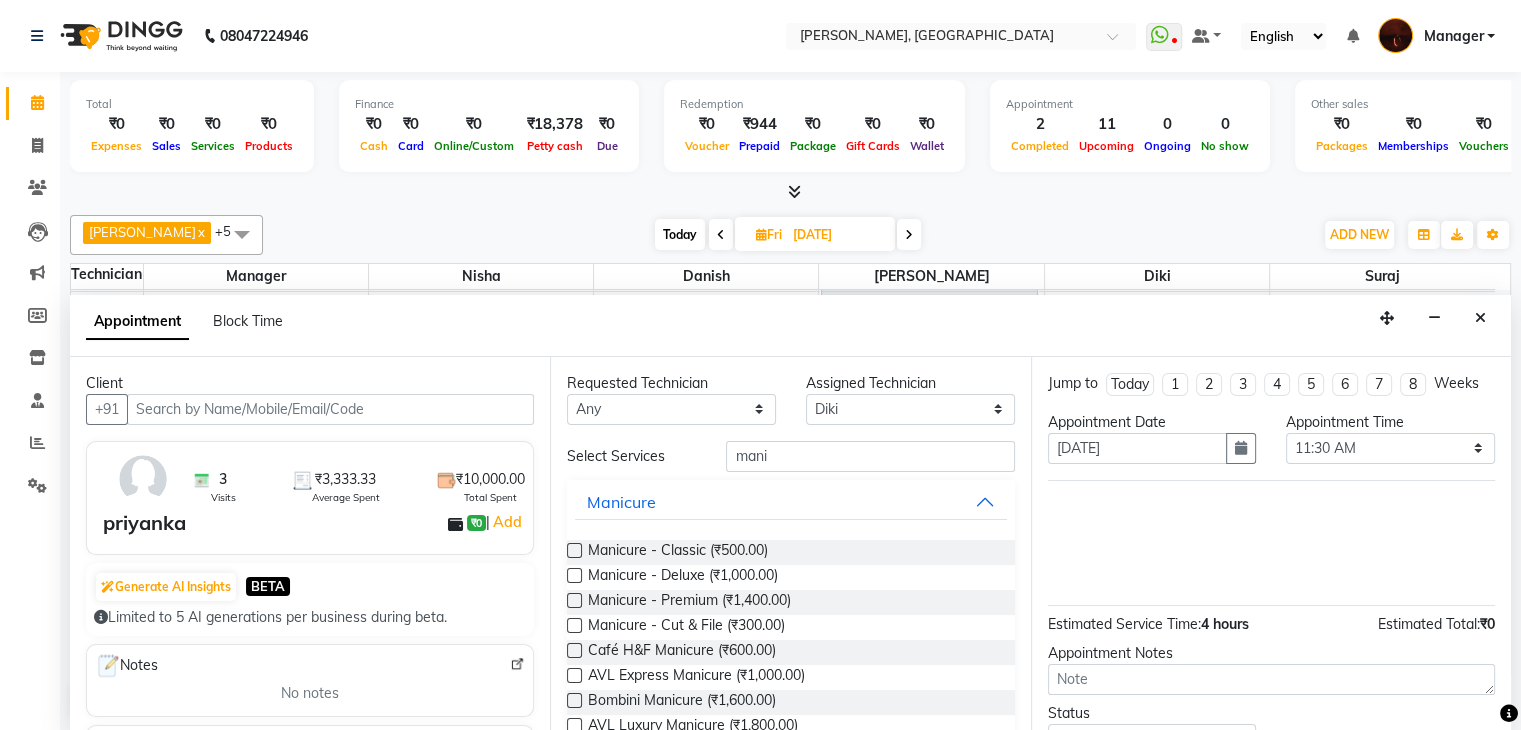 click at bounding box center [574, 575] 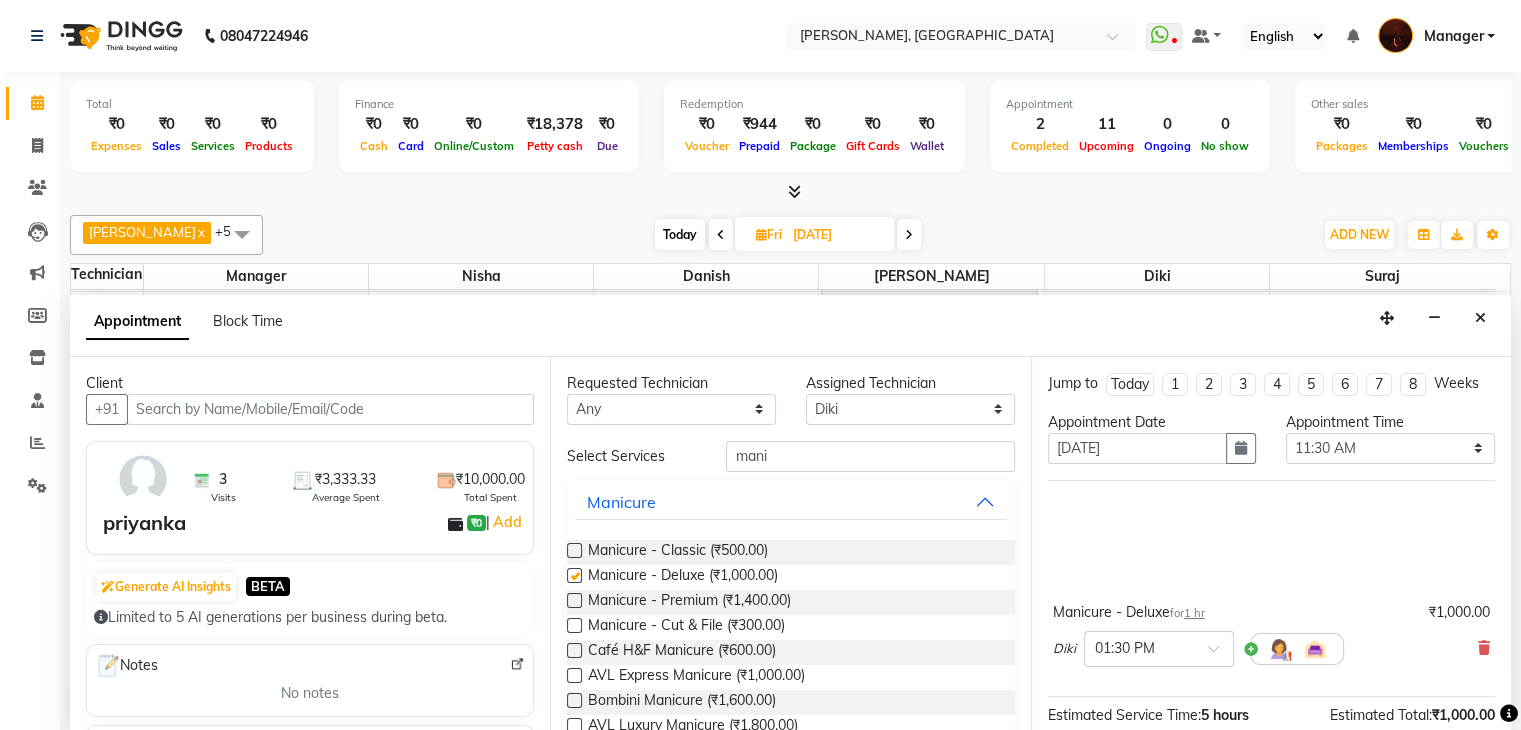 checkbox on "false" 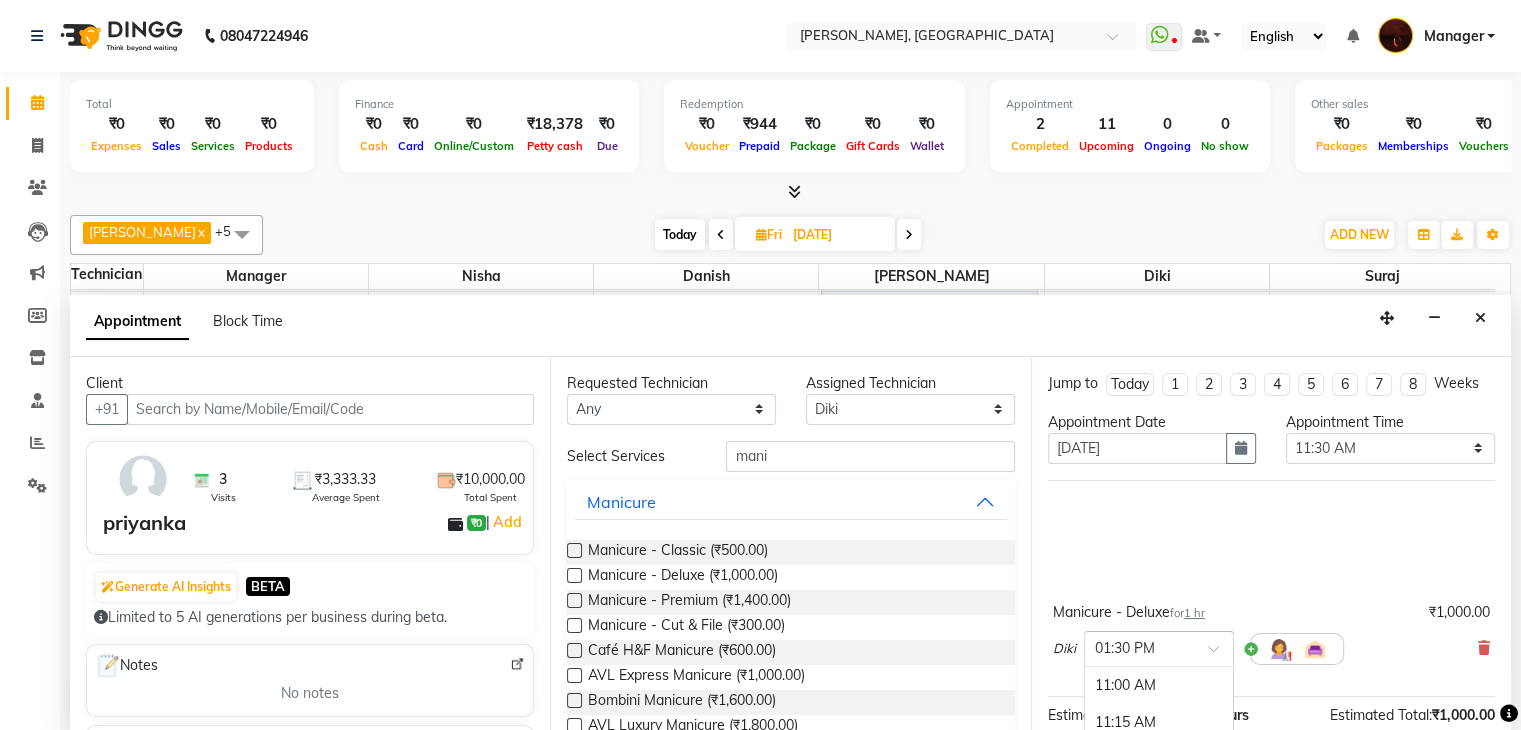 scroll, scrollTop: 370, scrollLeft: 0, axis: vertical 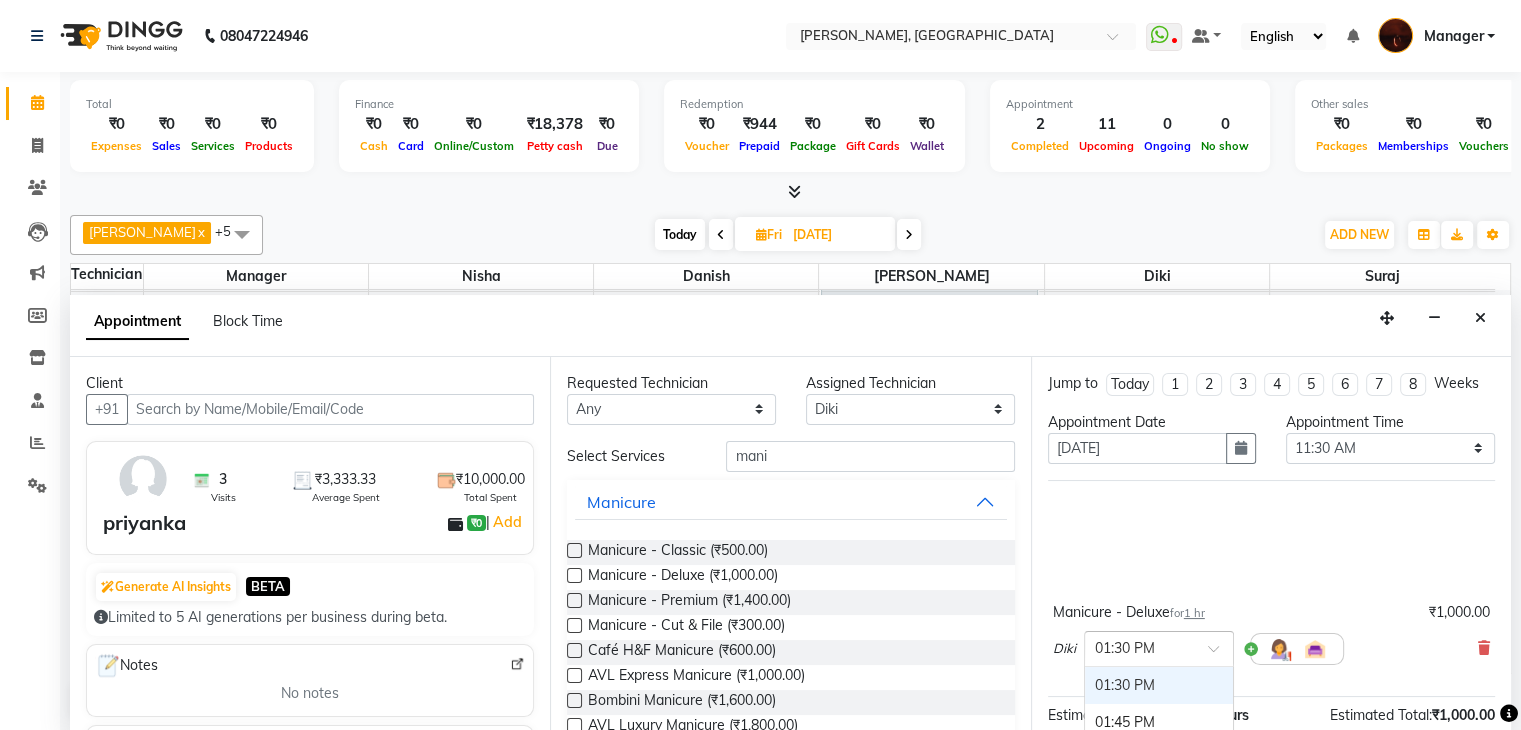 click at bounding box center (1159, 647) 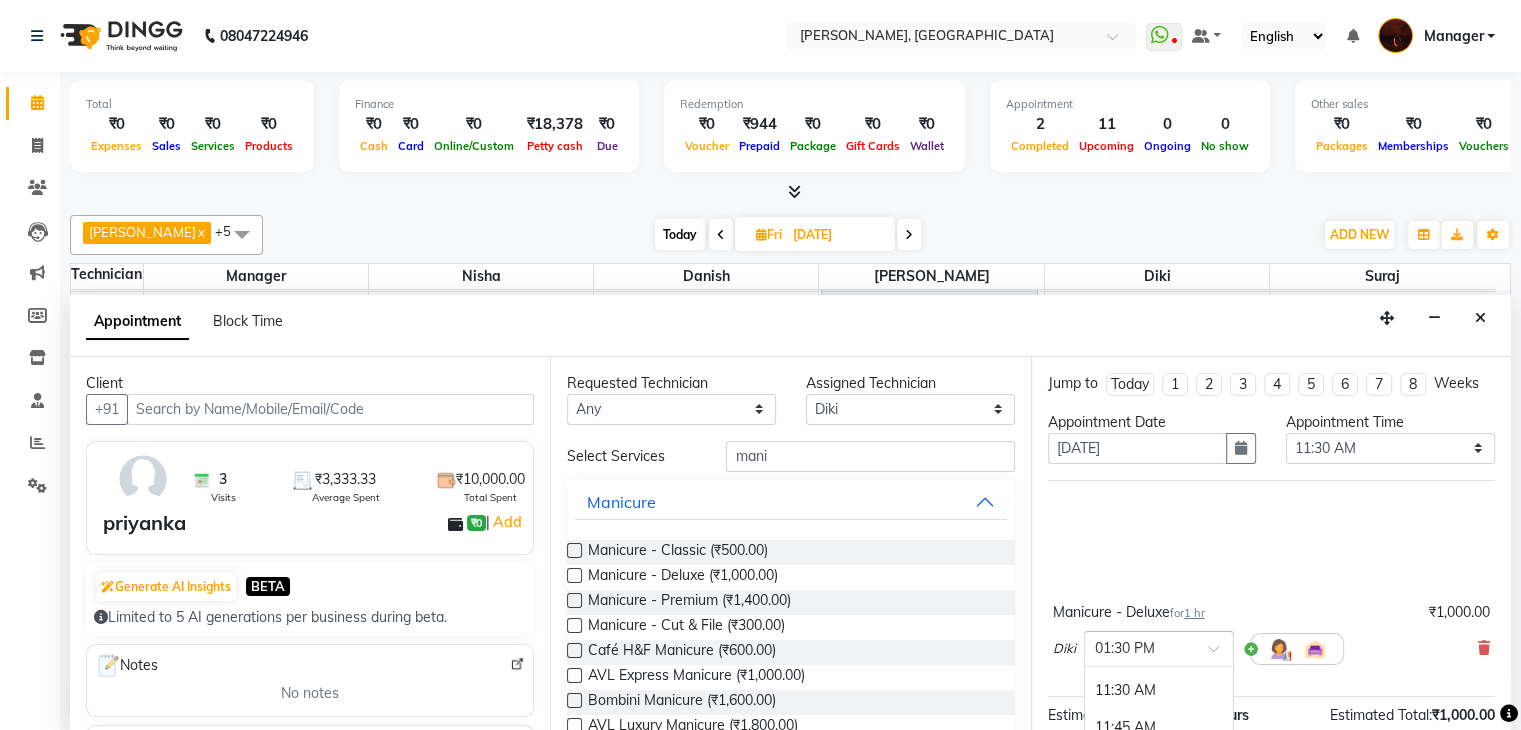 scroll, scrollTop: 50, scrollLeft: 0, axis: vertical 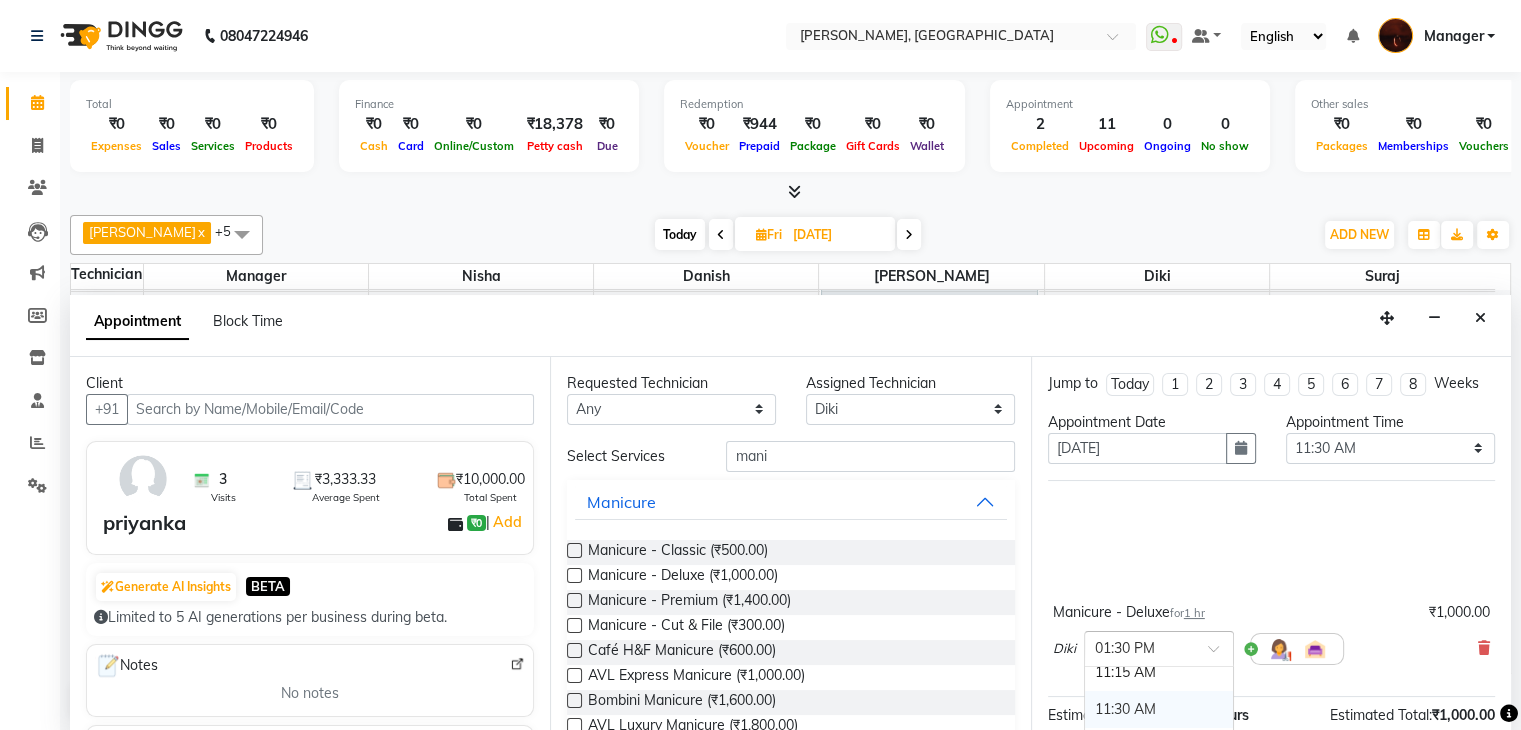 click on "11:30 AM" at bounding box center (1159, 709) 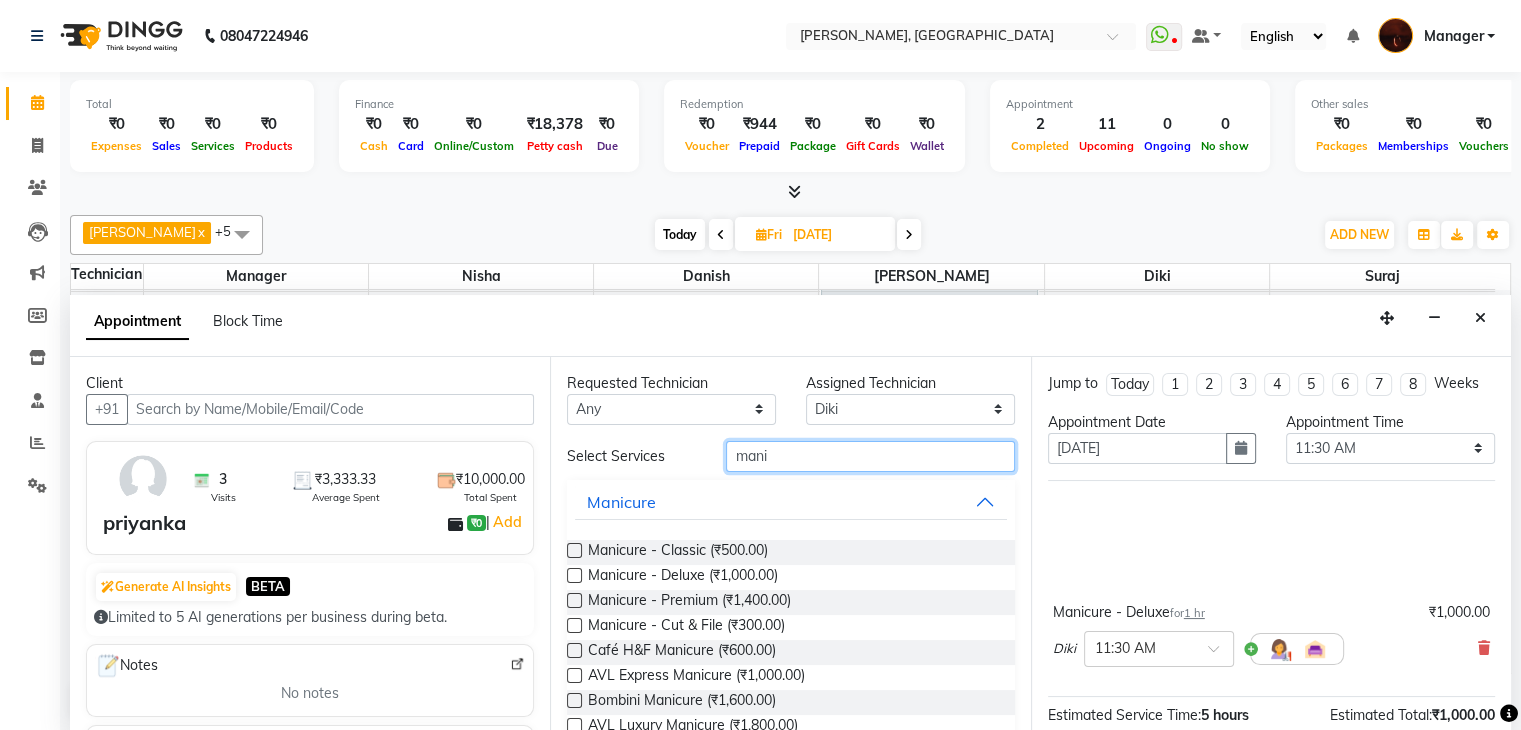 click on "mani" at bounding box center [870, 456] 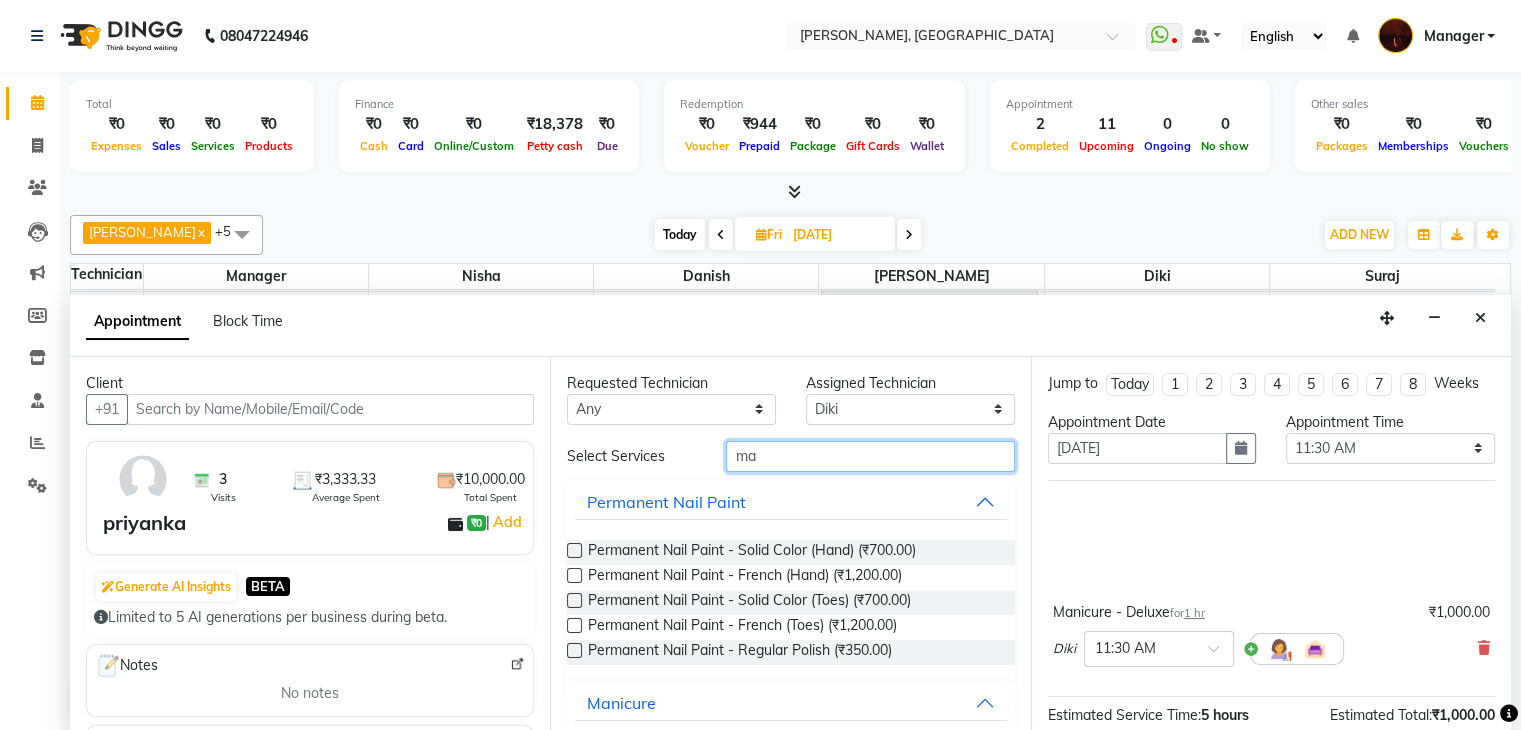 type on "m" 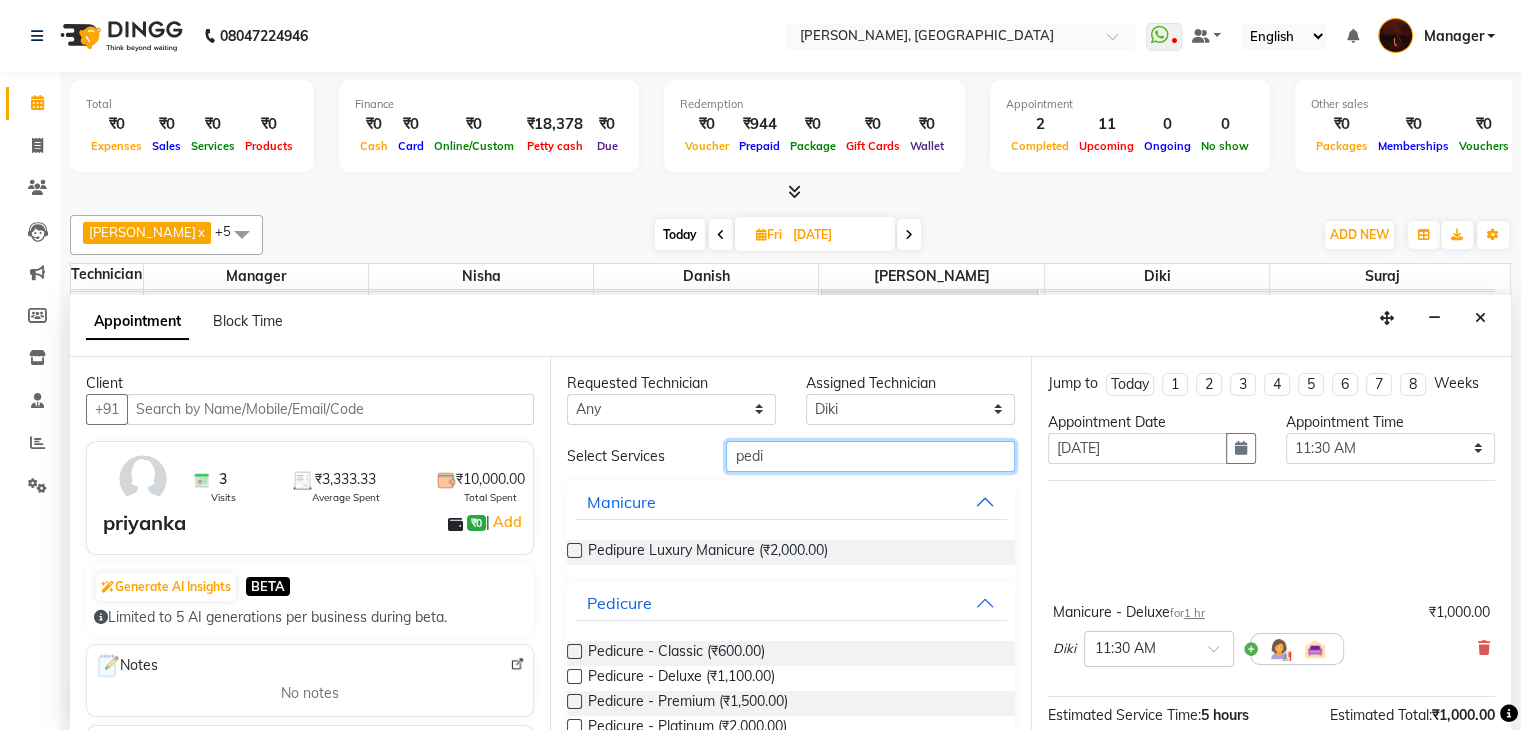 type on "pedi" 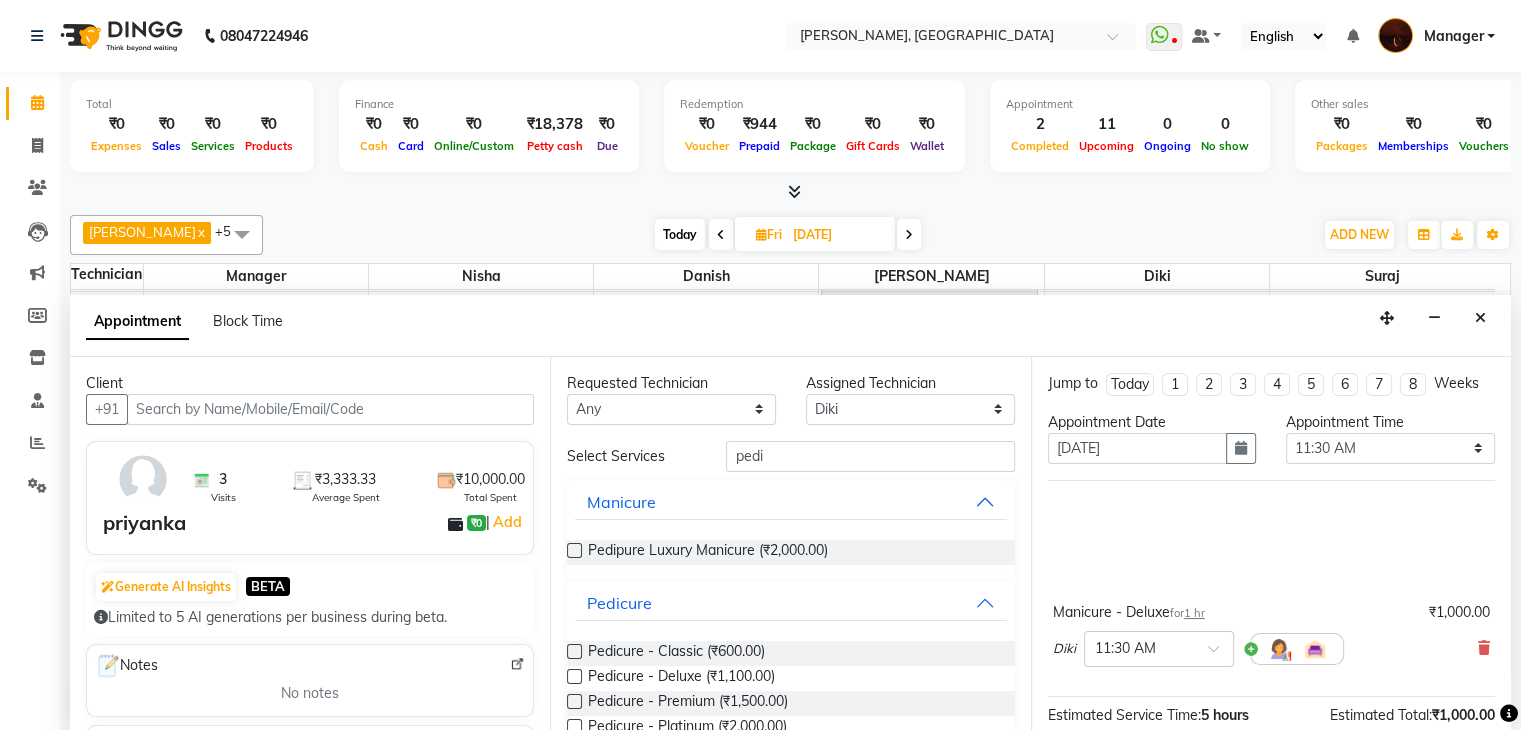 click at bounding box center (574, 676) 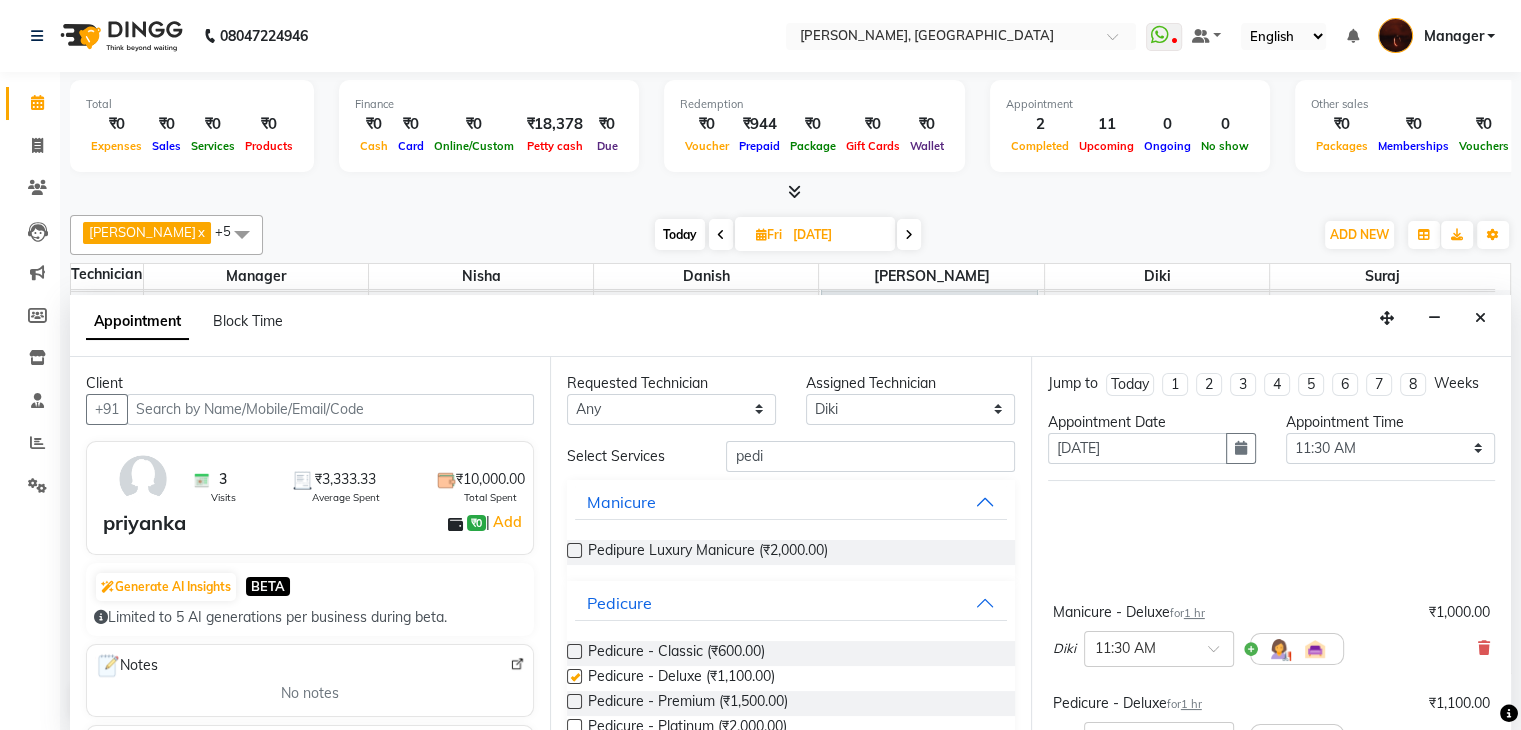 checkbox on "false" 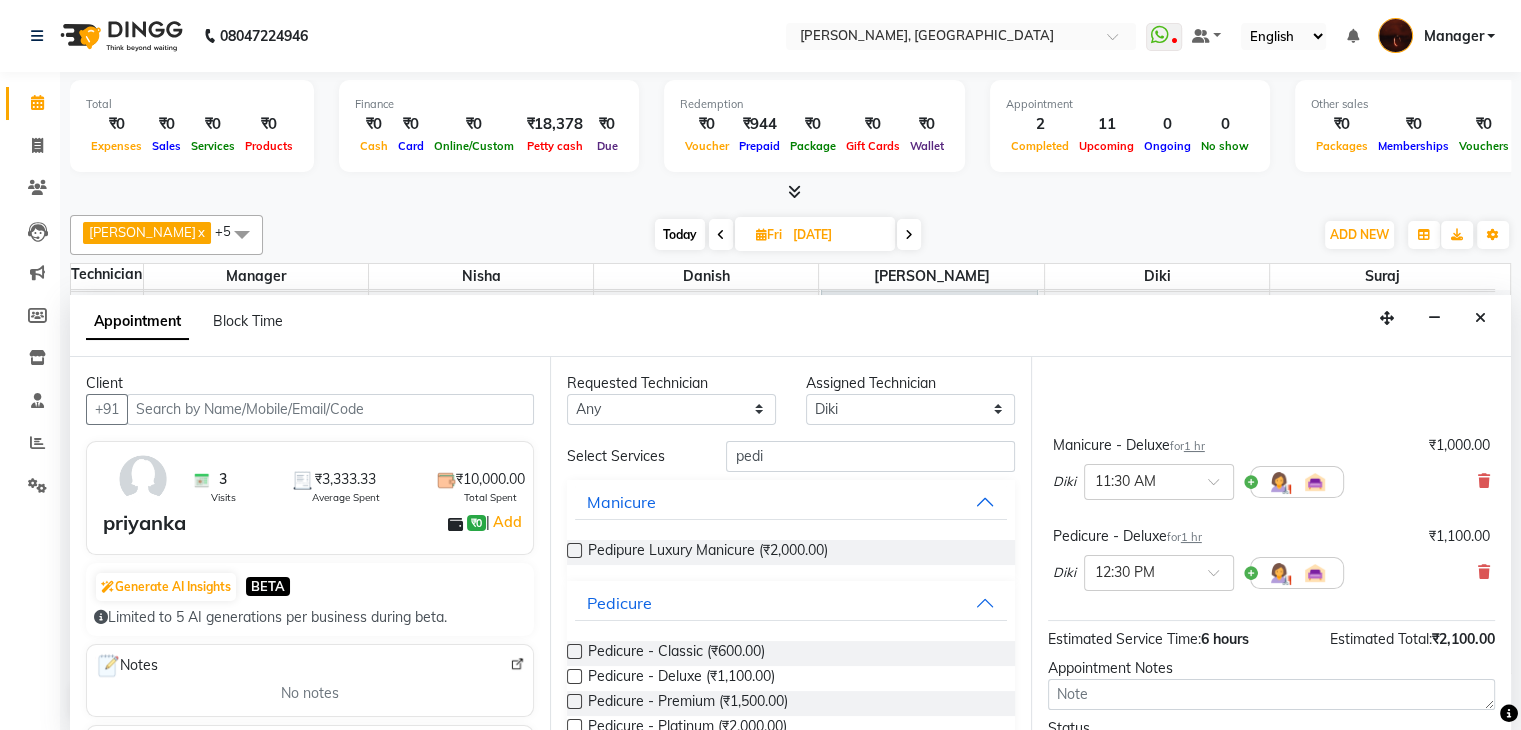 scroll, scrollTop: 173, scrollLeft: 0, axis: vertical 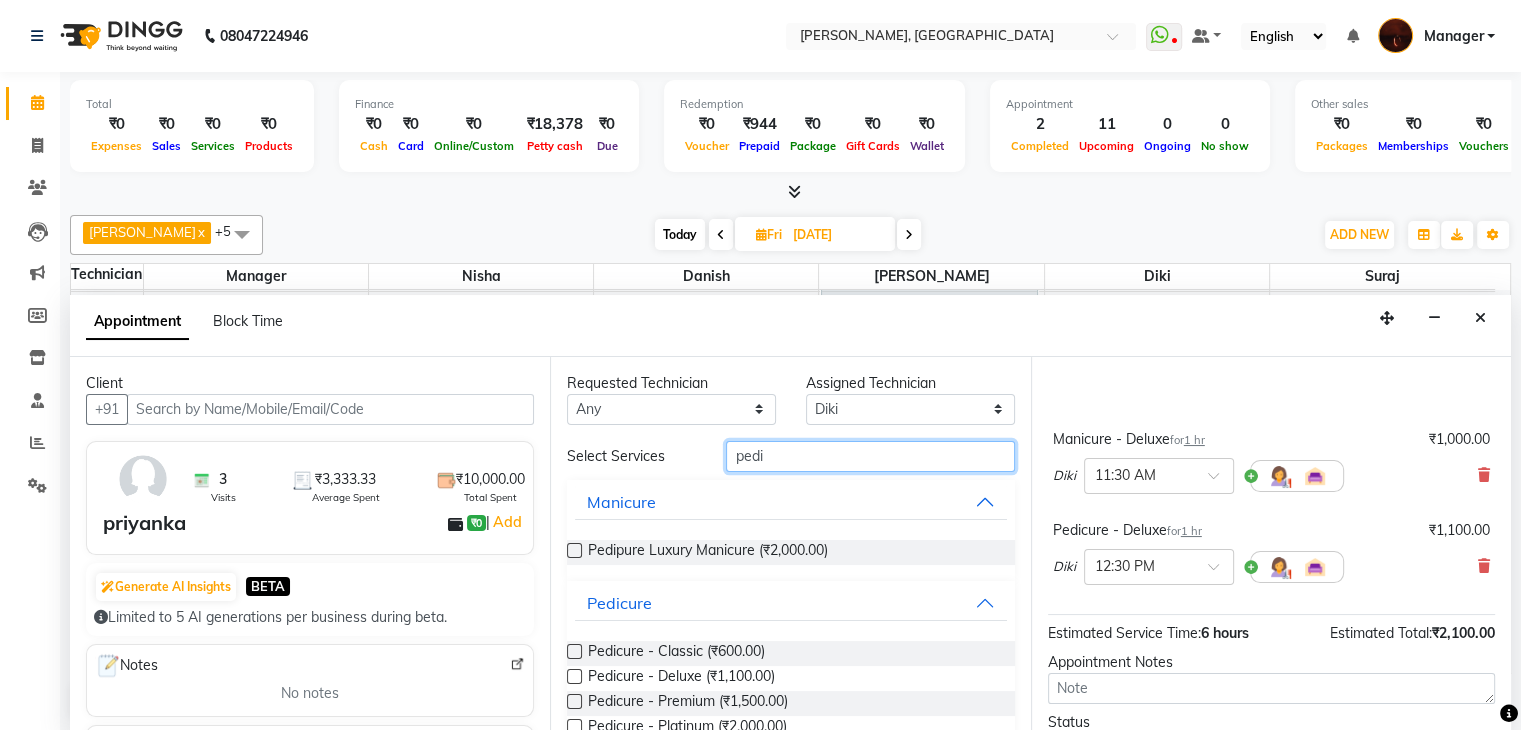 click on "pedi" at bounding box center (870, 456) 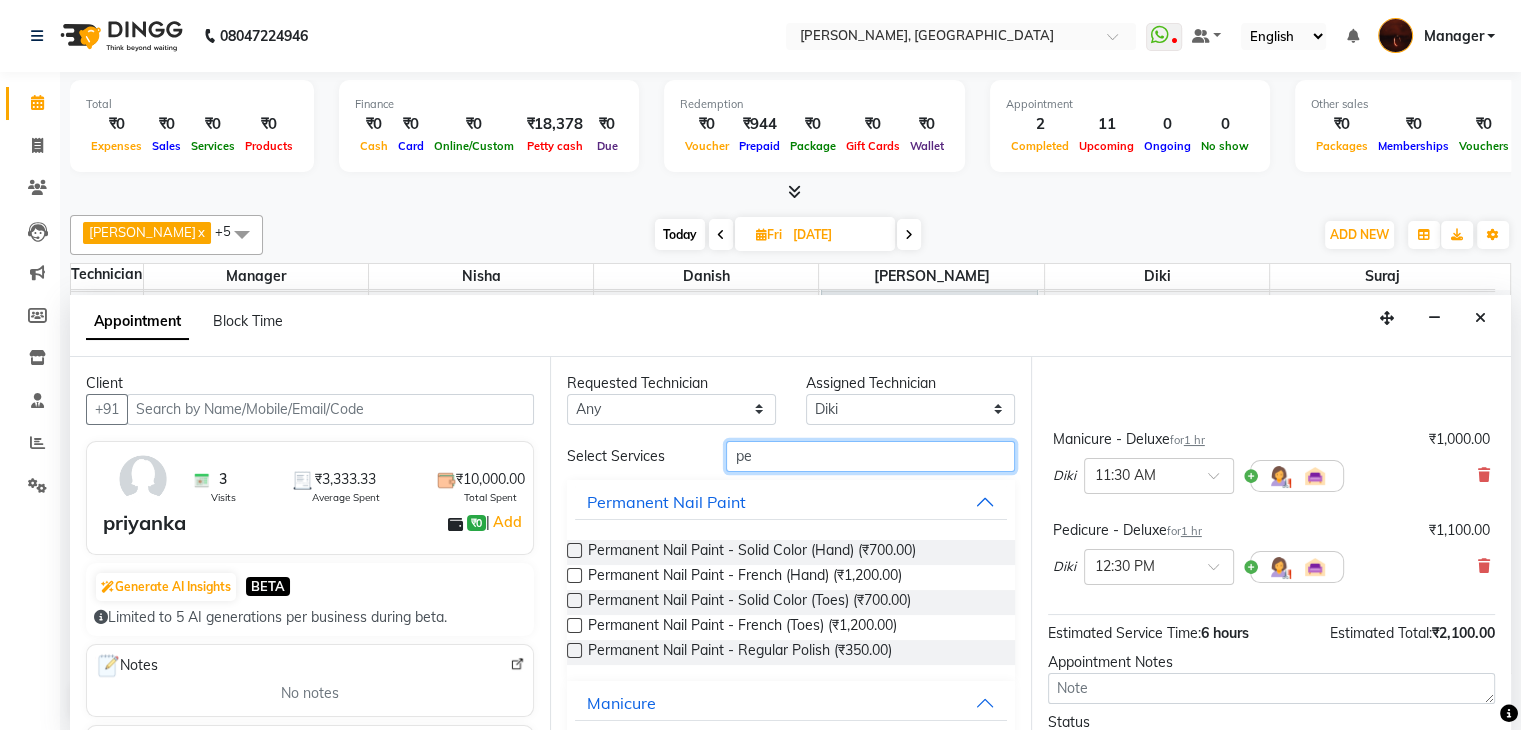 type on "p" 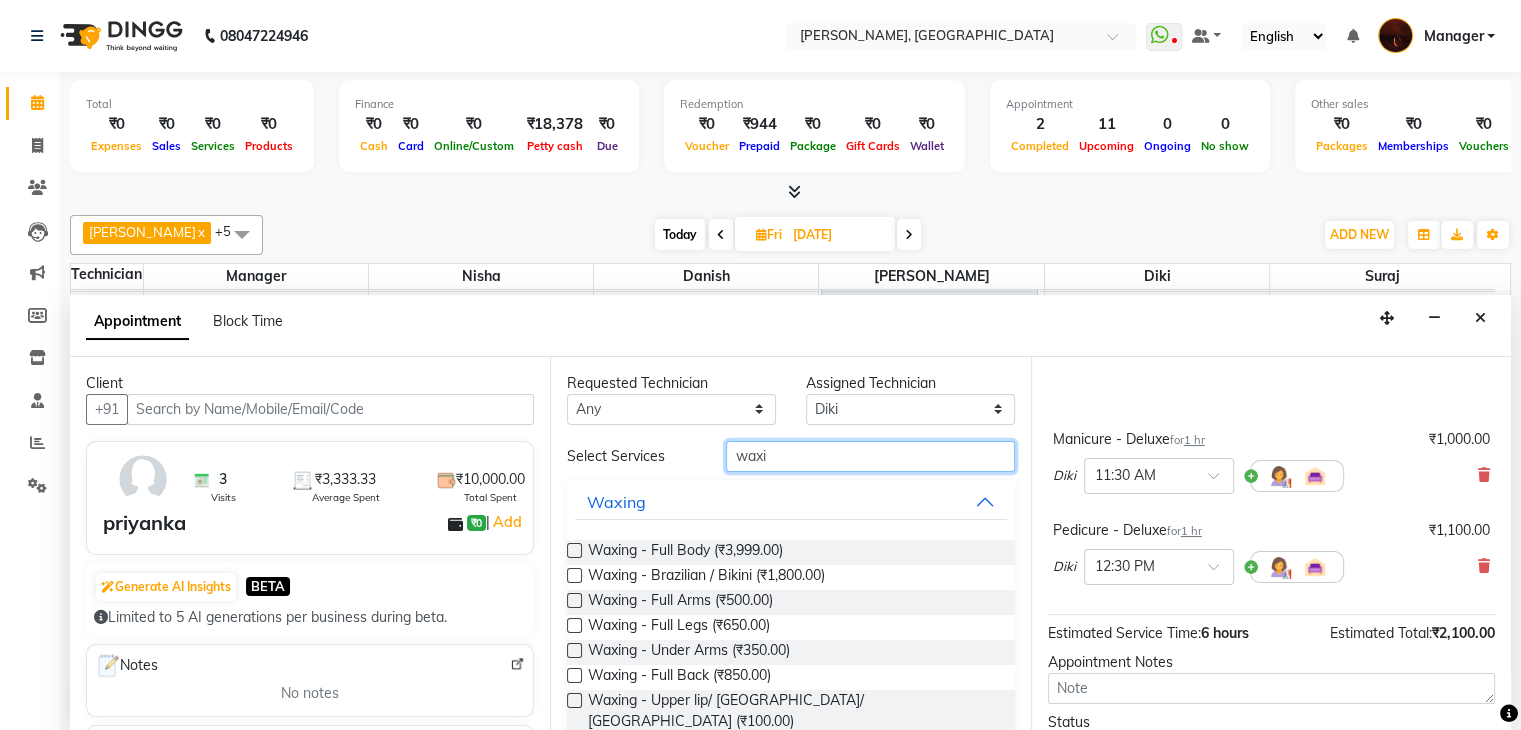 type on "waxi" 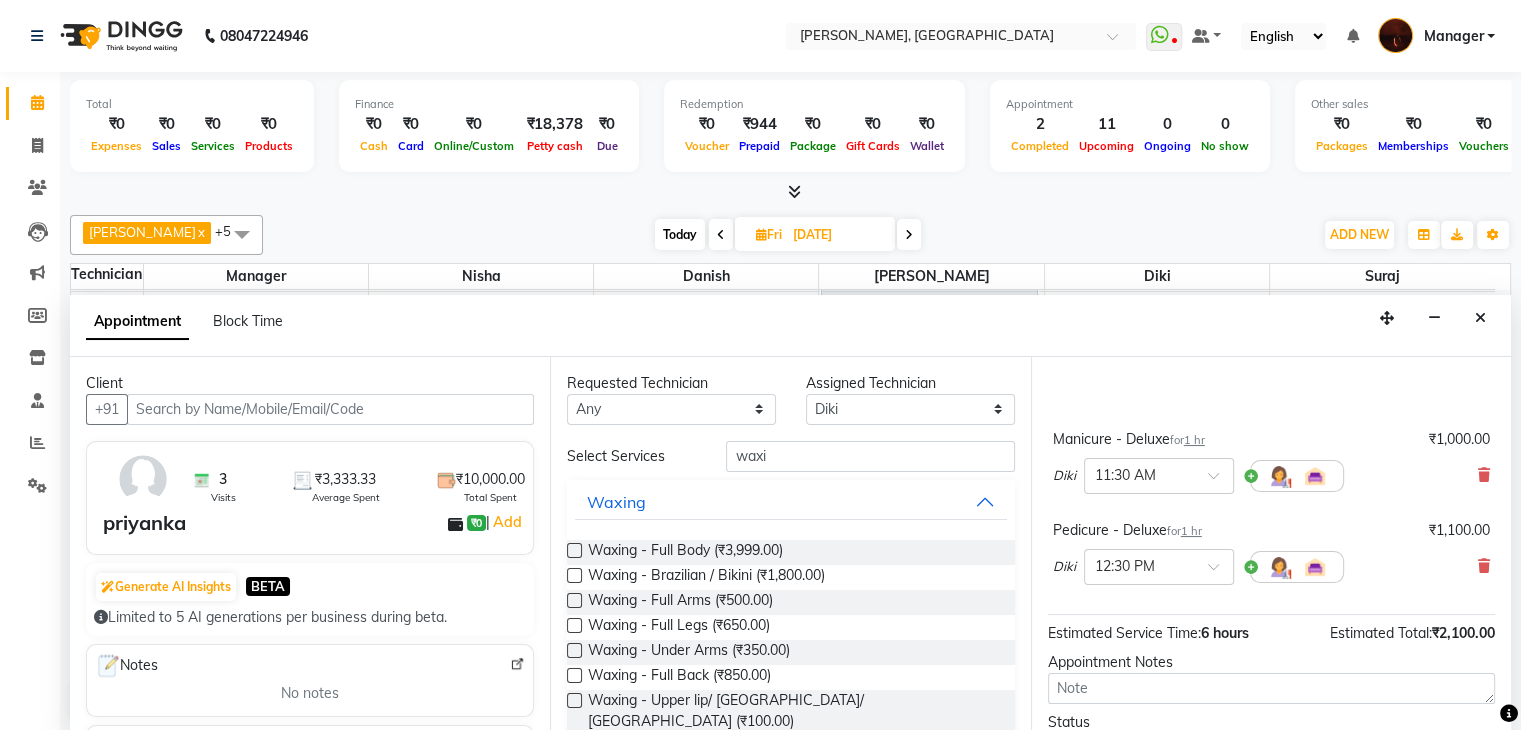 click at bounding box center [574, 625] 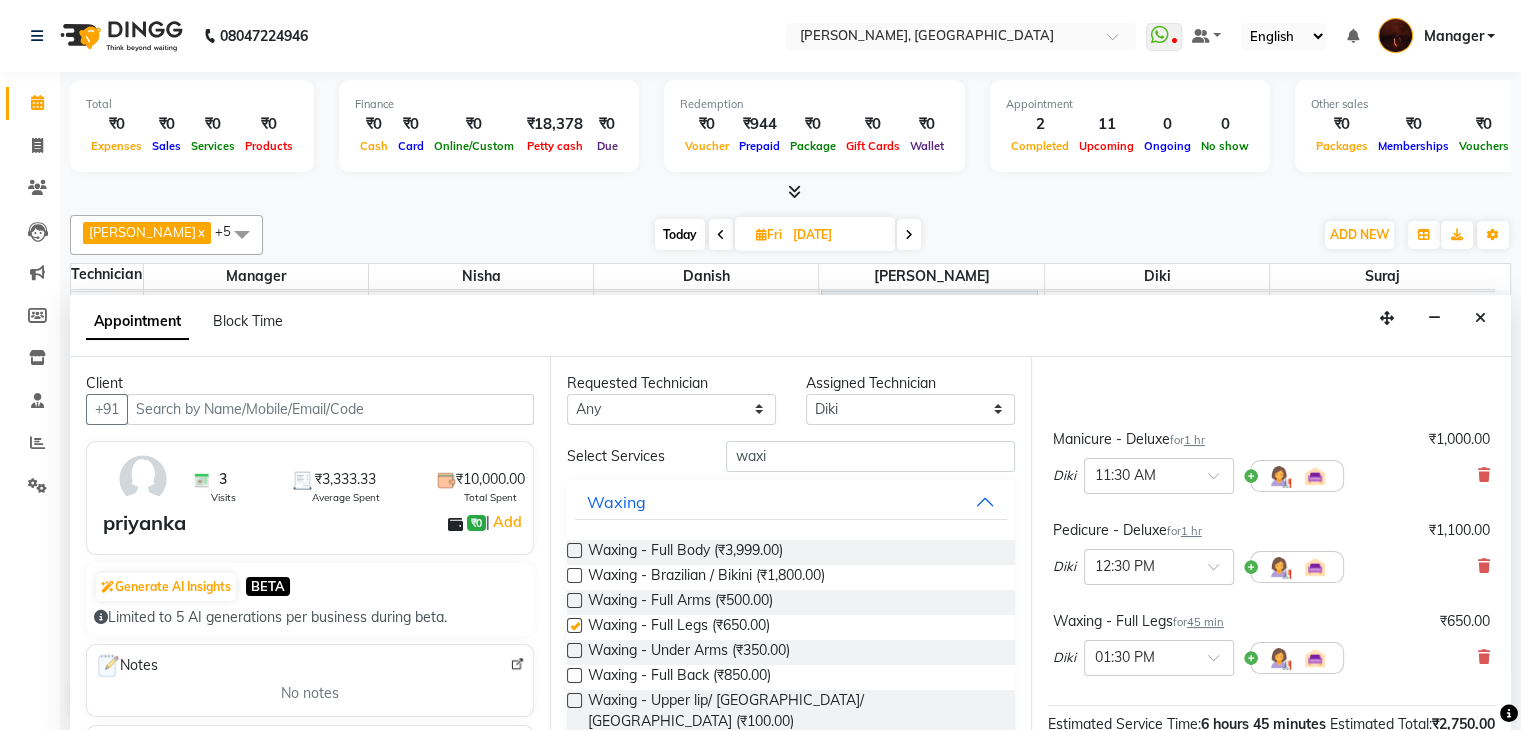 checkbox on "false" 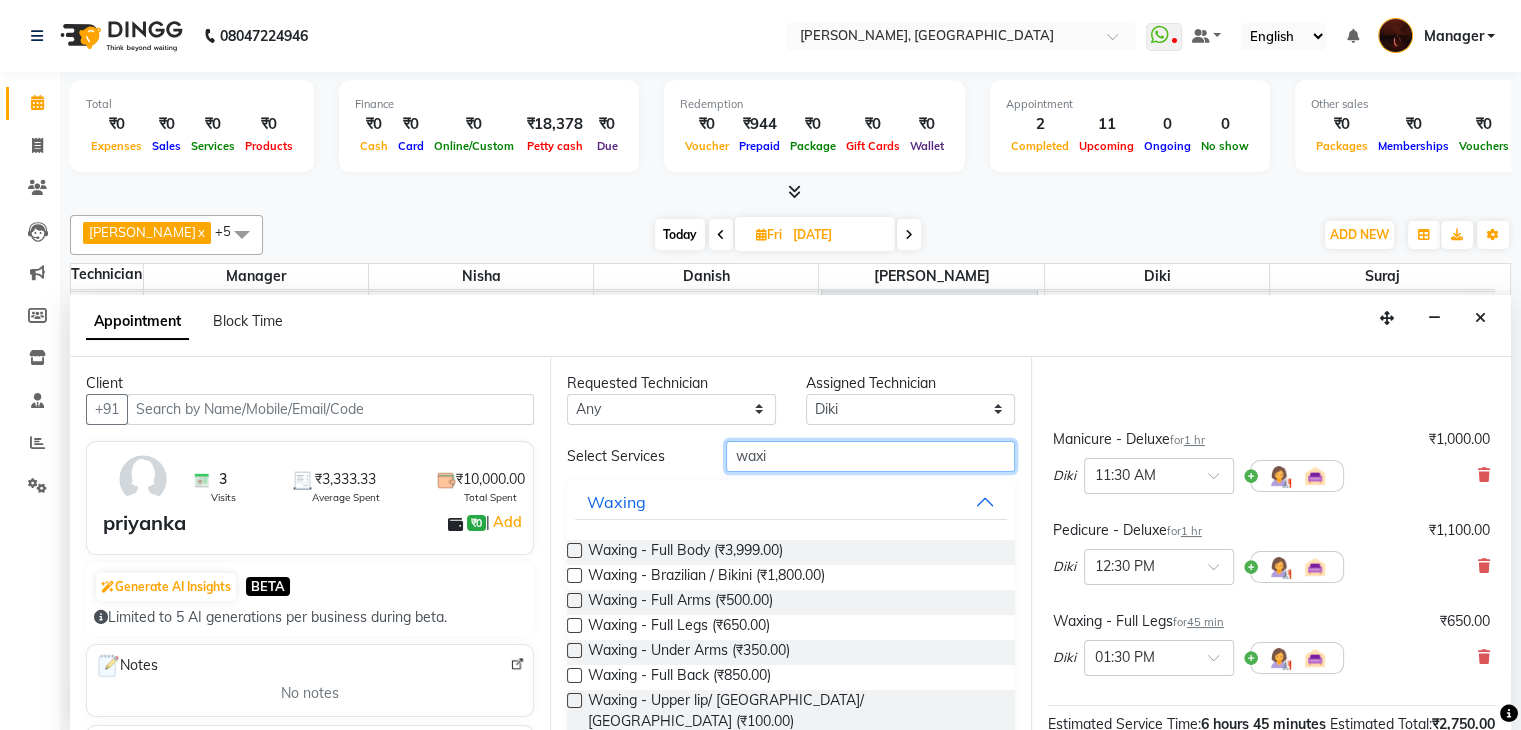 click on "waxi" at bounding box center [870, 456] 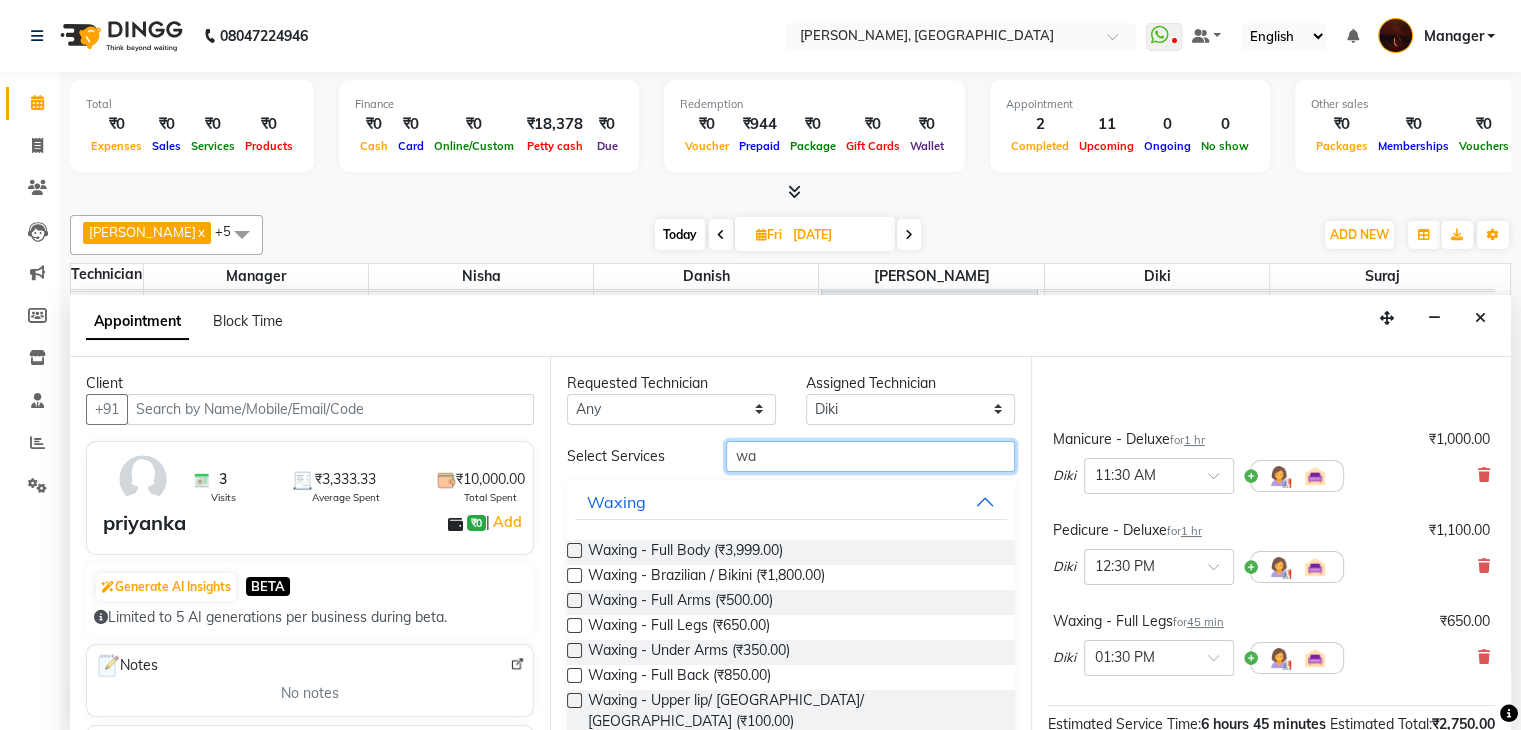 type on "w" 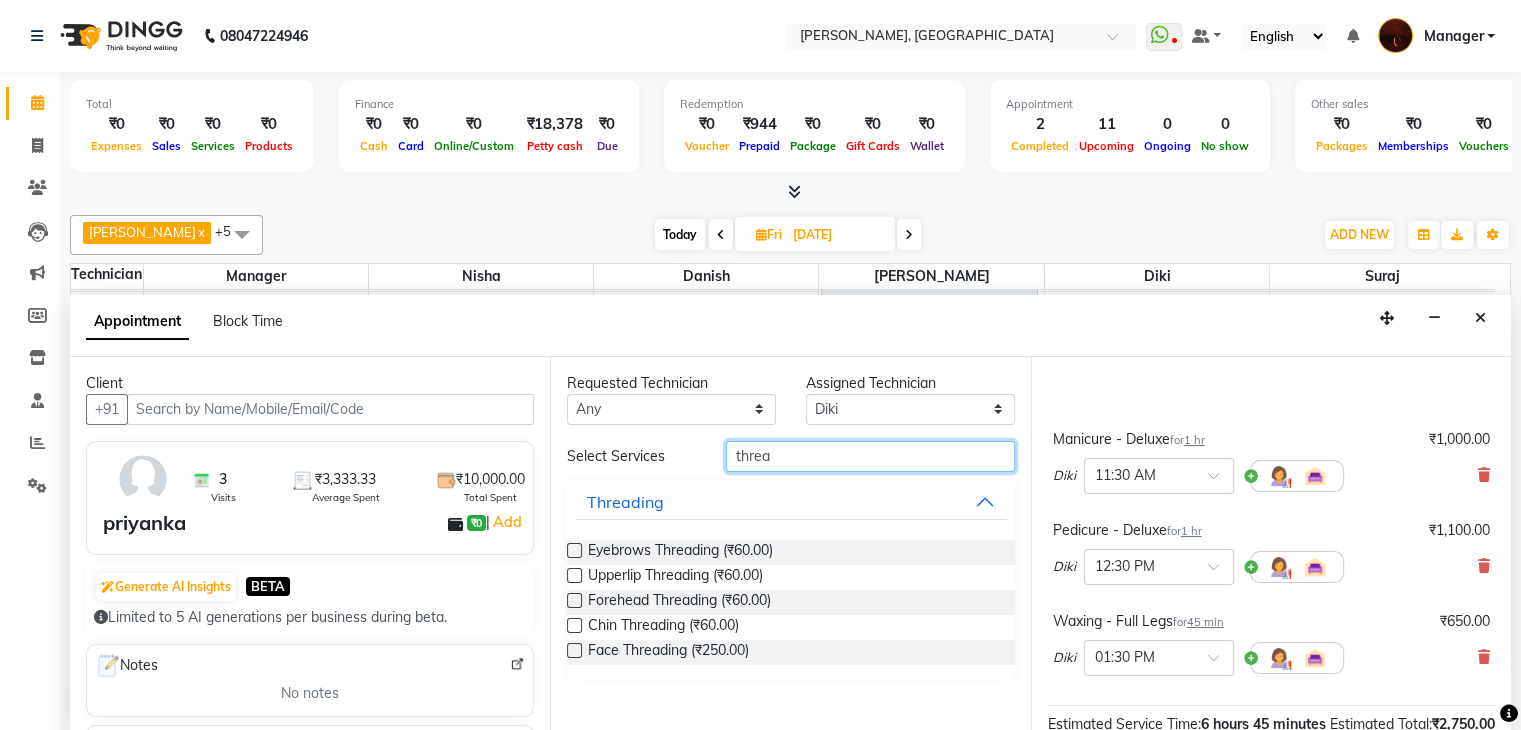 type on "threa" 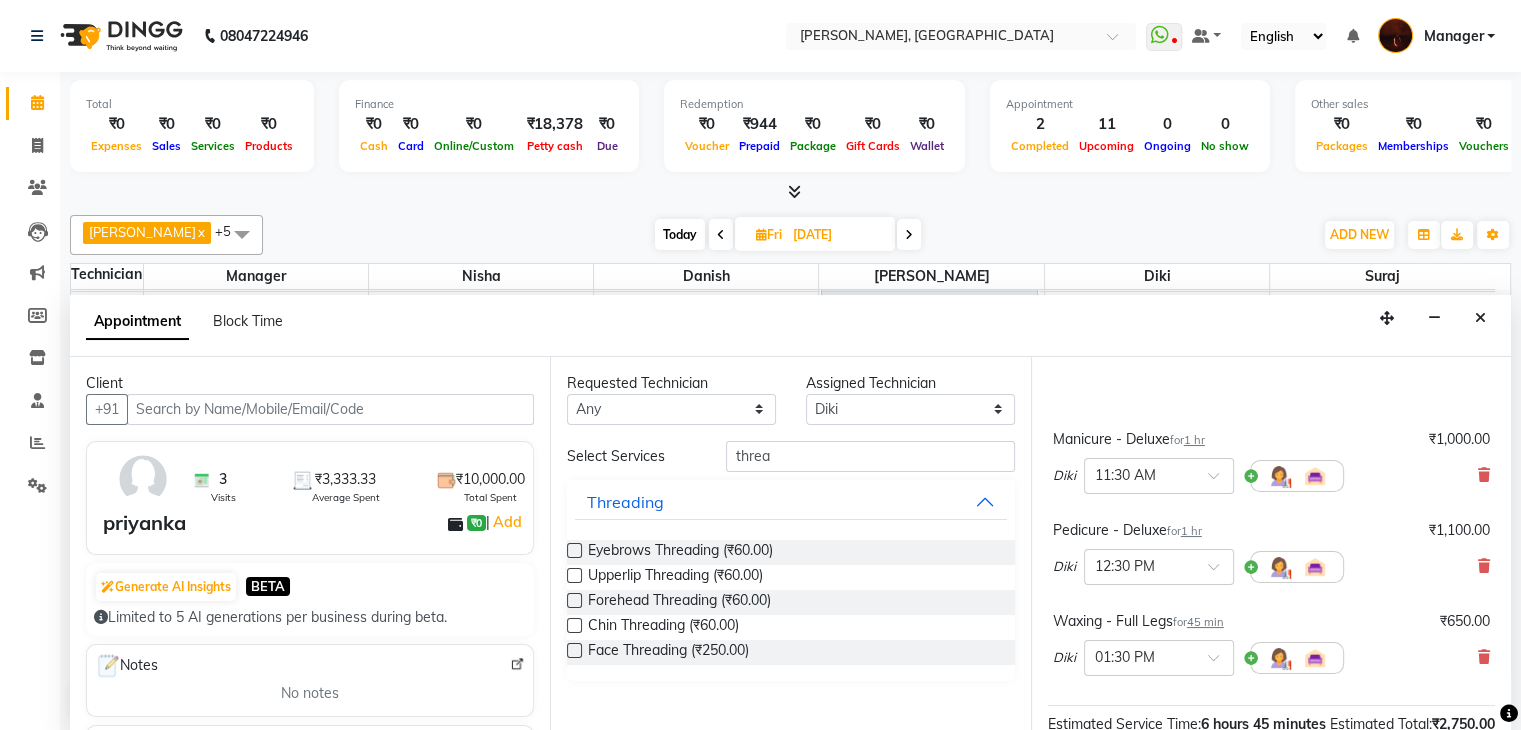 click at bounding box center (574, 550) 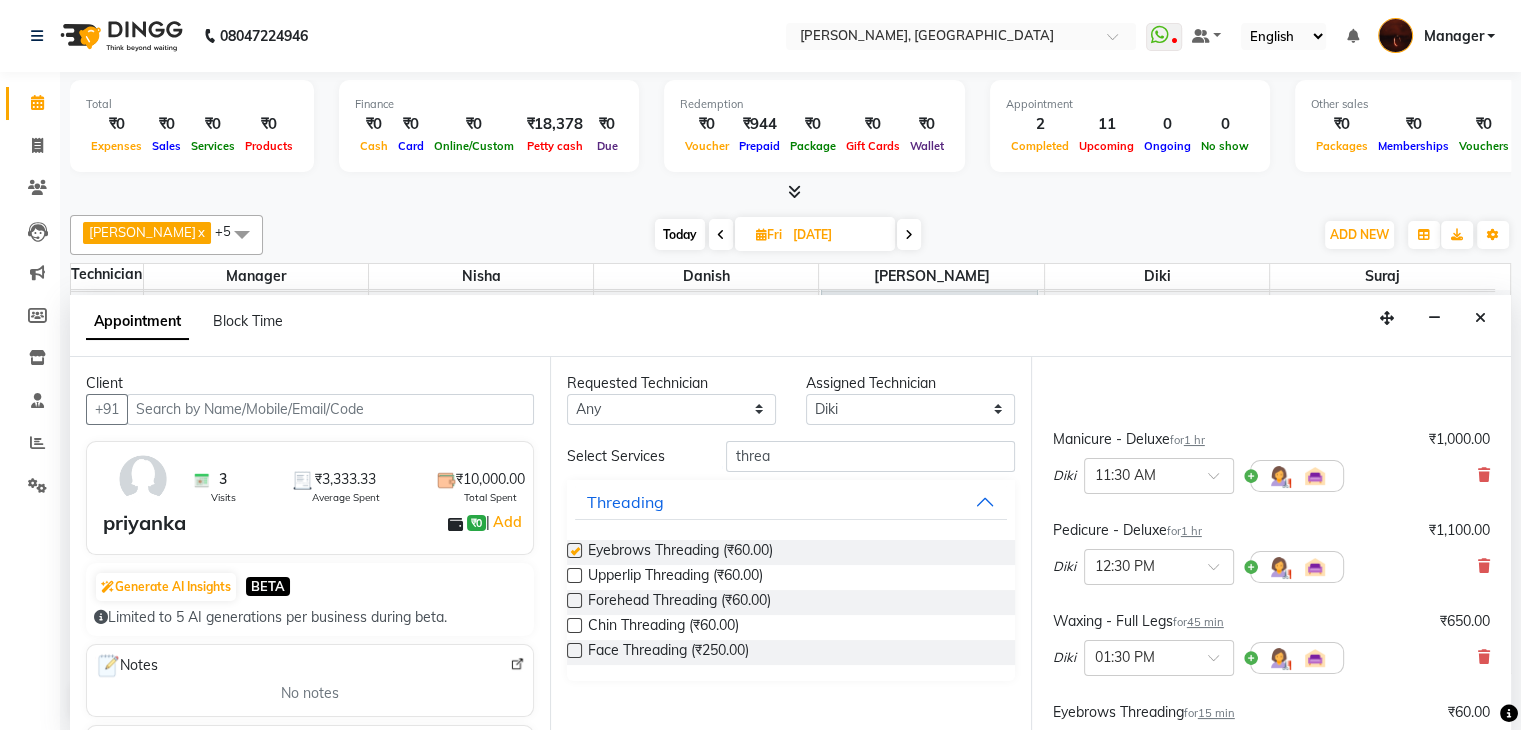 checkbox on "false" 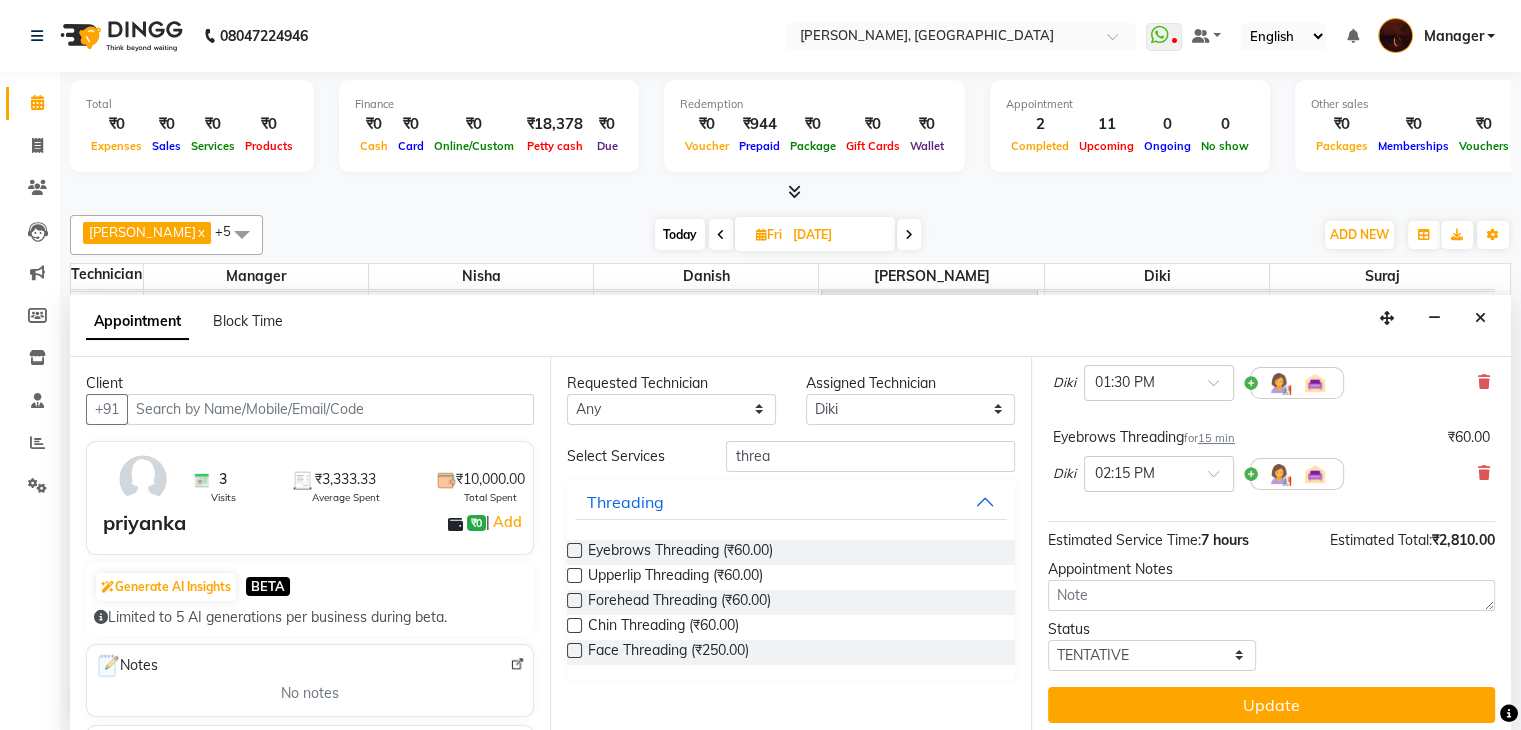scroll, scrollTop: 452, scrollLeft: 0, axis: vertical 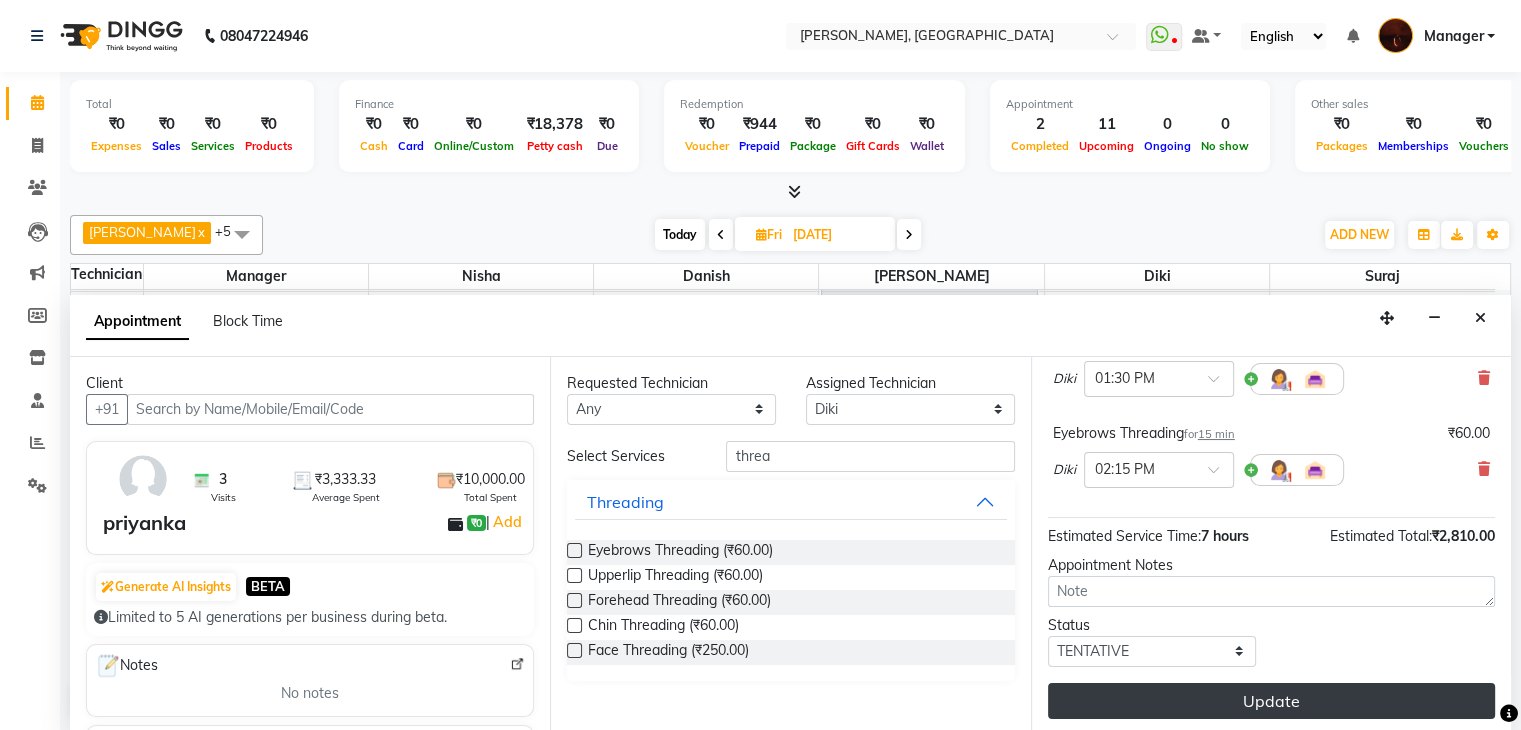 click on "Update" at bounding box center [1271, 701] 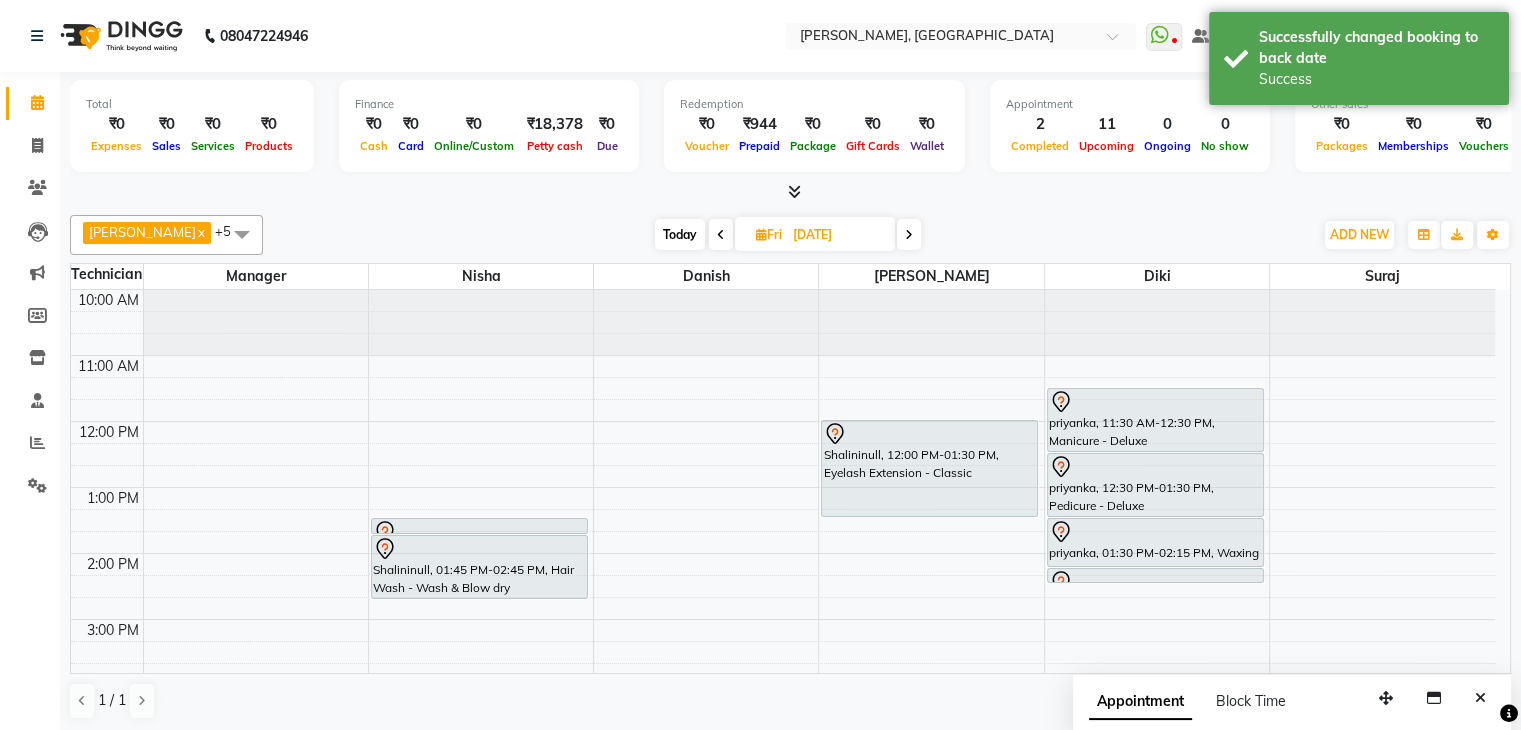 scroll, scrollTop: 0, scrollLeft: 0, axis: both 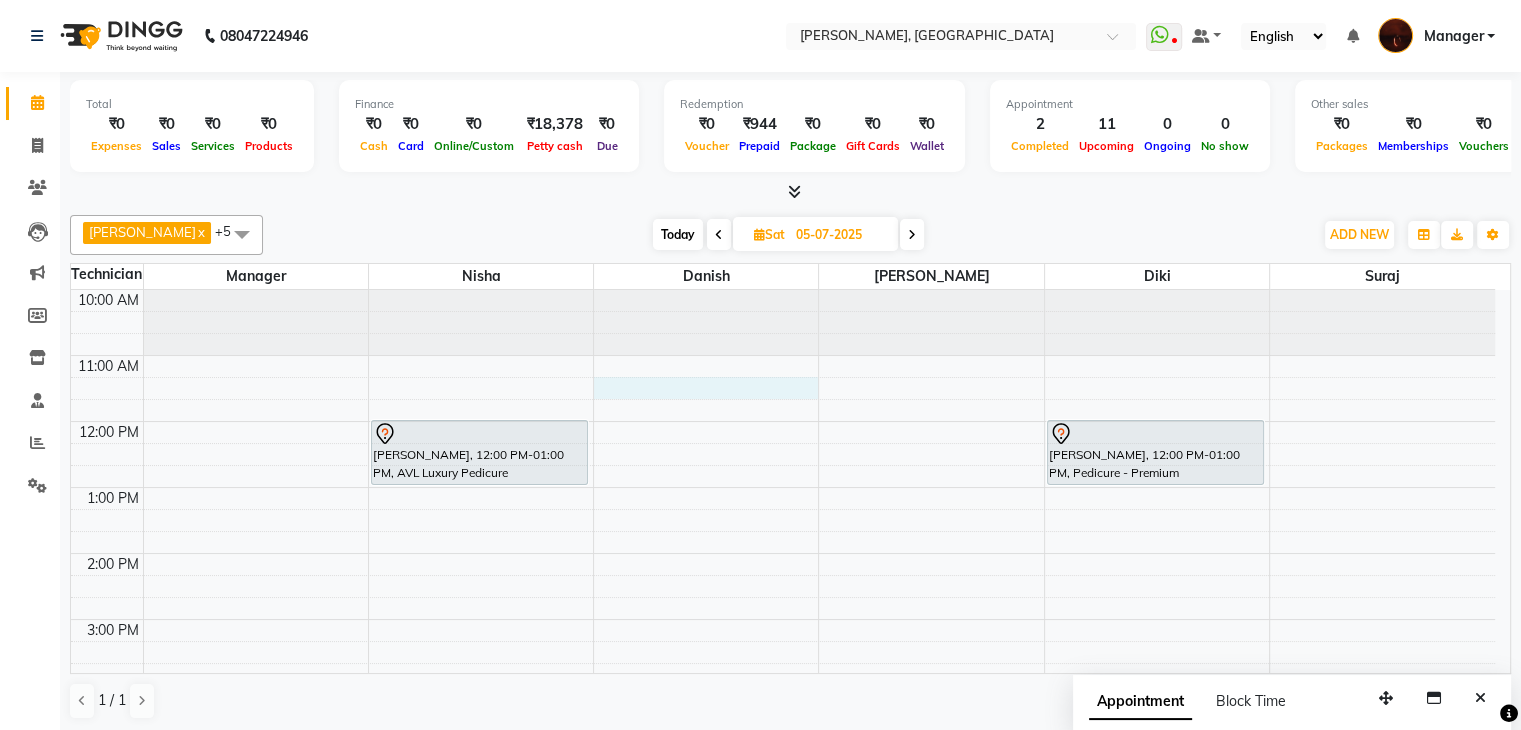 click on "10:00 AM 11:00 AM 12:00 PM 1:00 PM 2:00 PM 3:00 PM 4:00 PM 5:00 PM 6:00 PM 7:00 PM 8:00 PM 9:00 PM 10:00 PM             Kanishka, 12:00 PM-01:00 PM, AVL Luxury Pedicure             gunit, 05:00 PM-07:00 PM, Hydra  - Set of 3 Sessions             Kanishka, 12:00 PM-01:00 PM, Pedicure - Premium             gunit, 07:00 PM-08:00 PM, Nail Extension - Acrylic (Hand)             gunit, 08:00 PM-09:00 PM, Permanent Nail Paint - Solid Color (Hand)" at bounding box center [783, 718] 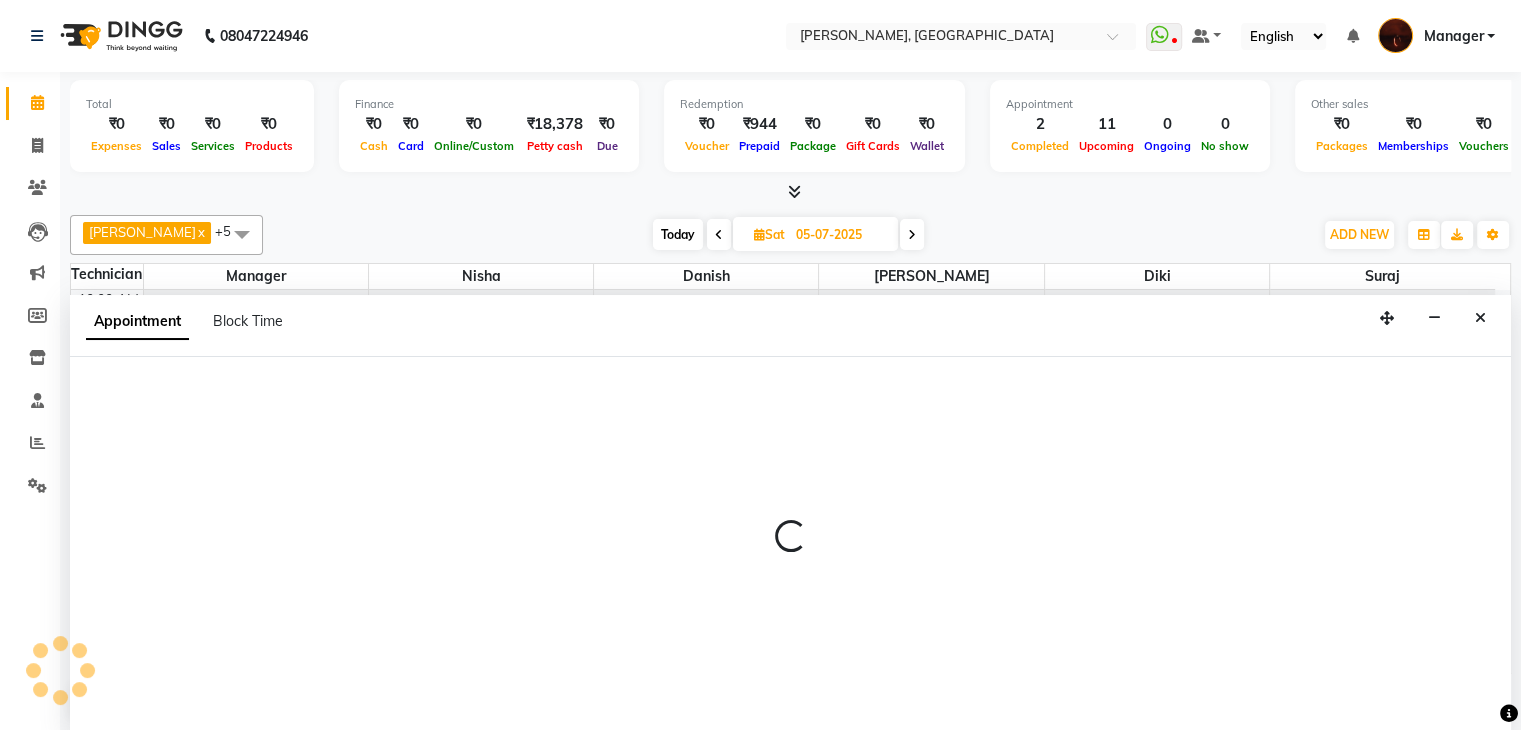 scroll, scrollTop: 1, scrollLeft: 0, axis: vertical 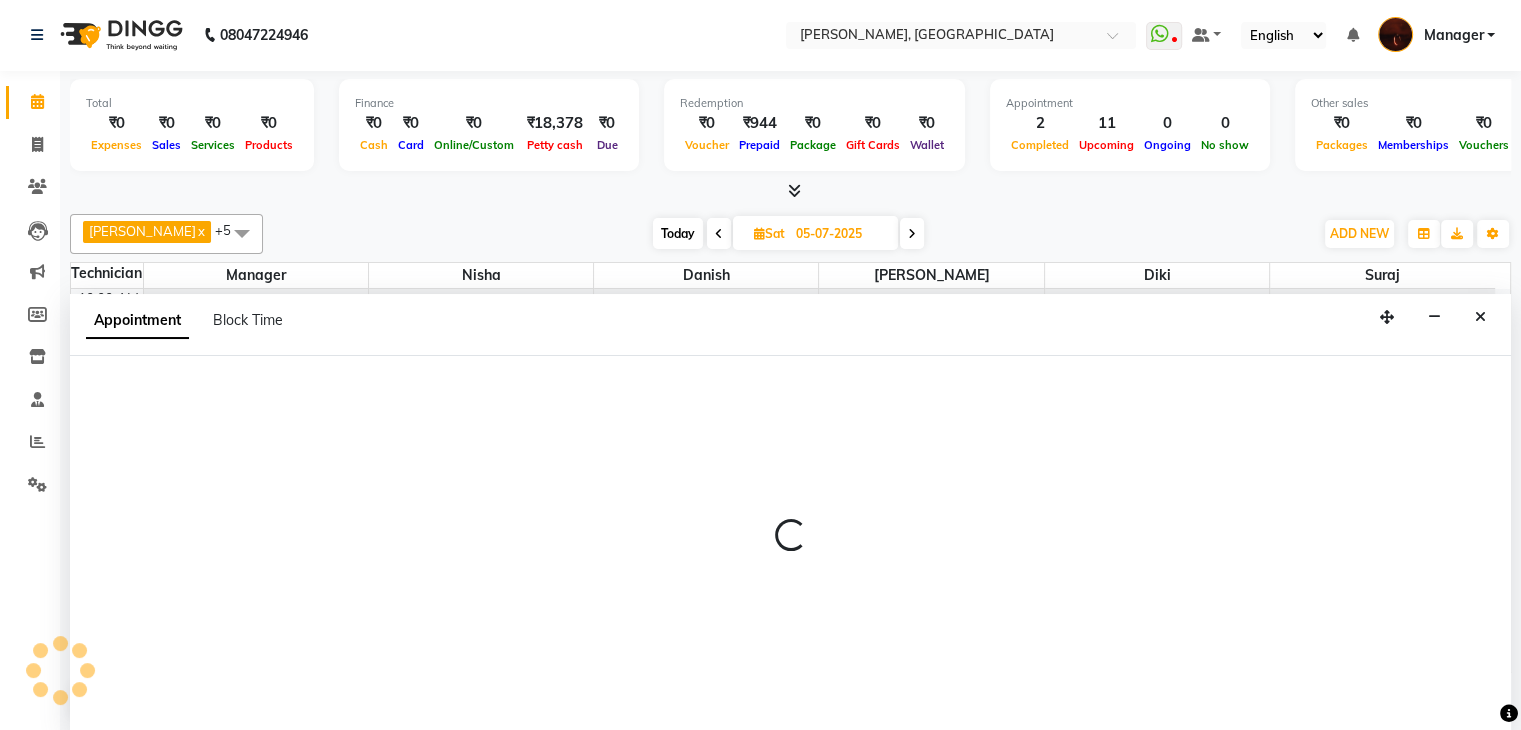 select on "20822" 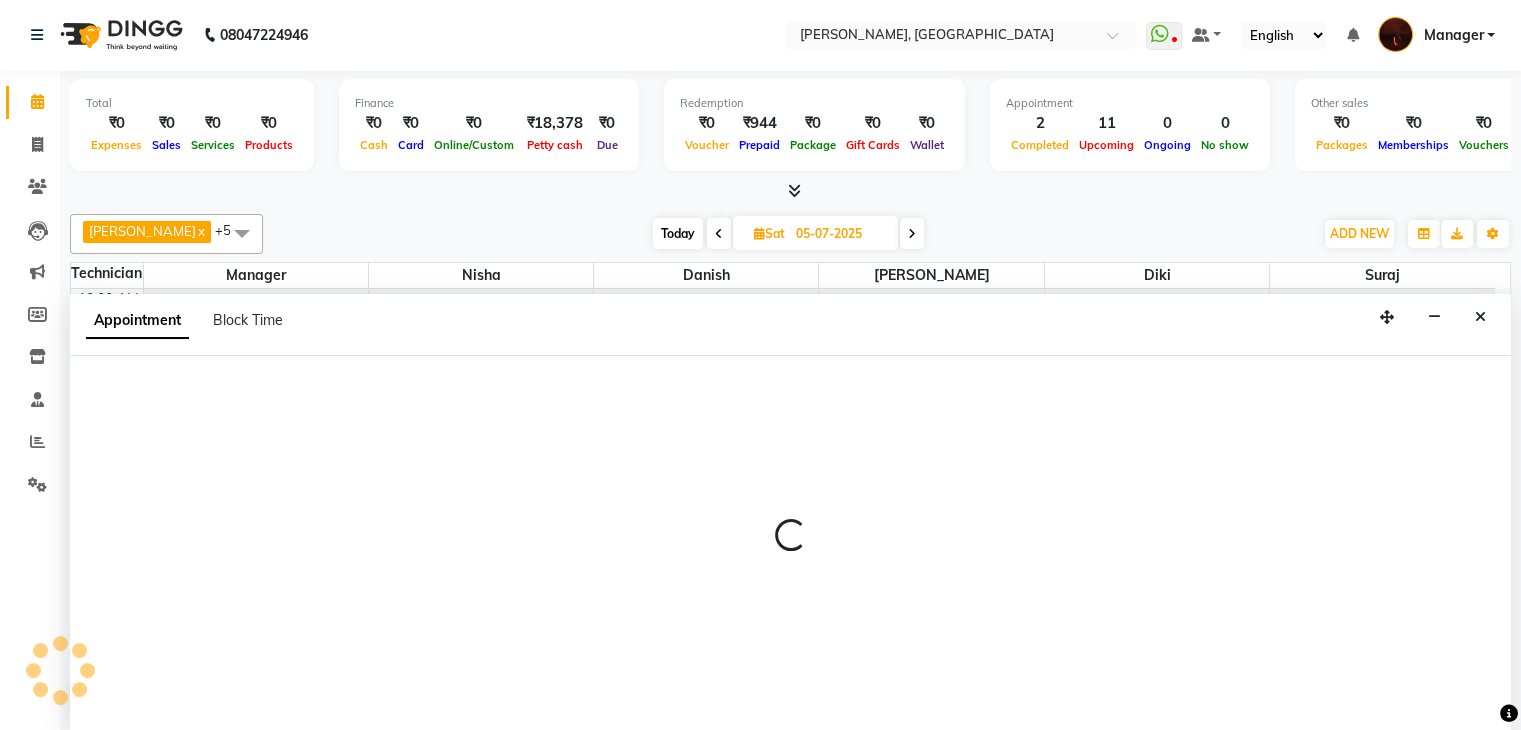 select on "675" 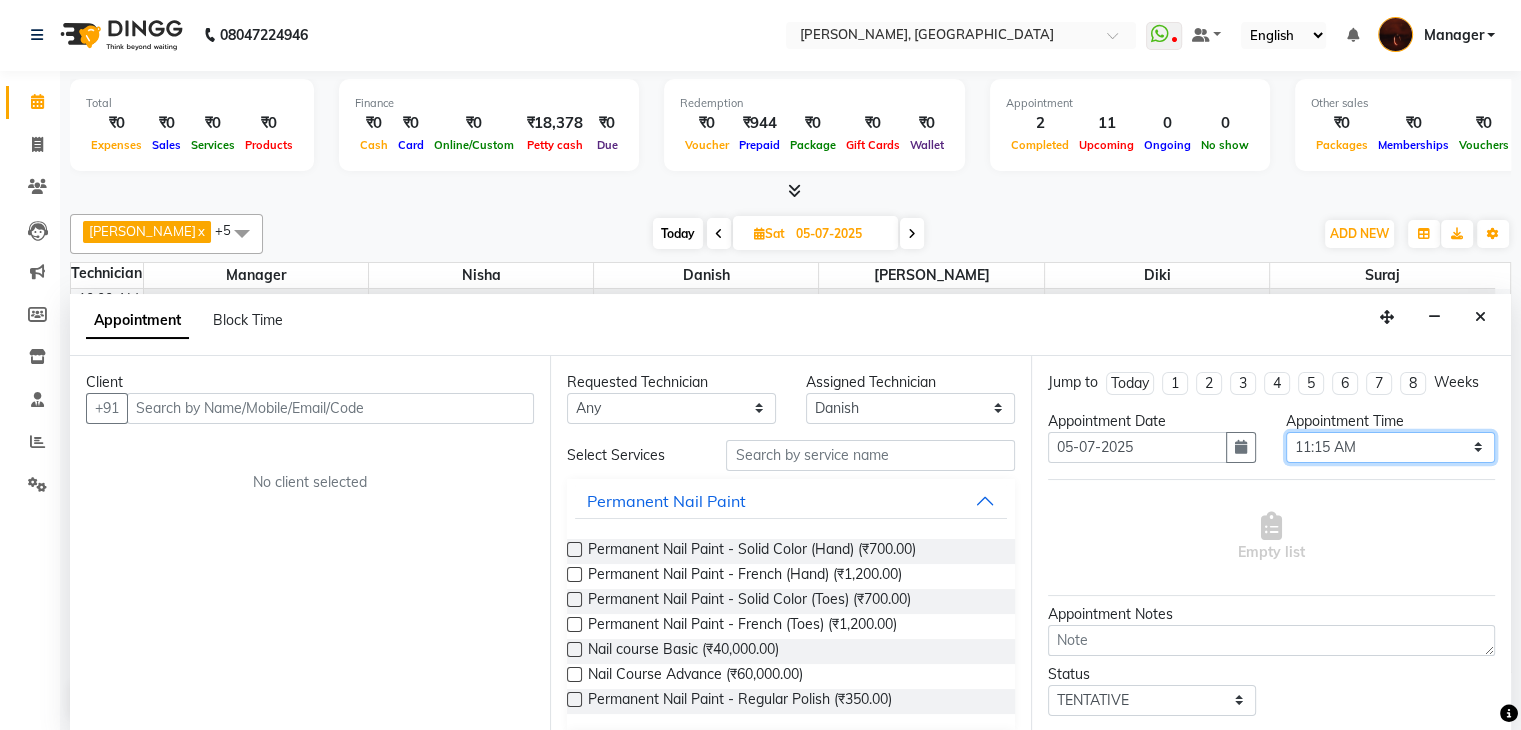 click on "Select 11:00 AM 11:15 AM 11:30 AM 11:45 AM 12:00 PM 12:15 PM 12:30 PM 12:45 PM 01:00 PM 01:15 PM 01:30 PM 01:45 PM 02:00 PM 02:15 PM 02:30 PM 02:45 PM 03:00 PM 03:15 PM 03:30 PM 03:45 PM 04:00 PM 04:15 PM 04:30 PM 04:45 PM 05:00 PM 05:15 PM 05:30 PM 05:45 PM 06:00 PM 06:15 PM 06:30 PM 06:45 PM 07:00 PM 07:15 PM 07:30 PM 07:45 PM 08:00 PM 08:15 PM 08:30 PM 08:45 PM 09:00 PM 09:15 PM 09:30 PM 09:45 PM 10:00 PM" at bounding box center (1390, 447) 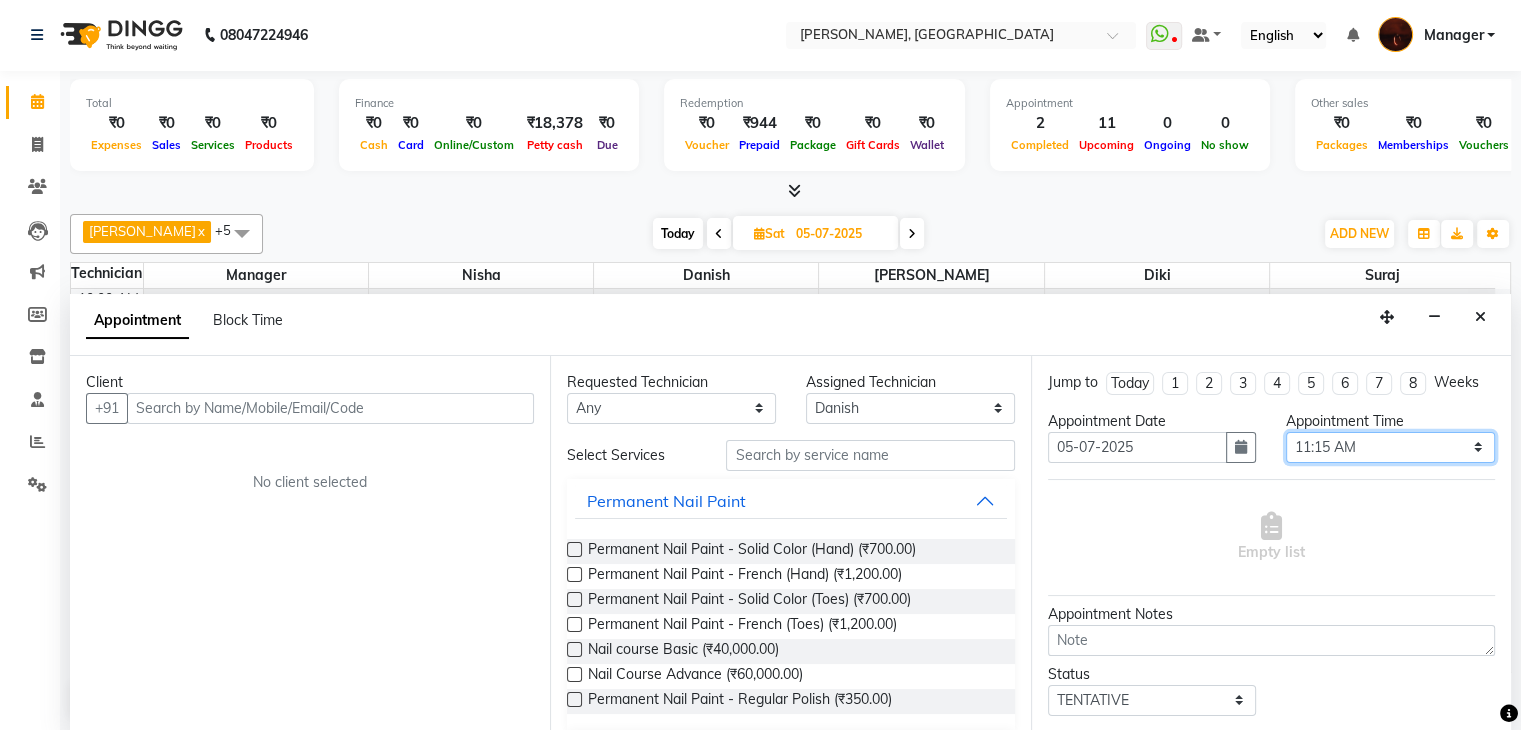 select on "690" 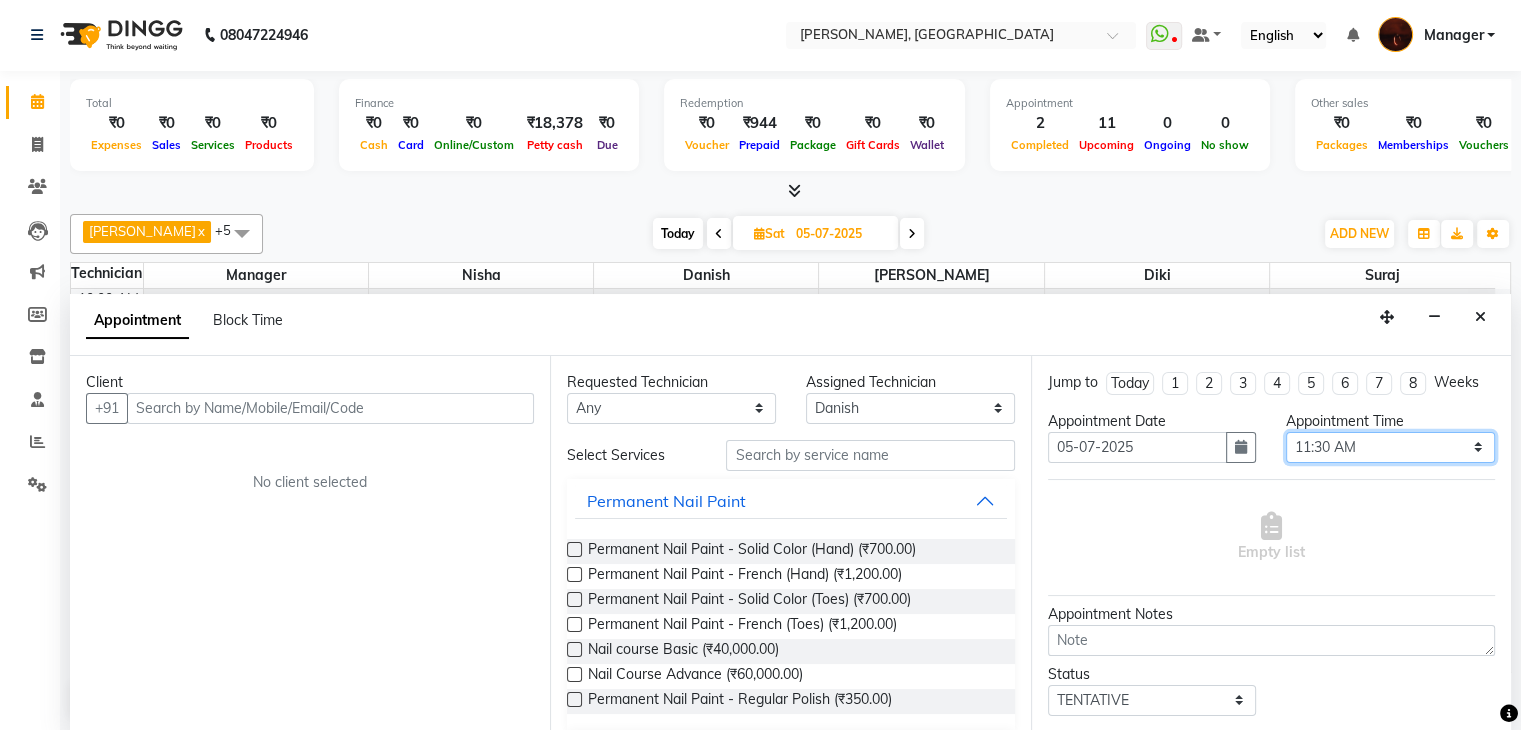 click on "Select 11:00 AM 11:15 AM 11:30 AM 11:45 AM 12:00 PM 12:15 PM 12:30 PM 12:45 PM 01:00 PM 01:15 PM 01:30 PM 01:45 PM 02:00 PM 02:15 PM 02:30 PM 02:45 PM 03:00 PM 03:15 PM 03:30 PM 03:45 PM 04:00 PM 04:15 PM 04:30 PM 04:45 PM 05:00 PM 05:15 PM 05:30 PM 05:45 PM 06:00 PM 06:15 PM 06:30 PM 06:45 PM 07:00 PM 07:15 PM 07:30 PM 07:45 PM 08:00 PM 08:15 PM 08:30 PM 08:45 PM 09:00 PM 09:15 PM 09:30 PM 09:45 PM 10:00 PM" at bounding box center [1390, 447] 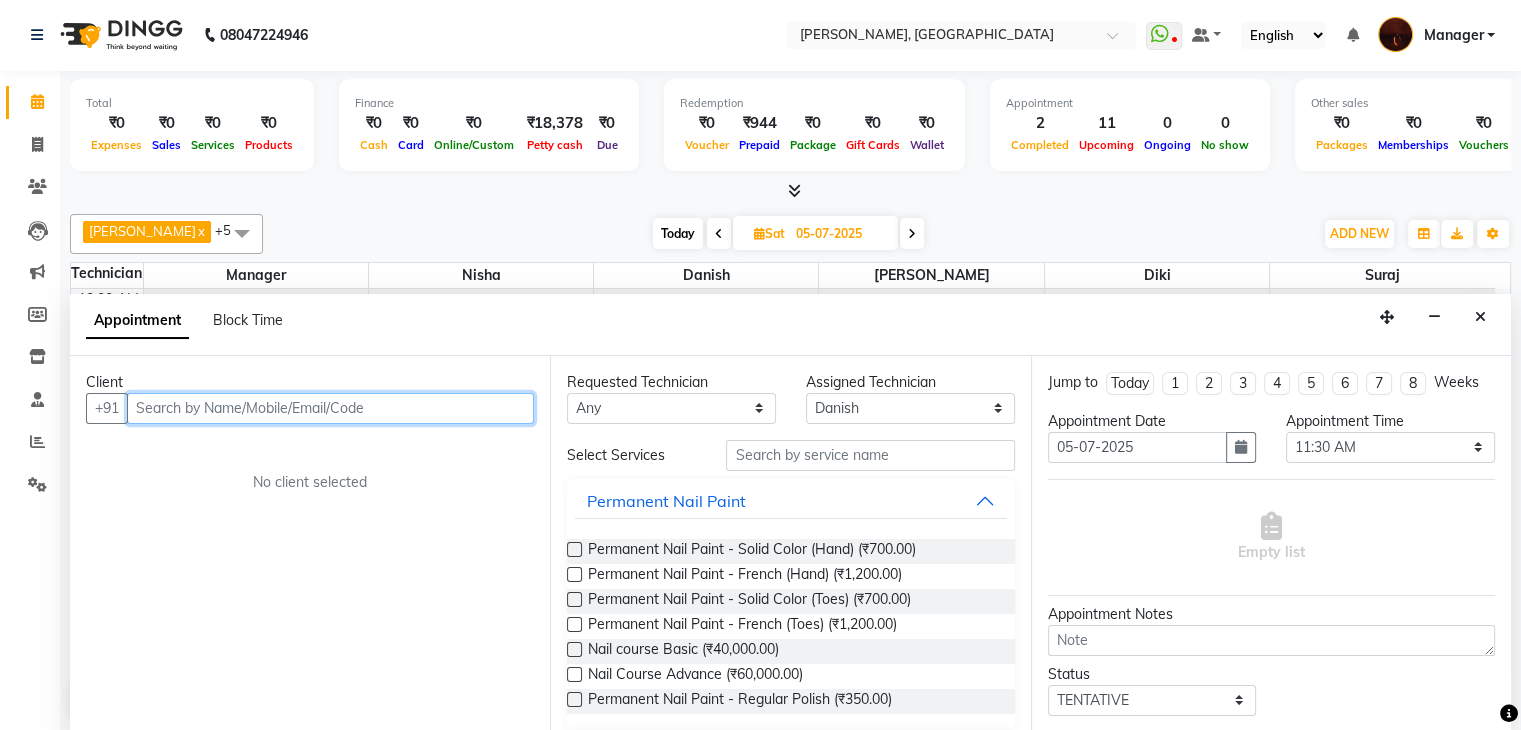 click at bounding box center [330, 408] 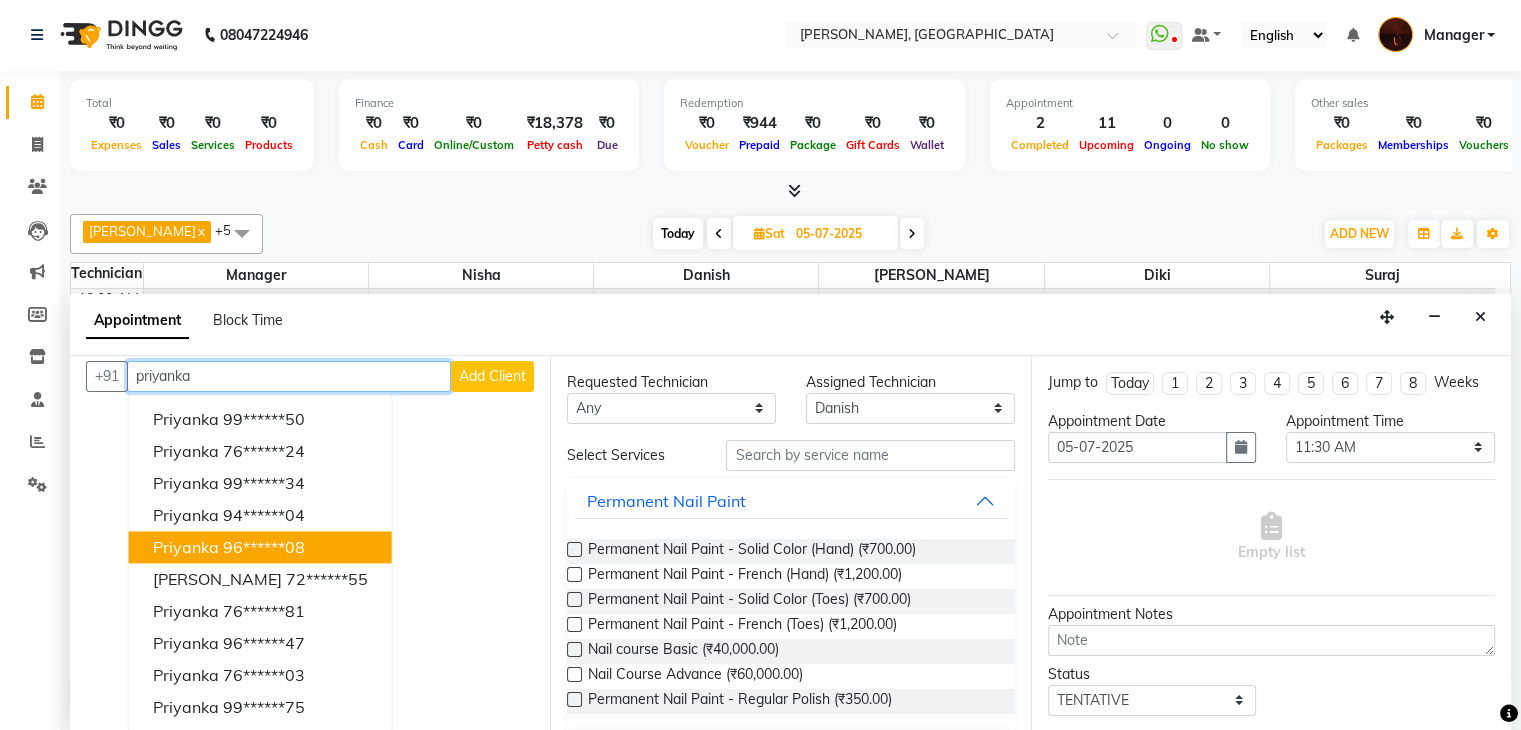 scroll, scrollTop: 0, scrollLeft: 0, axis: both 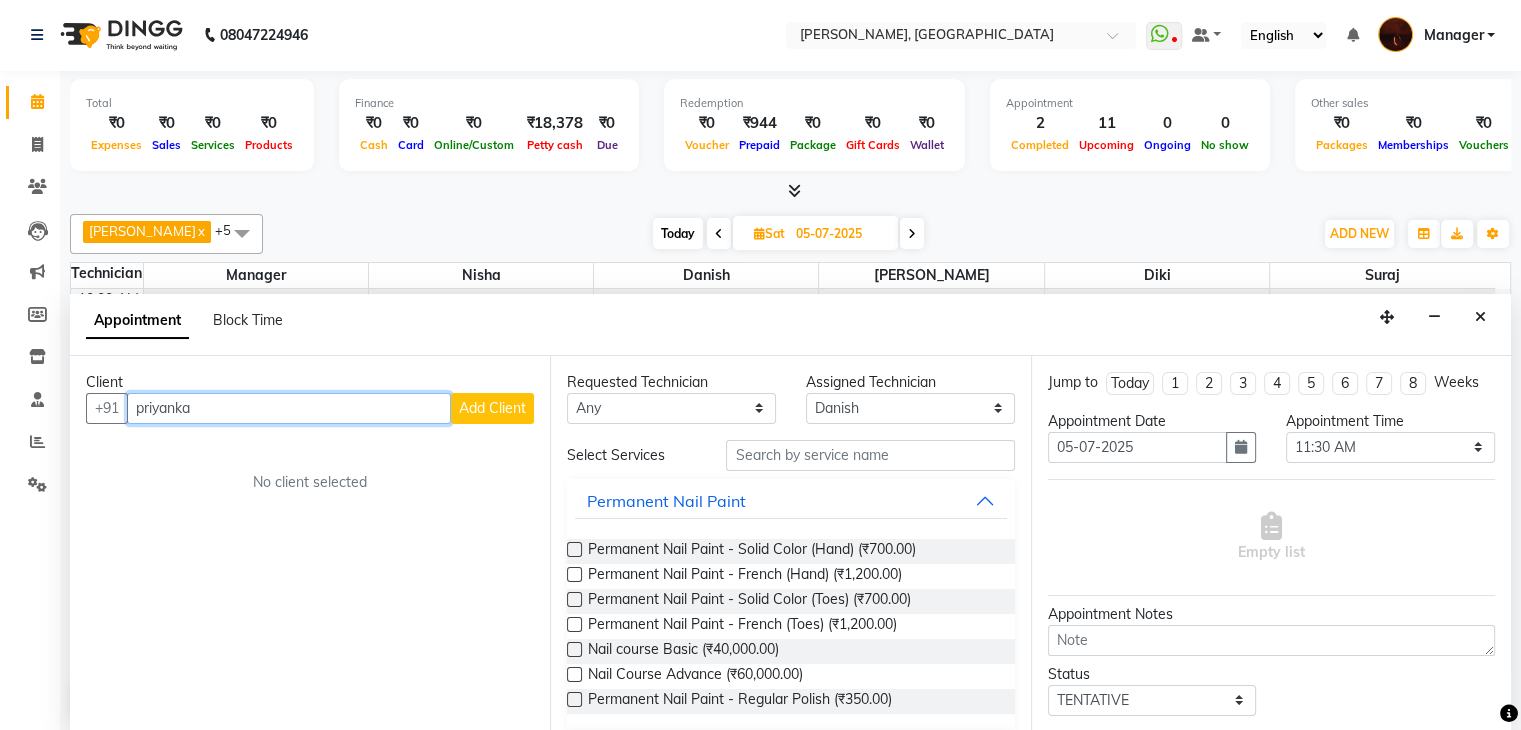 type on "priyanka" 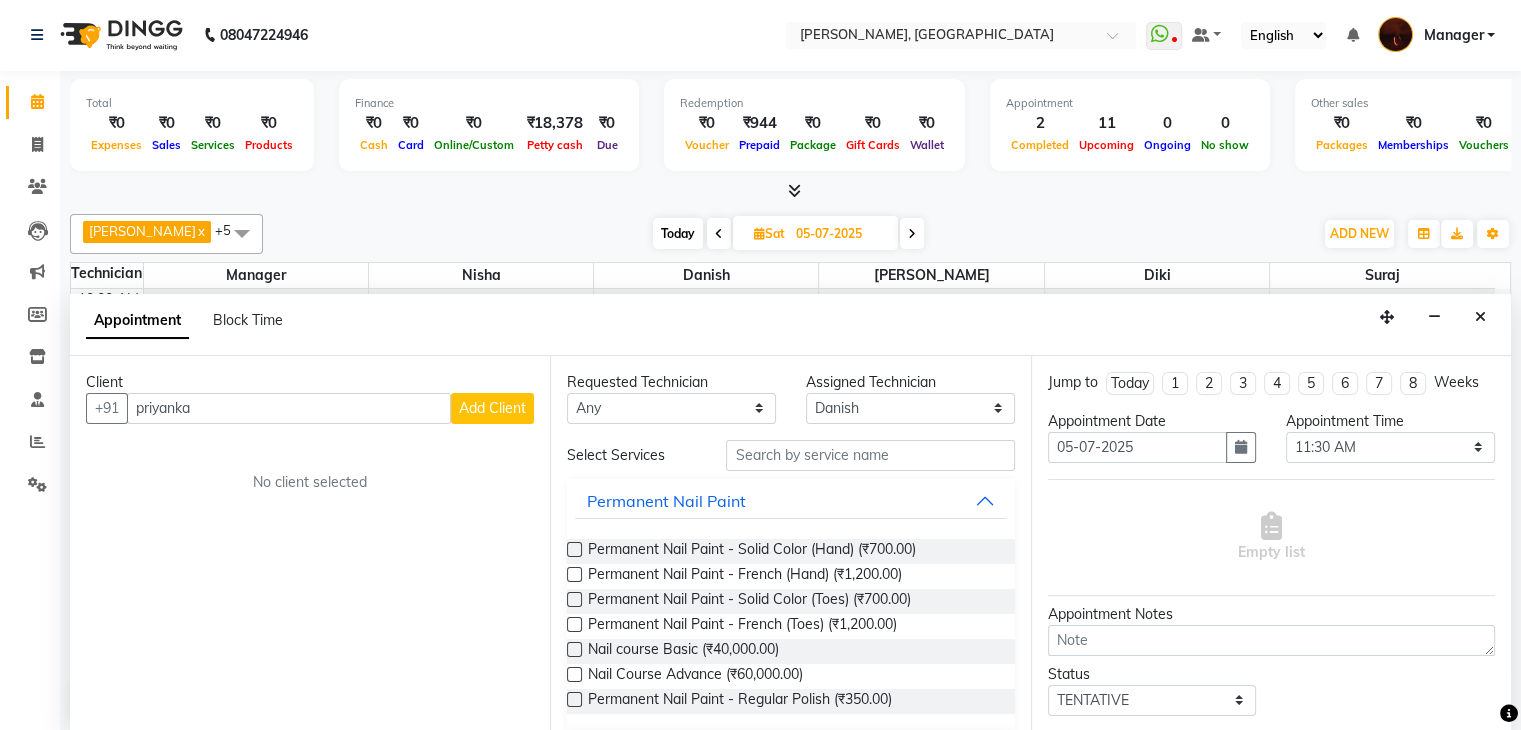 click at bounding box center (719, 233) 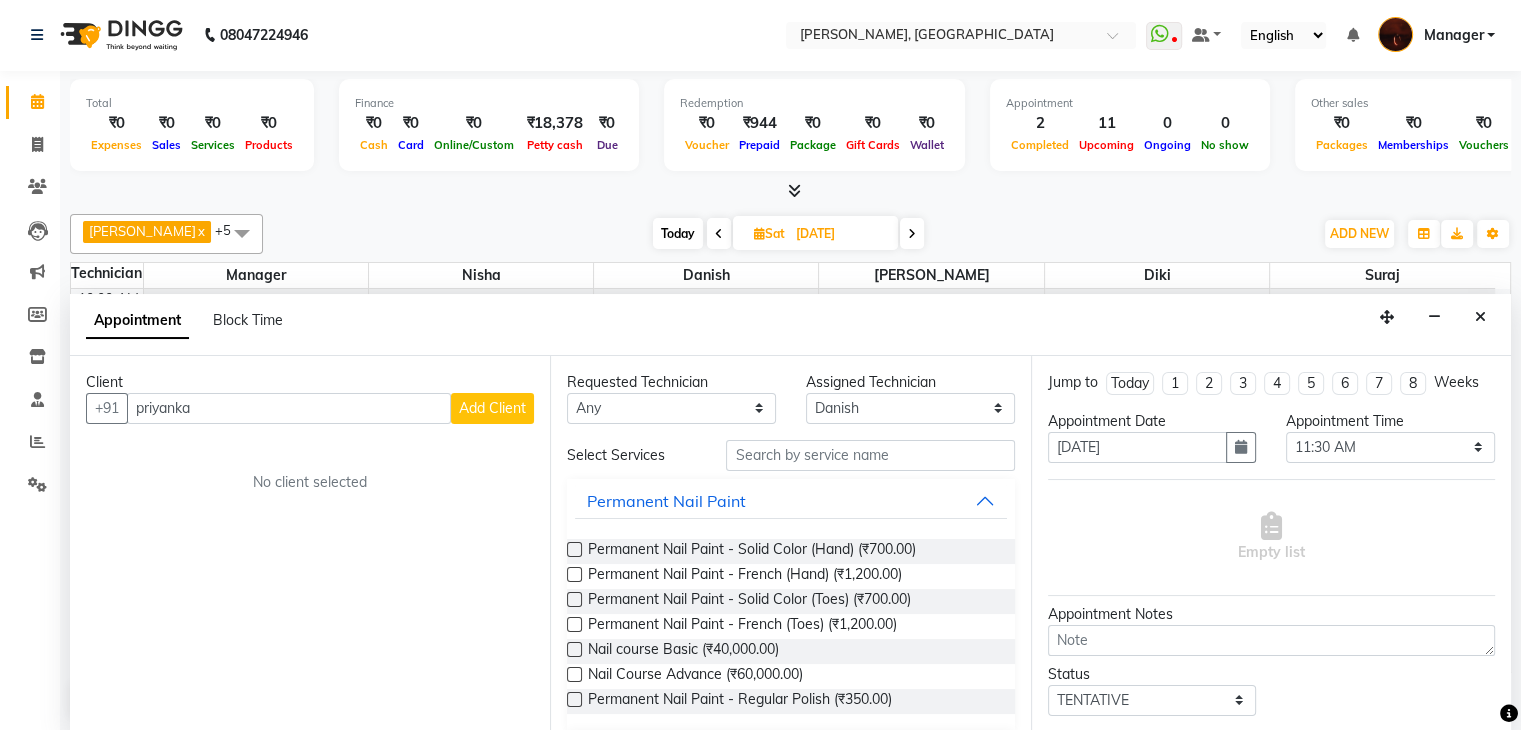 select on "690" 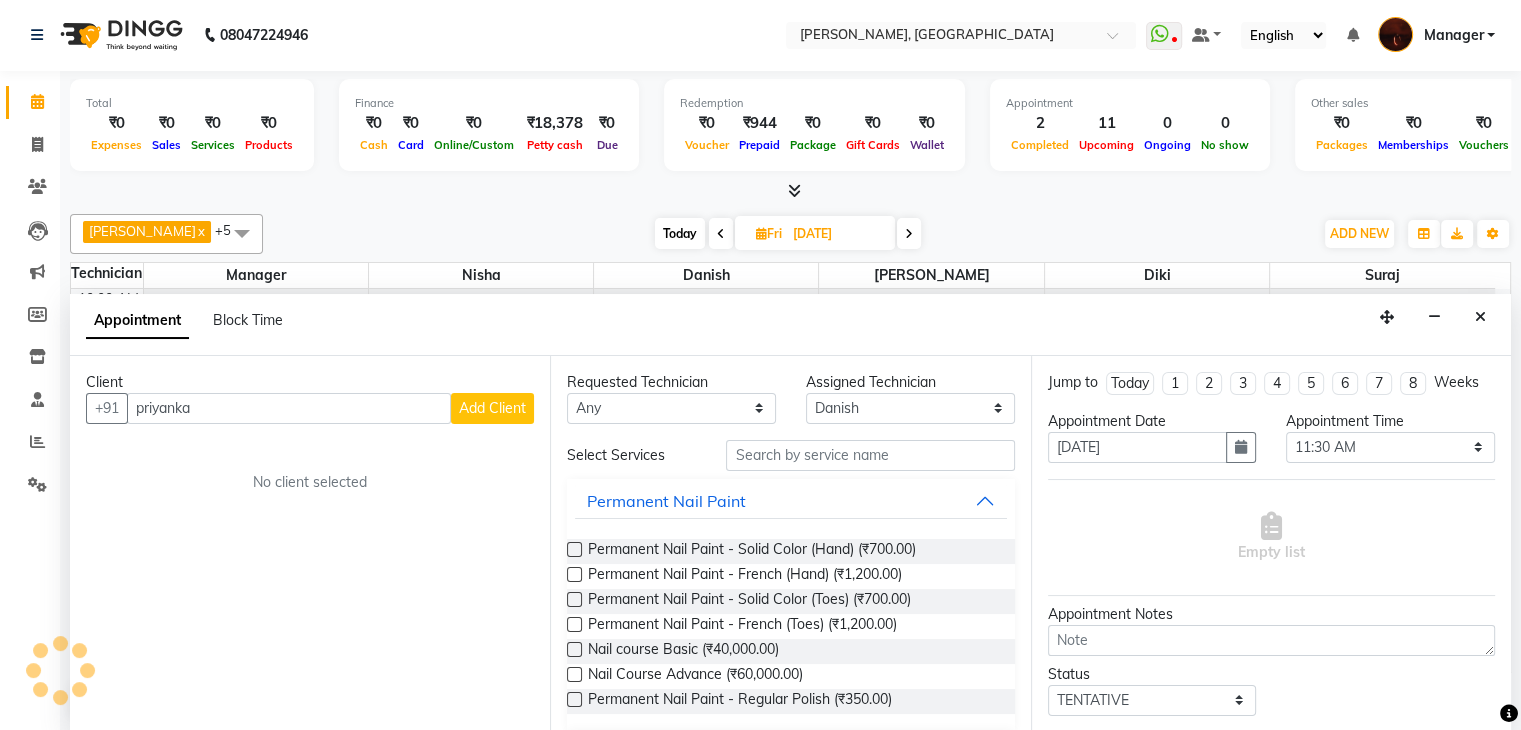 scroll, scrollTop: 196, scrollLeft: 0, axis: vertical 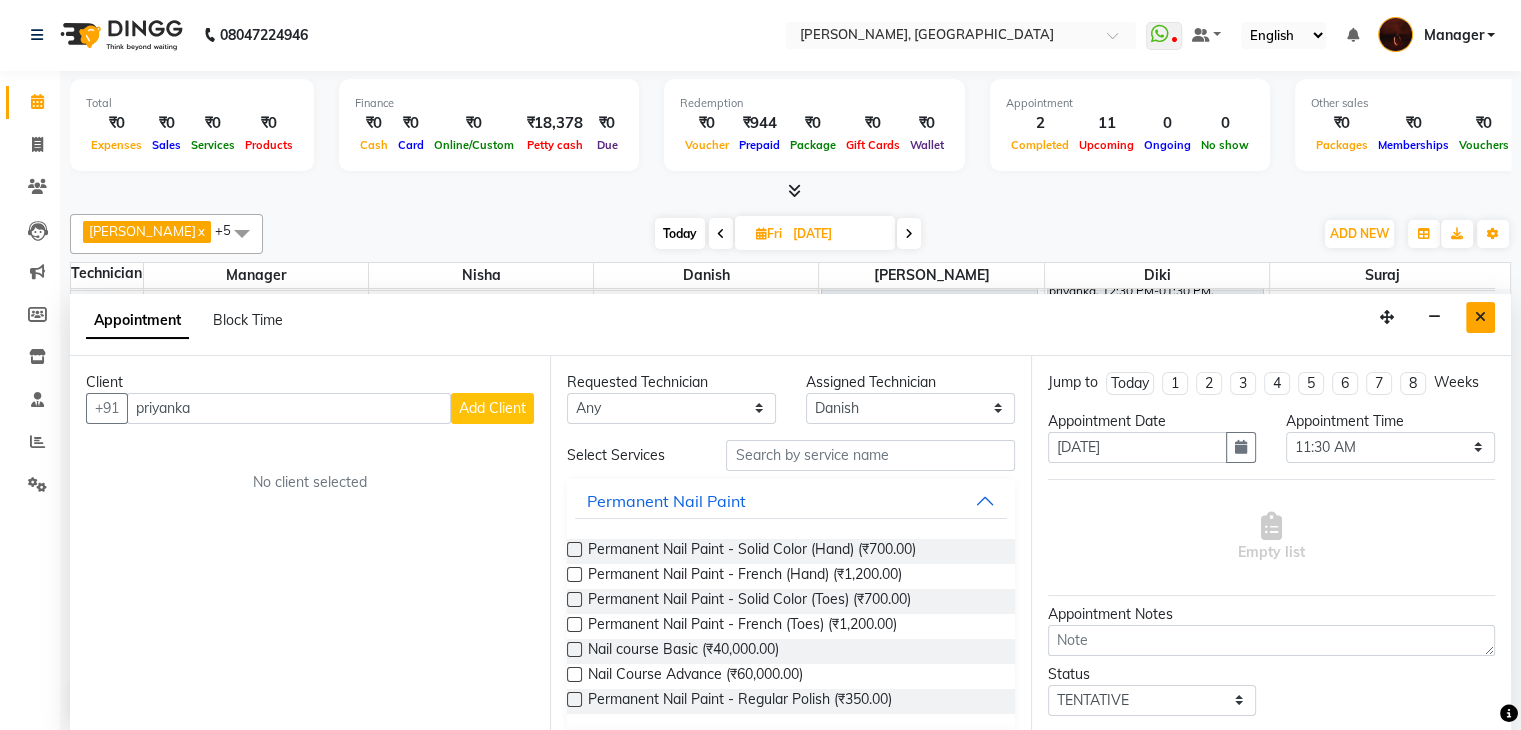 click at bounding box center (1480, 317) 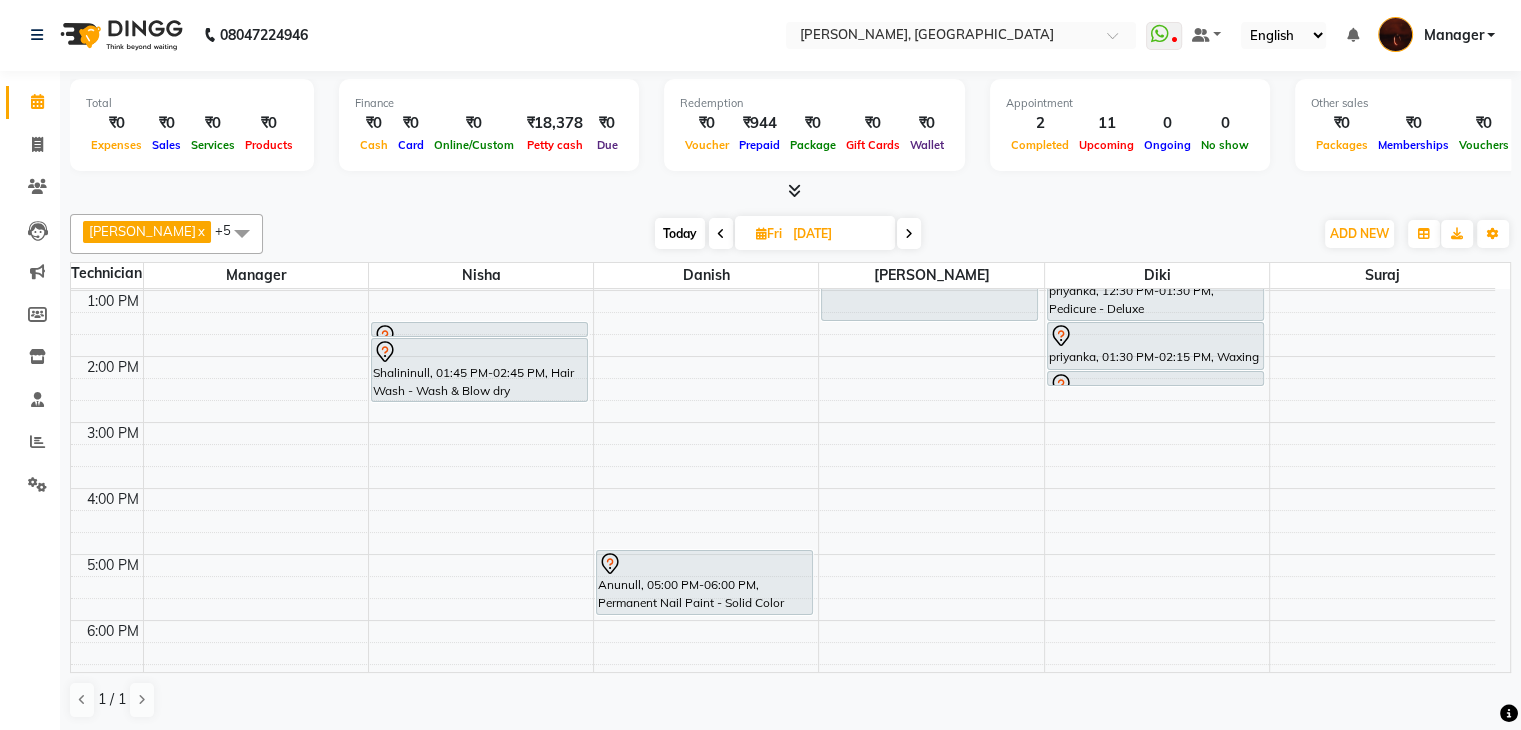 click at bounding box center [909, 234] 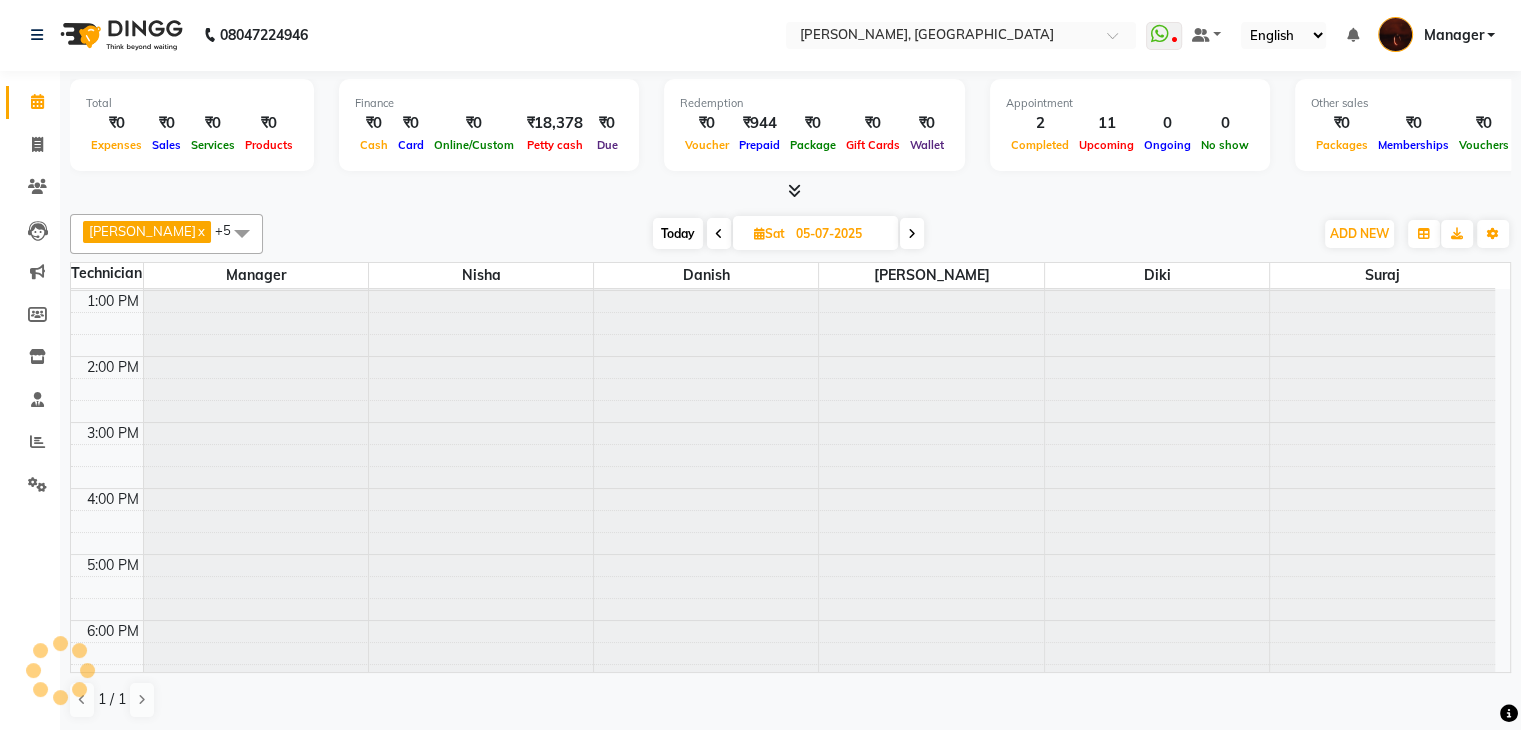 scroll, scrollTop: 196, scrollLeft: 0, axis: vertical 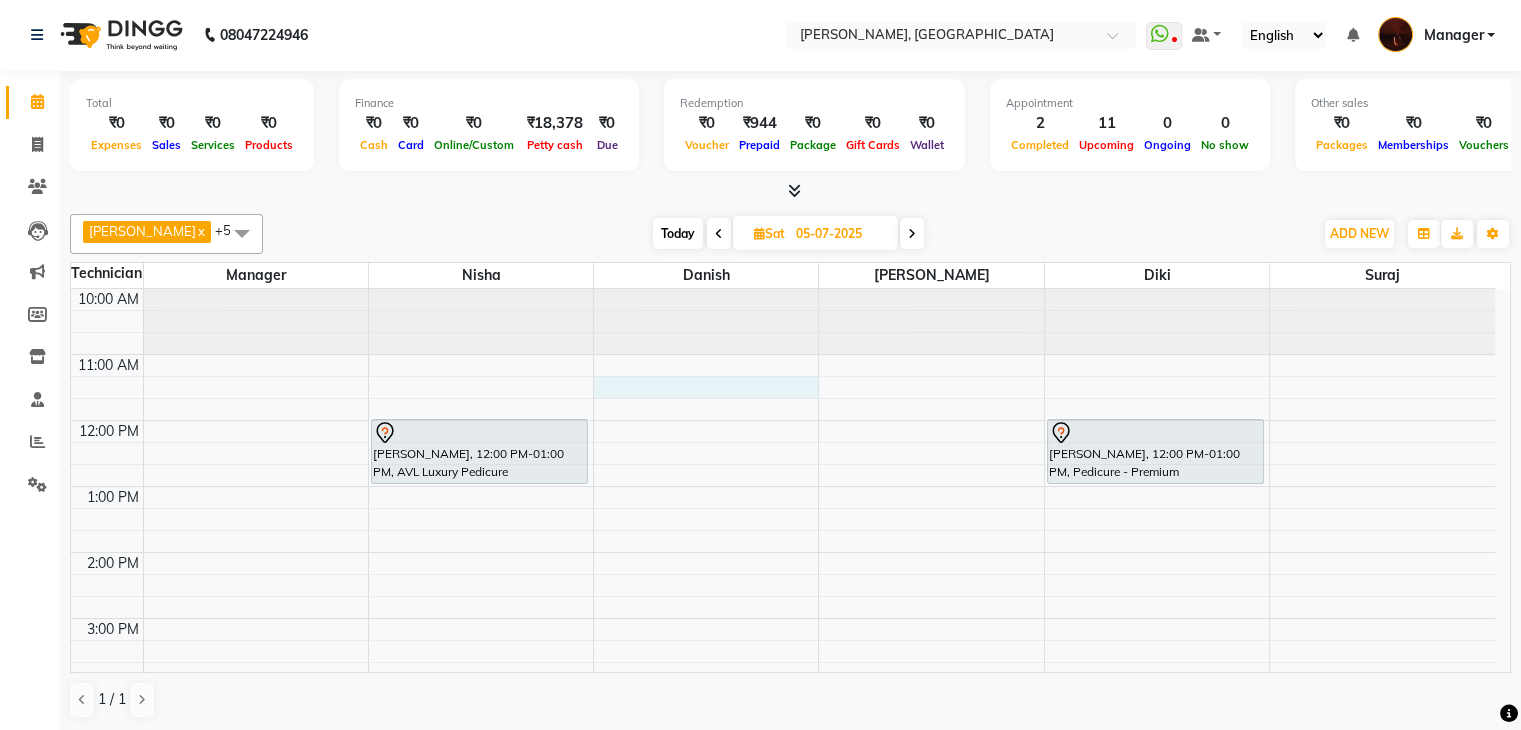 click on "10:00 AM 11:00 AM 12:00 PM 1:00 PM 2:00 PM 3:00 PM 4:00 PM 5:00 PM 6:00 PM 7:00 PM 8:00 PM 9:00 PM 10:00 PM             Kanishka, 12:00 PM-01:00 PM, AVL Luxury Pedicure             gunit, 05:00 PM-07:00 PM, Hydra  - Set of 3 Sessions             Kanishka, 12:00 PM-01:00 PM, Pedicure - Premium             gunit, 07:00 PM-08:00 PM, Nail Extension - Acrylic (Hand)             gunit, 08:00 PM-09:00 PM, Permanent Nail Paint - Solid Color (Hand)" at bounding box center (783, 717) 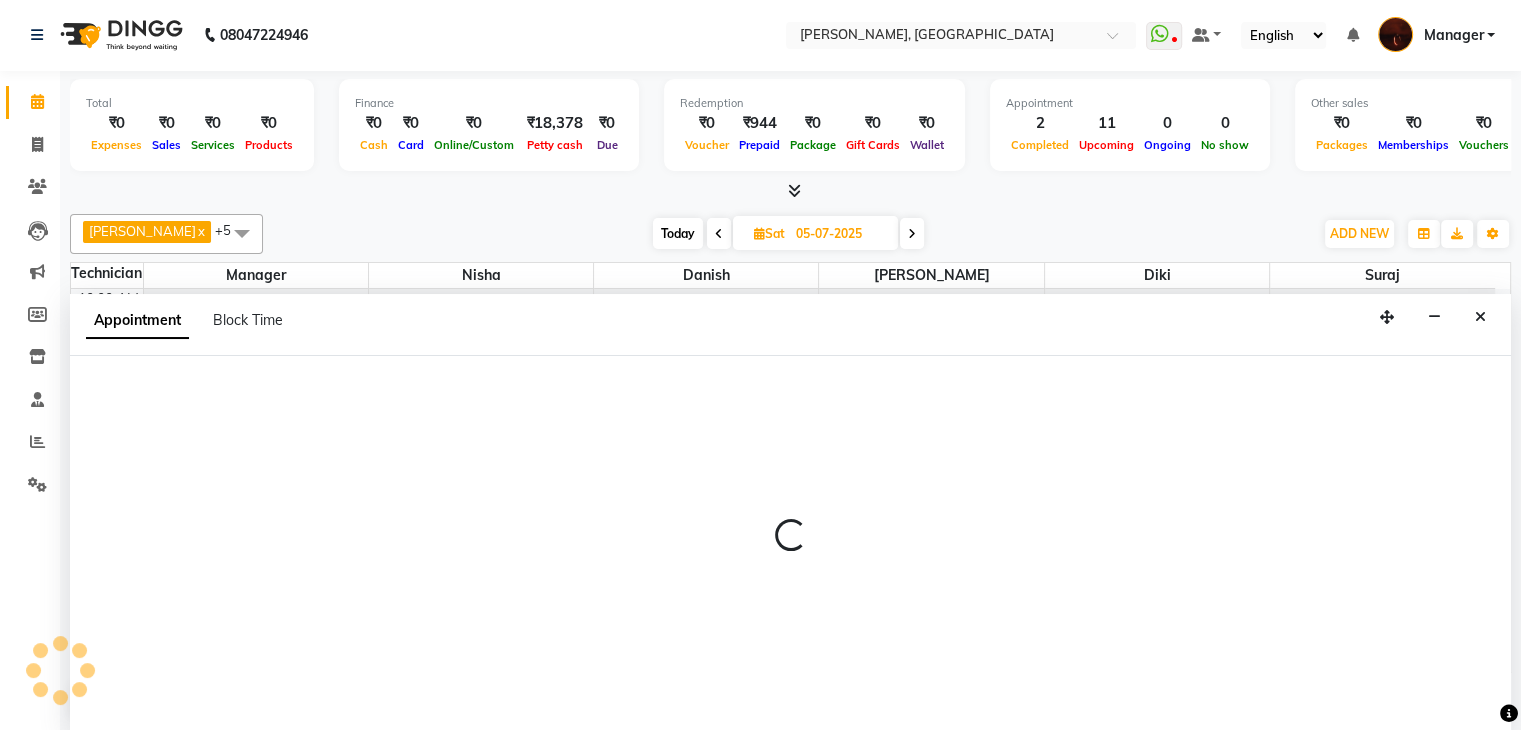 select on "20822" 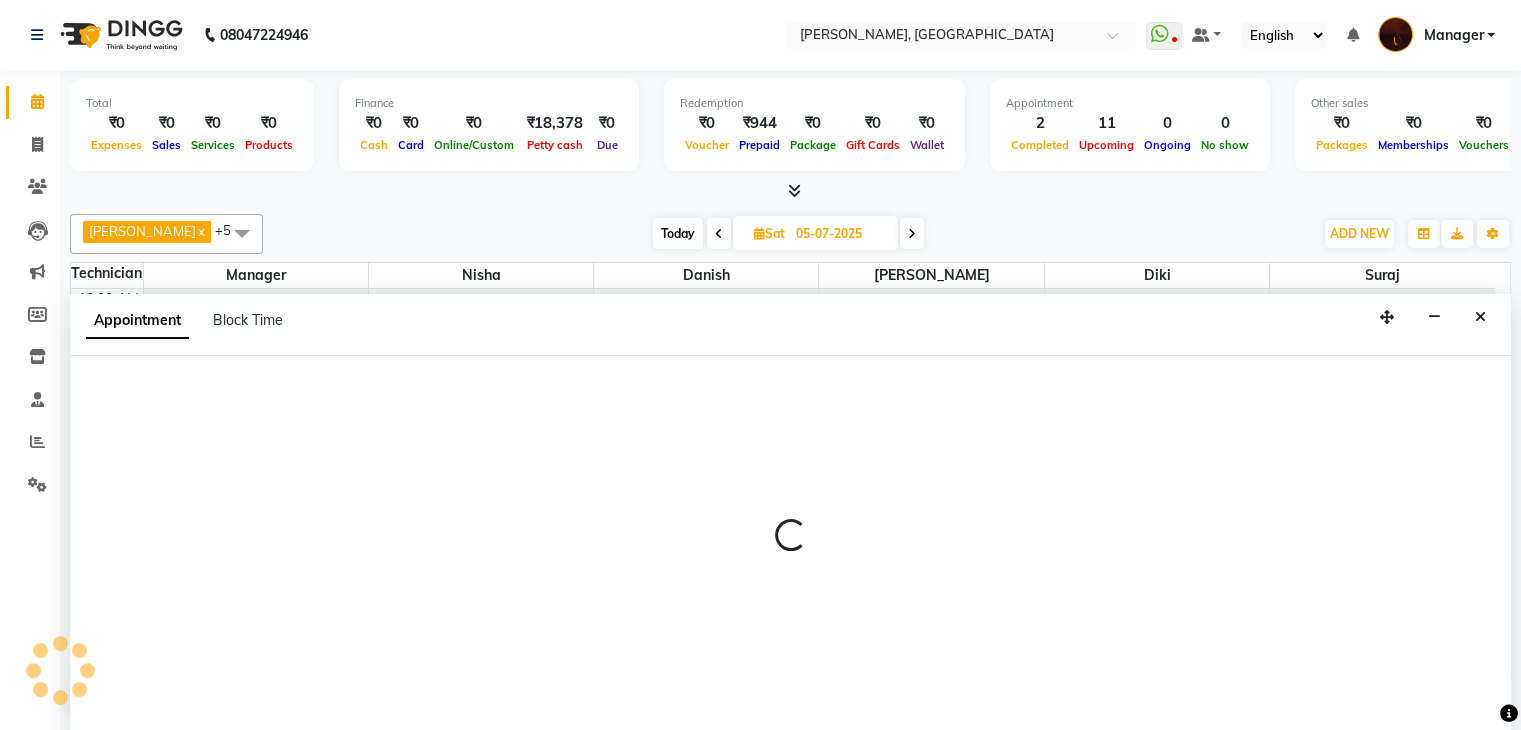 select on "tentative" 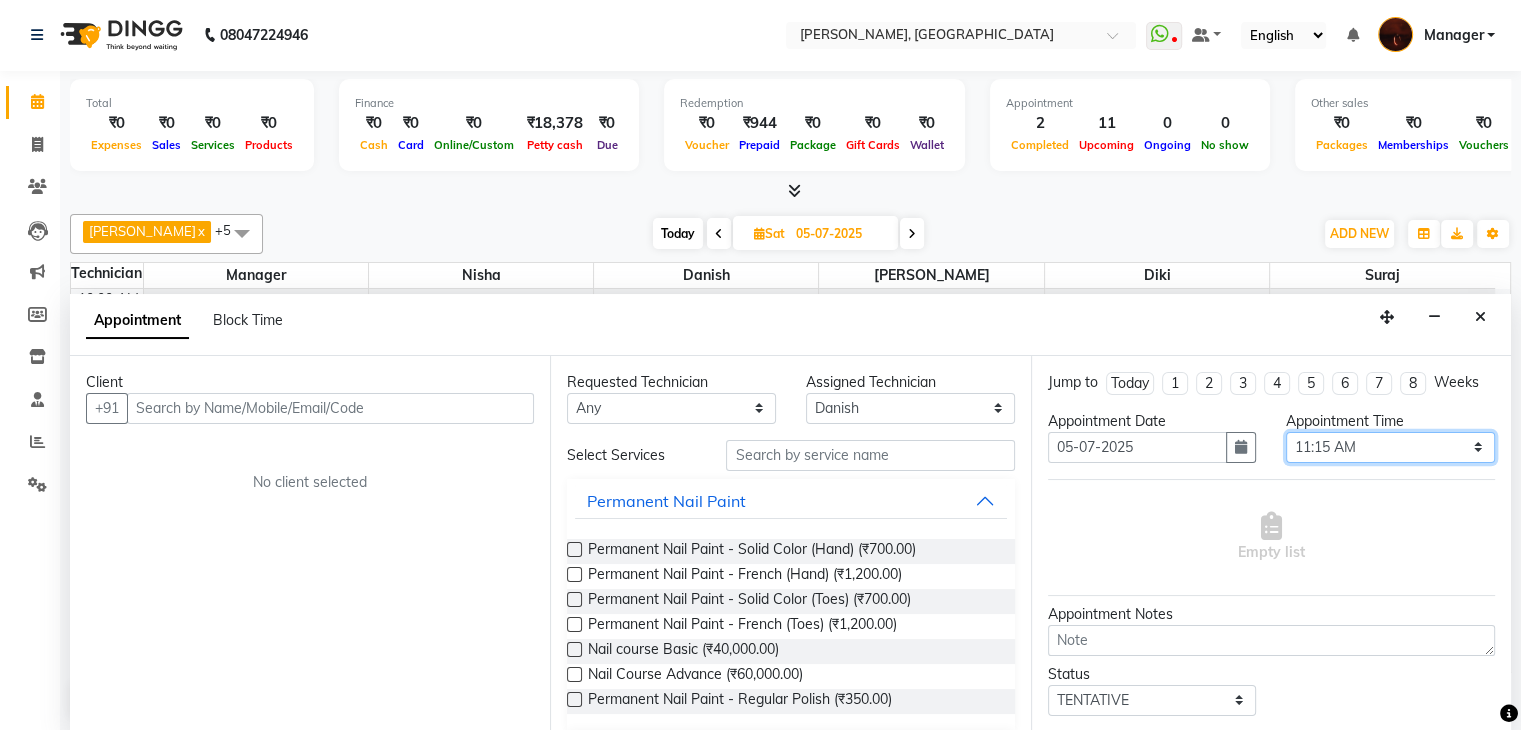 click on "Select 11:00 AM 11:15 AM 11:30 AM 11:45 AM 12:00 PM 12:15 PM 12:30 PM 12:45 PM 01:00 PM 01:15 PM 01:30 PM 01:45 PM 02:00 PM 02:15 PM 02:30 PM 02:45 PM 03:00 PM 03:15 PM 03:30 PM 03:45 PM 04:00 PM 04:15 PM 04:30 PM 04:45 PM 05:00 PM 05:15 PM 05:30 PM 05:45 PM 06:00 PM 06:15 PM 06:30 PM 06:45 PM 07:00 PM 07:15 PM 07:30 PM 07:45 PM 08:00 PM 08:15 PM 08:30 PM 08:45 PM 09:00 PM 09:15 PM 09:30 PM 09:45 PM 10:00 PM" at bounding box center [1390, 447] 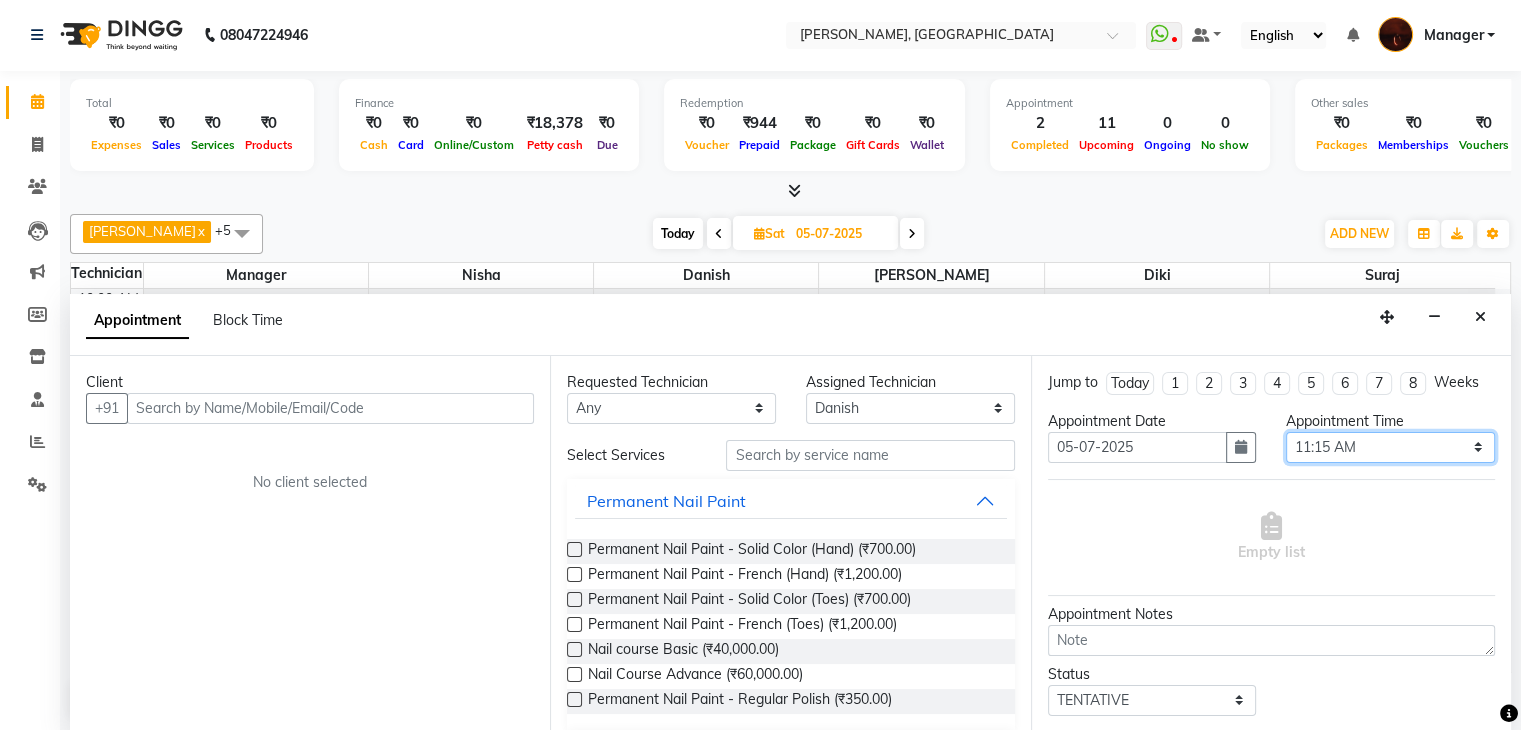 select on "690" 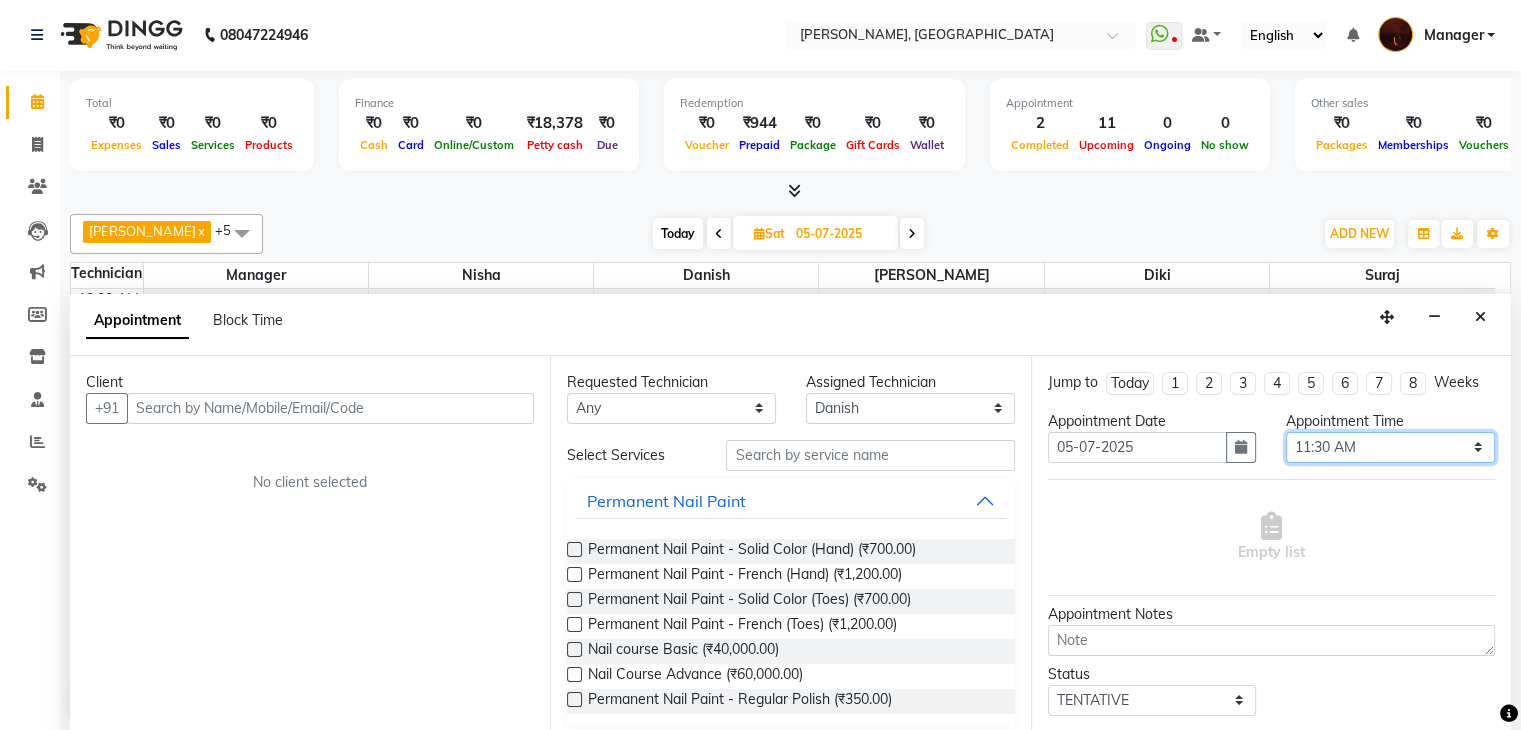 click on "Select 11:00 AM 11:15 AM 11:30 AM 11:45 AM 12:00 PM 12:15 PM 12:30 PM 12:45 PM 01:00 PM 01:15 PM 01:30 PM 01:45 PM 02:00 PM 02:15 PM 02:30 PM 02:45 PM 03:00 PM 03:15 PM 03:30 PM 03:45 PM 04:00 PM 04:15 PM 04:30 PM 04:45 PM 05:00 PM 05:15 PM 05:30 PM 05:45 PM 06:00 PM 06:15 PM 06:30 PM 06:45 PM 07:00 PM 07:15 PM 07:30 PM 07:45 PM 08:00 PM 08:15 PM 08:30 PM 08:45 PM 09:00 PM 09:15 PM 09:30 PM 09:45 PM 10:00 PM" at bounding box center [1390, 447] 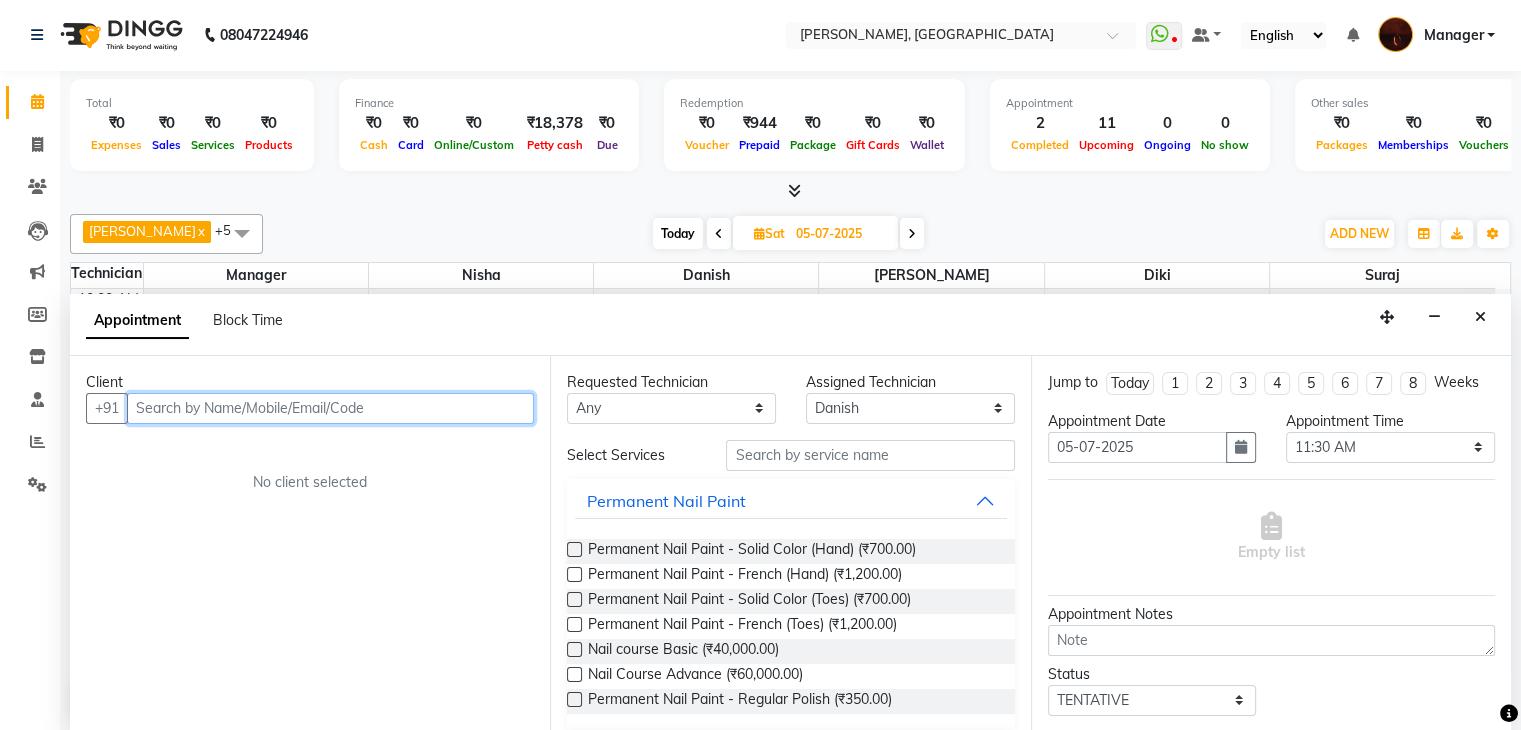 click at bounding box center [330, 408] 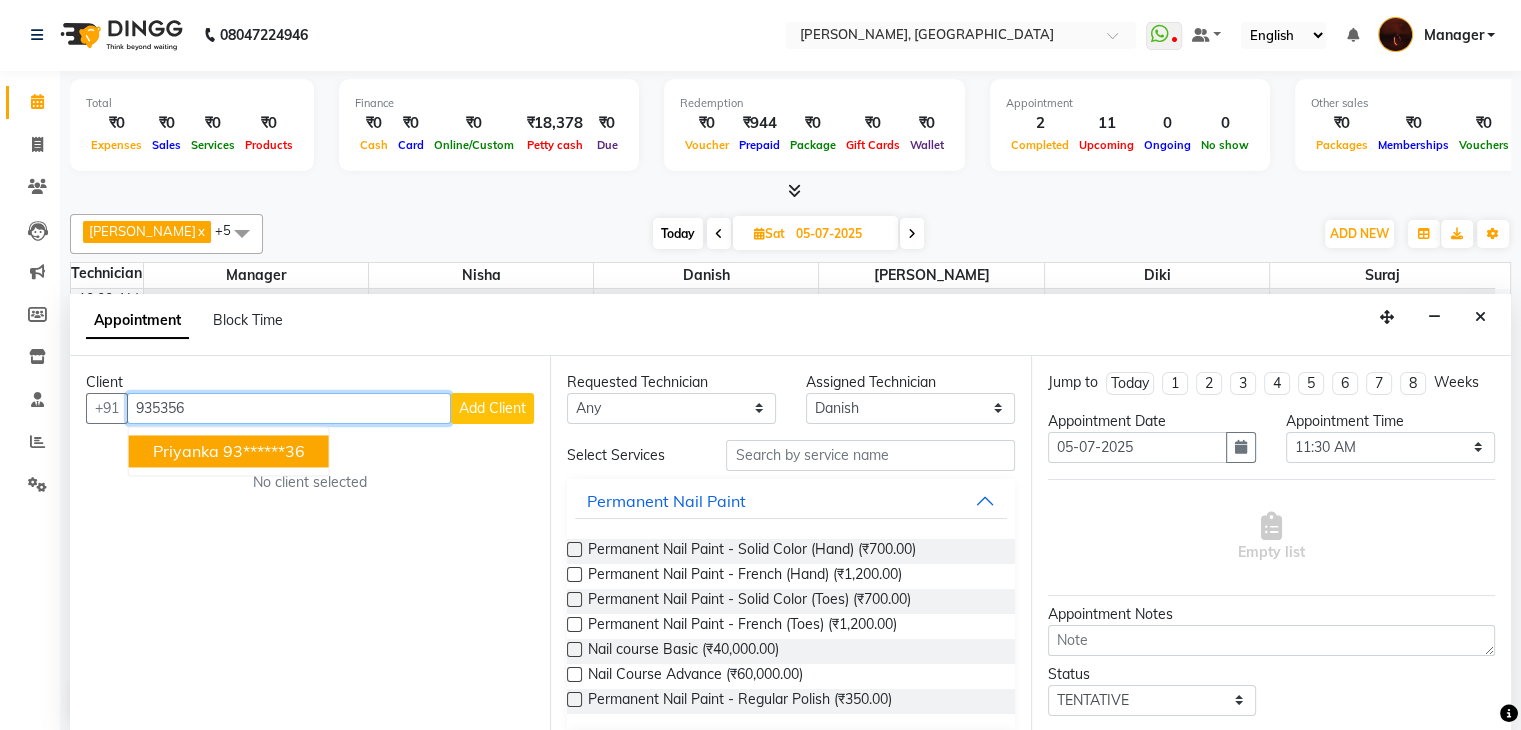 click on "priyanka  93******36" at bounding box center [229, 451] 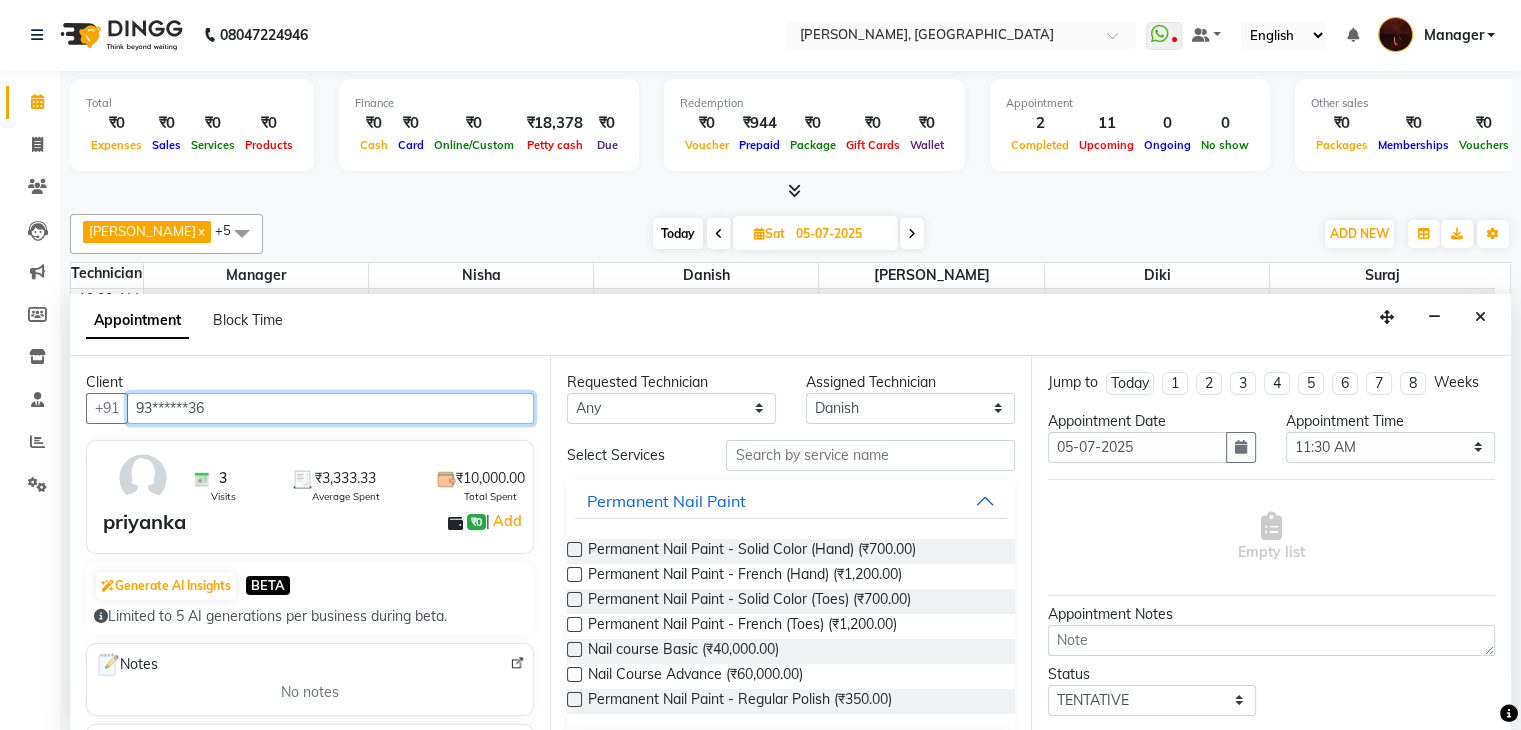 type on "93******36" 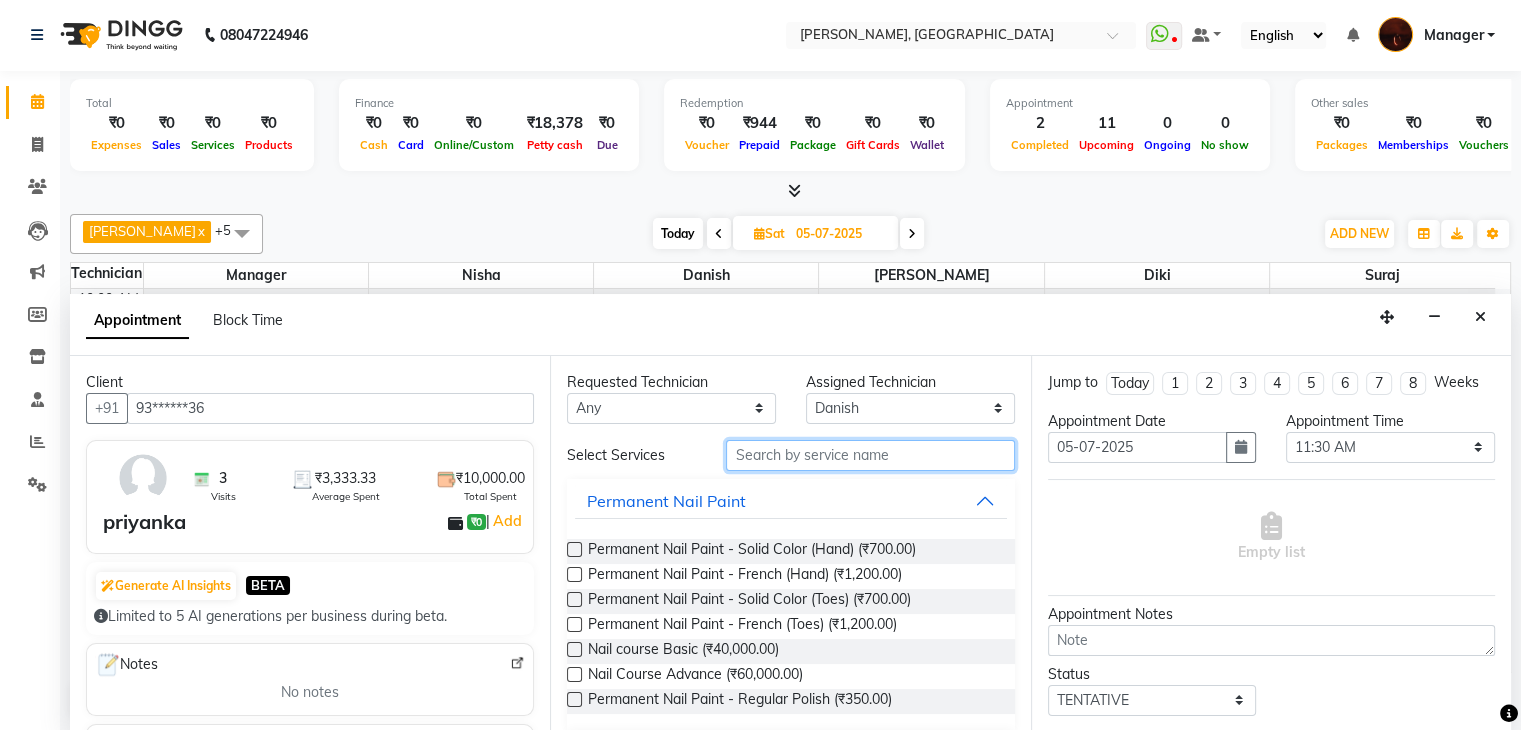 click at bounding box center [870, 455] 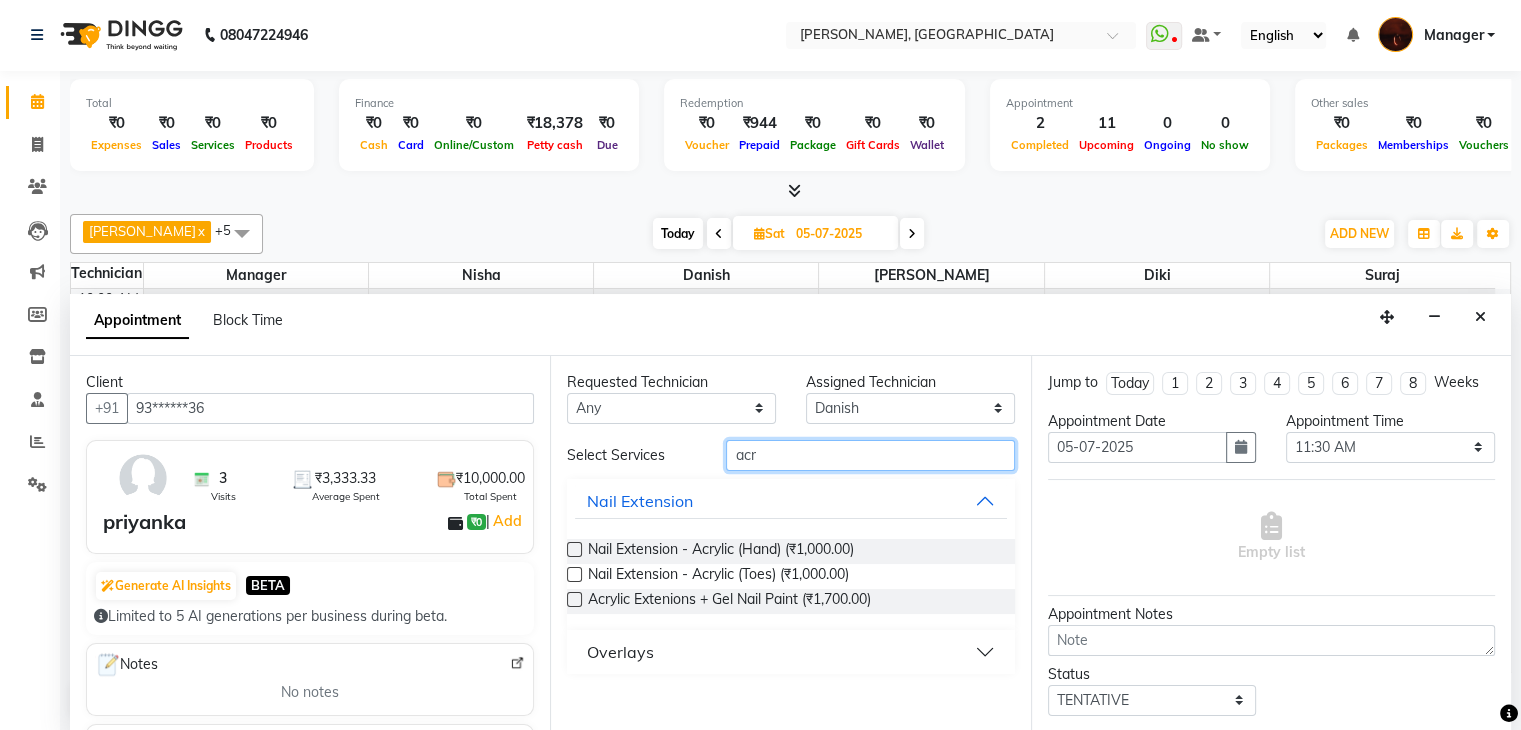 type on "acr" 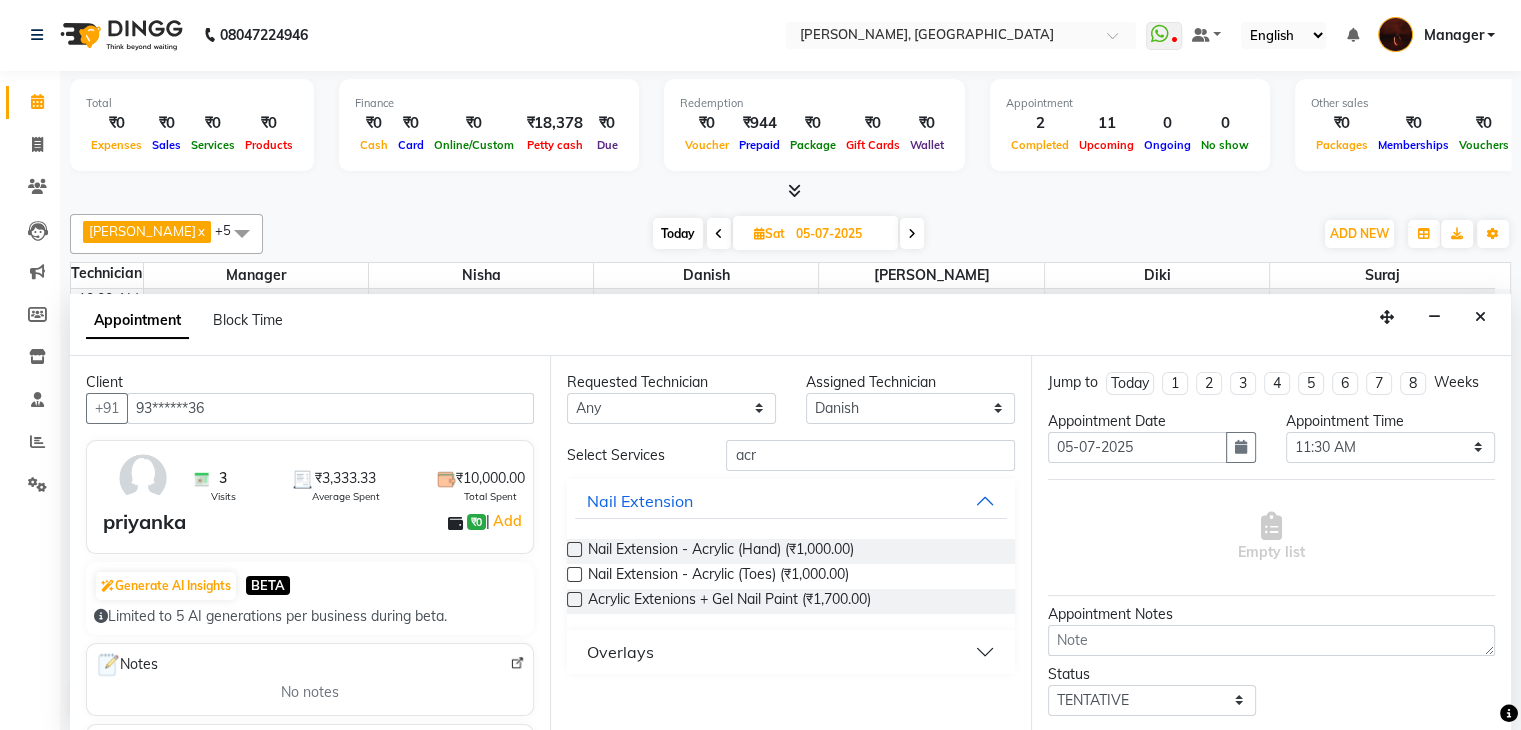 click at bounding box center (574, 549) 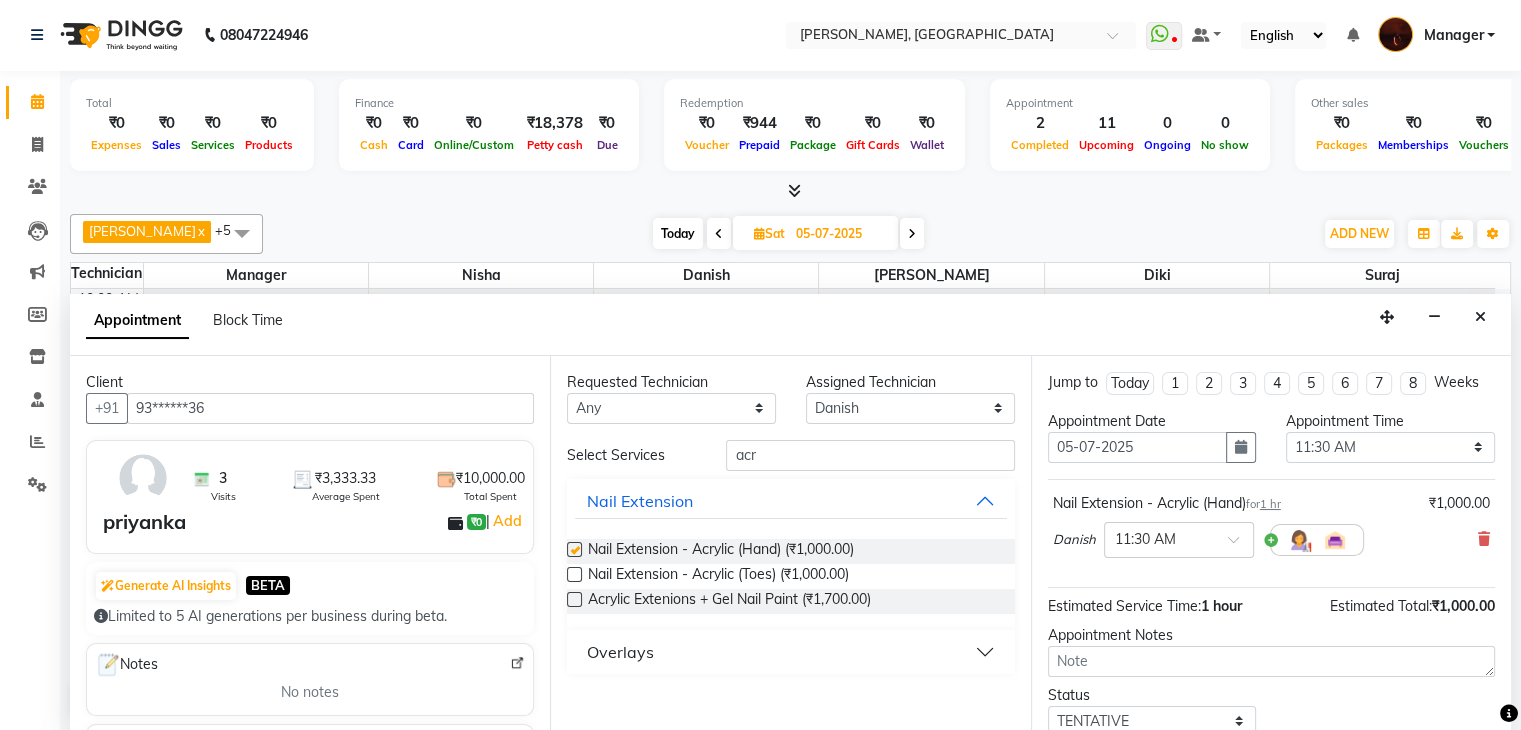checkbox on "false" 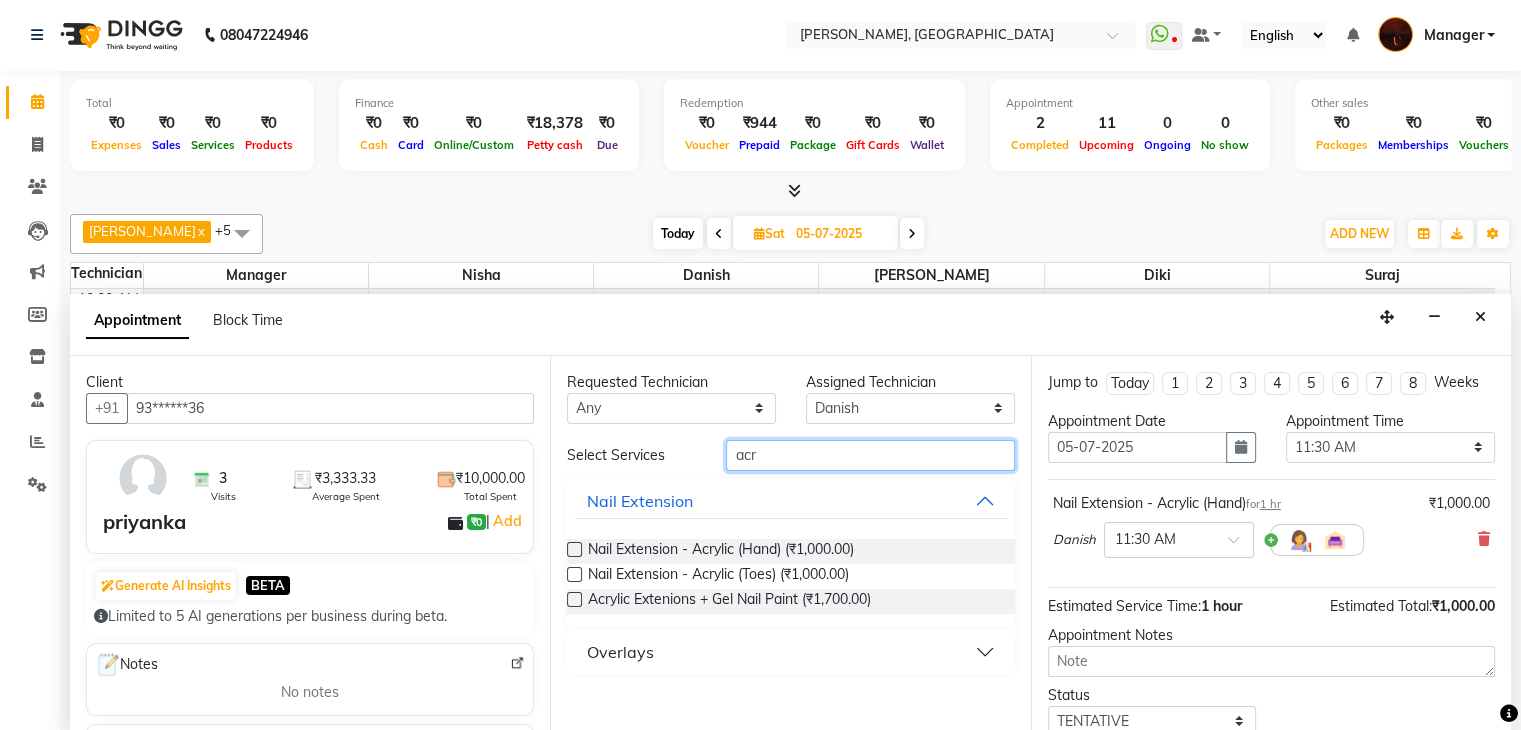 click on "acr" at bounding box center [870, 455] 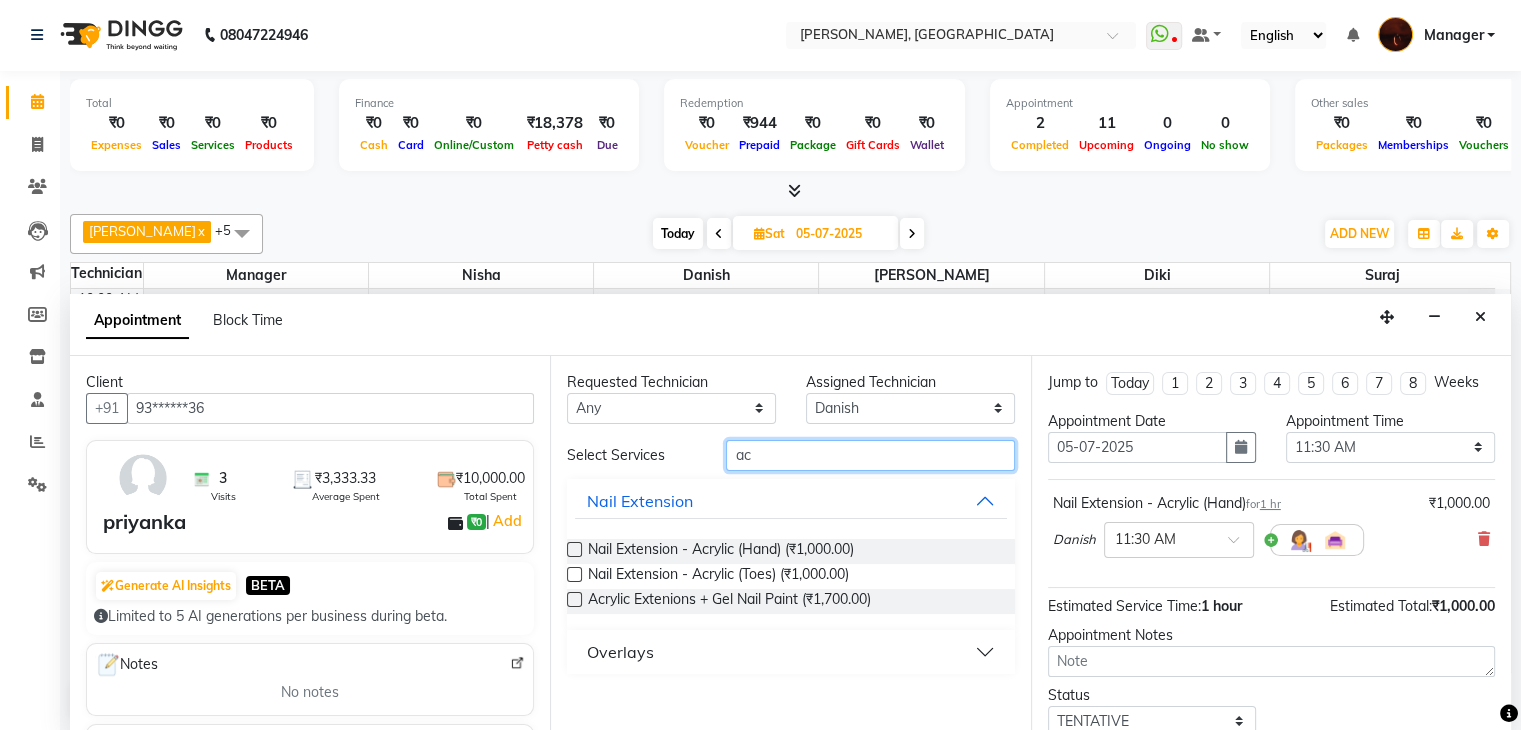 type on "a" 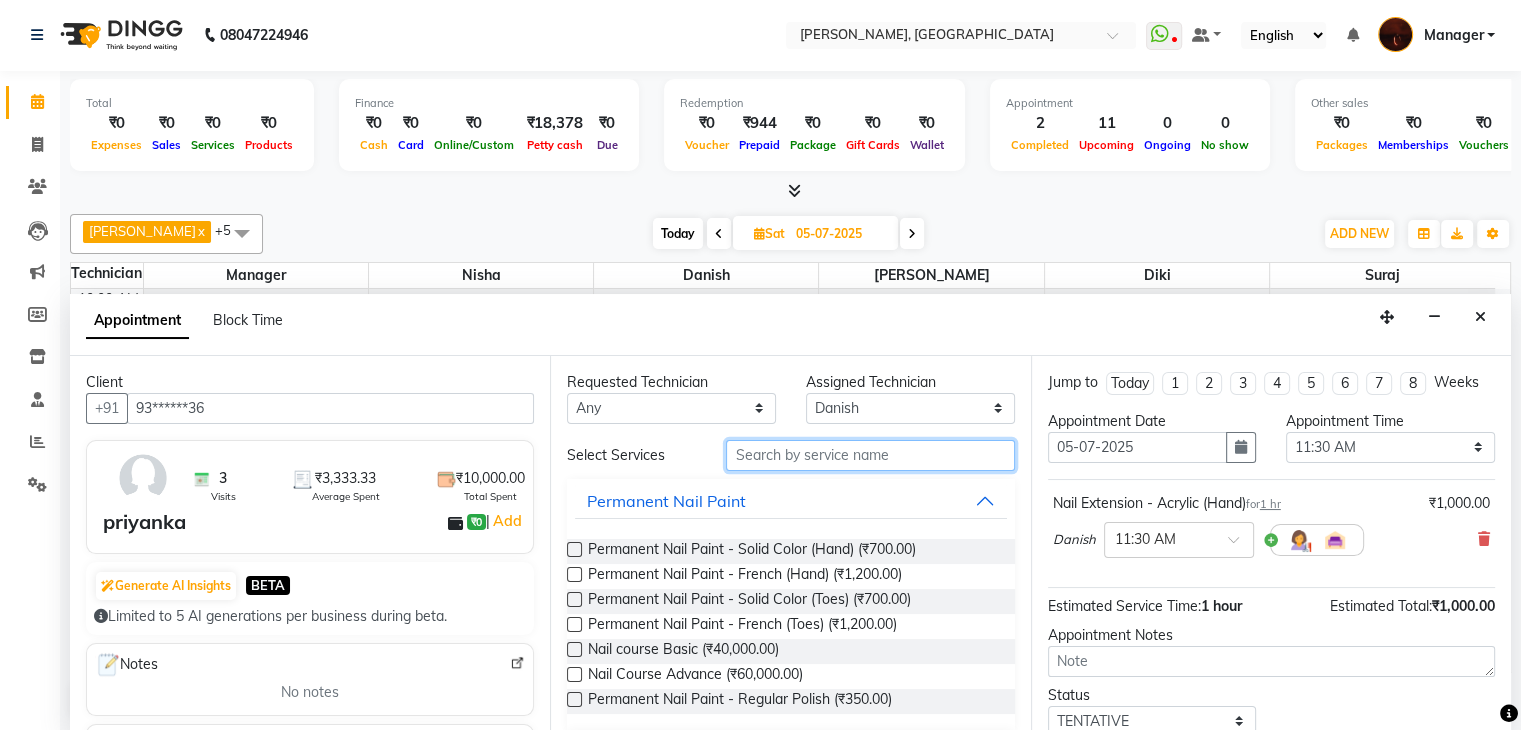 type 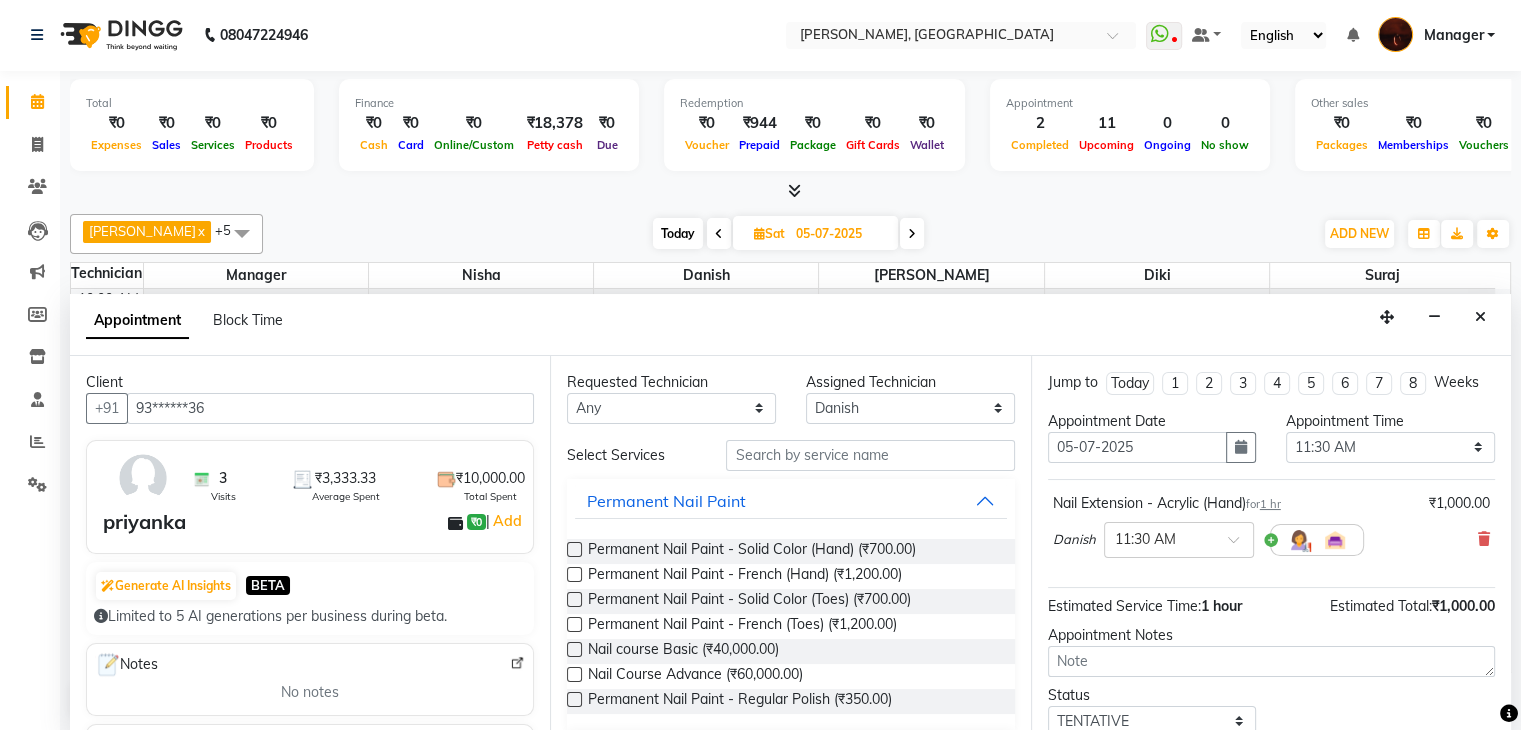 click at bounding box center (574, 549) 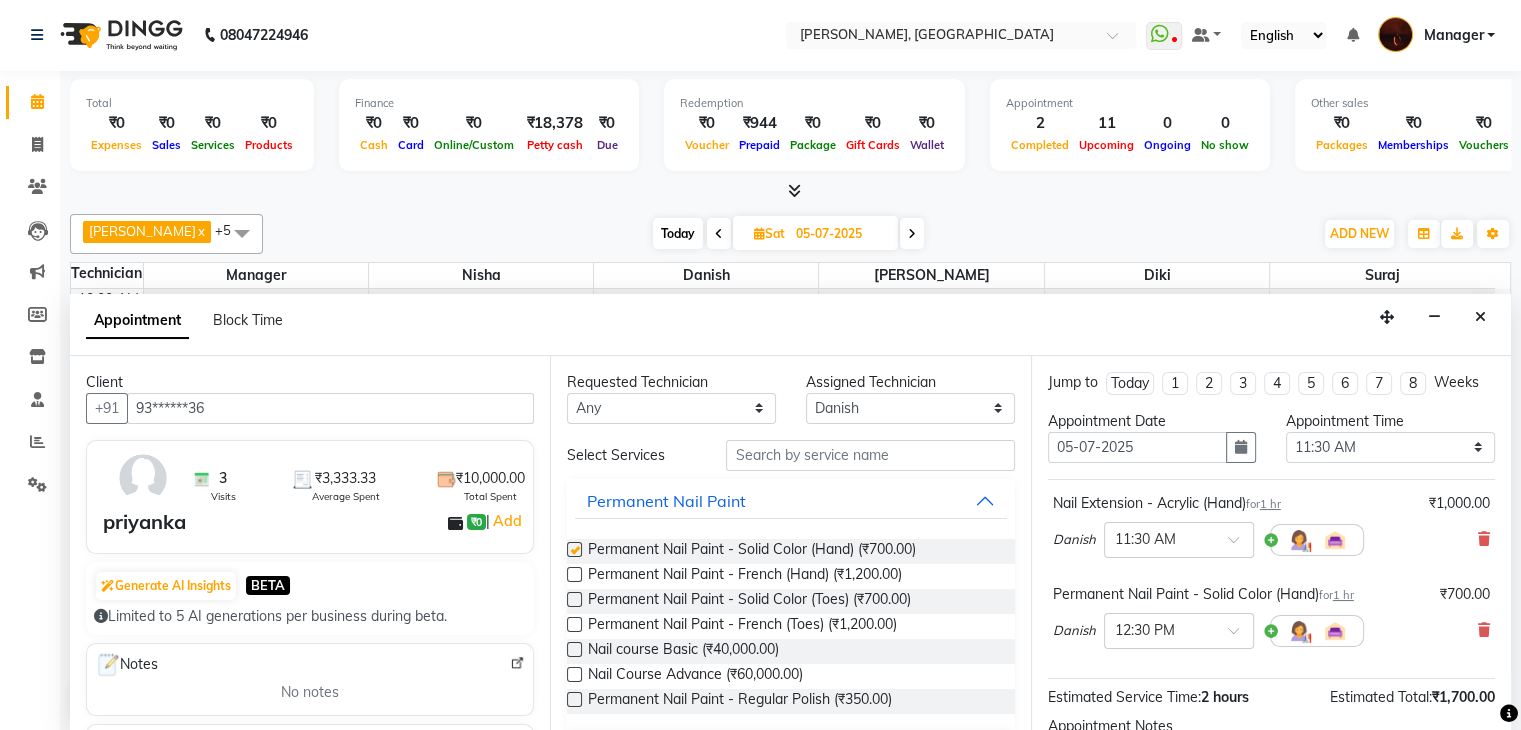 checkbox on "false" 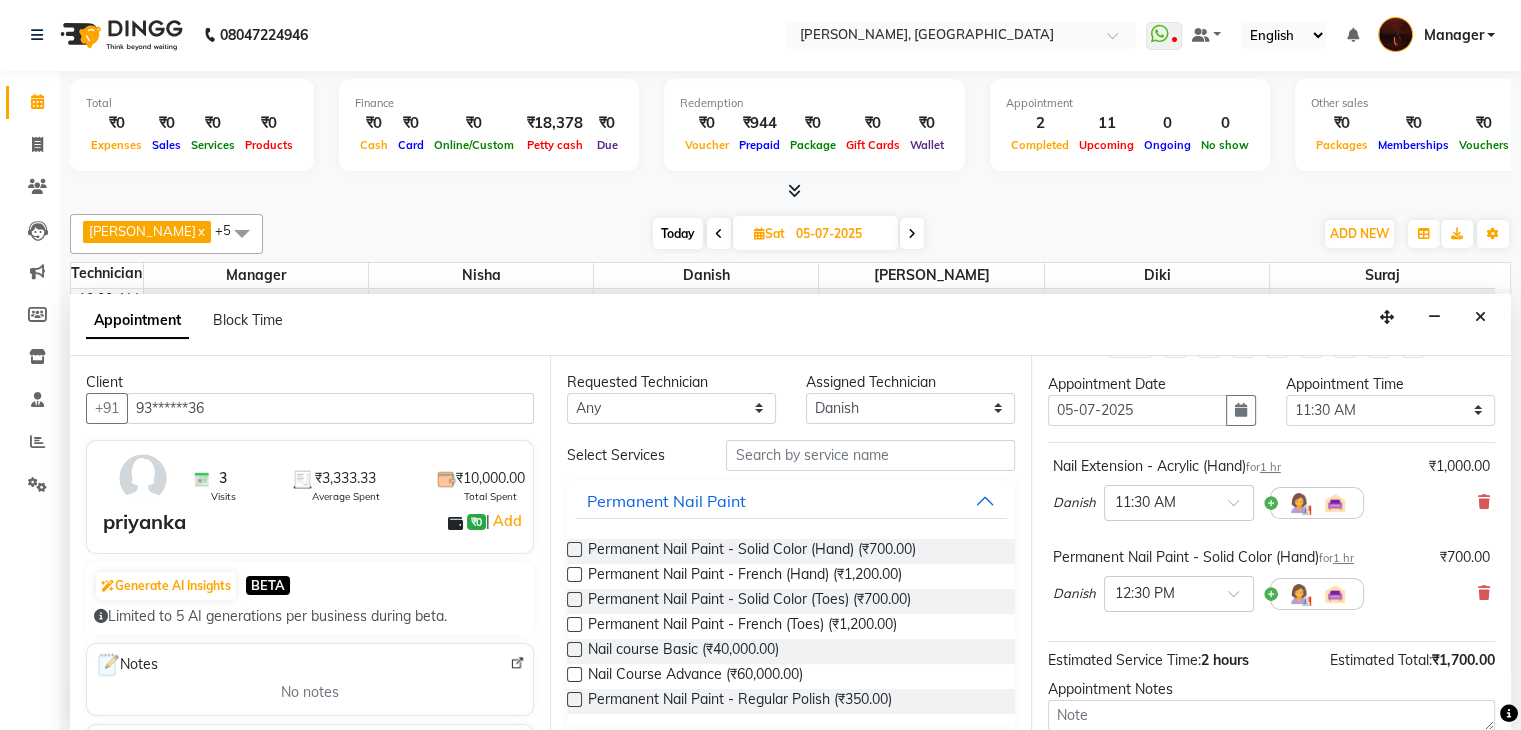 scroll, scrollTop: 220, scrollLeft: 0, axis: vertical 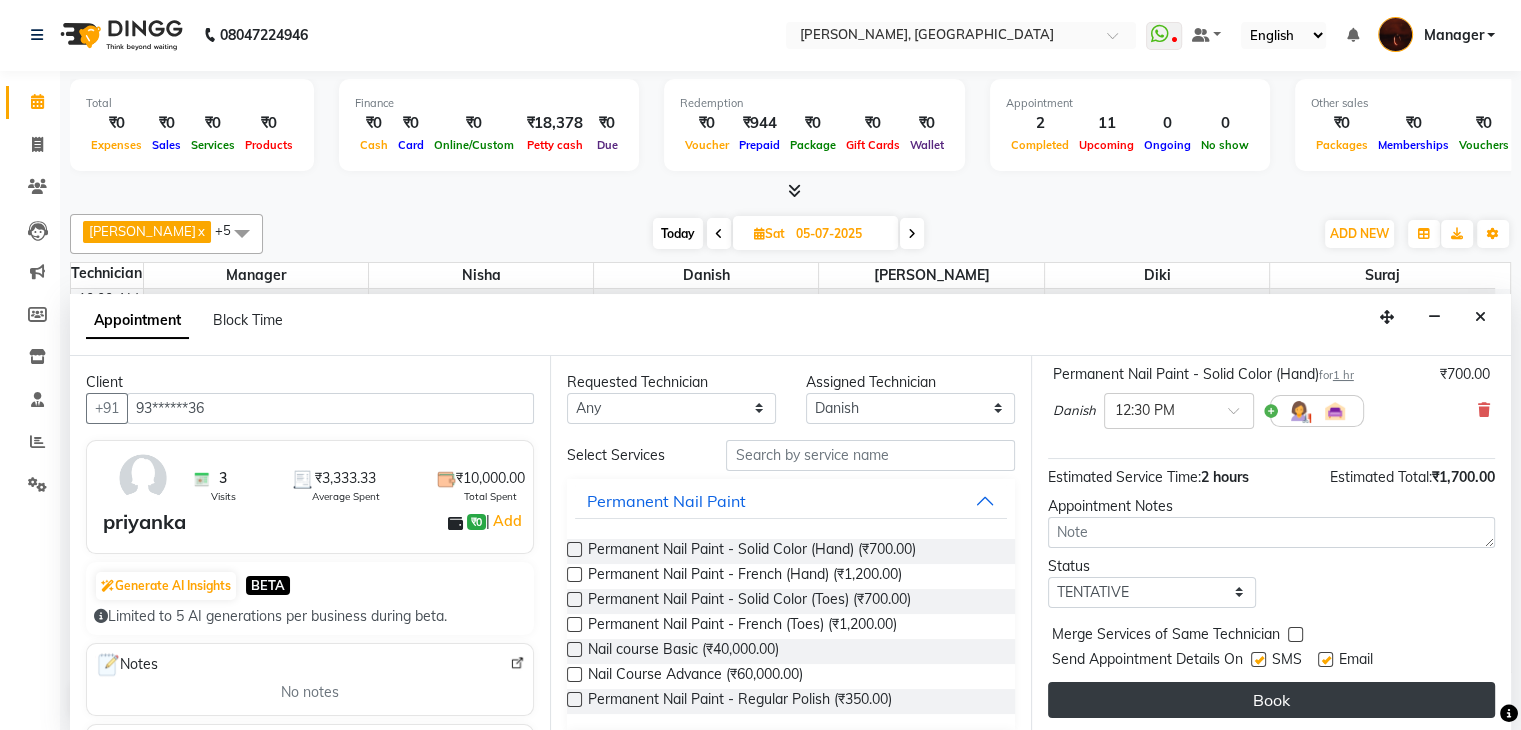click on "Book" at bounding box center (1271, 700) 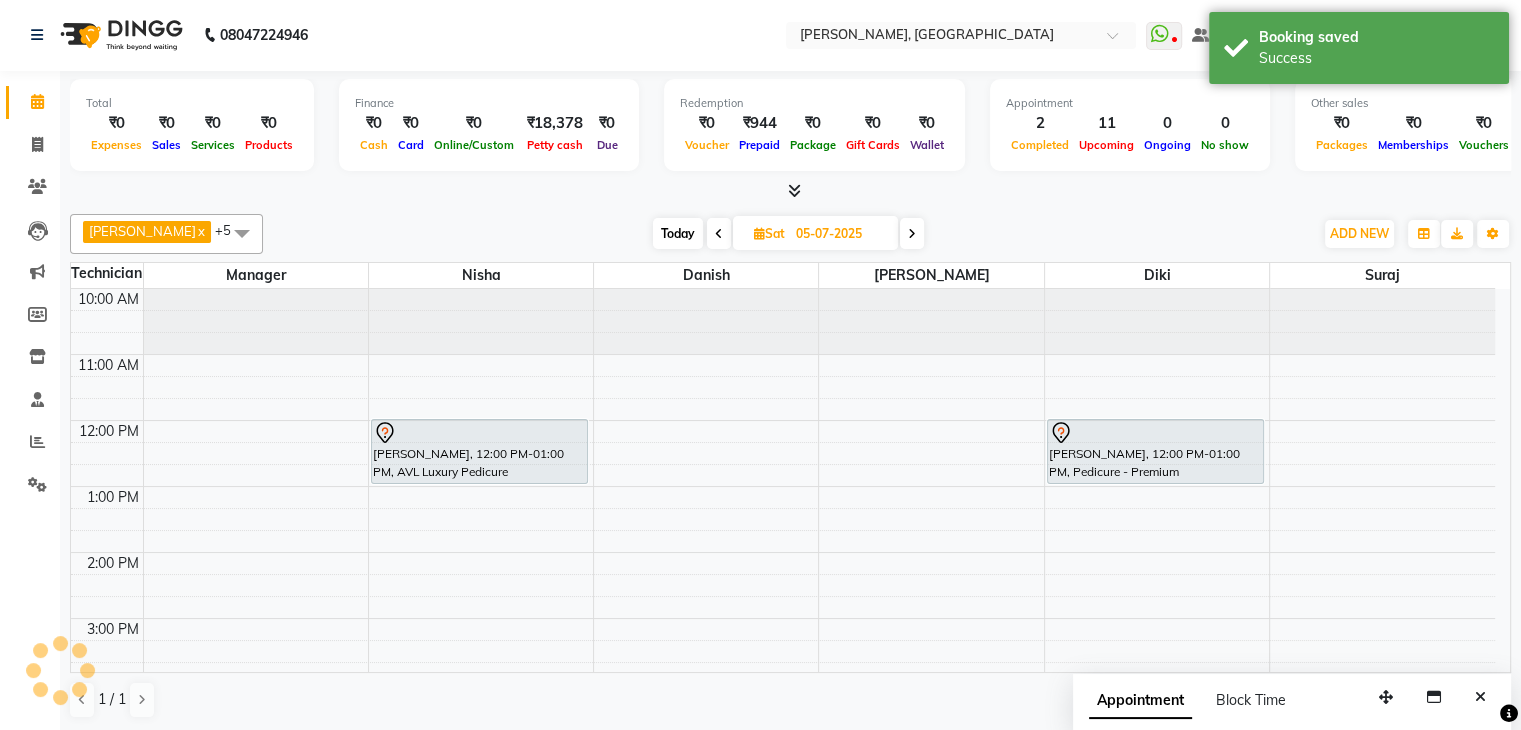scroll, scrollTop: 0, scrollLeft: 0, axis: both 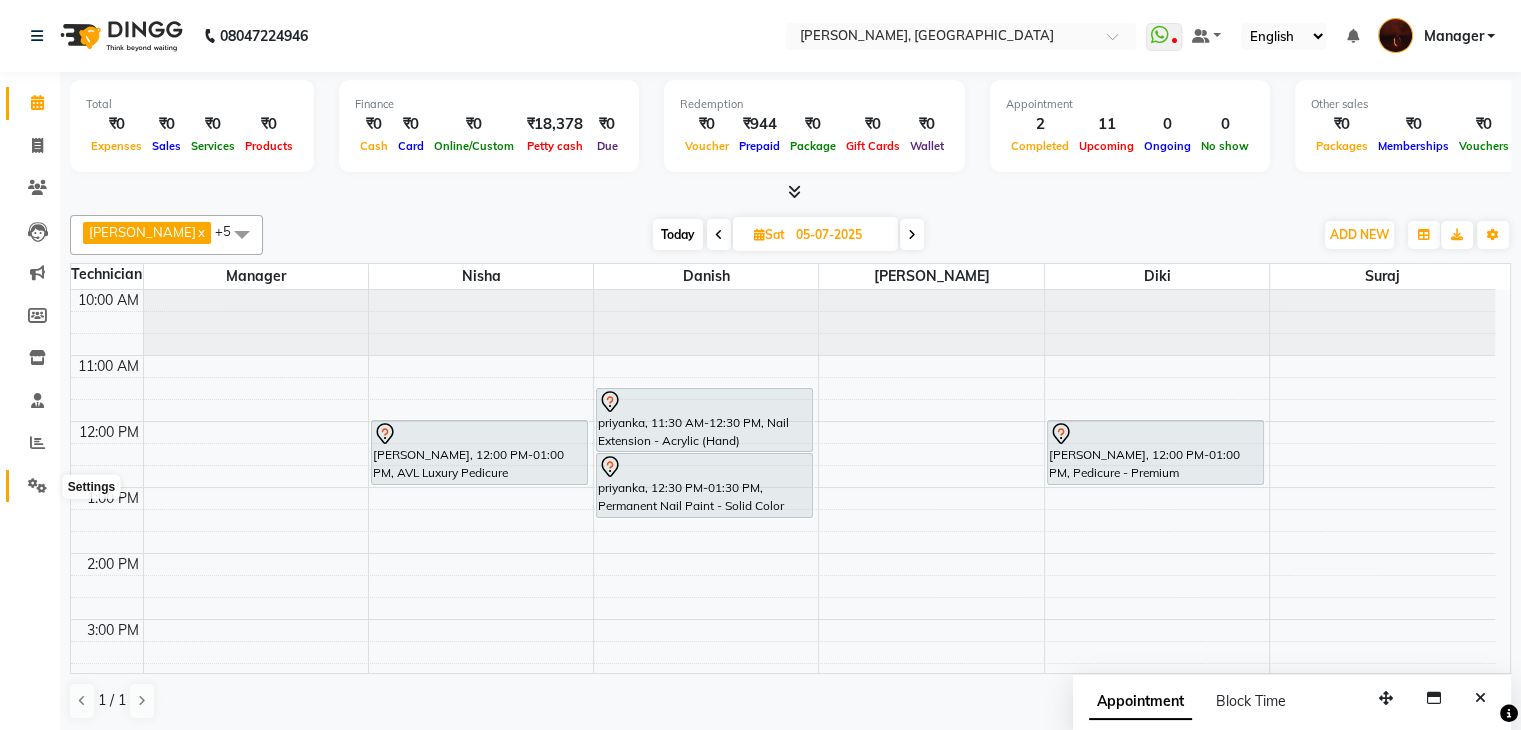 click 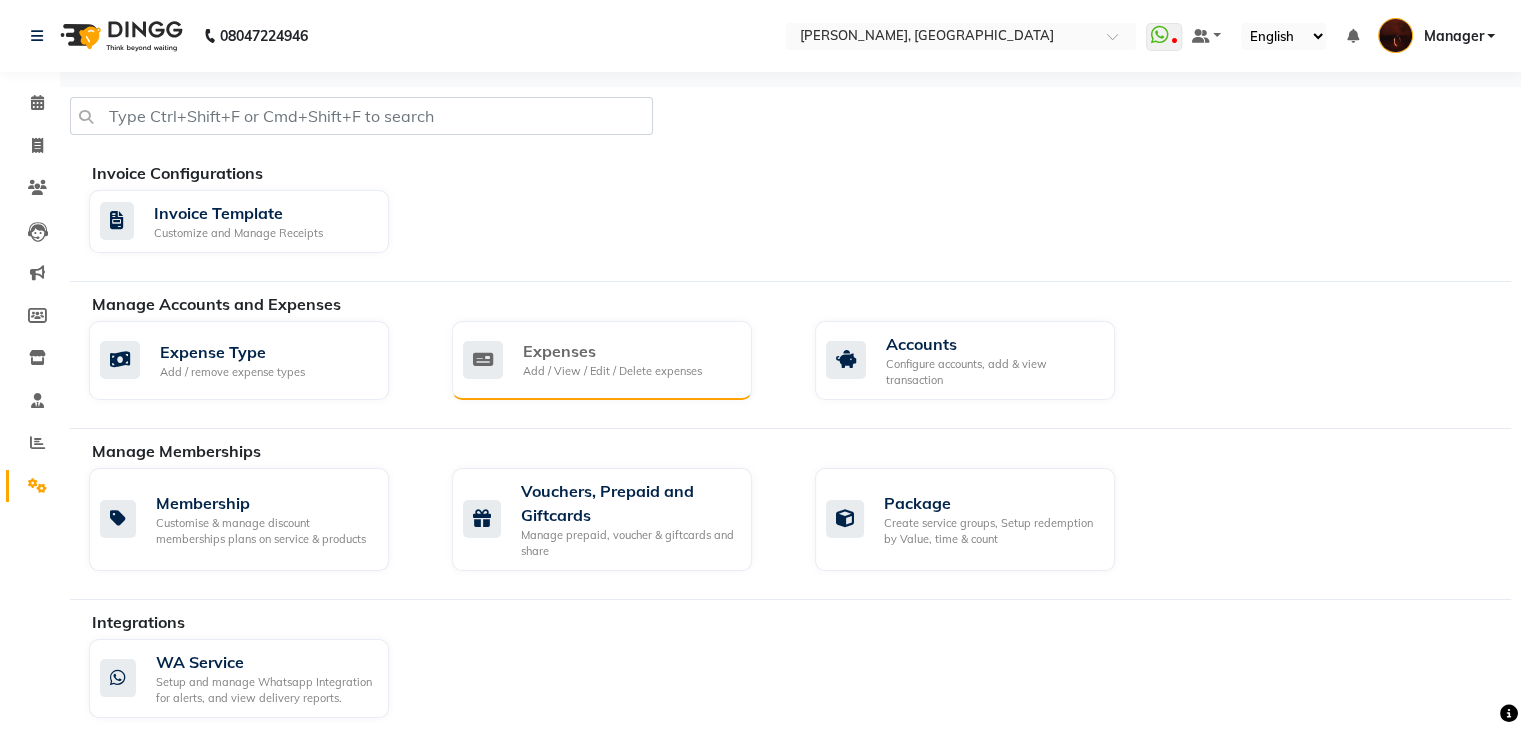 click on "Expenses" 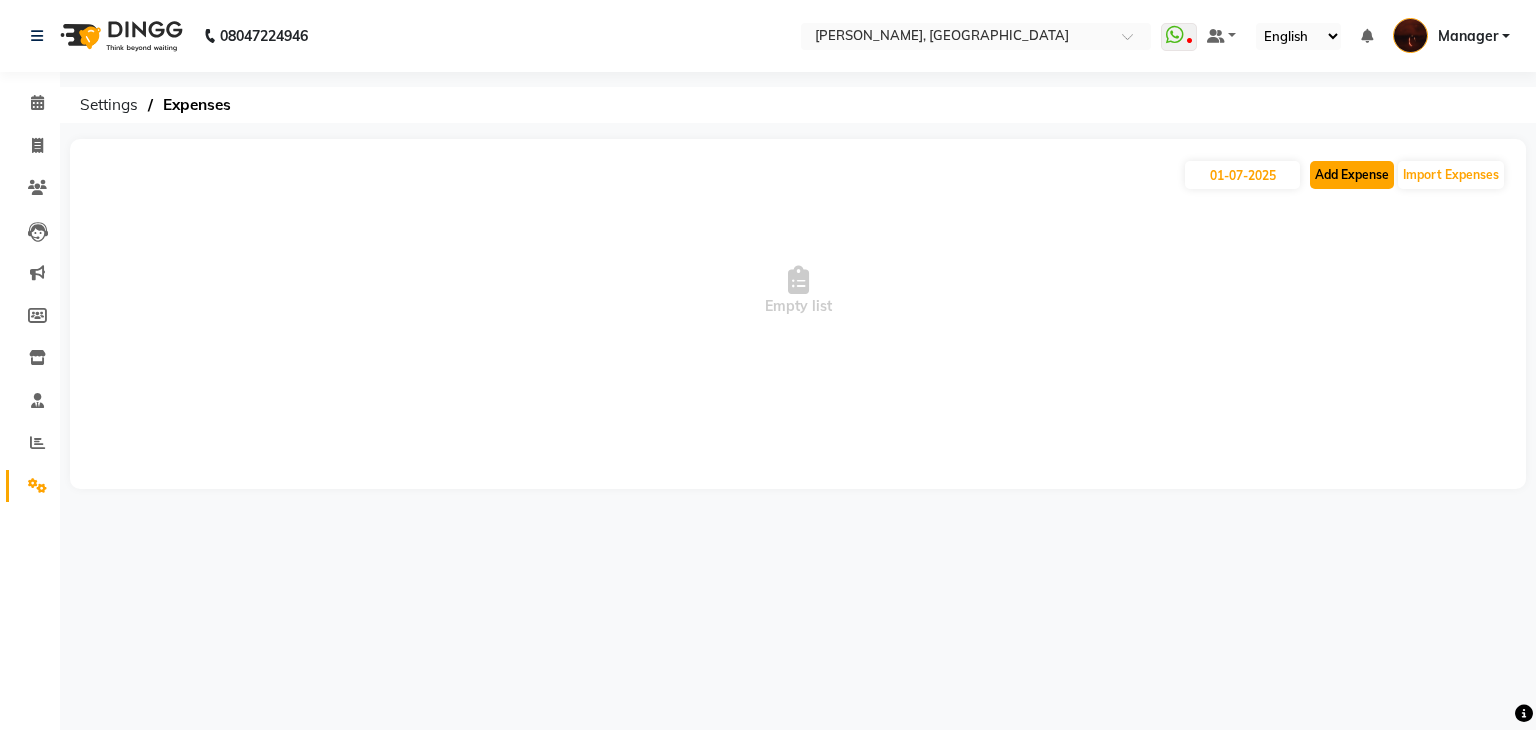 click on "Add Expense" 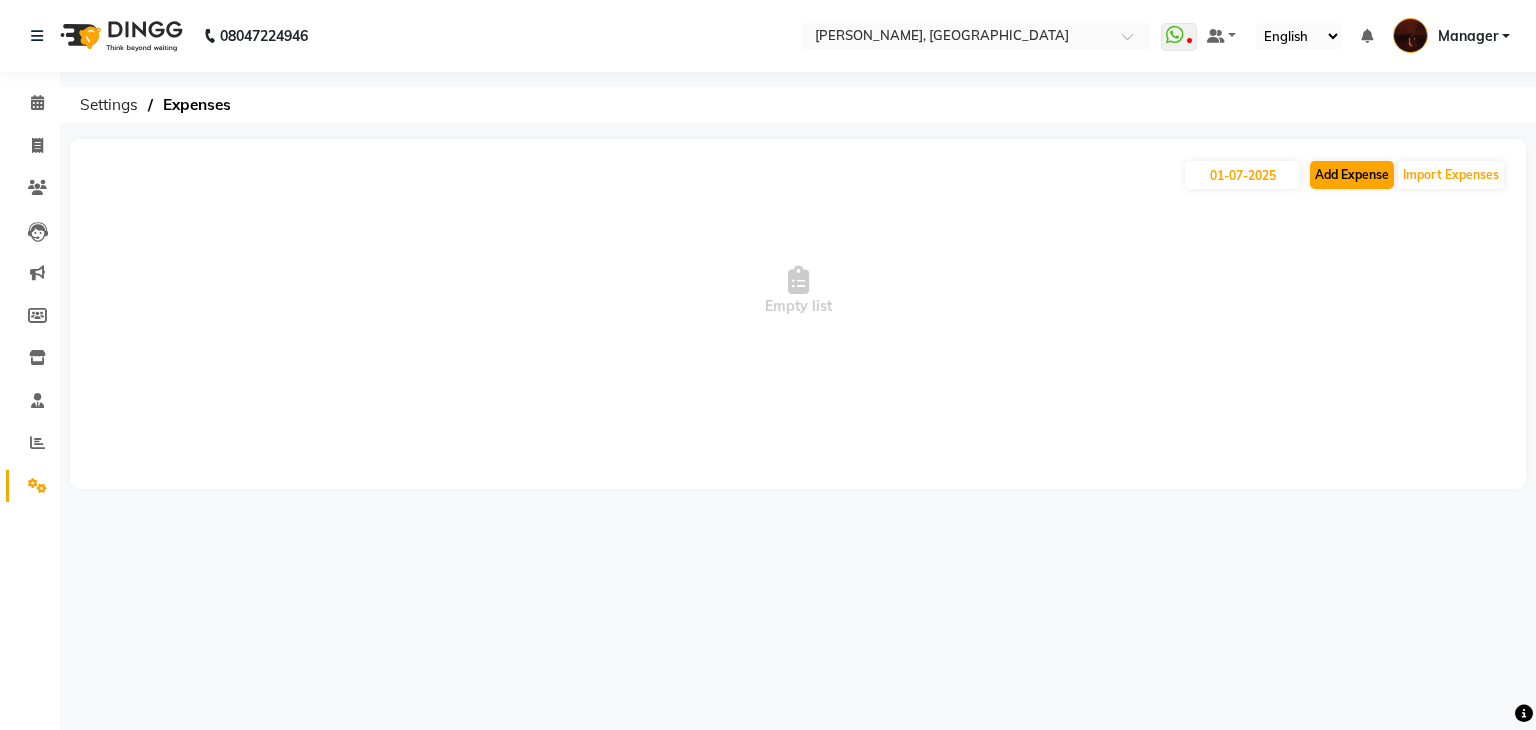 select on "1" 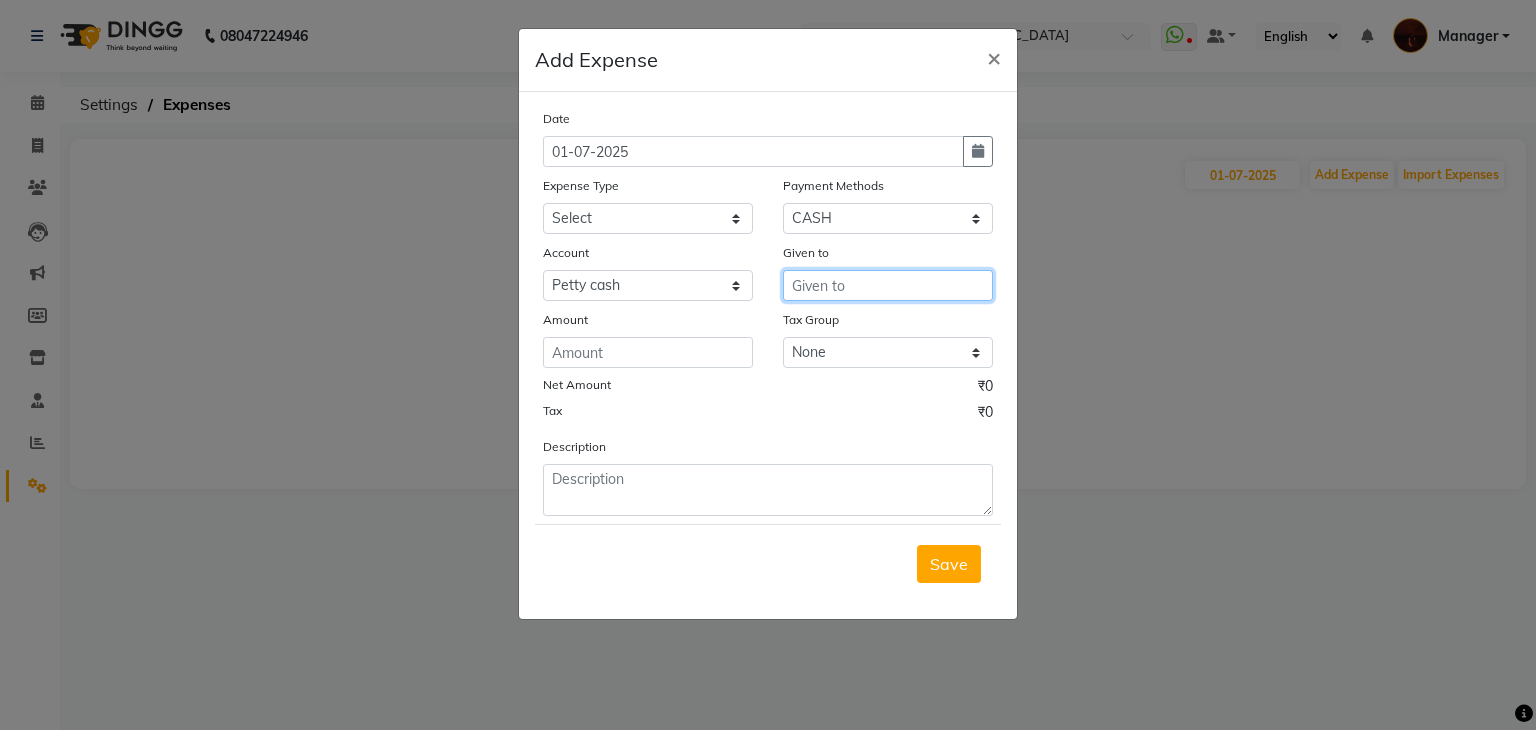 click at bounding box center [888, 285] 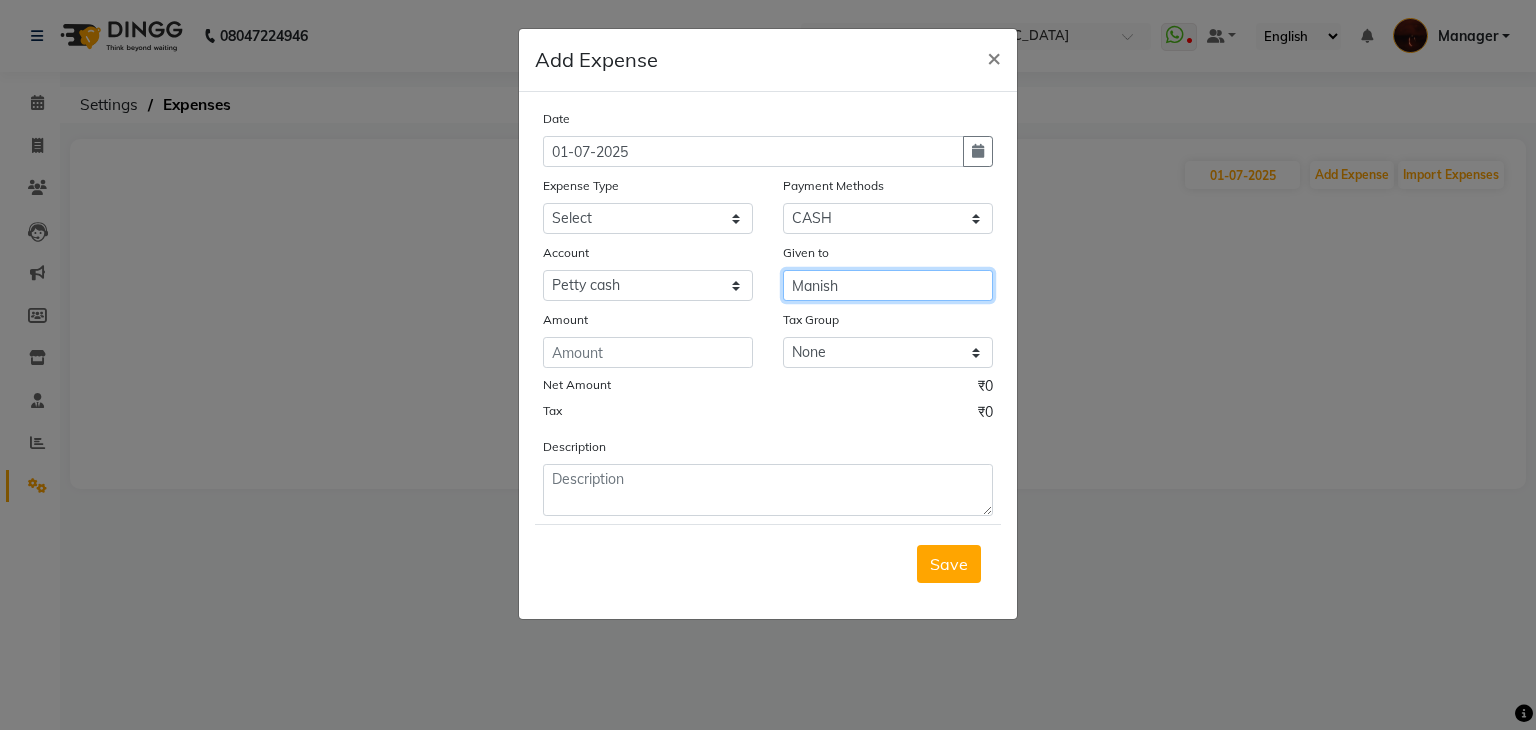 type on "Manish" 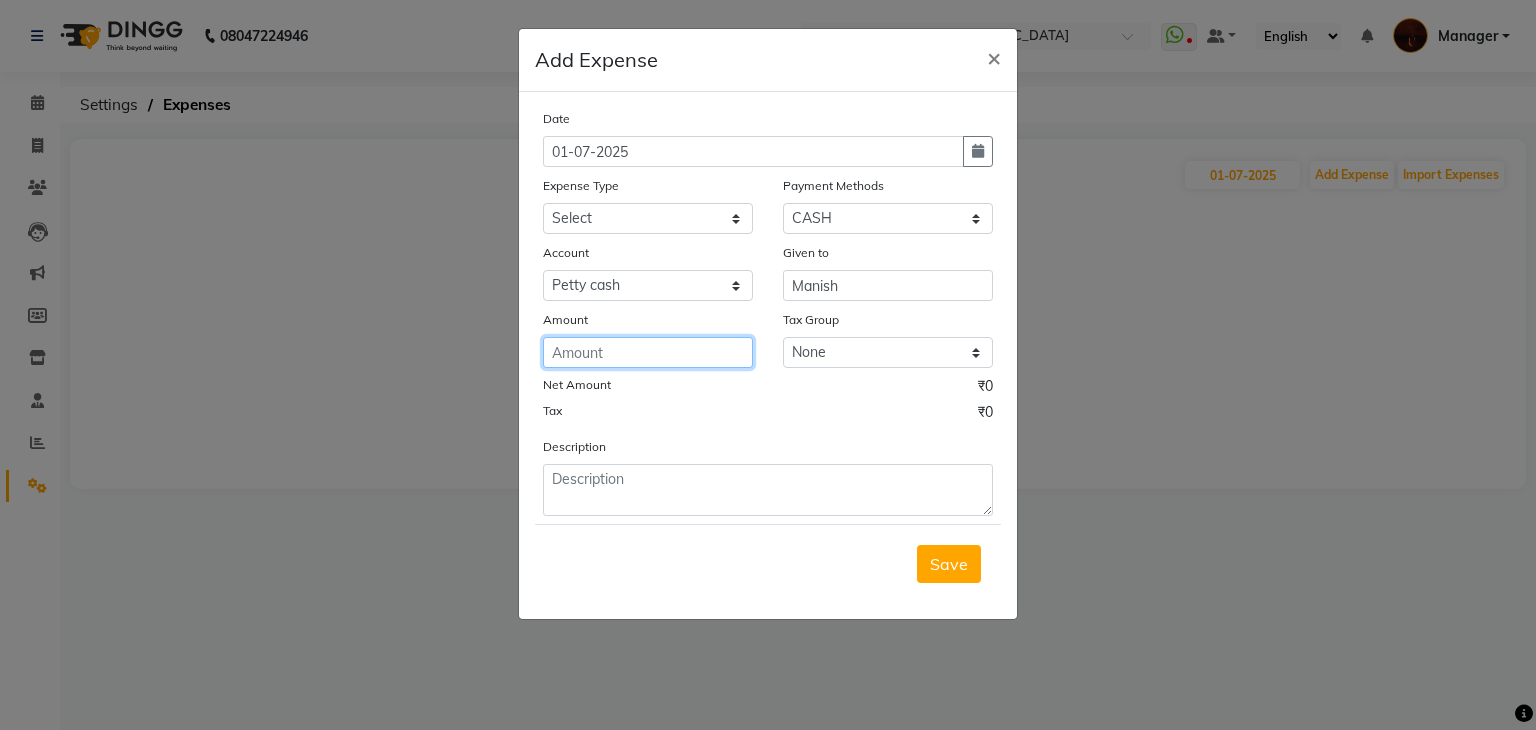 click 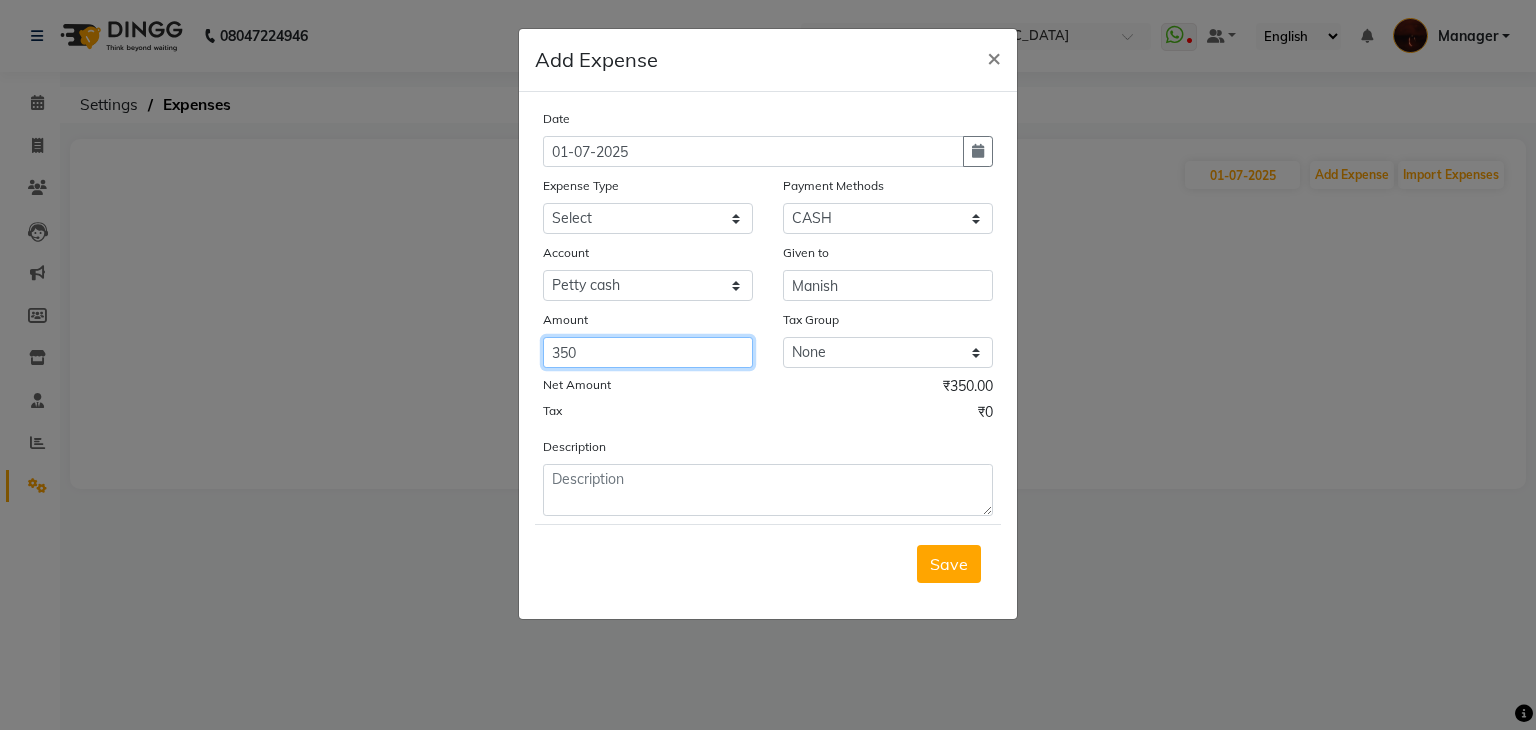 type on "350" 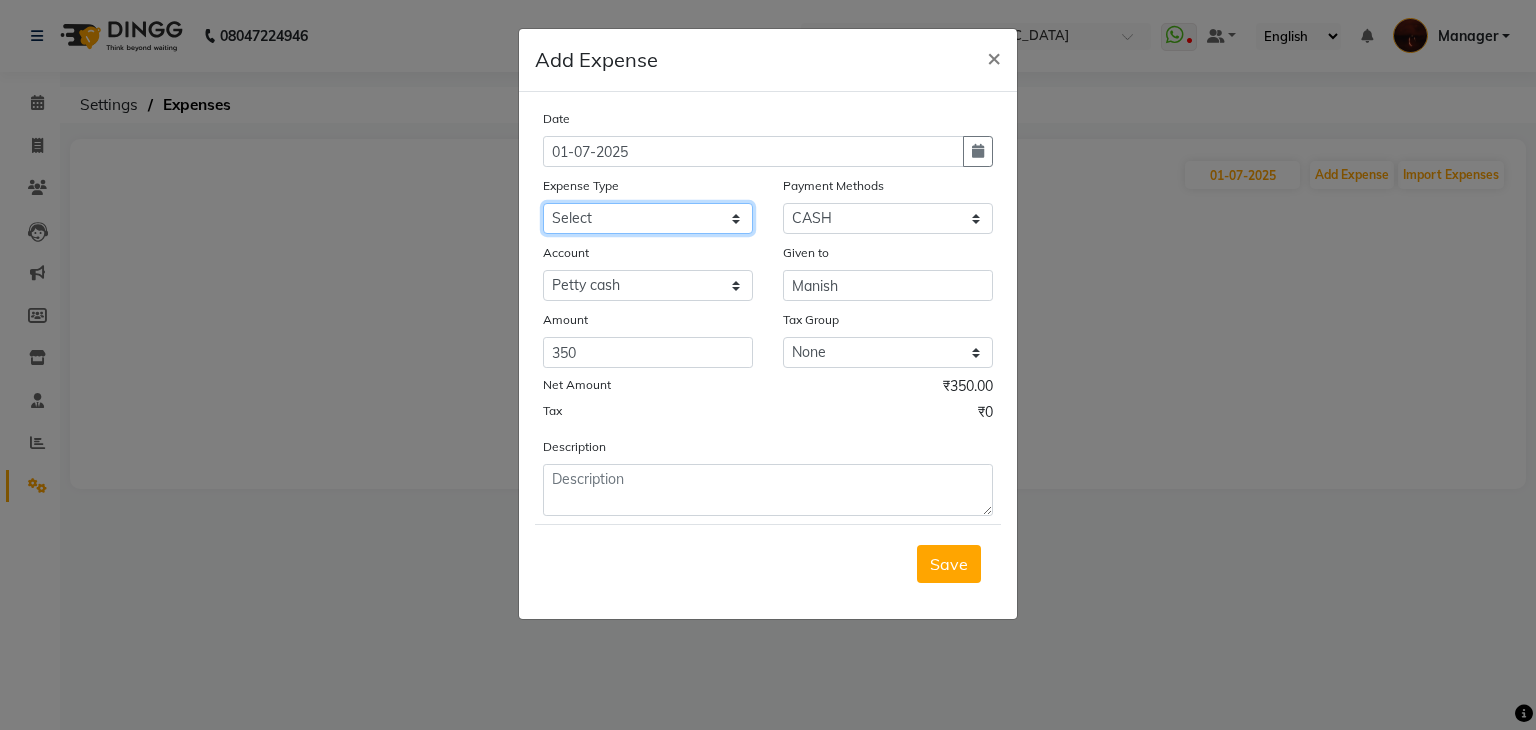 click on "Select acetone Advance Salary bank deposite BBMP Beauty products Bed charges BIRTHDAY CAKE Bonus Carpenter CASH EXPENSE VOUCHER Cash handover Client Refreshment coconut water for clients COFFEE coffee powder Commission Conveyance Cotton Courier decoration Donation Drinking Water Electricity Eyelashes return Face mask floor cleaner flowers daily garbage green tea GST handover HANDWASH House Keeping Material House keeping Salary Incentive Internet Bill juice LAUNDRY Maintainance Marketing Medical Membership Milk Milk miscelleneous Naturals salon NEWSPAPER O T Other Pantry PETROL Phone Bill Plants plumber pooja items Porter priest Product Purchase product return Product sale puja items RAPIDO Refund Rent Shop Rent Staff Accommodation Royalty Salary Staff cab charges Staff dinner Staff Flight Ticket Staff  Hiring from another Branch Staff Snacks Stationary sugar sweets TEAM DINNER TIPS Tissue Transgender Utilities Water Bottle Water cane week of salary Wi Fi Payment" 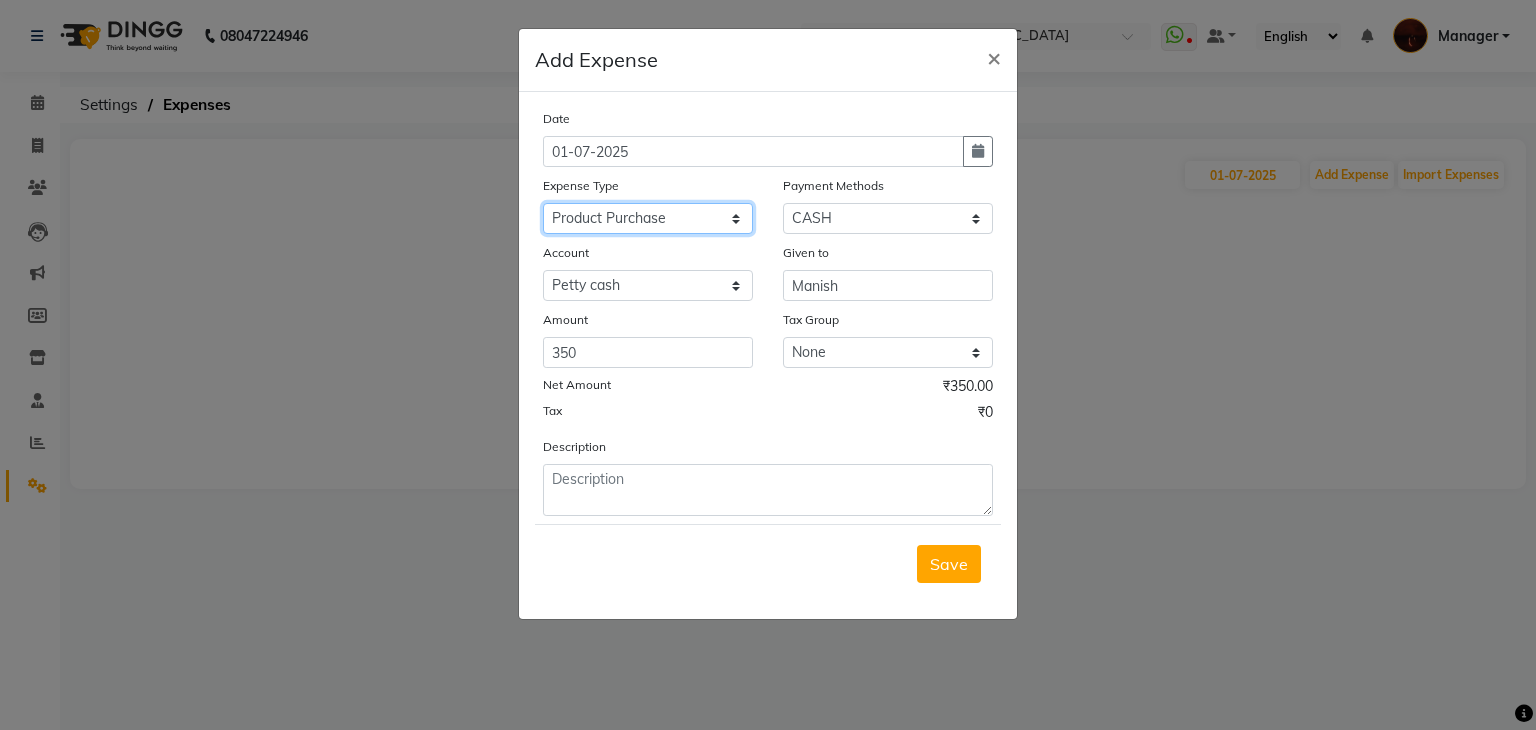 click on "Select acetone Advance Salary bank deposite BBMP Beauty products Bed charges BIRTHDAY CAKE Bonus Carpenter CASH EXPENSE VOUCHER Cash handover Client Refreshment coconut water for clients COFFEE coffee powder Commission Conveyance Cotton Courier decoration Donation Drinking Water Electricity Eyelashes return Face mask floor cleaner flowers daily garbage green tea GST handover HANDWASH House Keeping Material House keeping Salary Incentive Internet Bill juice LAUNDRY Maintainance Marketing Medical Membership Milk Milk miscelleneous Naturals salon NEWSPAPER O T Other Pantry PETROL Phone Bill Plants plumber pooja items Porter priest Product Purchase product return Product sale puja items RAPIDO Refund Rent Shop Rent Staff Accommodation Royalty Salary Staff cab charges Staff dinner Staff Flight Ticket Staff  Hiring from another Branch Staff Snacks Stationary sugar sweets TEAM DINNER TIPS Tissue Transgender Utilities Water Bottle Water cane week of salary Wi Fi Payment" 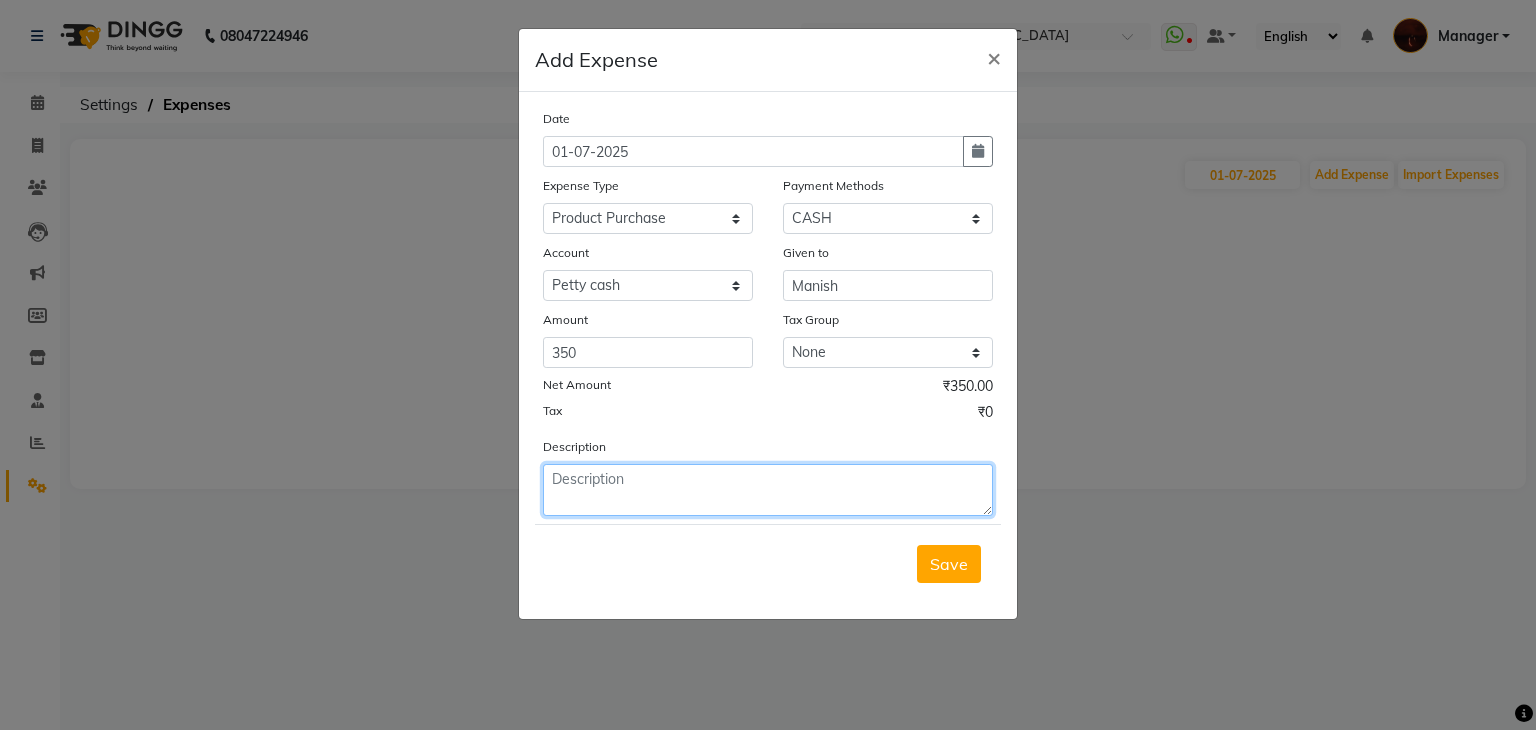 click 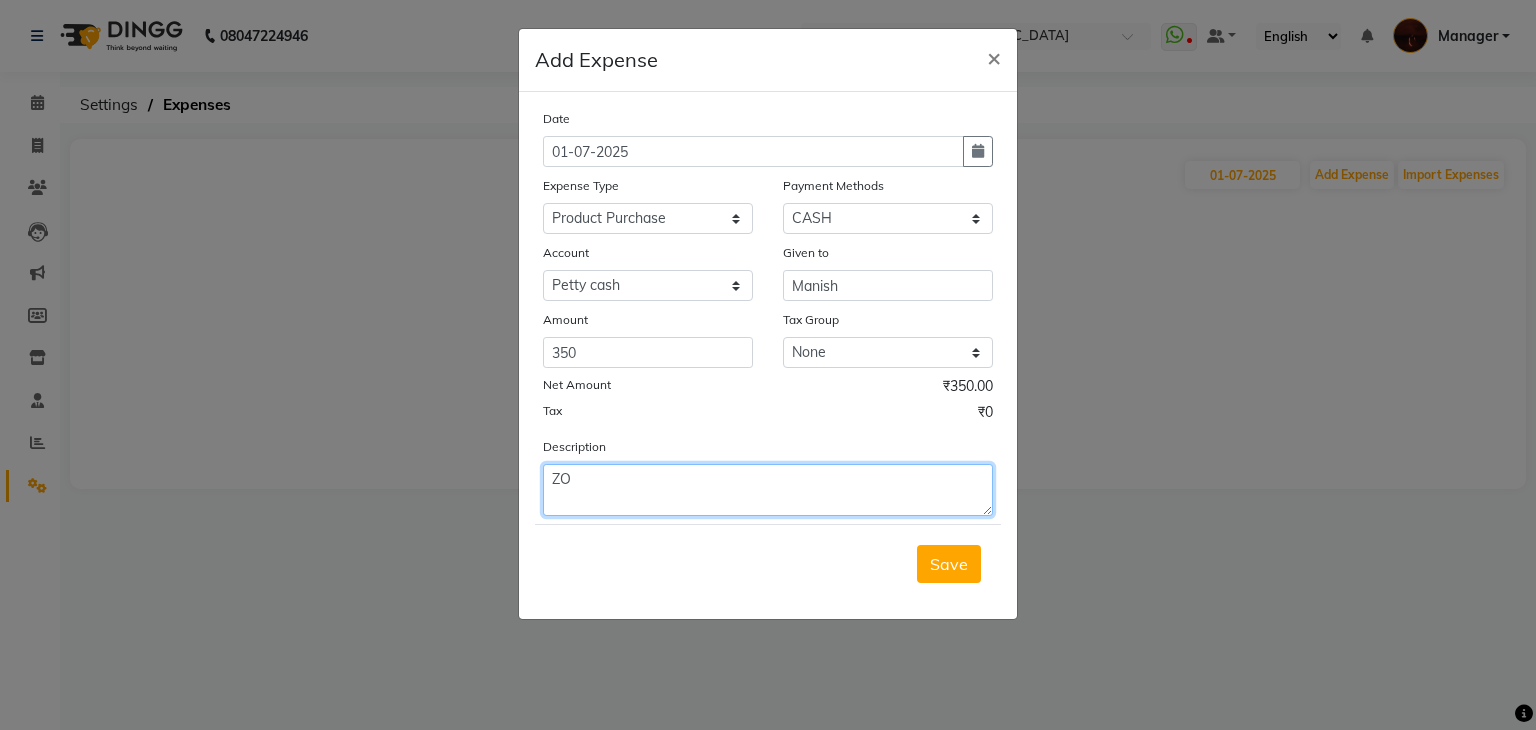 type on "Z" 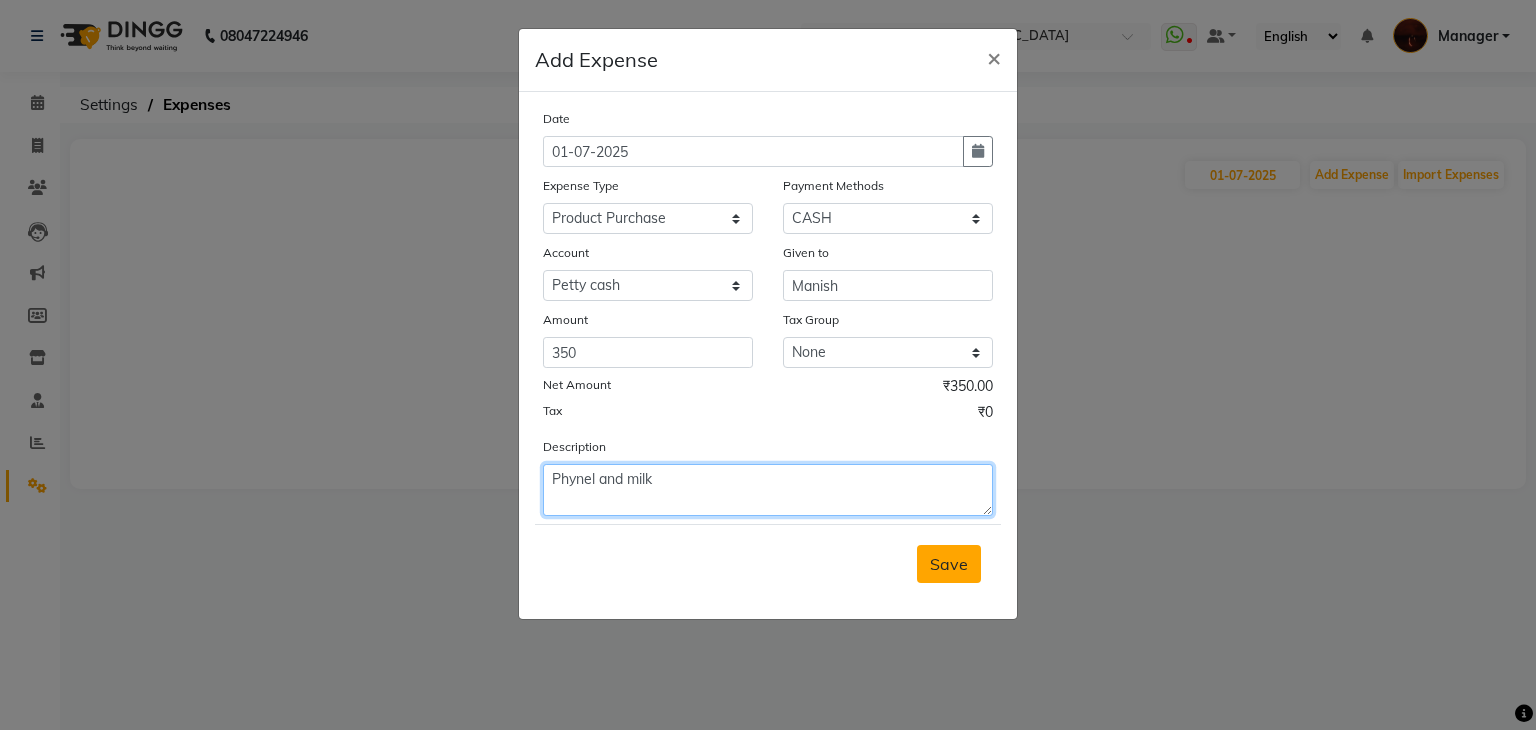 type on "Phynel and milk" 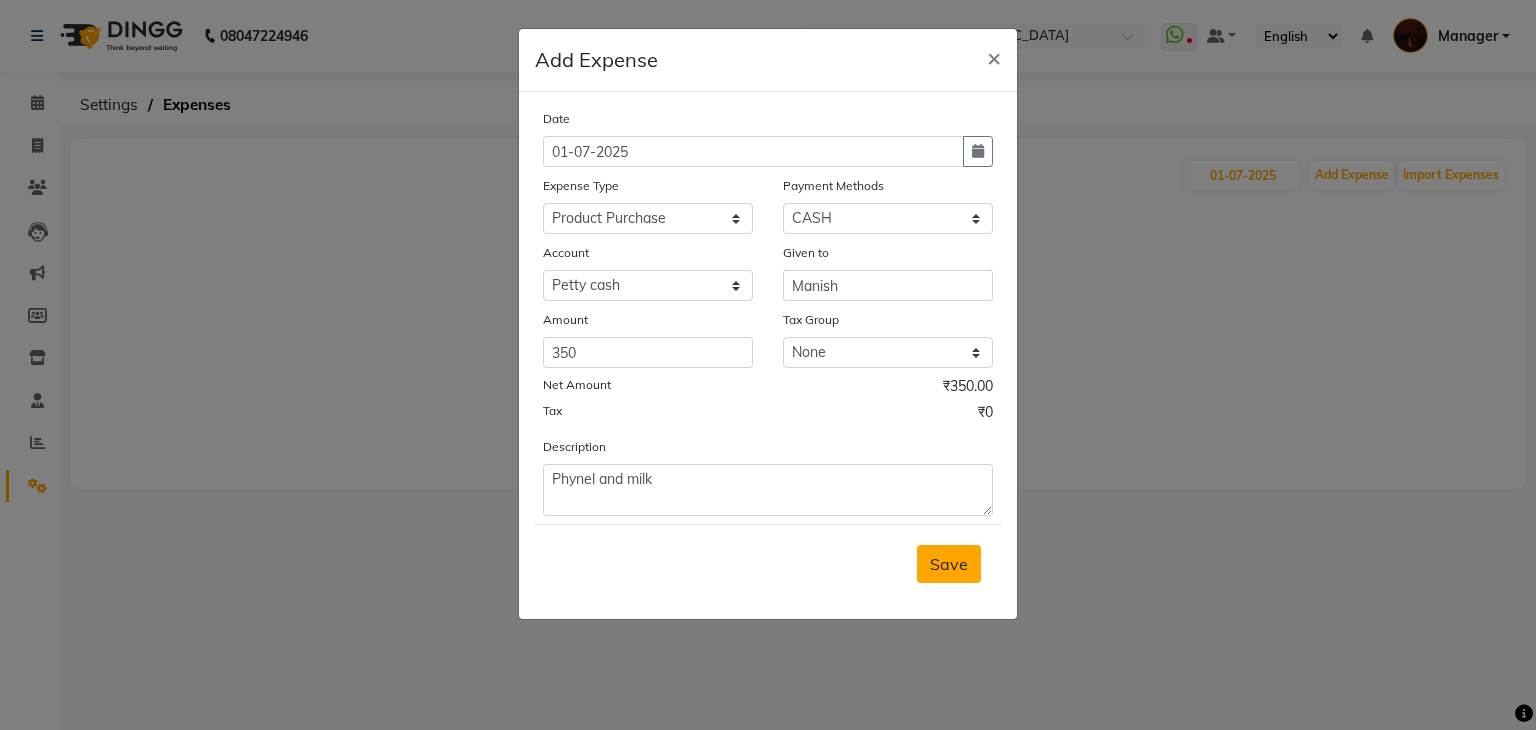 click on "Save" at bounding box center [949, 564] 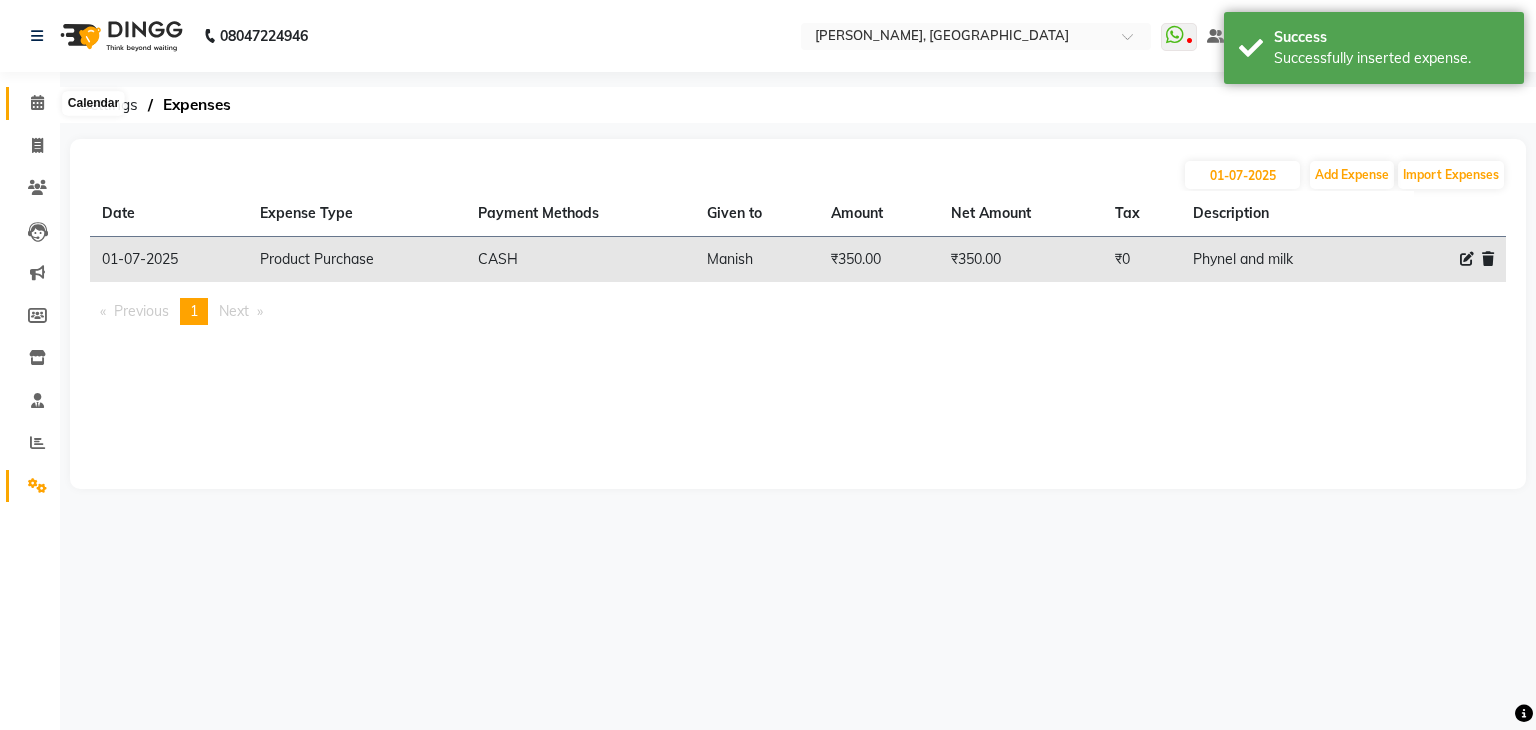 click 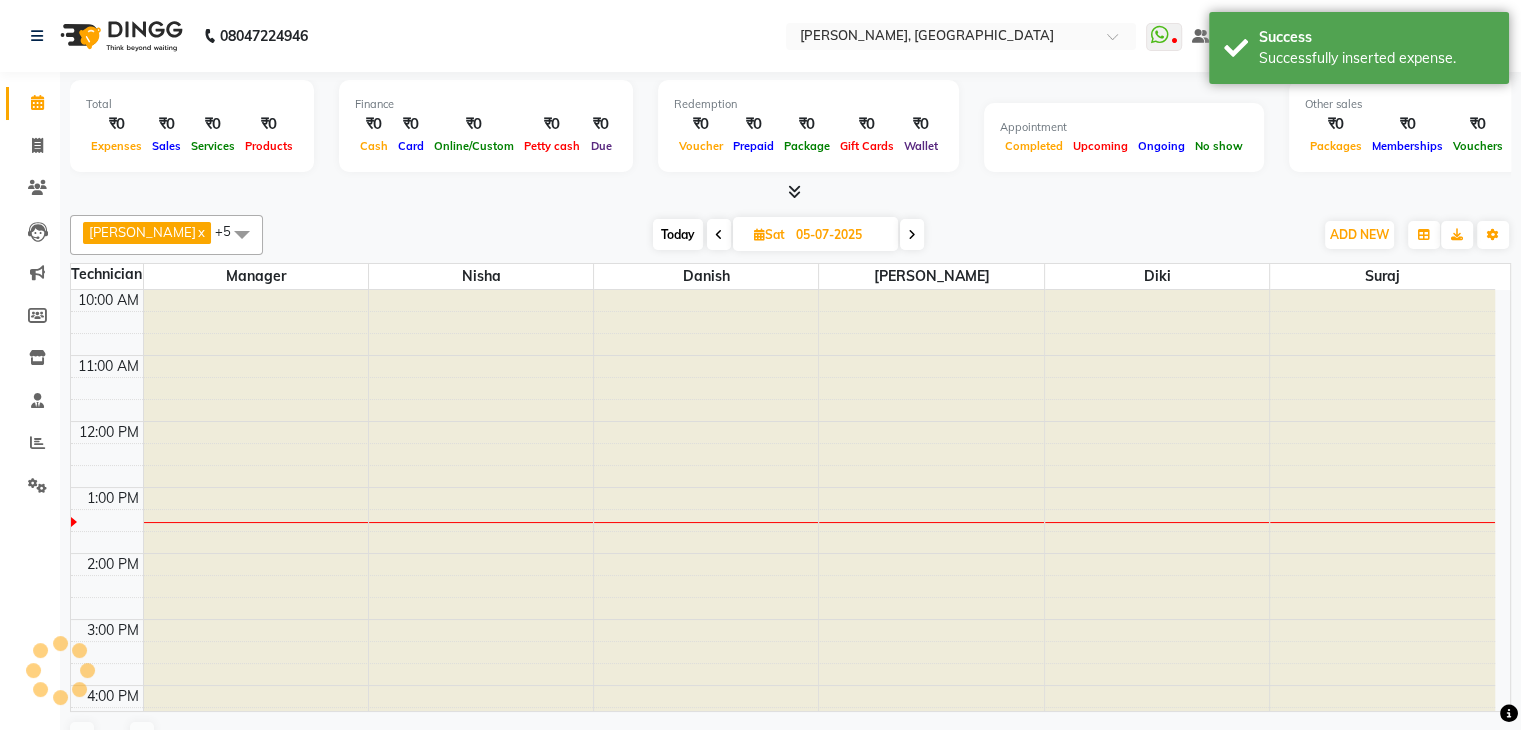 scroll, scrollTop: 0, scrollLeft: 0, axis: both 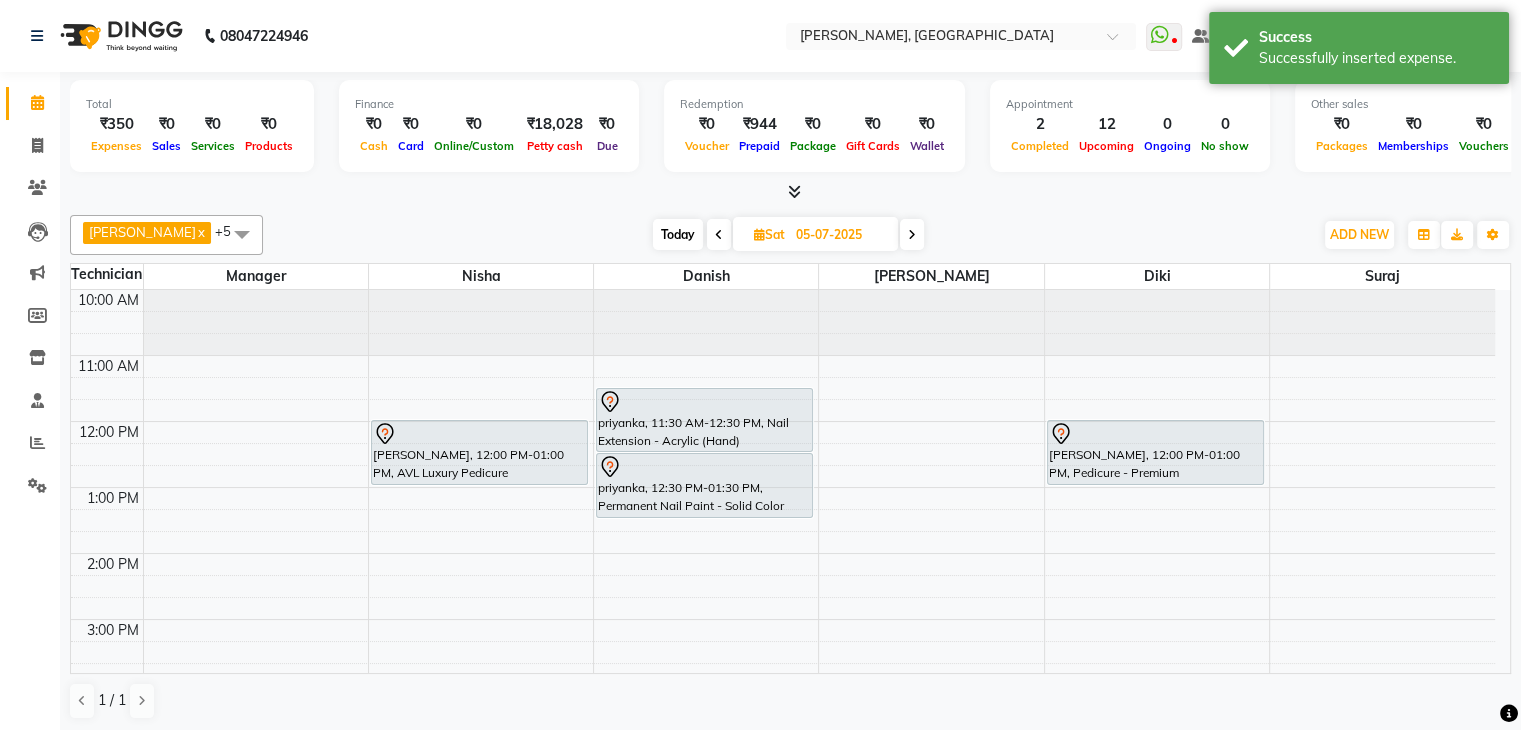 click at bounding box center (794, 191) 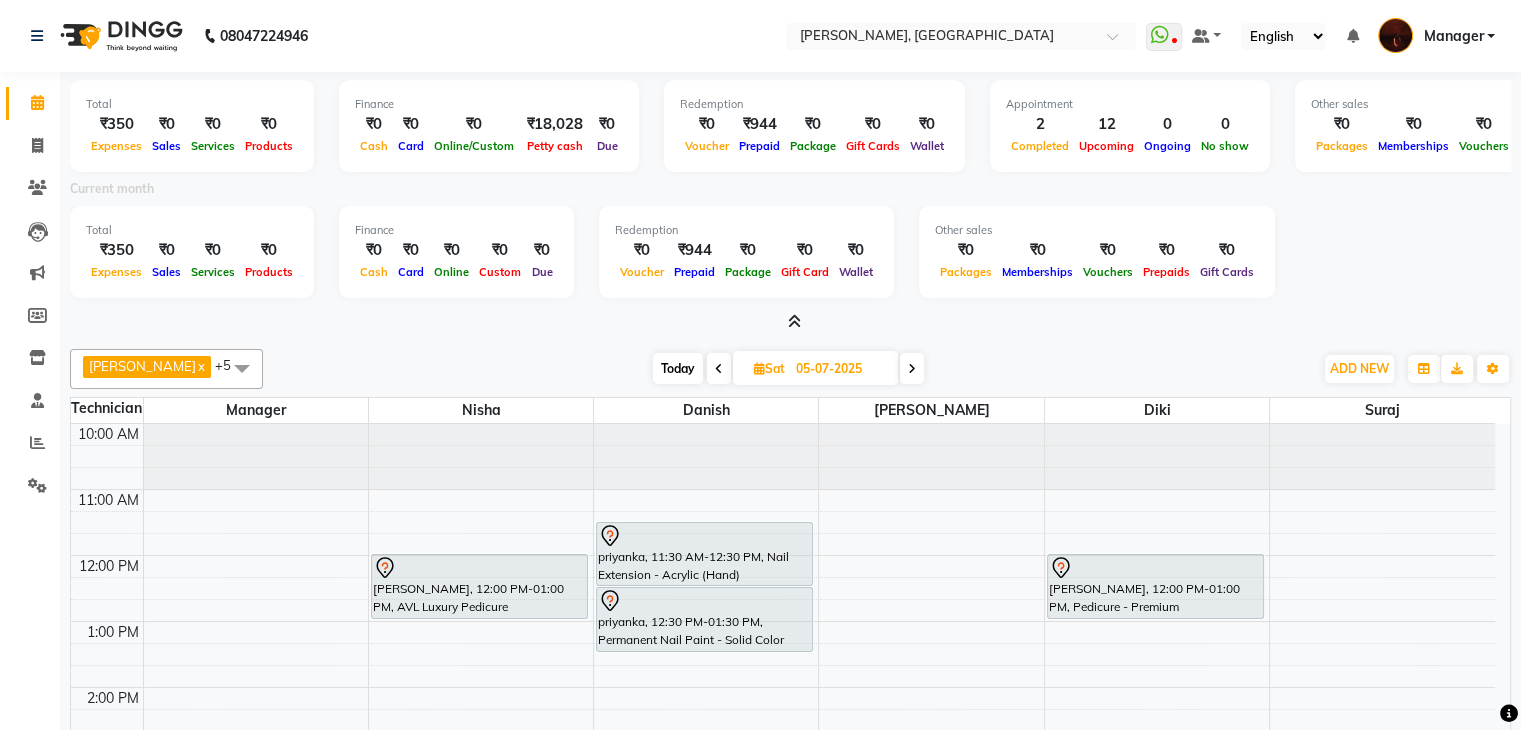 click at bounding box center [794, 321] 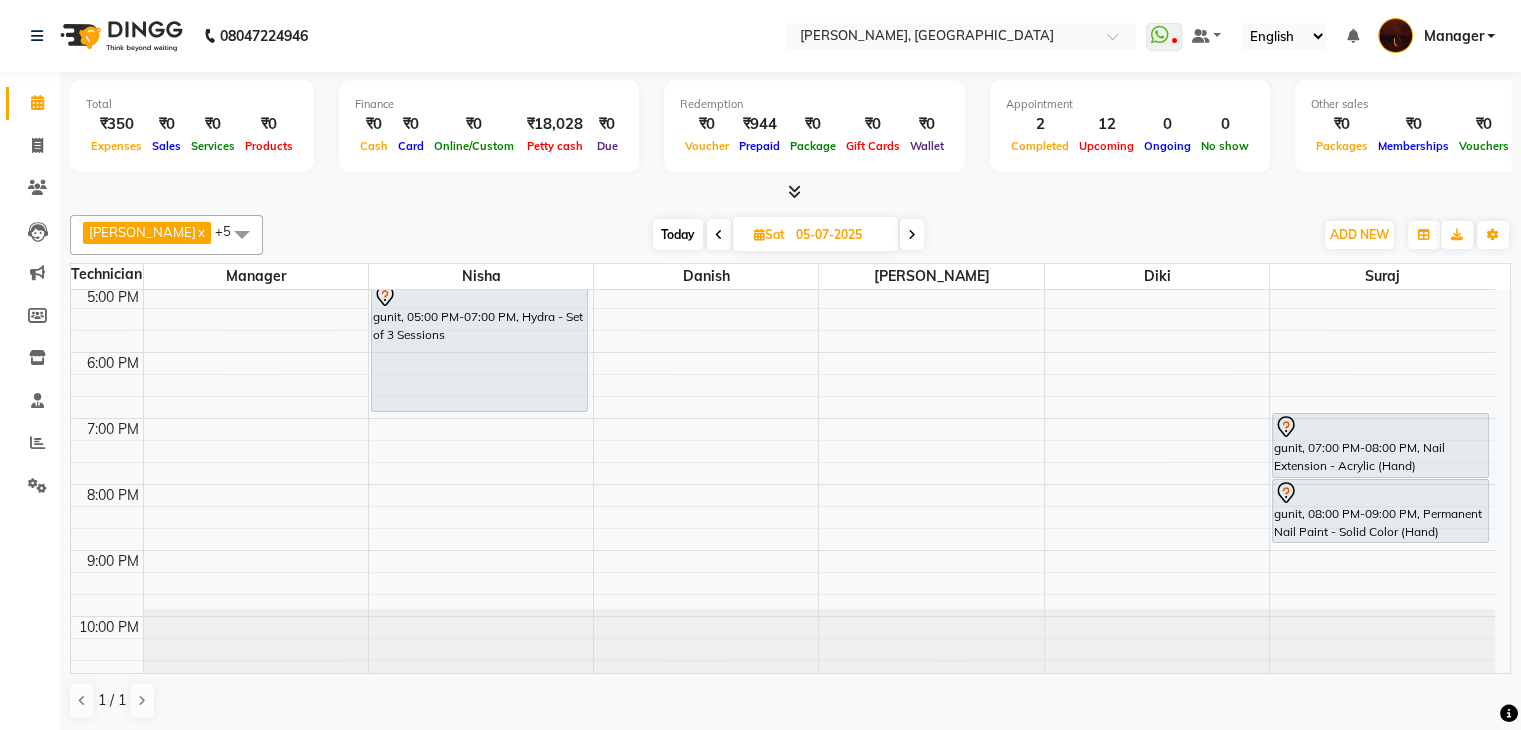 scroll, scrollTop: 0, scrollLeft: 0, axis: both 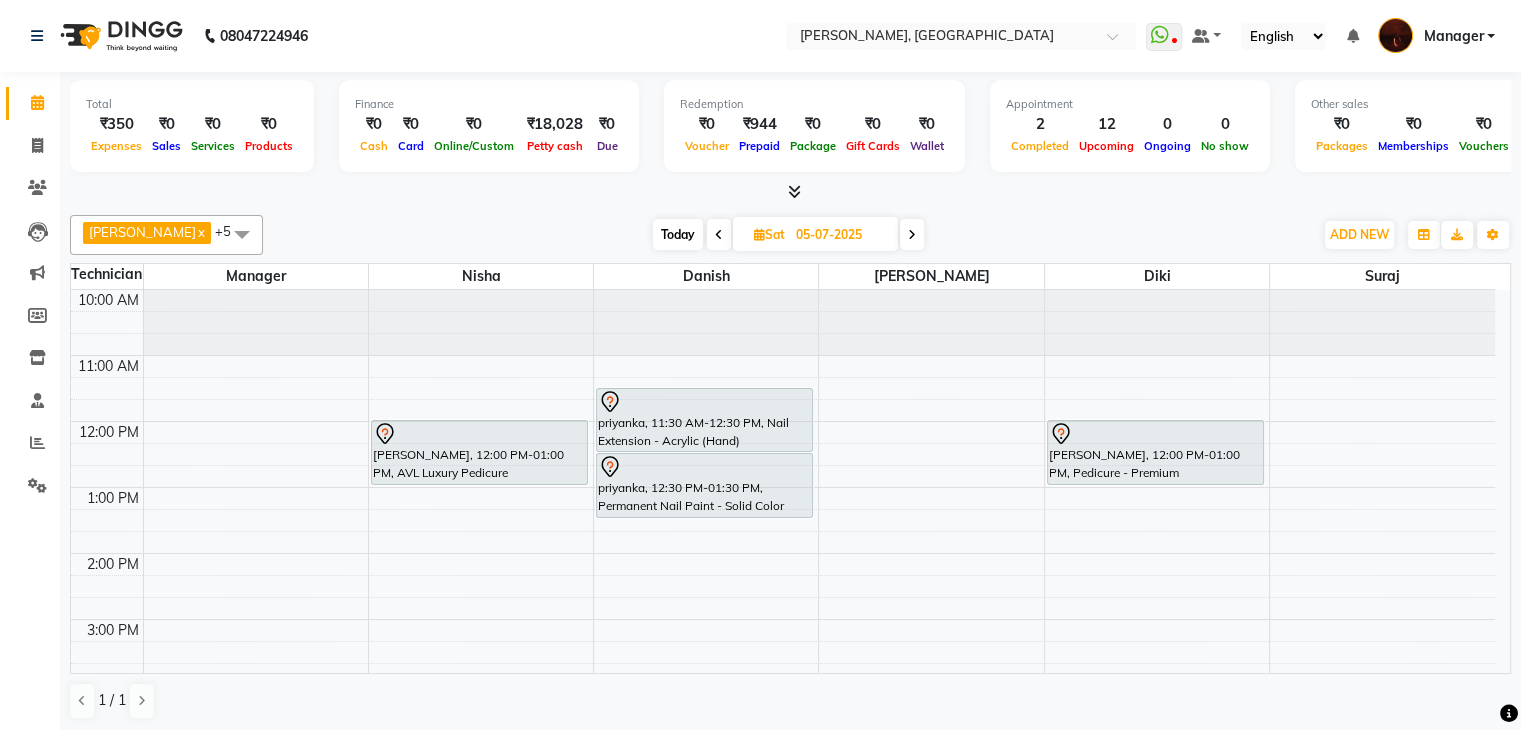click on "Today" at bounding box center (678, 234) 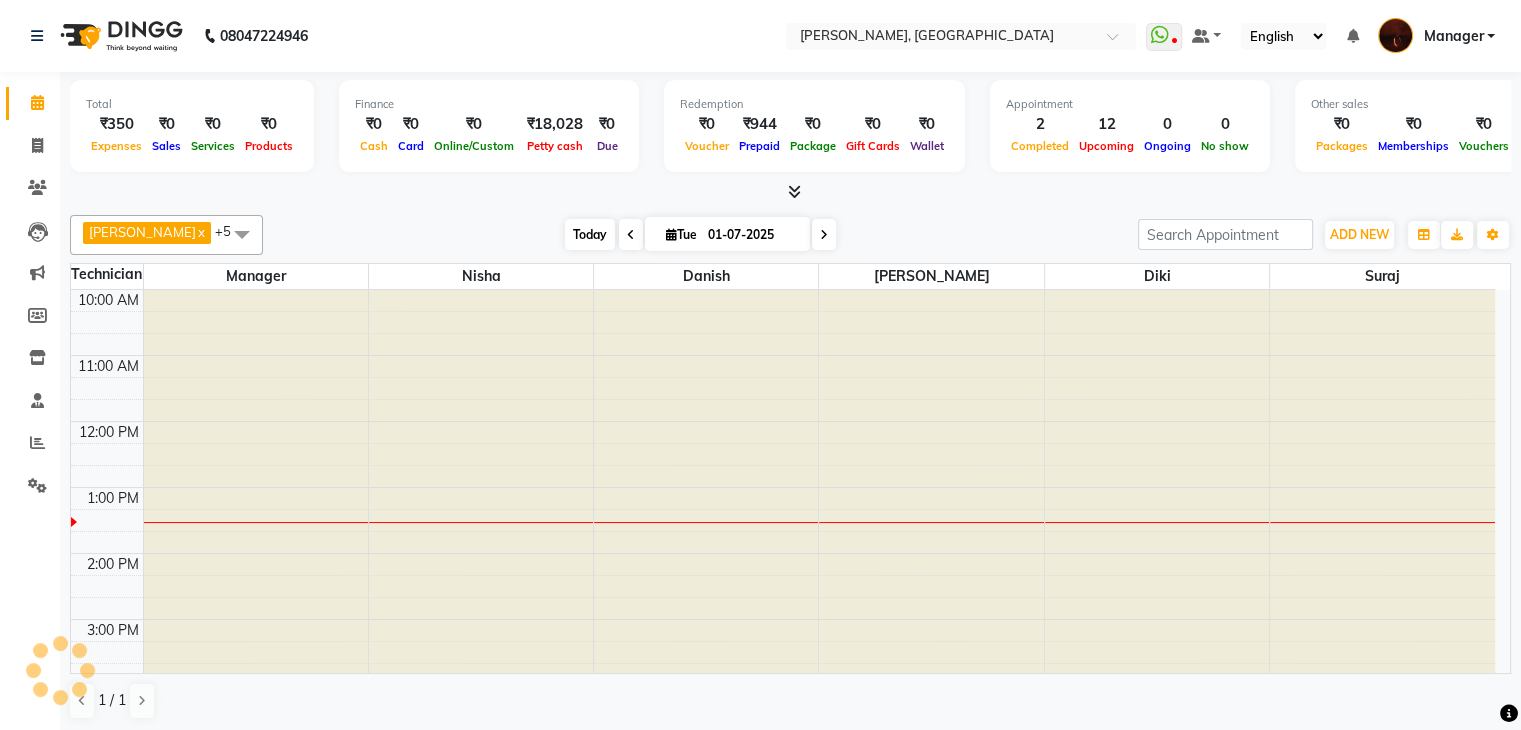 scroll, scrollTop: 196, scrollLeft: 0, axis: vertical 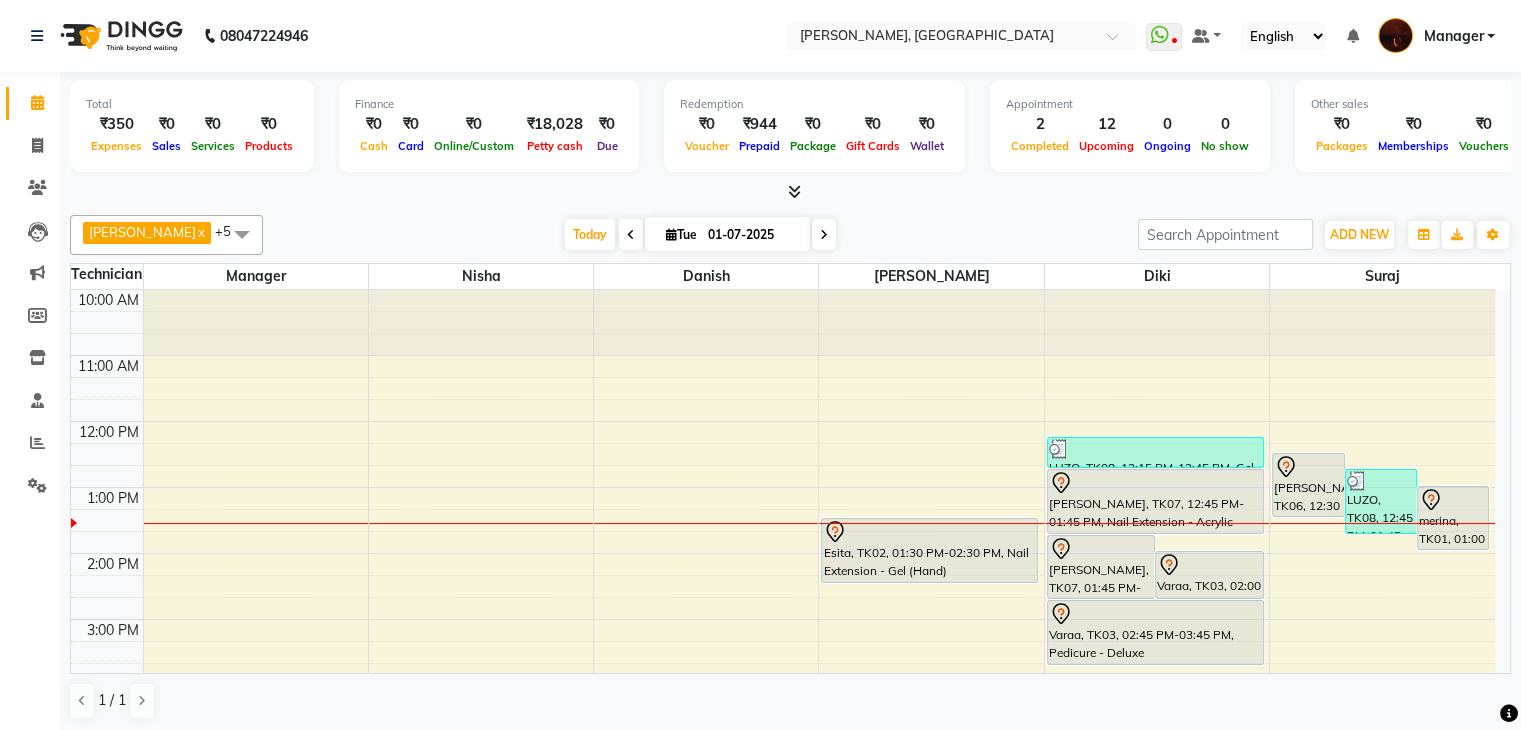 click at bounding box center [790, 192] 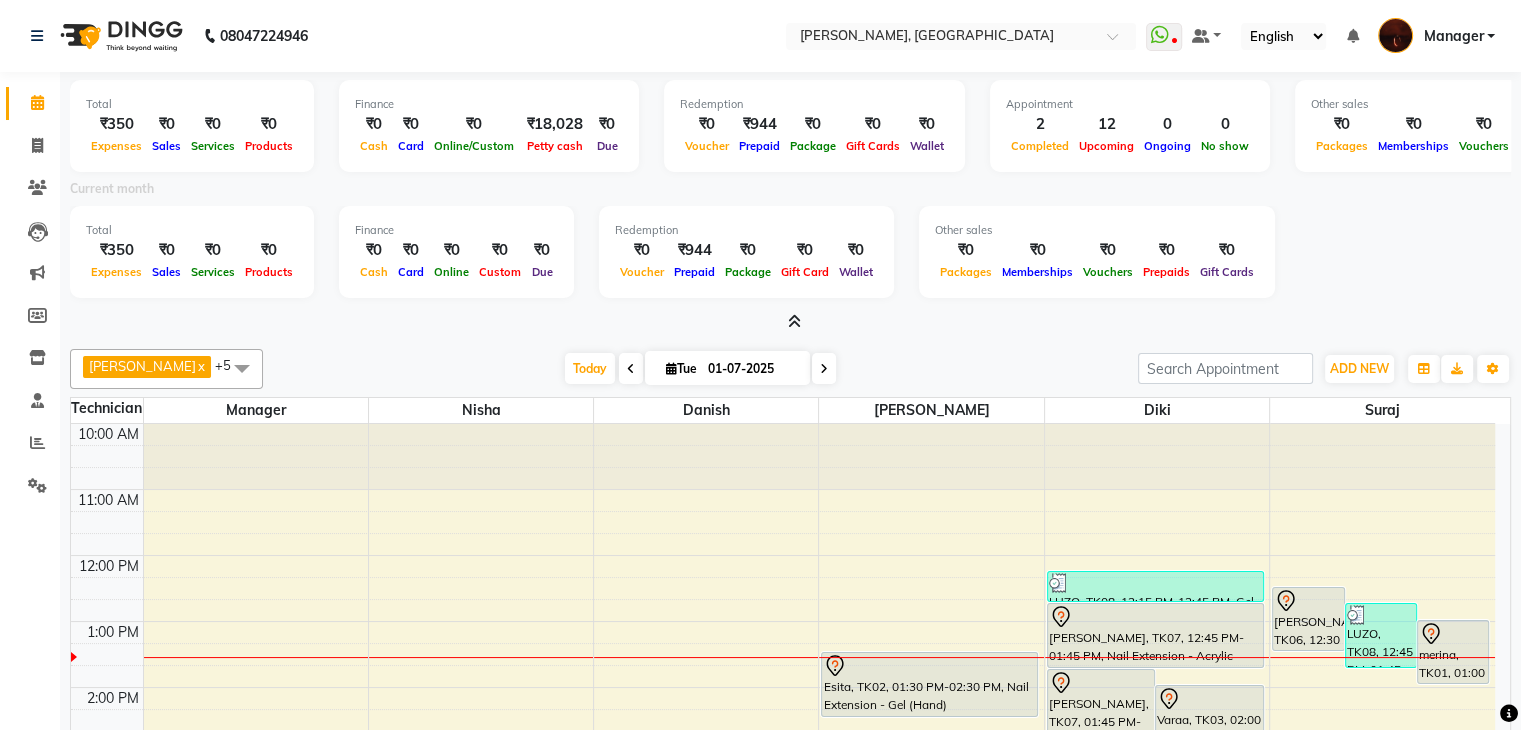 click at bounding box center [790, 322] 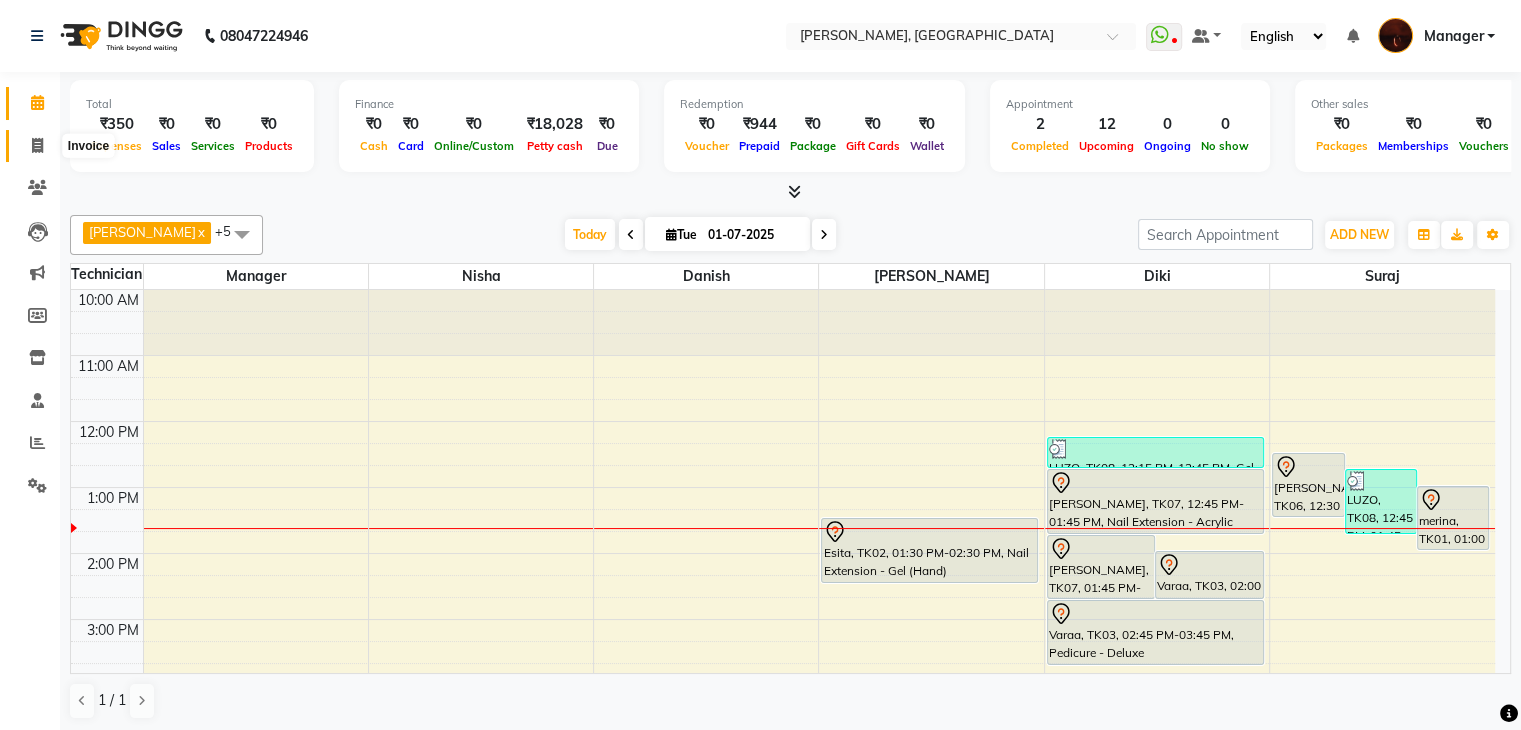 click 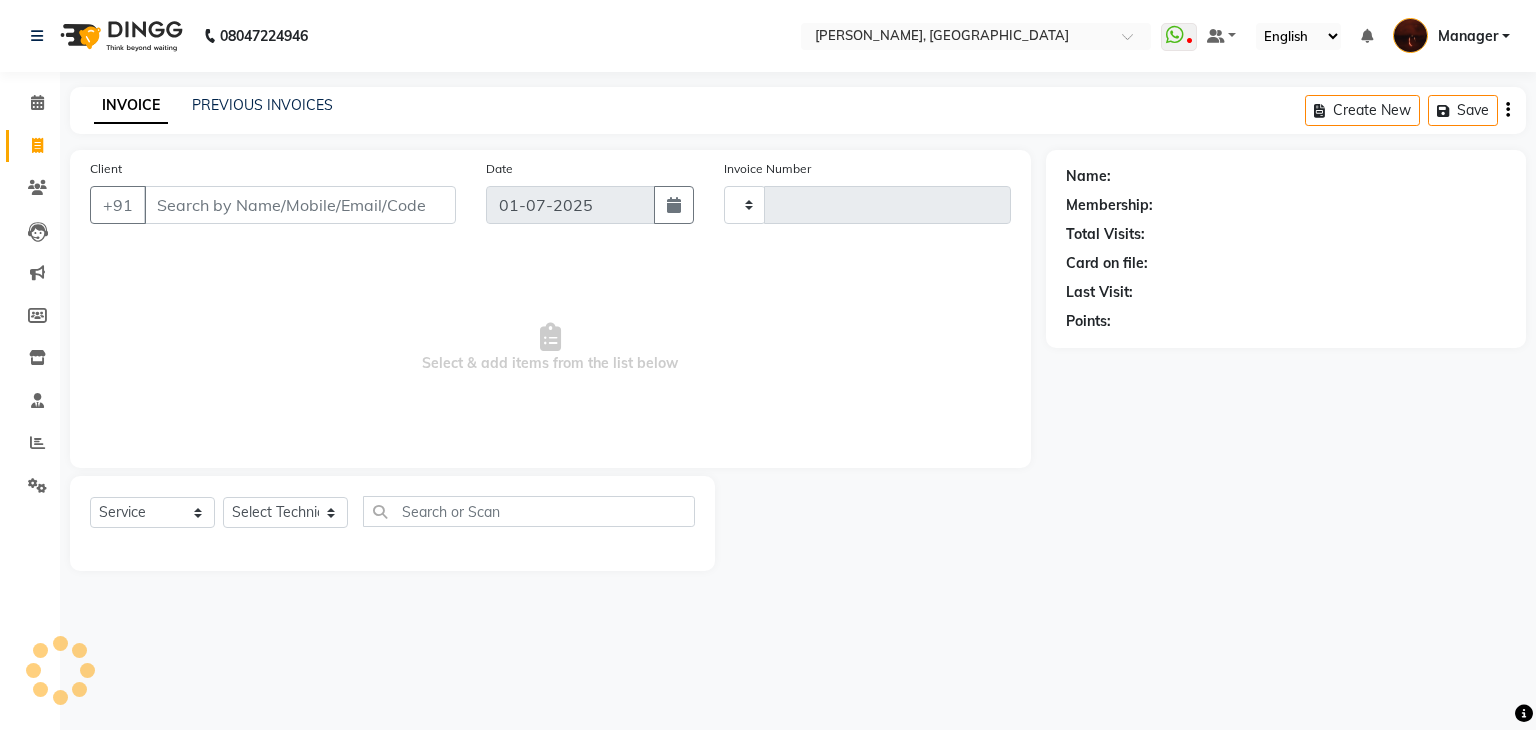 type on "1060" 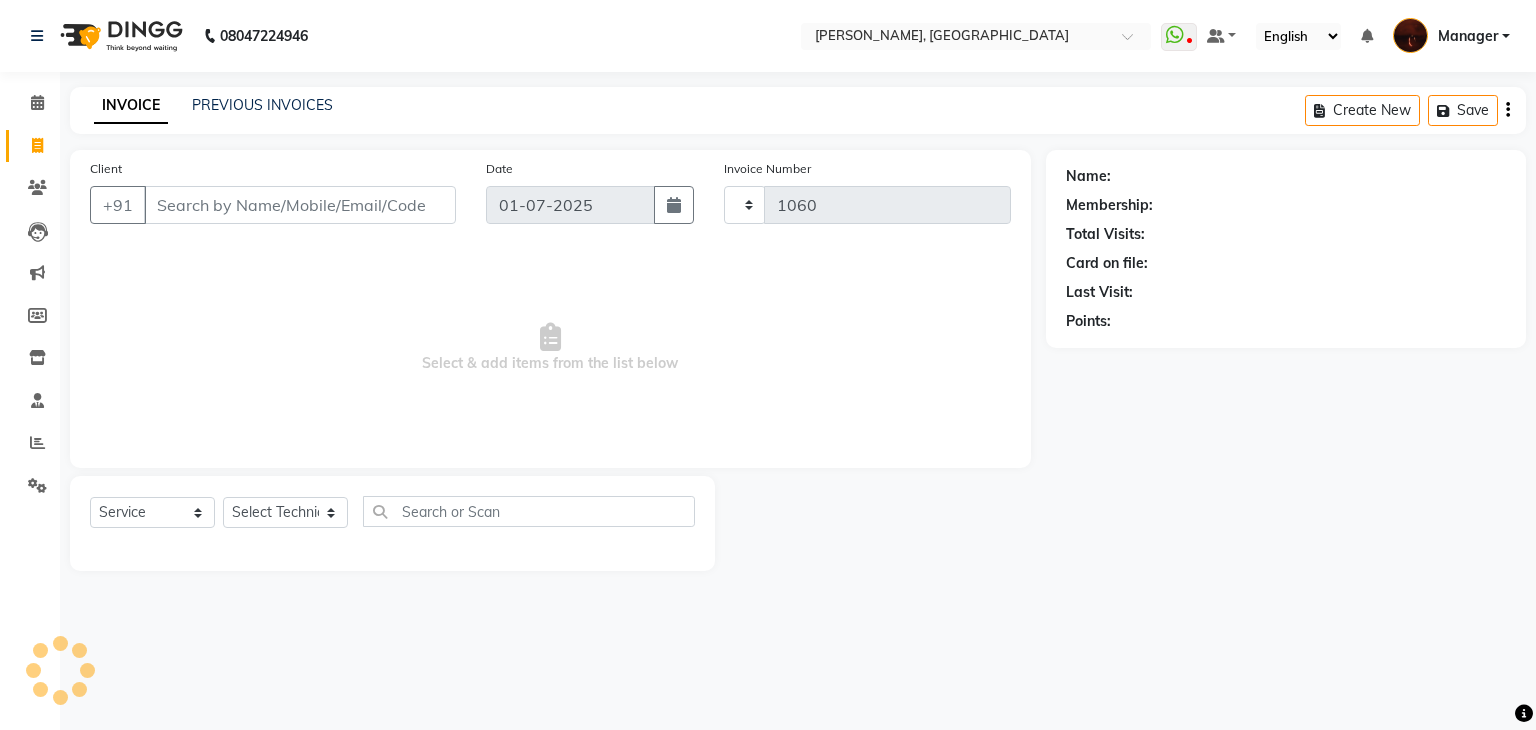 select on "4063" 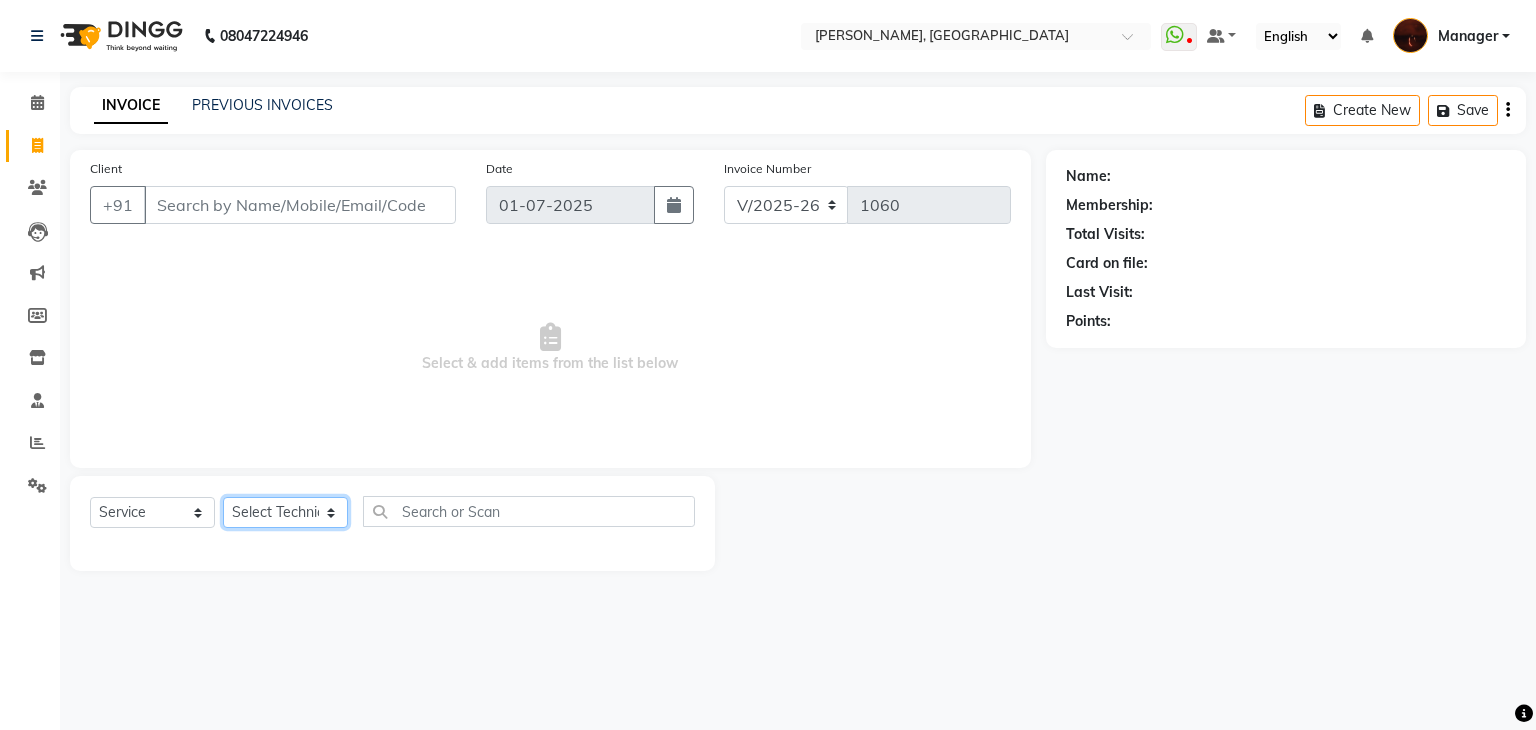 click on "Select Technician Adesh amir anuj Danish Diki  Gaurav GAURAV GK Geeta Himanshu jenifer Manager megna nikhil Nisha Pooja prince Rohit roshni sajan Sameer sudeb Sudhir Accounting suraj vishnu" 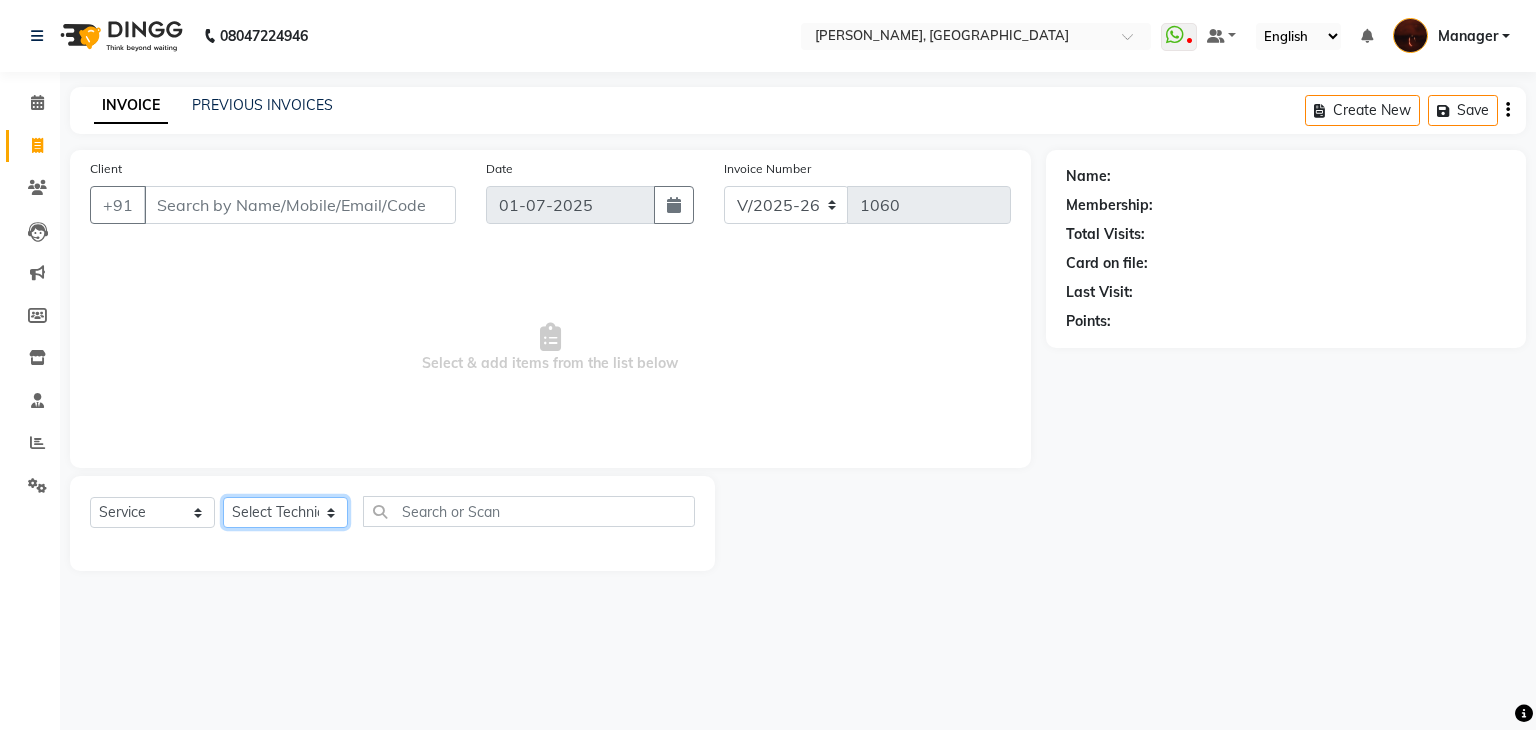 select on "35072" 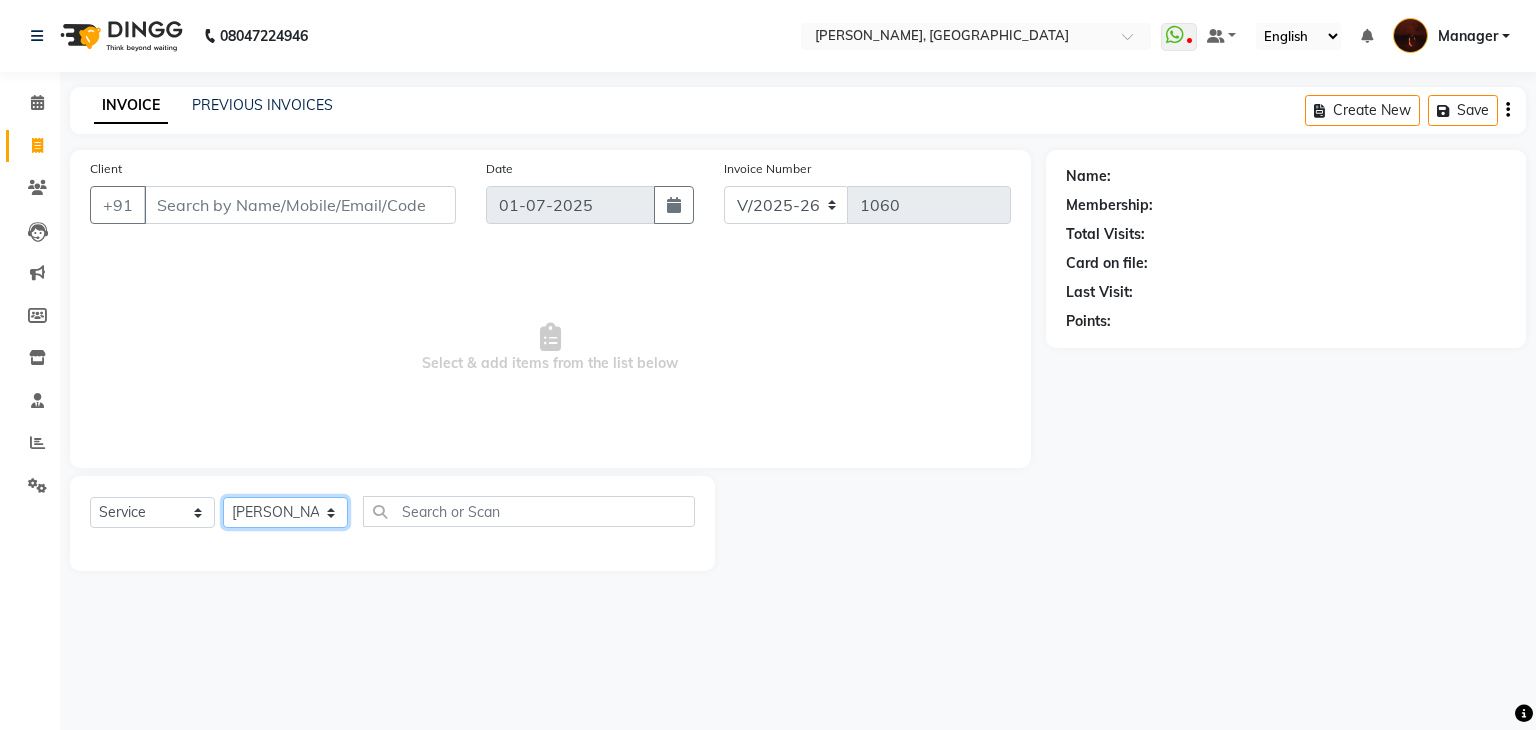 click on "Select Technician Adesh amir anuj Danish Diki  Gaurav GAURAV GK Geeta Himanshu jenifer Manager megna nikhil Nisha Pooja prince Rohit roshni sajan Sameer sudeb Sudhir Accounting suraj vishnu" 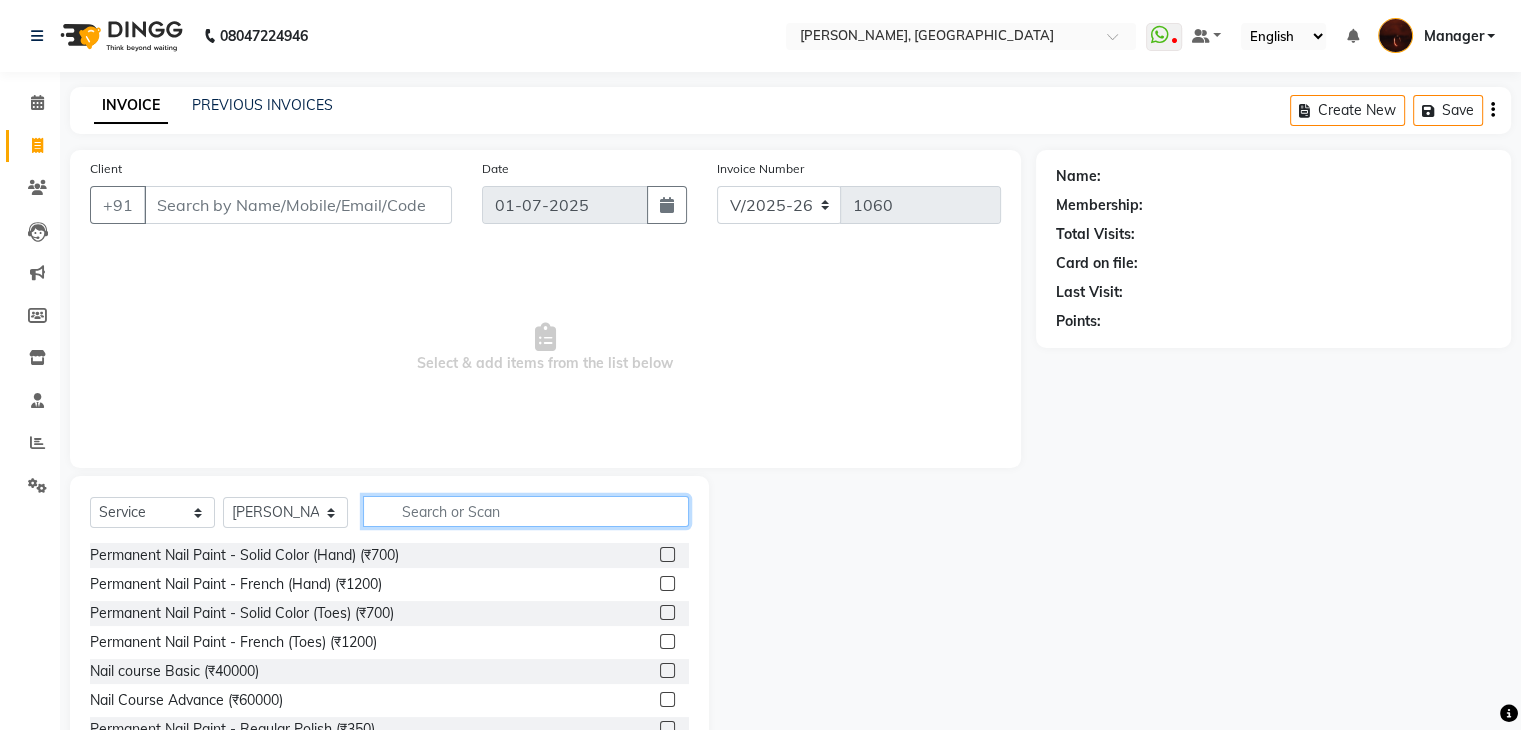 click 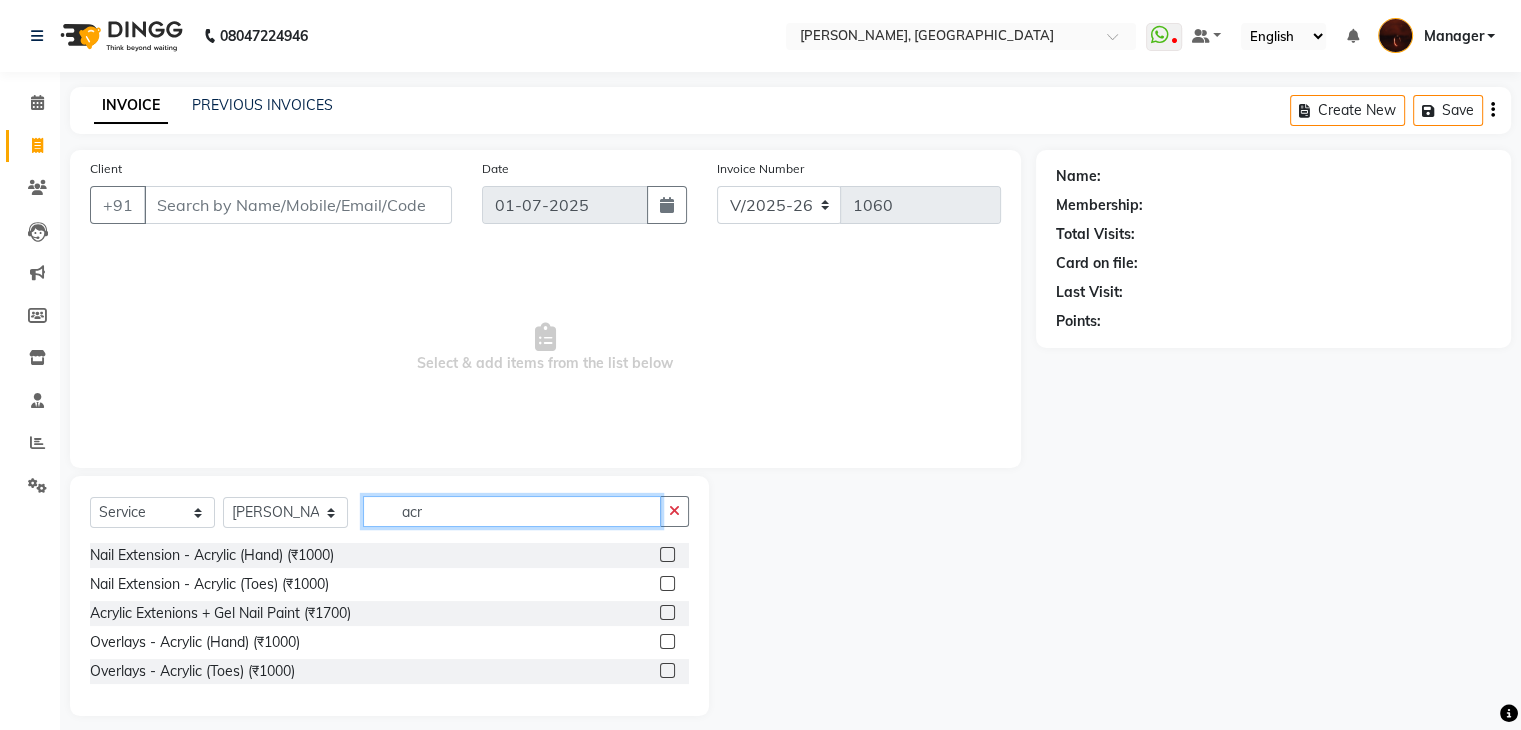 type on "acr" 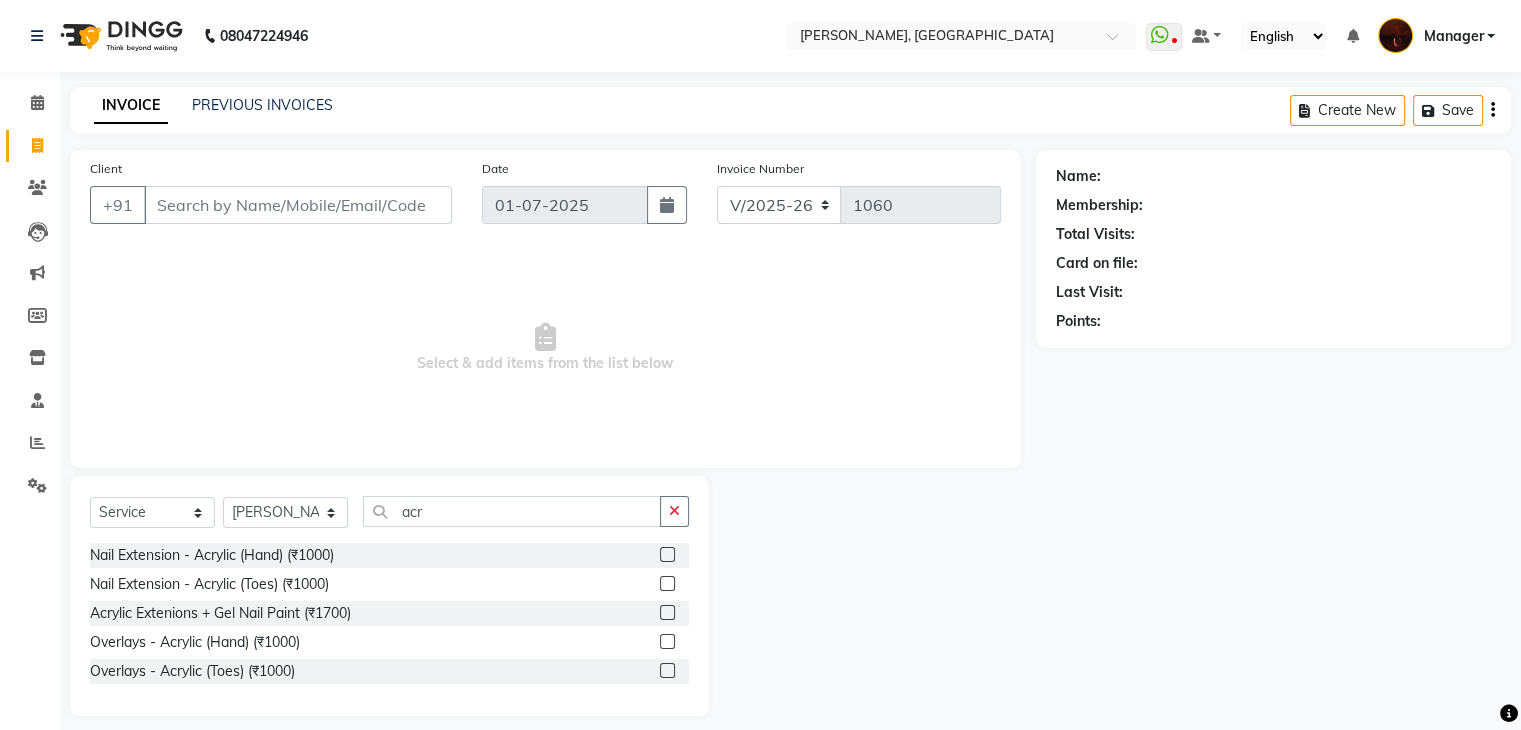 click 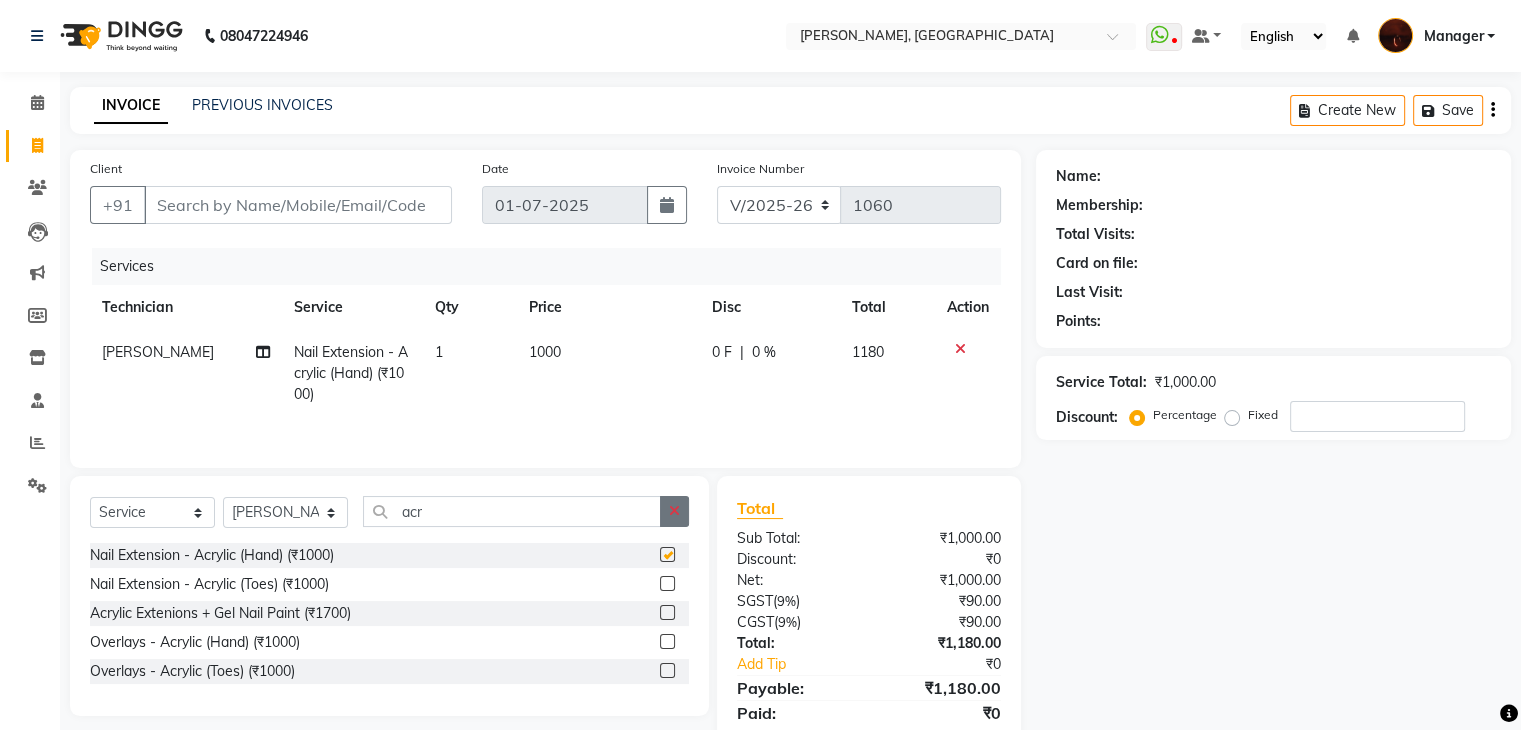 checkbox on "false" 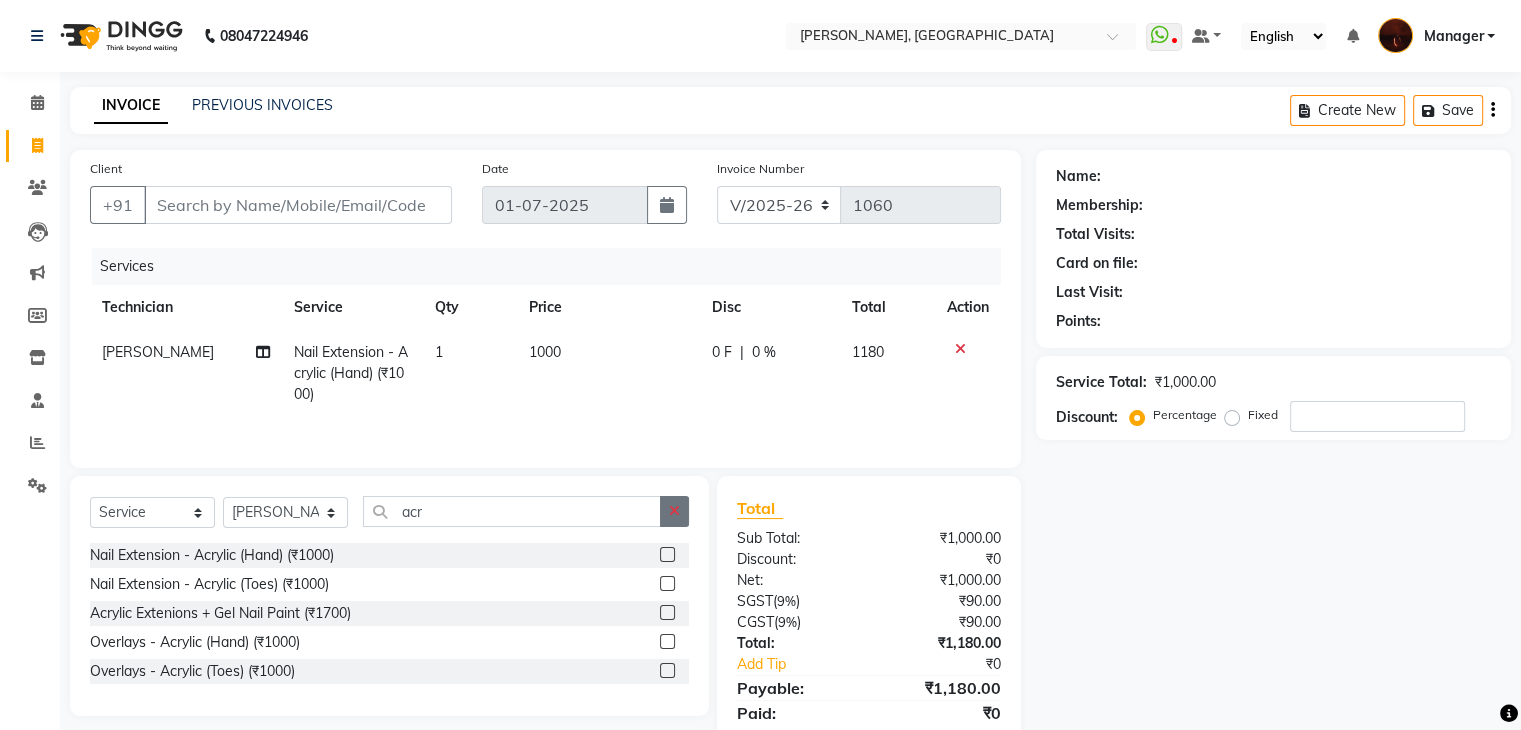 click 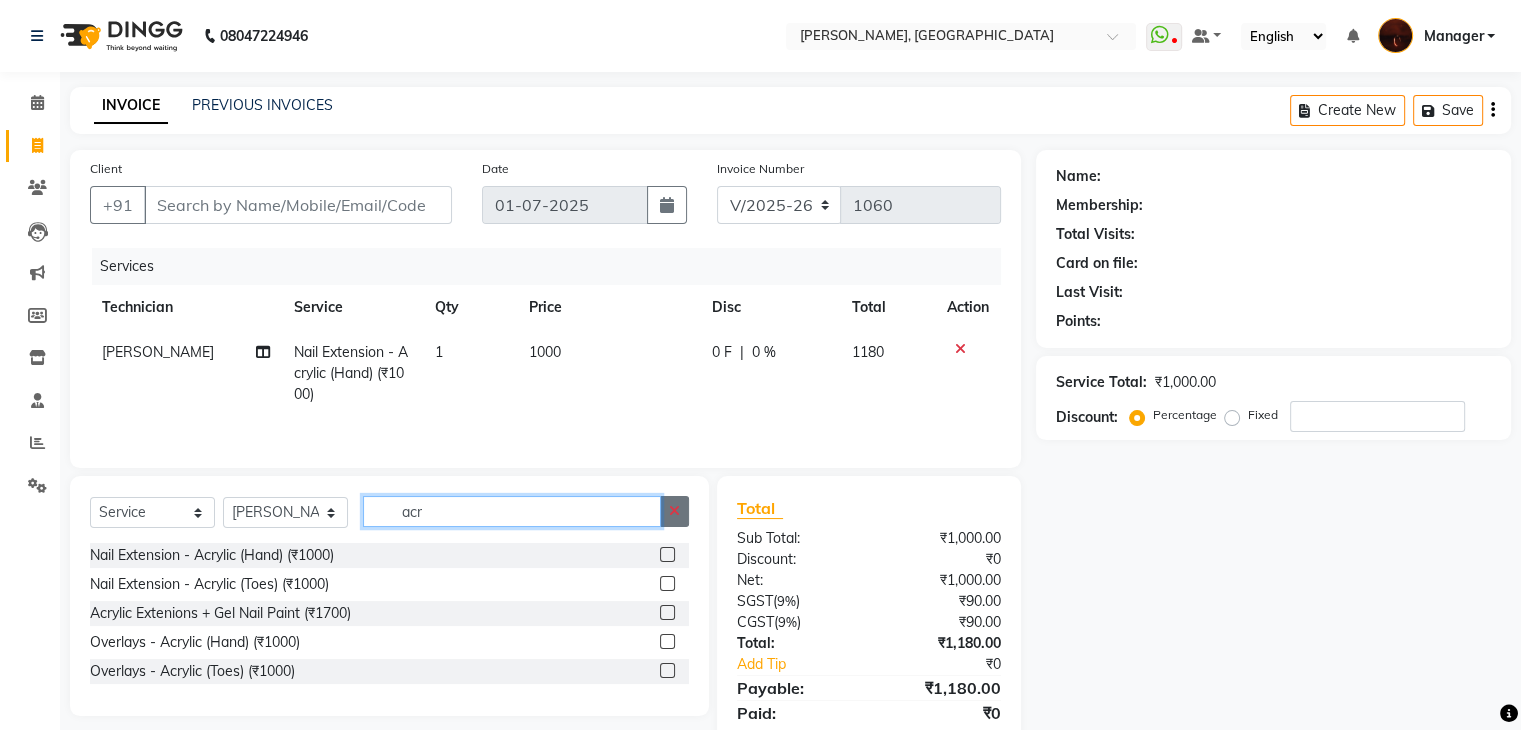 type 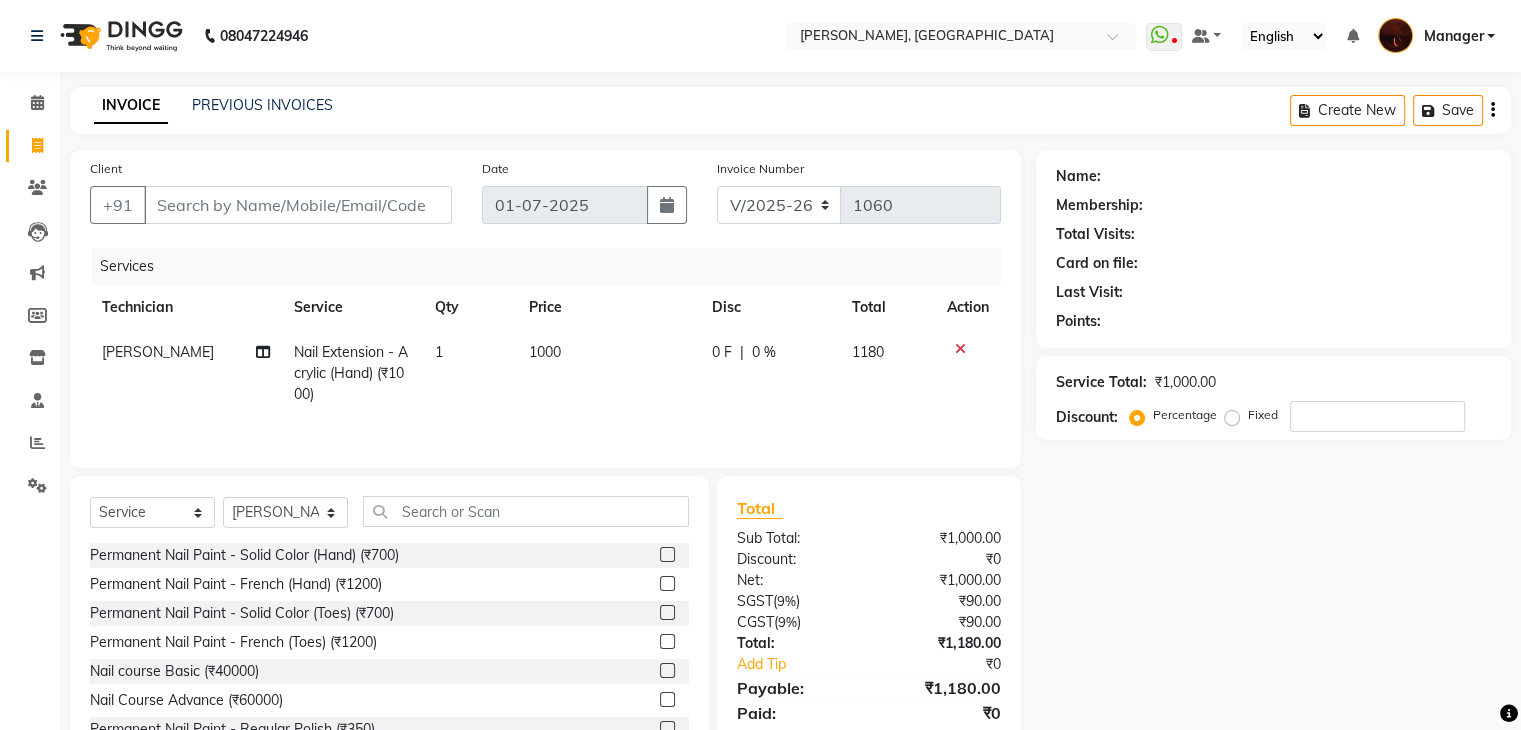 click 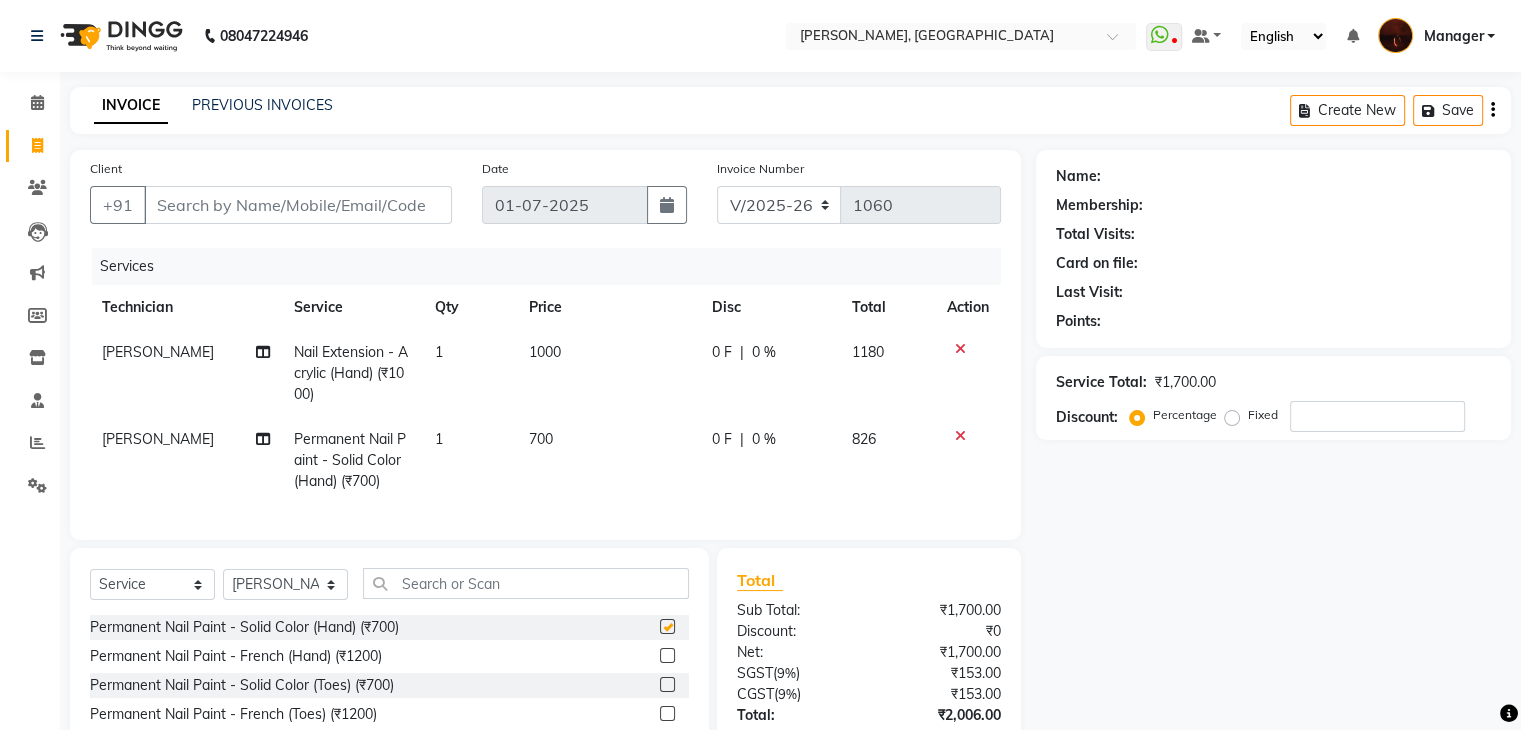checkbox on "false" 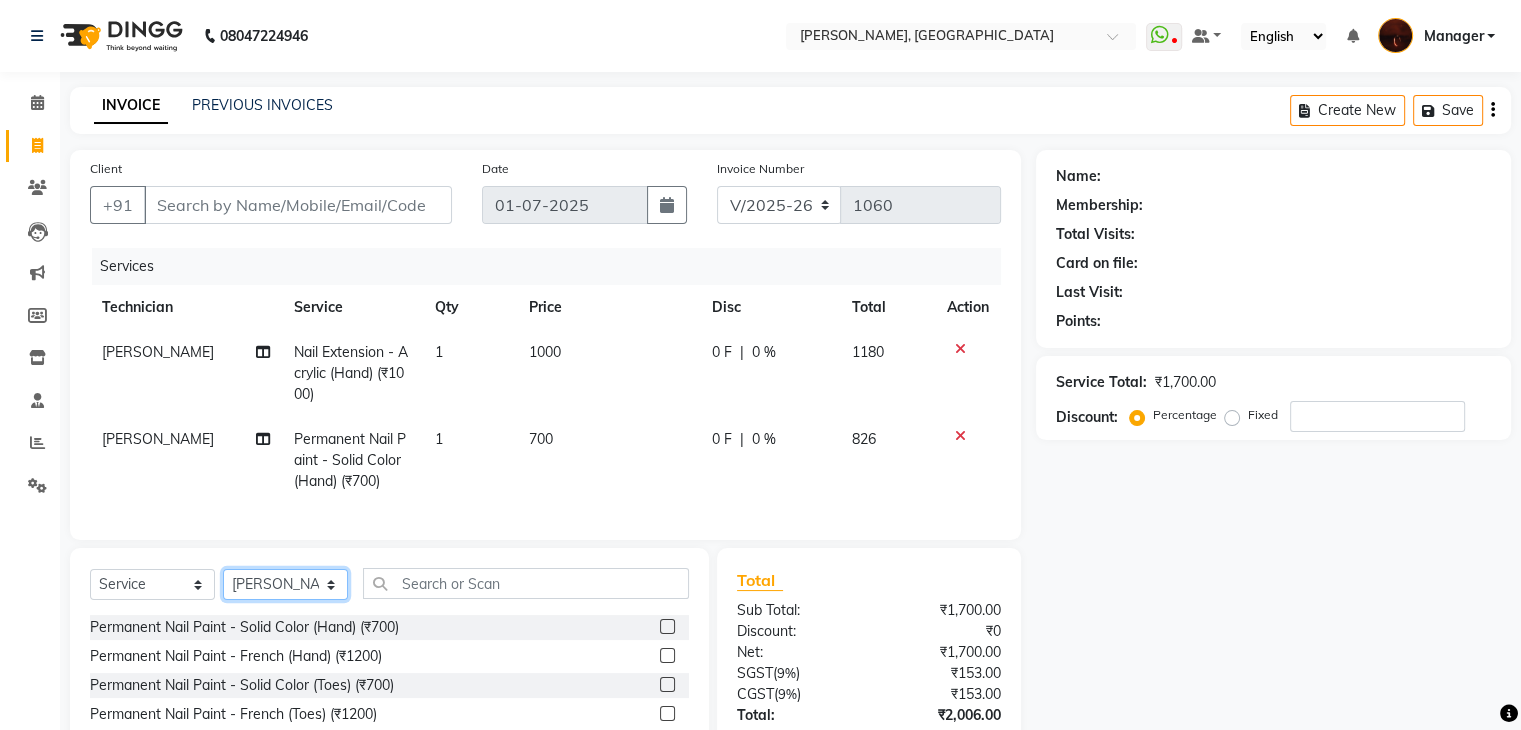 click on "Select Technician Adesh amir anuj Danish Diki  Gaurav GAURAV GK Geeta Himanshu jenifer Manager megna nikhil Nisha Pooja prince Rohit roshni sajan Sameer sudeb Sudhir Accounting suraj vishnu" 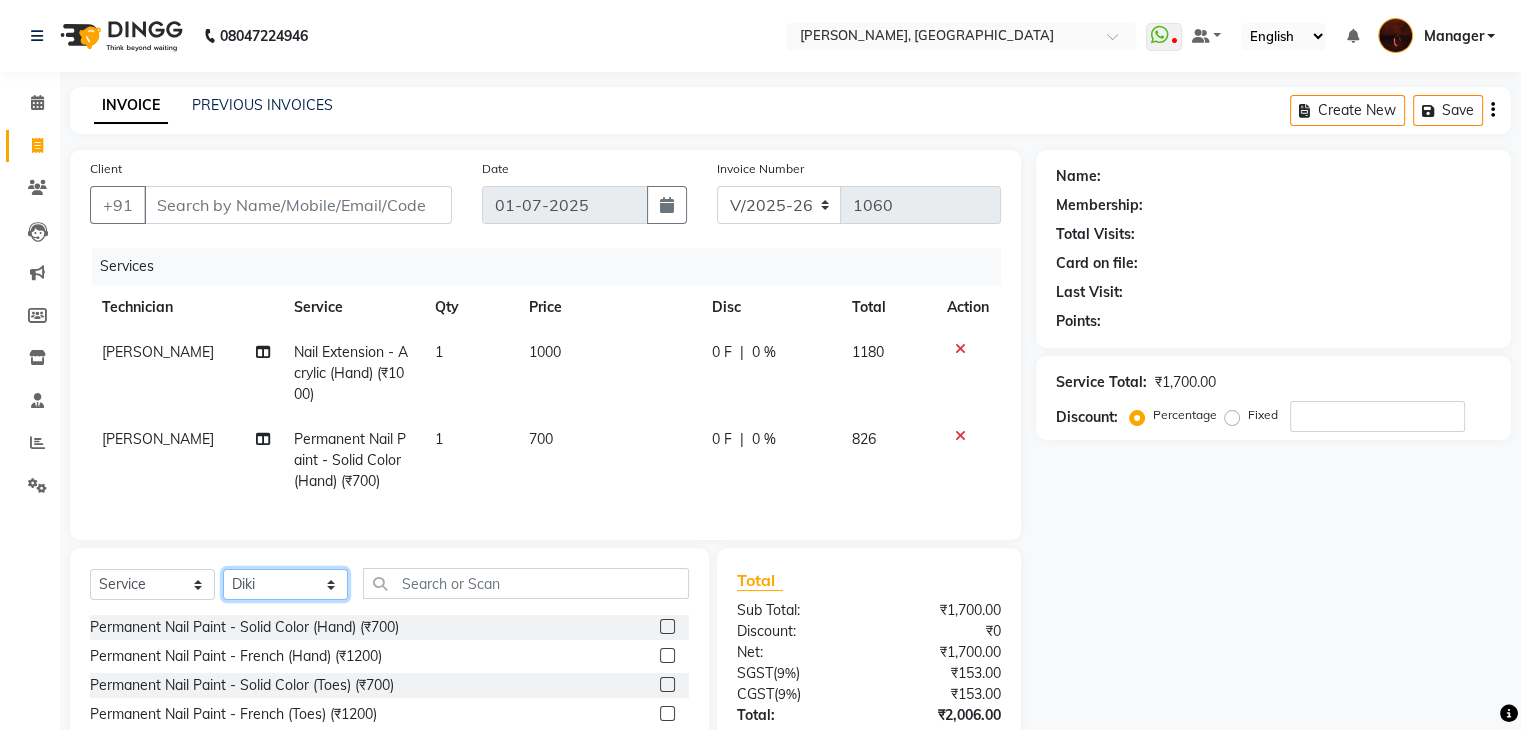 click on "Select Technician Adesh amir anuj Danish Diki  Gaurav GAURAV GK Geeta Himanshu jenifer Manager megna nikhil Nisha Pooja prince Rohit roshni sajan Sameer sudeb Sudhir Accounting suraj vishnu" 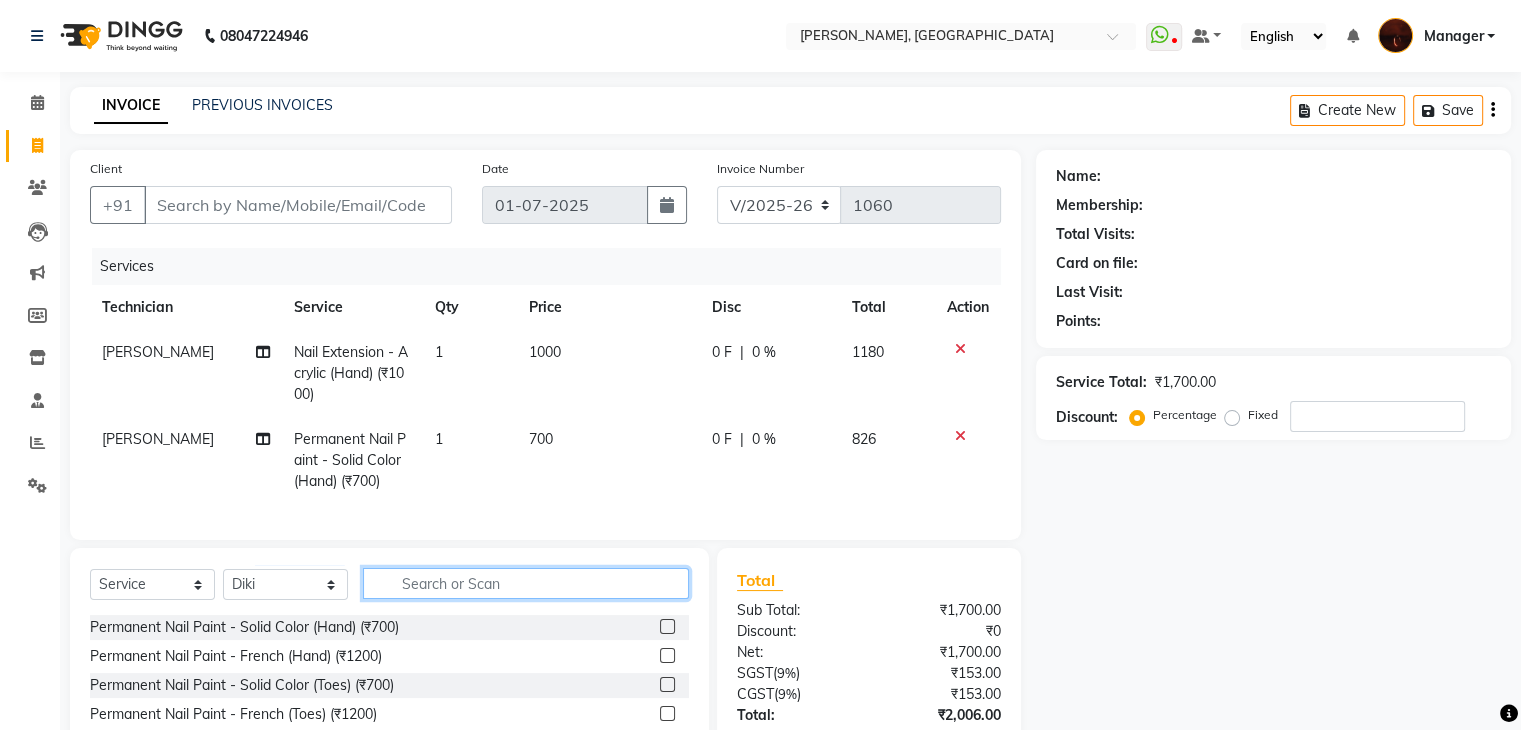 click 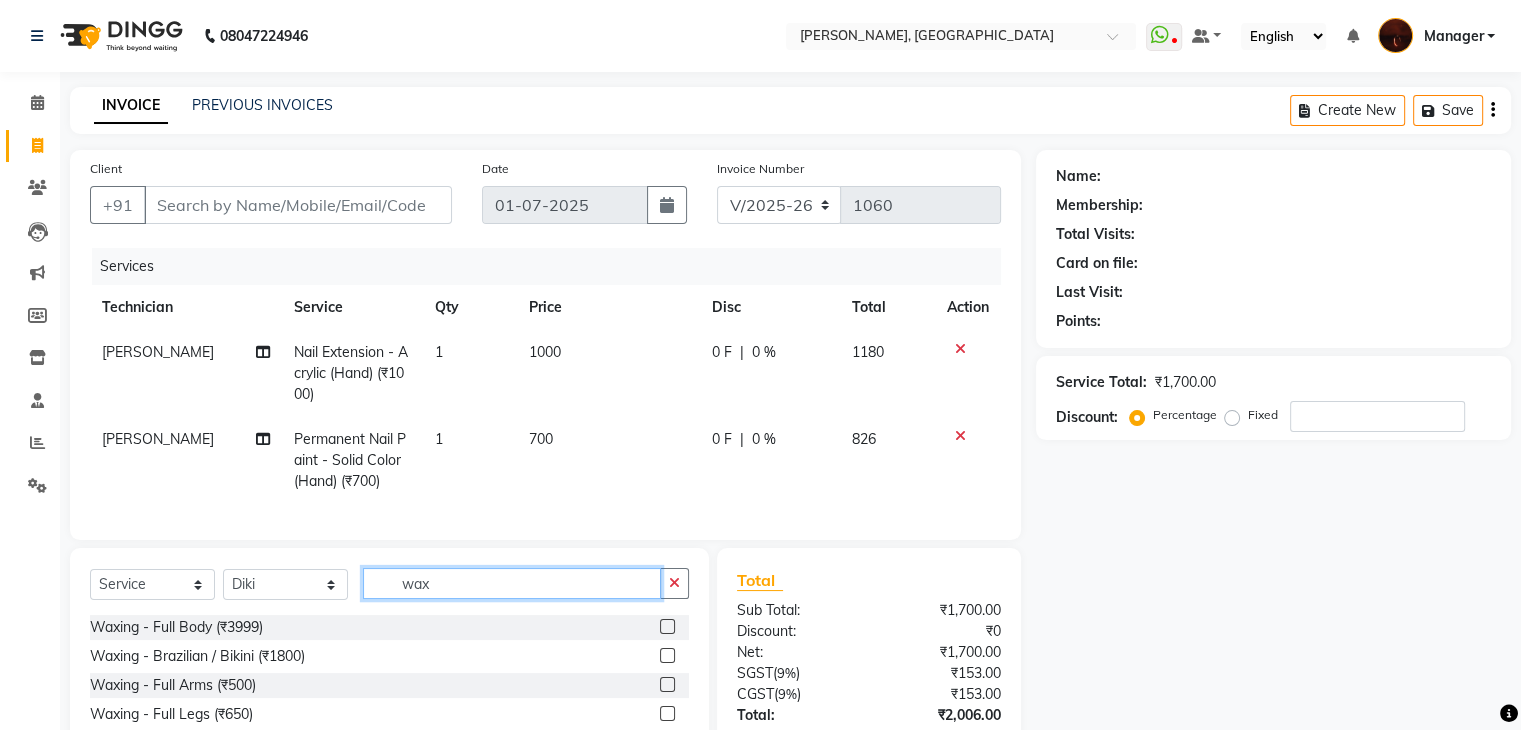 scroll, scrollTop: 159, scrollLeft: 0, axis: vertical 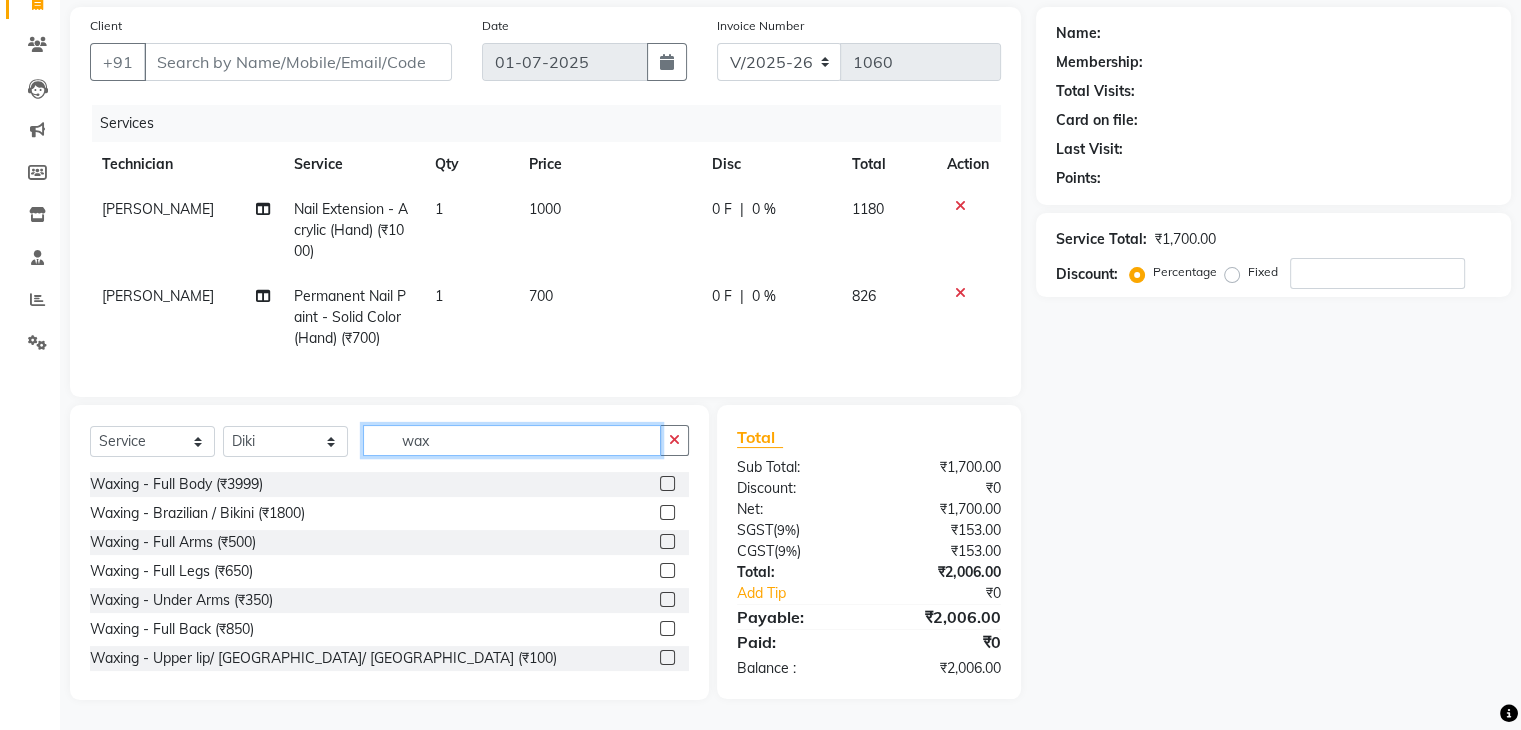 type on "wax" 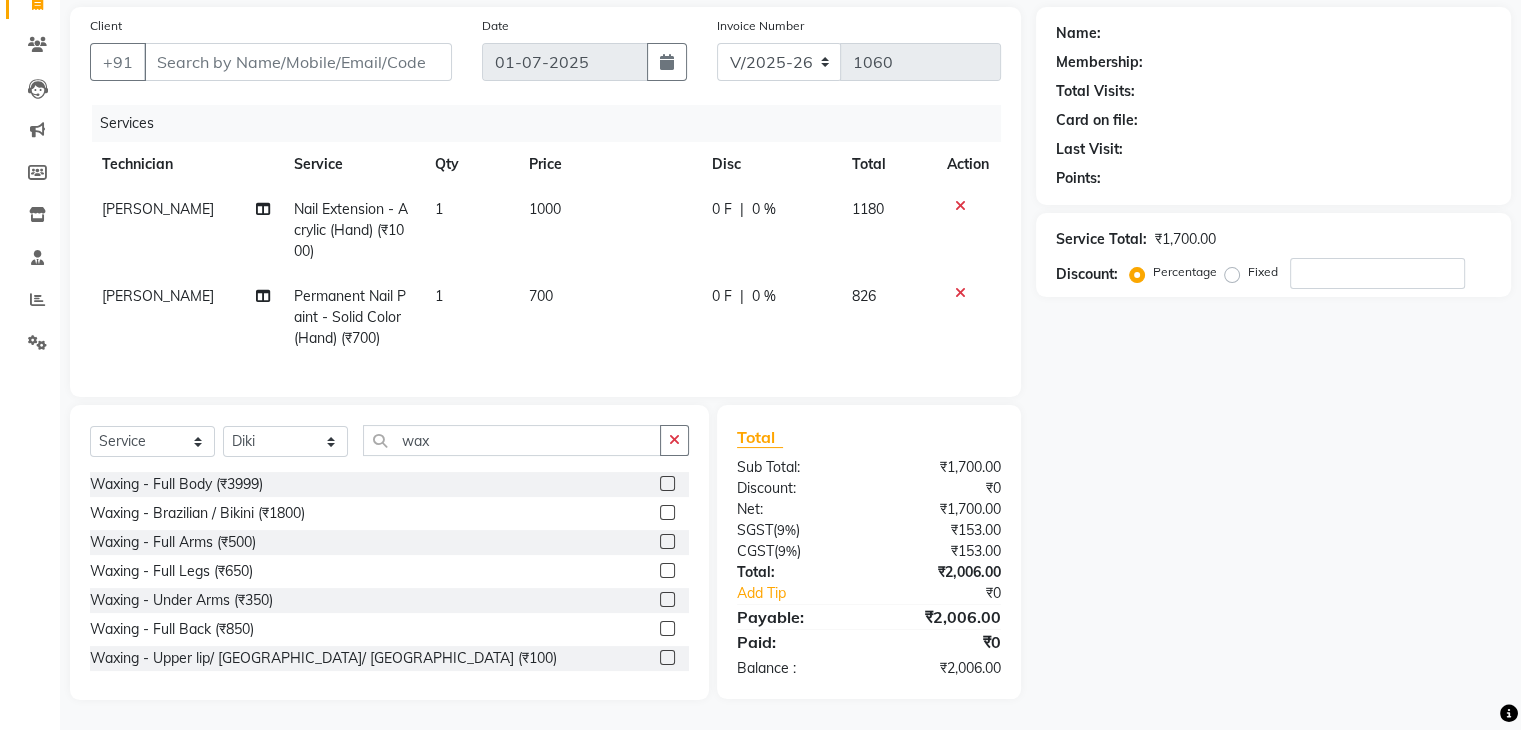 click 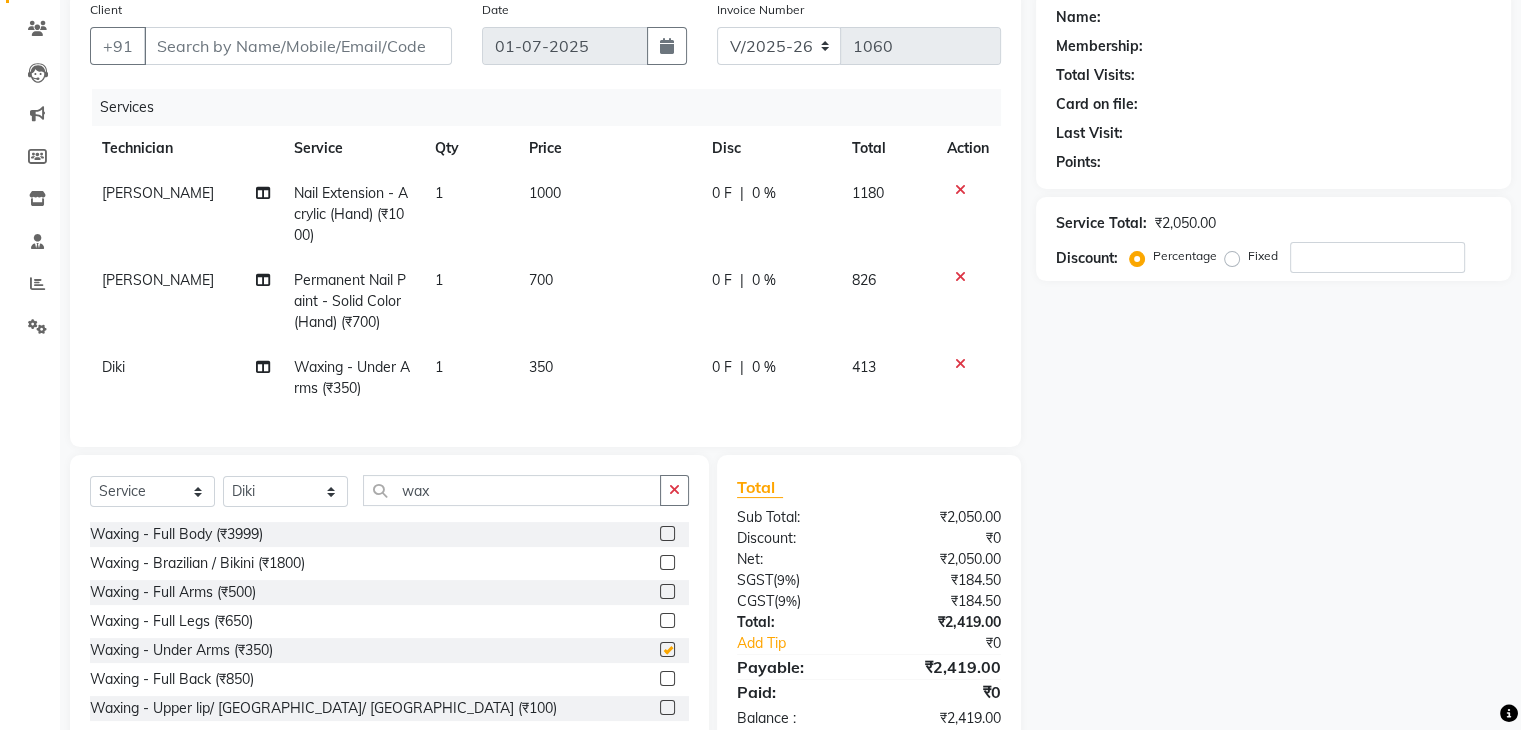 checkbox on "false" 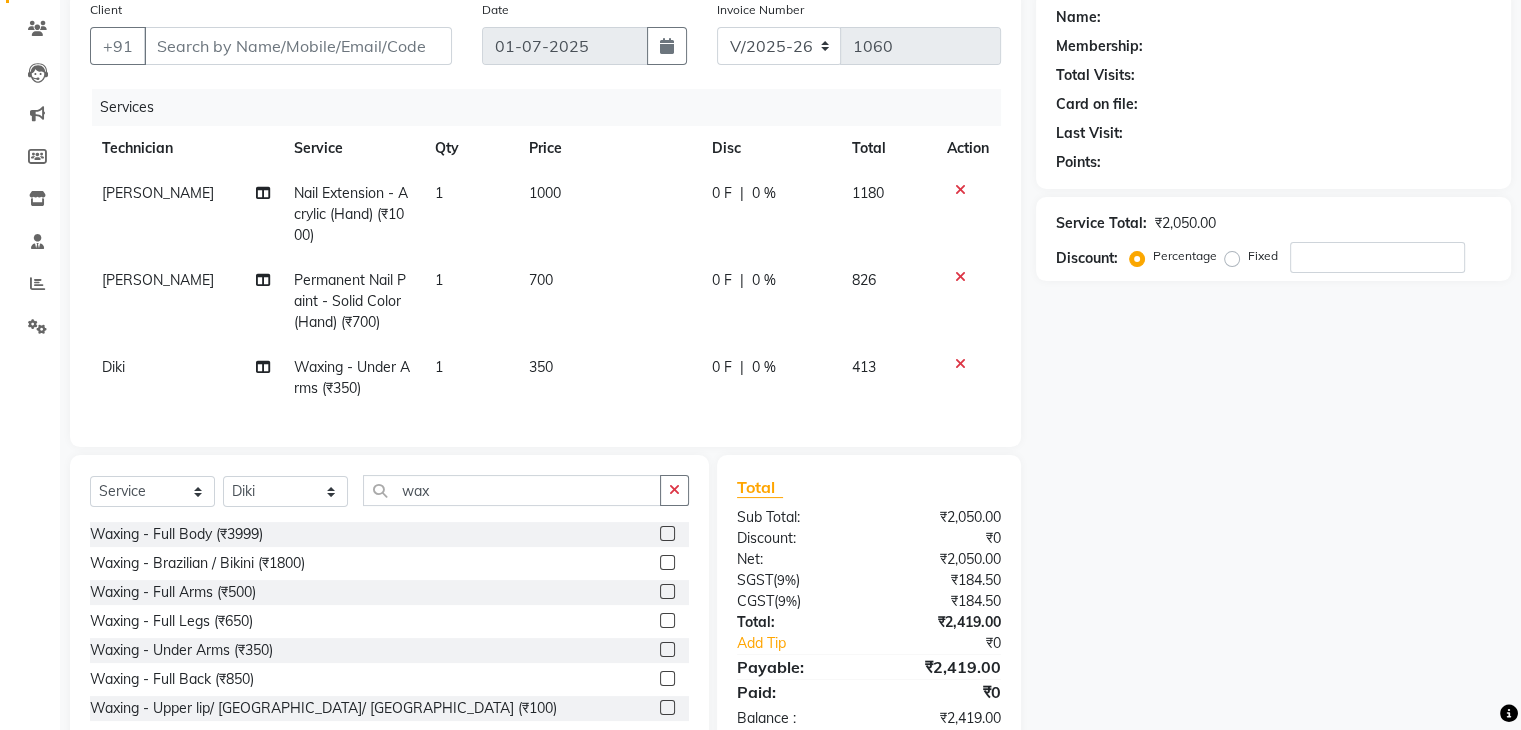 scroll, scrollTop: 225, scrollLeft: 0, axis: vertical 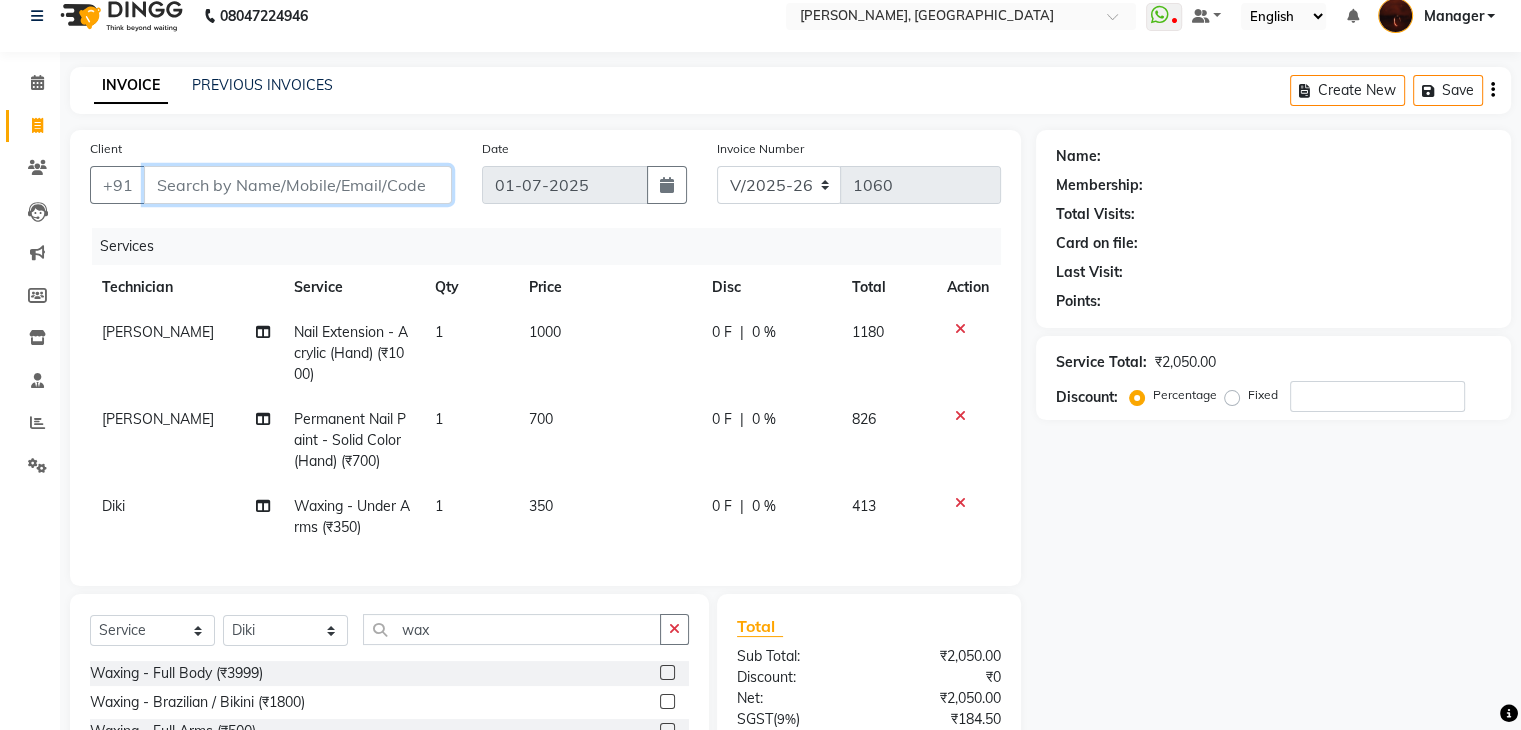 click on "Client" at bounding box center [298, 185] 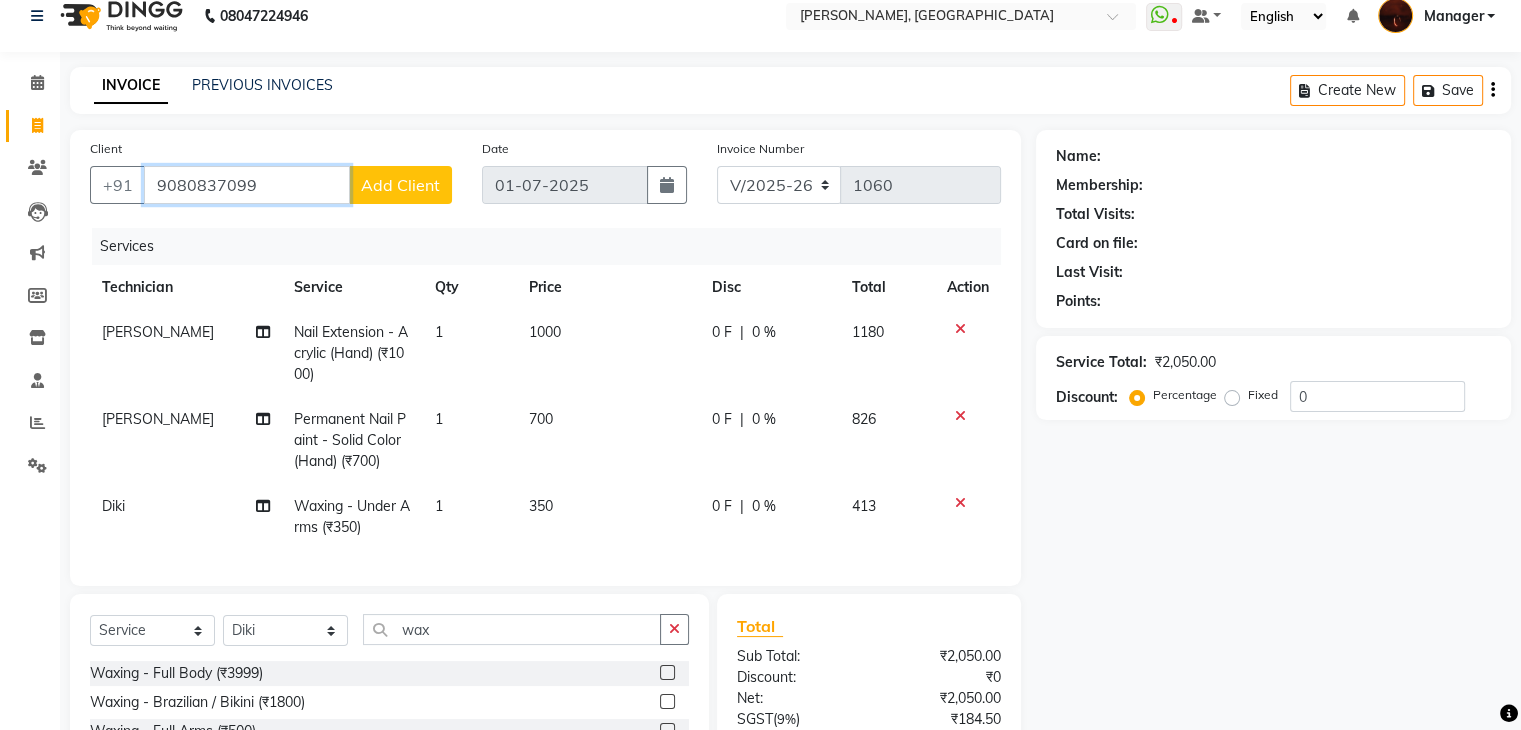 type on "9080837099" 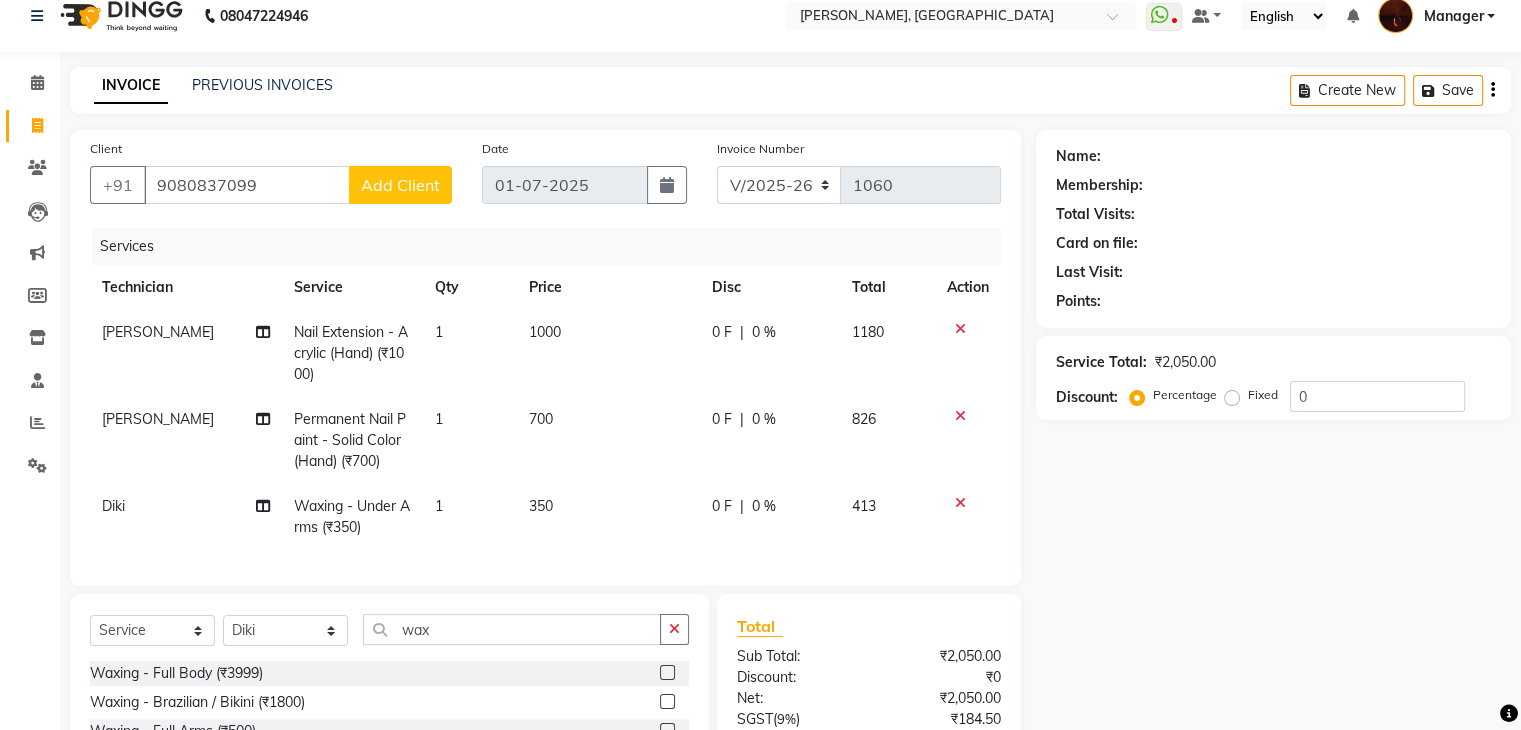 click on "Add Client" 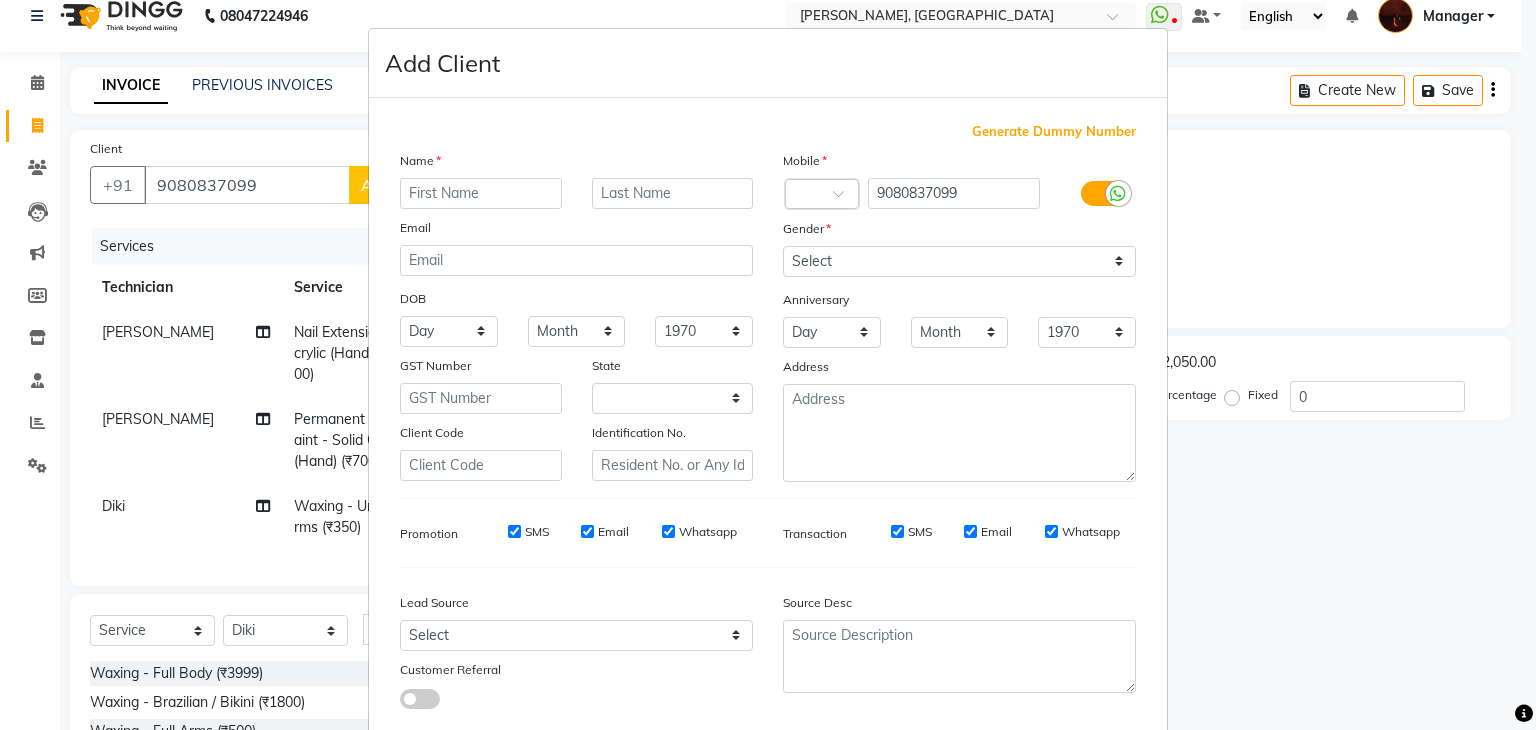 select on "21" 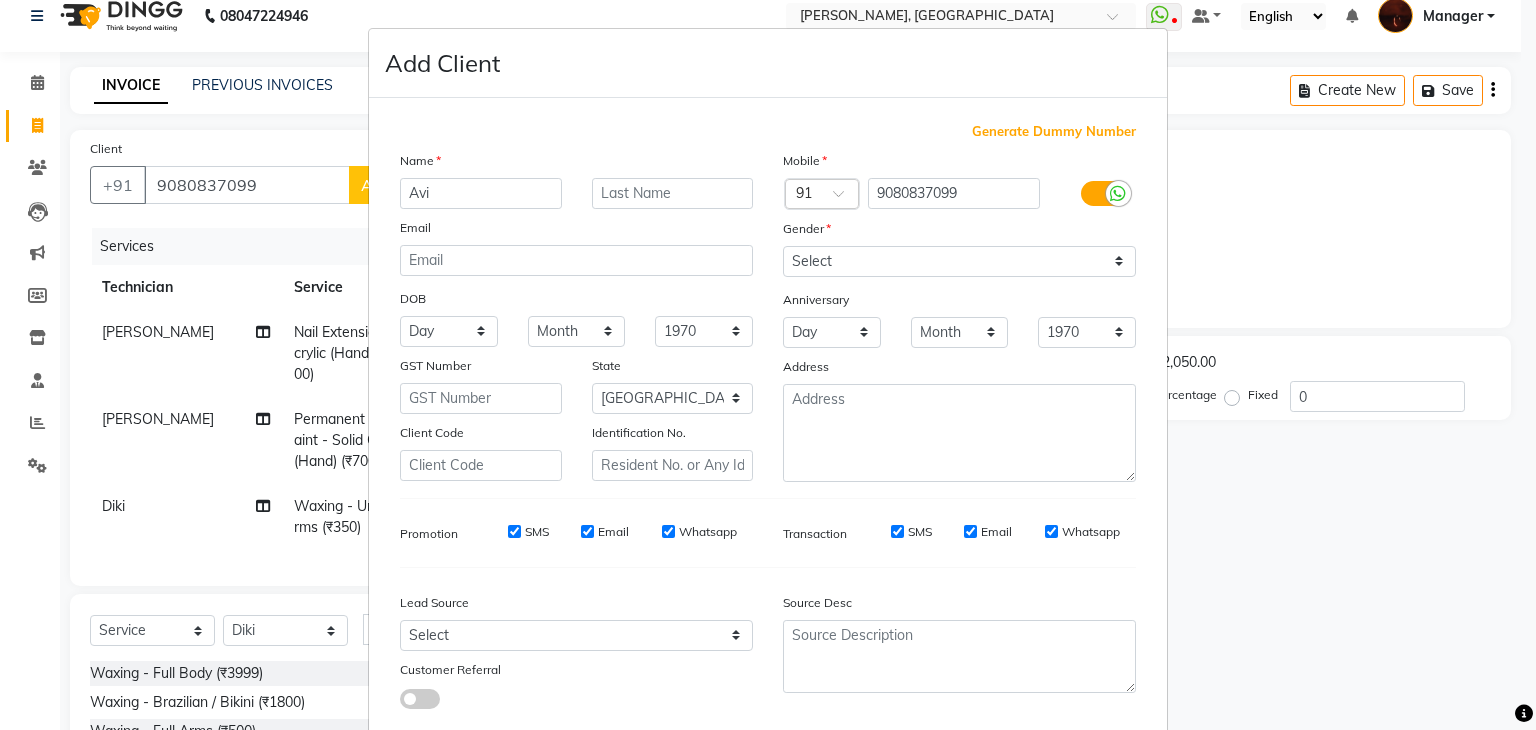 type on "Avi" 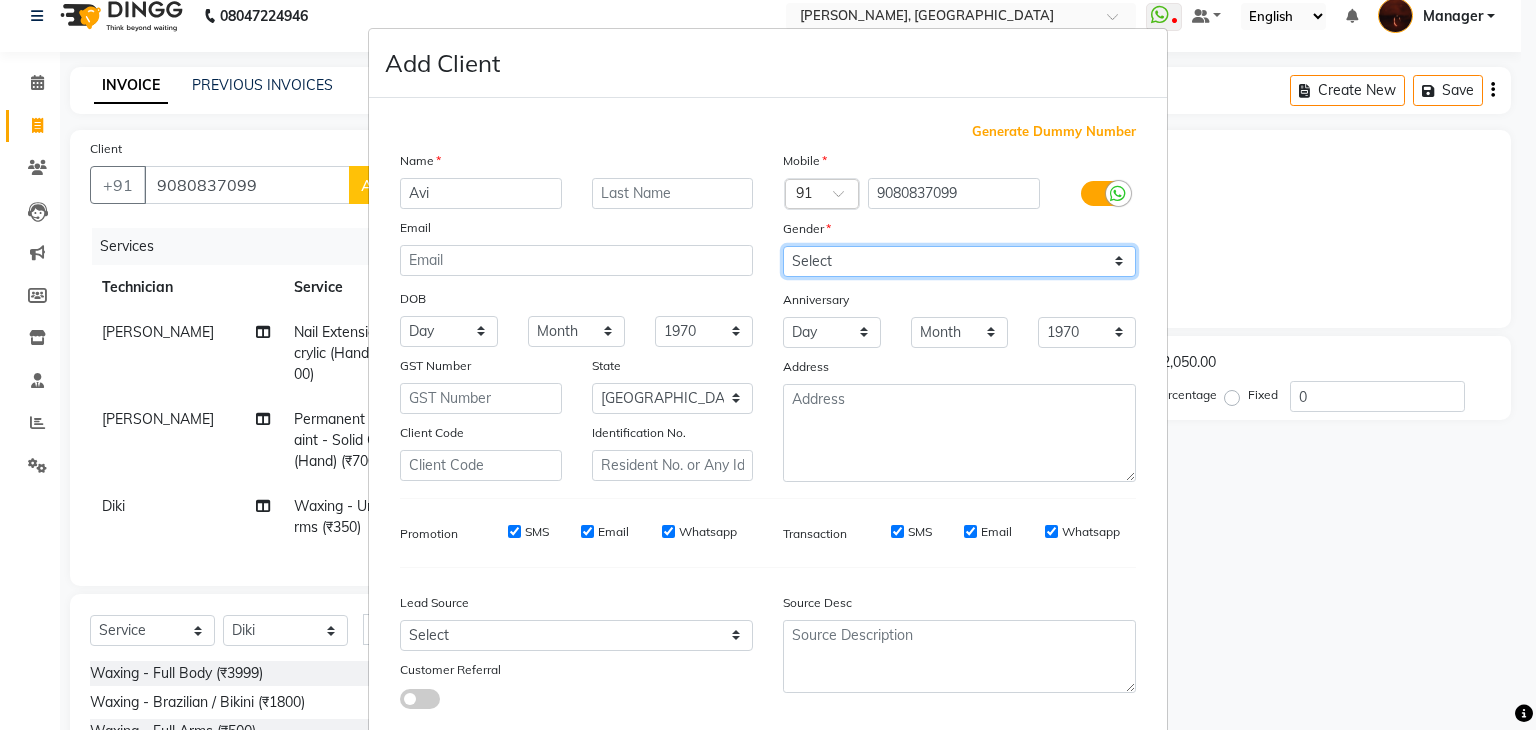 click on "Select [DEMOGRAPHIC_DATA] [DEMOGRAPHIC_DATA] Other Prefer Not To Say" at bounding box center (959, 261) 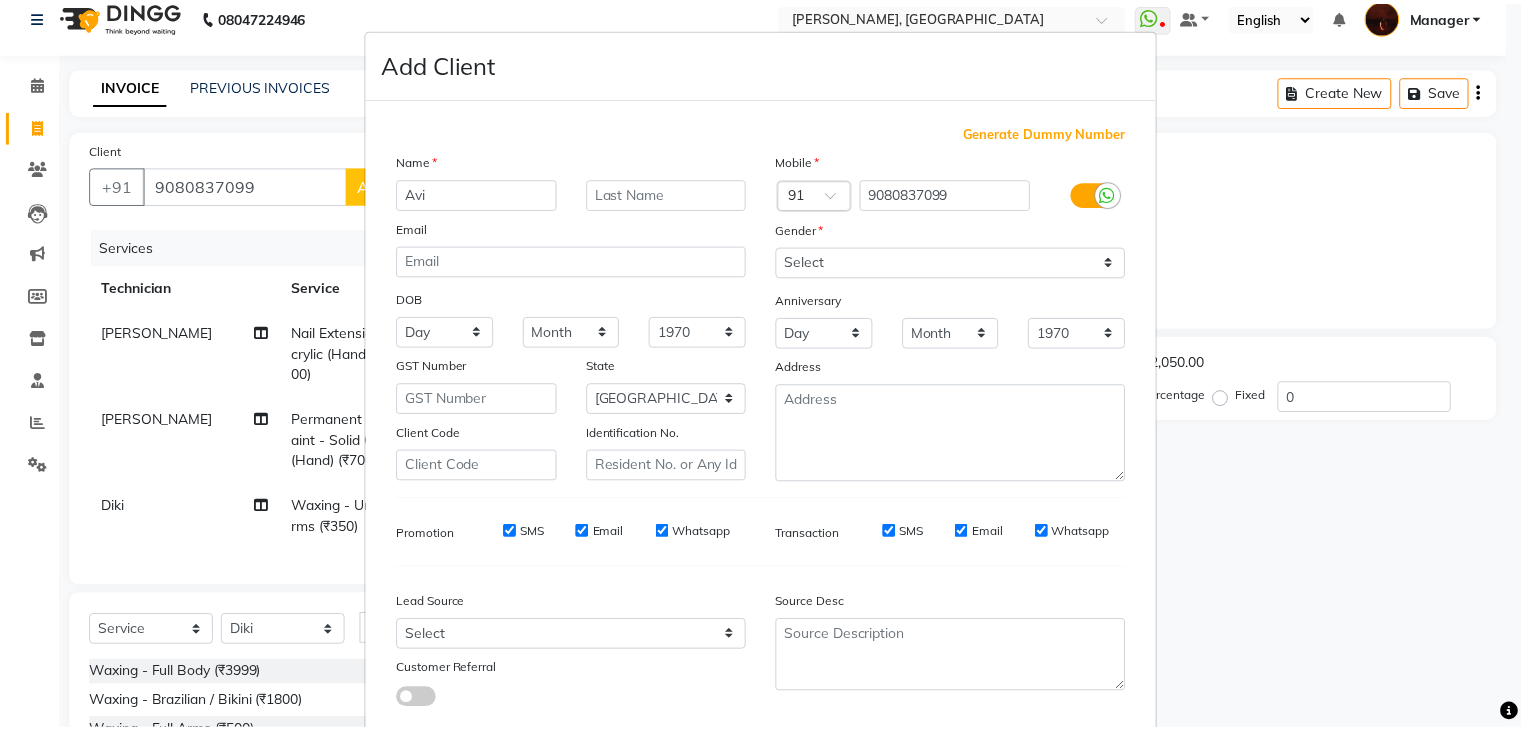 scroll, scrollTop: 127, scrollLeft: 0, axis: vertical 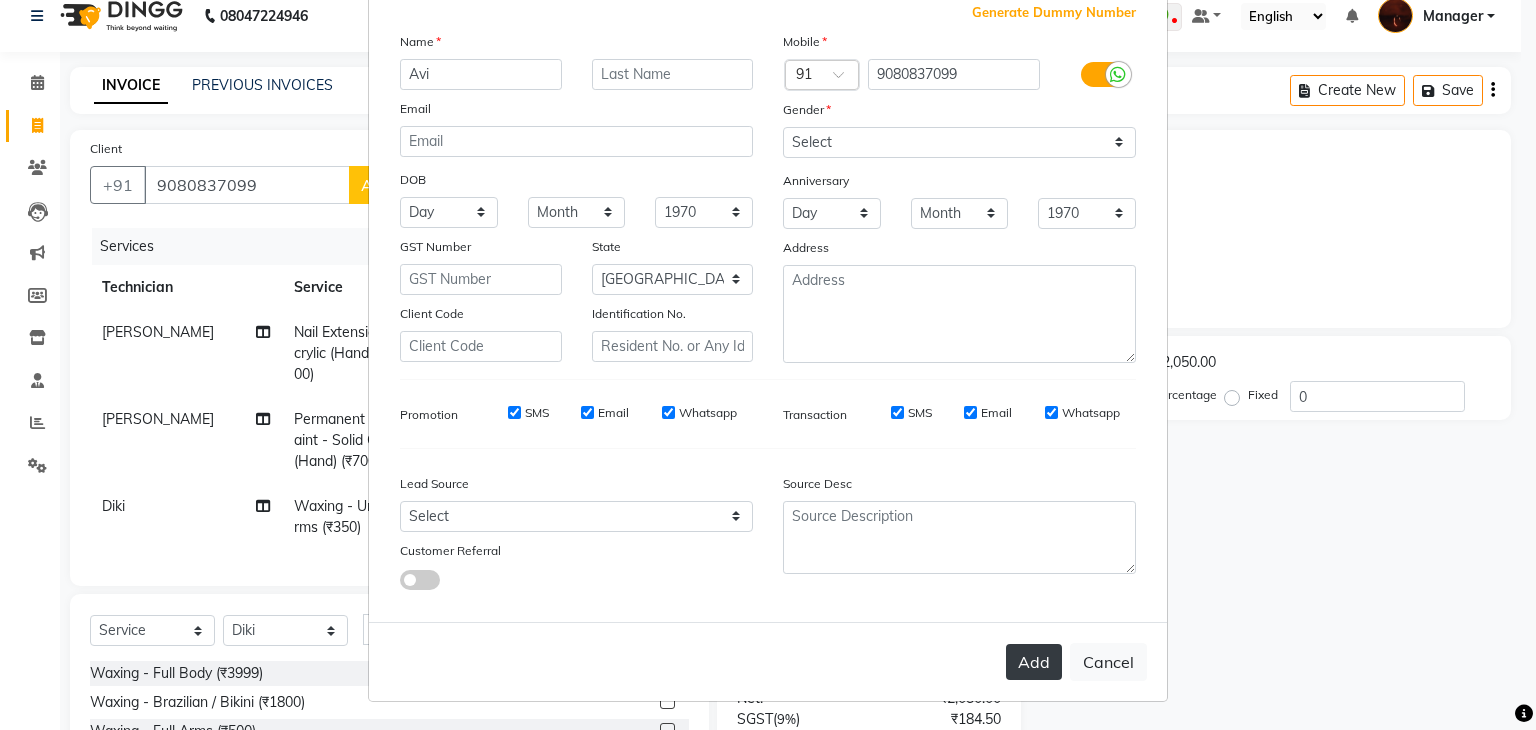 click on "Add" at bounding box center (1034, 662) 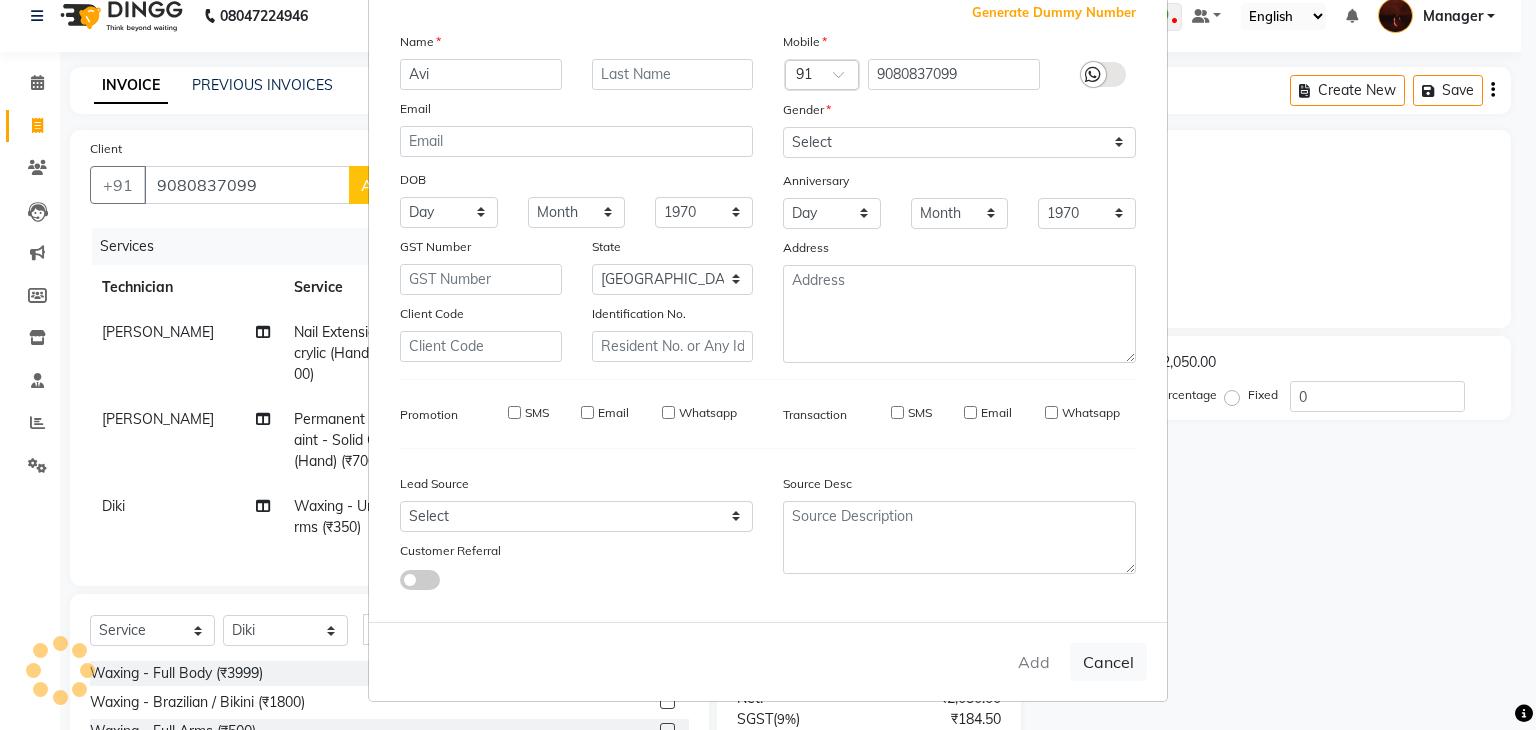type on "90******99" 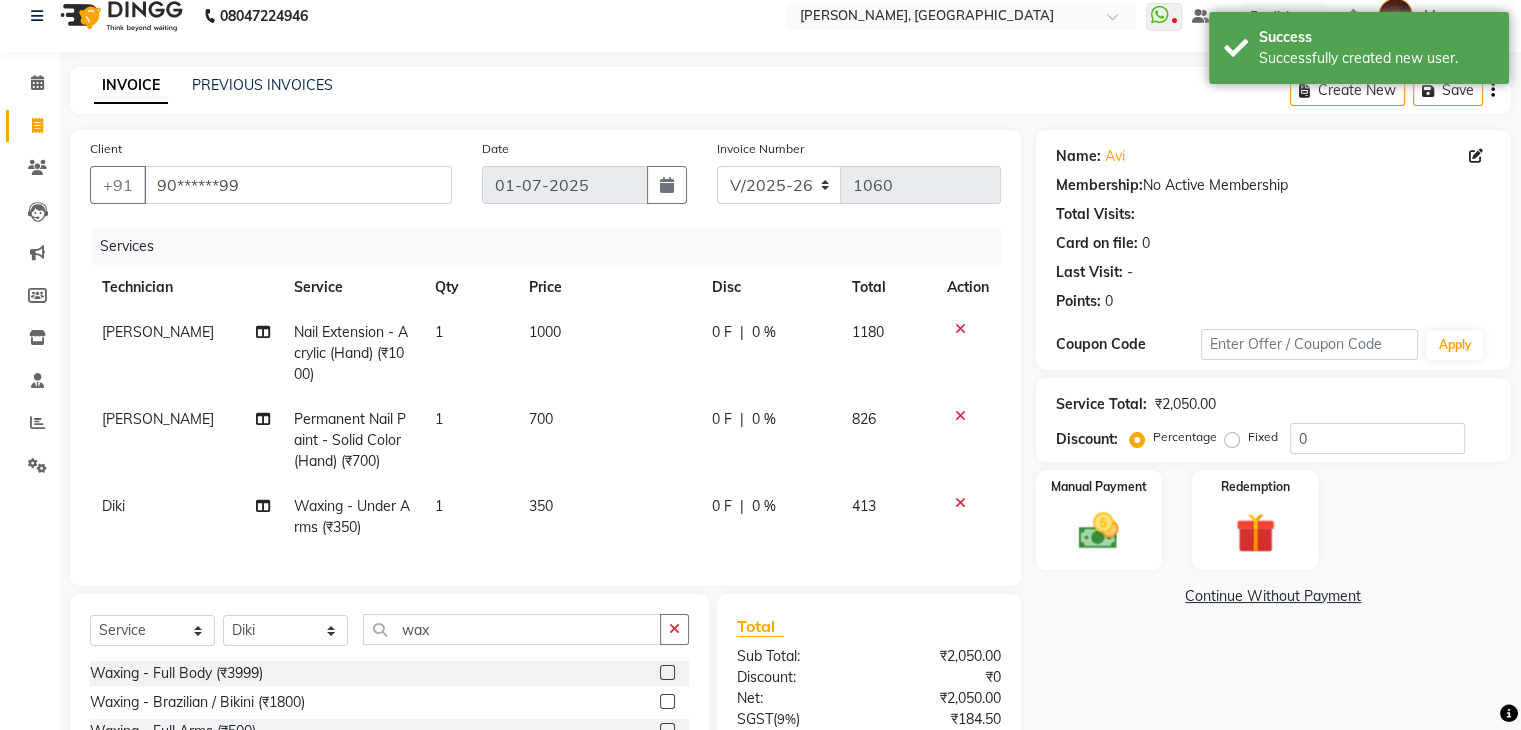 scroll, scrollTop: 225, scrollLeft: 0, axis: vertical 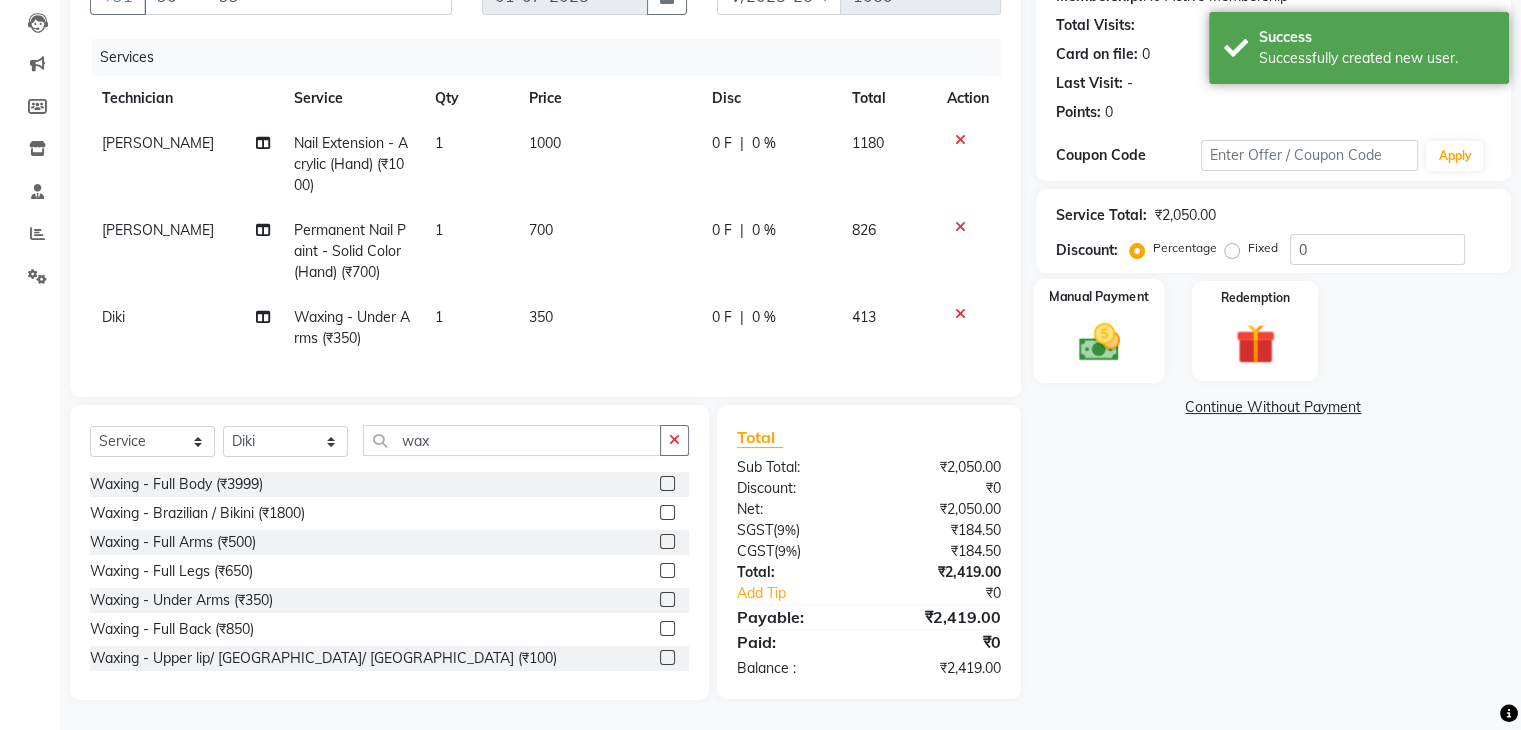 click 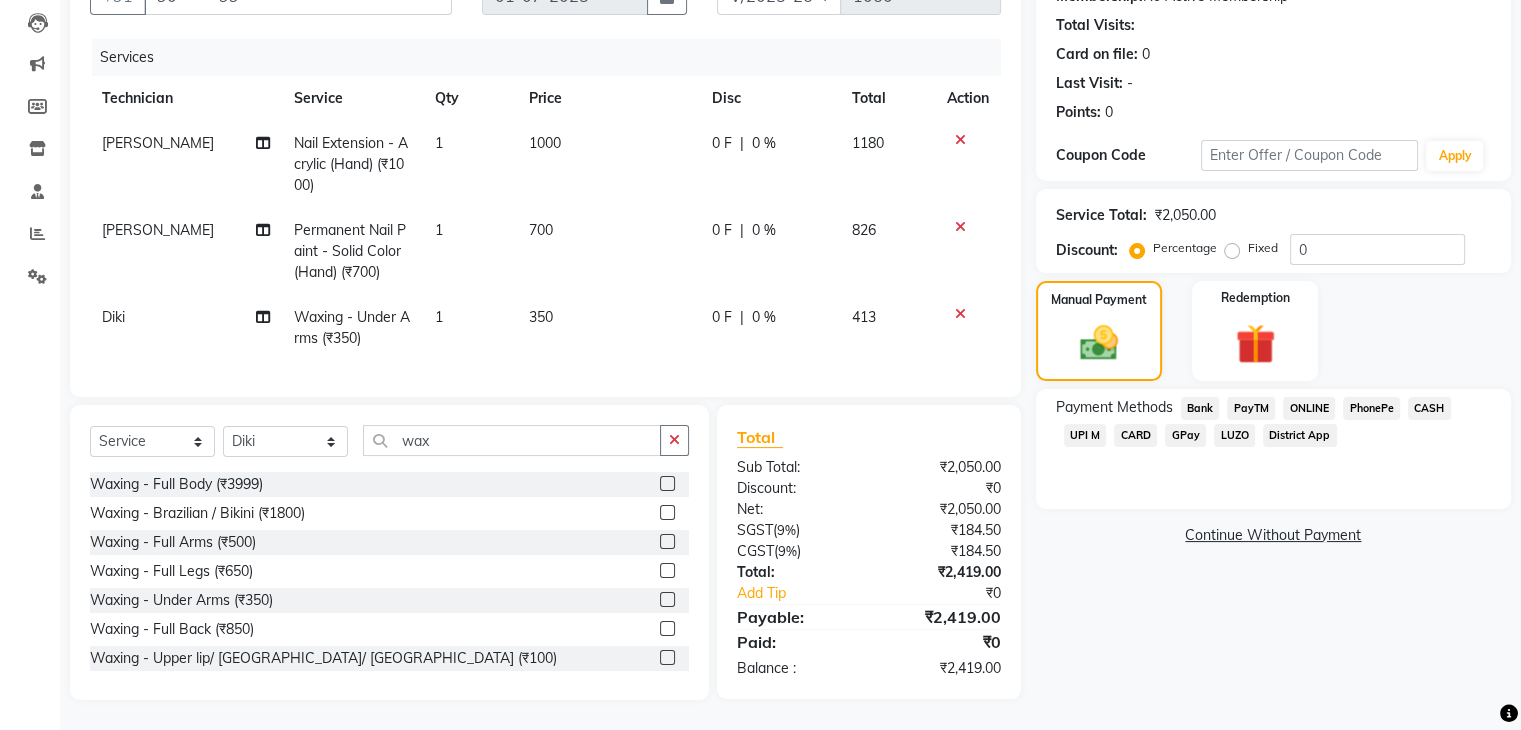 click on "ONLINE" 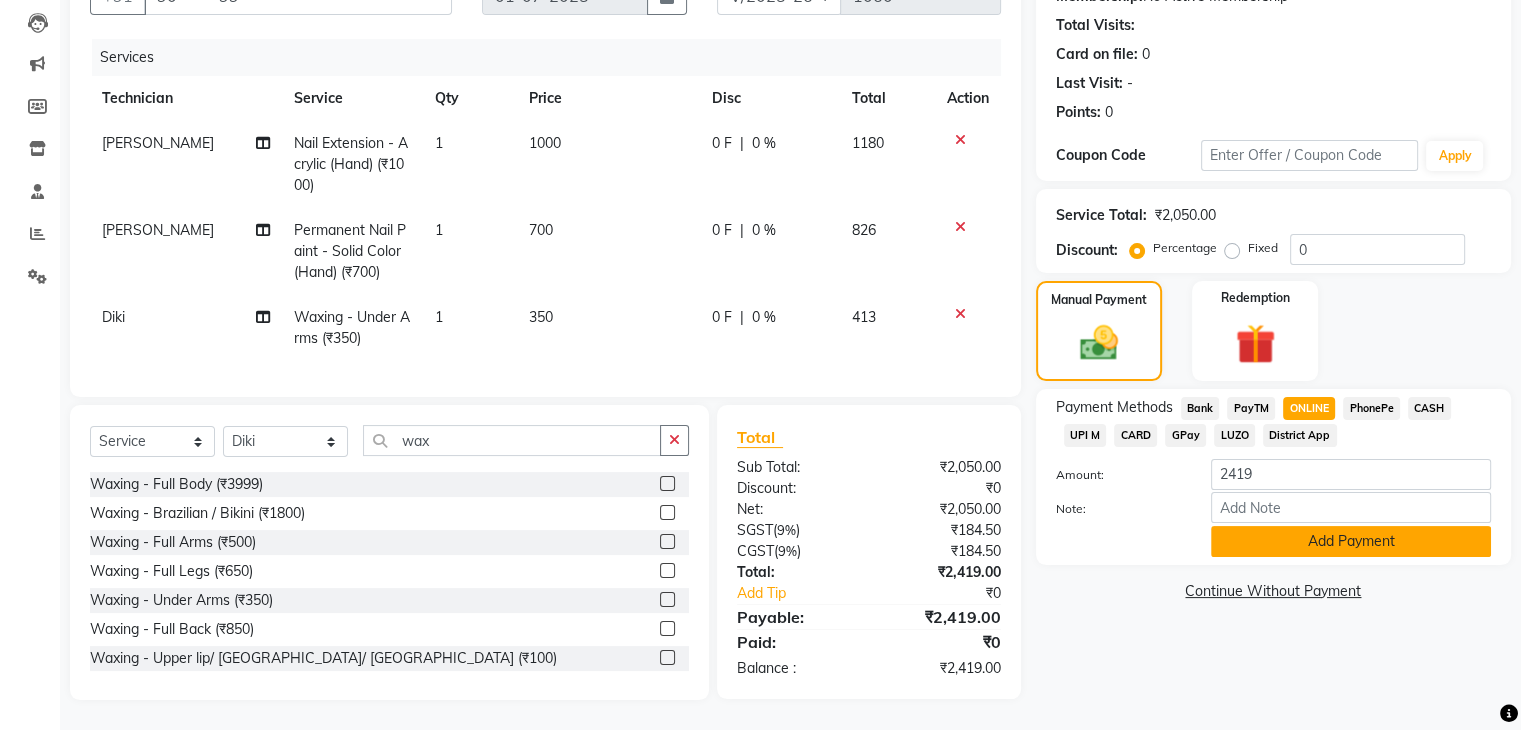 click on "Add Payment" 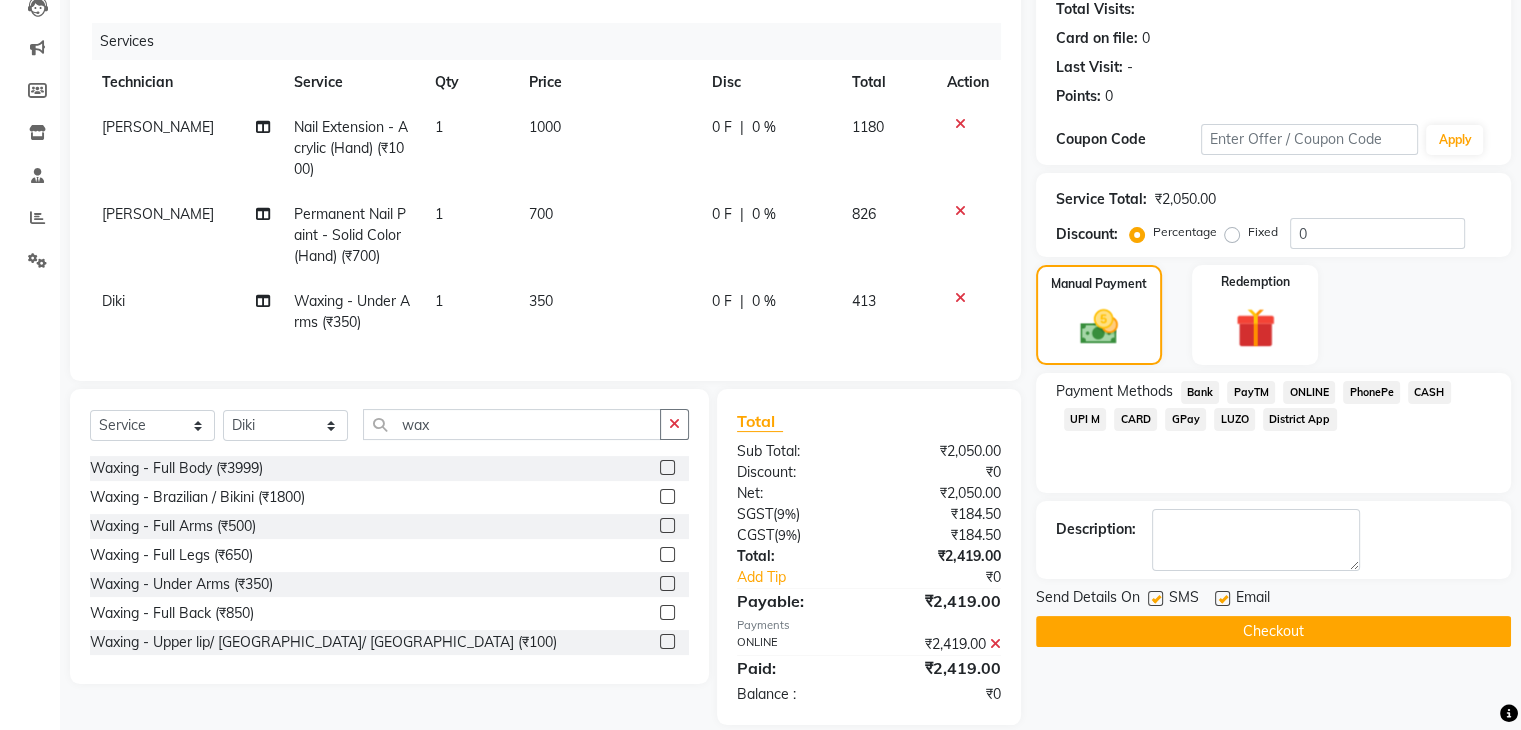 scroll, scrollTop: 266, scrollLeft: 0, axis: vertical 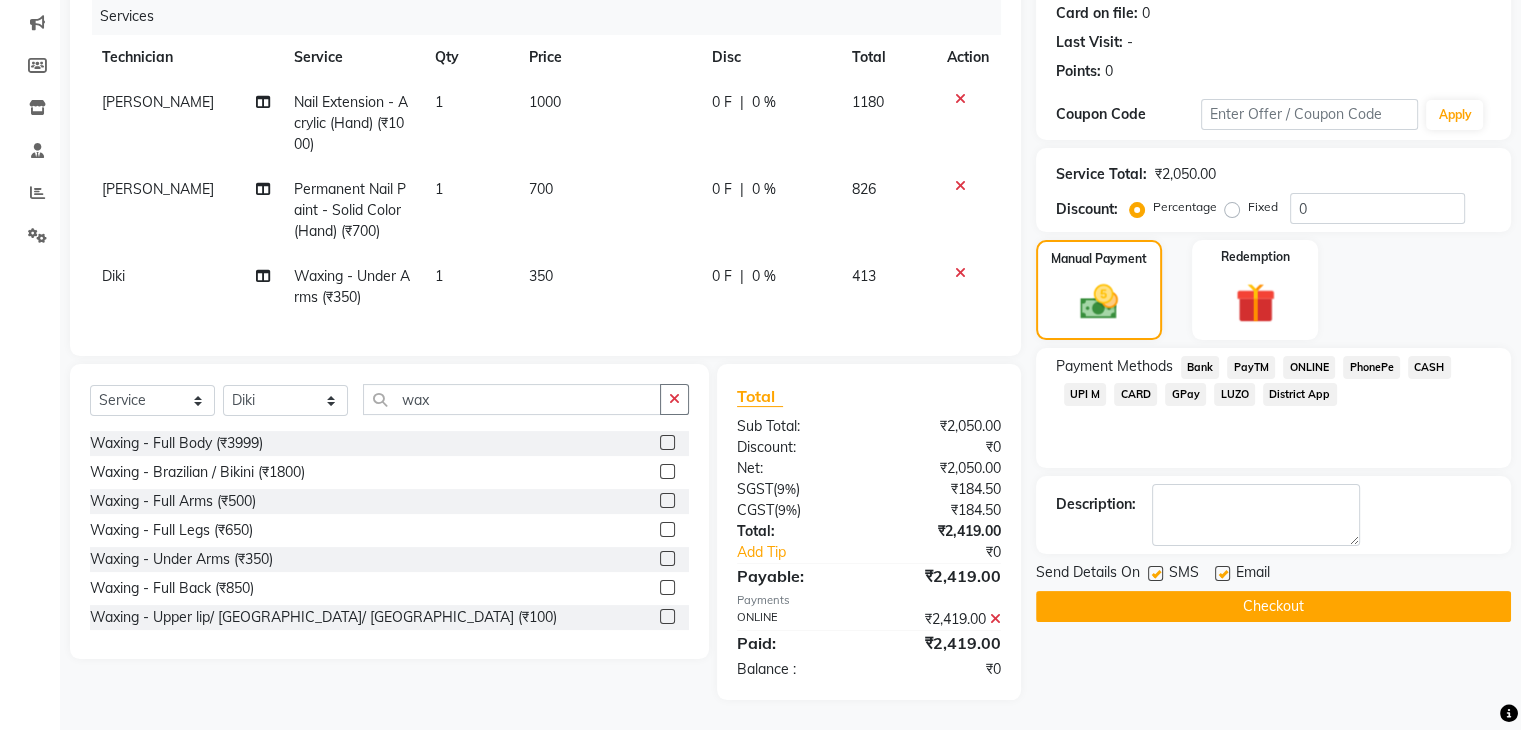 click on "Checkout" 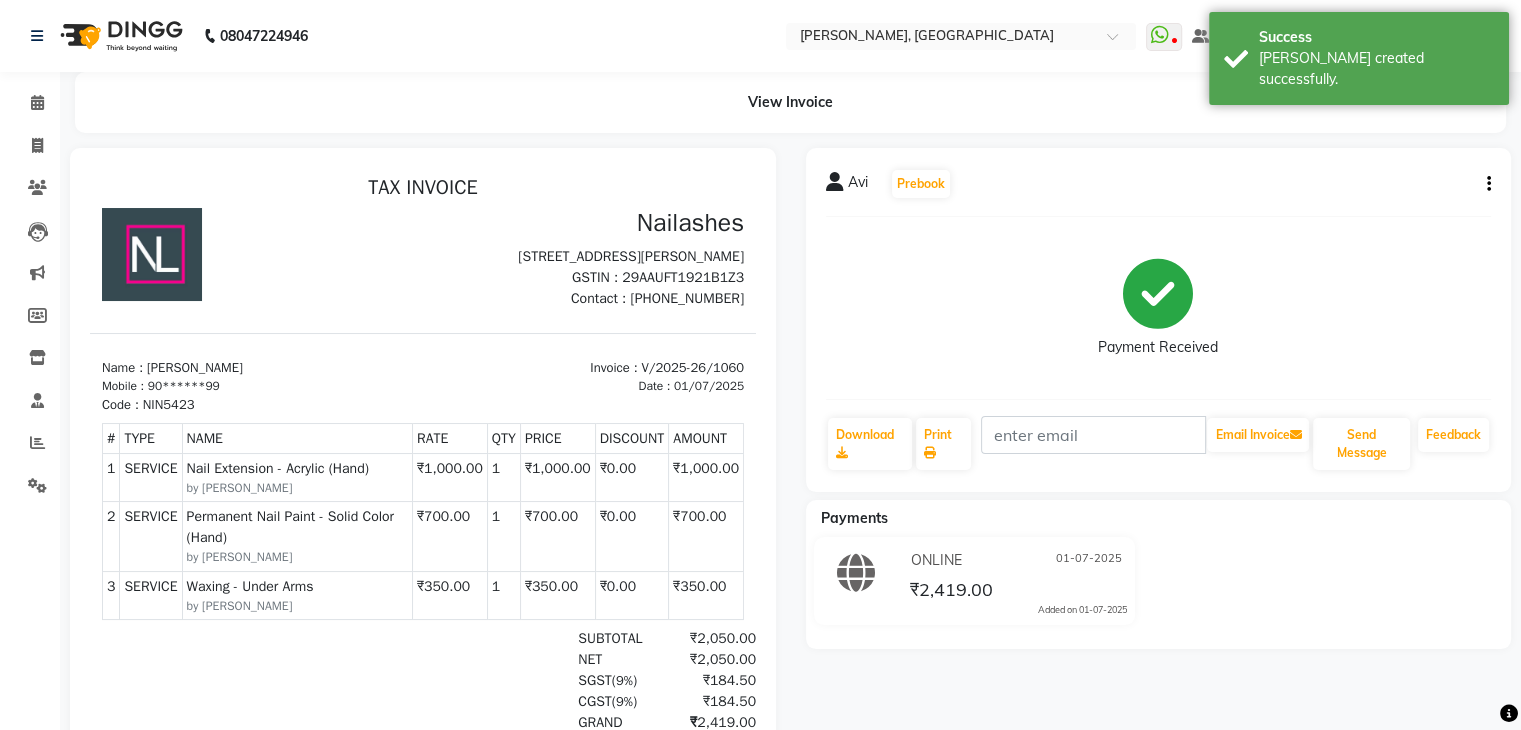 scroll, scrollTop: 0, scrollLeft: 0, axis: both 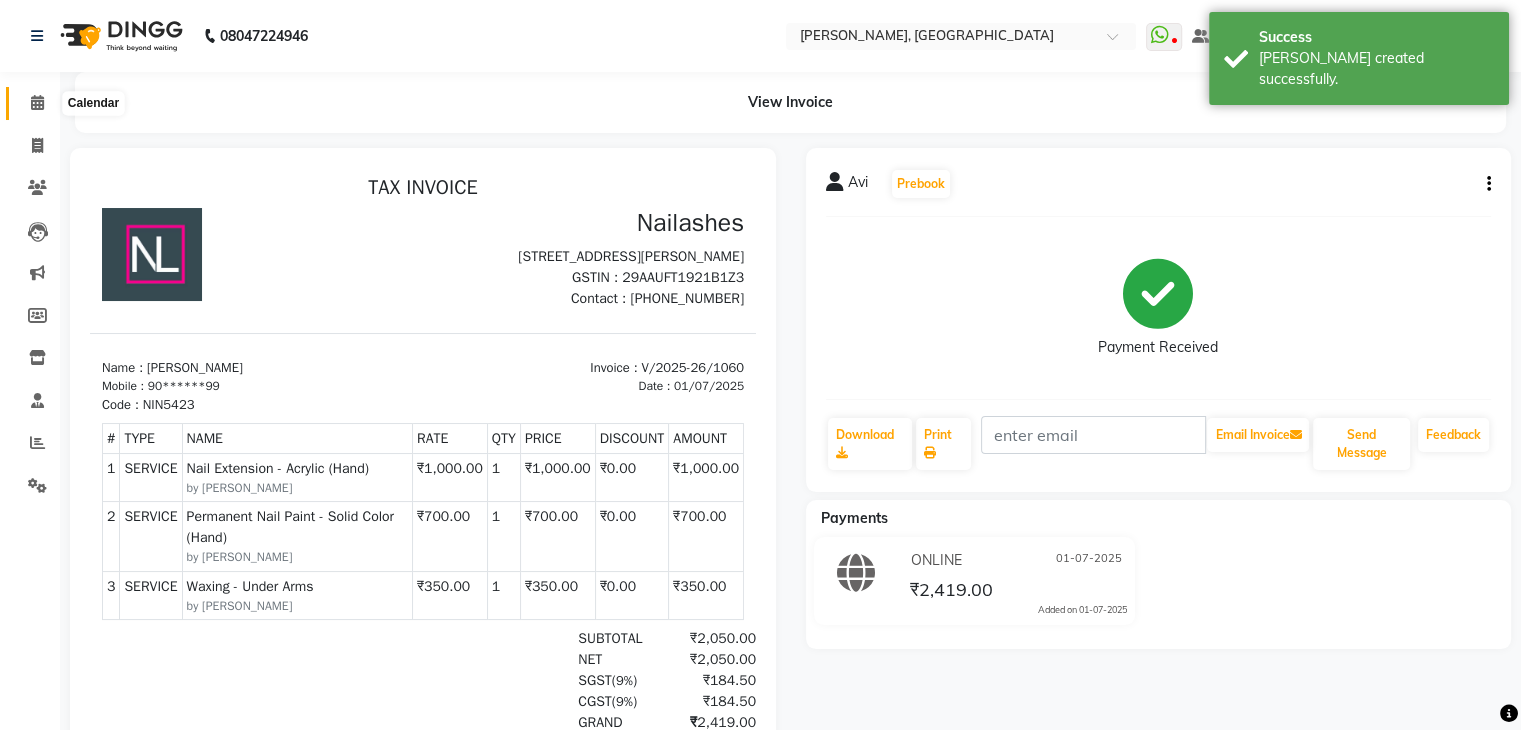 click 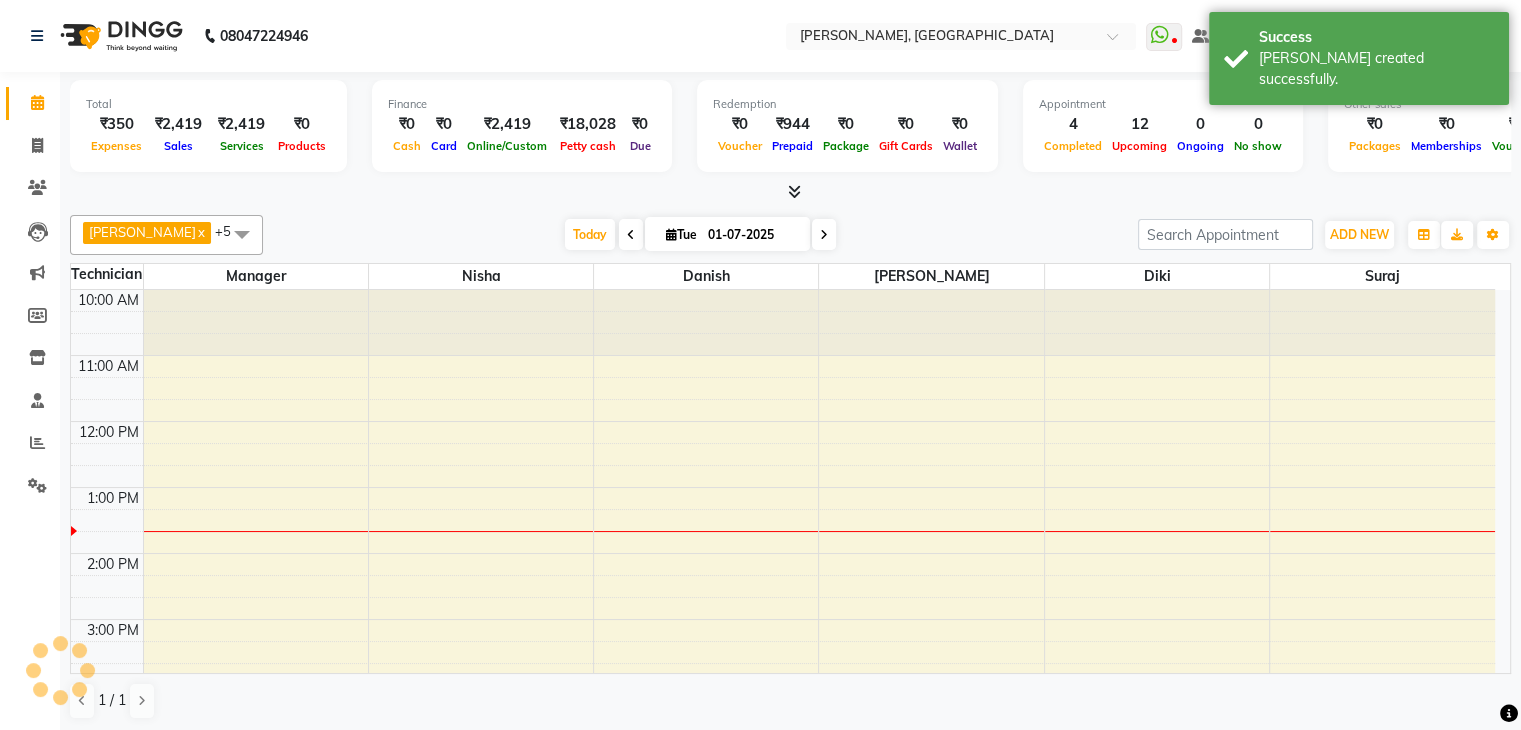 scroll, scrollTop: 0, scrollLeft: 0, axis: both 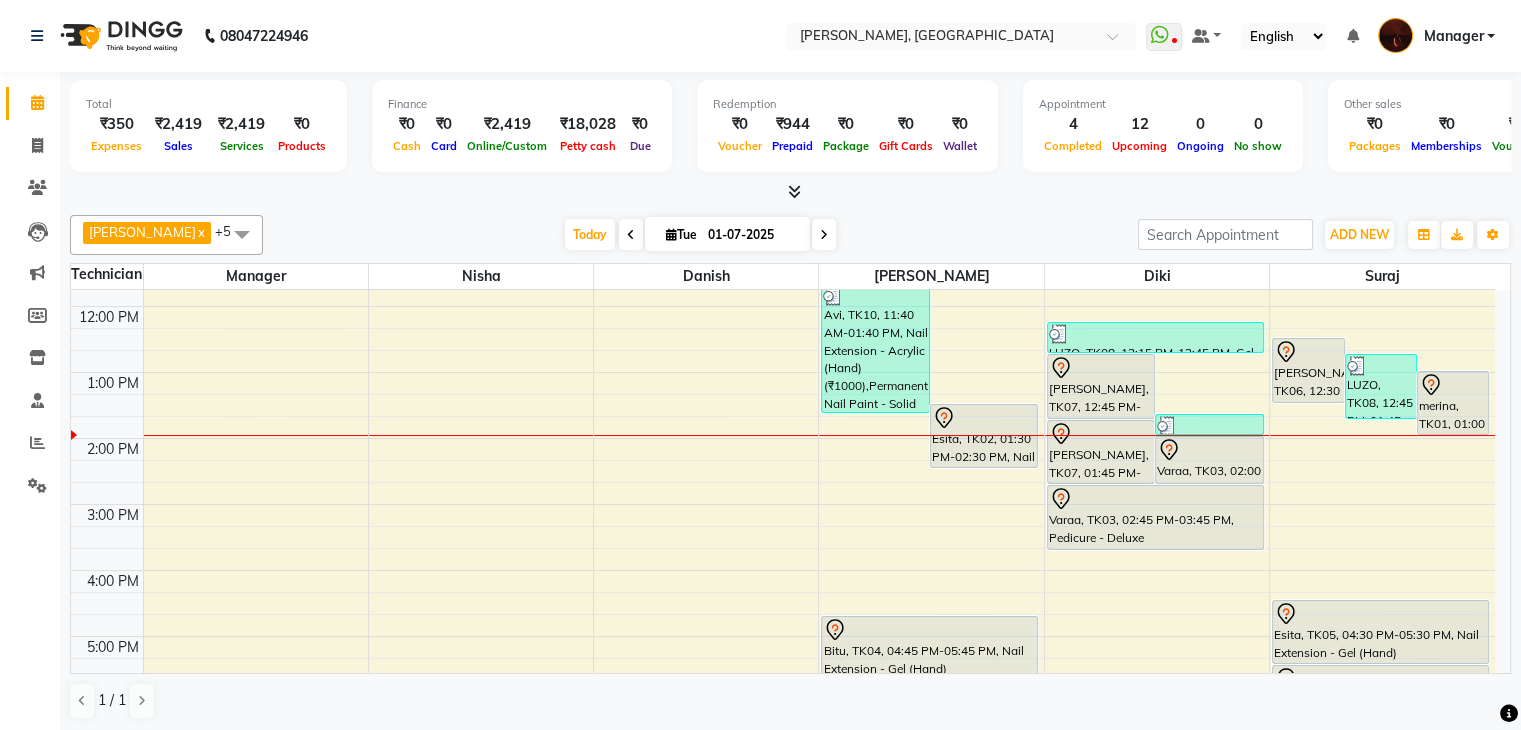 click at bounding box center [824, 234] 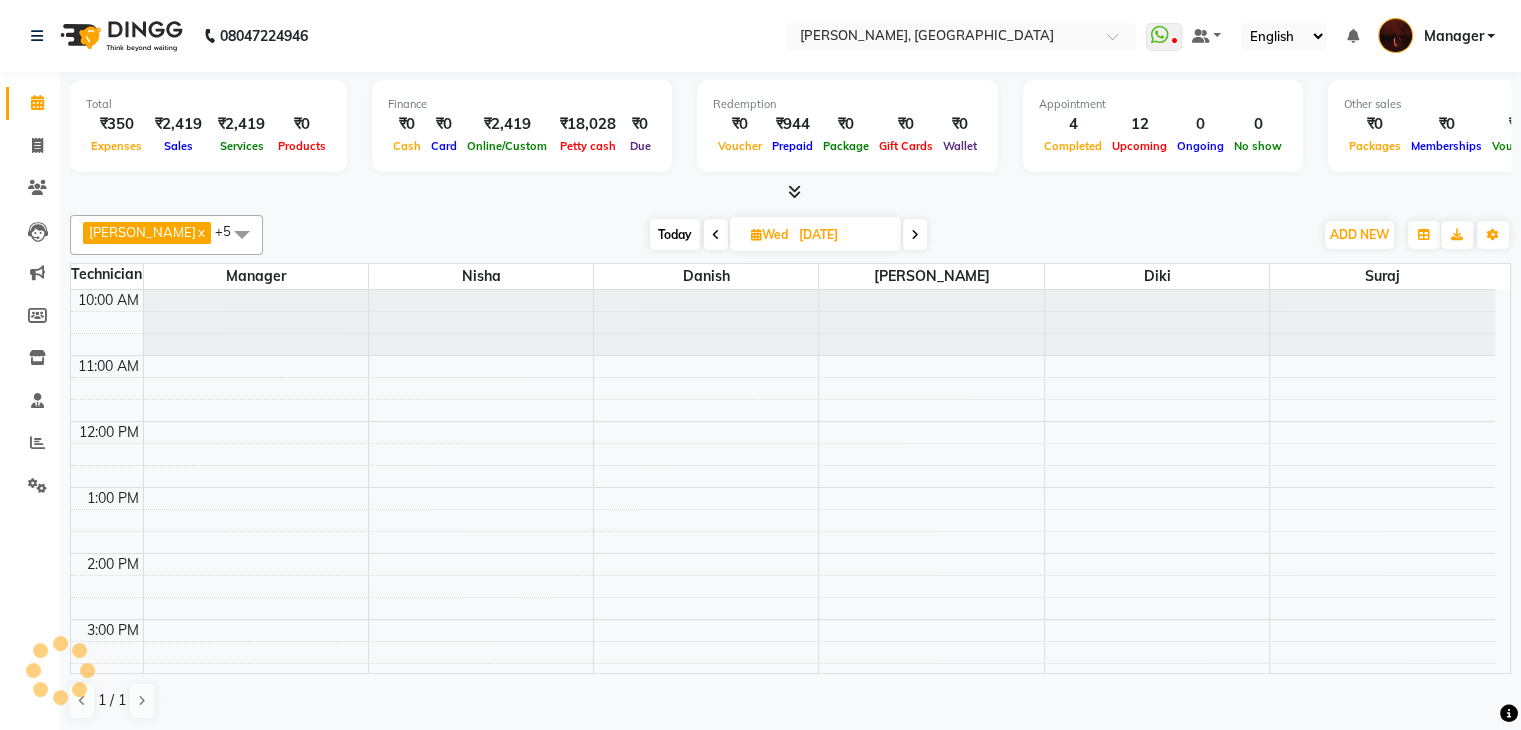scroll, scrollTop: 196, scrollLeft: 0, axis: vertical 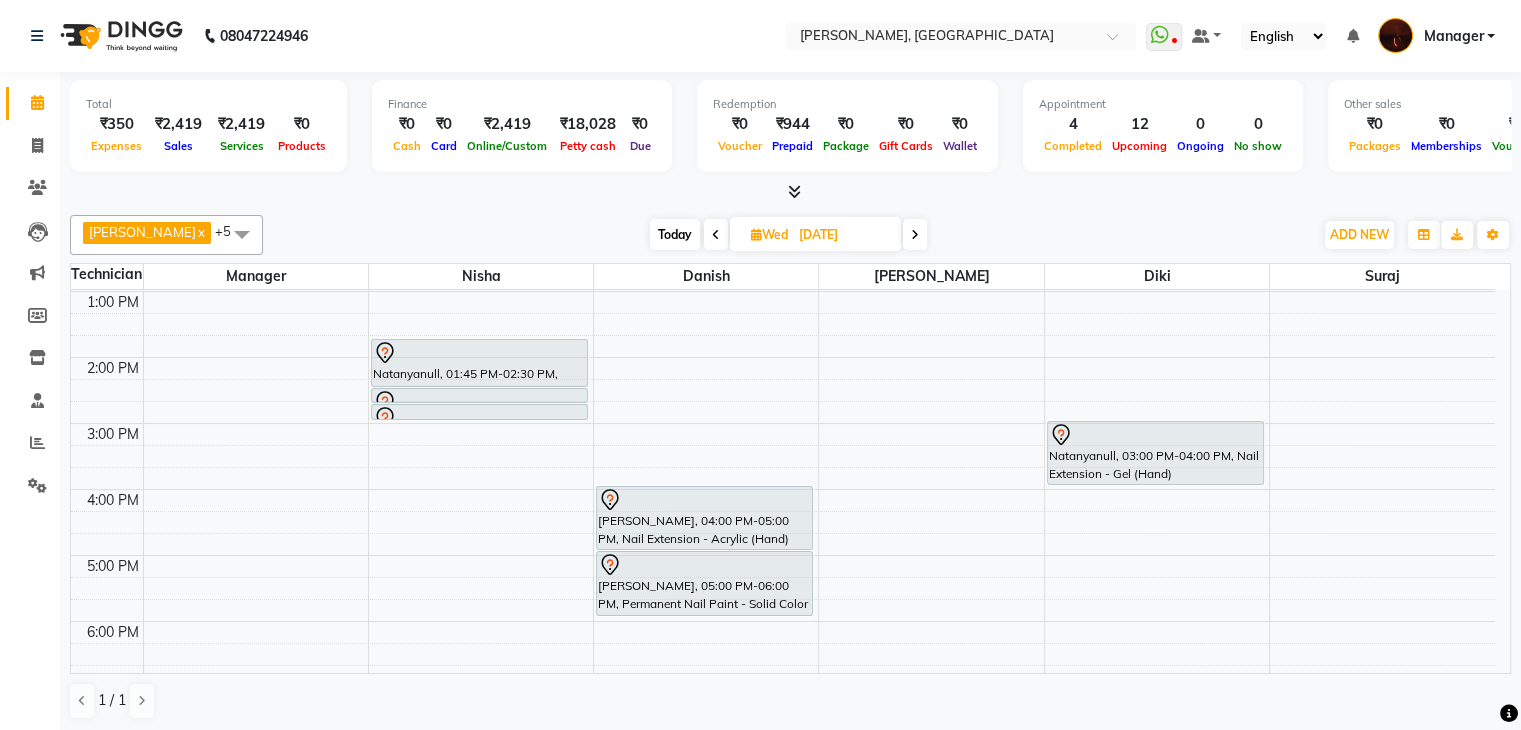click on "10:00 AM 11:00 AM 12:00 PM 1:00 PM 2:00 PM 3:00 PM 4:00 PM 5:00 PM 6:00 PM 7:00 PM 8:00 PM 9:00 PM 10:00 PM             Natanyanull, 01:45 PM-02:30 PM, Waxing - Full Arms             Natanyanull, 02:30 PM-02:45 PM, Eyebrows Threading             Natanyanull, 02:45 PM-03:00 PM, Upperlip Threading             Rajeetanull, 04:00 PM-05:00 PM, Nail Extension - Acrylic (Hand)             Rajeetanull, 05:00 PM-06:00 PM, Permanent Nail Paint - Solid Color (Hand)             Natanyanull, 03:00 PM-04:00 PM, Nail Extension - Gel (Hand)" at bounding box center (791, 482) 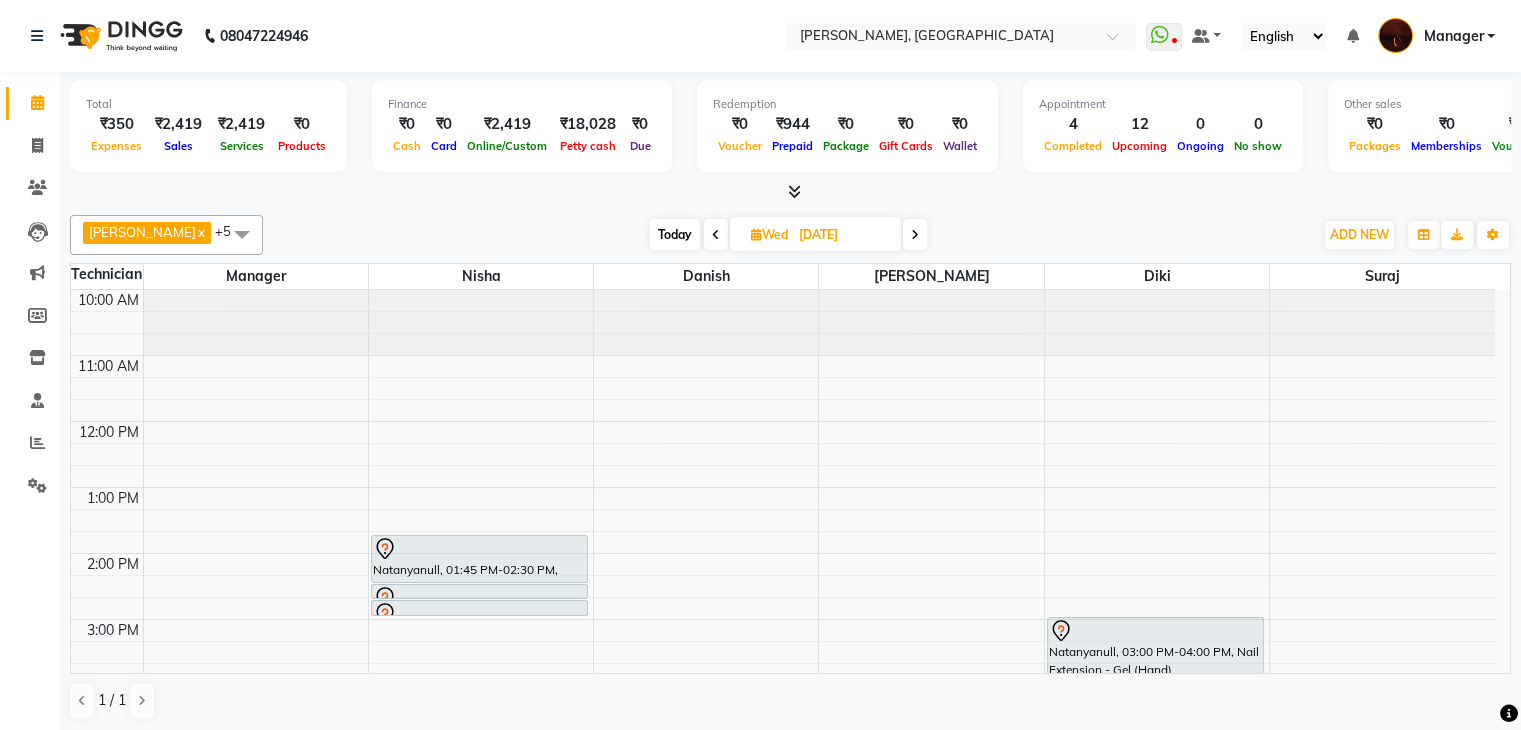 click on "[DATE]" at bounding box center [843, 235] 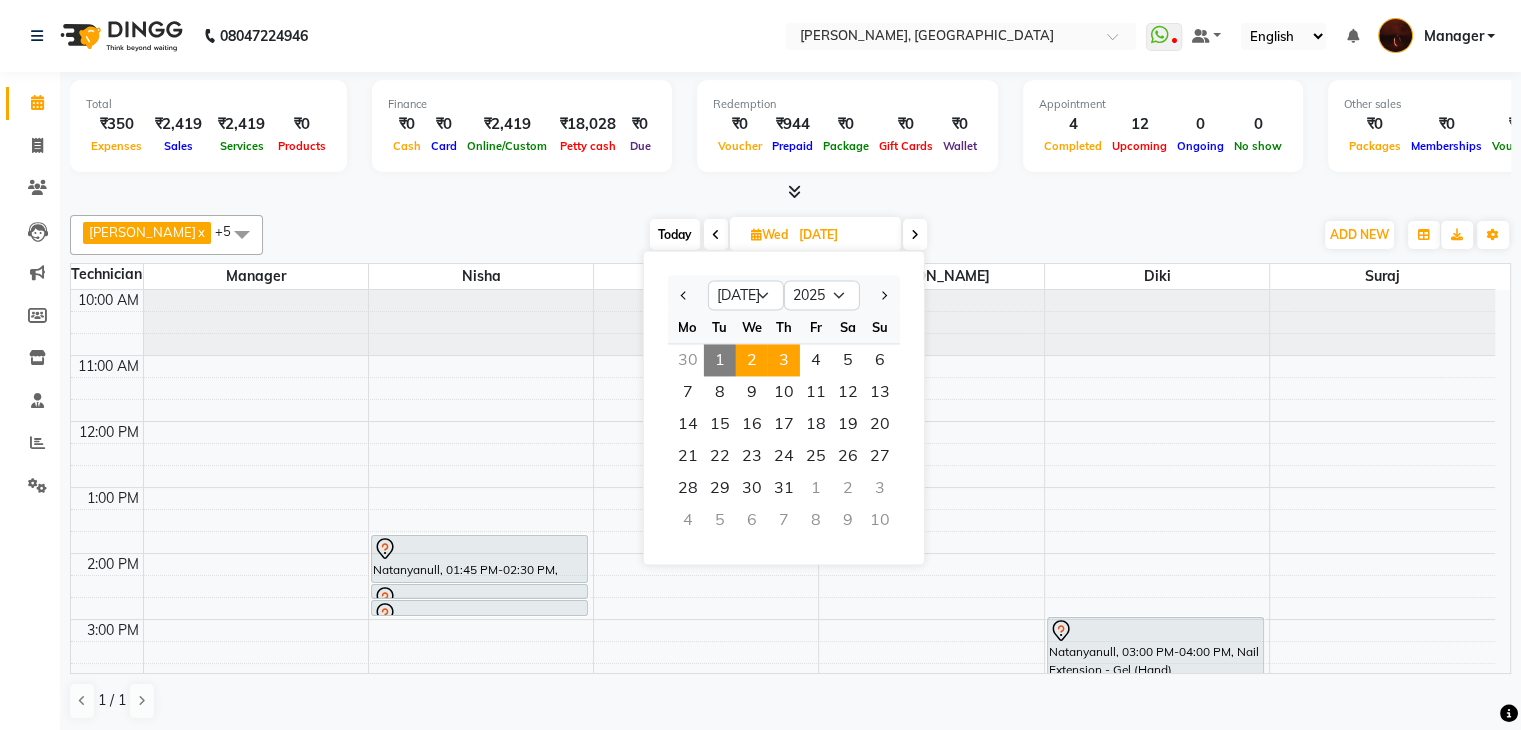 click on "3" at bounding box center [784, 360] 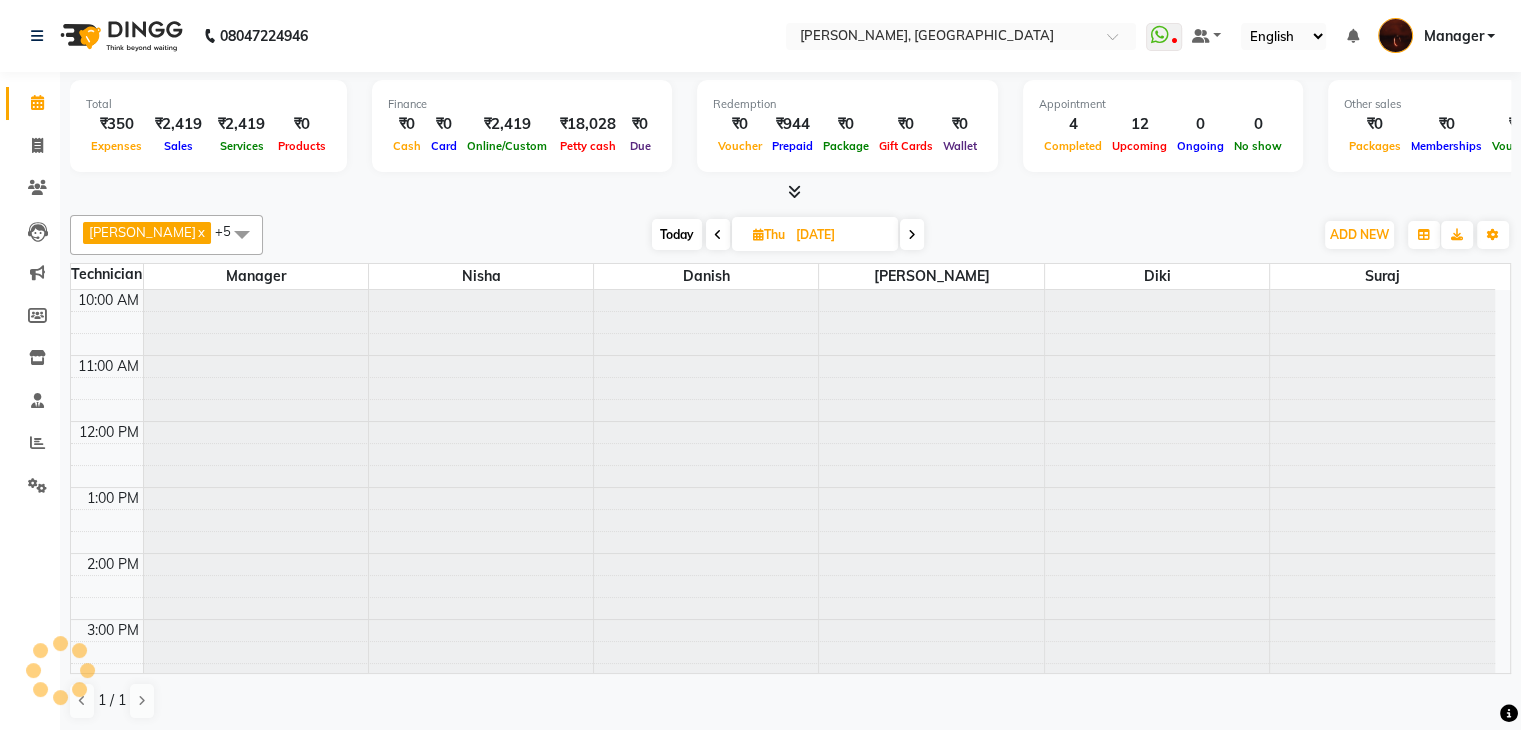 scroll, scrollTop: 196, scrollLeft: 0, axis: vertical 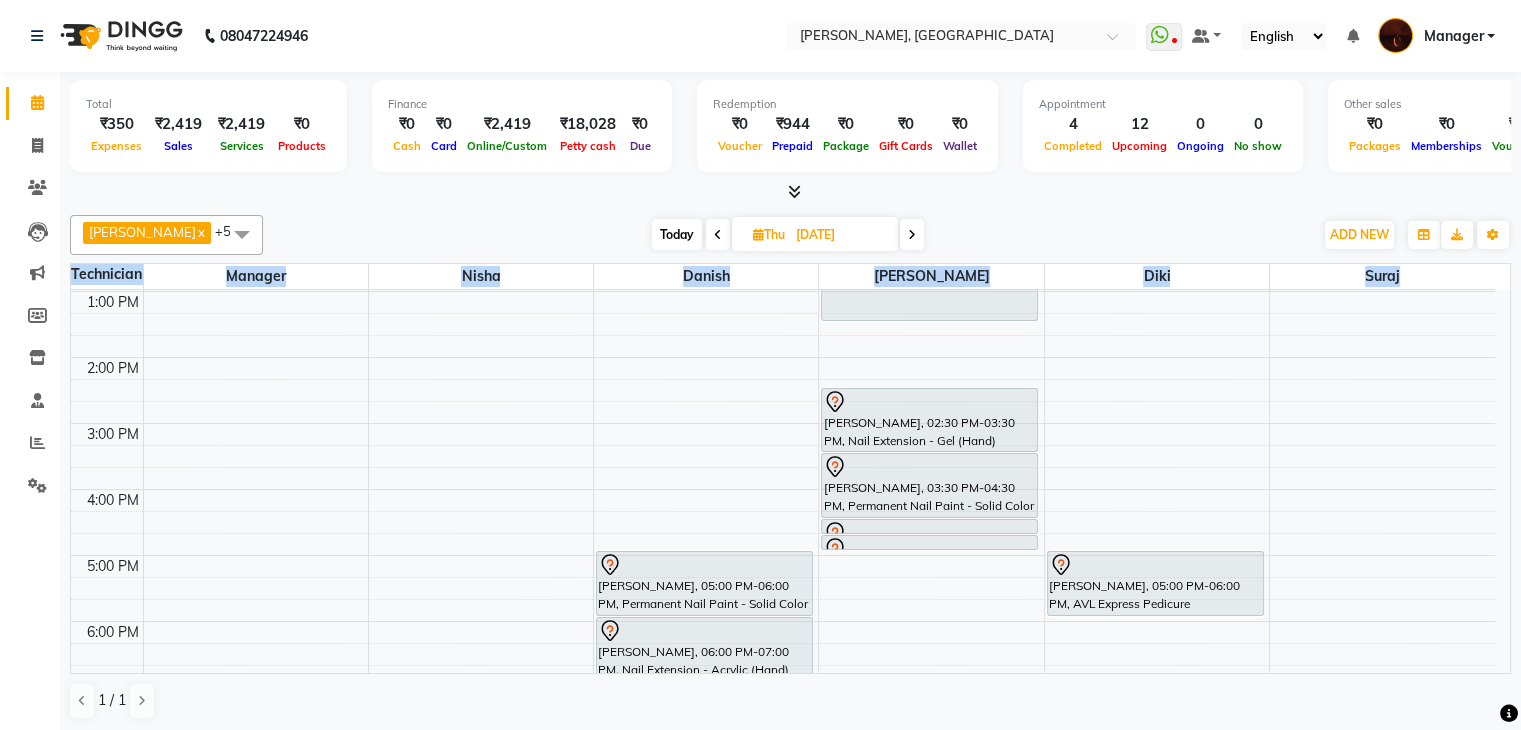click on "Total  ₹350  Expenses ₹2,419  Sales ₹2,419  Services ₹0  Products Finance  ₹0  Cash ₹0  Card ₹2,419  Online/Custom ₹18,028 Petty cash ₹0 Due  Redemption  ₹0 Voucher ₹944 Prepaid ₹0 Package ₹0  Gift Cards ₹0  Wallet  Appointment  4 Completed 12 Upcoming 0 Ongoing 0 No show  Other sales  ₹0  Packages ₹0  Memberships ₹0  Vouchers ₹0  Prepaids ₹0  Gift Cards Adesh  x Danish  x Diki   x Manager  x Nisha  x suraj  x +5 Select All Adesh amir anuj Danish Diki  Gaurav GAURAV GK Geeta Himanshu jenifer Manager megna nikhil Nisha Pooja prince Rohit roshni sajan Sameer sudeb Sudhir Accounting suraj vishnu Today  Thu 03-07-2025 Toggle Dropdown Add Appointment Add Invoice Add Expense Add Attendance Add Client Add Transaction Toggle Dropdown Add Appointment Add Invoice Add Expense Add Attendance Add Client ADD NEW Toggle Dropdown Add Appointment Add Invoice Add Expense Add Attendance Add Client Add Transaction Adesh  x Danish  x Diki   x Manager  x Nisha  x suraj  x +5 Adesh" 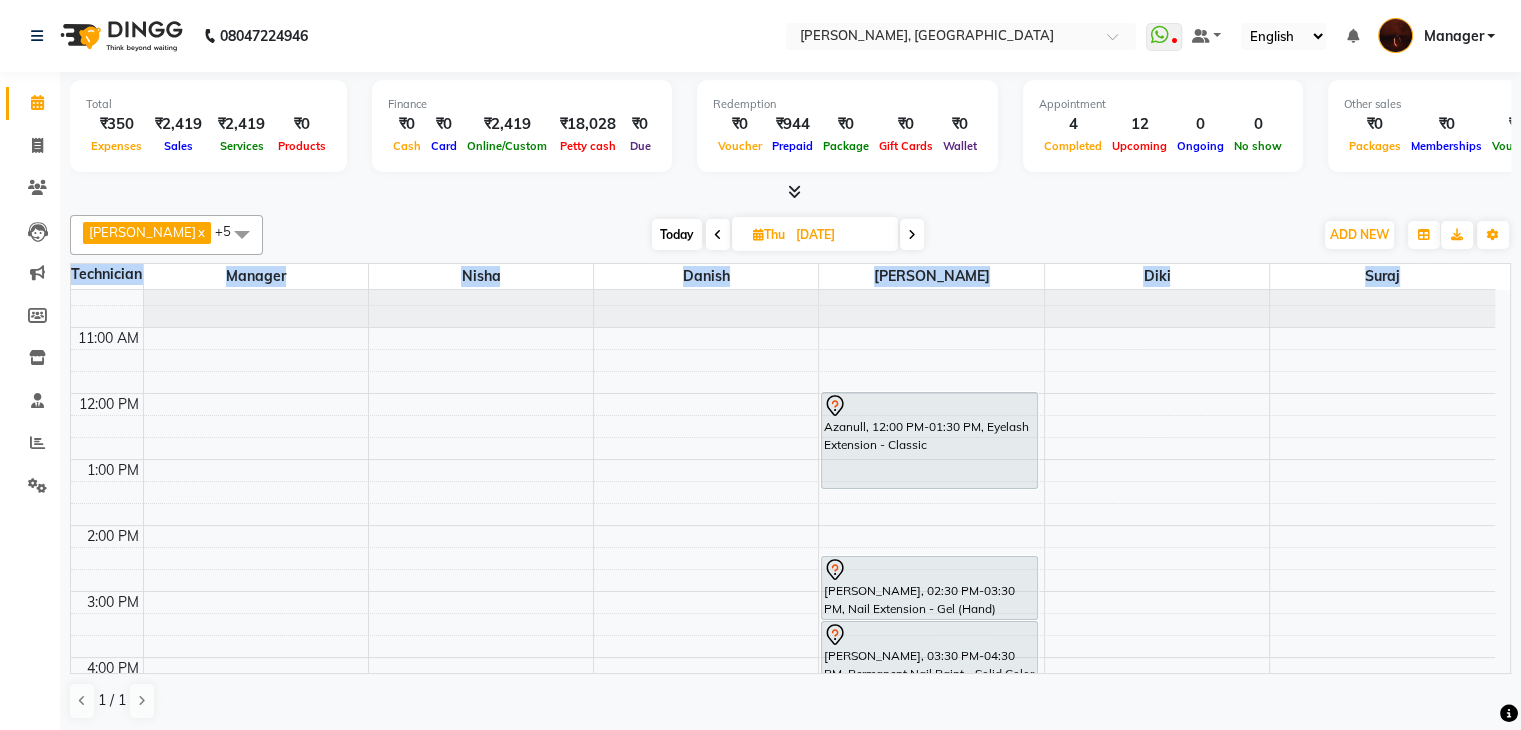 scroll, scrollTop: 2, scrollLeft: 0, axis: vertical 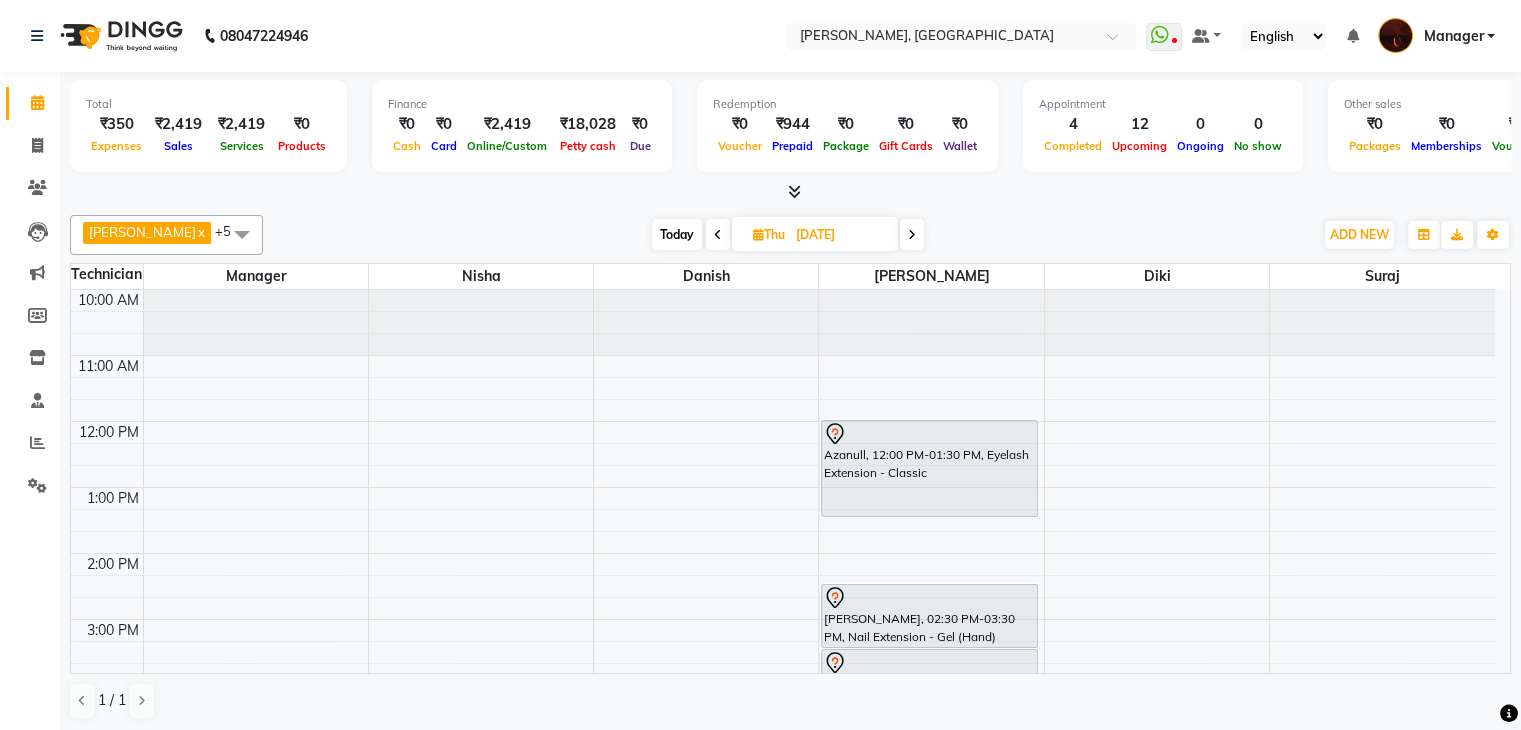 click on "Today" at bounding box center (677, 234) 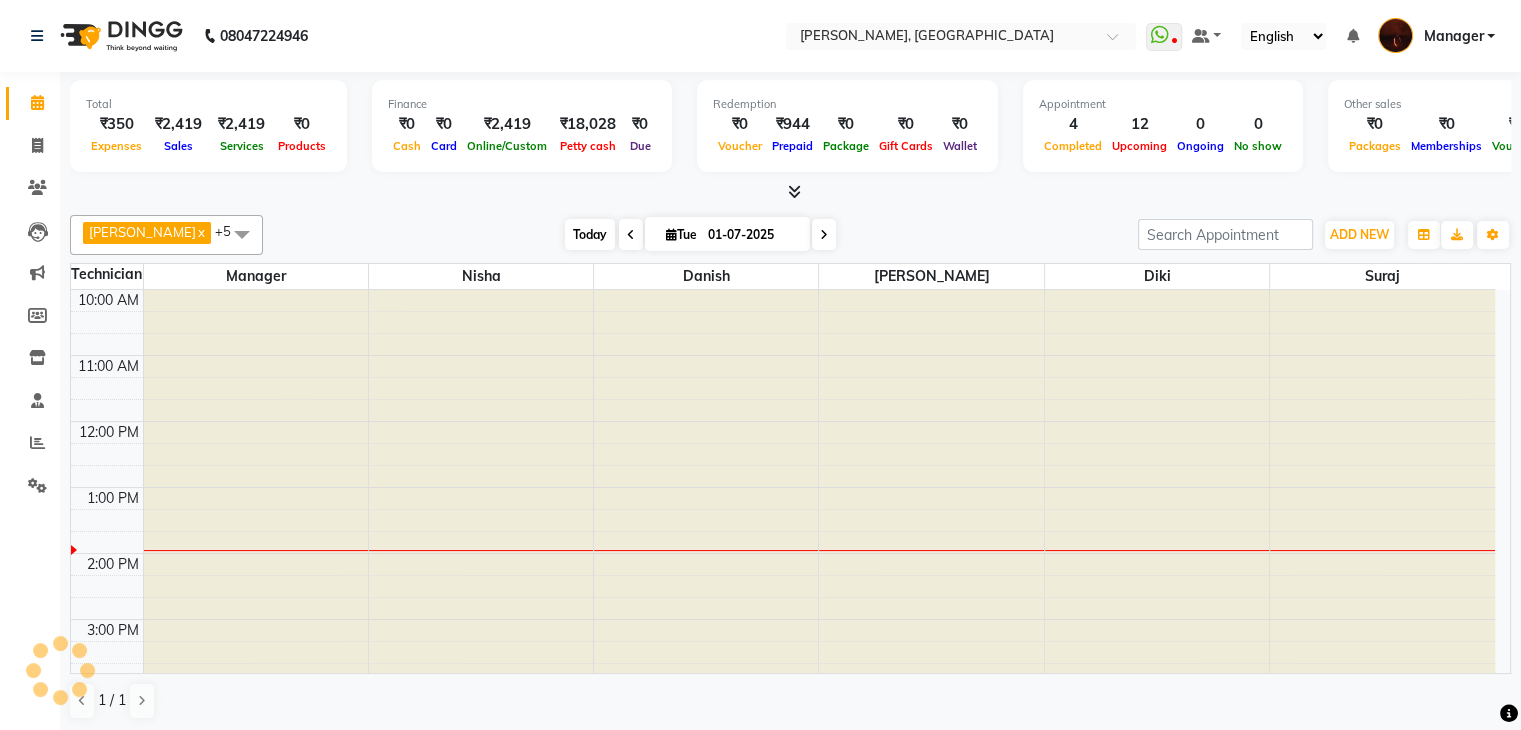 scroll, scrollTop: 196, scrollLeft: 0, axis: vertical 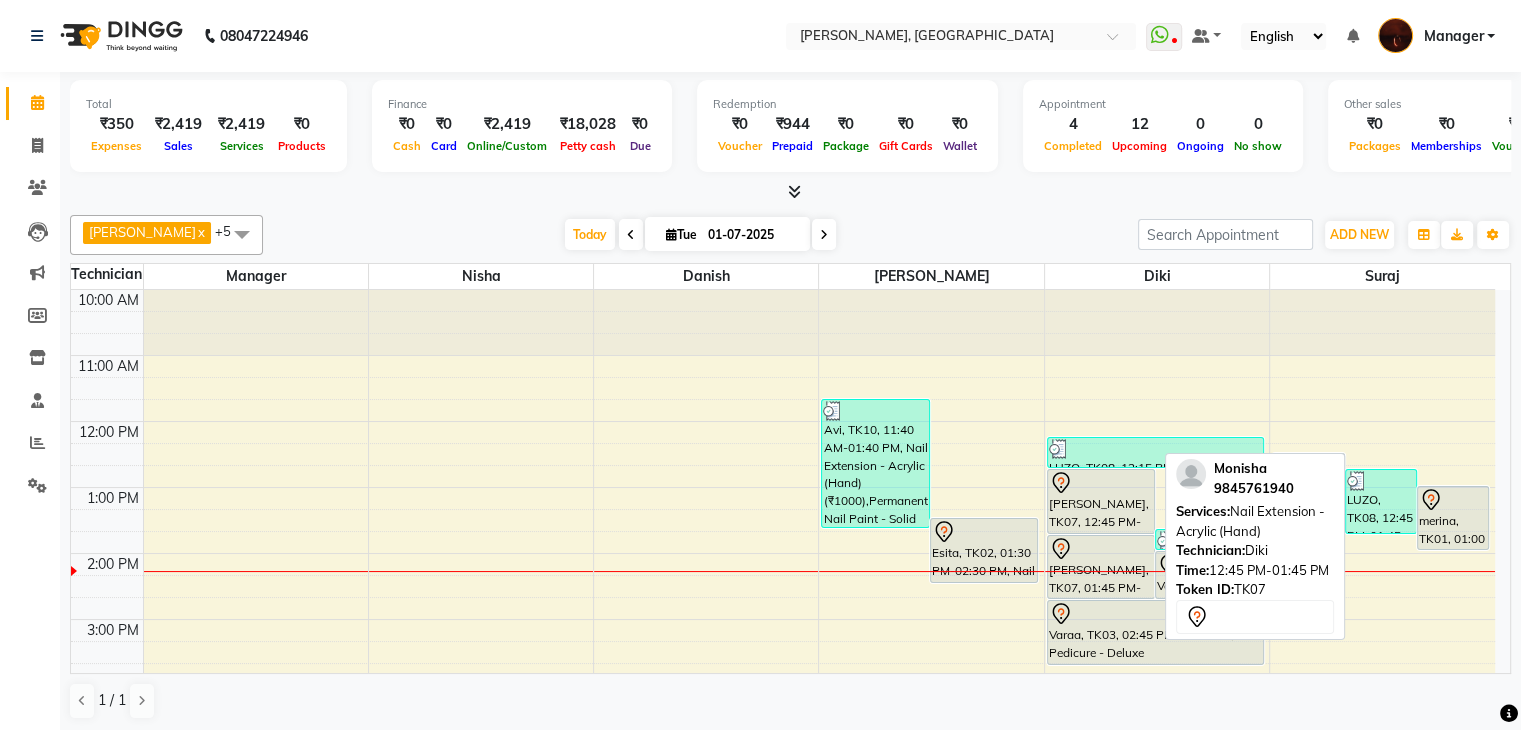 click on "Monisha, TK07, 12:45 PM-01:45 PM, Nail Extension - Acrylic (Hand)" at bounding box center [1101, 501] 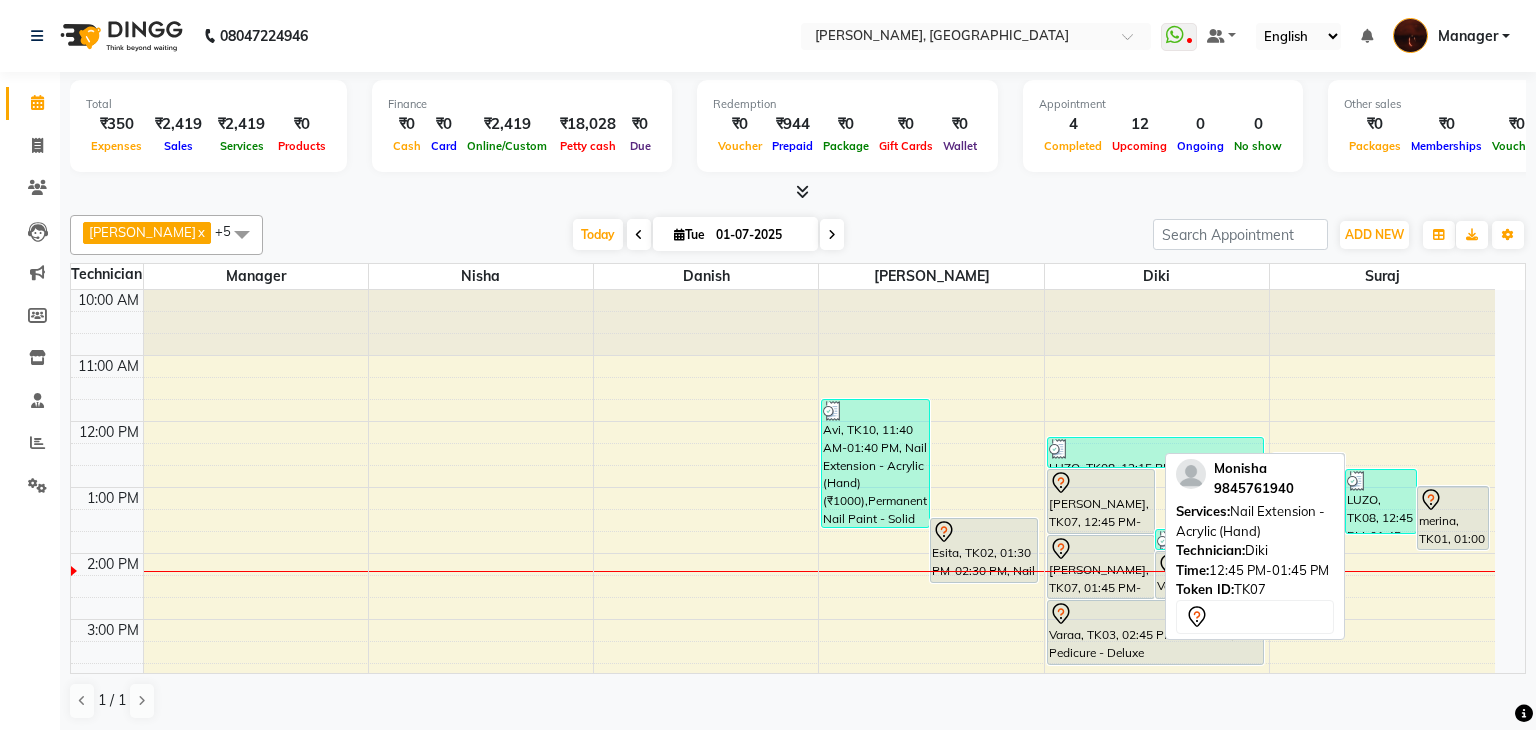 select on "7" 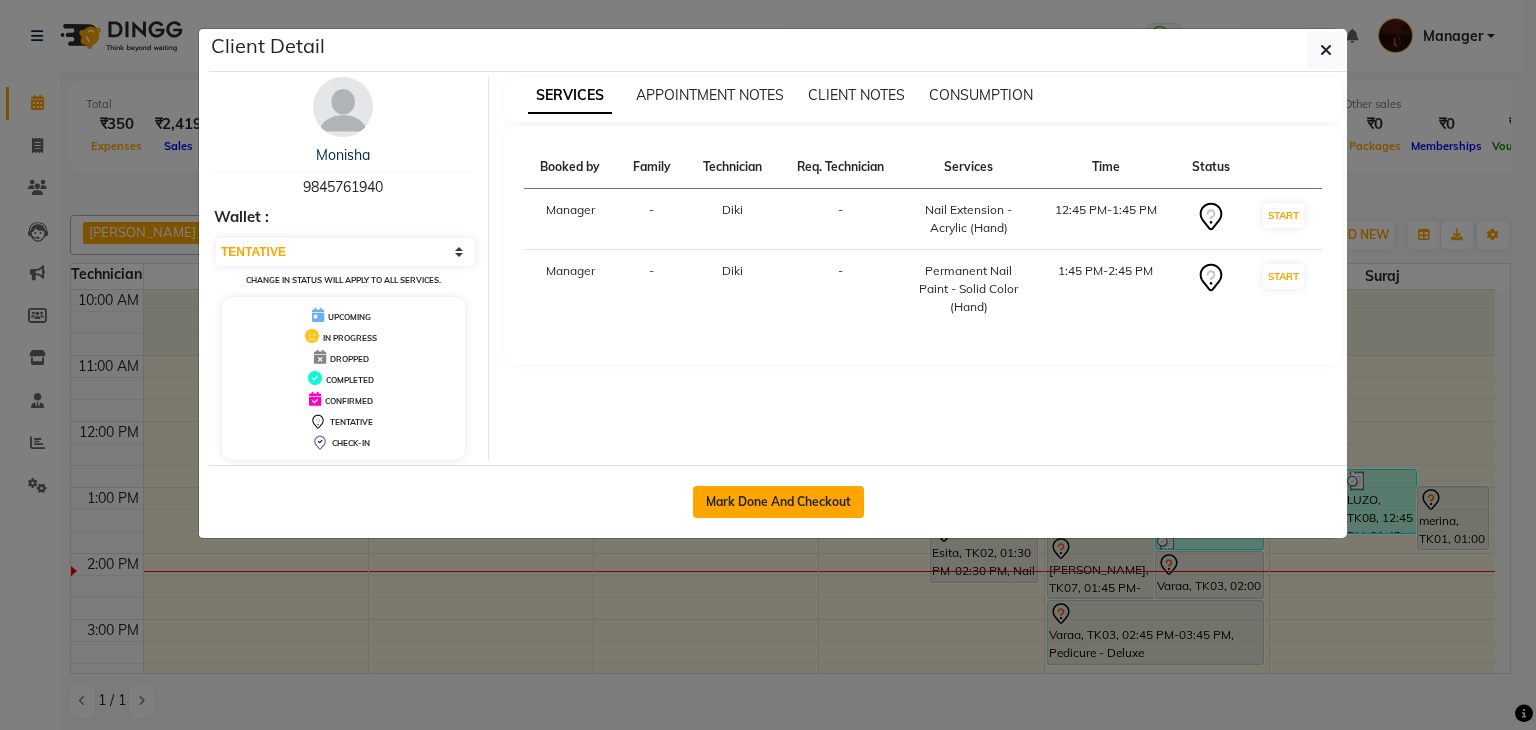 click on "Mark Done And Checkout" 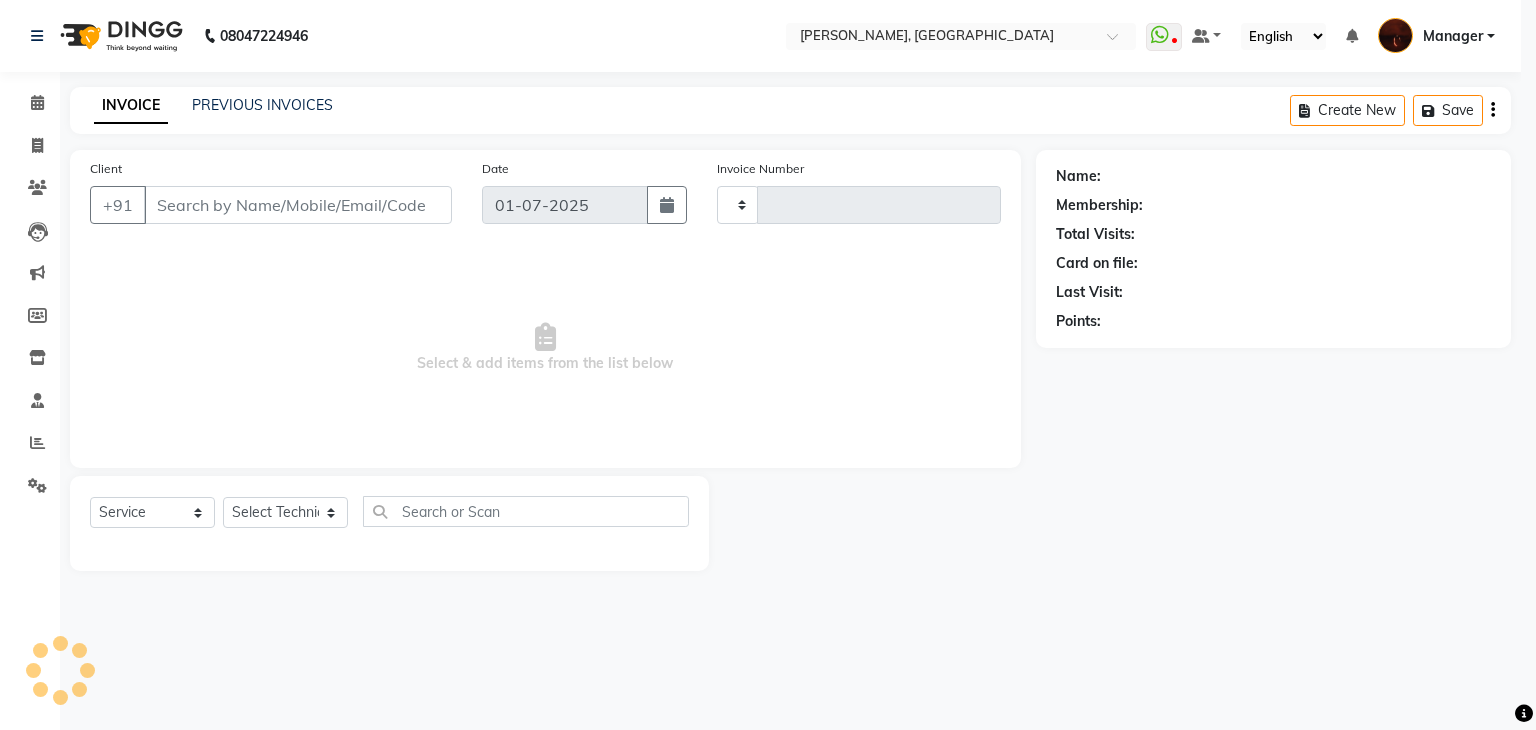 type on "1061" 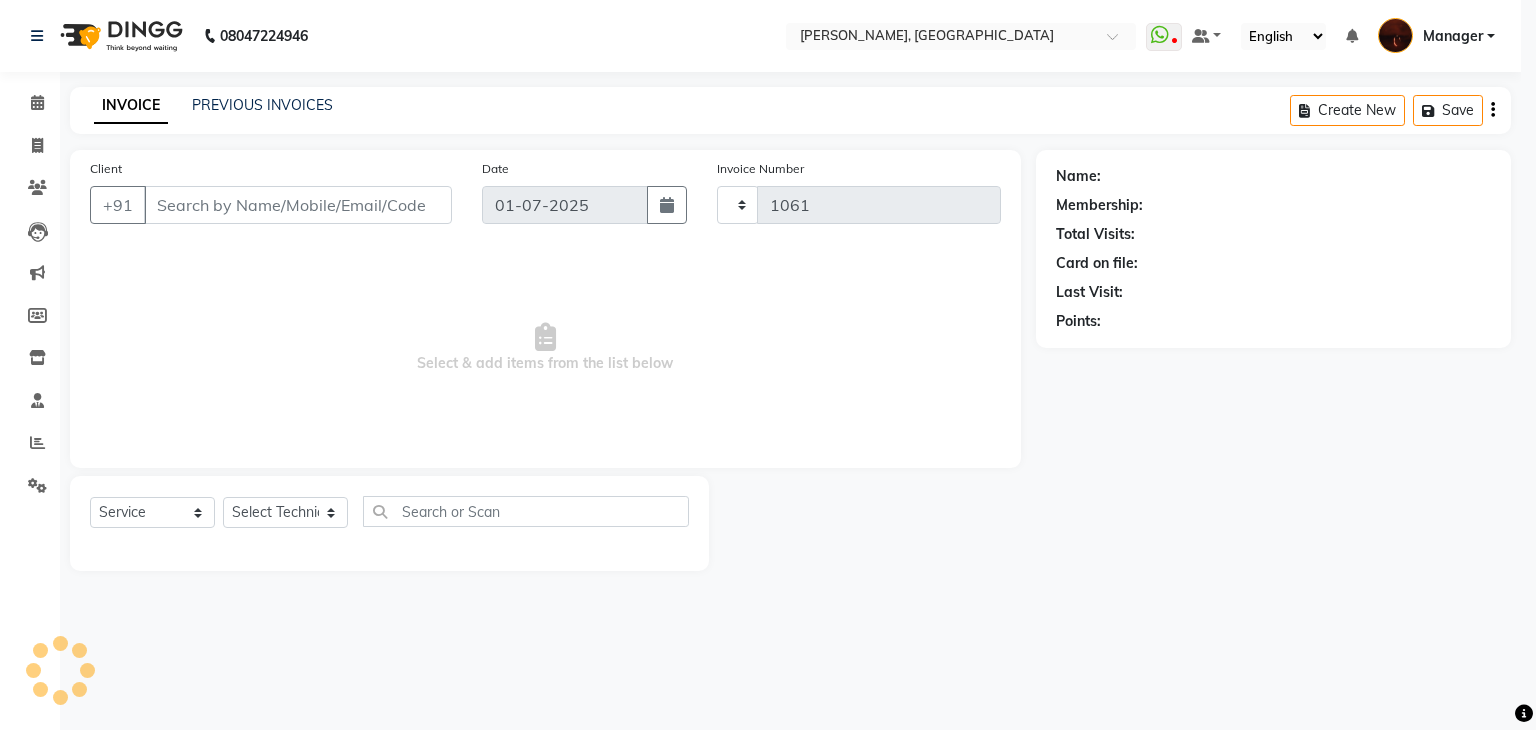 select on "4063" 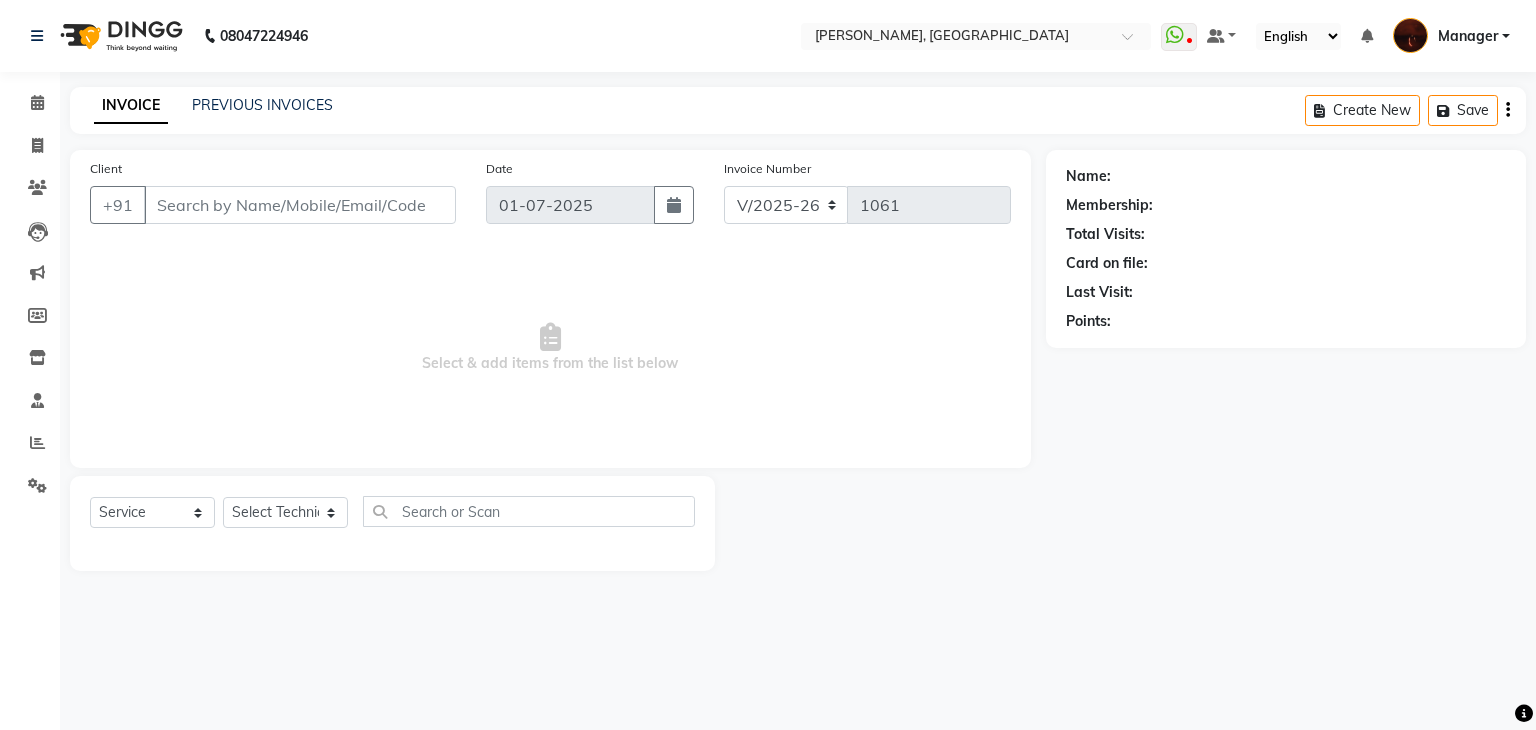 type on "98******40" 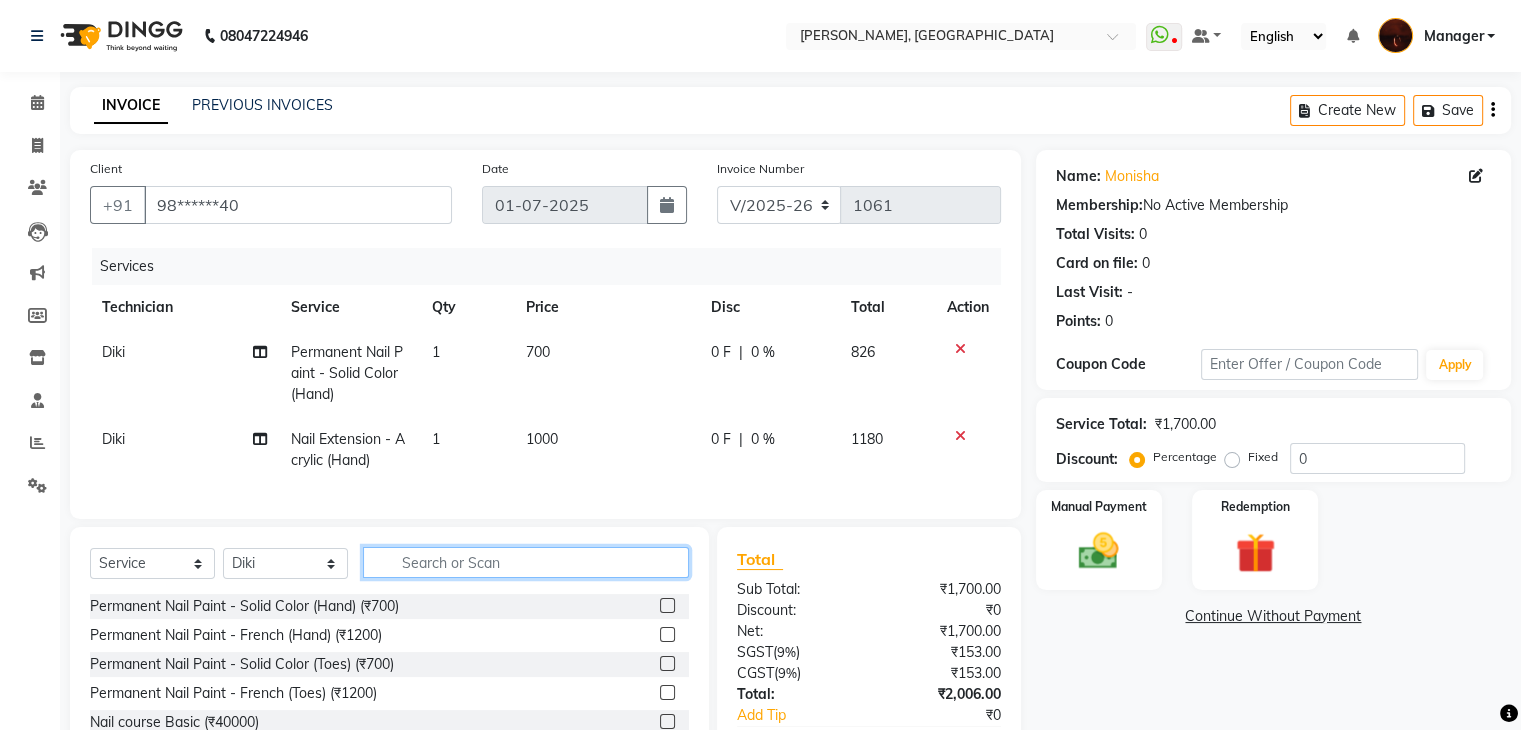 click 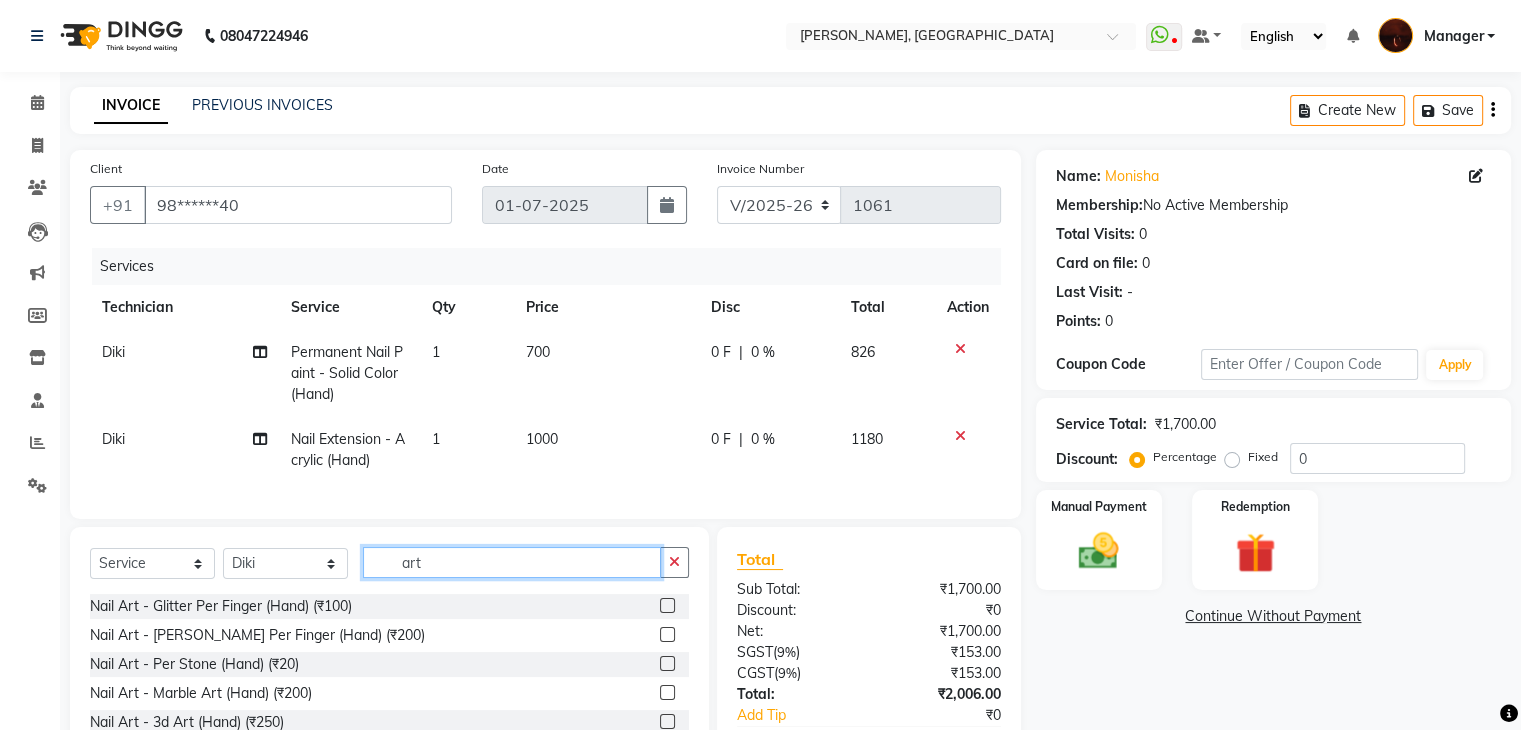type on "art" 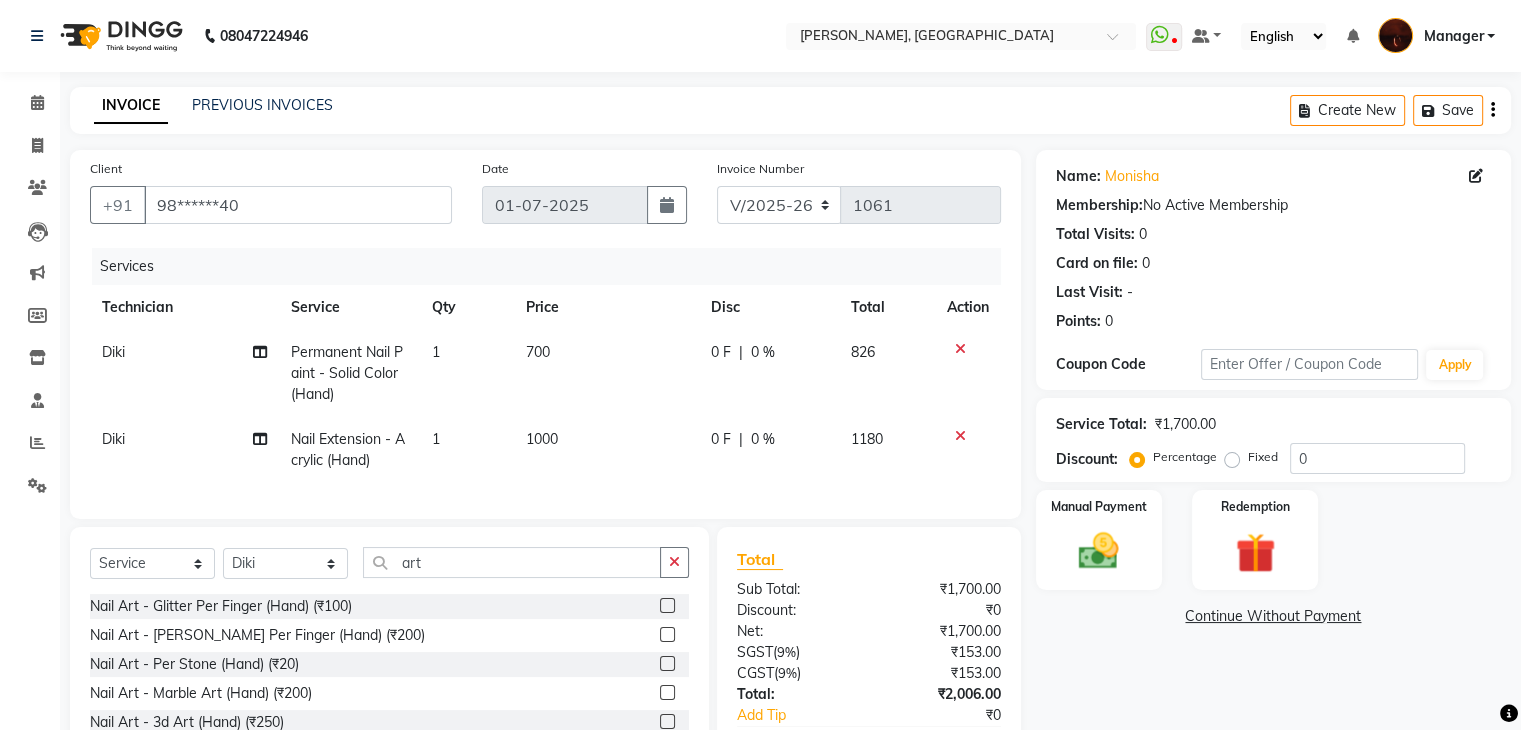 click 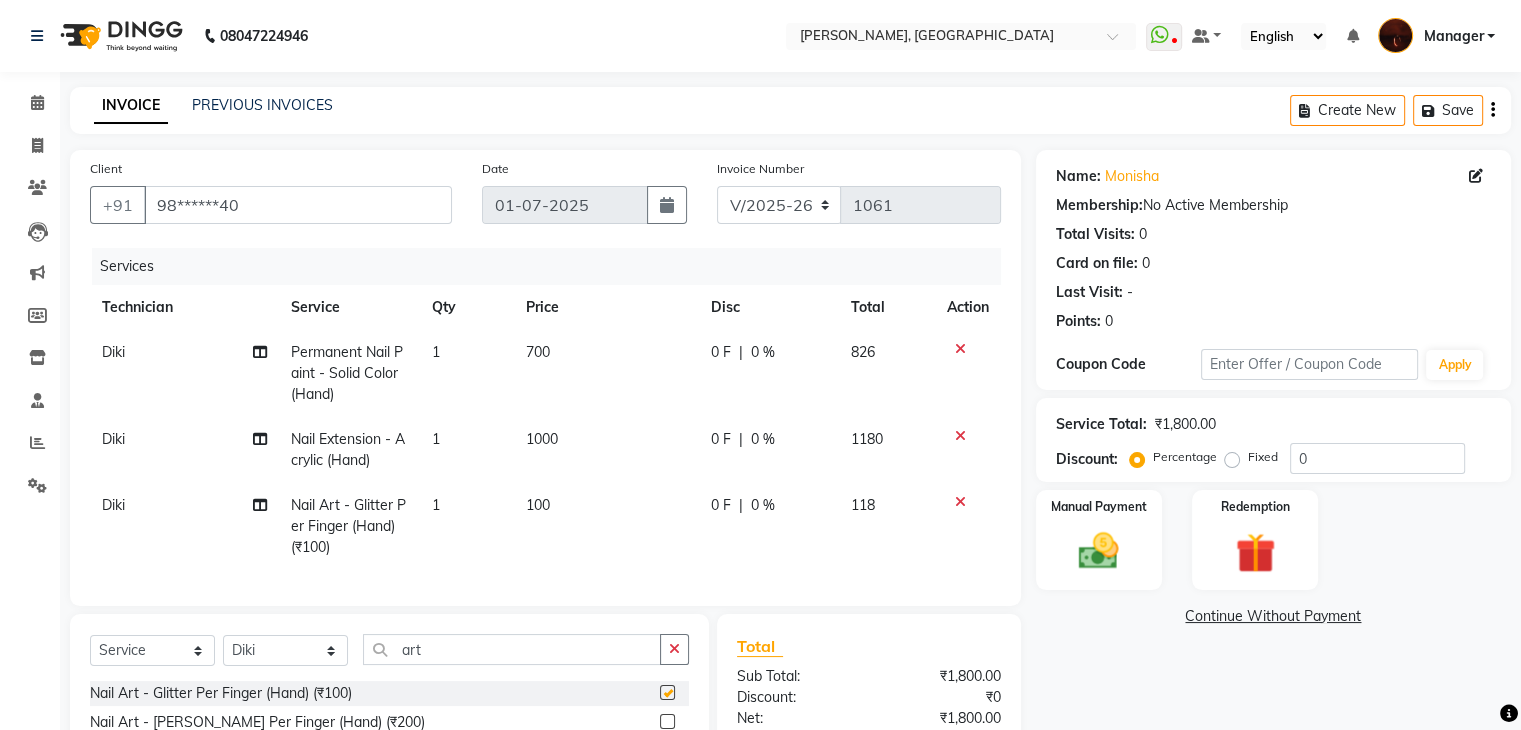 checkbox on "false" 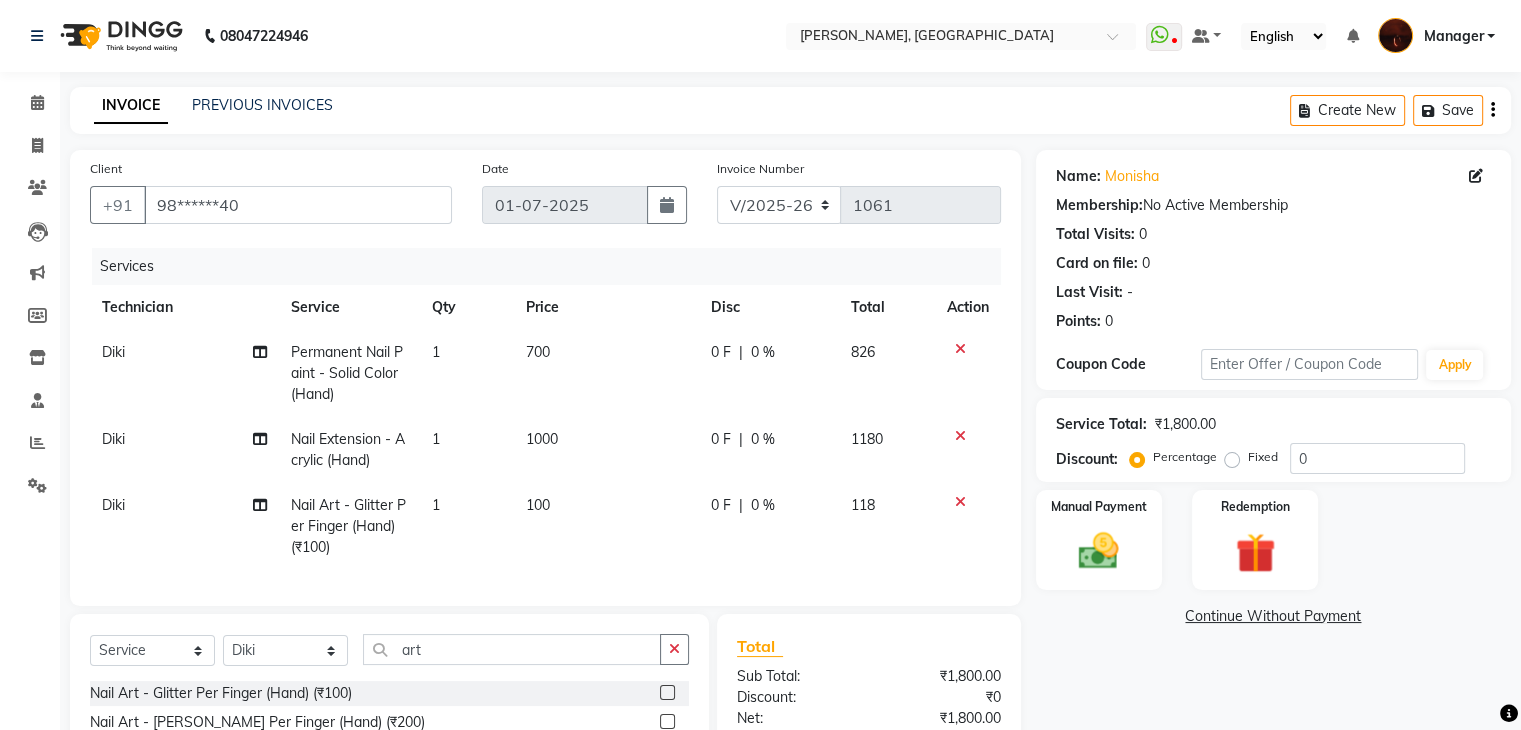 click on "Nail Art - Glitter Per Finger (Hand) (₹100)" 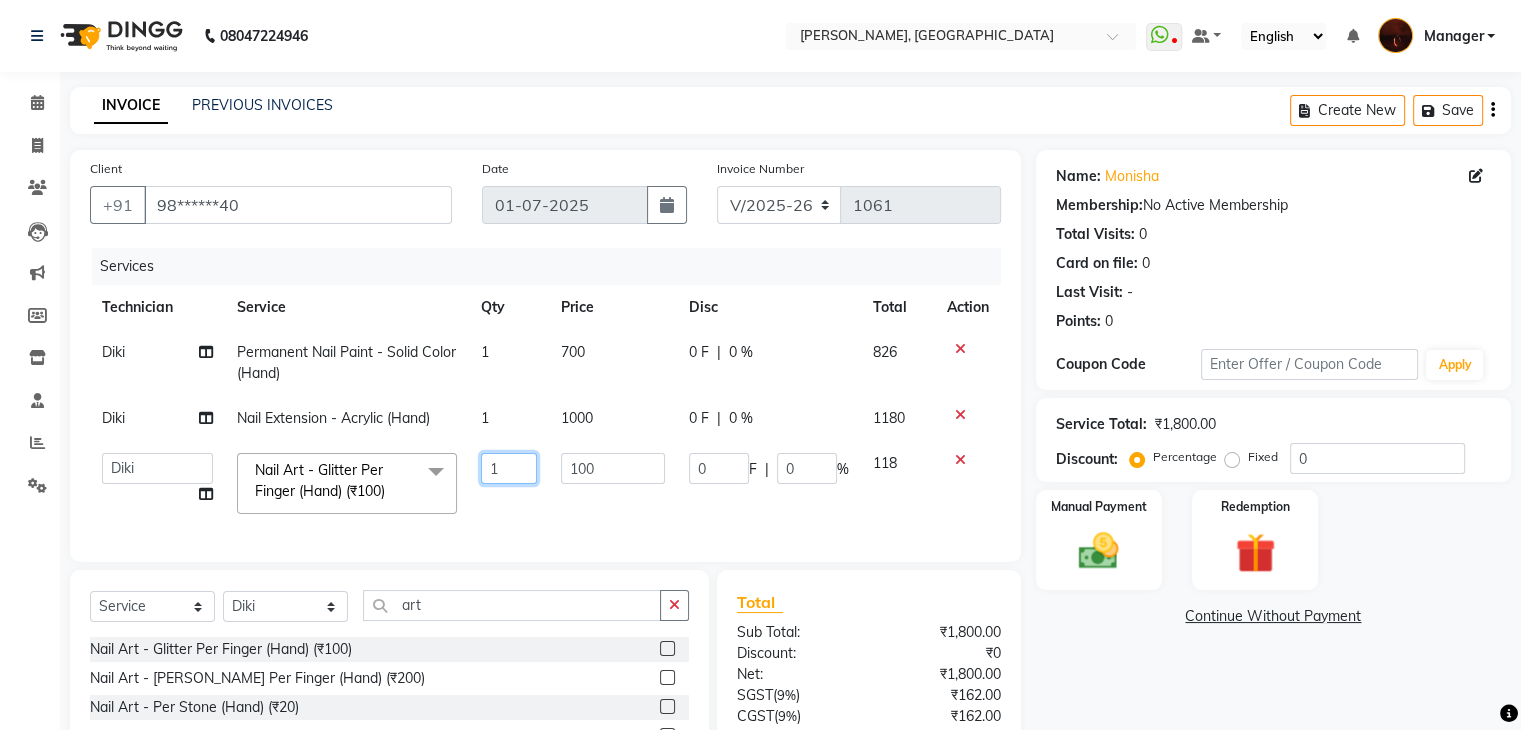 click on "1" 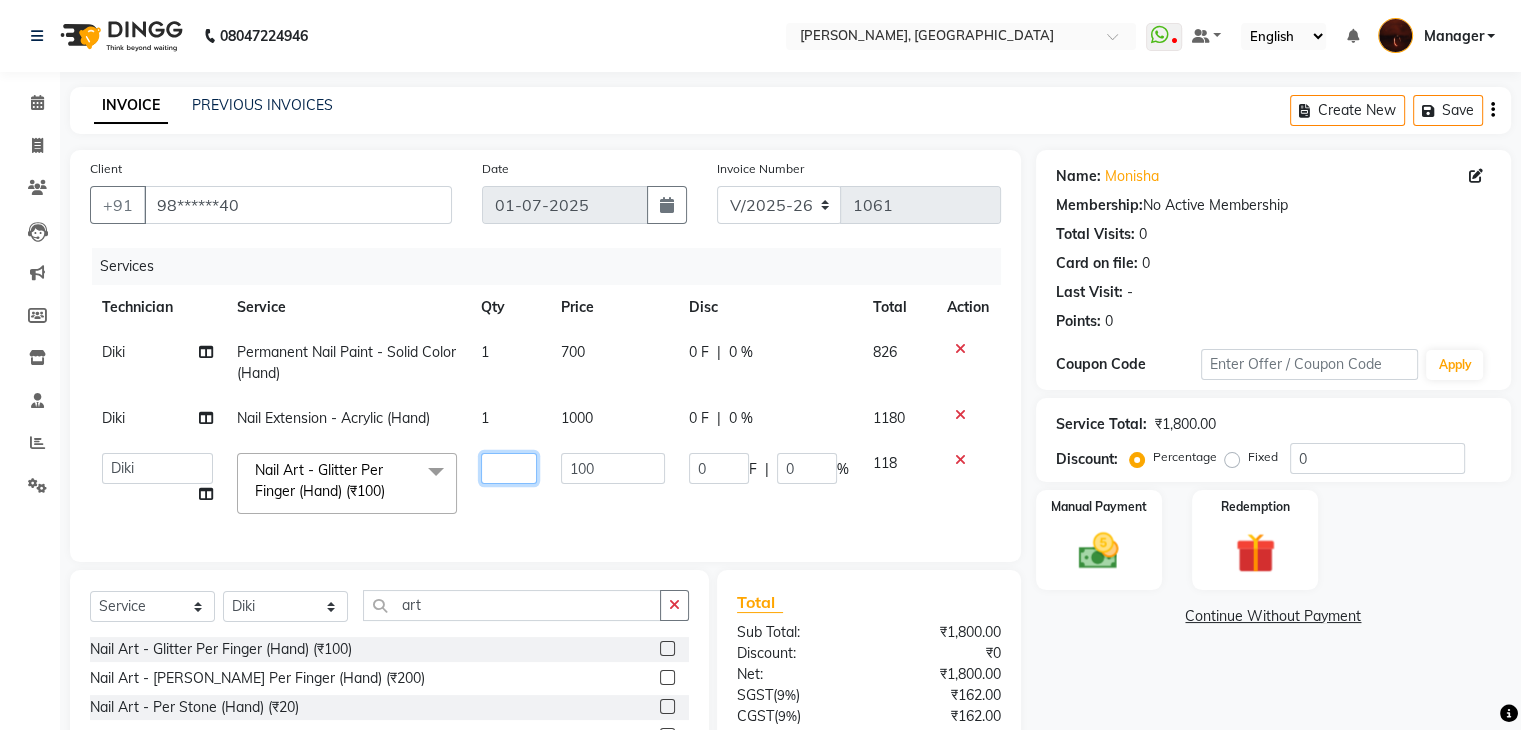 type on "2" 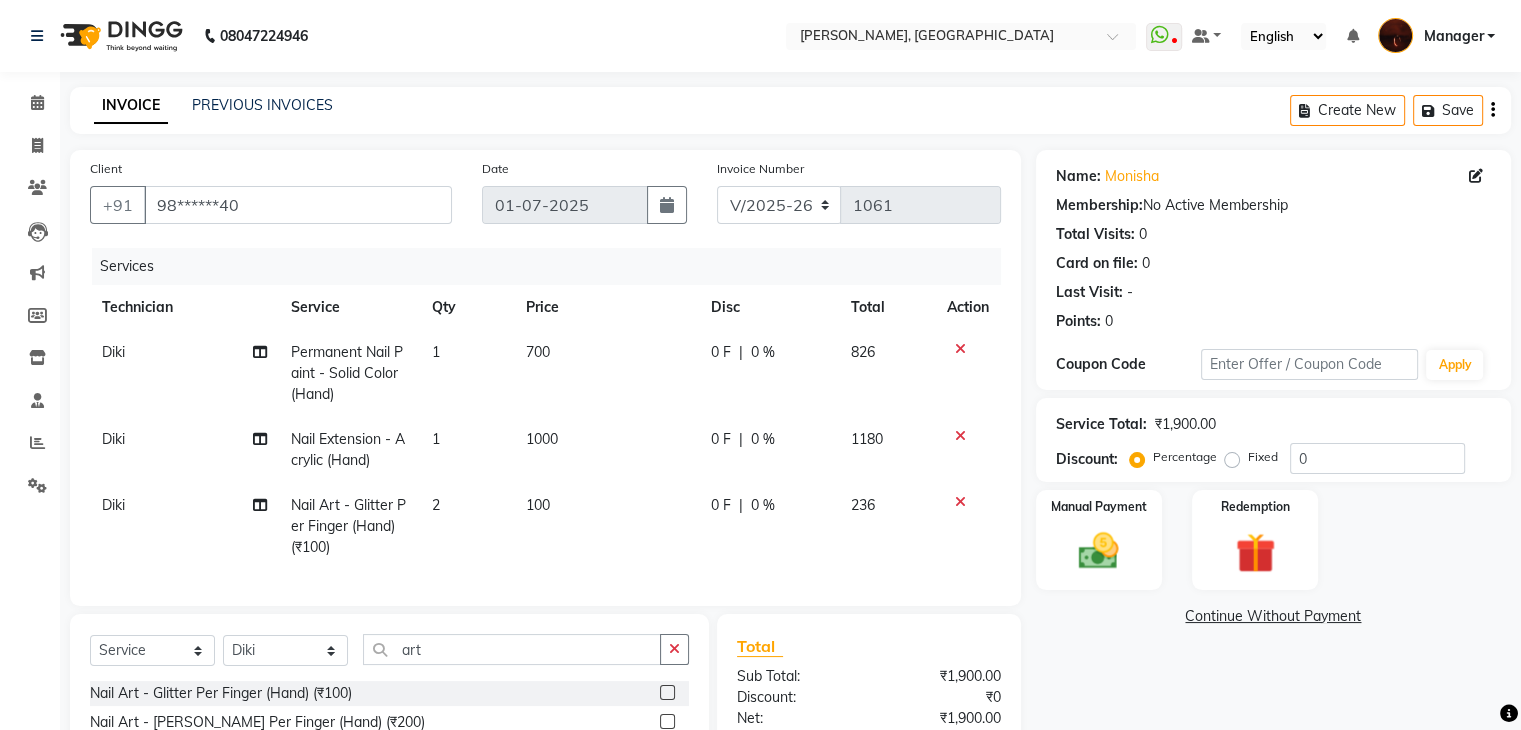 click on "100" 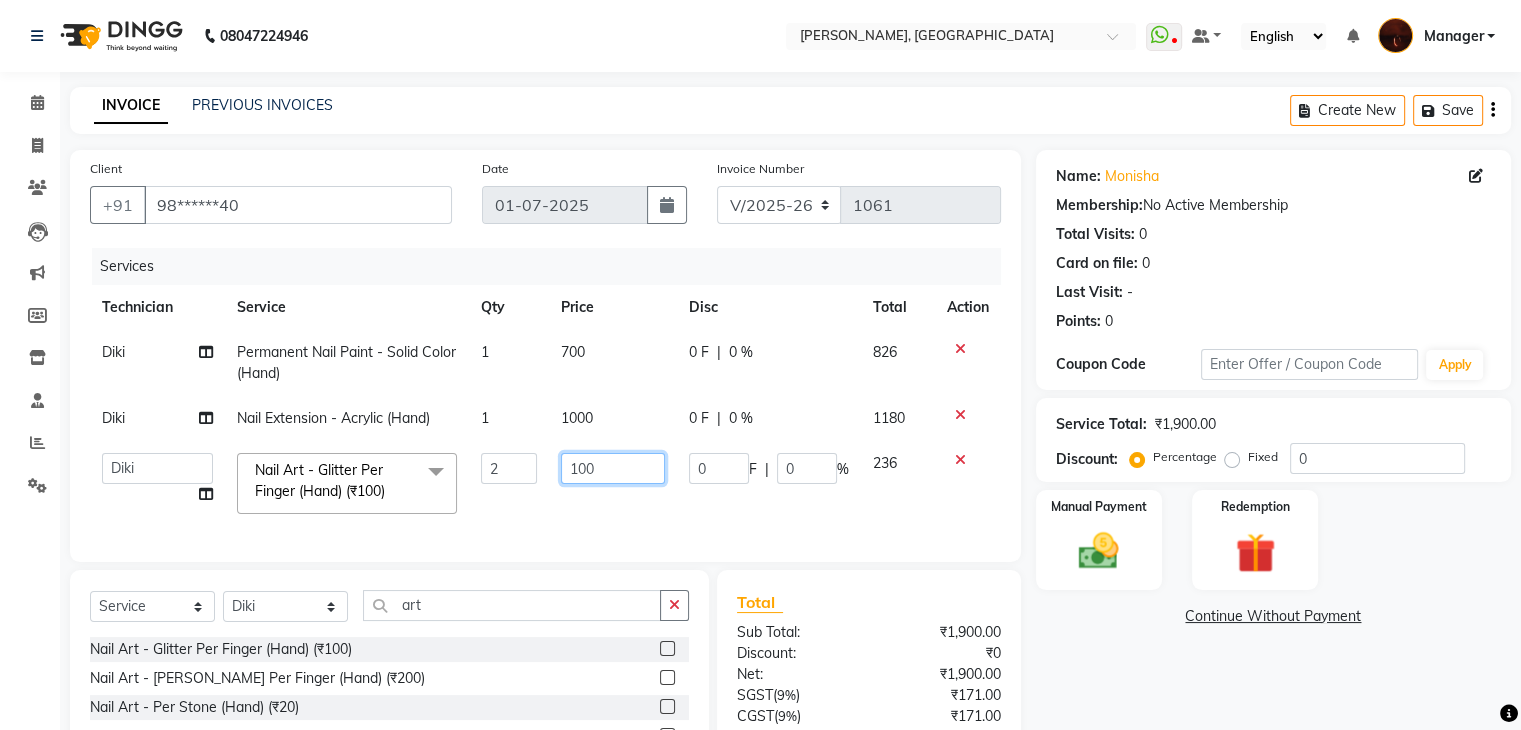 click on "100" 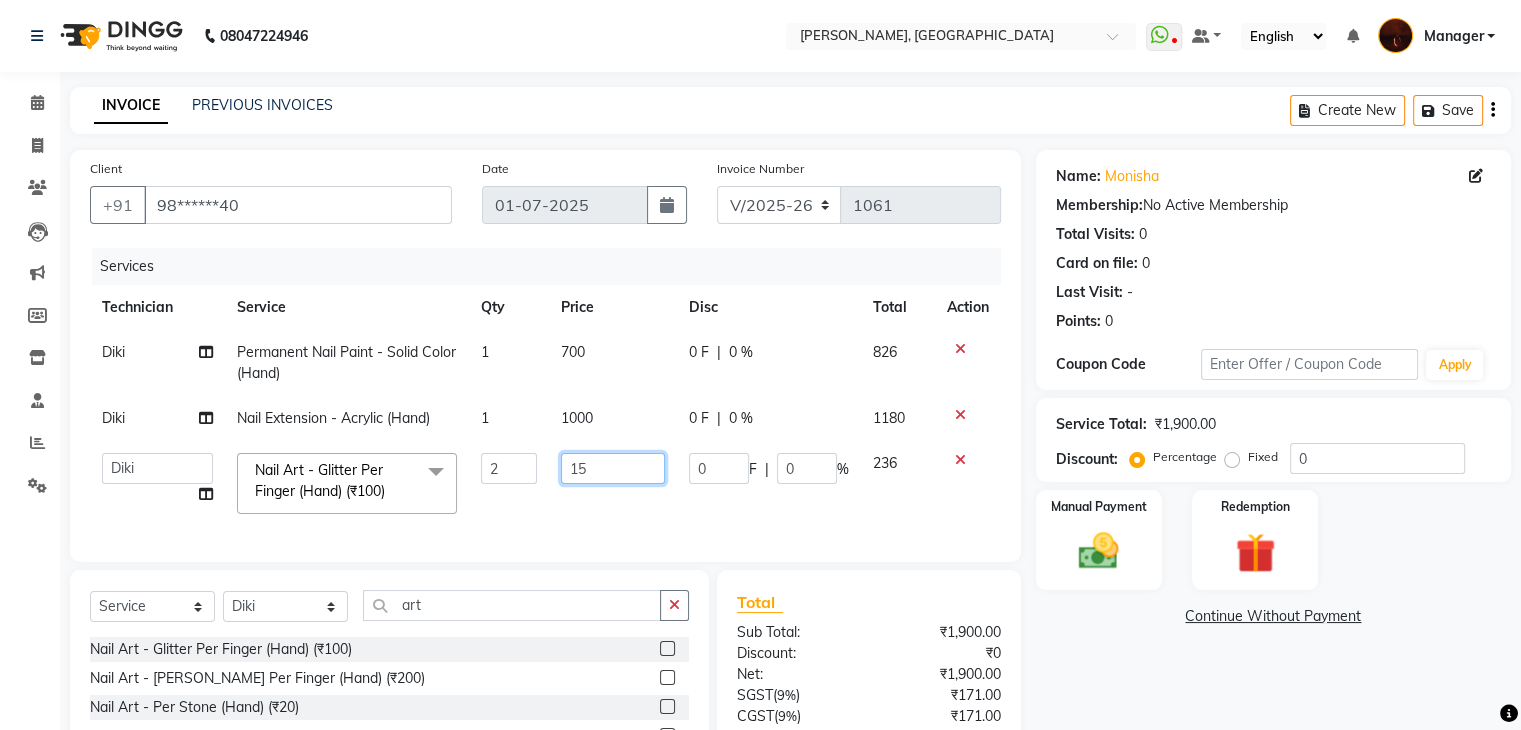 type on "150" 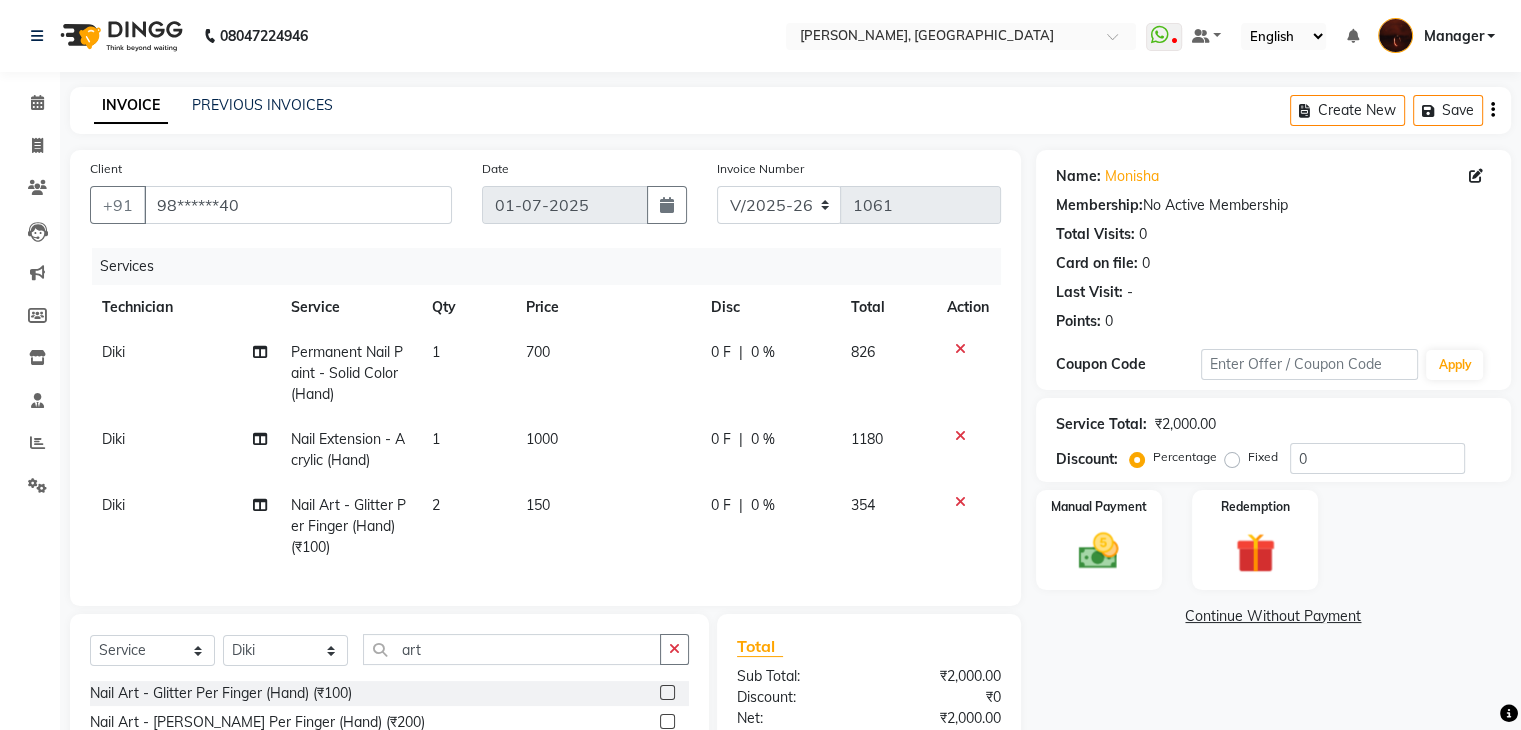 click on "150" 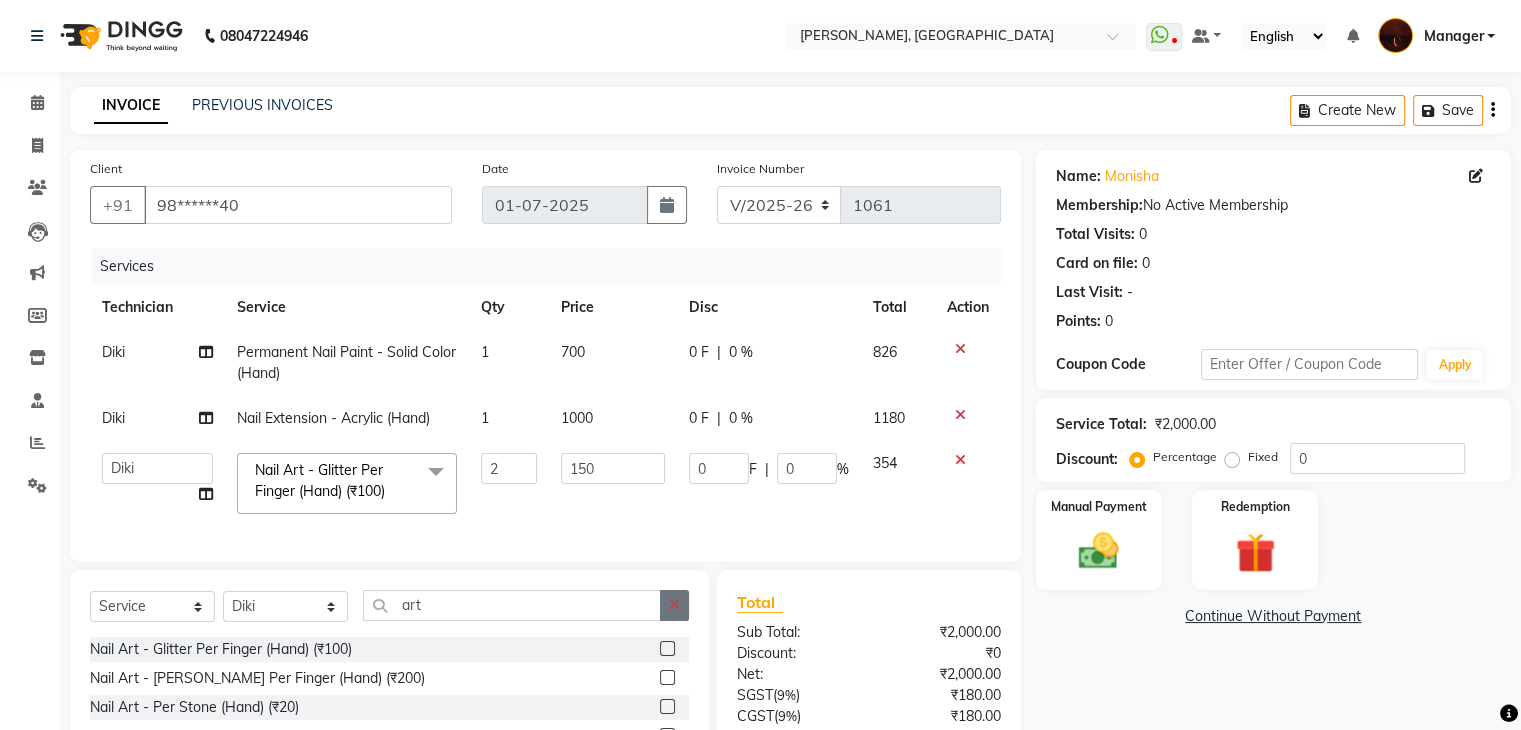 click 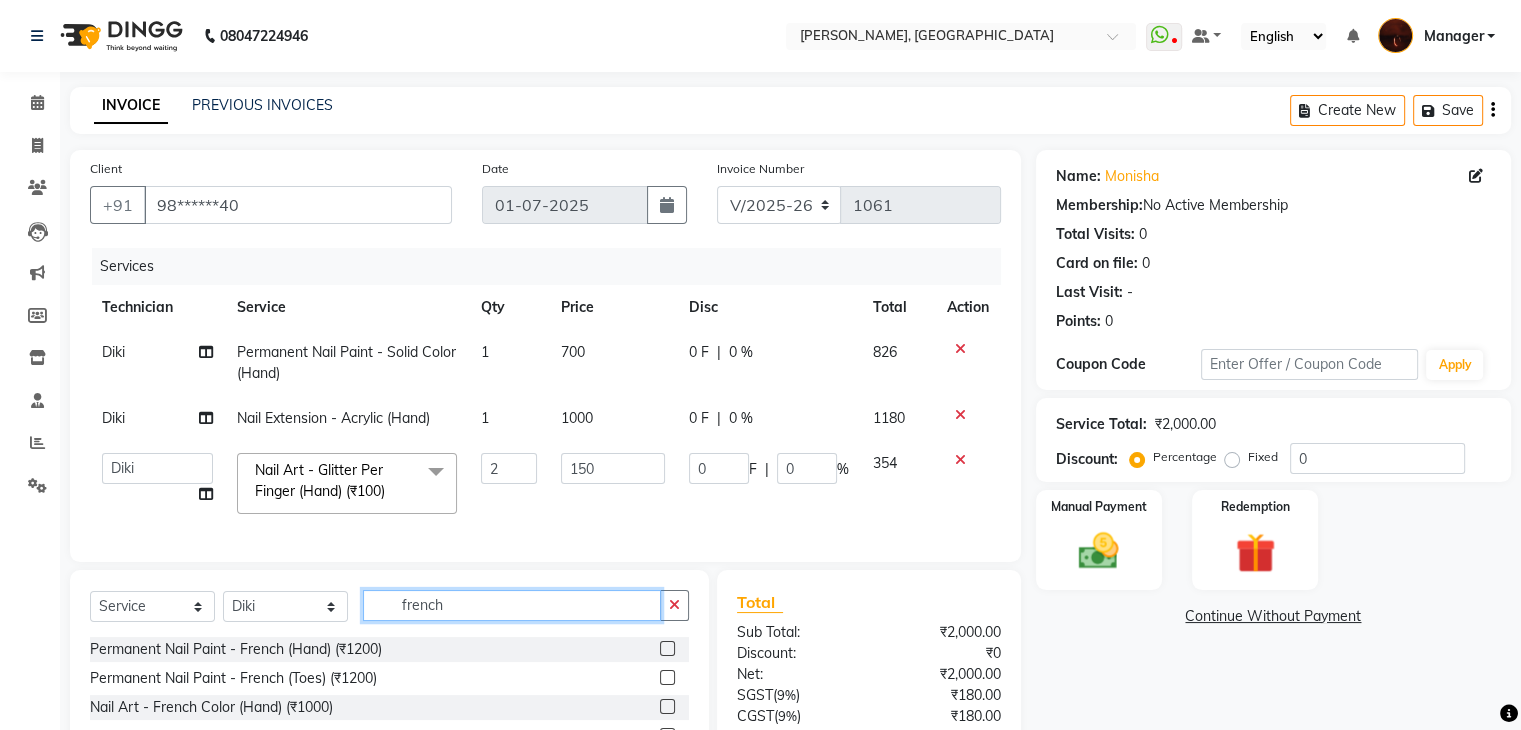 type on "french" 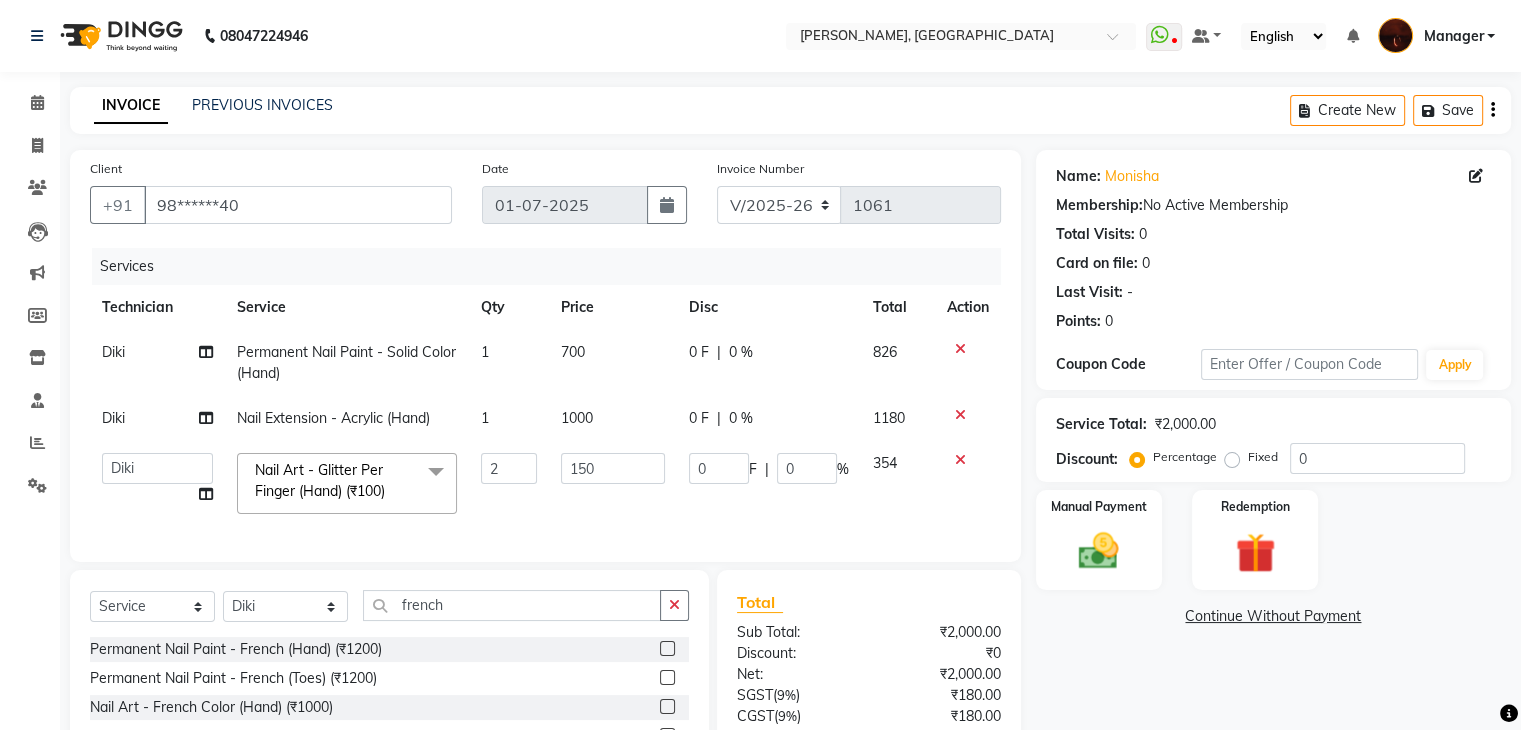 click 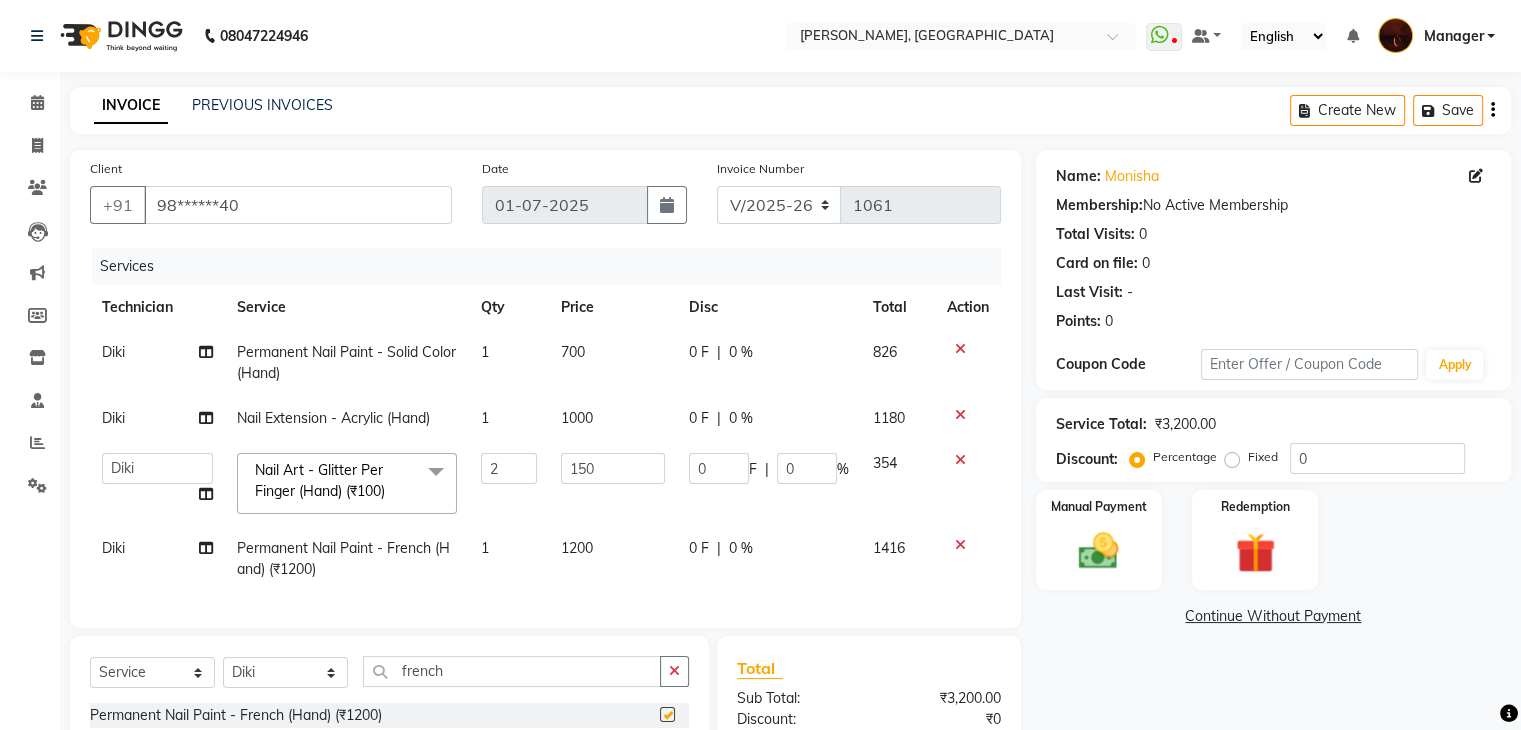 checkbox on "false" 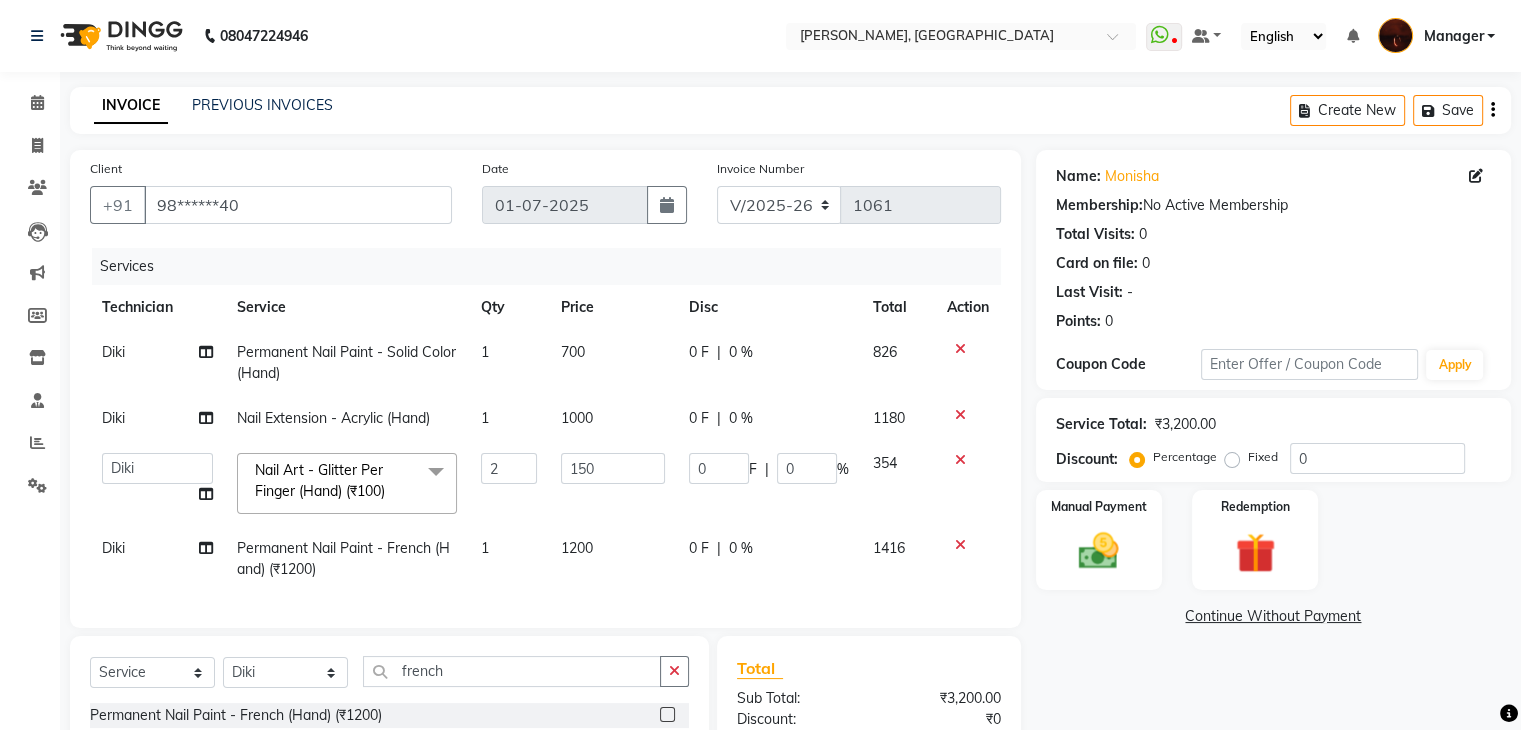 click on "Permanent Nail Paint - French (Hand) (₹1200)" 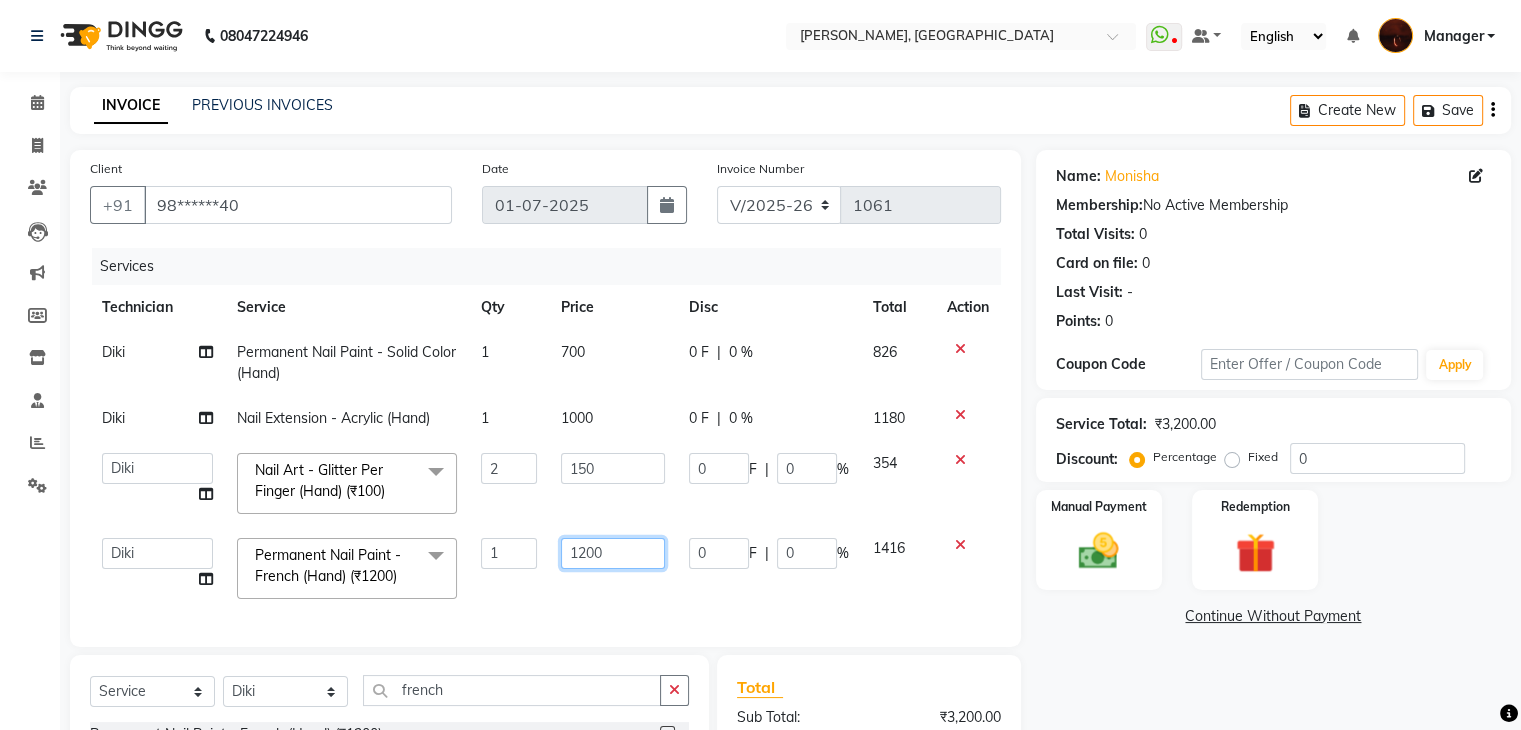 click on "1200" 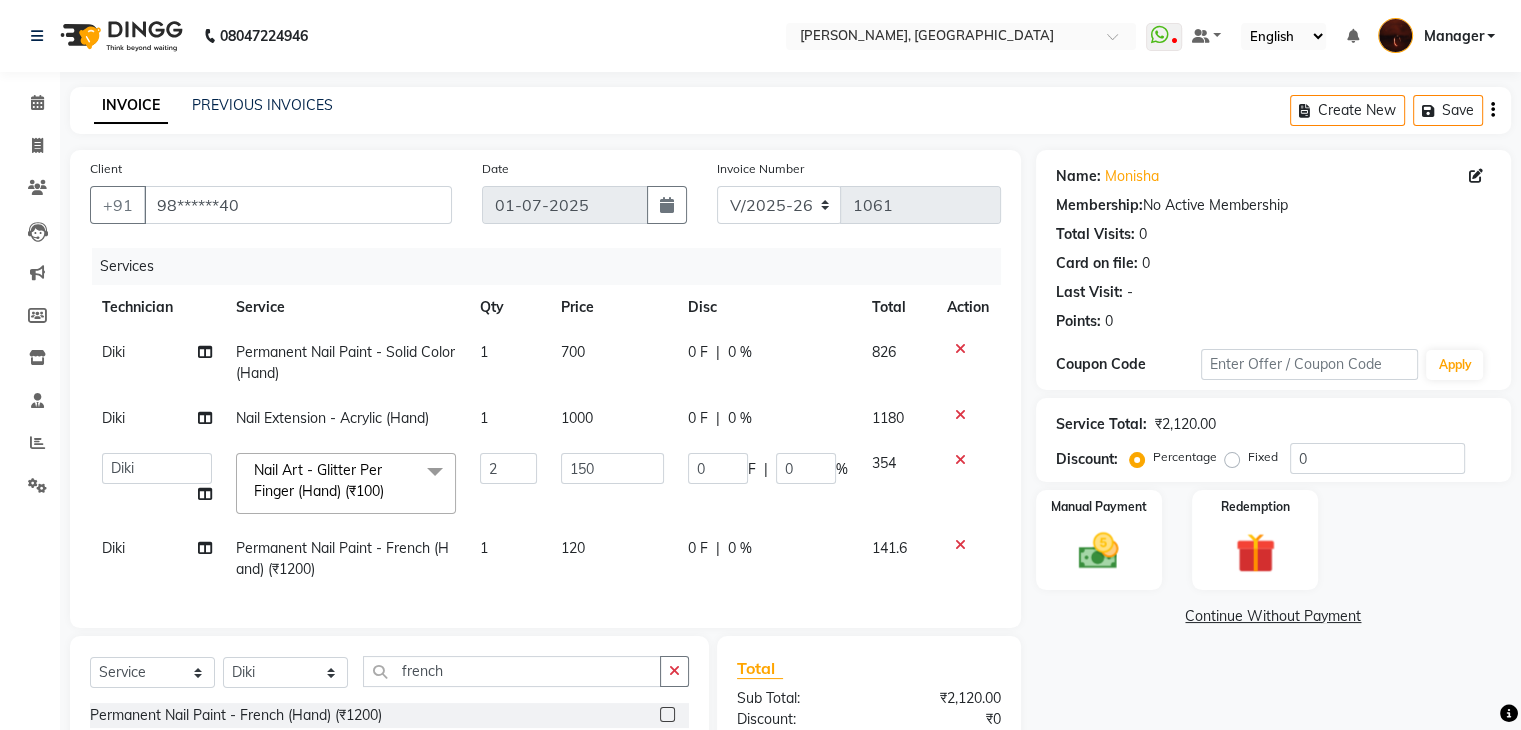 click on "Permanent Nail Paint - French (Hand) (₹1200)" 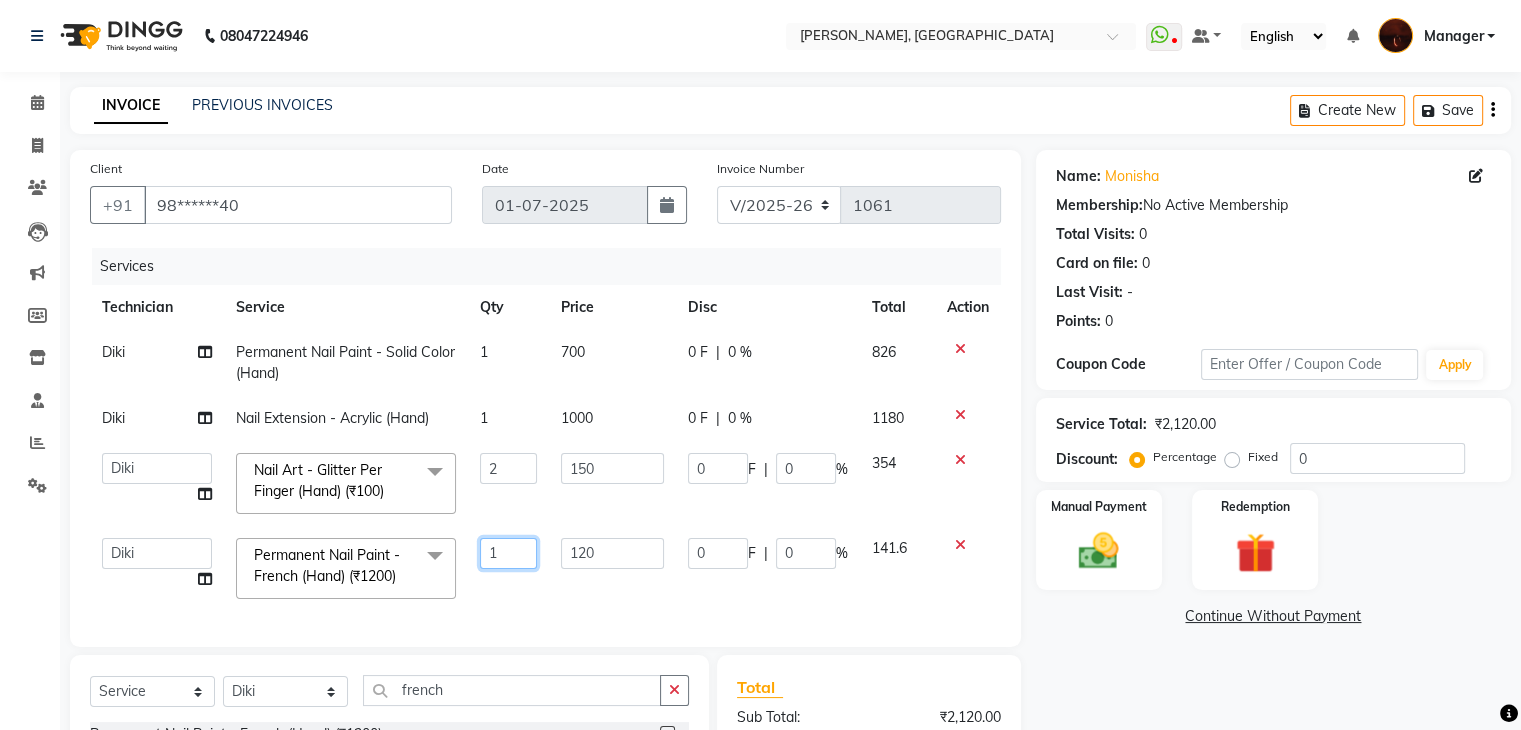 click on "1" 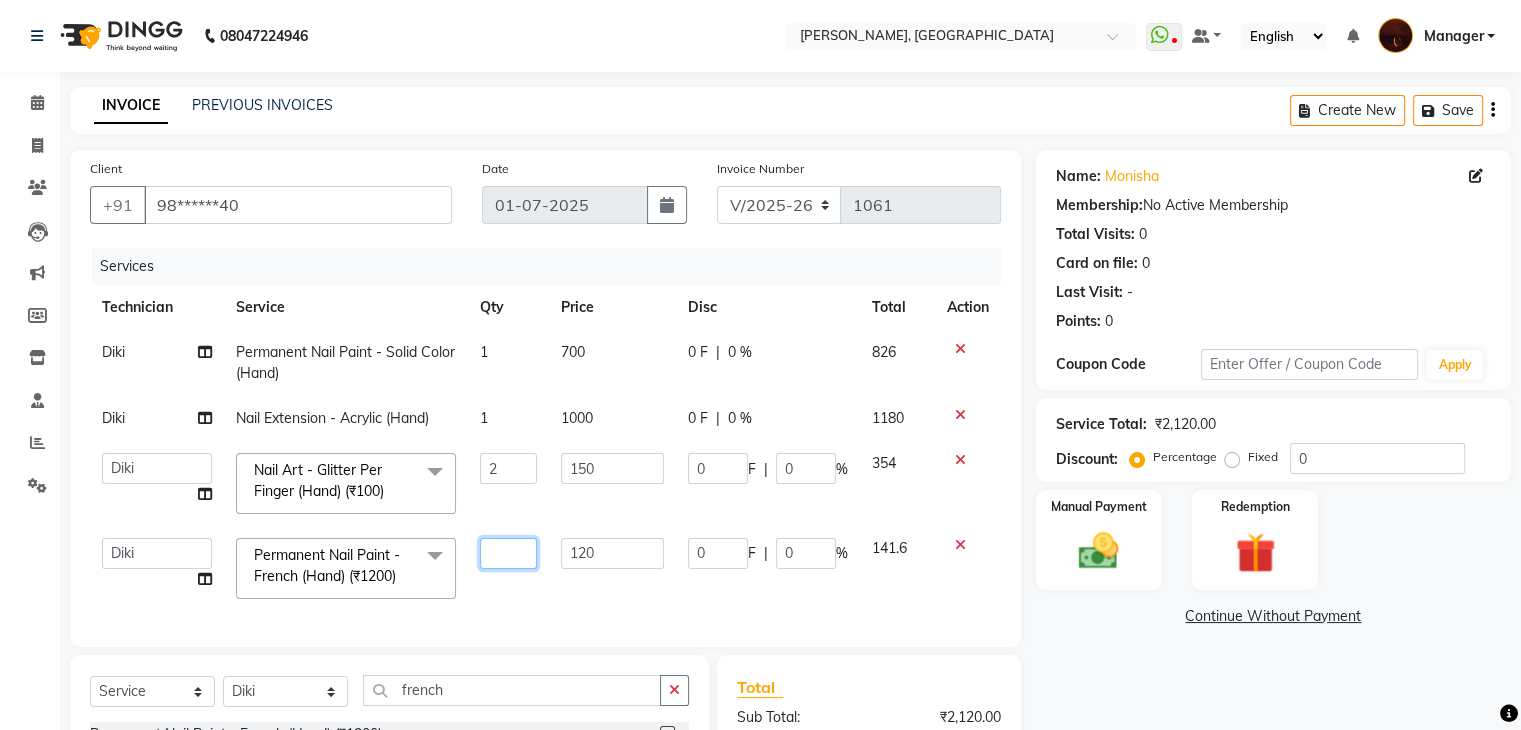 type on "2" 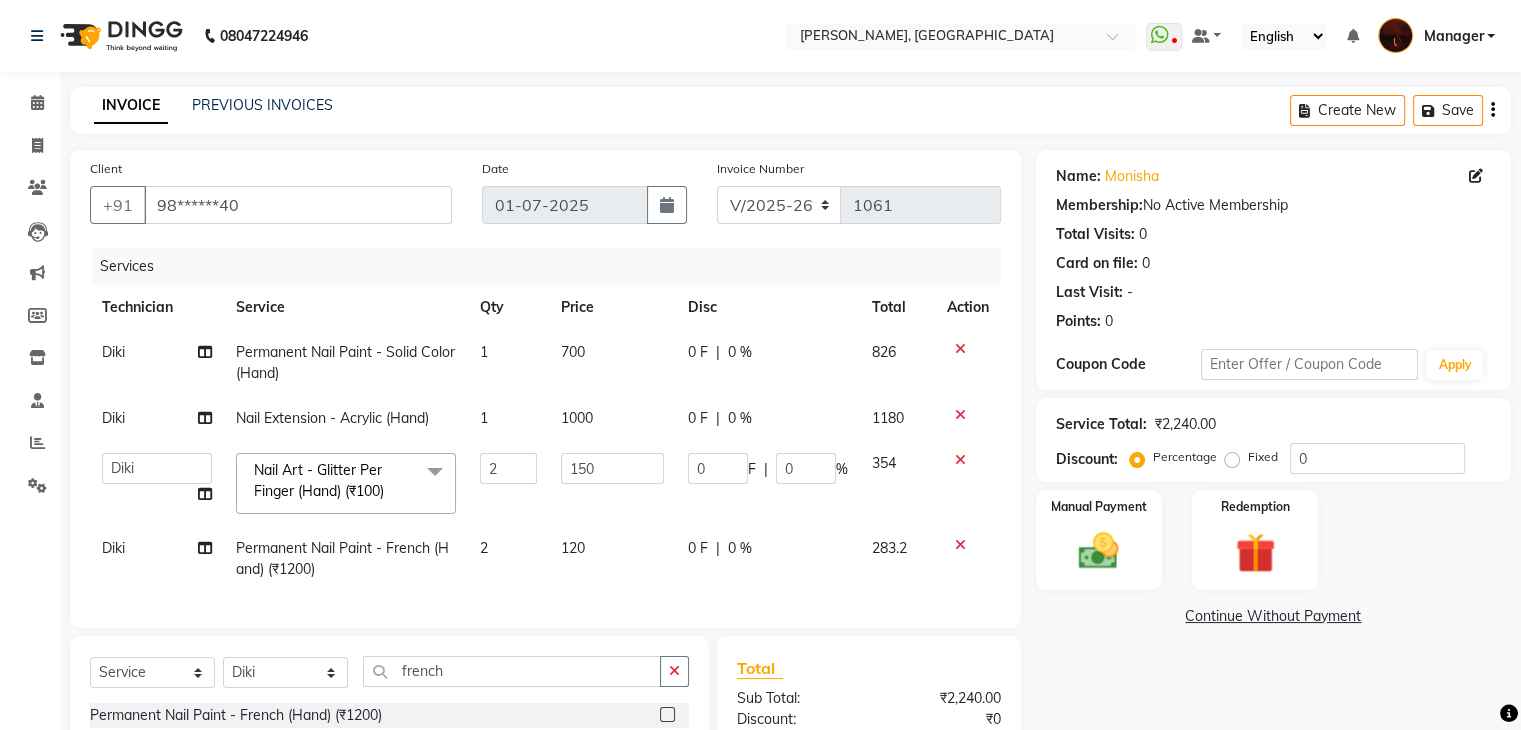 click on "Services Technician Service Qty Price Disc Total Action Diki  Permanent Nail Paint - Solid Color (Hand) 1 700 0 F | 0 % 826 Diki  Nail Extension - Acrylic (Hand) 1 1000 0 F | 0 % 1180  Adesh   amir   anuj   Danish   Diki    Gaurav   GAURAV GK   Geeta   Himanshu   jenifer   Manager   megna   nikhil   Nisha   Pooja   prince   Rohit   roshni   sajan   Sameer   sudeb   Sudhir Accounting   suraj   vishnu  Nail Art - Glitter Per Finger (Hand) (₹100)  x Permanent Nail Paint - Solid Color (Hand) (₹700) Permanent Nail Paint - French (Hand) (₹1200) Permanent Nail Paint - Solid Color (Toes) (₹700) Permanent Nail Paint - French (Toes) (₹1200) Nail course Basic (₹40000) Nail Course Advance (₹60000) Permanent Nail Paint - Regular Polish (₹350) Restoration - Gel (Hand) (₹100) Restoration - Tip Replacement (Hand) (₹100) Restoration - Touch -up (Hand) (₹300) Restoration - Gel Color Changes (Hand) (₹700) Restoration - Removal of Extension (Hand) (₹500) Restoration - Gel (Toes) (₹100) Combo (₹999)" 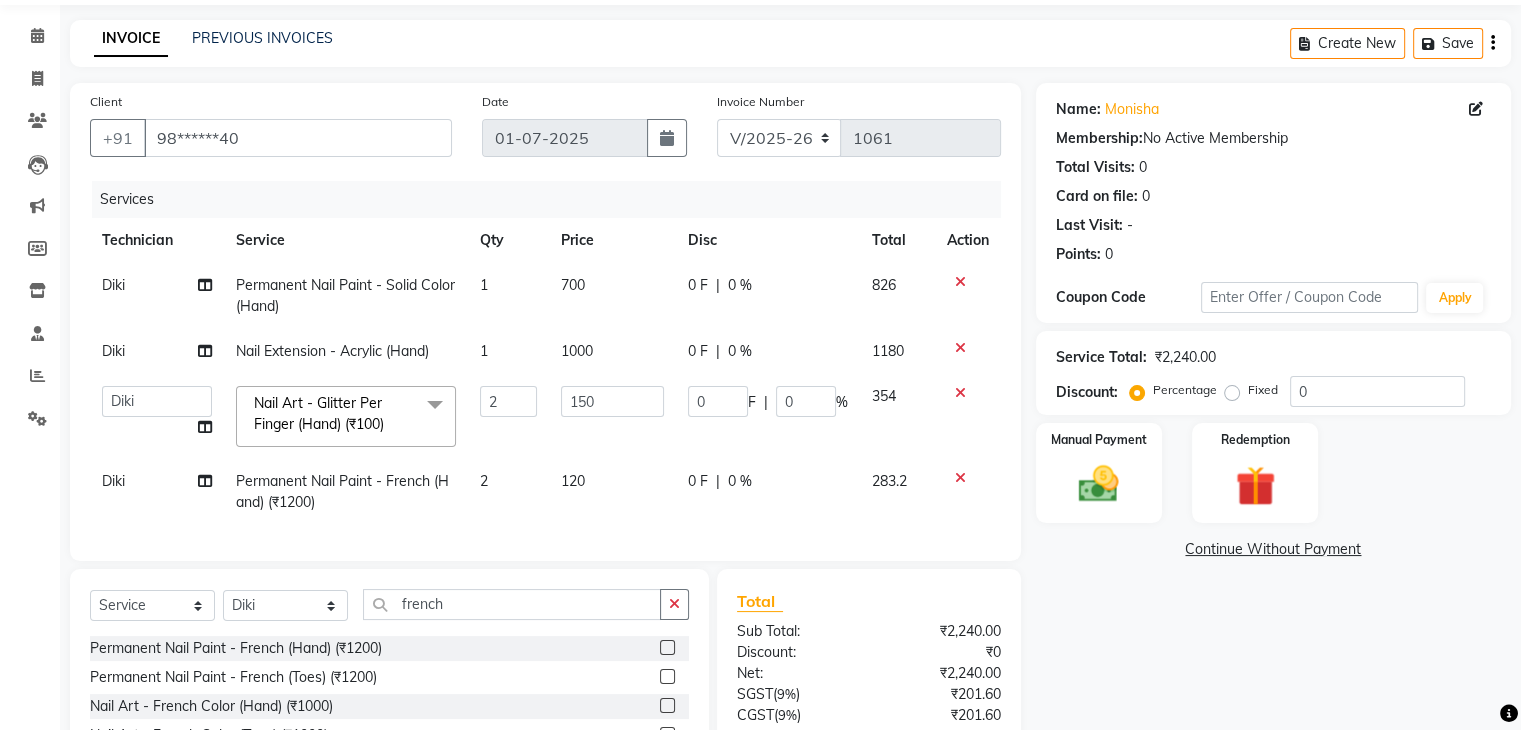 scroll, scrollTop: 245, scrollLeft: 0, axis: vertical 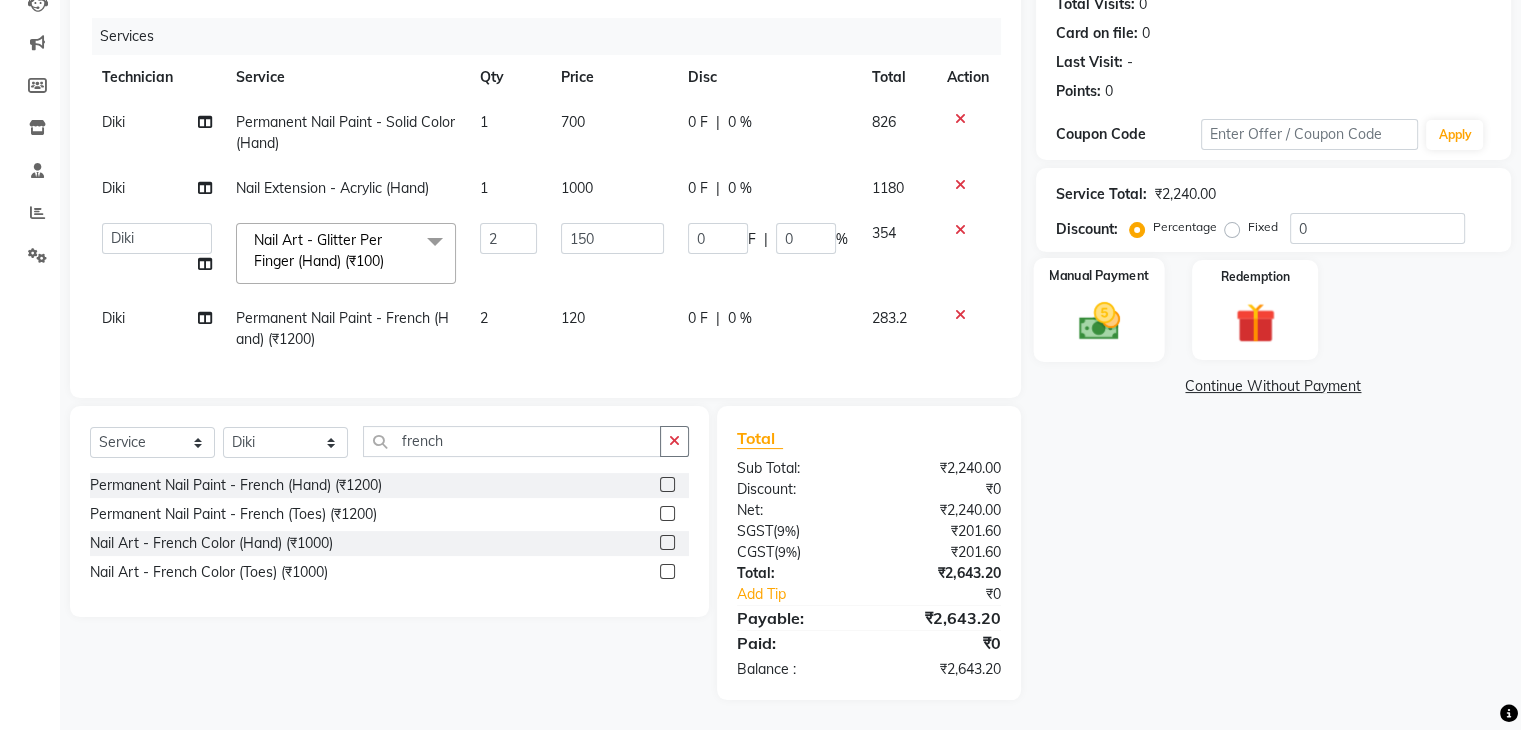 click 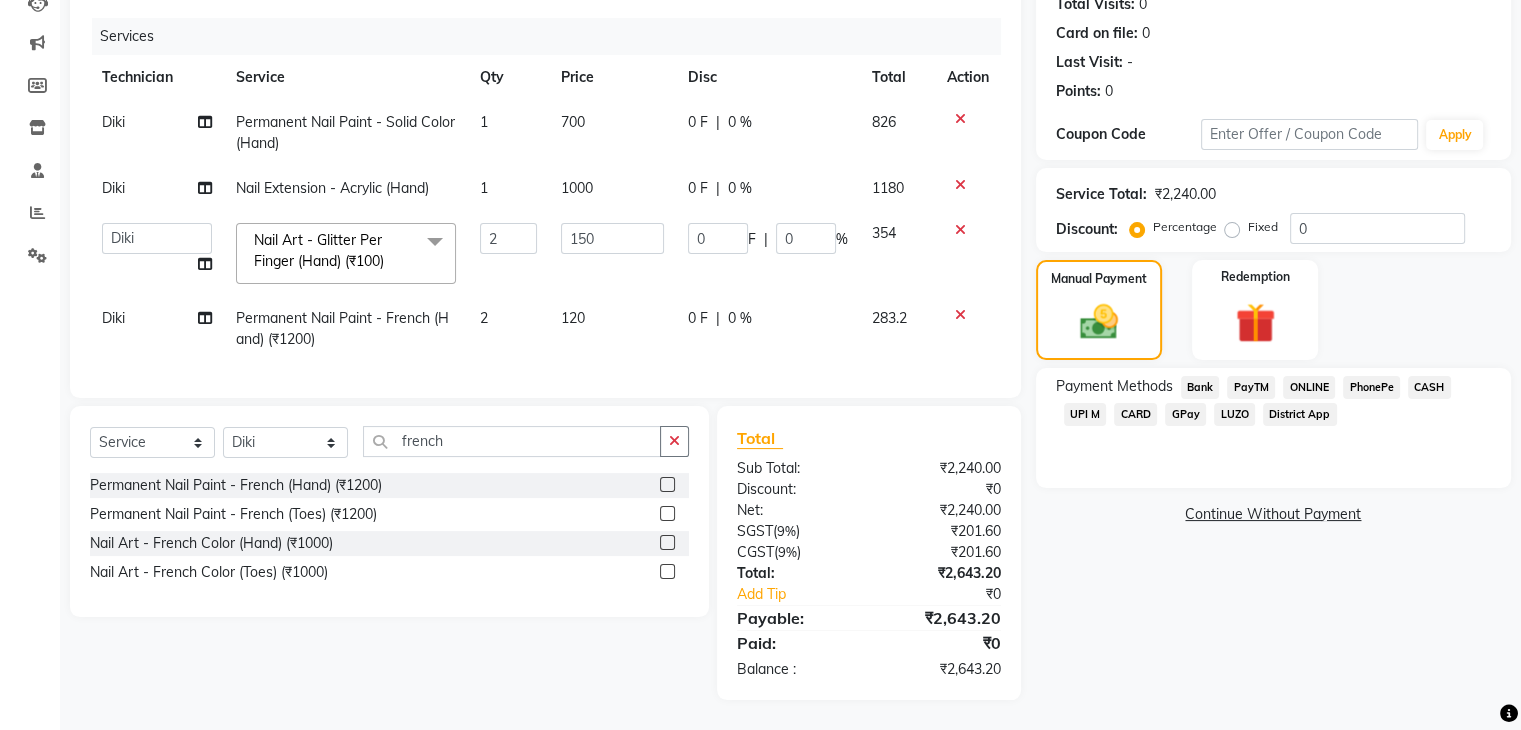 click on "CASH" 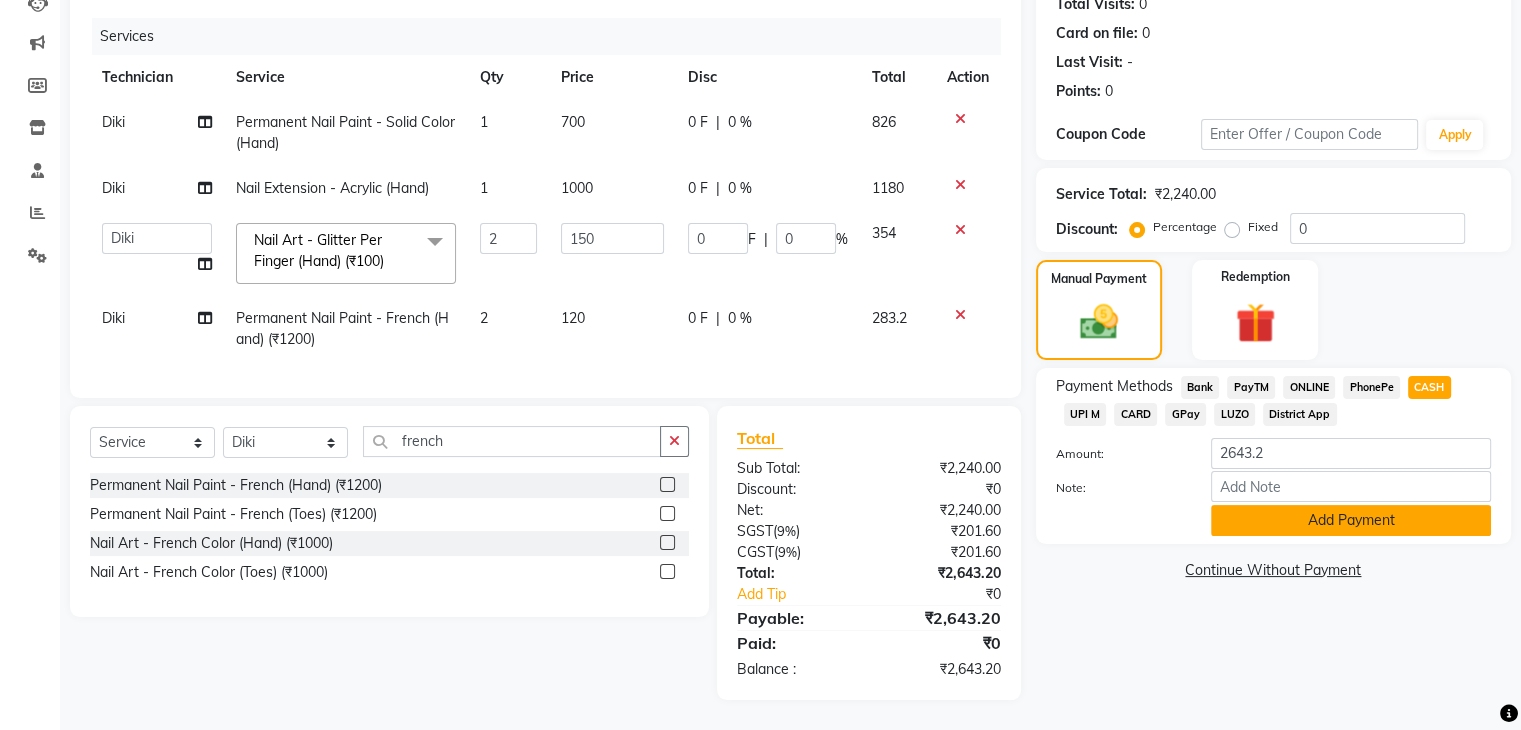 click on "Add Payment" 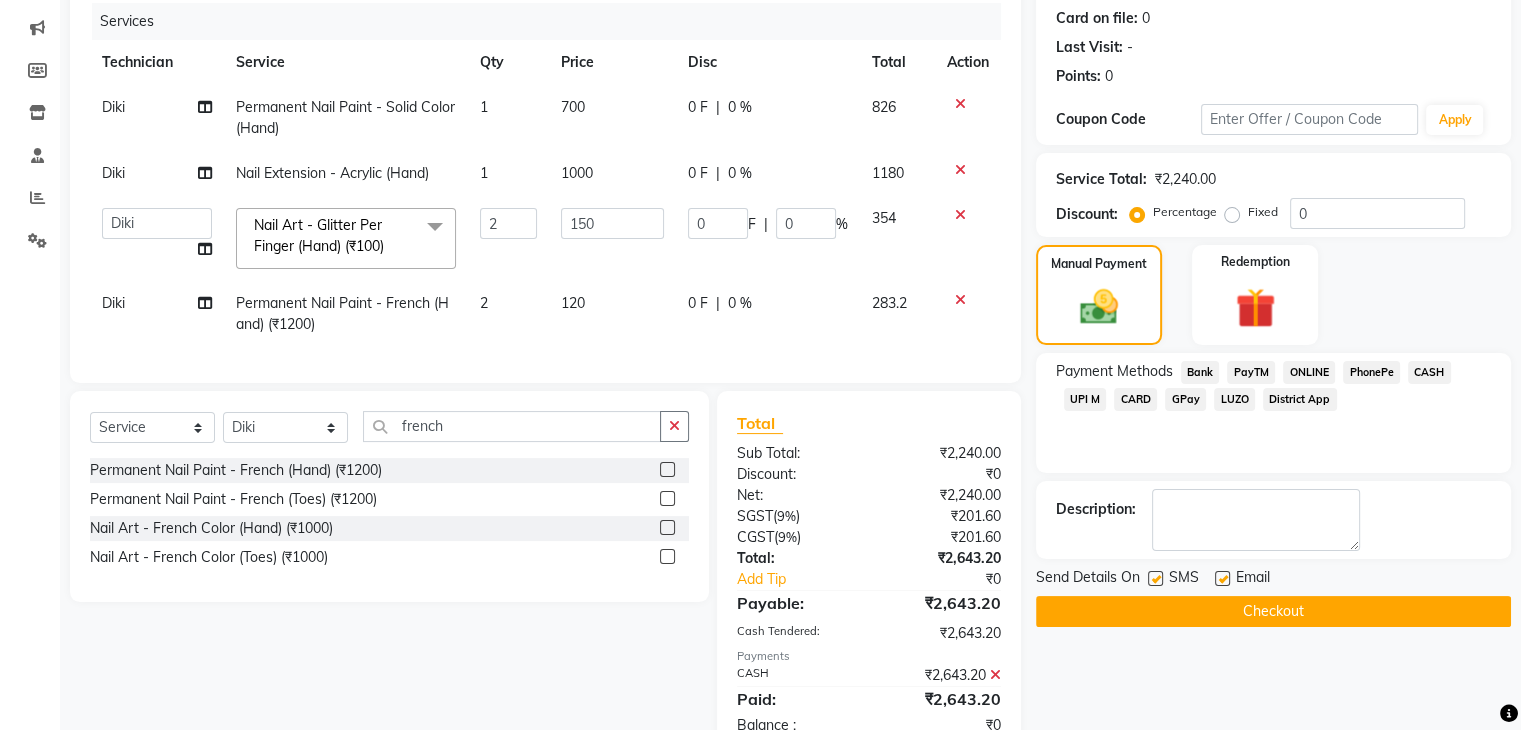 click on "Checkout" 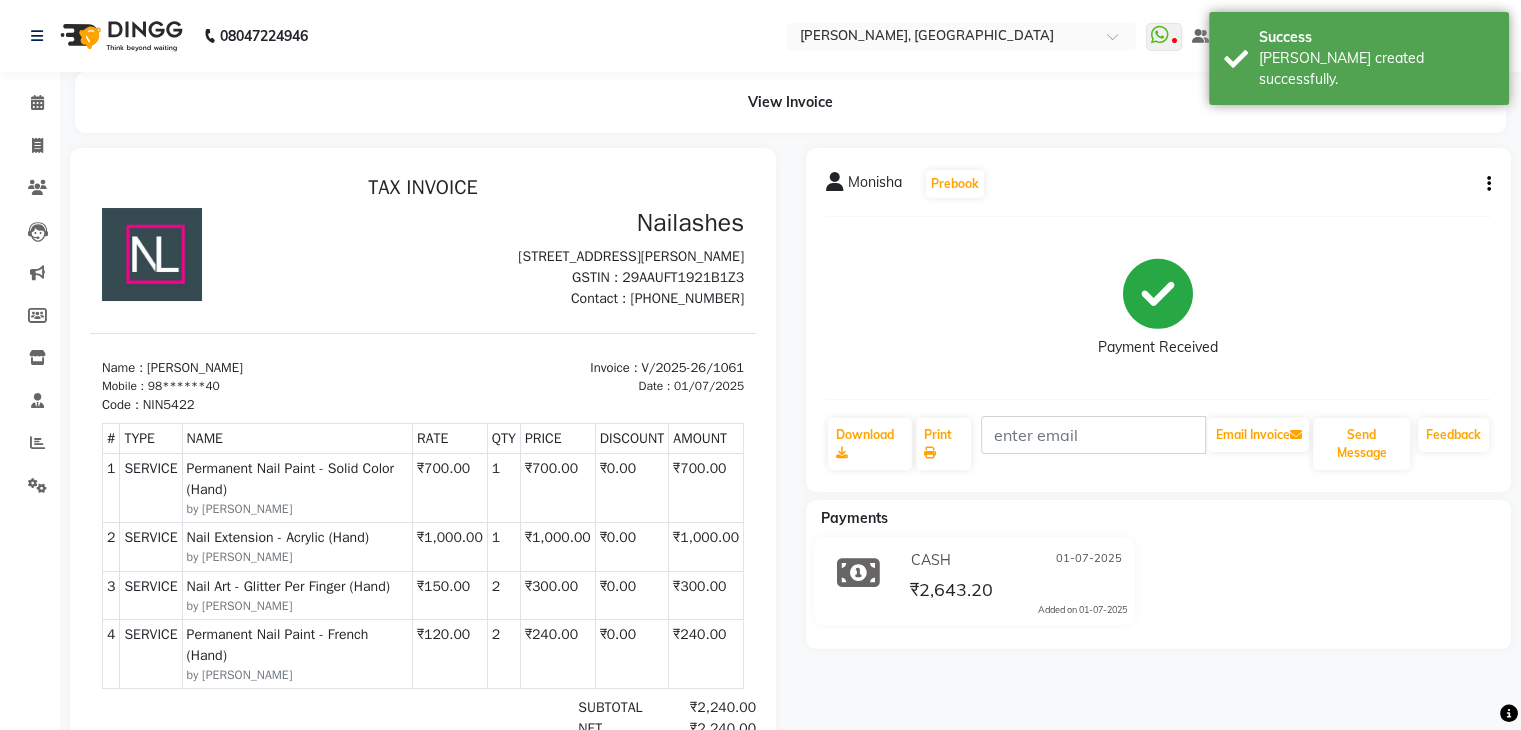 scroll, scrollTop: 0, scrollLeft: 0, axis: both 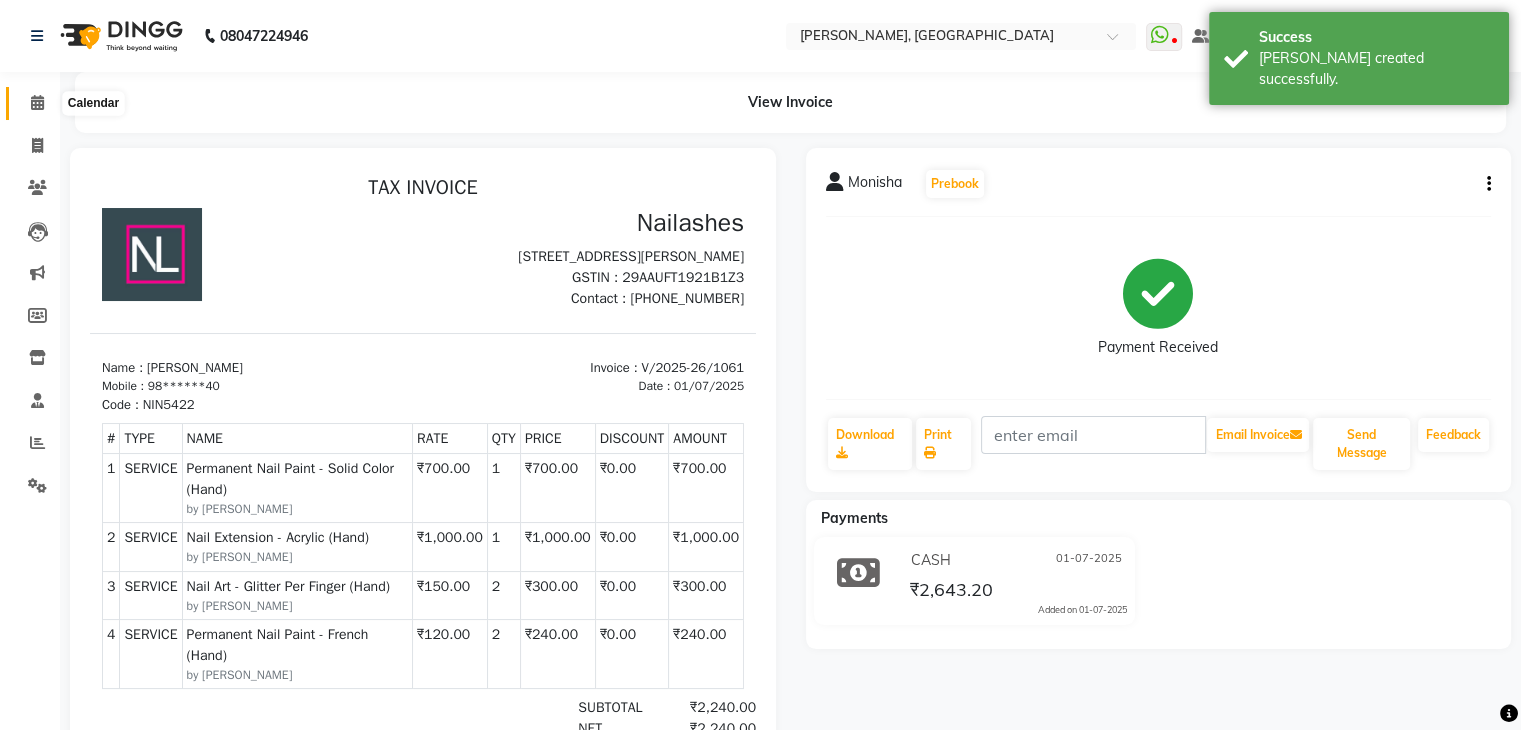 click 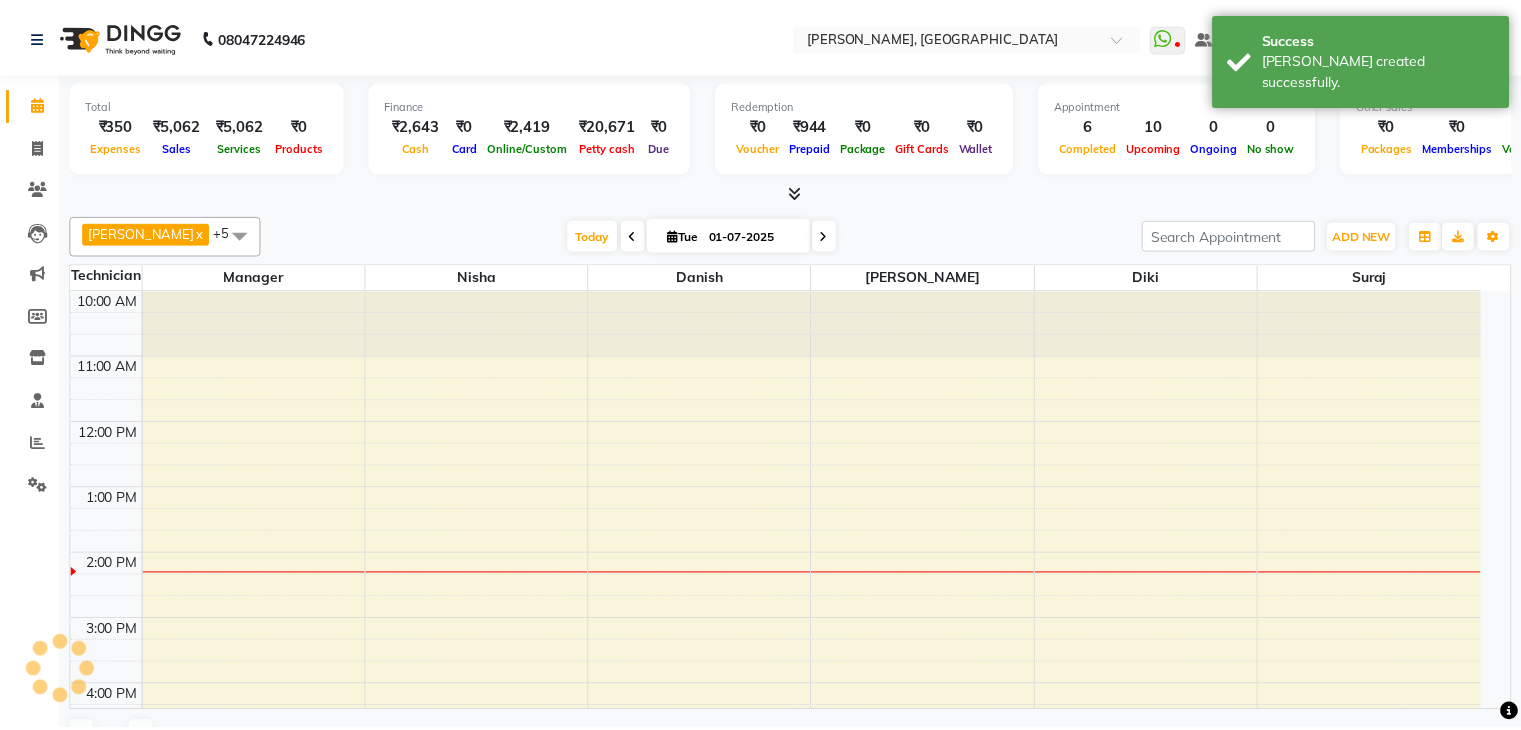 scroll, scrollTop: 0, scrollLeft: 0, axis: both 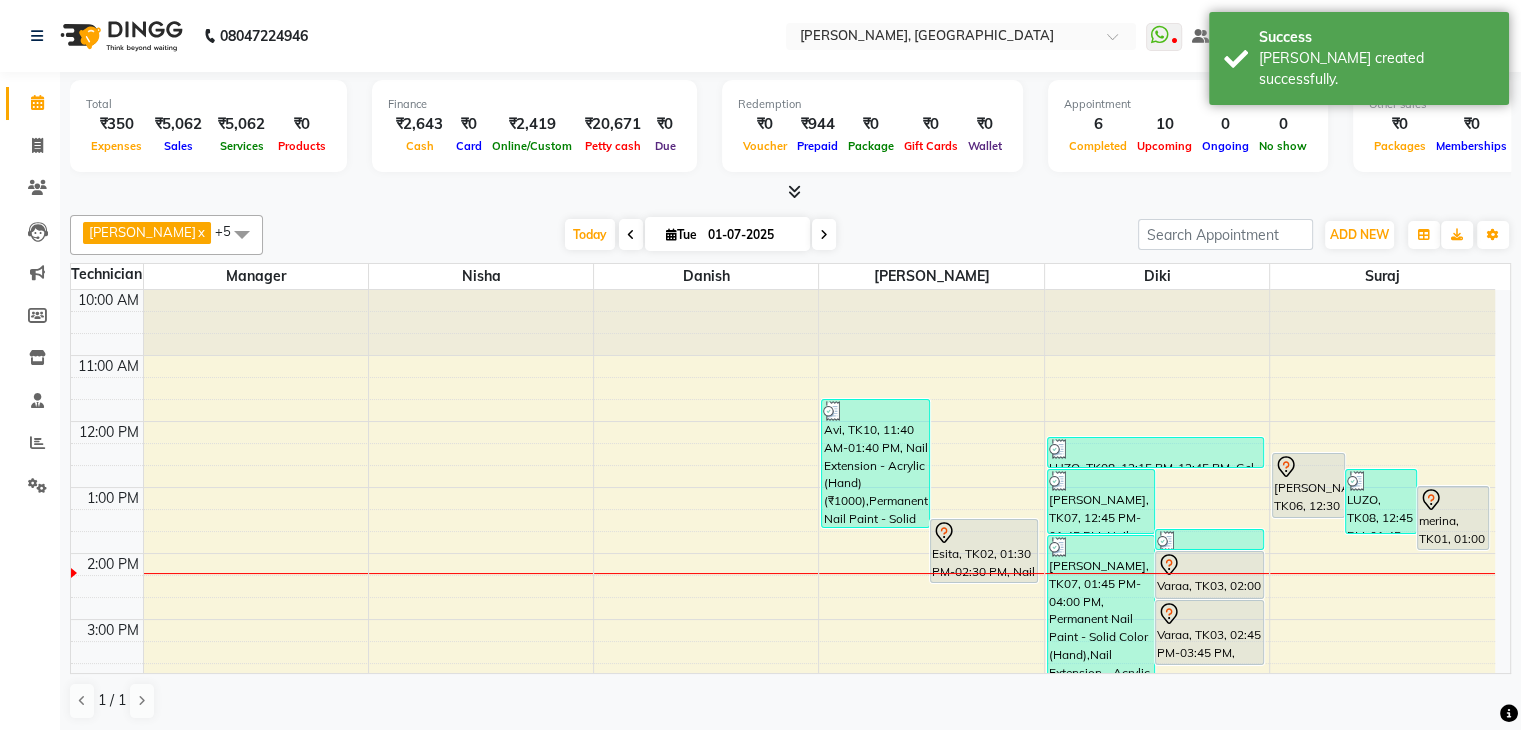 click at bounding box center (794, 191) 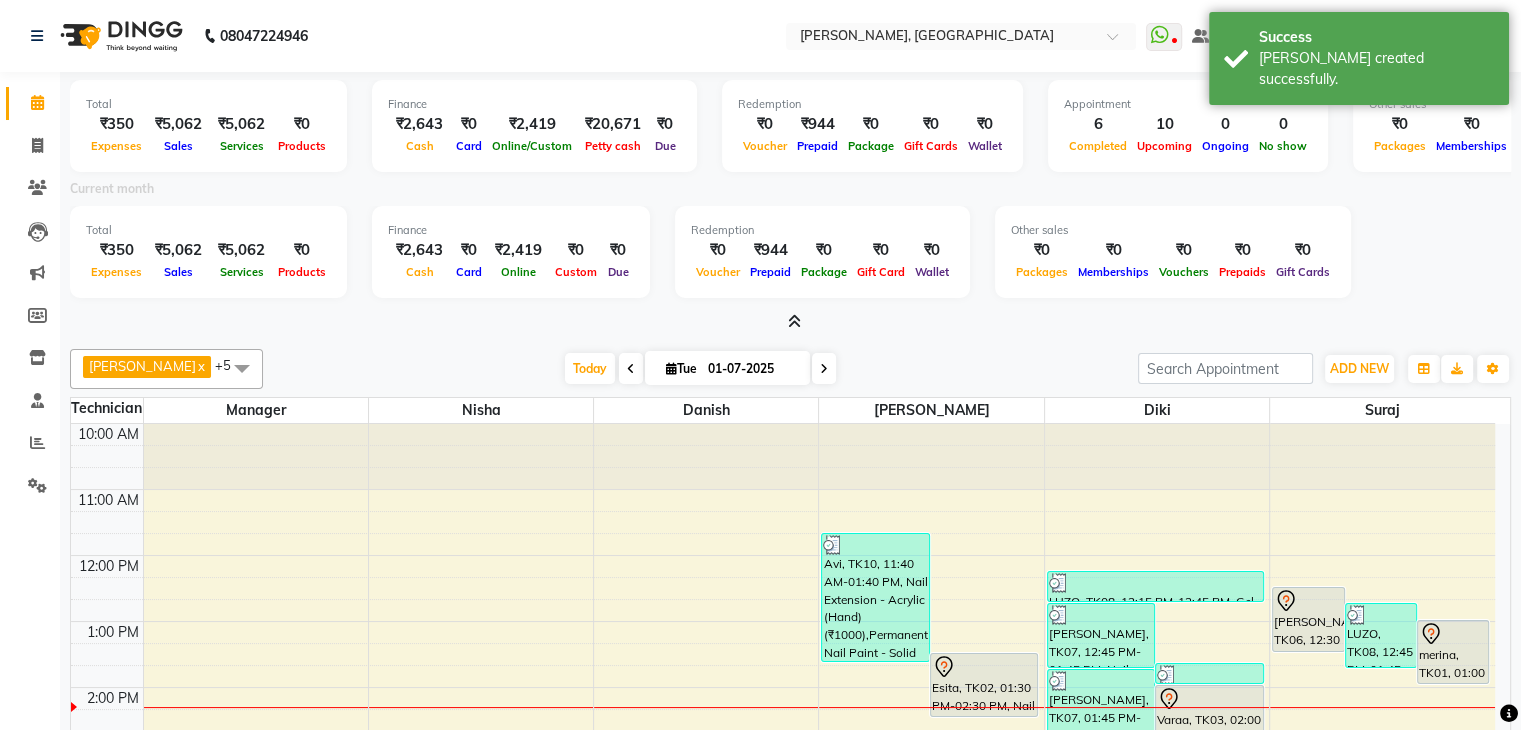 click at bounding box center (794, 321) 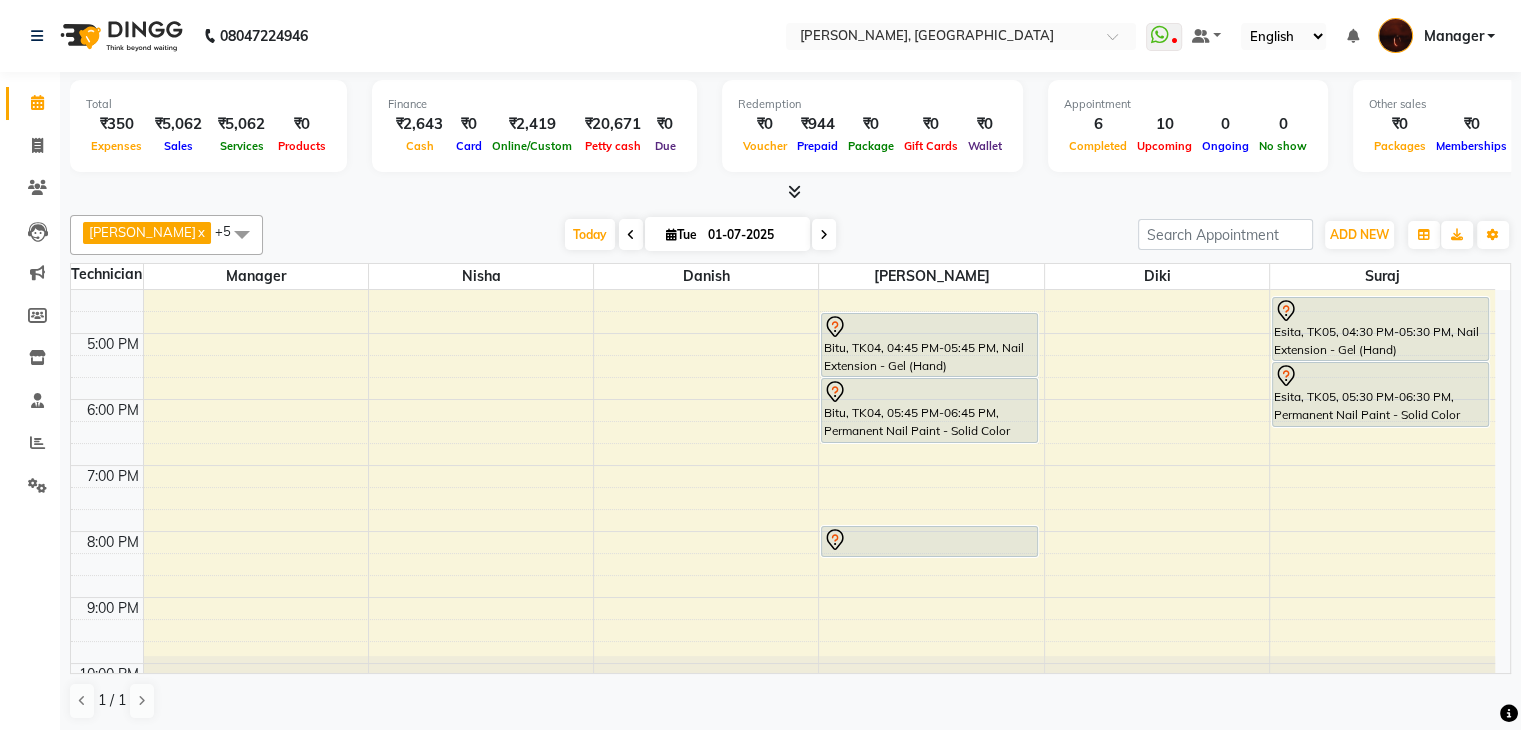 scroll, scrollTop: 0, scrollLeft: 0, axis: both 